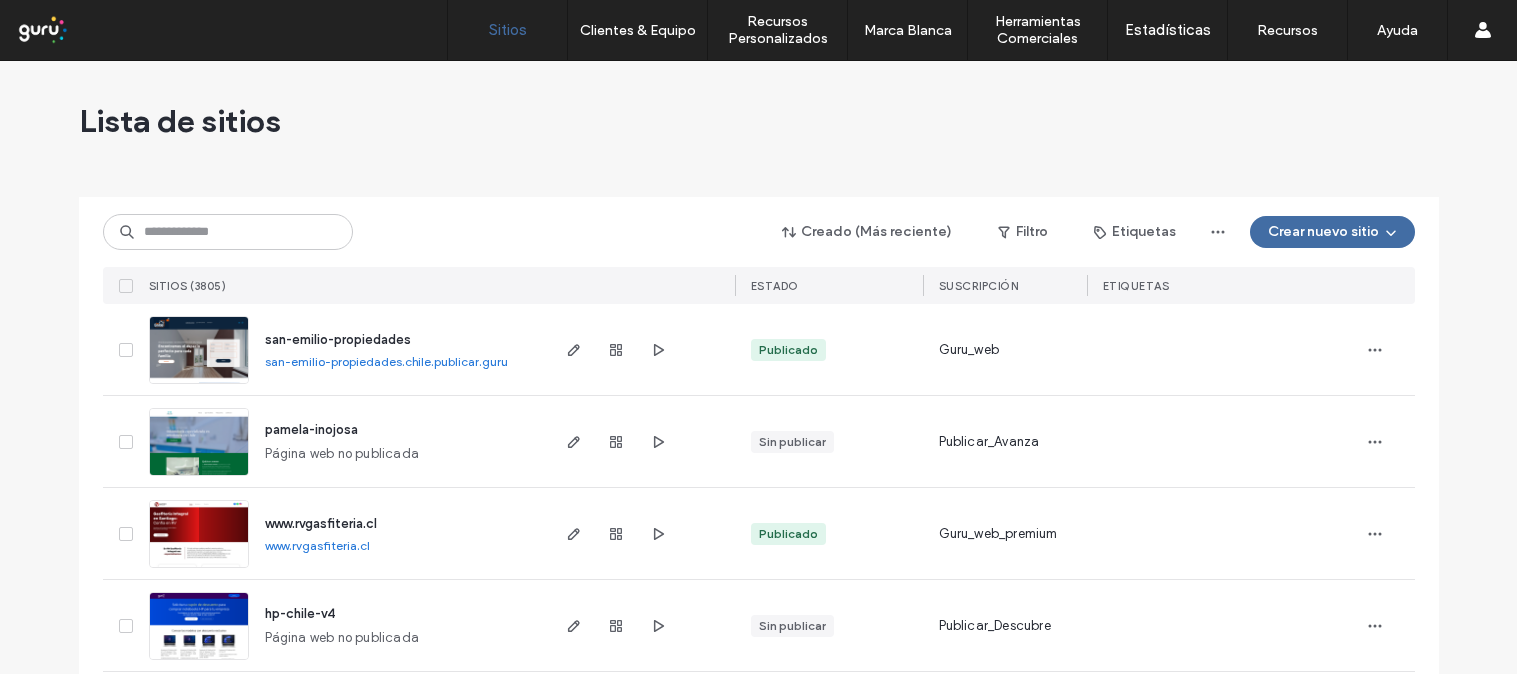 scroll, scrollTop: 0, scrollLeft: 0, axis: both 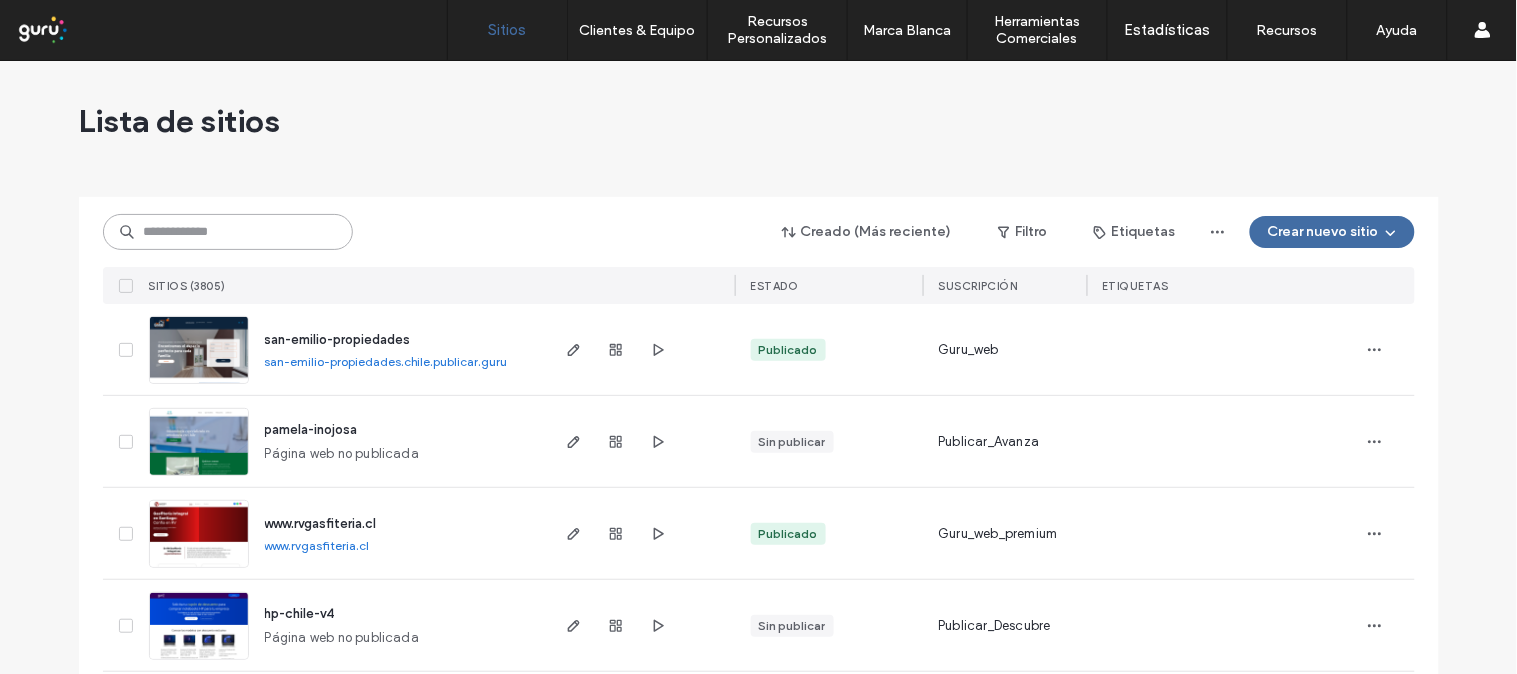 click at bounding box center (228, 232) 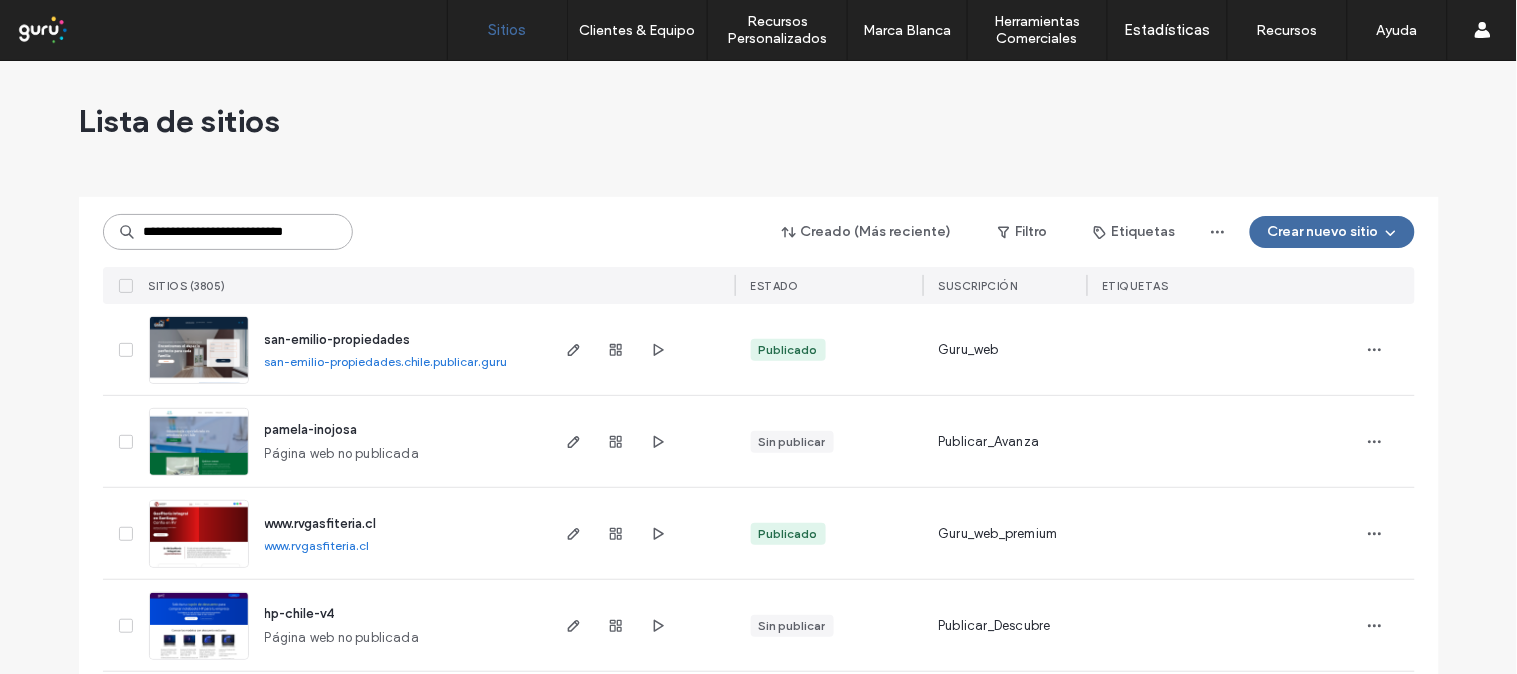 scroll, scrollTop: 0, scrollLeft: 8, axis: horizontal 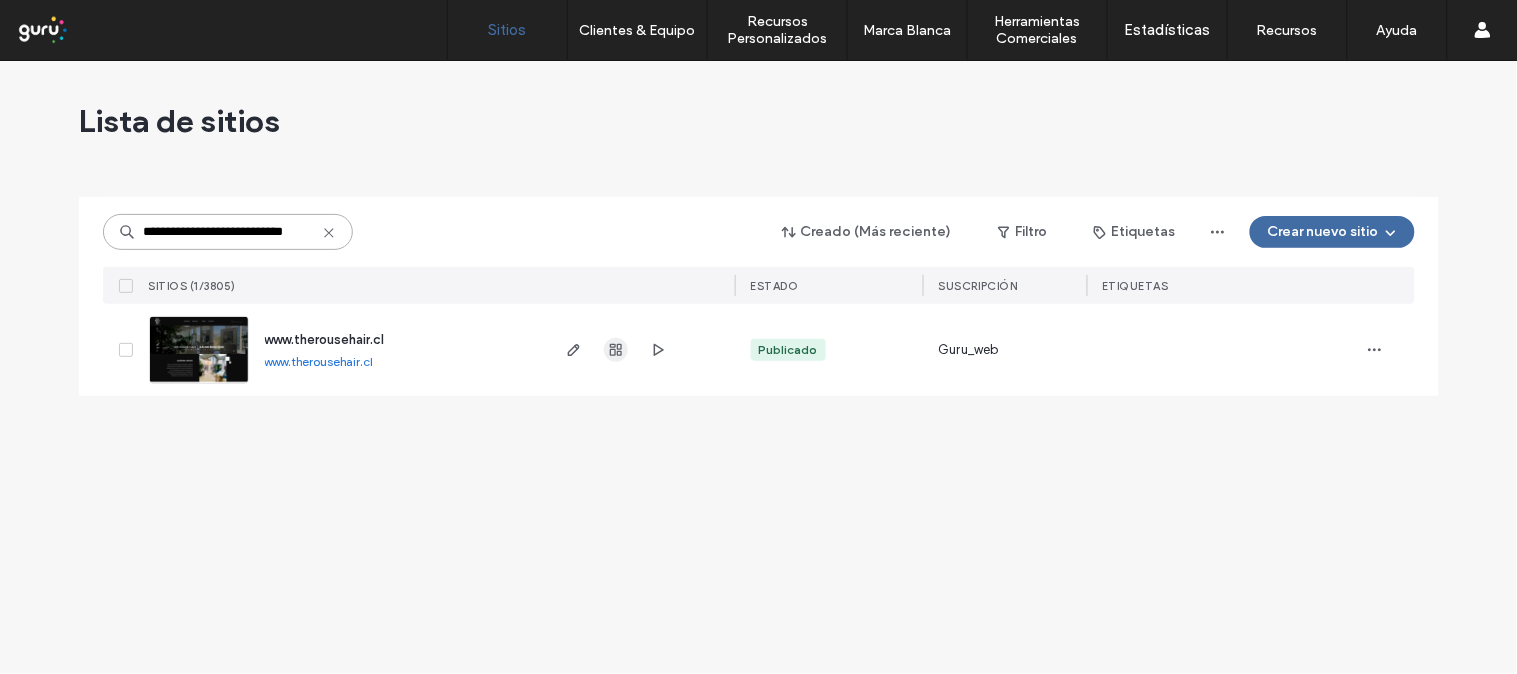 type on "**********" 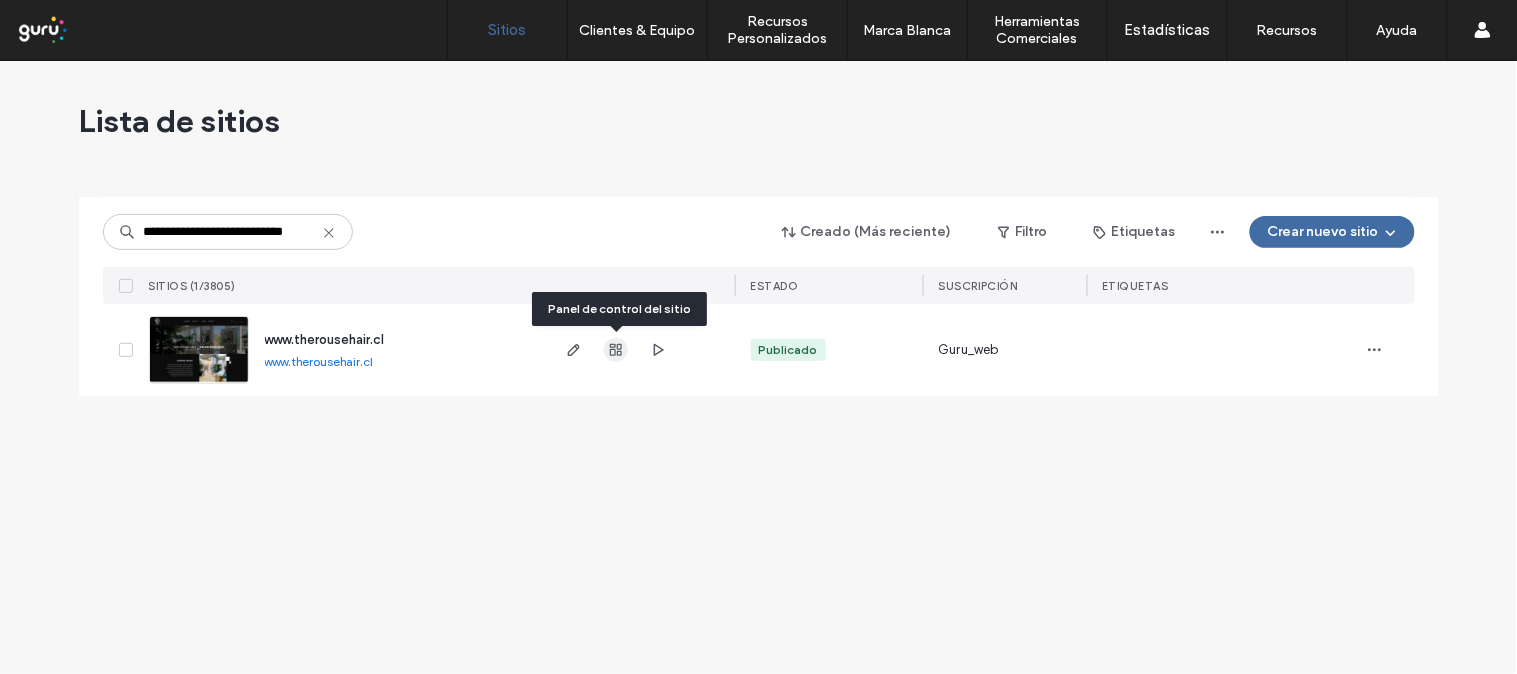 click 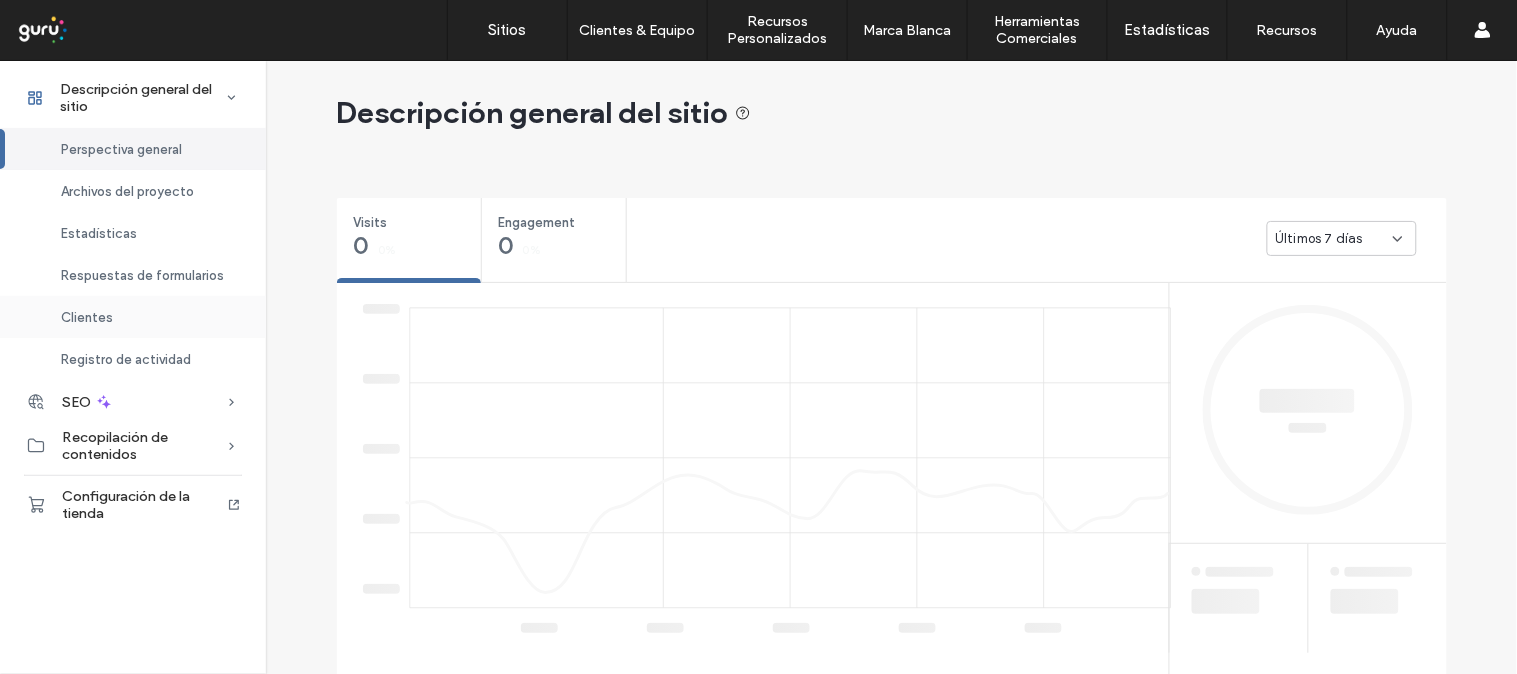 click on "Clientes" at bounding box center (87, 317) 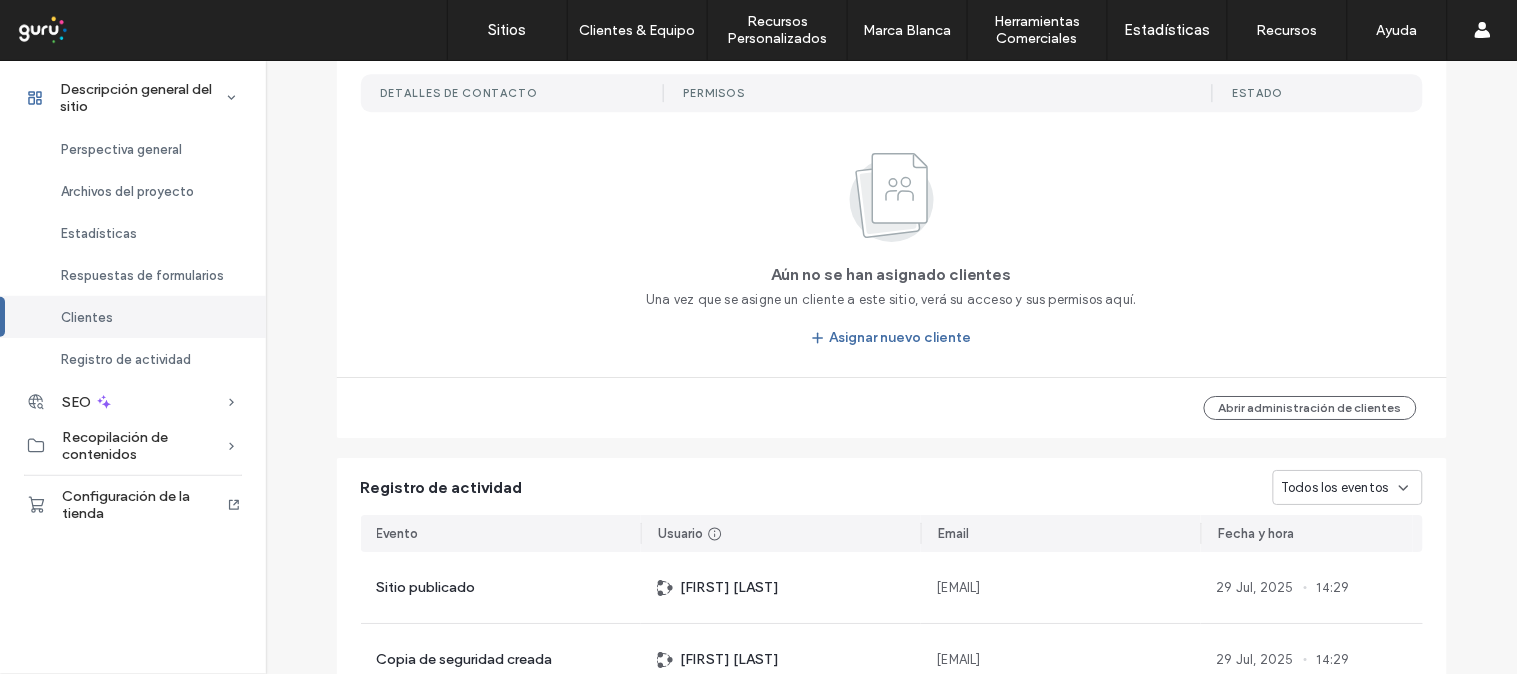 scroll, scrollTop: 1943, scrollLeft: 0, axis: vertical 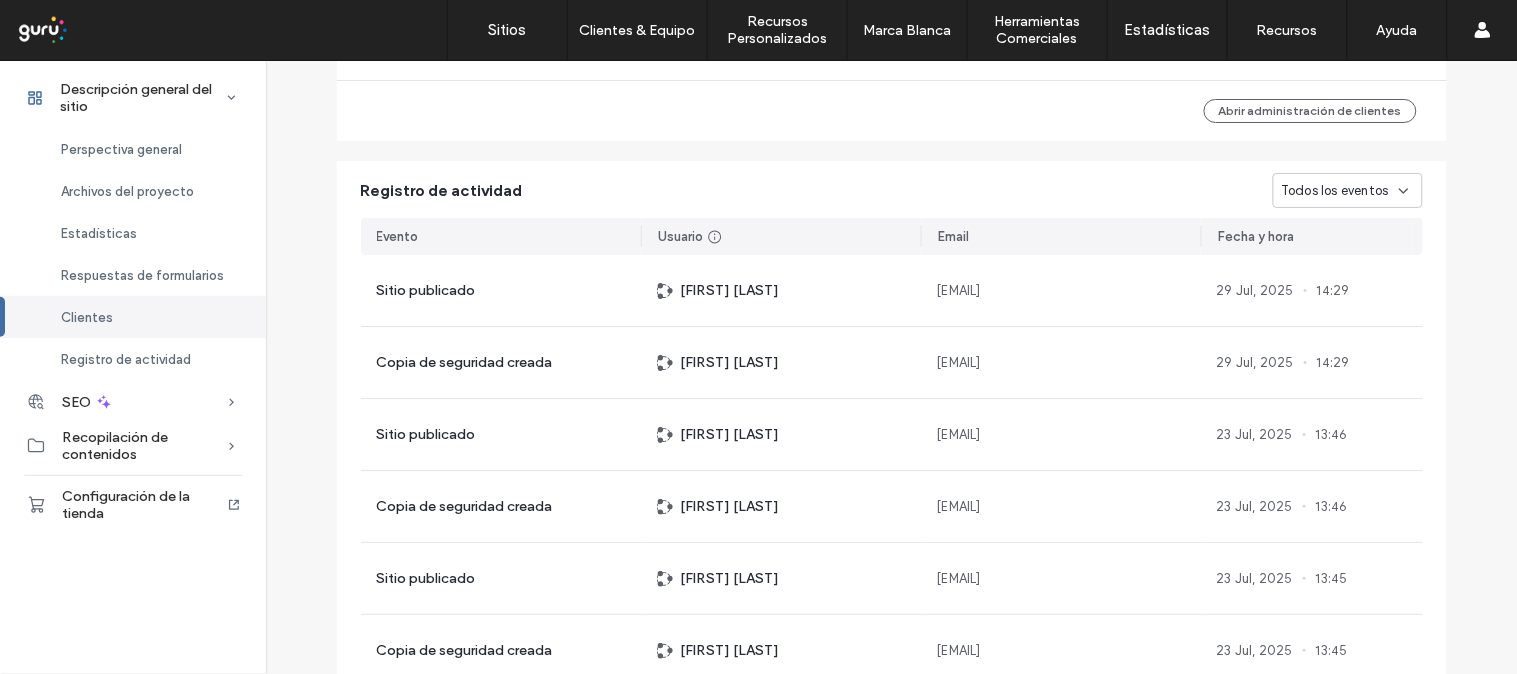 click on "Clientes" at bounding box center [87, 317] 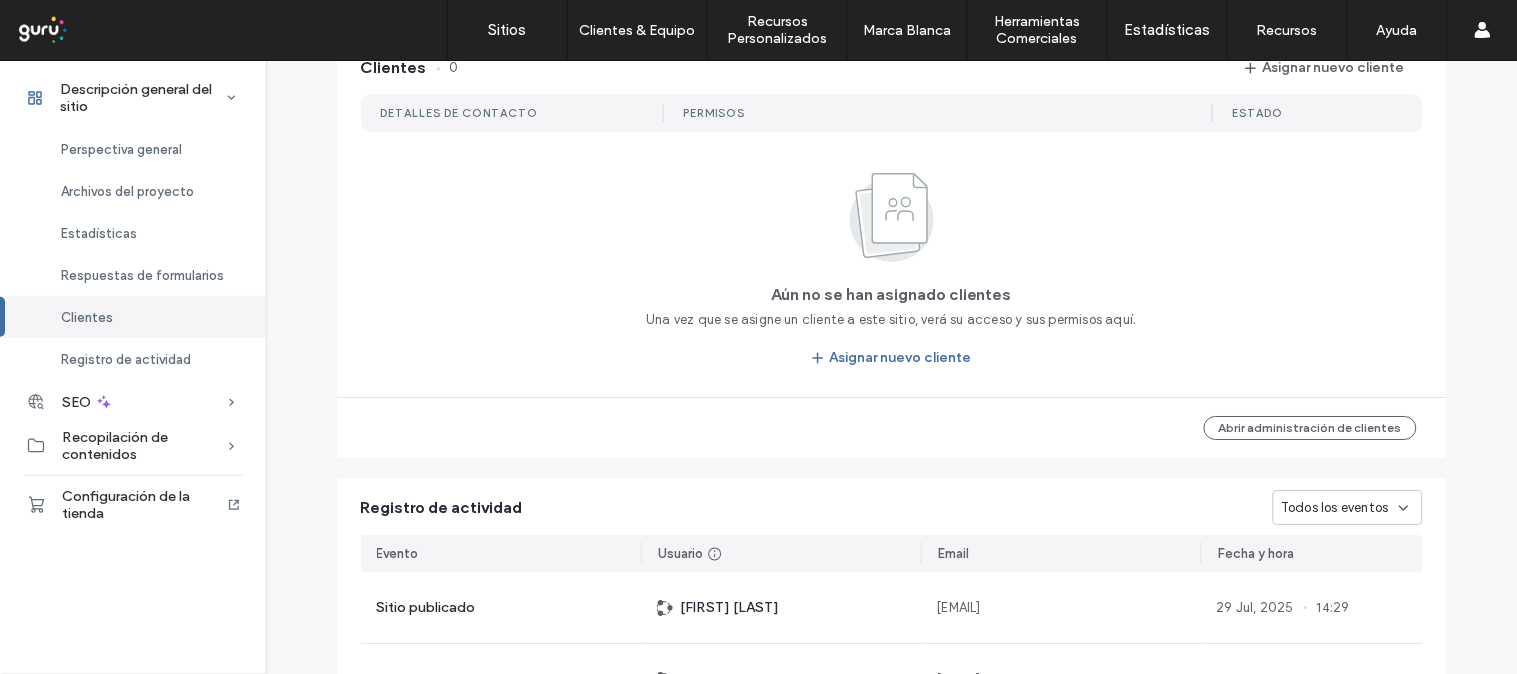 scroll, scrollTop: 1596, scrollLeft: 0, axis: vertical 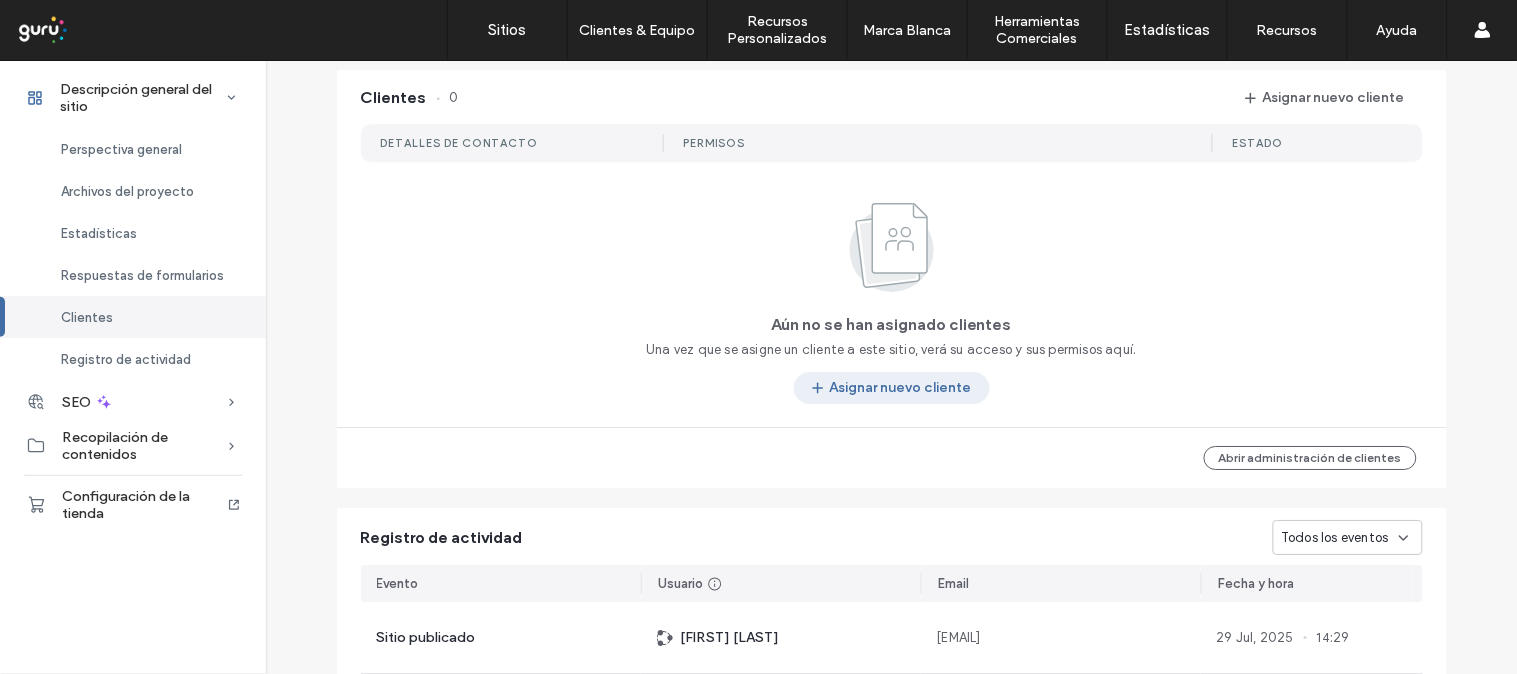 click on "Asignar nuevo cliente" at bounding box center [892, 388] 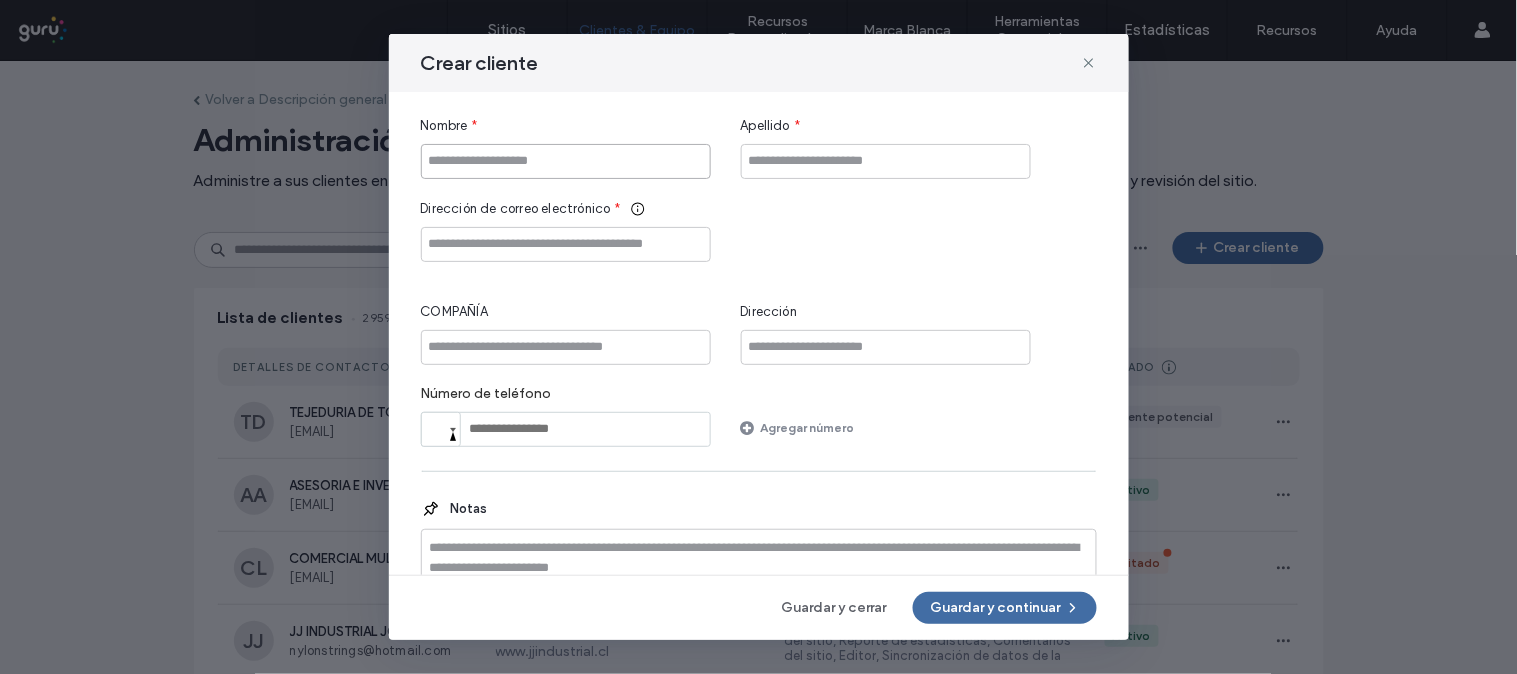click at bounding box center [566, 161] 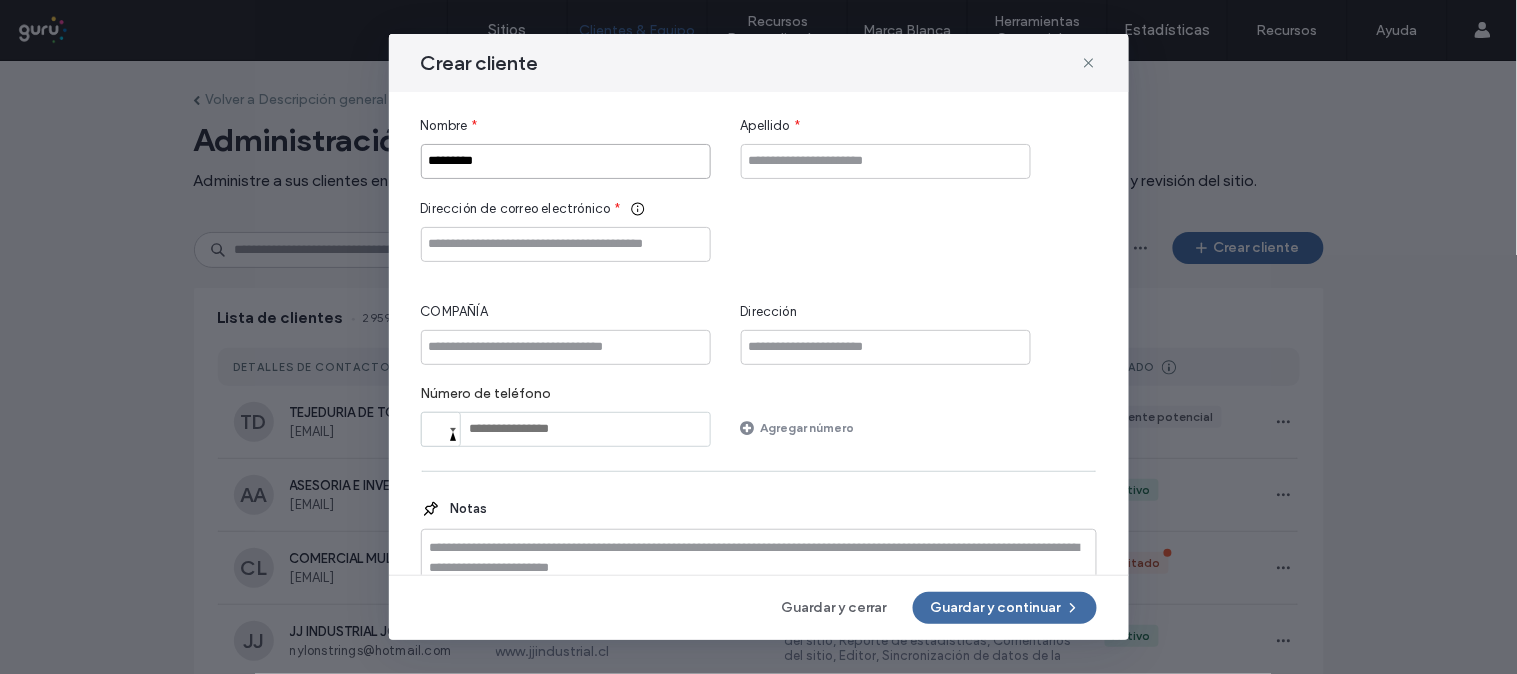 type on "*********" 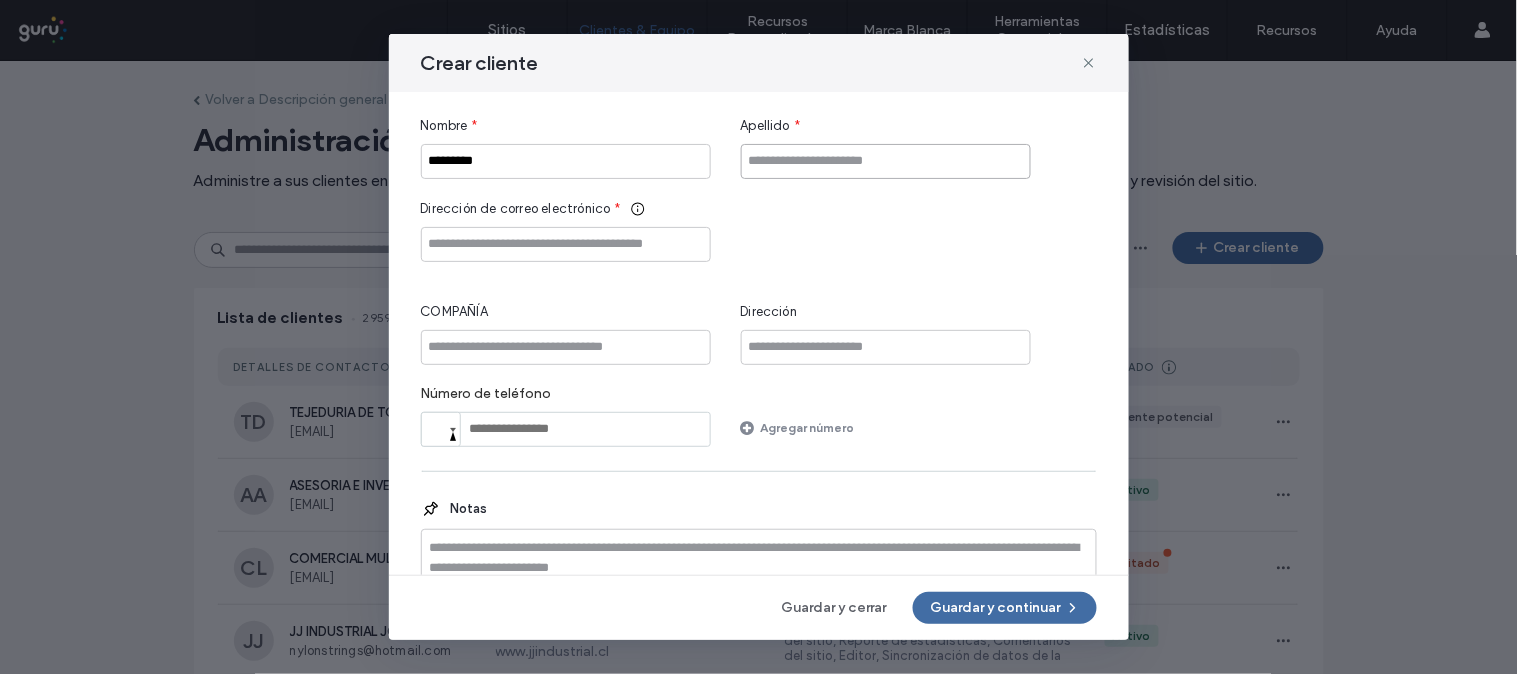 click at bounding box center [886, 161] 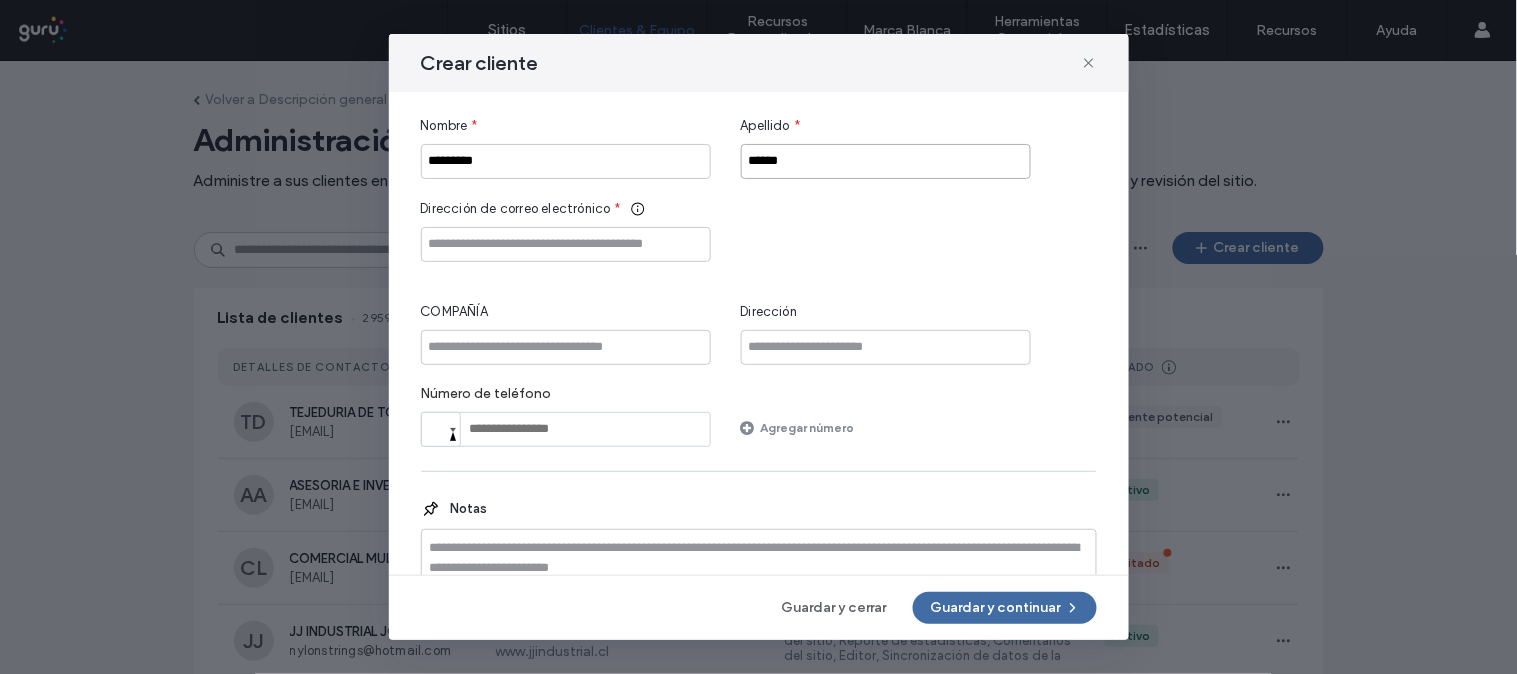 type on "******" 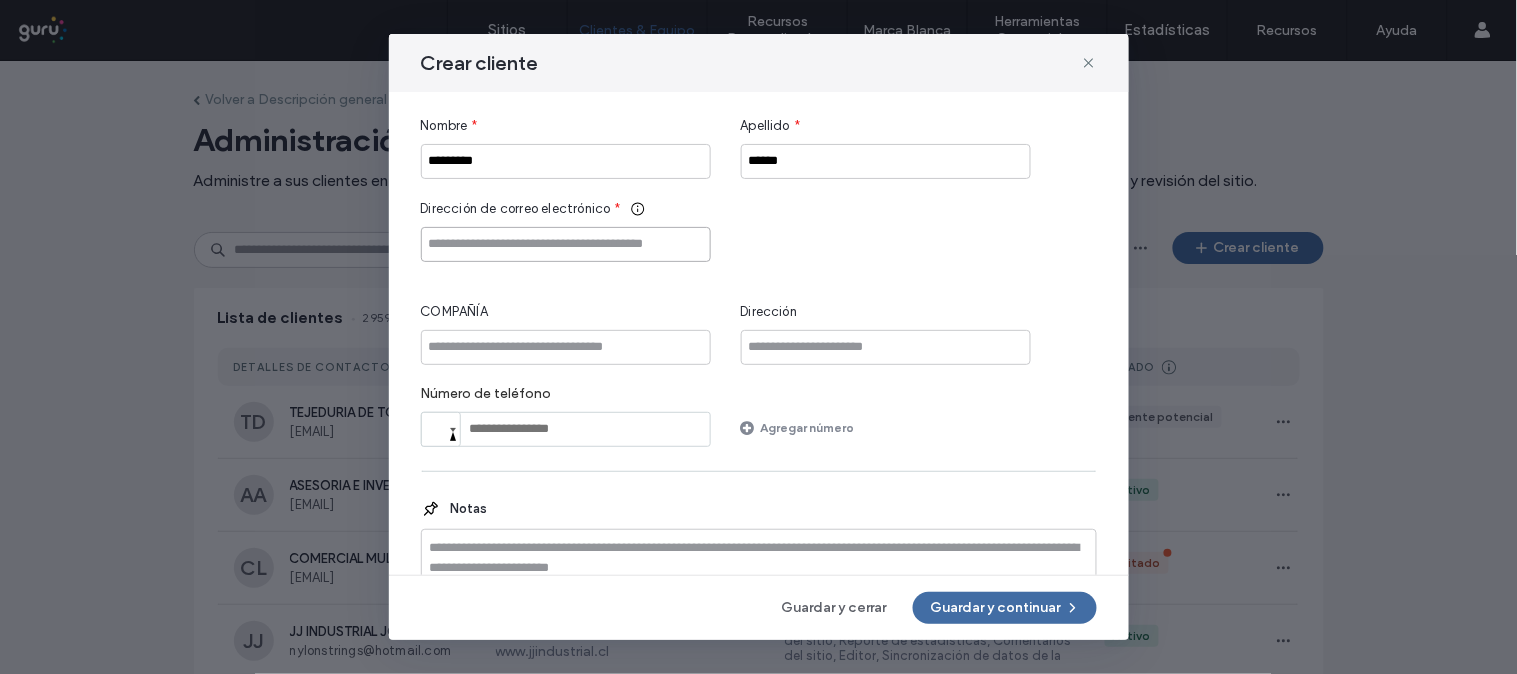 click at bounding box center [566, 244] 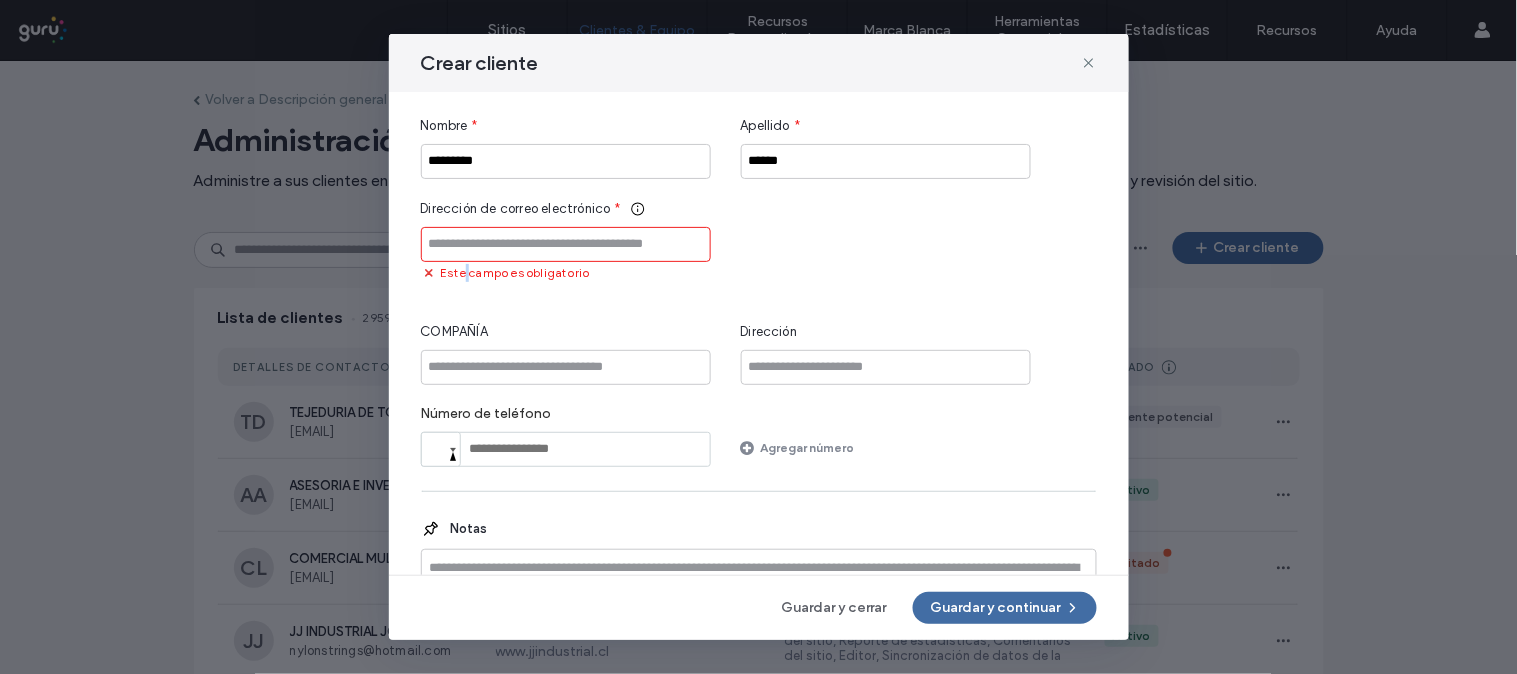 drag, startPoint x: 466, startPoint y: 271, endPoint x: 471, endPoint y: 261, distance: 11.18034 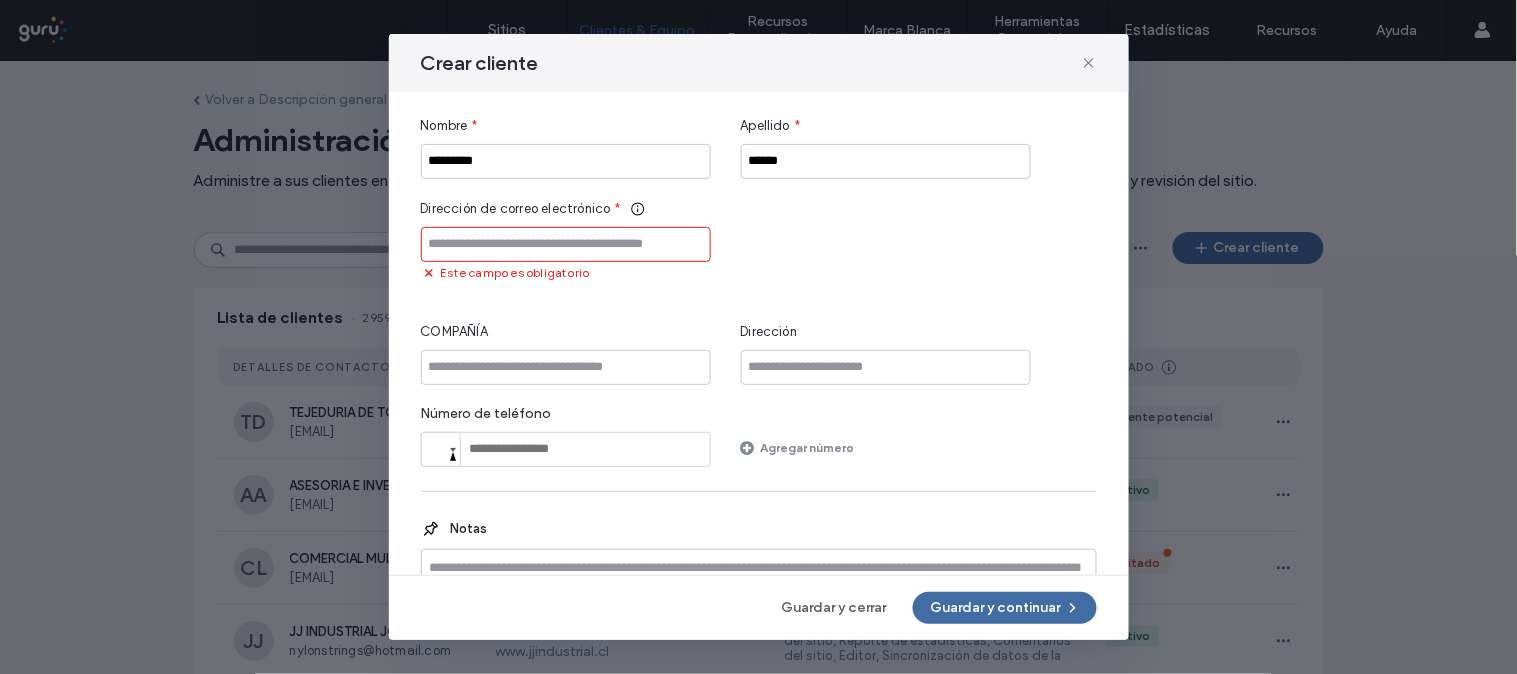 click at bounding box center [566, 244] 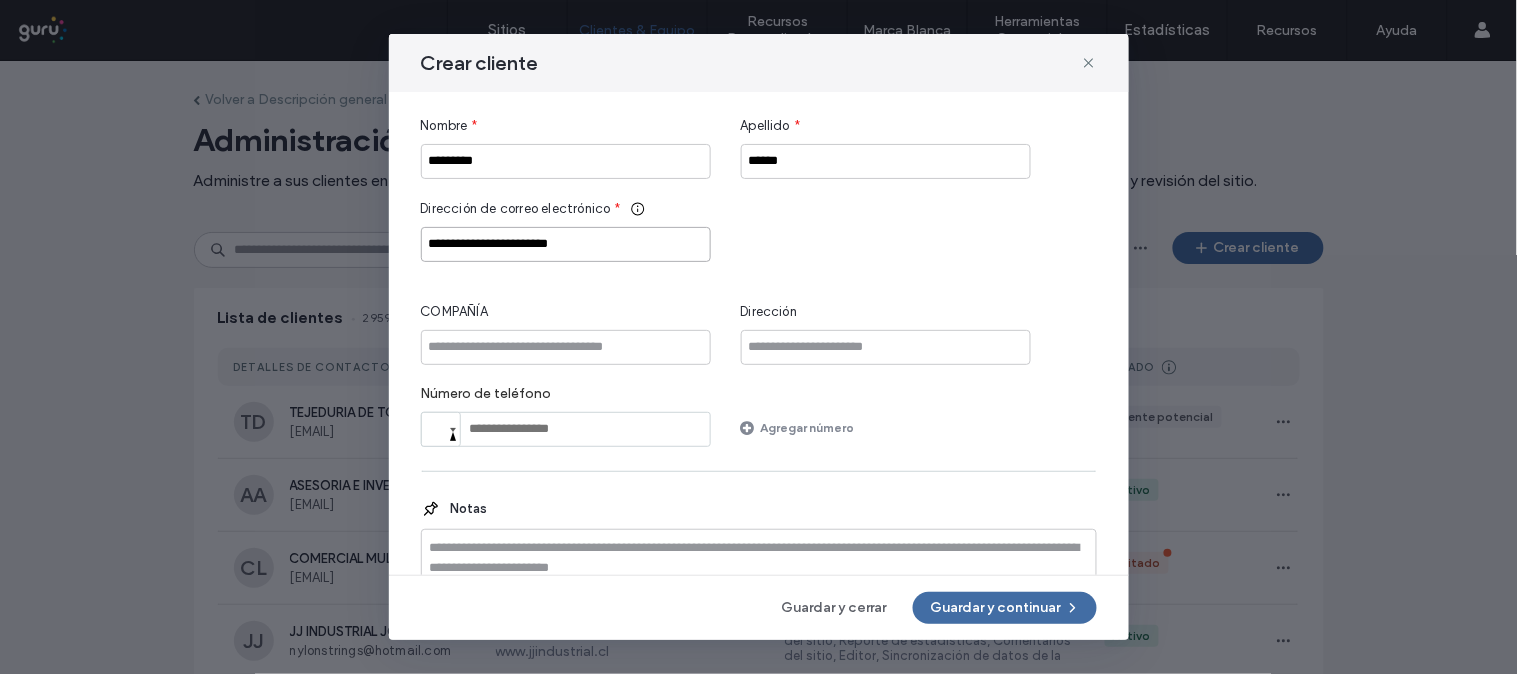 click on "**********" at bounding box center (566, 244) 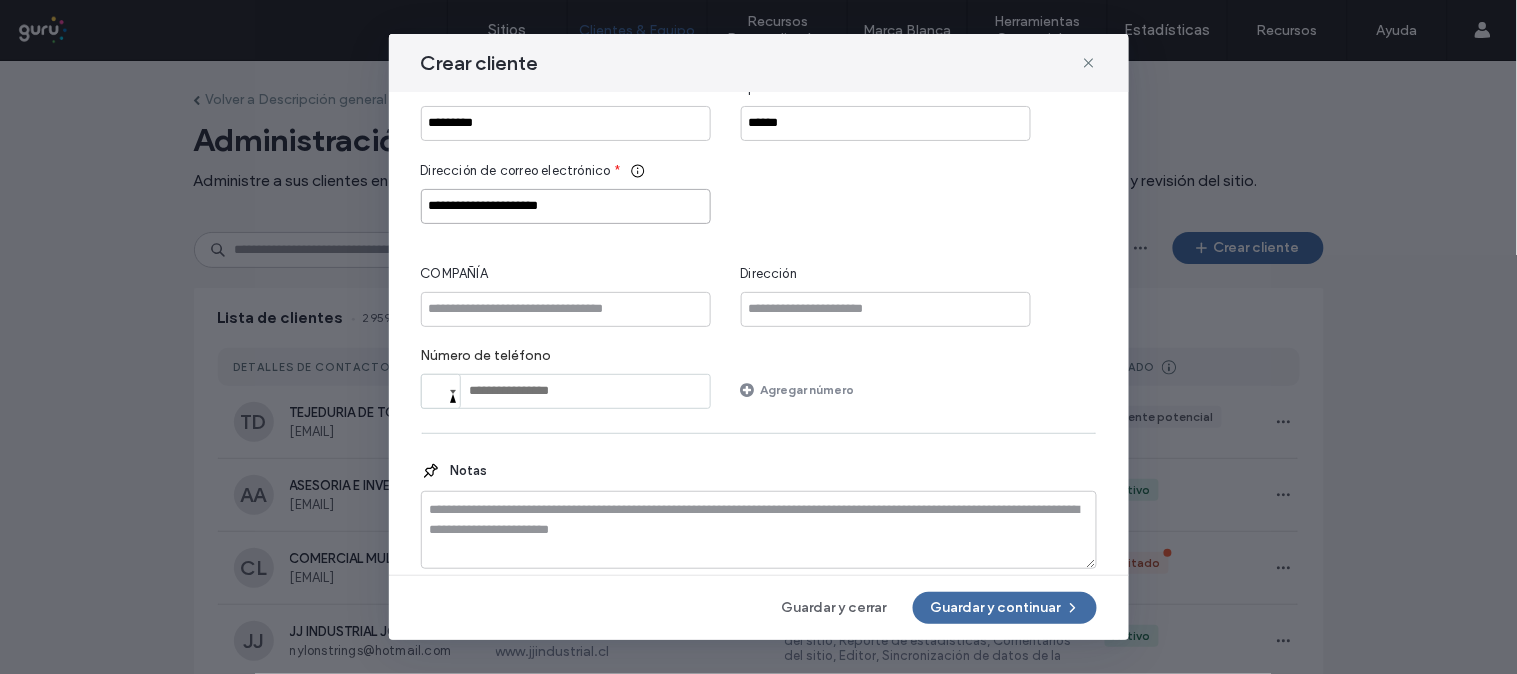scroll, scrollTop: 58, scrollLeft: 0, axis: vertical 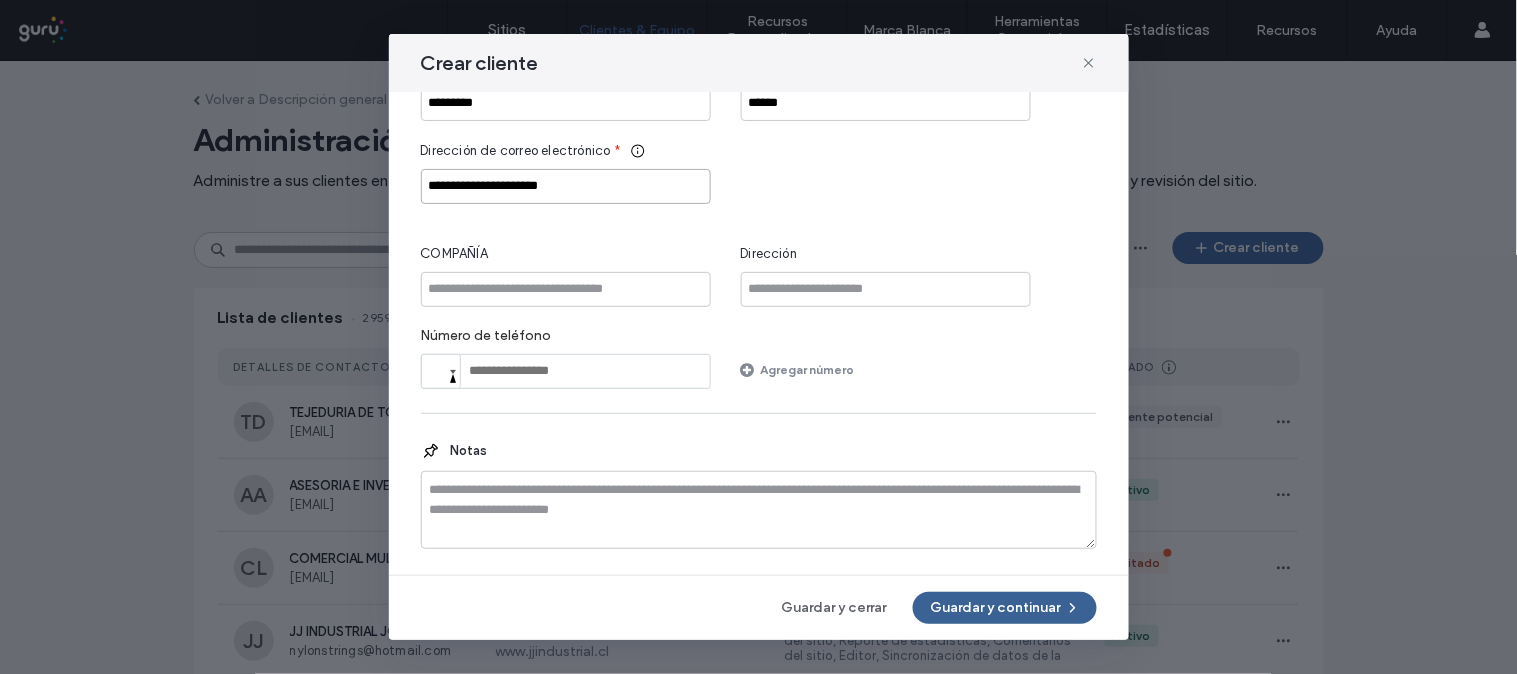 type on "**********" 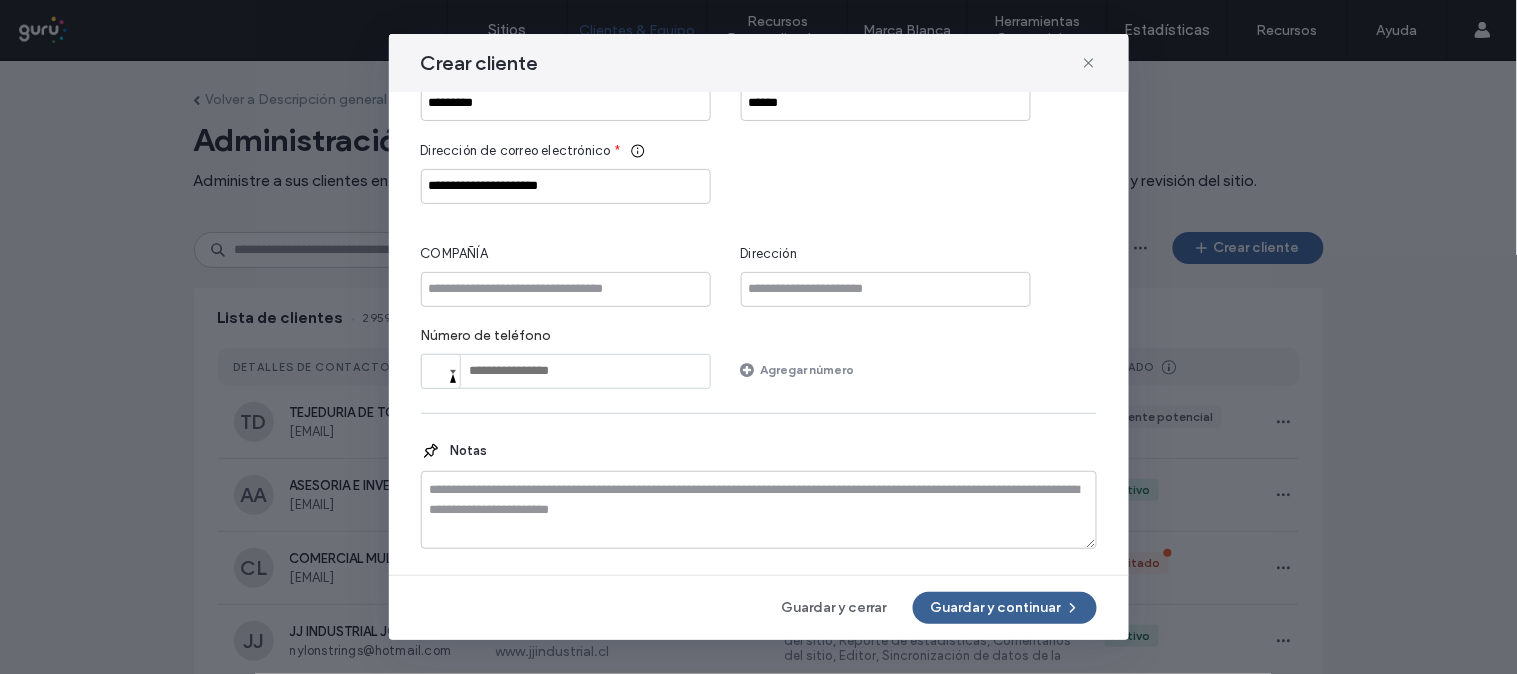 click on "Guardar y continuar" at bounding box center (1005, 608) 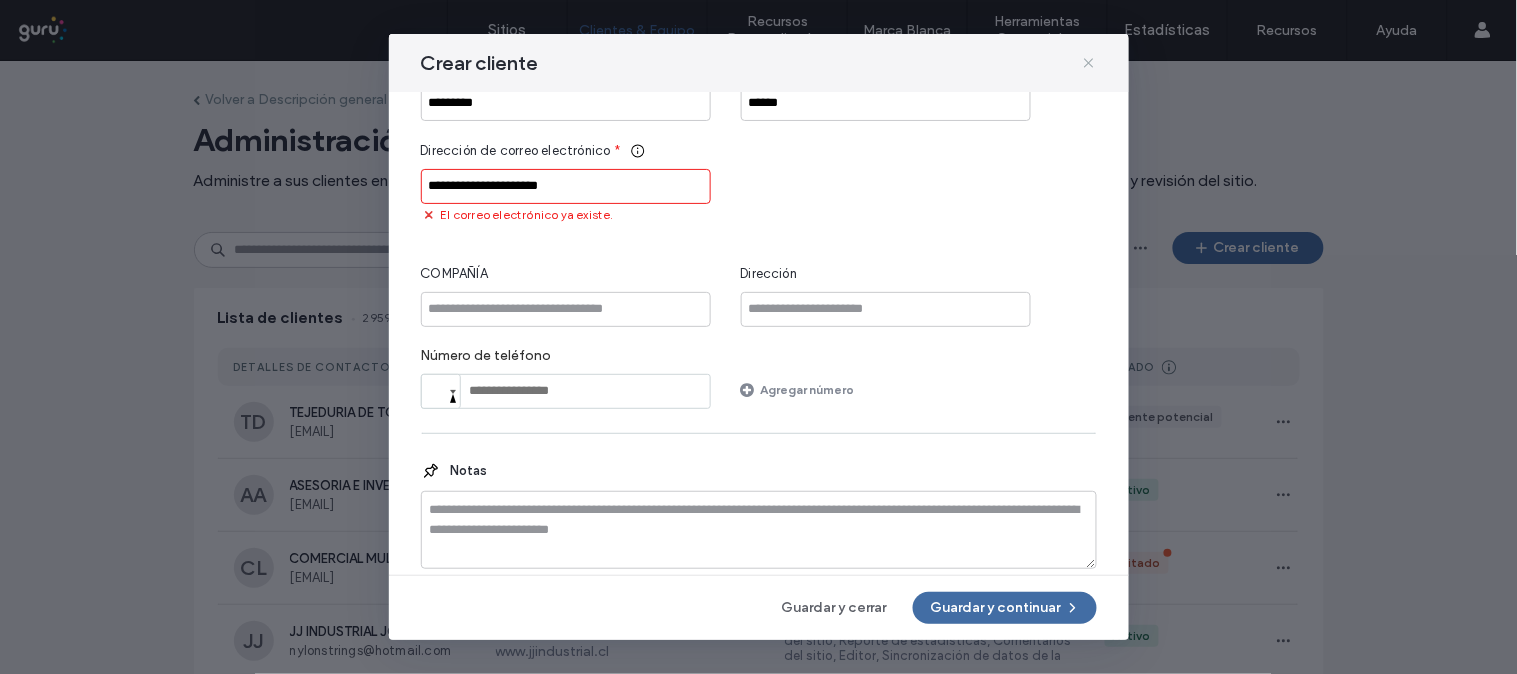 click 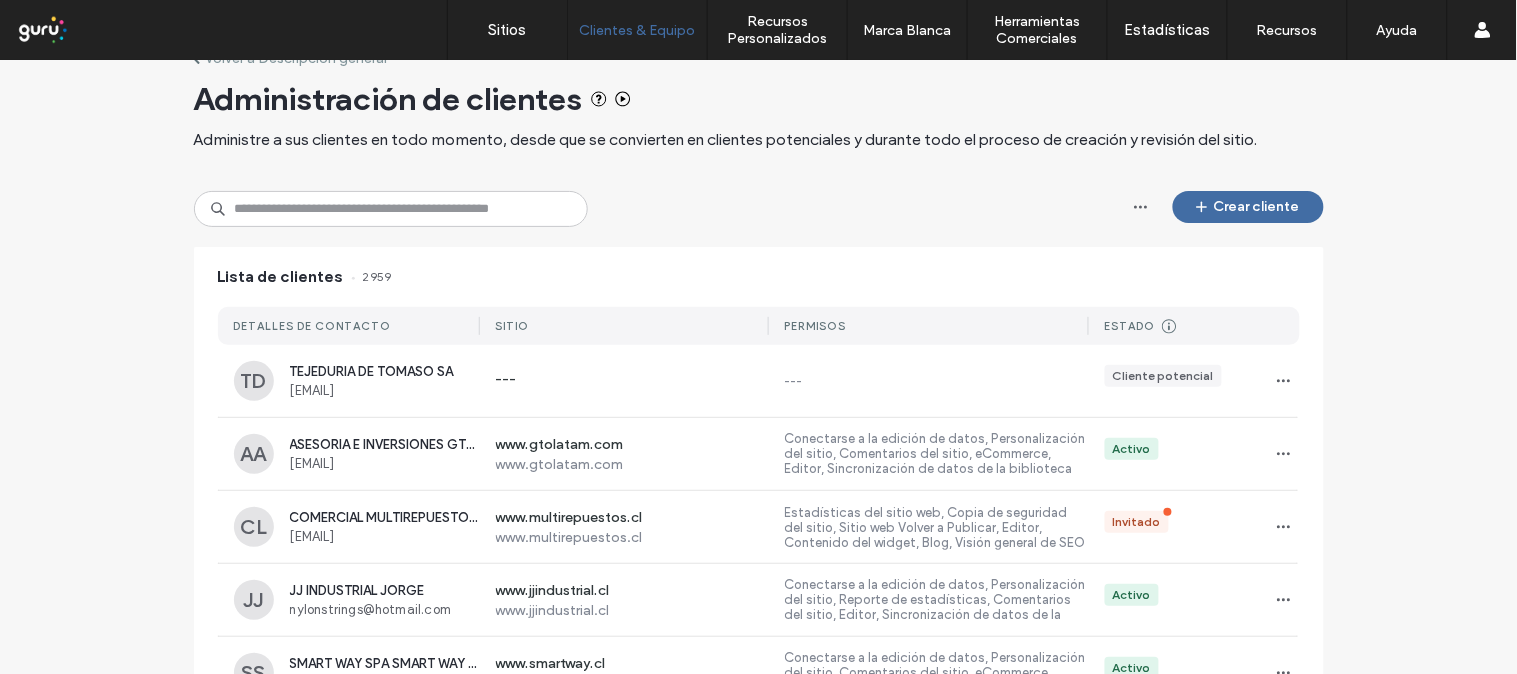 scroll, scrollTop: 0, scrollLeft: 0, axis: both 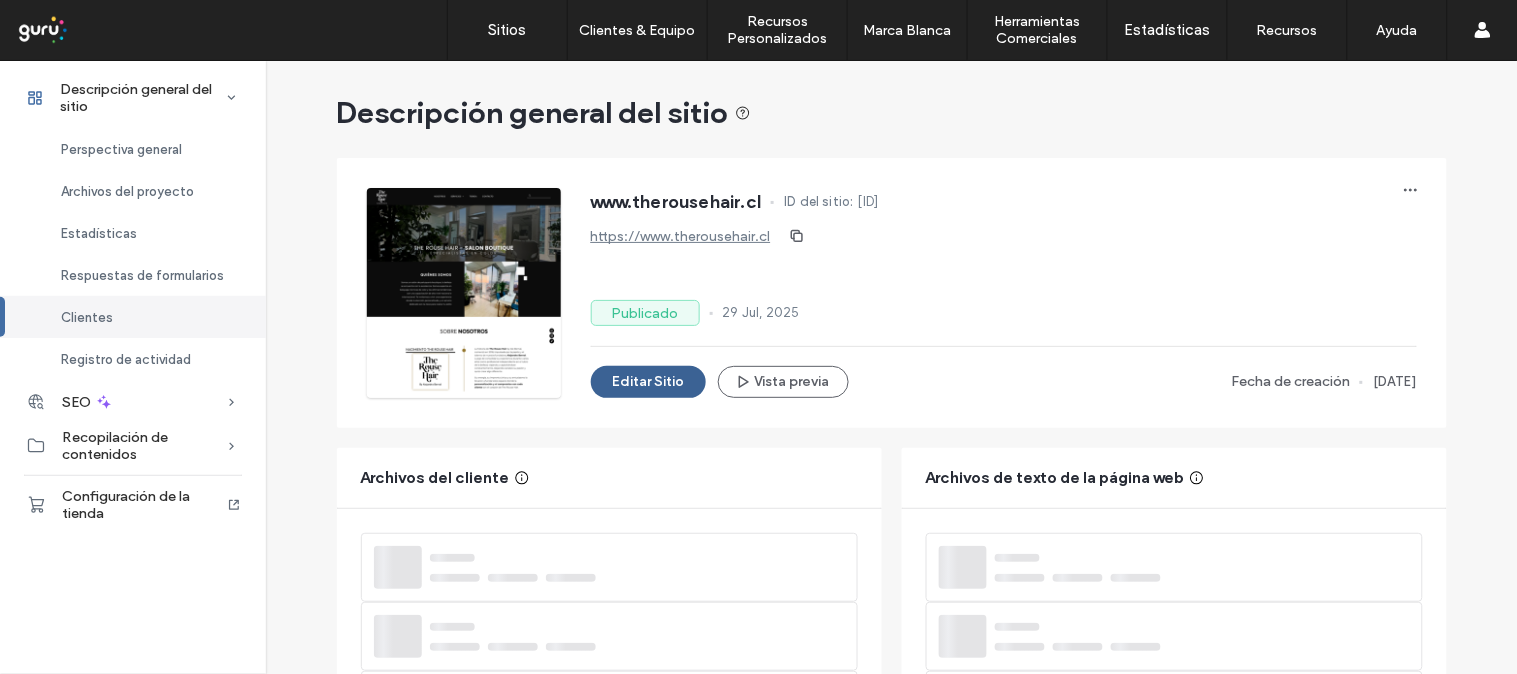 click on "Editar Sitio" at bounding box center [648, 382] 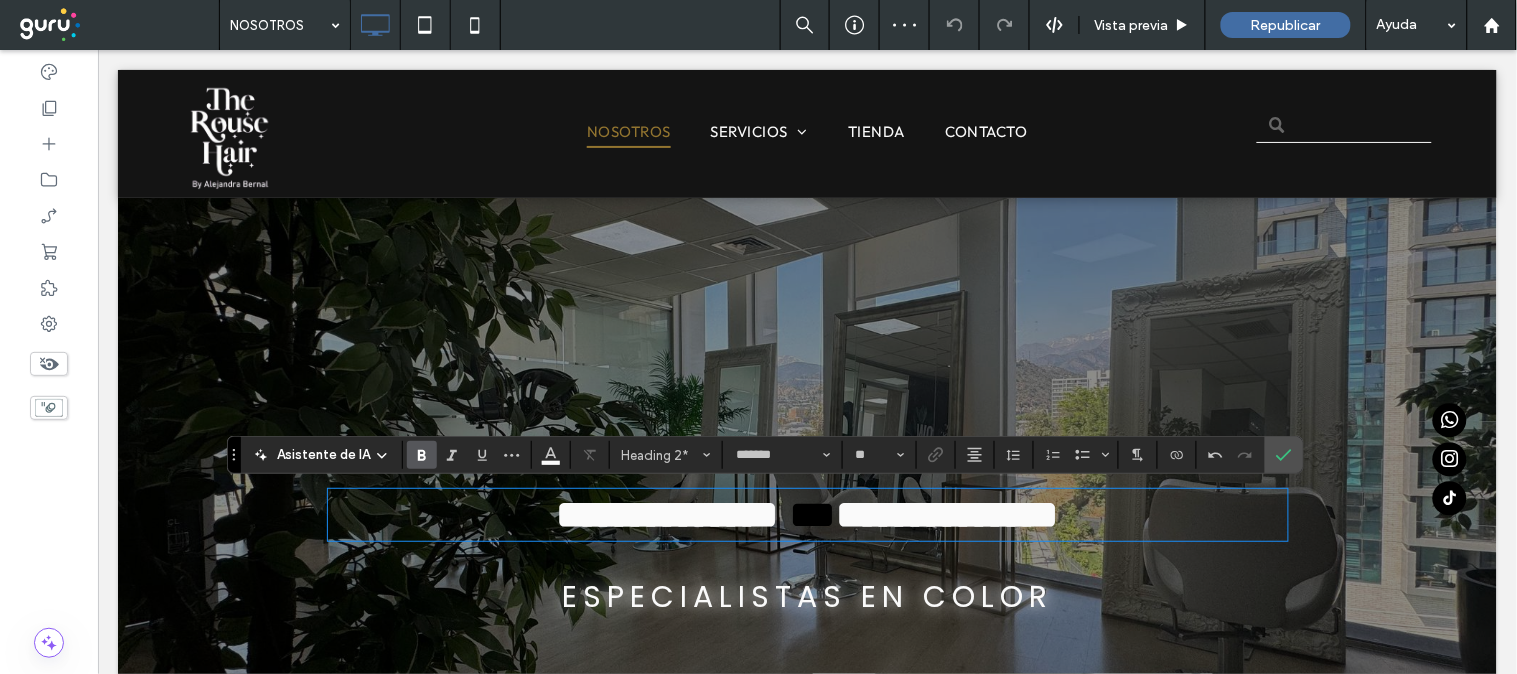 scroll, scrollTop: 0, scrollLeft: 0, axis: both 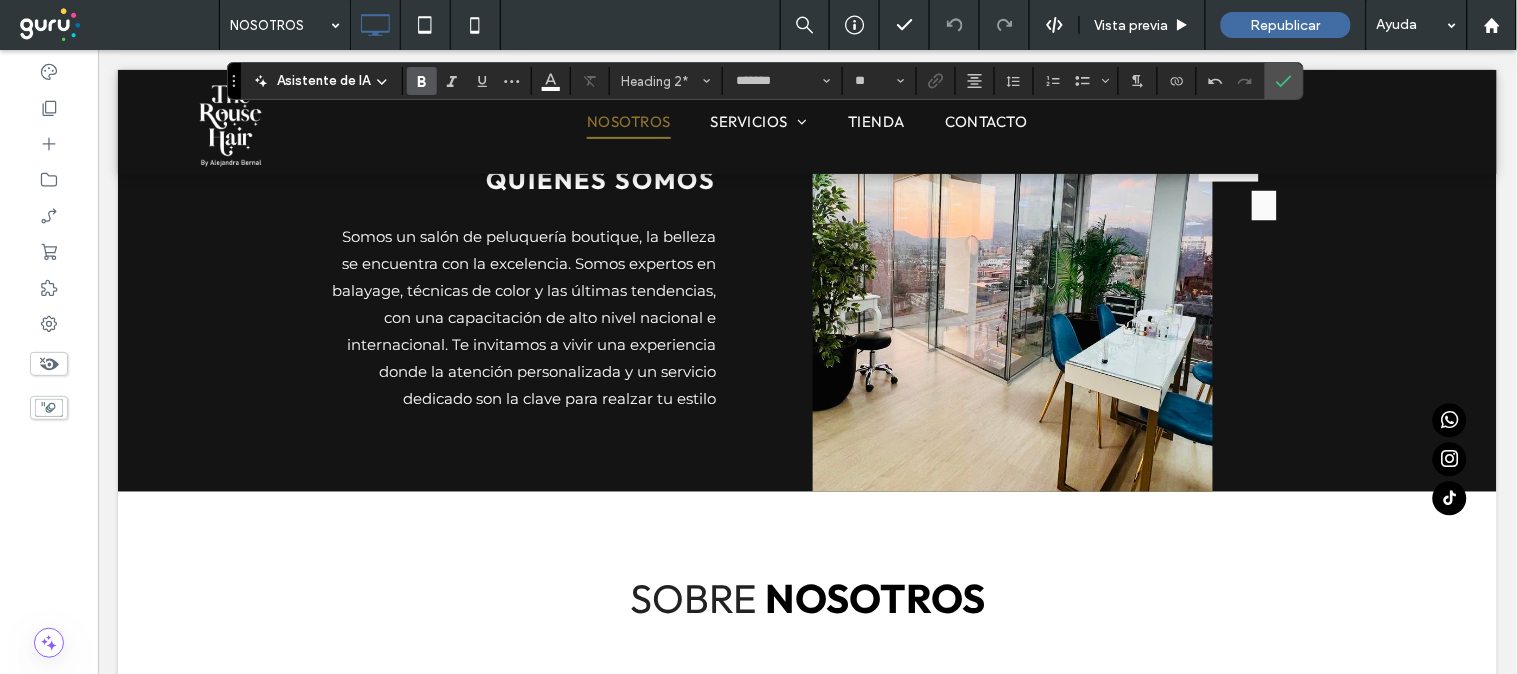 click on "Somos un salón de peluquería boutique, la belleza se encuentra con la excelencia. Somos expertos en balayage, técnicas de color y las últimas tendencias, con una capacitación de alto nivel nacional e internacional. Te invitamos a vivir una experiencia donde la atención personalizada y un servicio dedicado son la clave para realzar tu estilo" at bounding box center [524, 316] 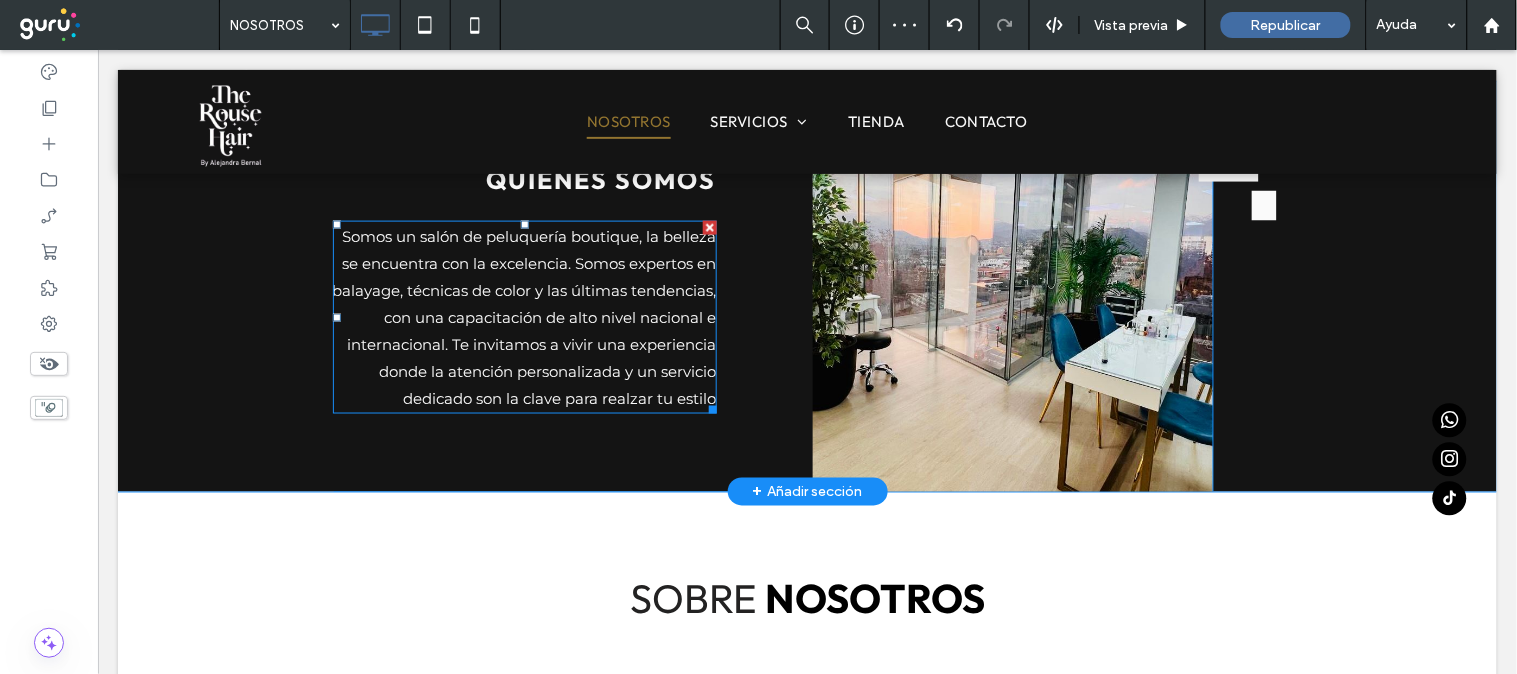 click on "Somos un salón de peluquería boutique, la belleza se encuentra con la excelencia. Somos expertos en balayage, técnicas de color y las últimas tendencias, con una capacitación de alto nivel nacional e internacional. Te invitamos a vivir una experiencia donde la atención personalizada y un servicio dedicado son la clave para realzar tu estilo" at bounding box center (524, 316) 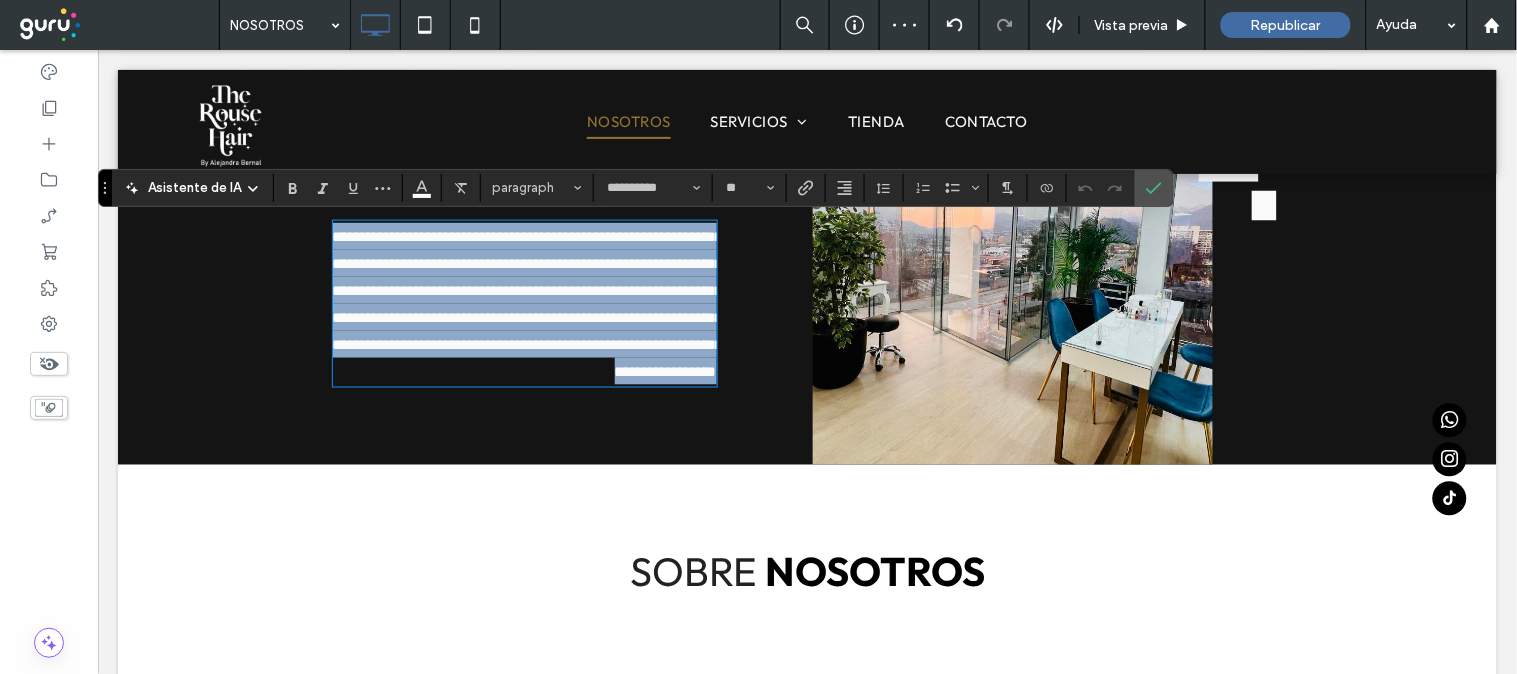 type on "**********" 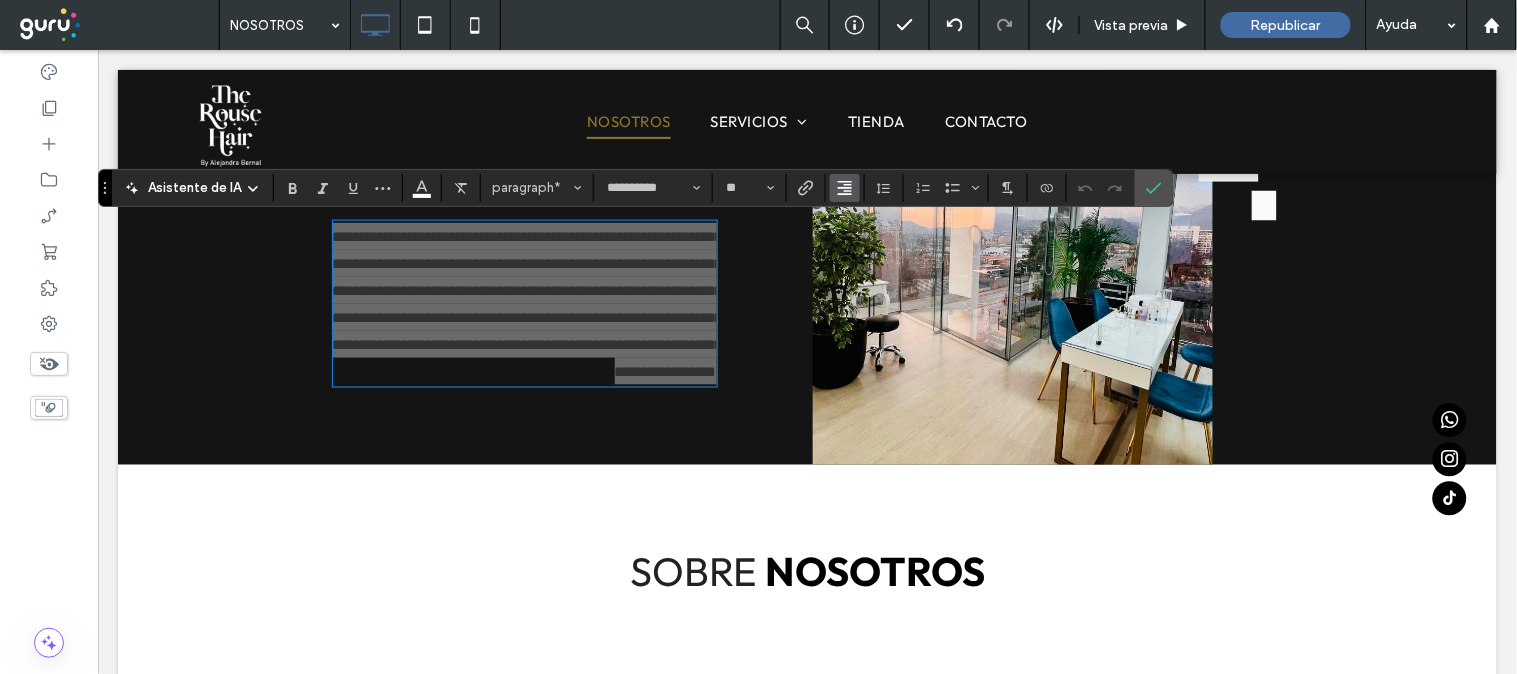 click 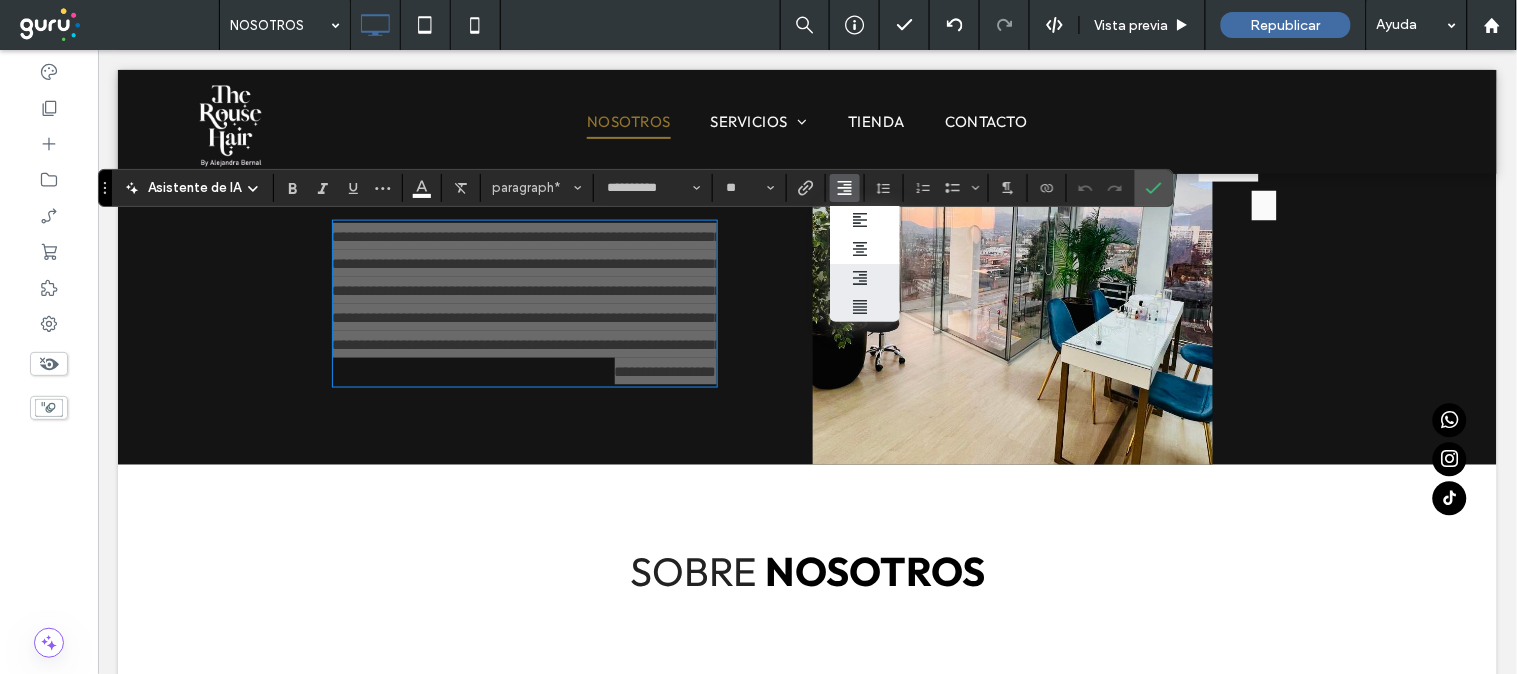 click at bounding box center (865, 307) 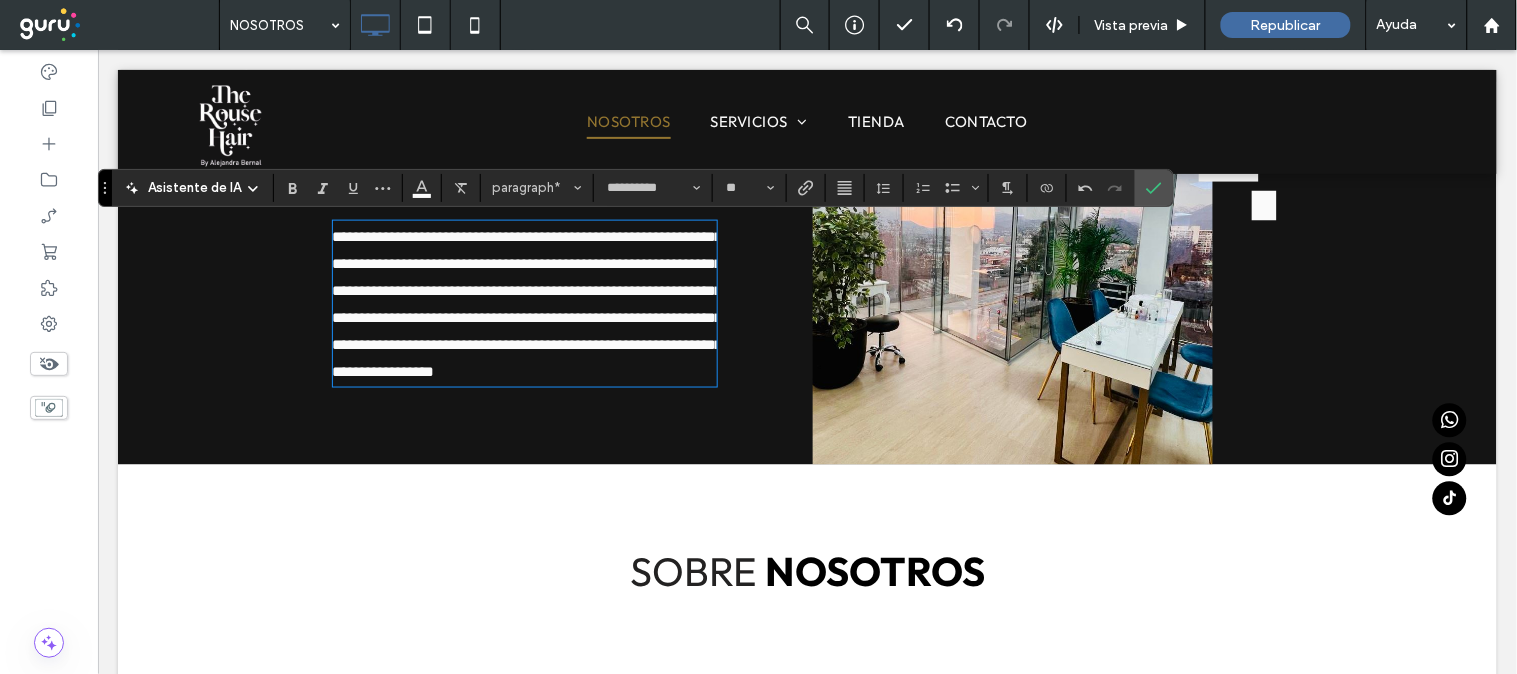 click on "SOBRE
NOSOTROS
NACIMIENTO THE ROUSE HAIR
Click To Paste
Click To Paste
La historia de
The Rouse Hair  by Ale Bernal, comenzó en 2018, impulsada por la pasión y el talento de nuestra fundadora,
Alejandra Bernal . Luego de consolidar su experiencia durante varios años como profesional independiente en el rubro de la belleza, viajando y capacitándose constantemente, Alejandra canalizo su pasión y quizo crear algo diferente. ﻿ Su energía, su impronta única y su entusiasmo la llevaron a fundar este espacio donde la
personalización y el compromiso con cada cliente  son el corazón de The Rouse Hair.
Click To Paste
¿QUIÉN ES ALE BERNAL?
Click To Paste
Click To Paste
Click To Paste
COMO NACE EL NOMBRE THE ROUSE HAIR by ALE BERNAL?
Click To Paste
Click To Paste" at bounding box center [806, 1387] 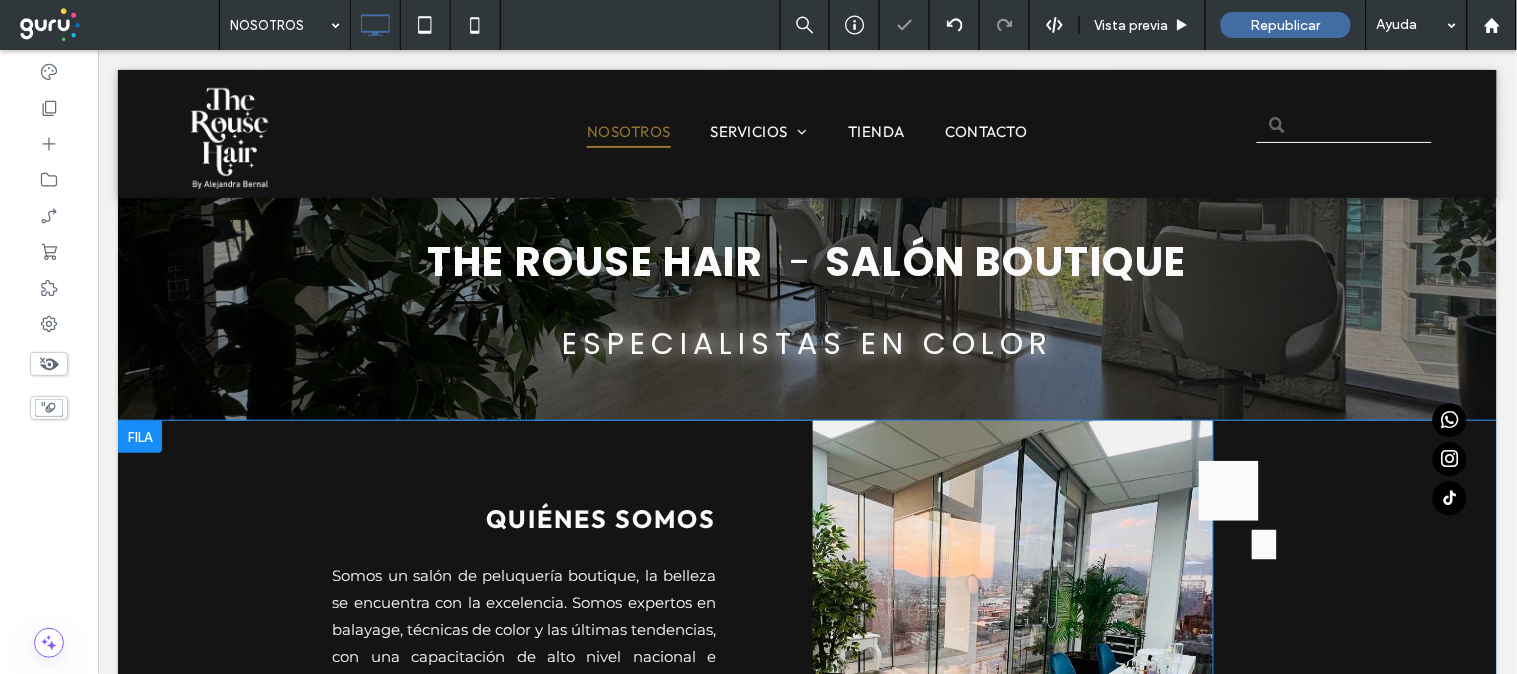 scroll, scrollTop: 296, scrollLeft: 0, axis: vertical 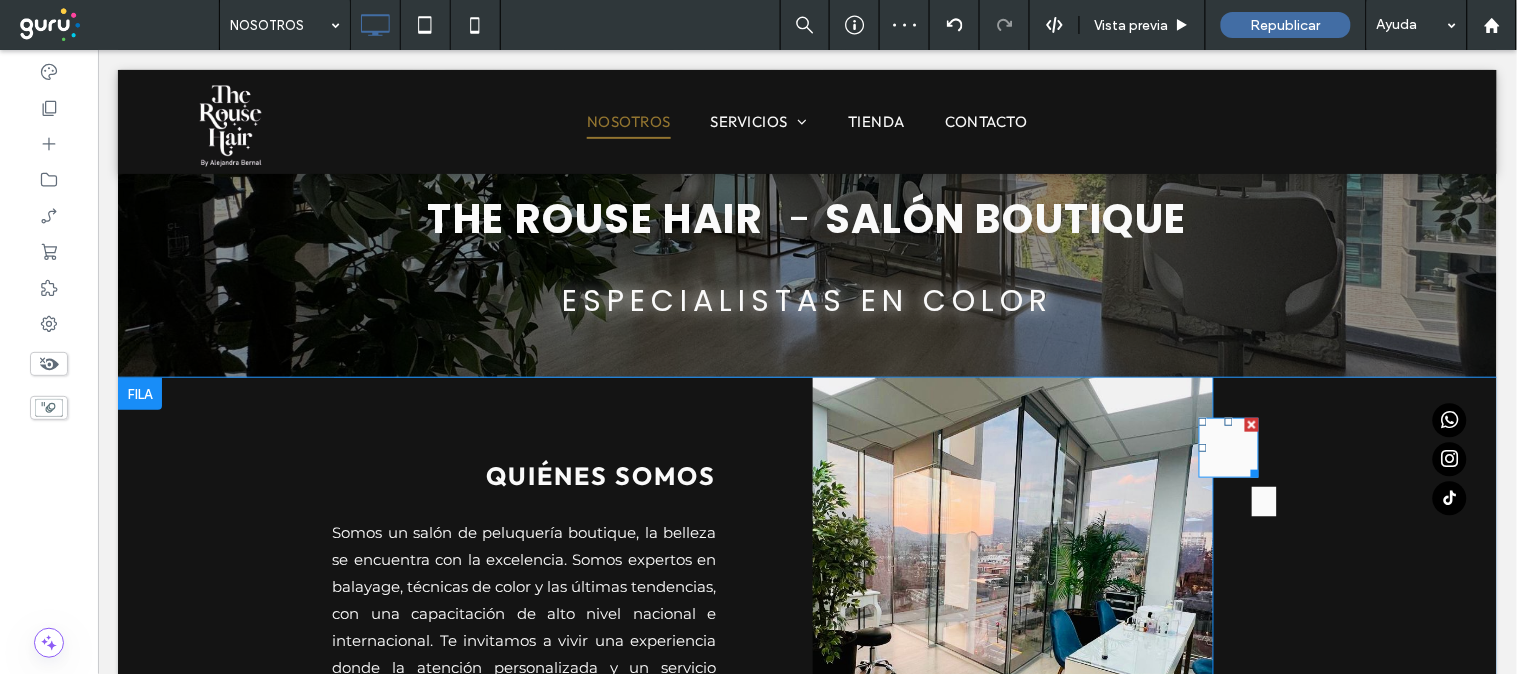 click at bounding box center [1251, 424] 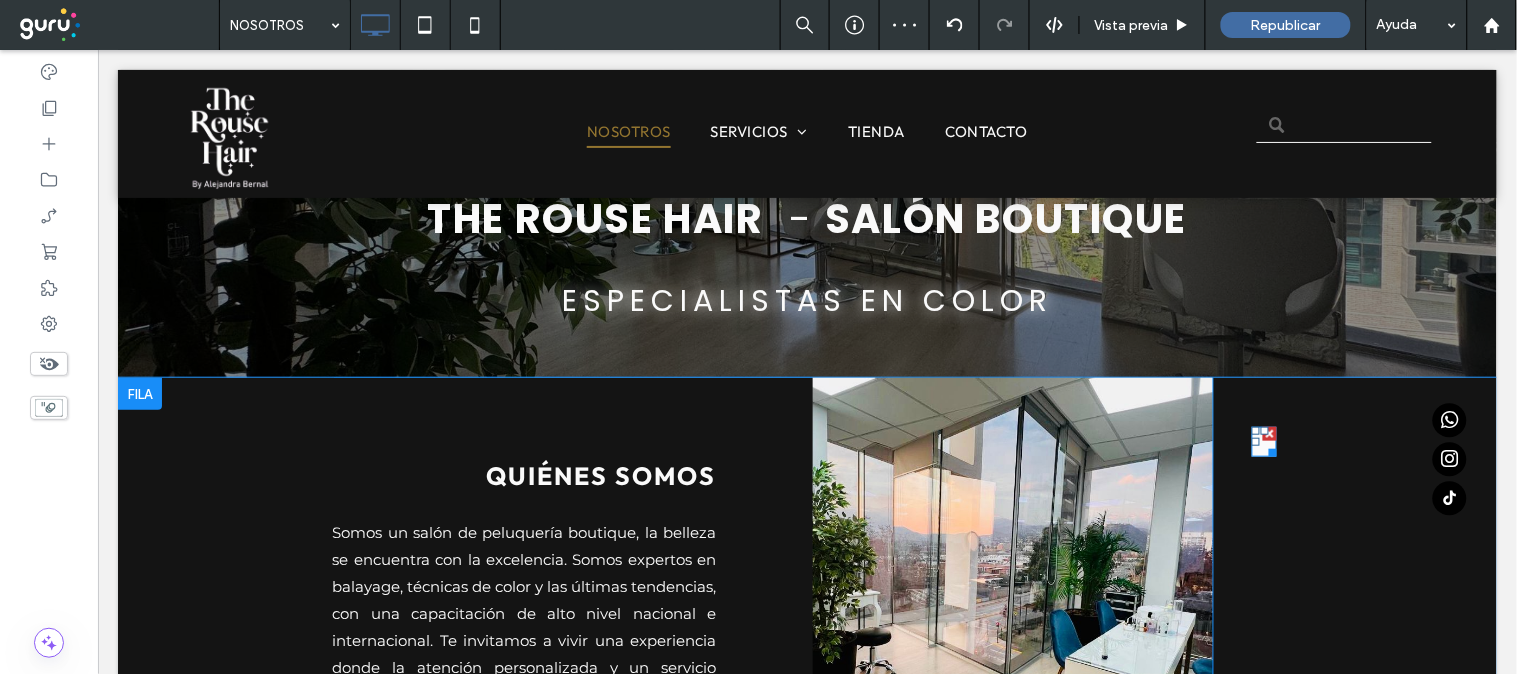 click at bounding box center [1269, 433] 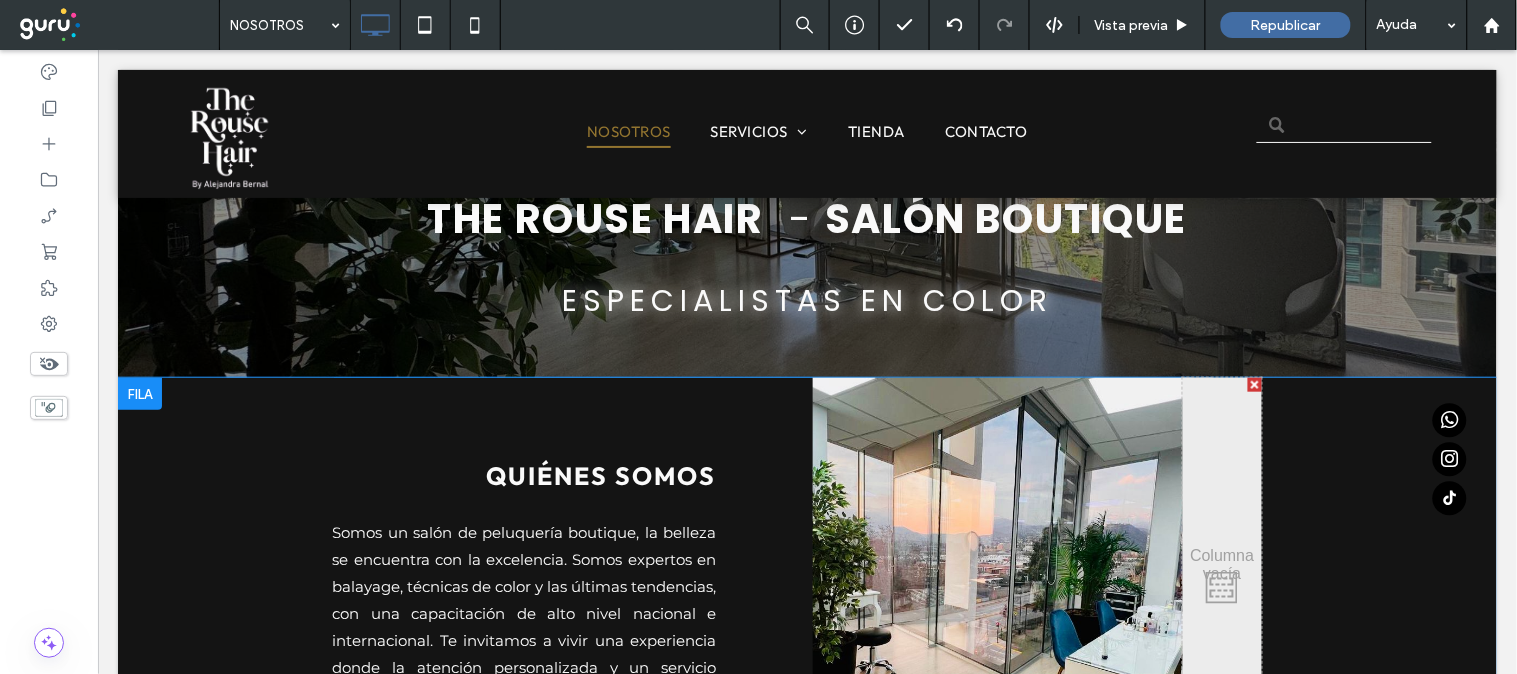 click at bounding box center [1254, 384] 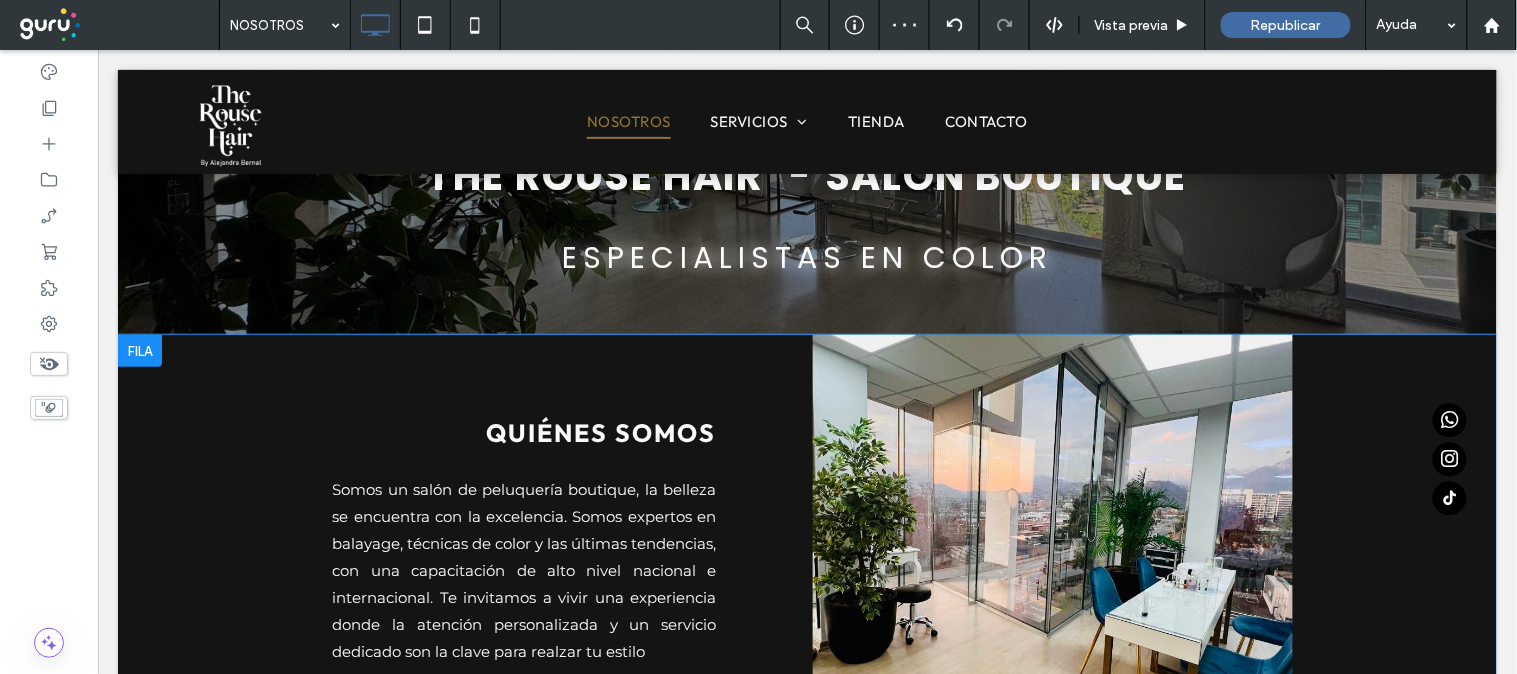 scroll, scrollTop: 273, scrollLeft: 0, axis: vertical 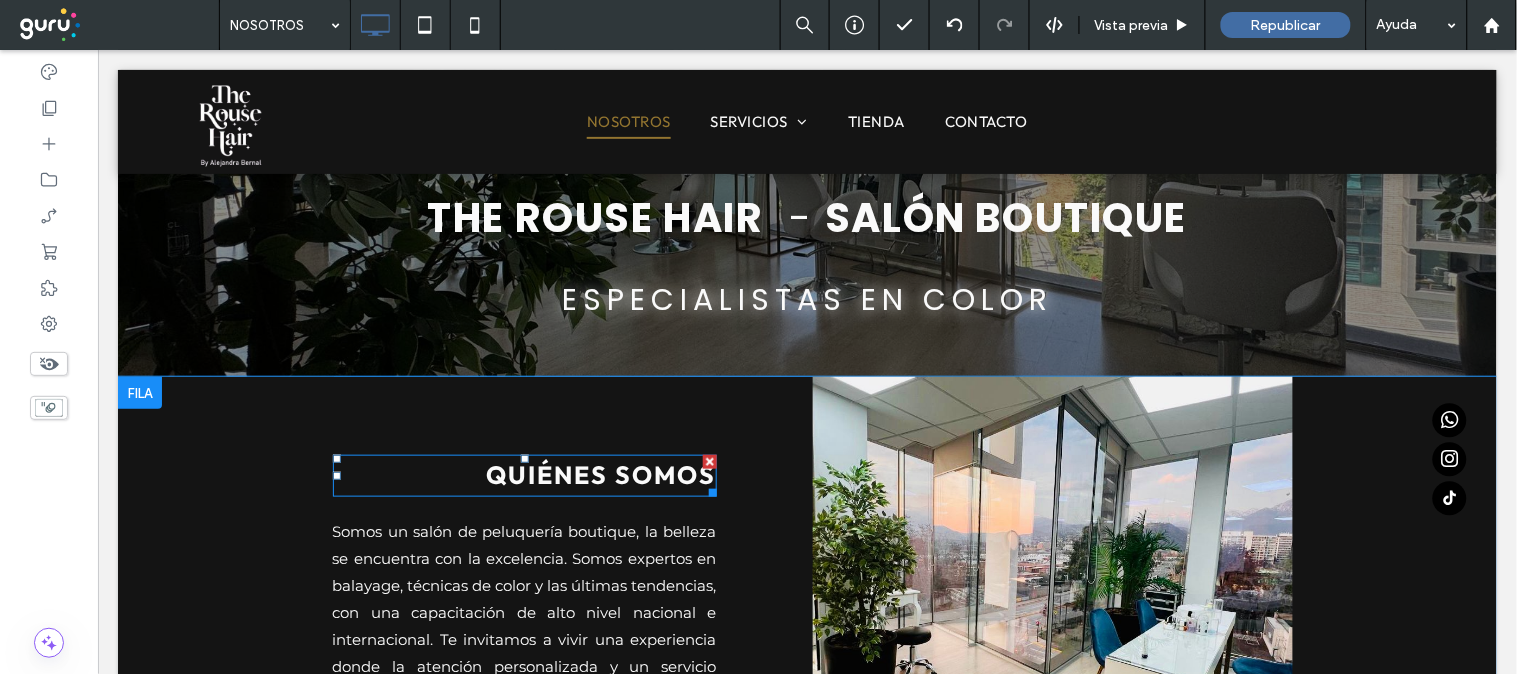 click on "QUIÉNES SOMOS" at bounding box center (601, 474) 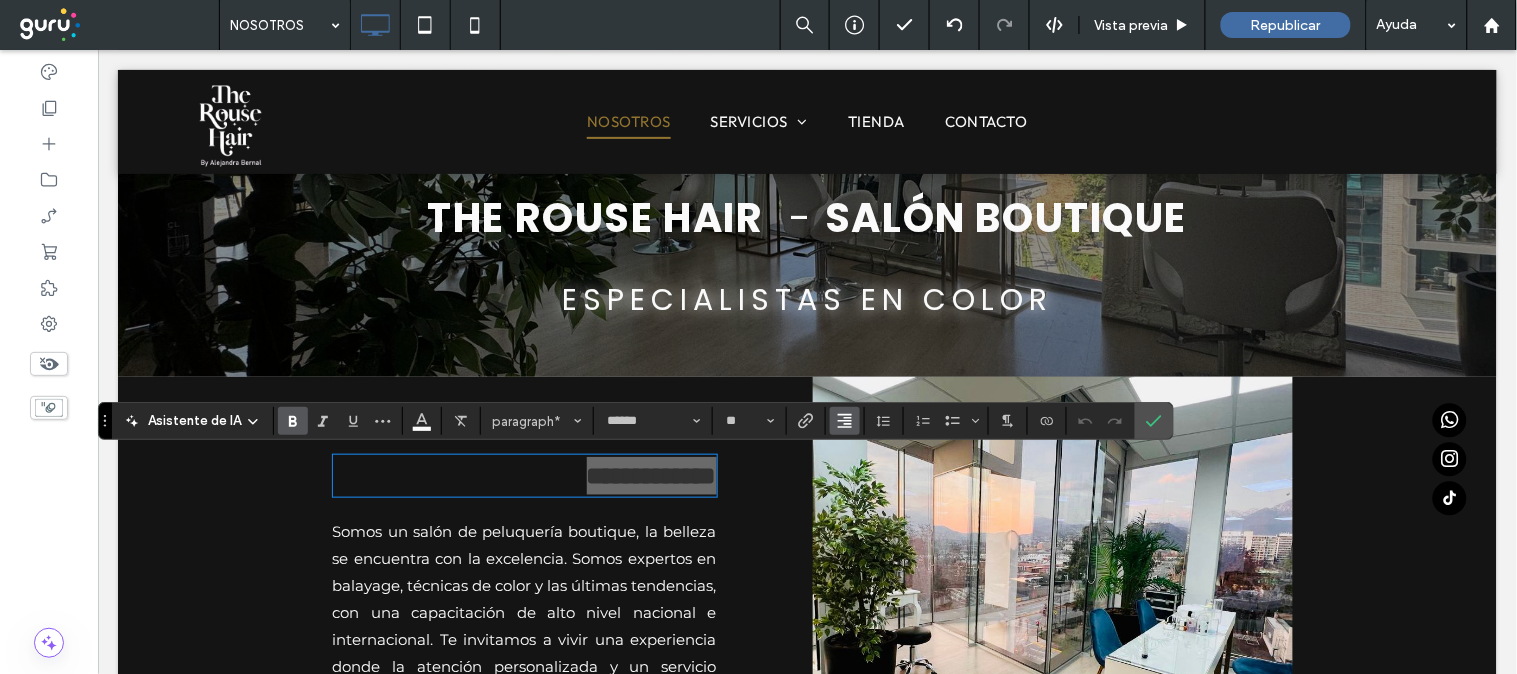 click 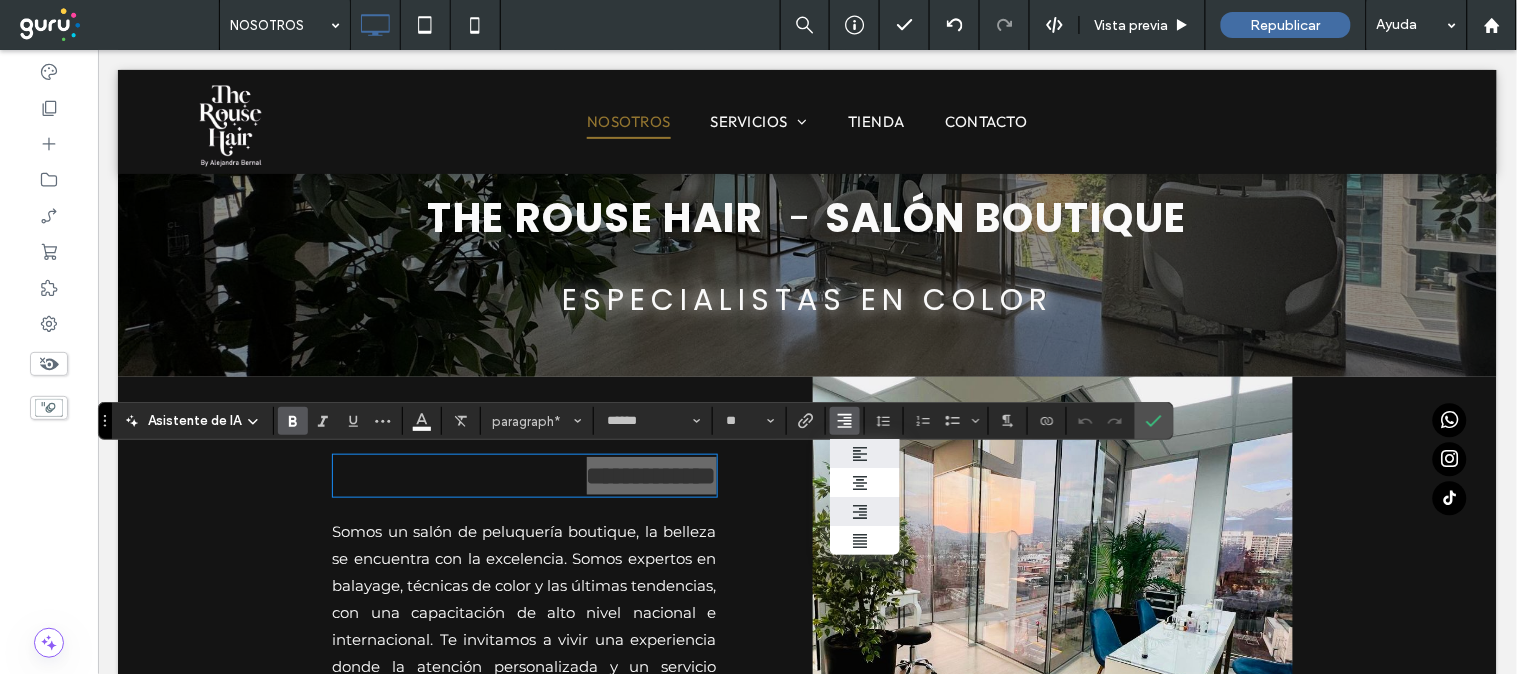 click 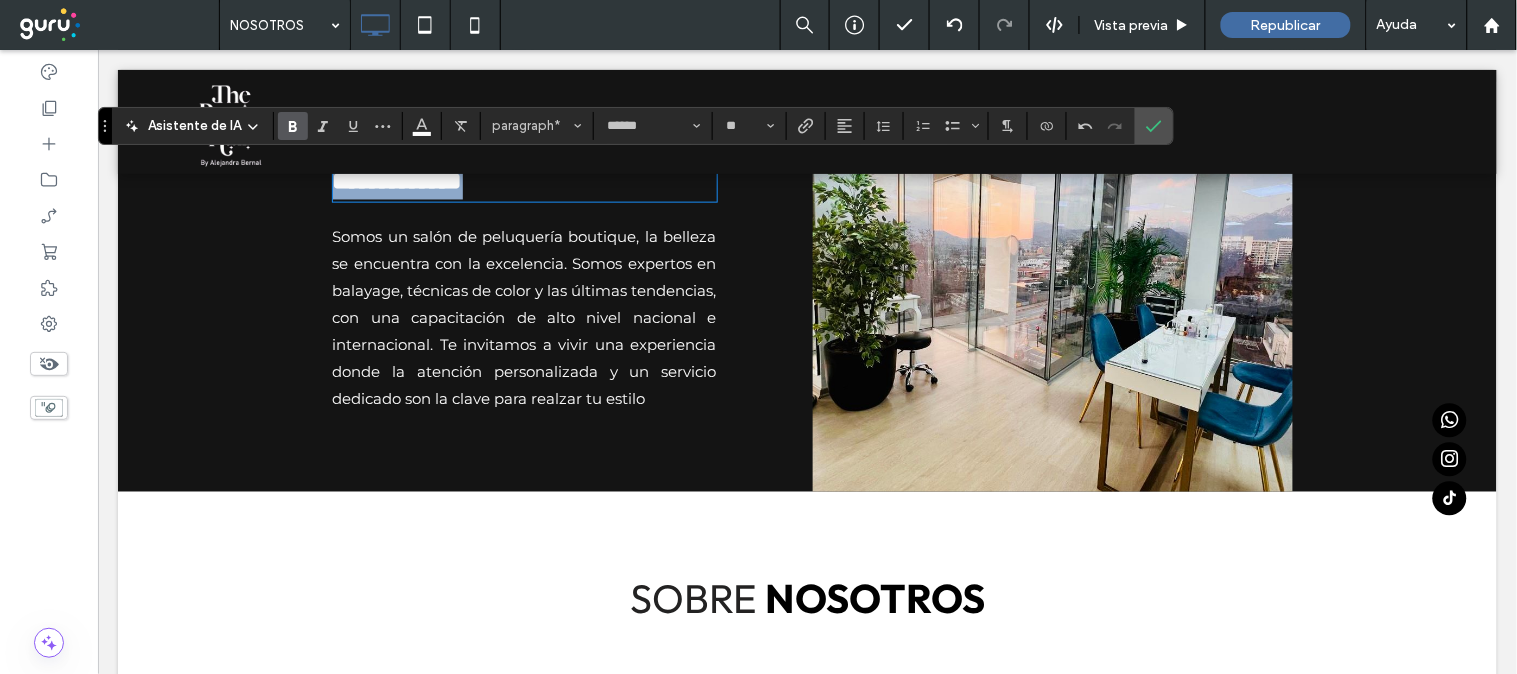 scroll, scrollTop: 865, scrollLeft: 0, axis: vertical 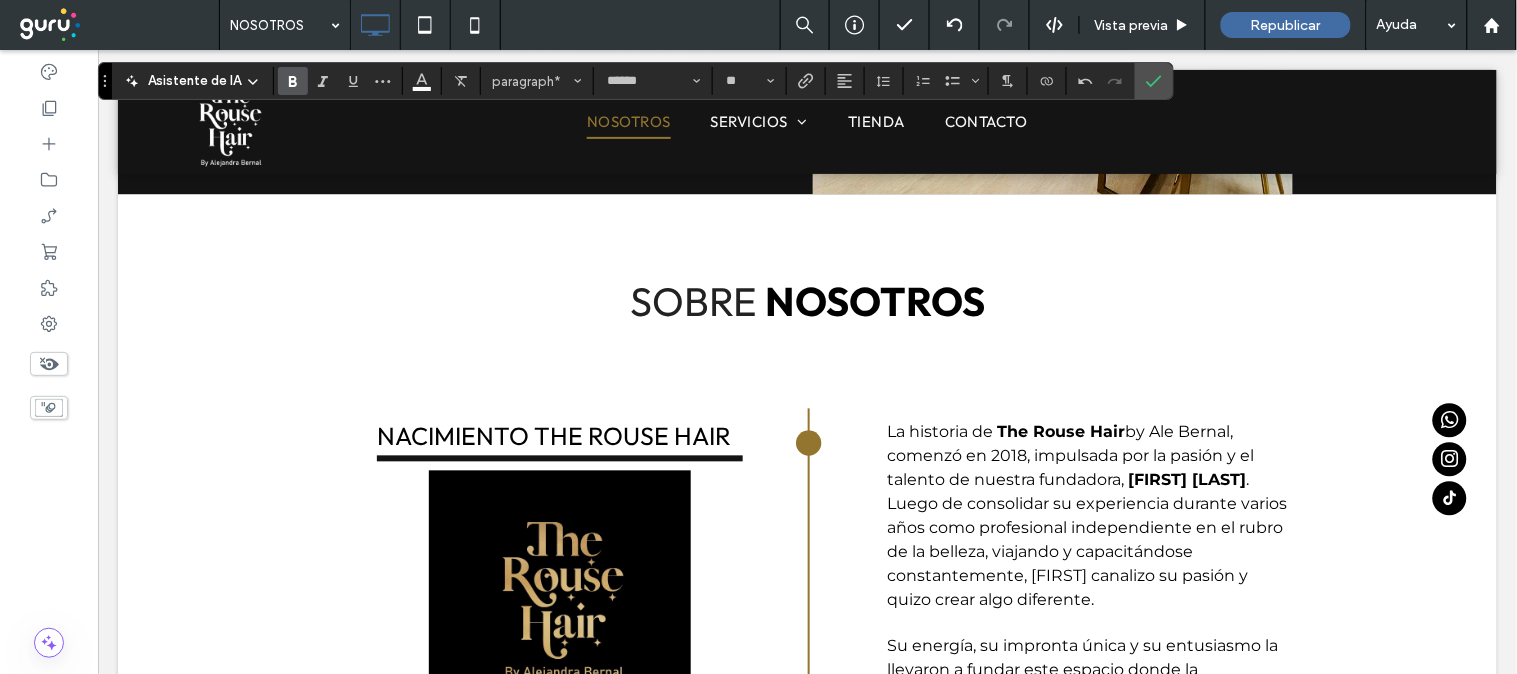click on "SOBRE
NOSOTROS" at bounding box center [807, 301] 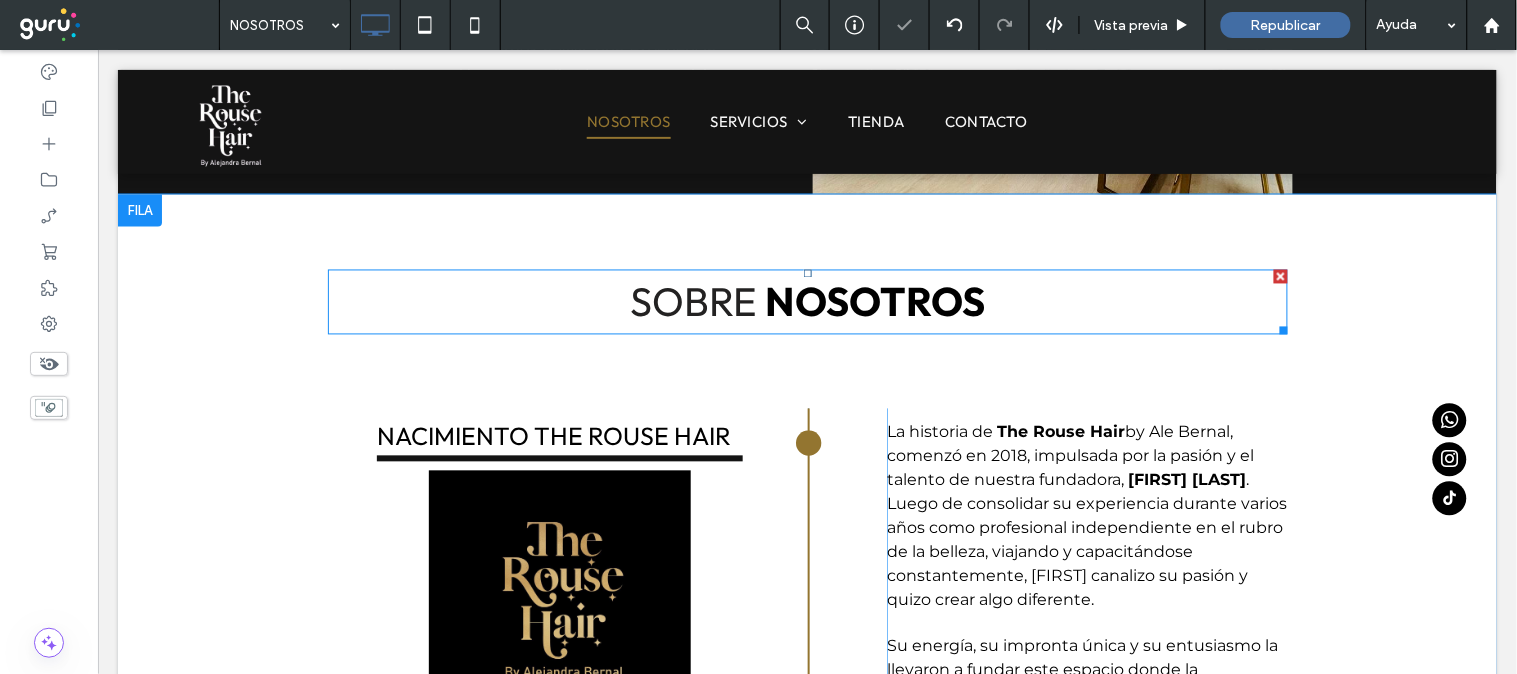 click on "SOBRE
NOSOTROS" at bounding box center (807, 301) 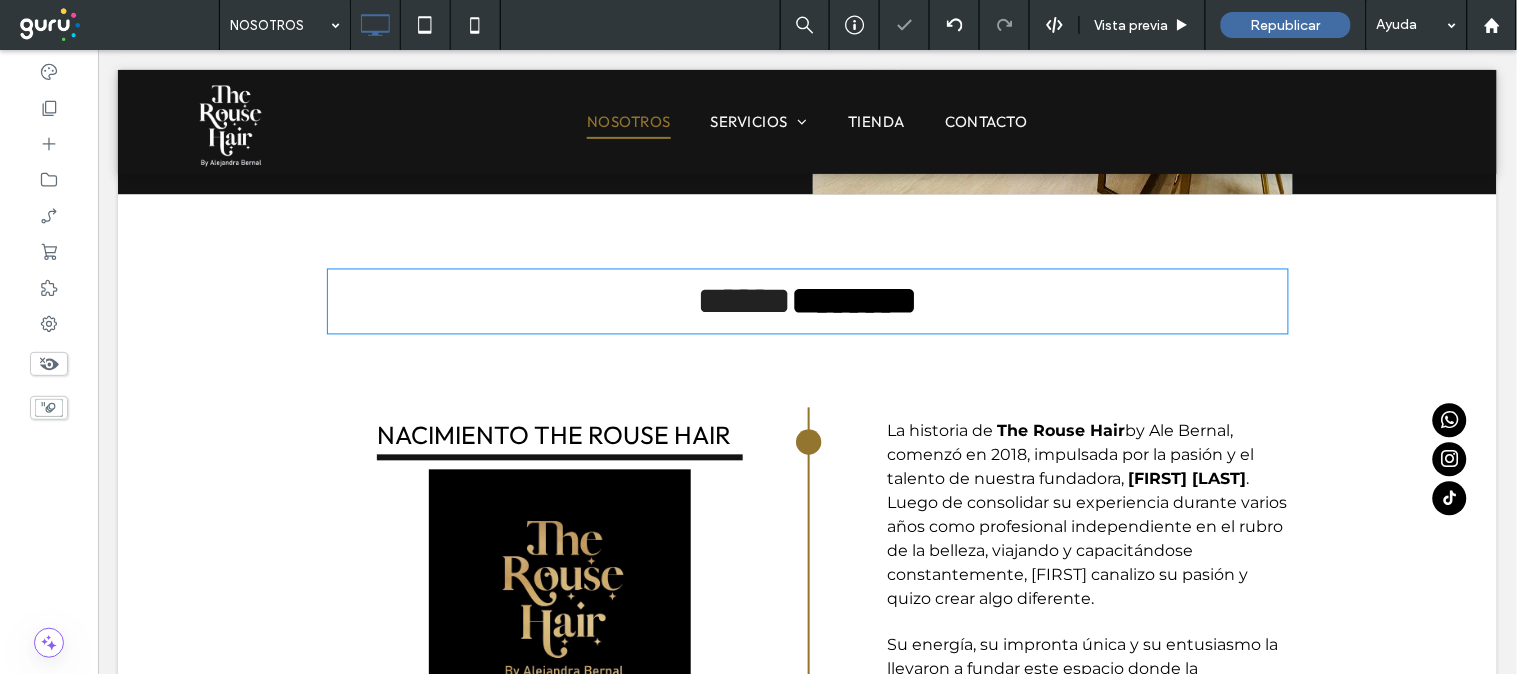 click on "*****   ********" at bounding box center (807, 301) 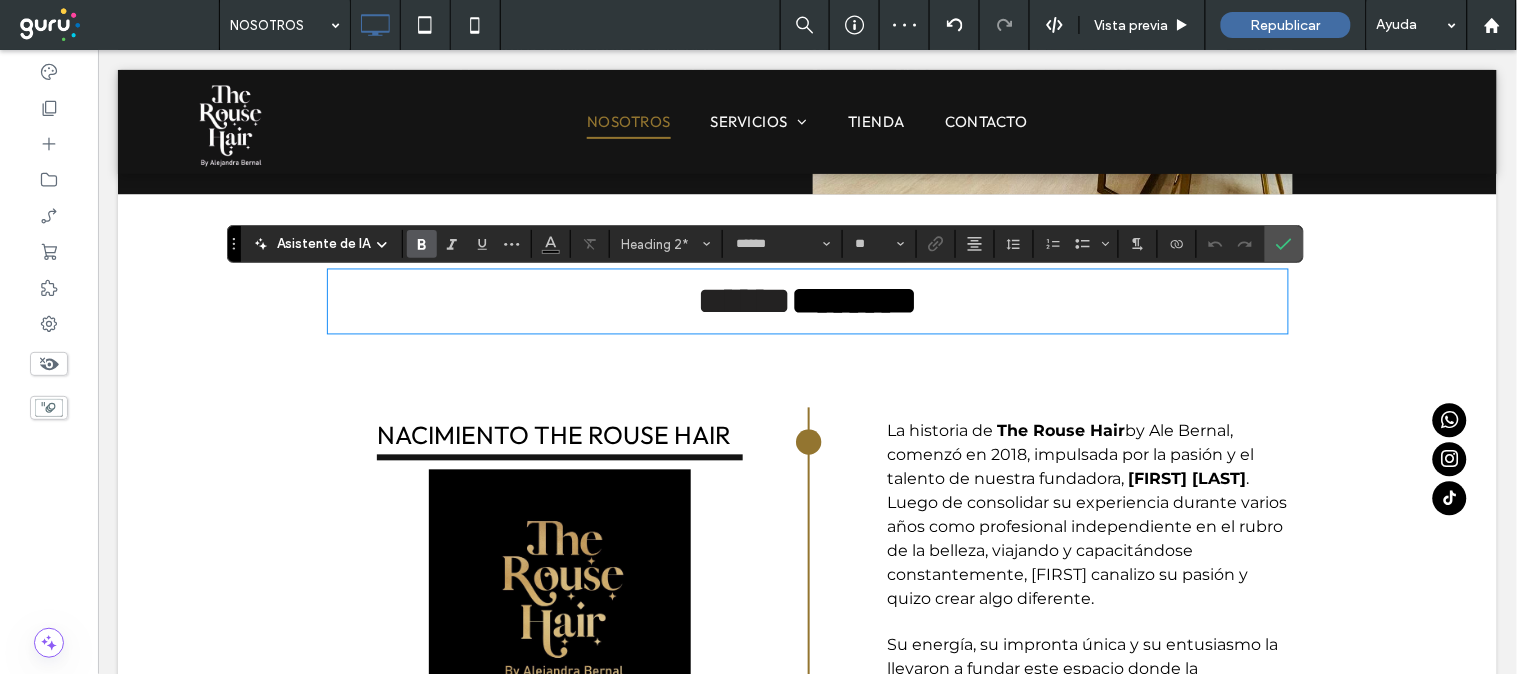 click on "*****   ********" at bounding box center [807, 301] 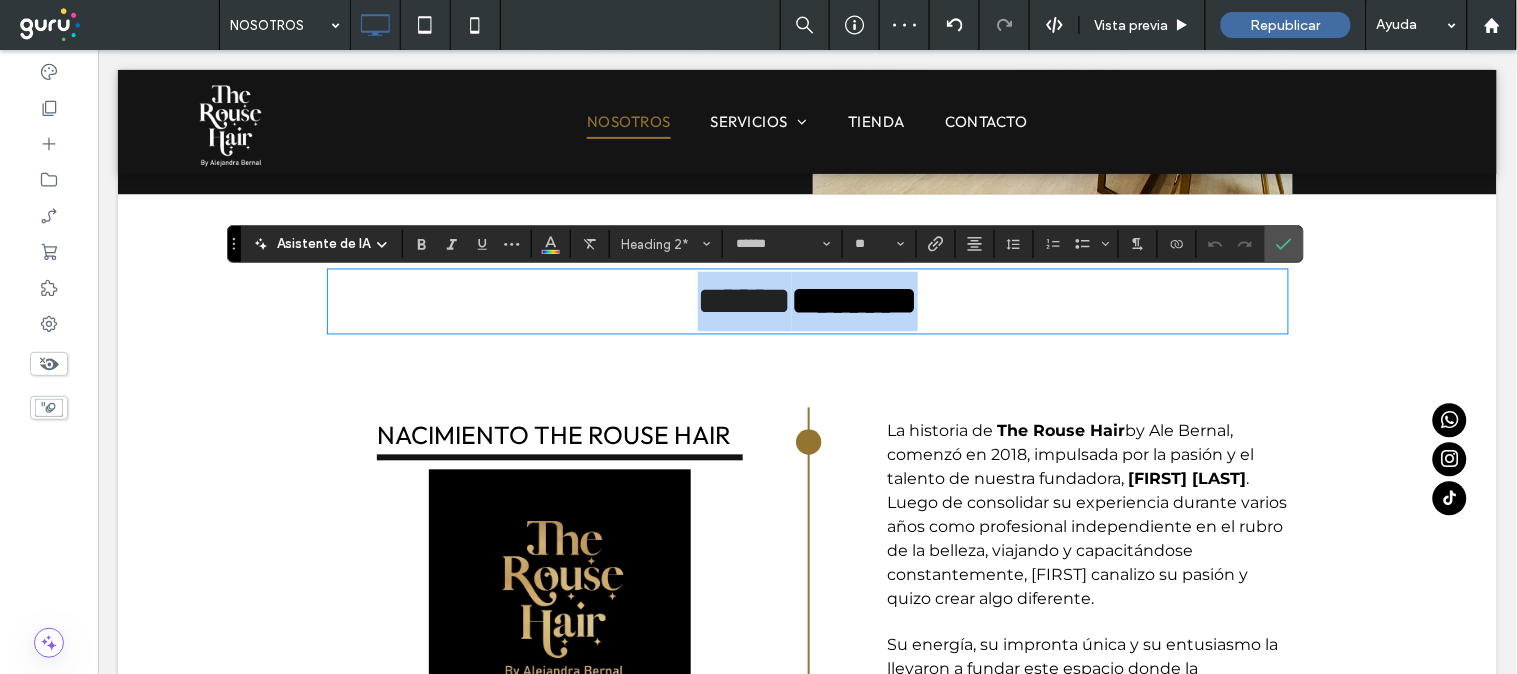 drag, startPoint x: 979, startPoint y: 313, endPoint x: 527, endPoint y: 313, distance: 452 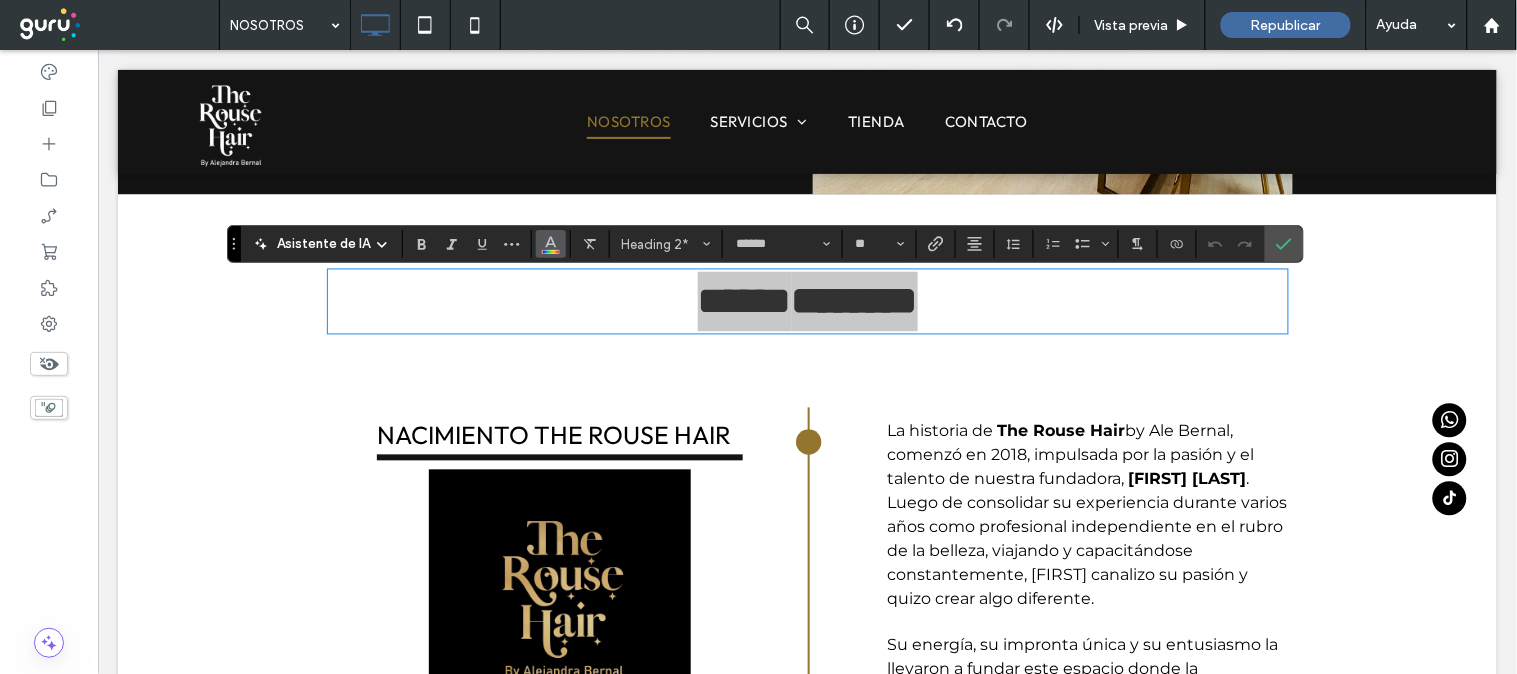 click 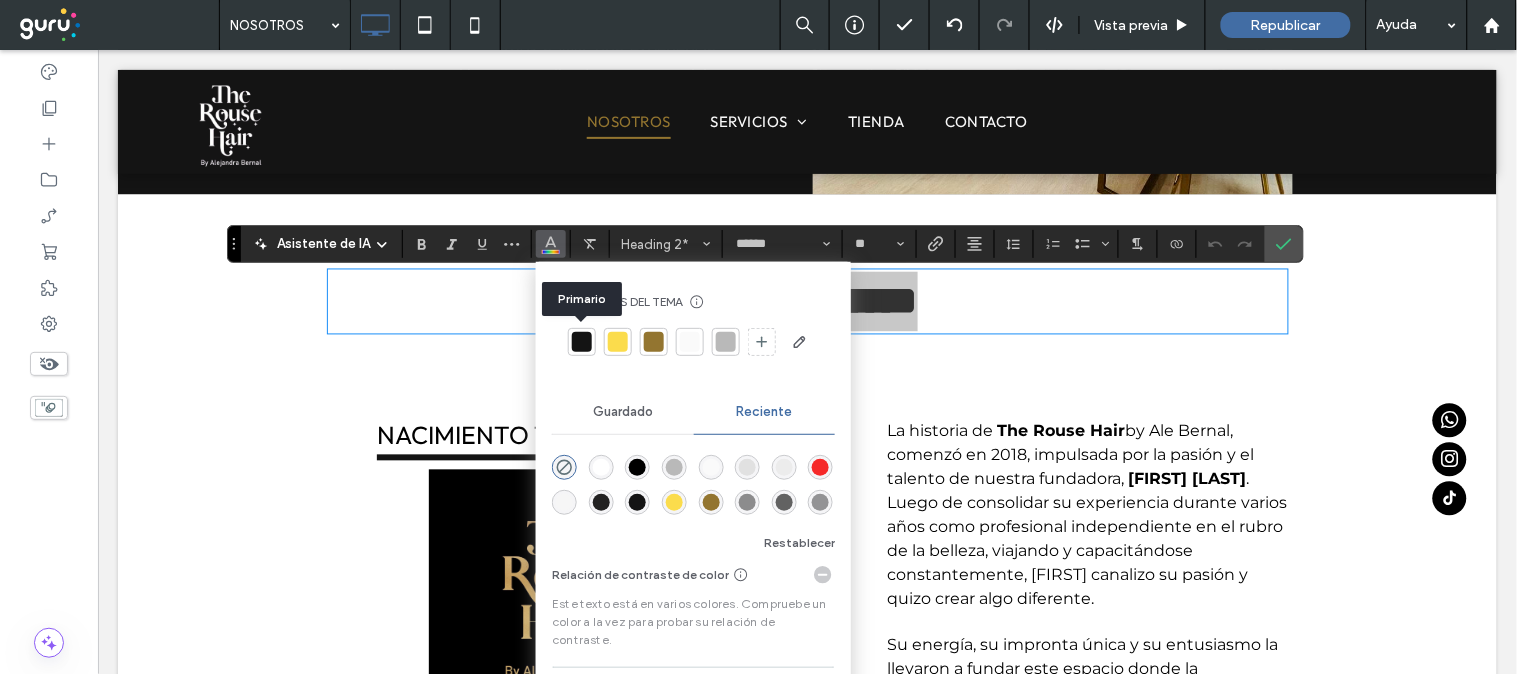 click at bounding box center (582, 342) 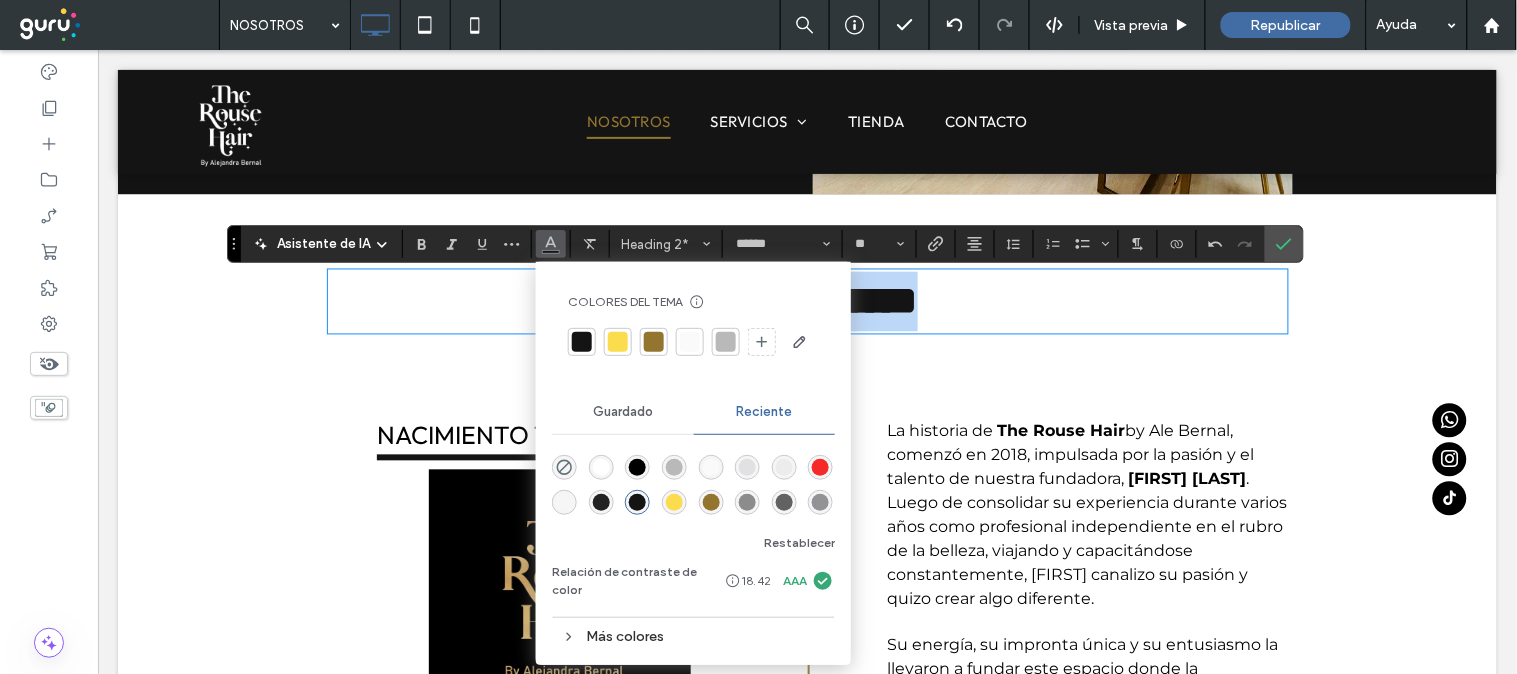 click on "***** ********" at bounding box center (807, 301) 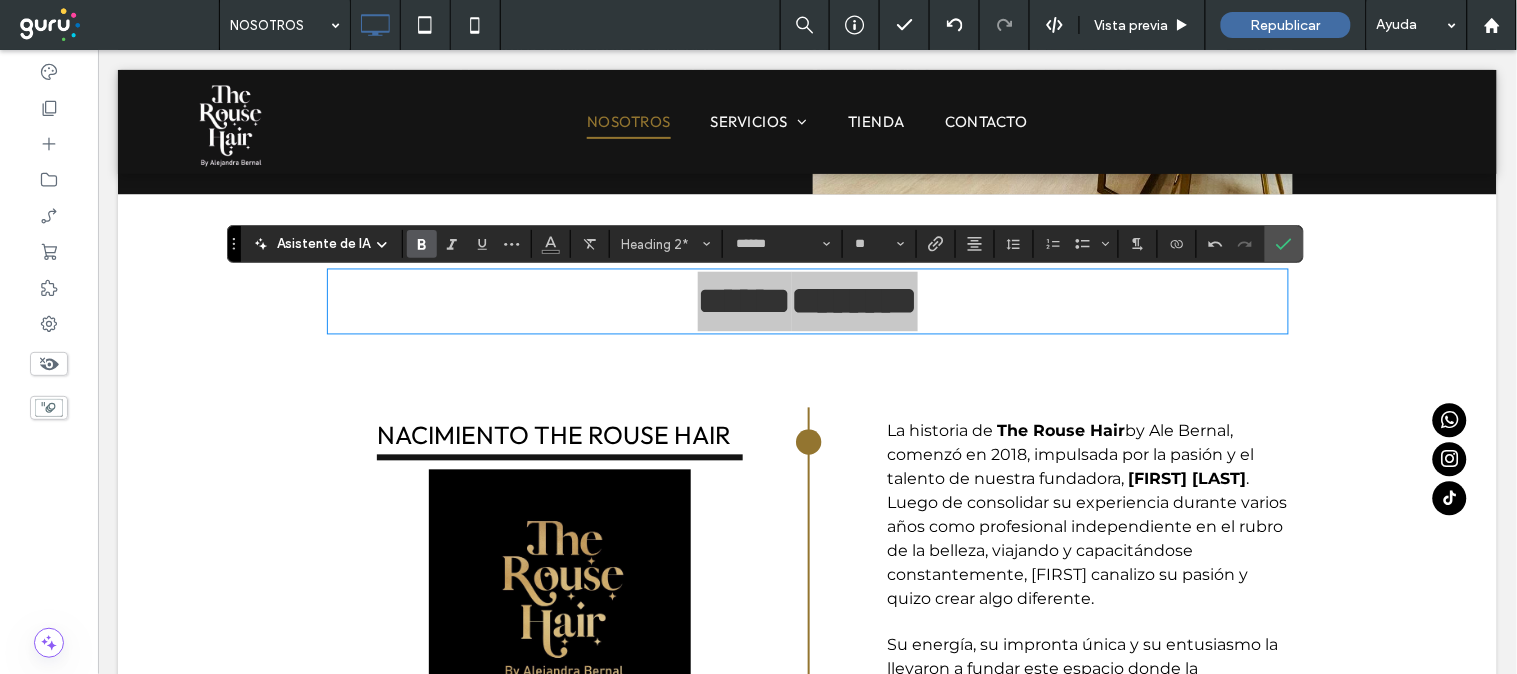 click 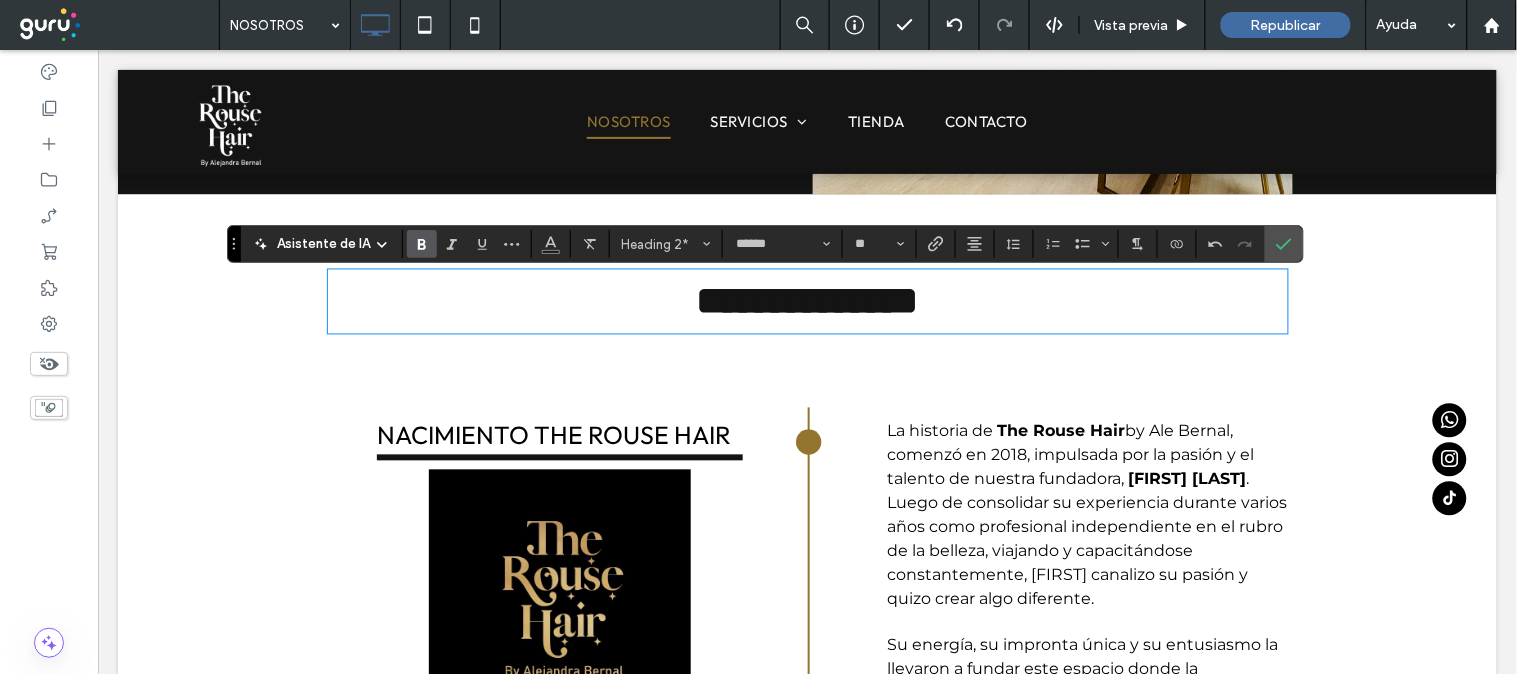 click on "**********" at bounding box center [807, 1117] 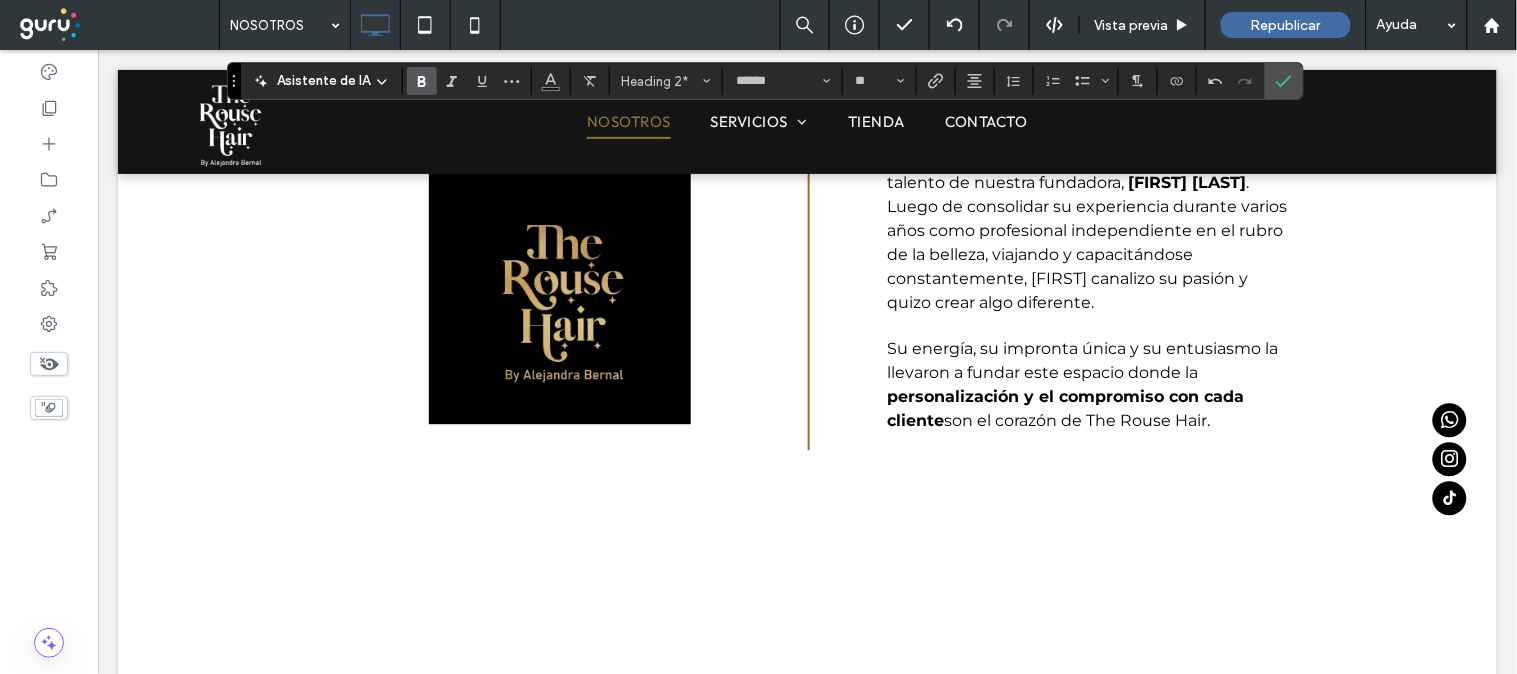 scroll, scrollTop: 865, scrollLeft: 0, axis: vertical 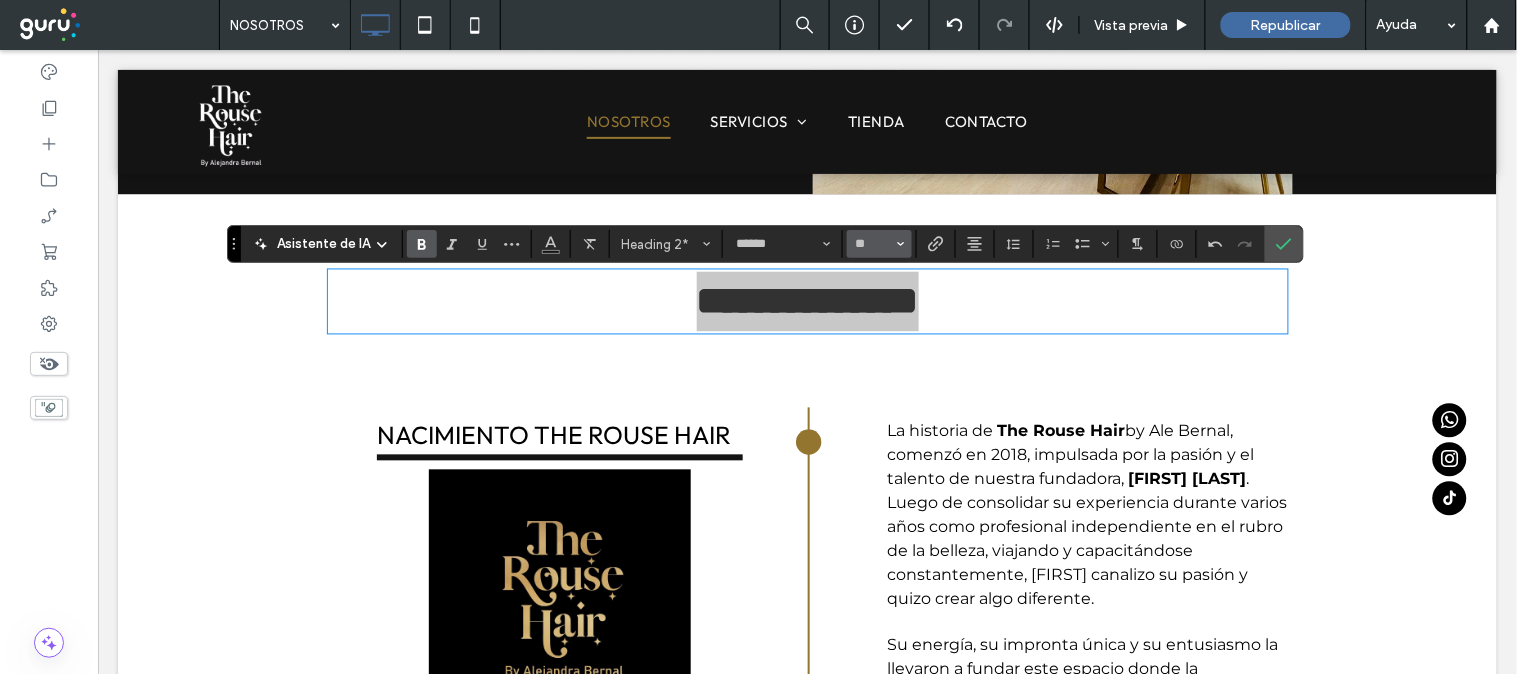 click 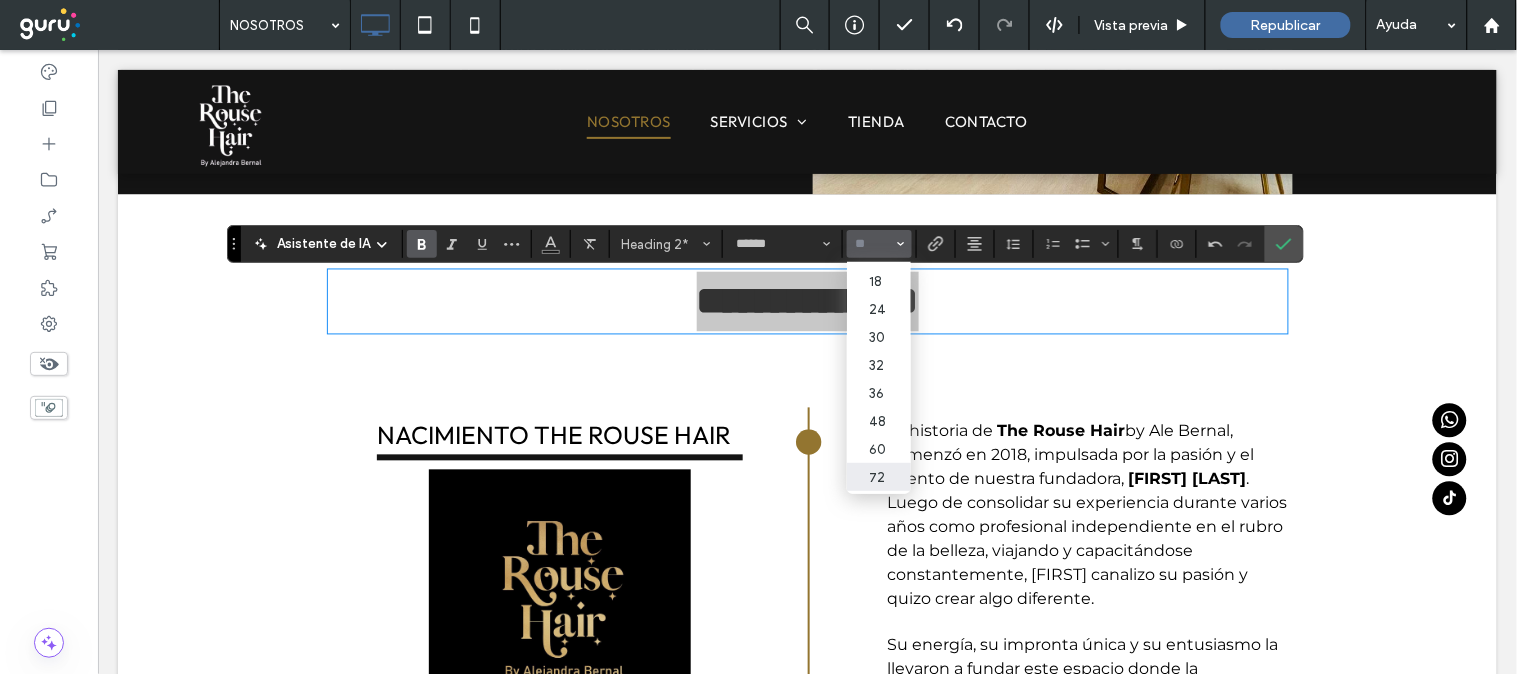 scroll, scrollTop: 241, scrollLeft: 0, axis: vertical 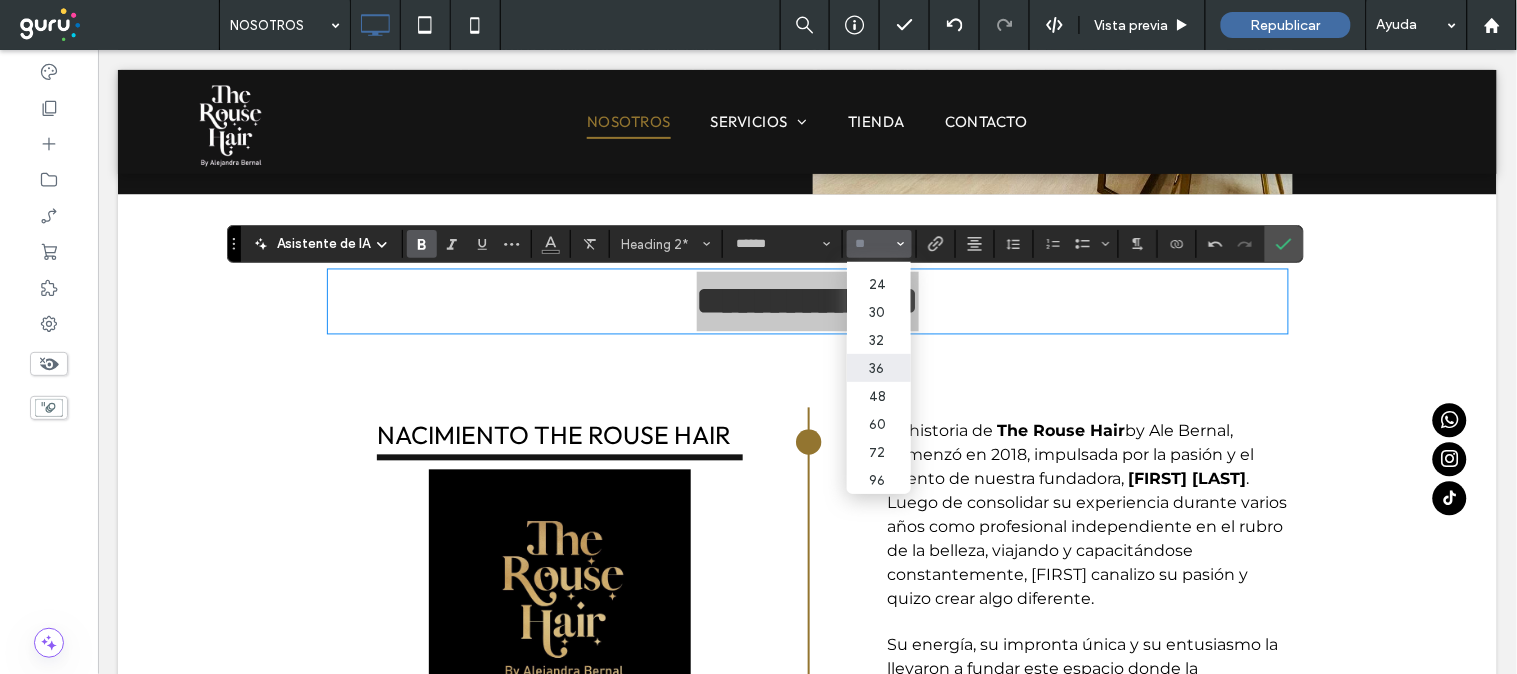click on "36" at bounding box center [879, 368] 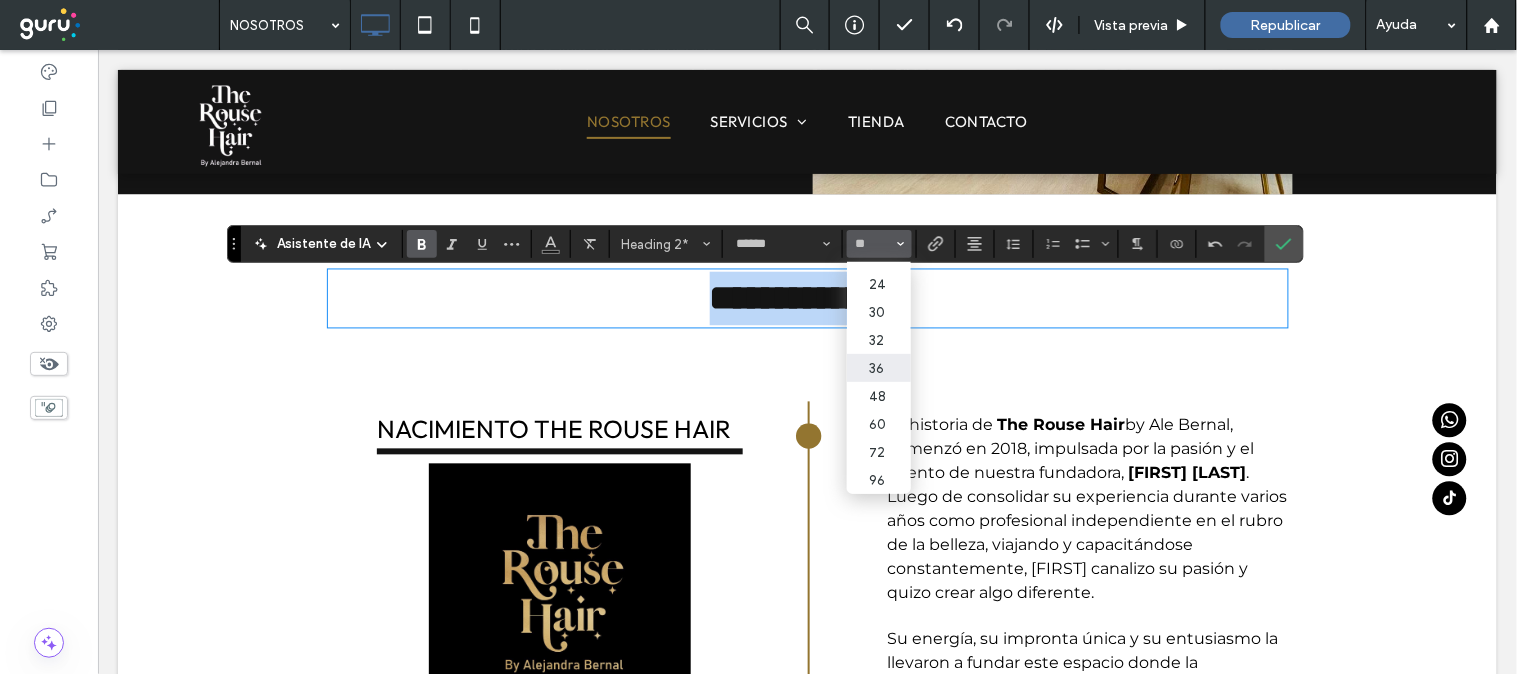 type on "**" 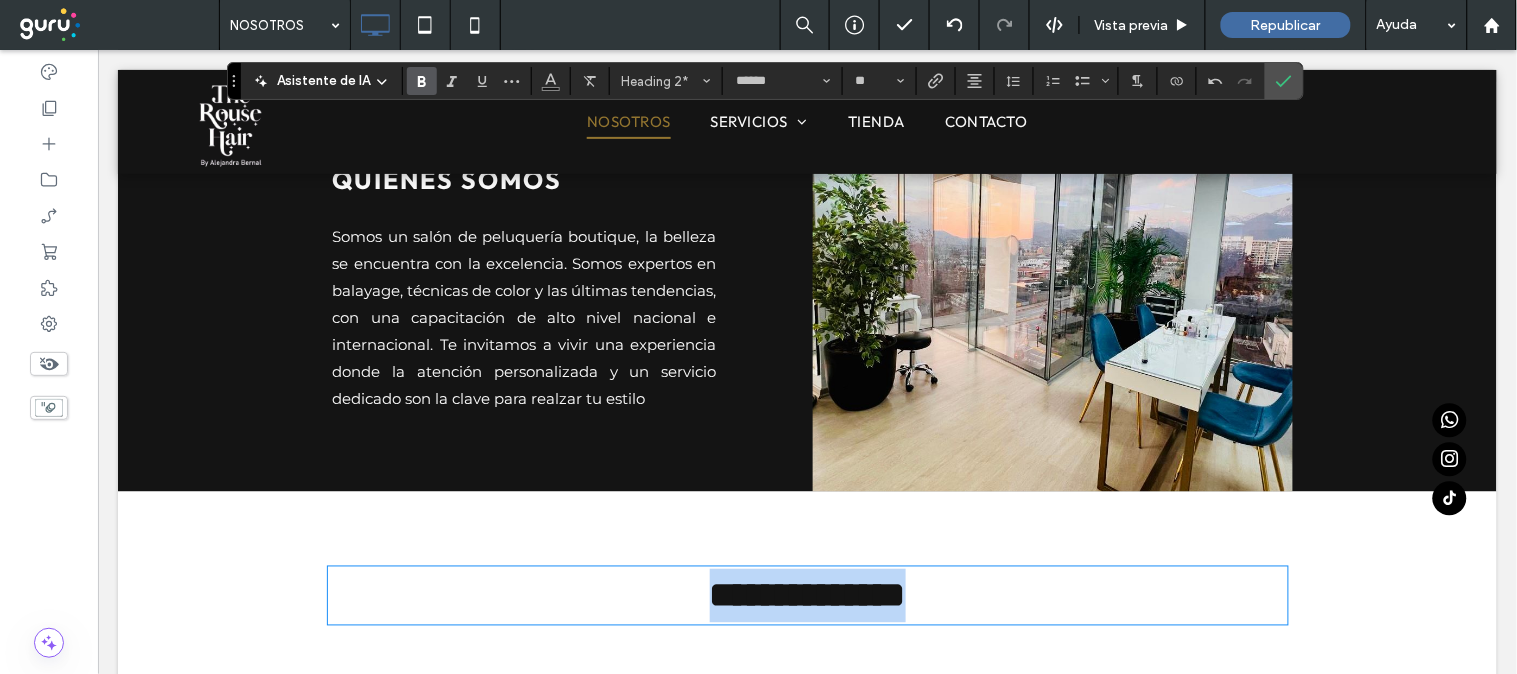 scroll, scrollTop: 1162, scrollLeft: 0, axis: vertical 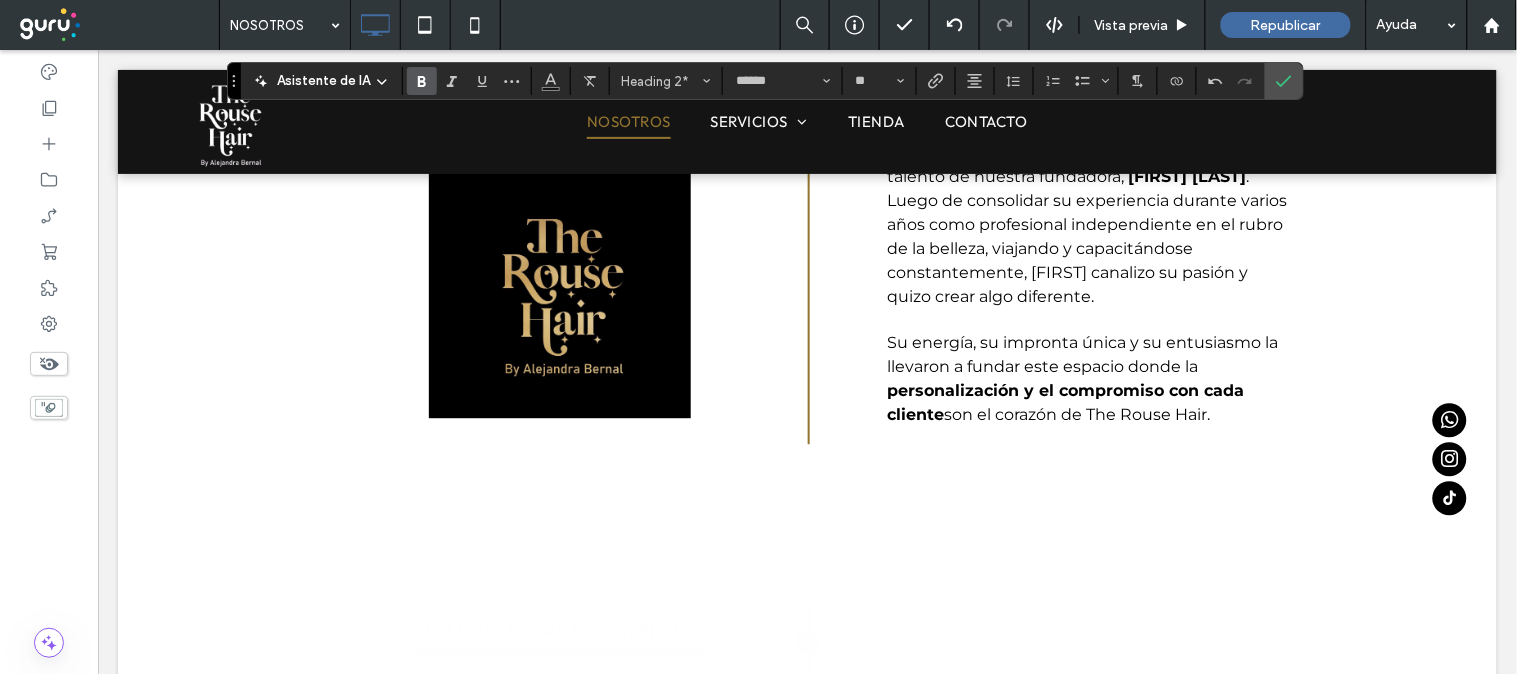 click on "﻿ Su energía, su impronta única y su entusiasmo la llevaron a fundar este espacio donde la" at bounding box center [1081, 353] 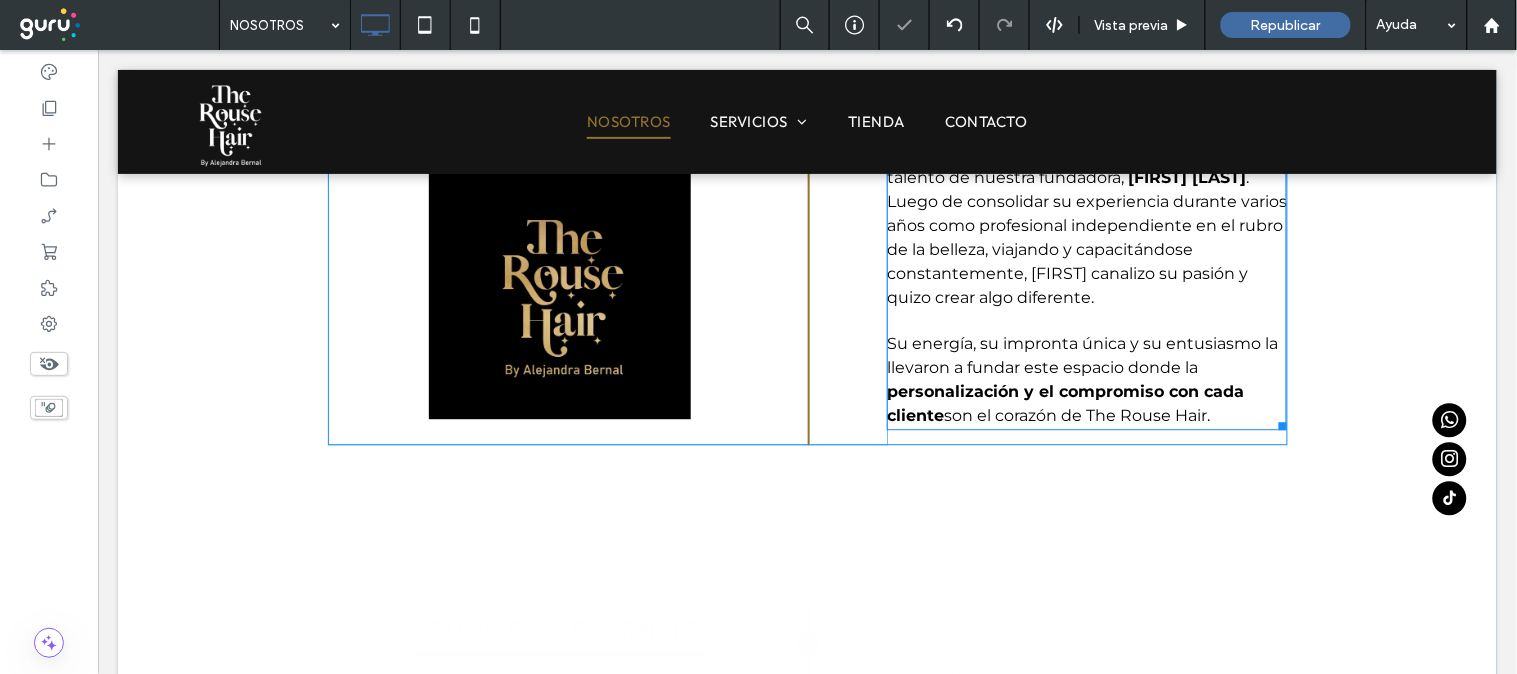 click on "﻿ Su energía, su impronta única y su entusiasmo la llevaron a fundar este espacio donde la" at bounding box center [1081, 354] 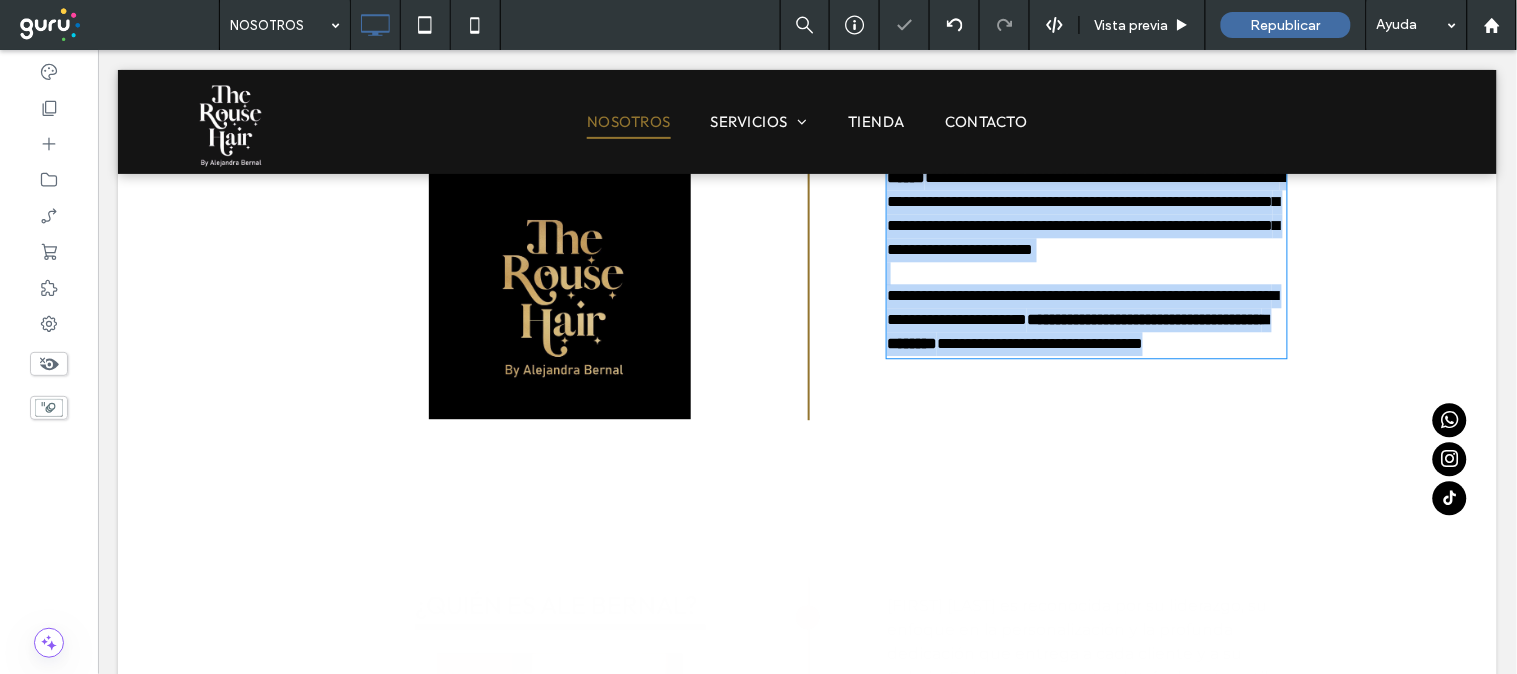 type on "**********" 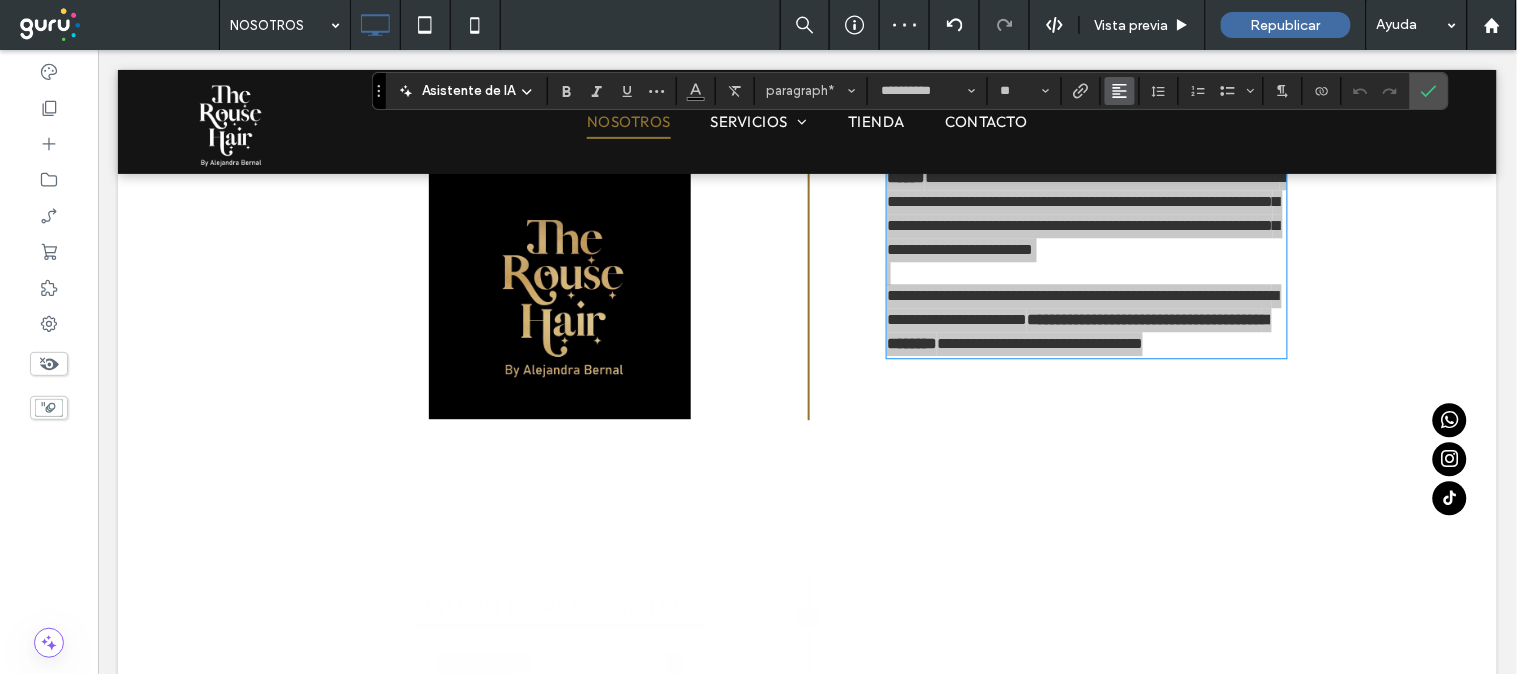 click at bounding box center (1120, 91) 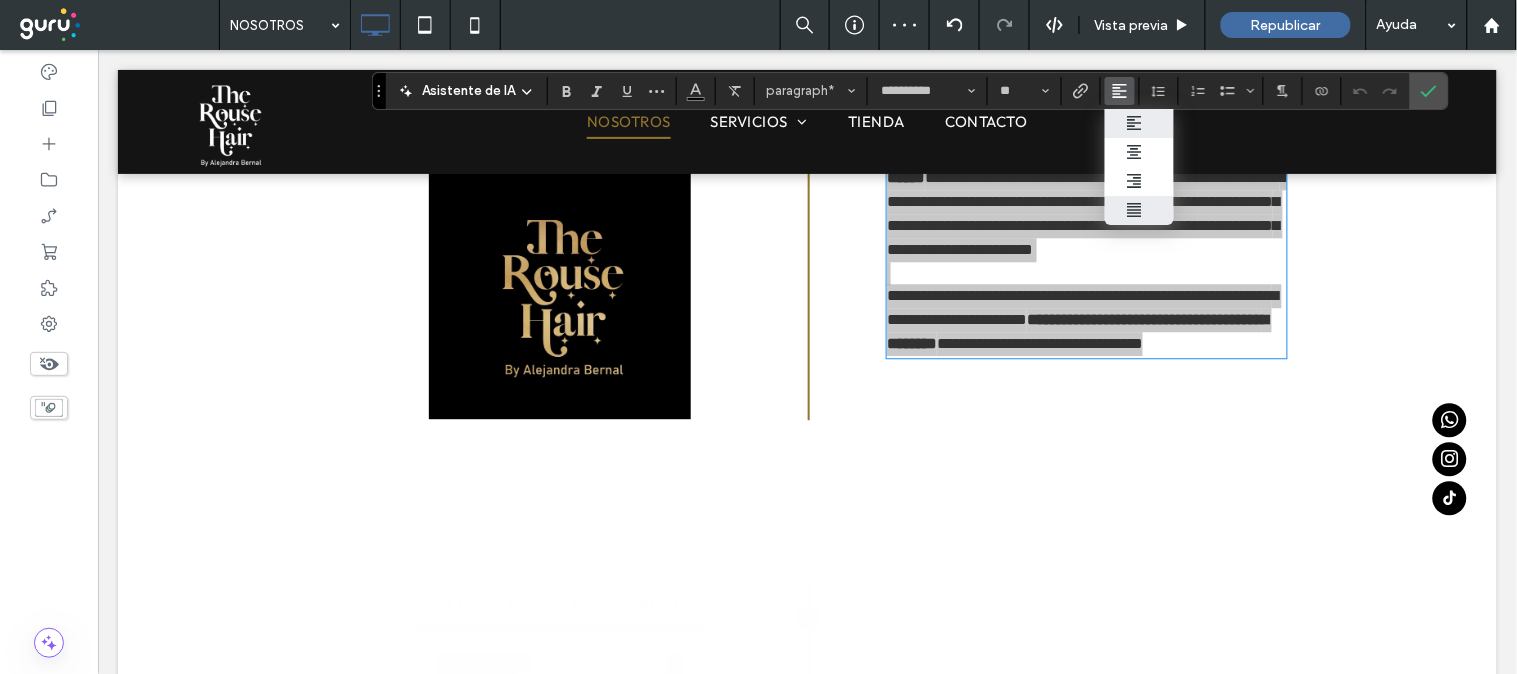 click 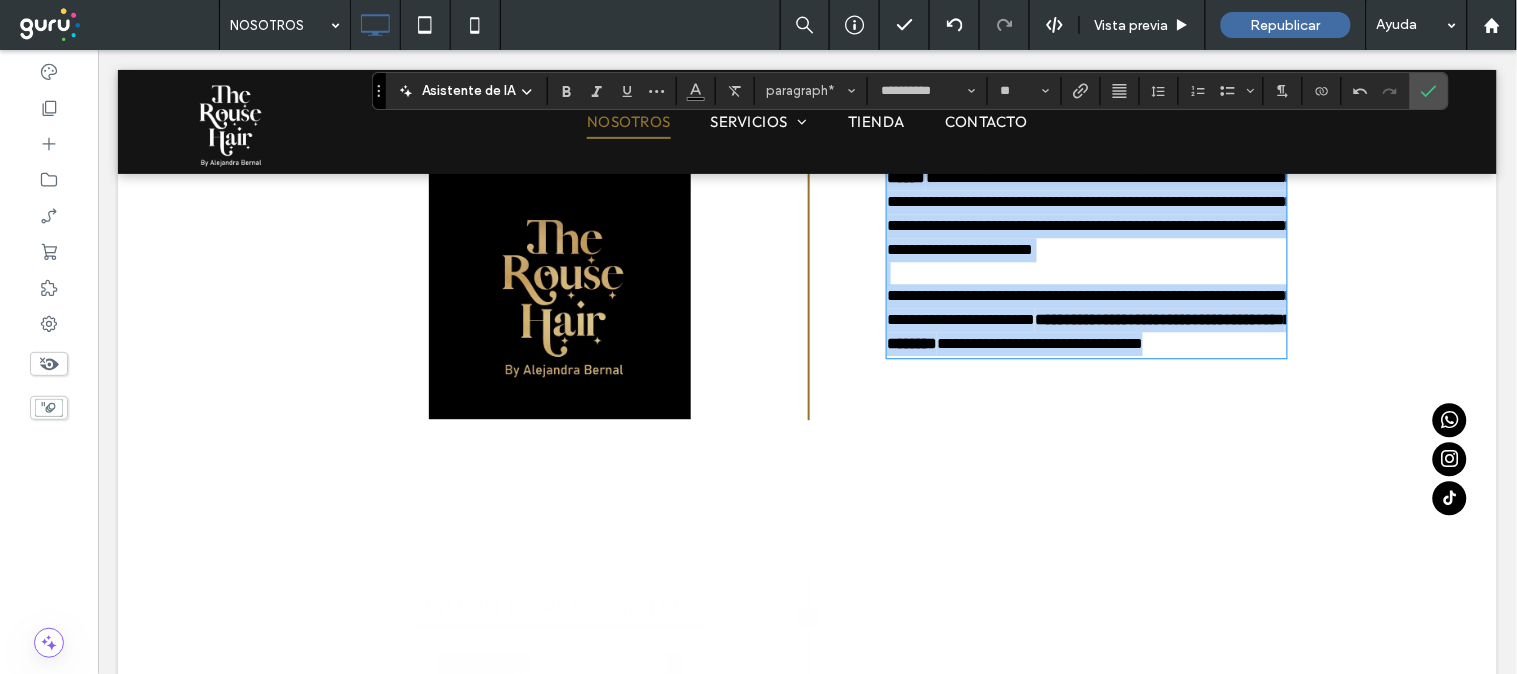 click at bounding box center (1086, 272) 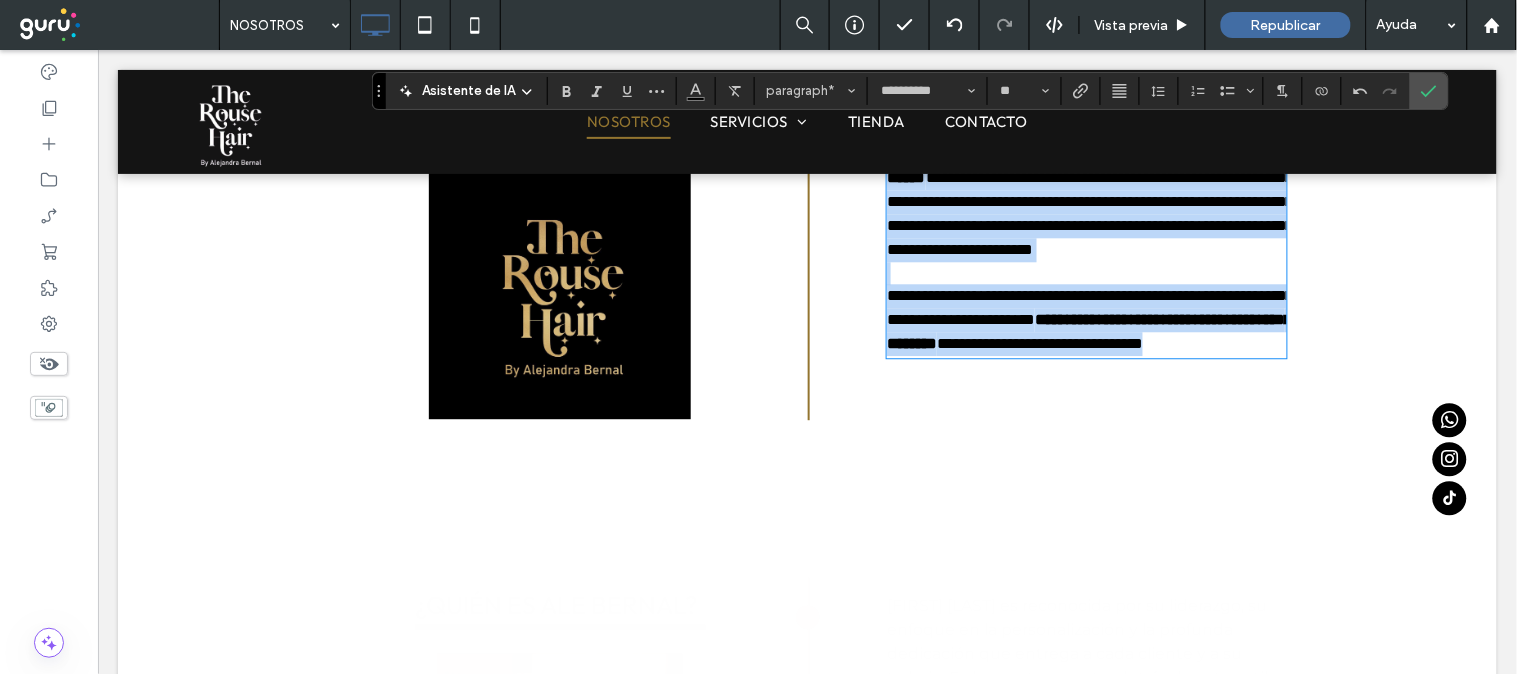 type on "*******" 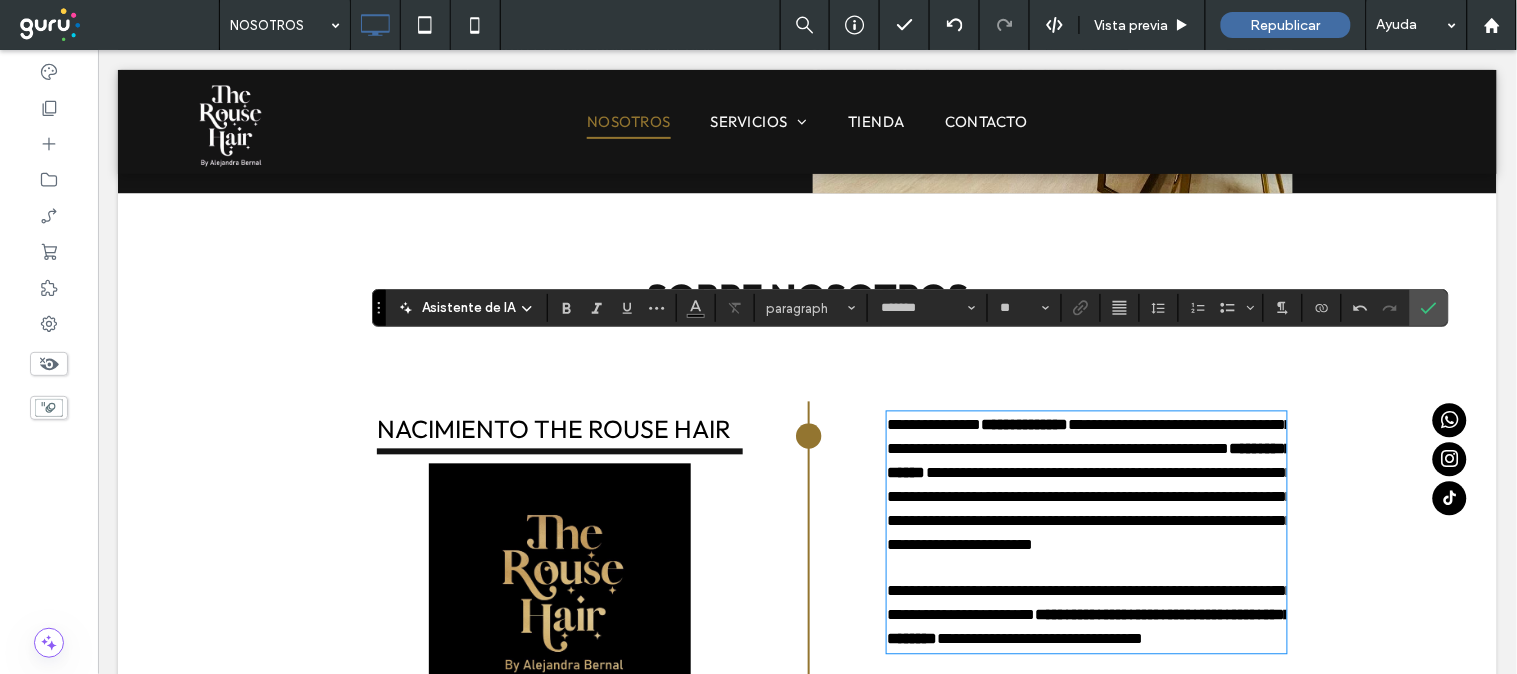 scroll, scrollTop: 865, scrollLeft: 0, axis: vertical 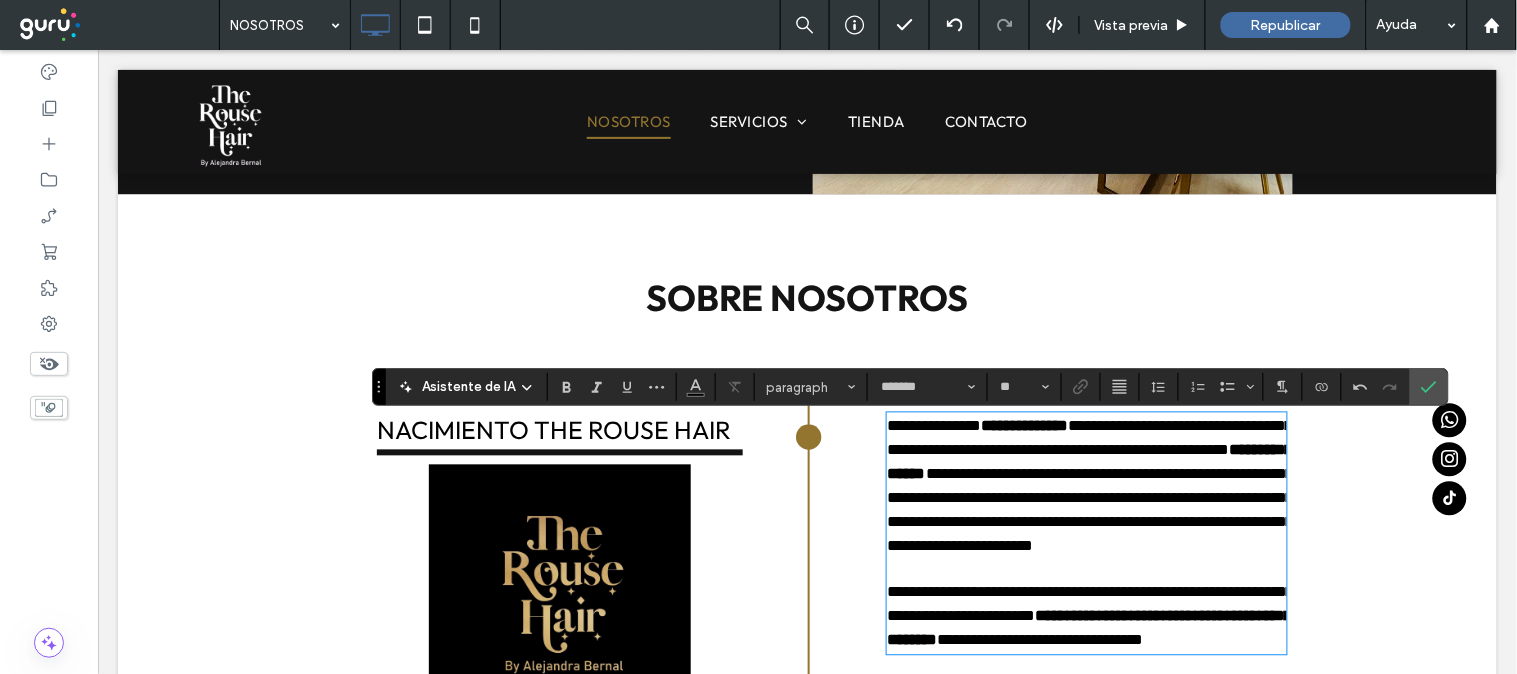 type on "**********" 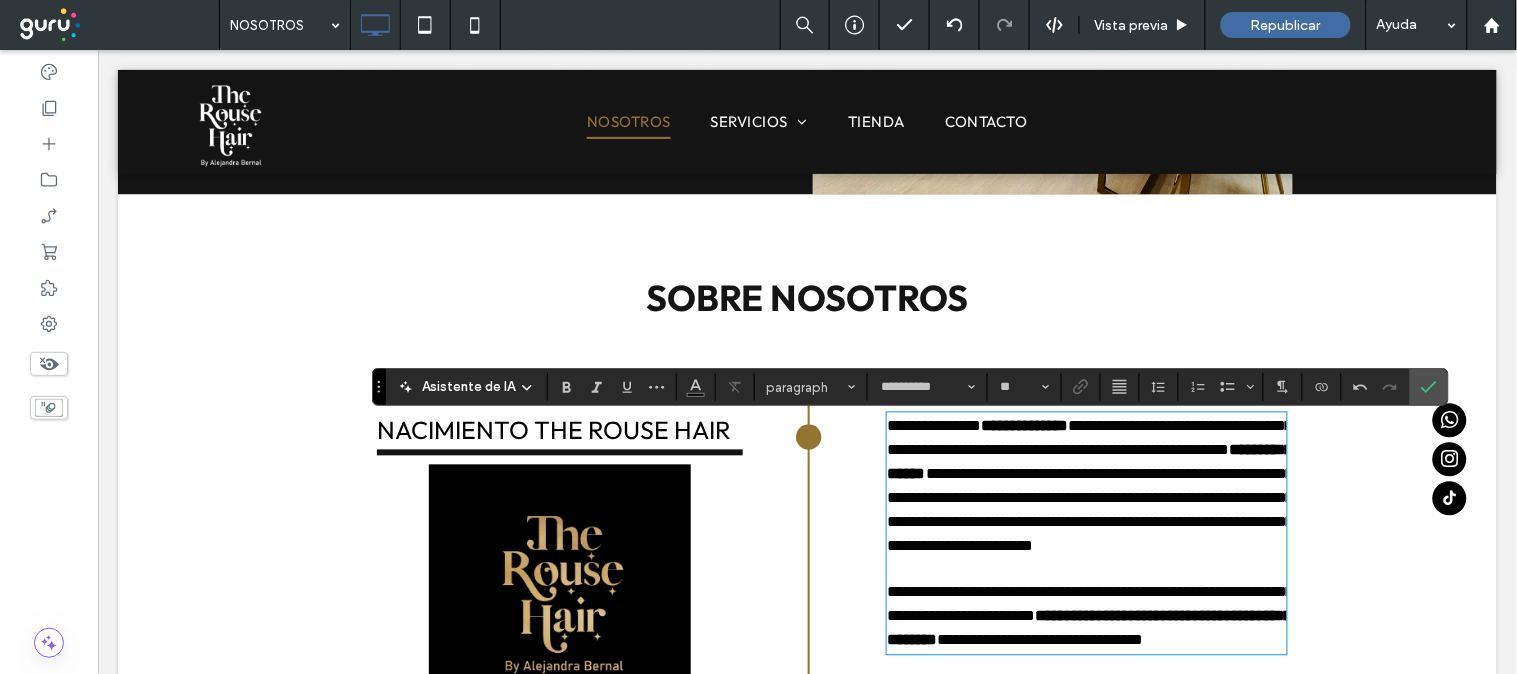 click on "**********" at bounding box center (1089, 509) 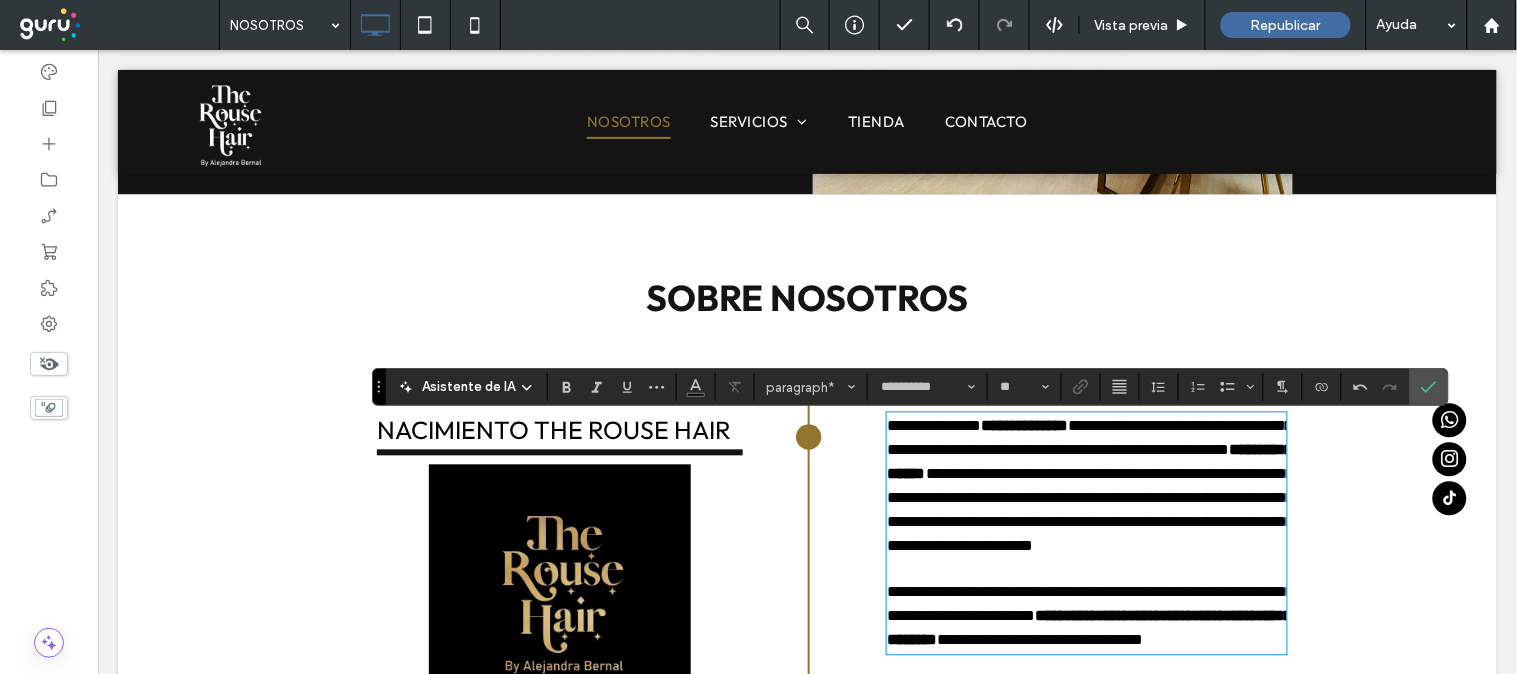 type 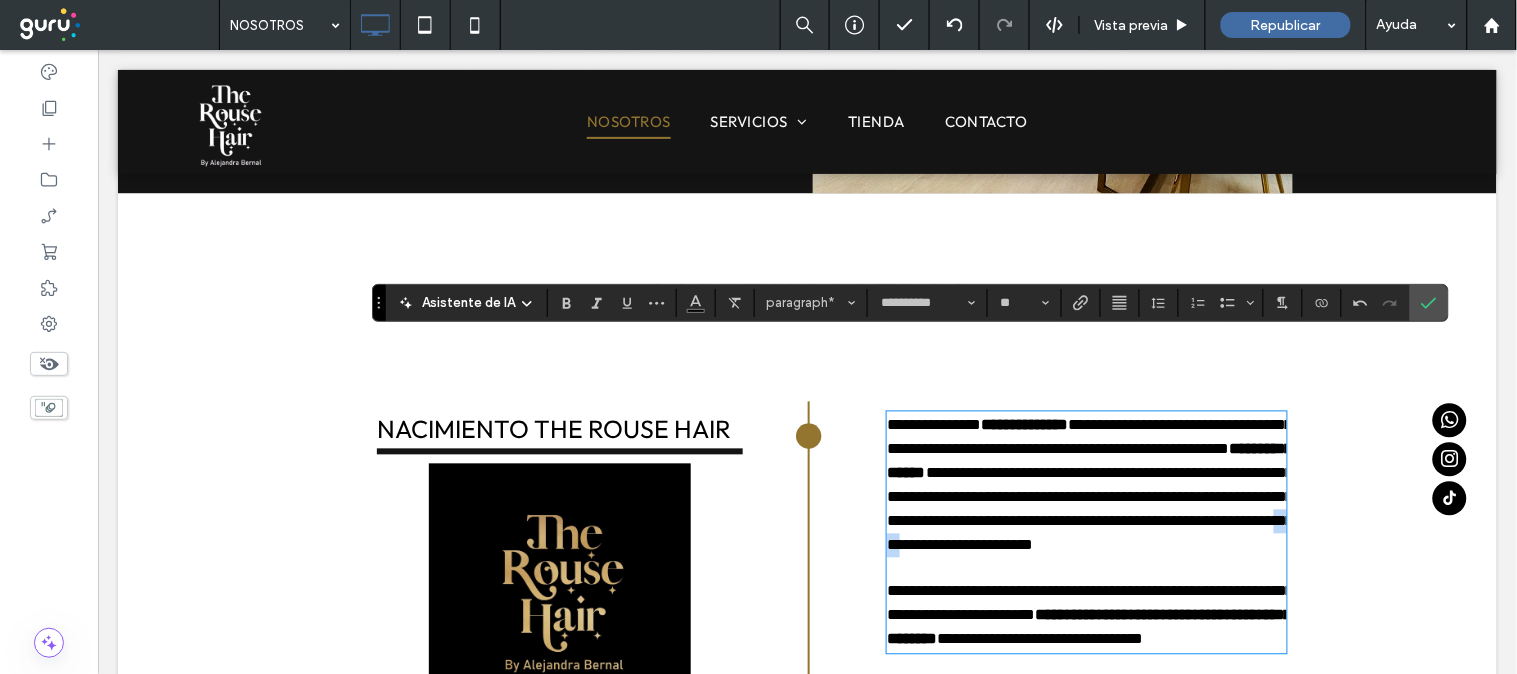 scroll, scrollTop: 865, scrollLeft: 0, axis: vertical 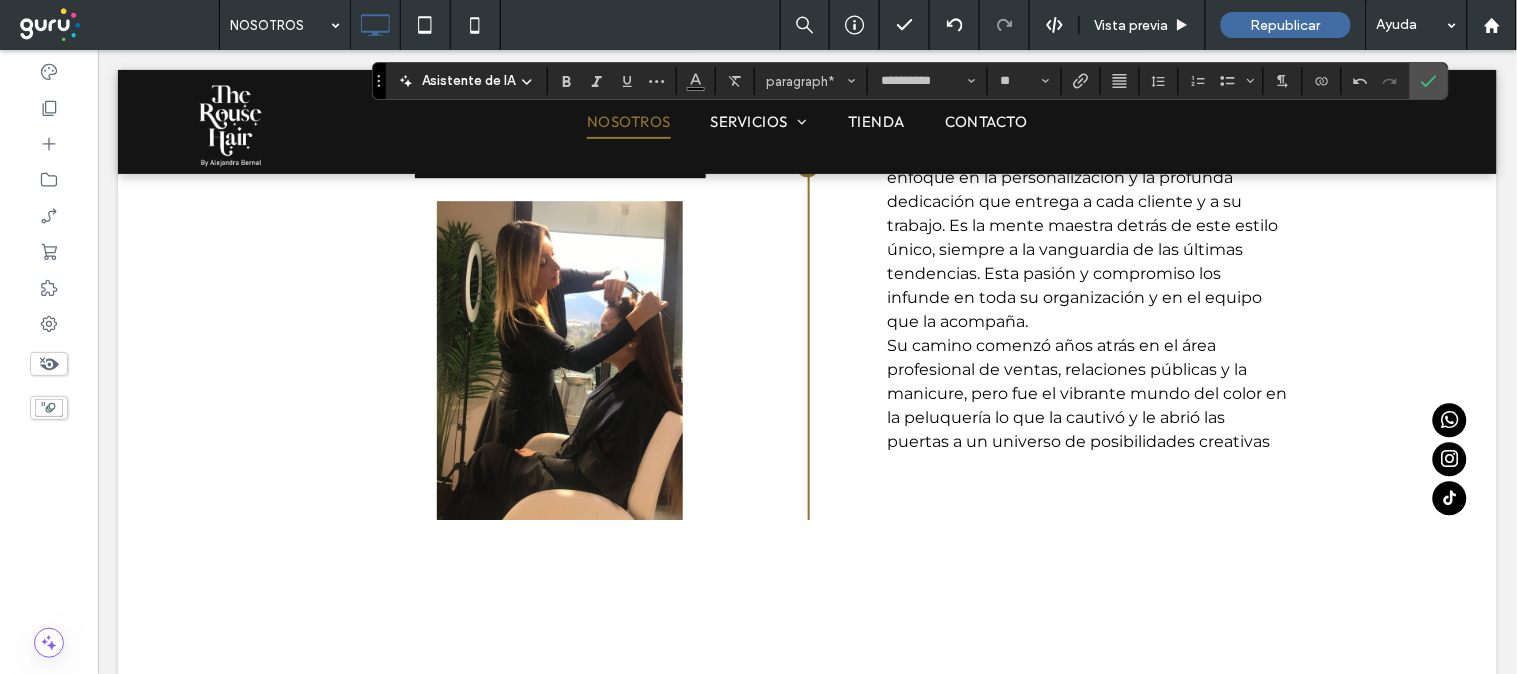 click on "Su camino comenzó años atrás en el área profesional de ventas, relaciones públicas y la manicure, pero fue el vibrante mundo del color en la peluquería lo que la cautivó y le abrió las puertas a un universo de posibilidades creativas" at bounding box center [1086, 392] 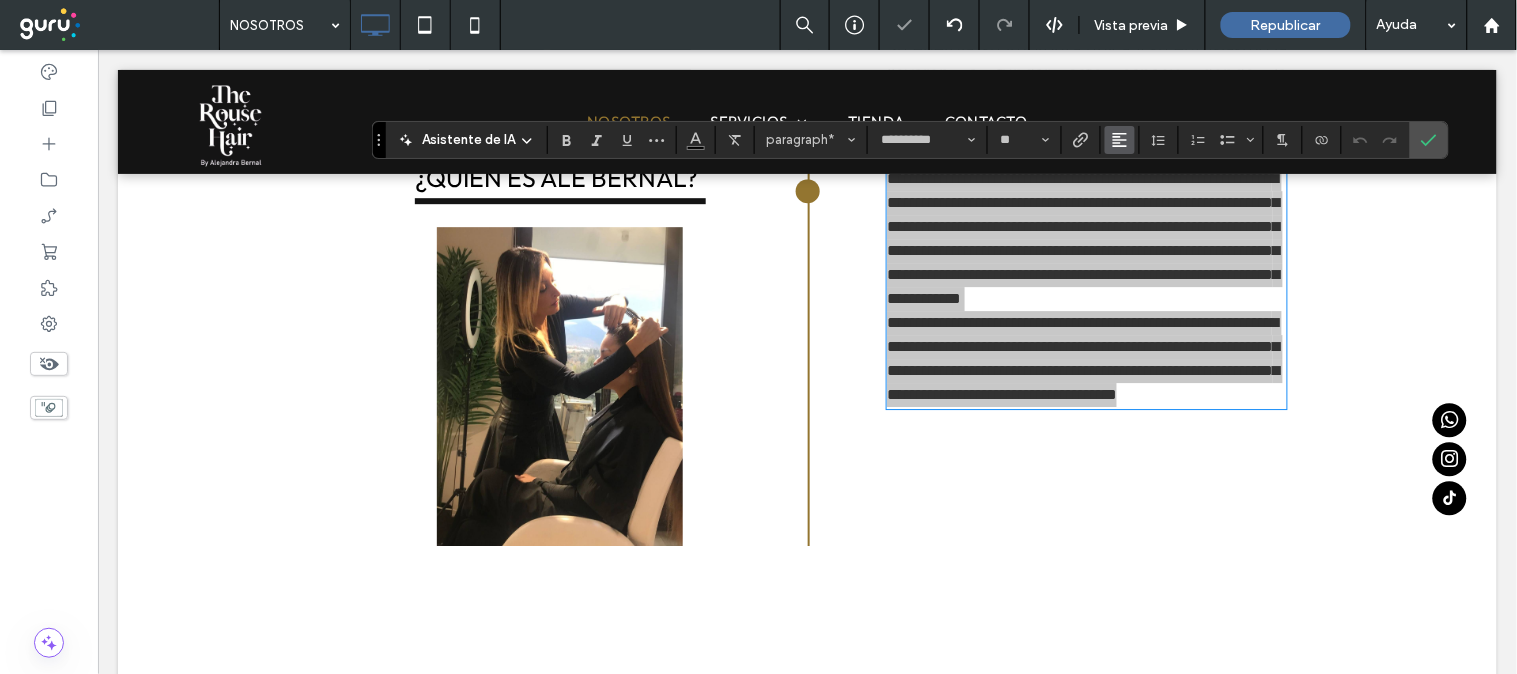 click 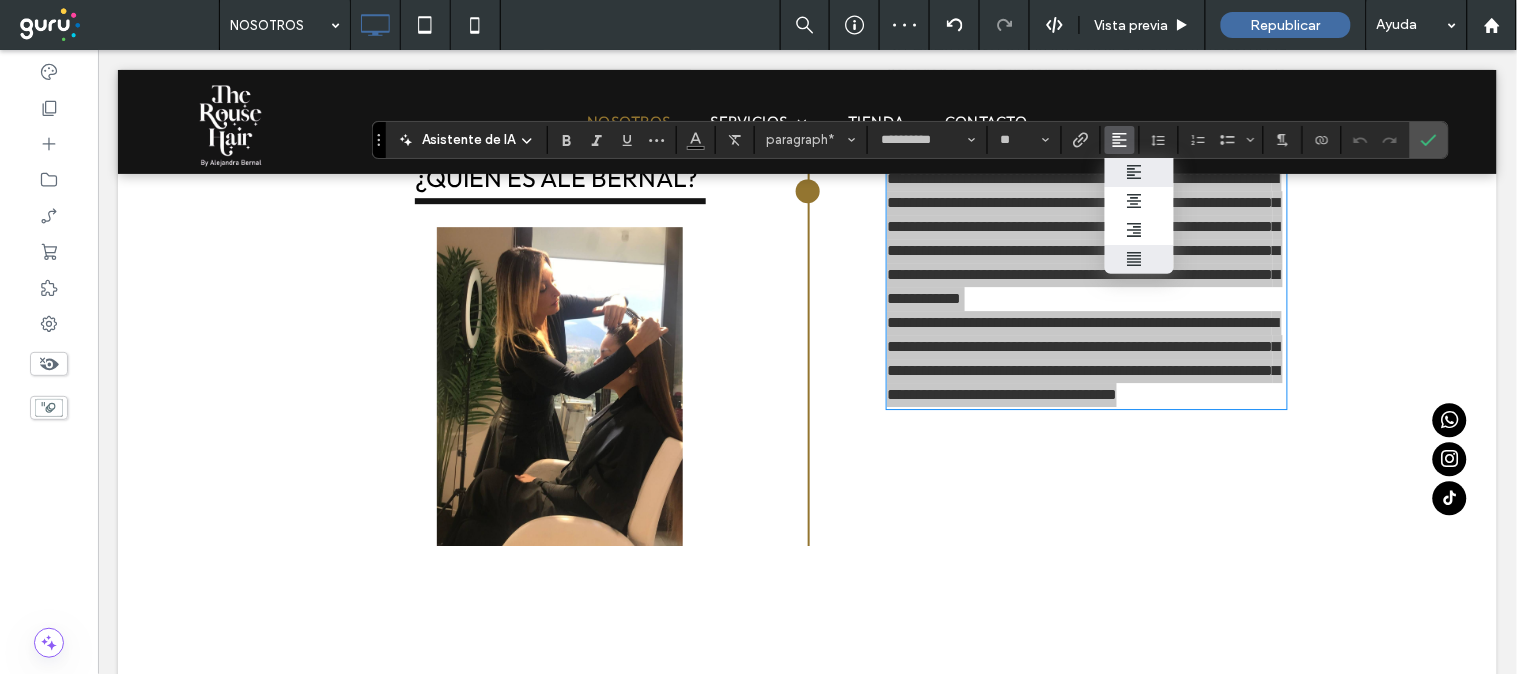 click 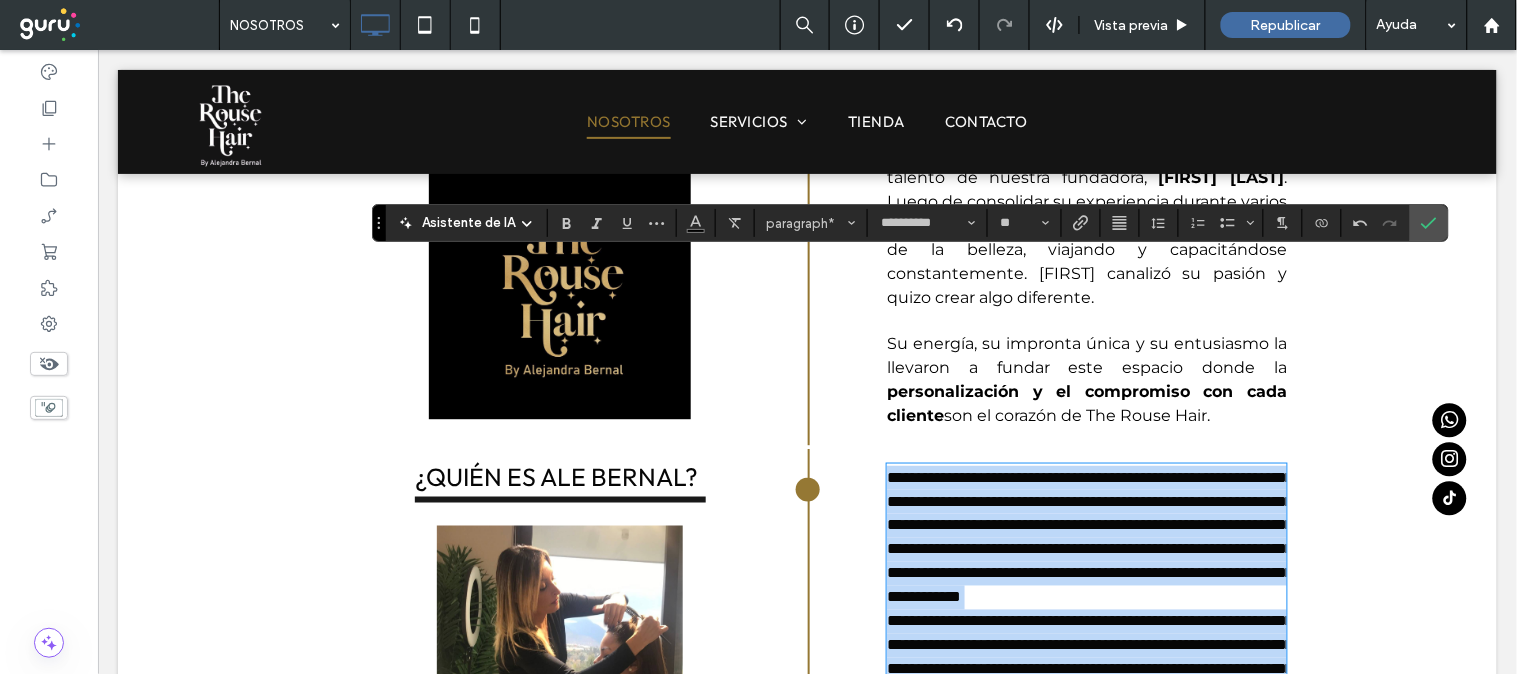 scroll, scrollTop: 1457, scrollLeft: 0, axis: vertical 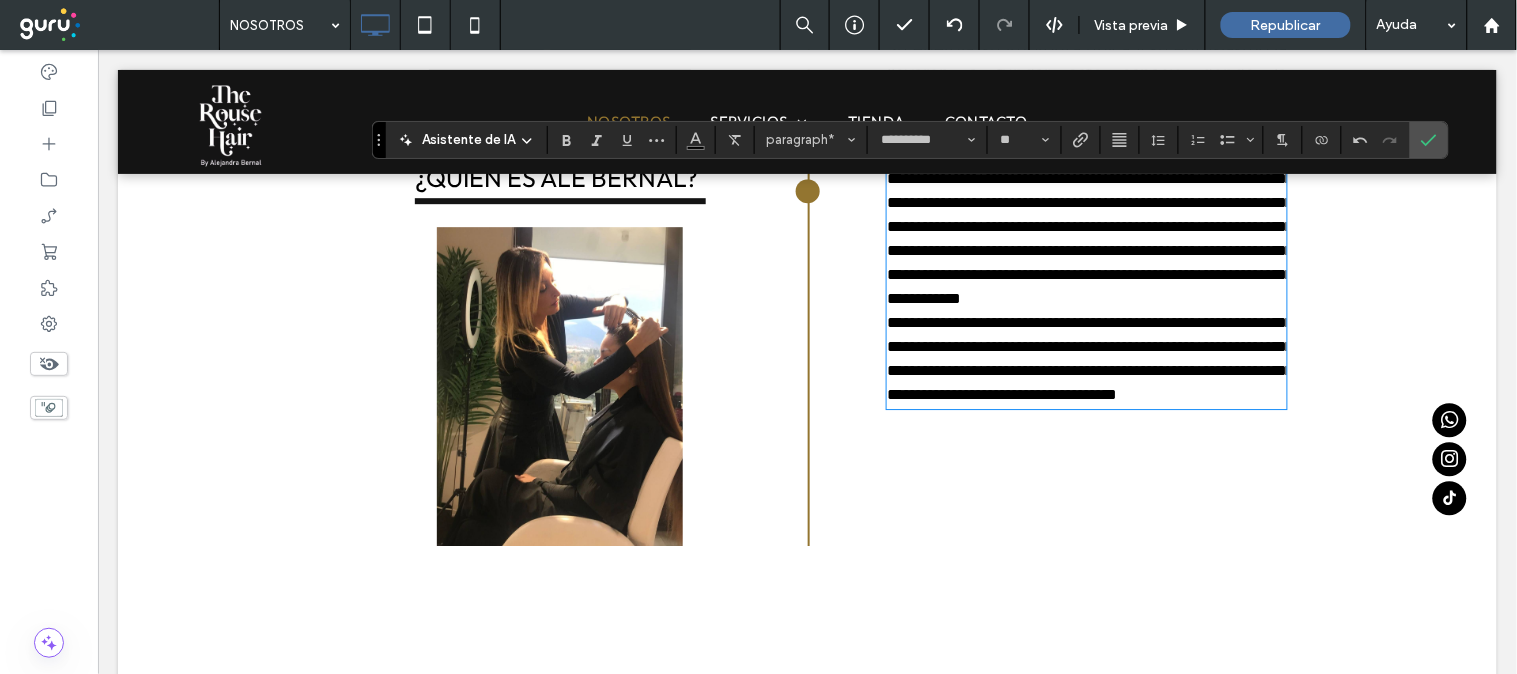 click on "**********" at bounding box center (1086, 346) 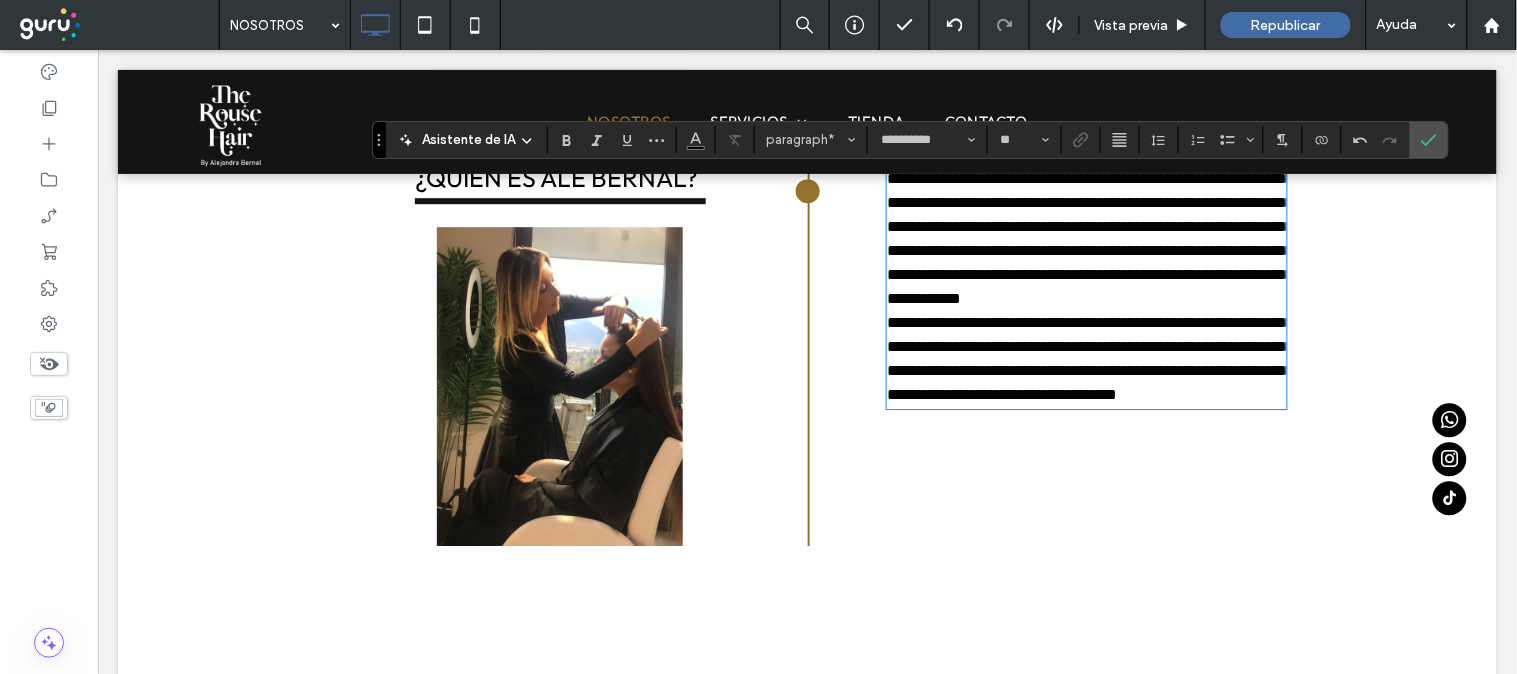 type 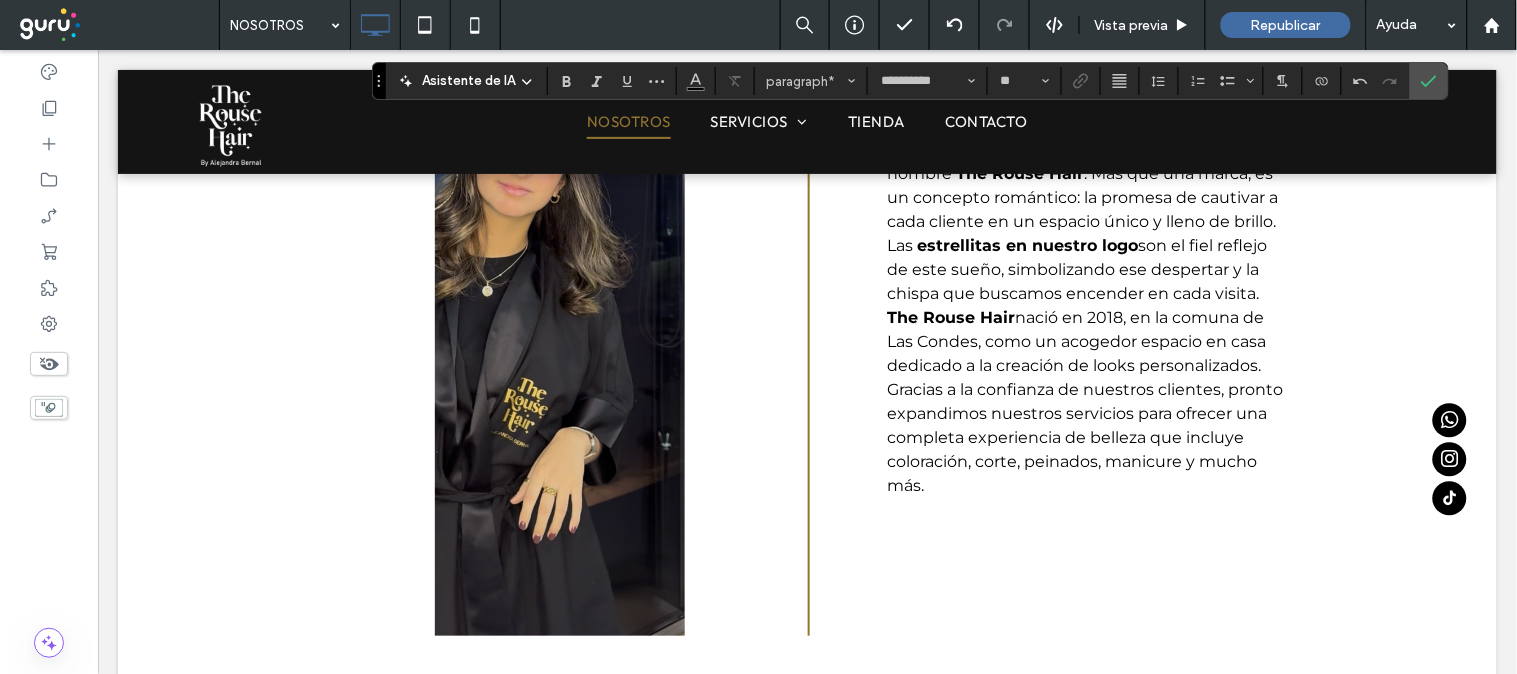 scroll, scrollTop: 1754, scrollLeft: 0, axis: vertical 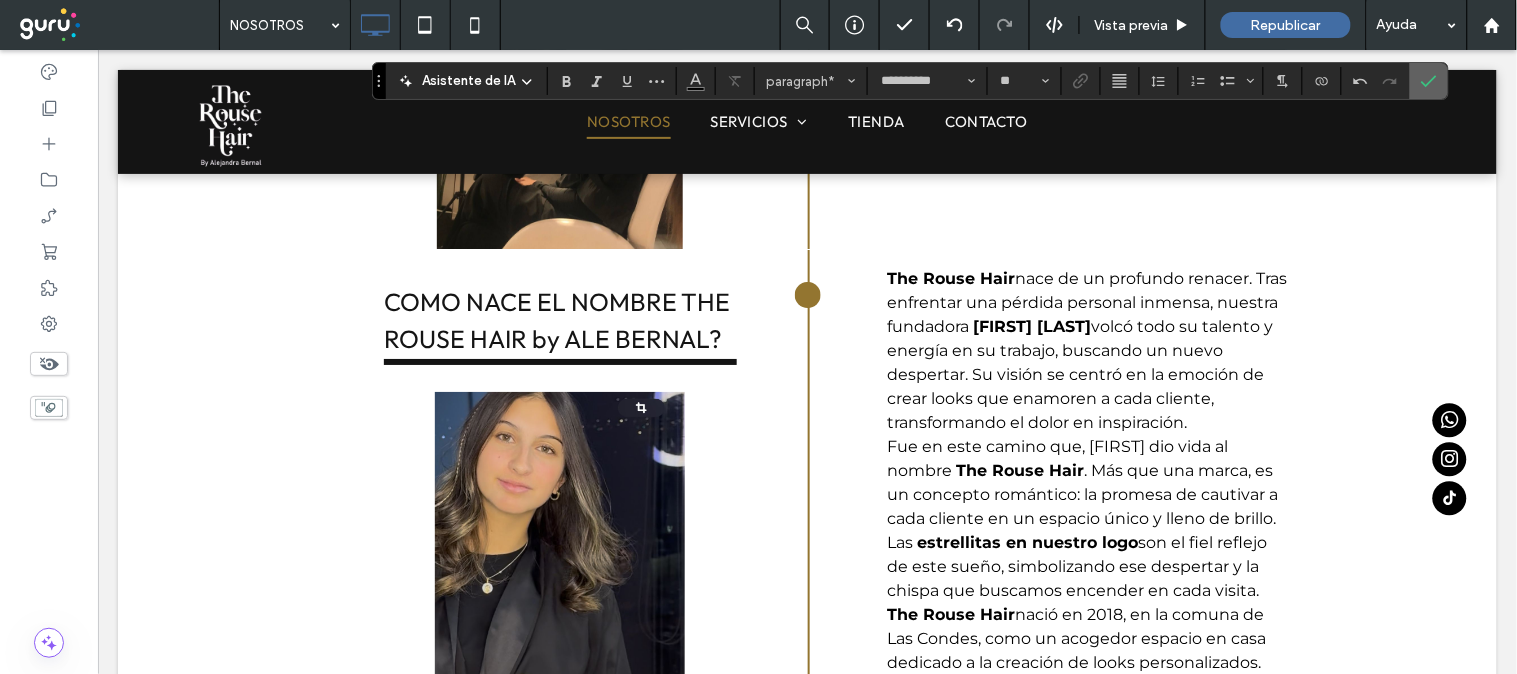 click 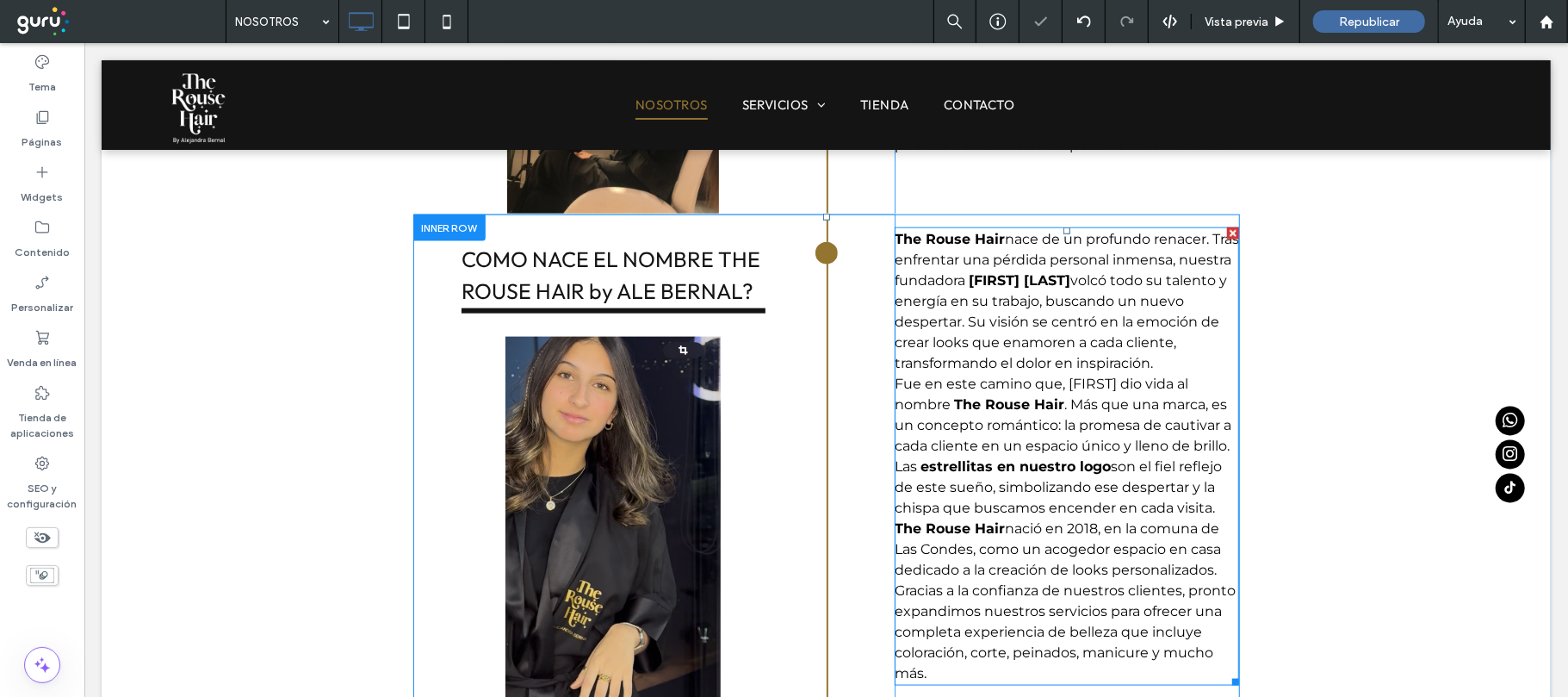 scroll, scrollTop: 1511, scrollLeft: 0, axis: vertical 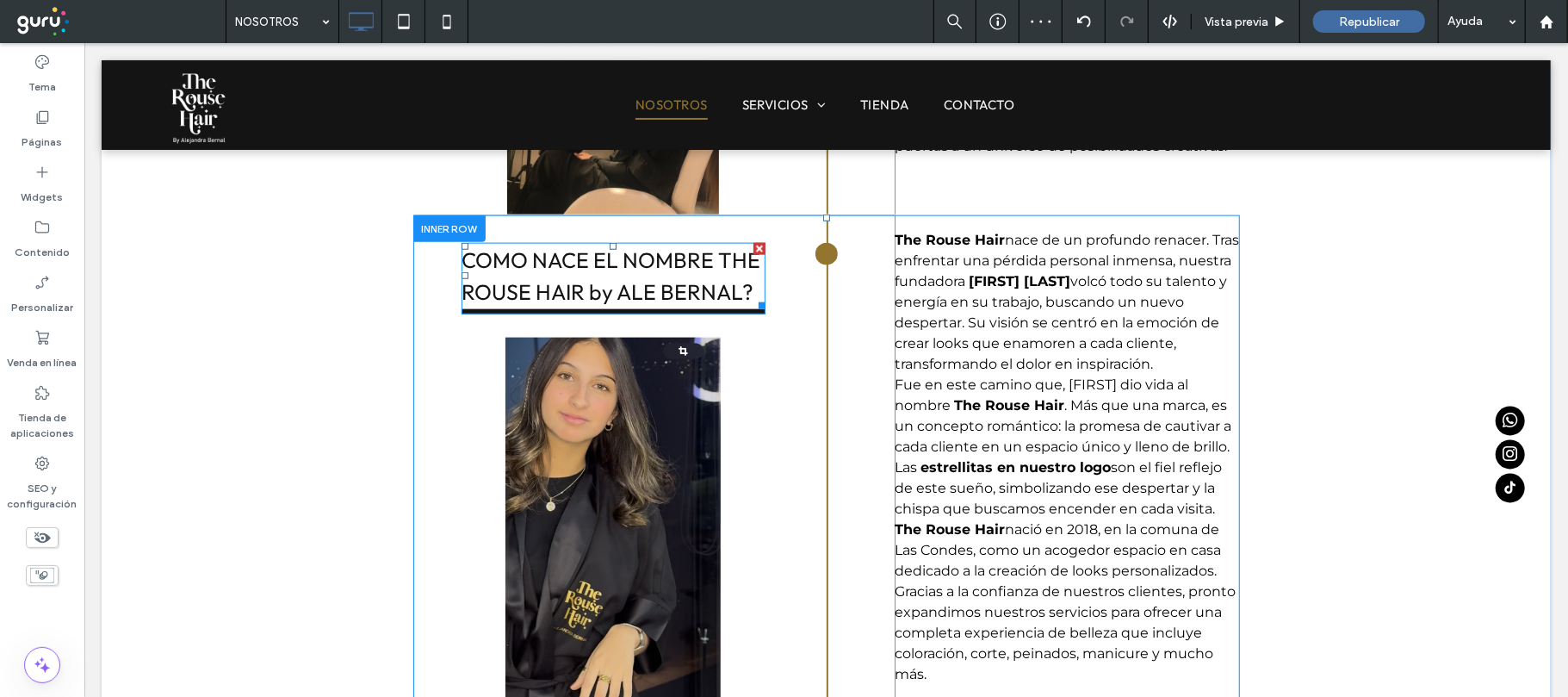 click on "COMO NACE EL NOMBRE THE ROUSE HAIR by ALE BERNAL?" at bounding box center (610, 276) 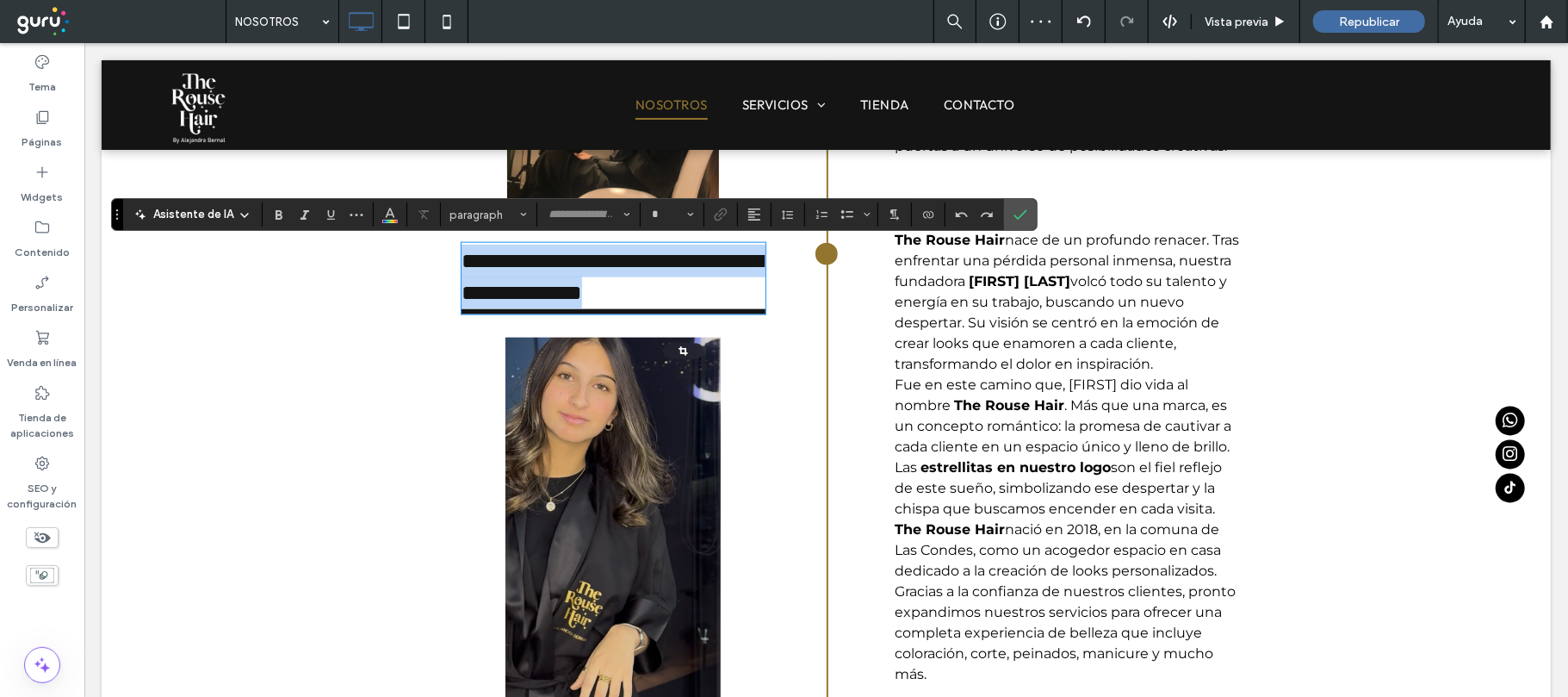 type on "******" 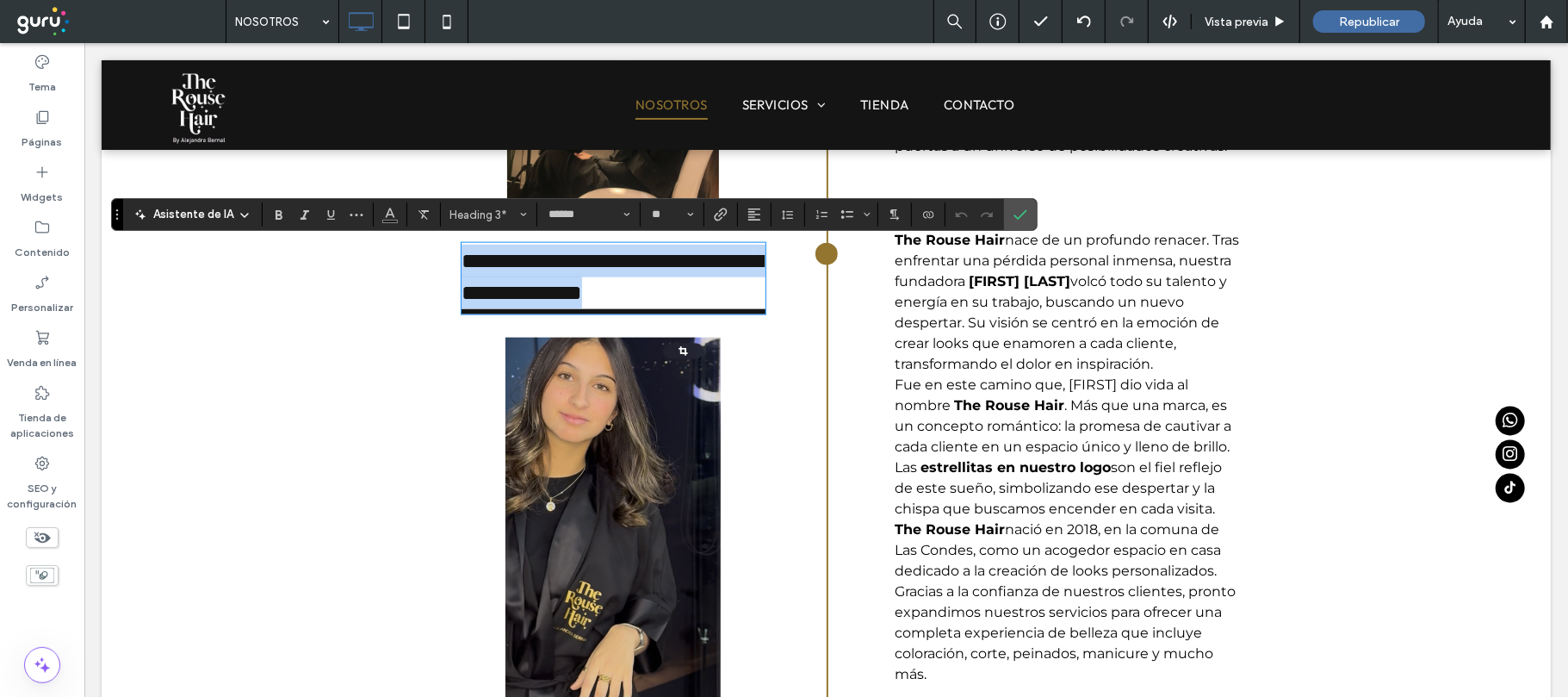 click on "**********" at bounding box center [611, 276] 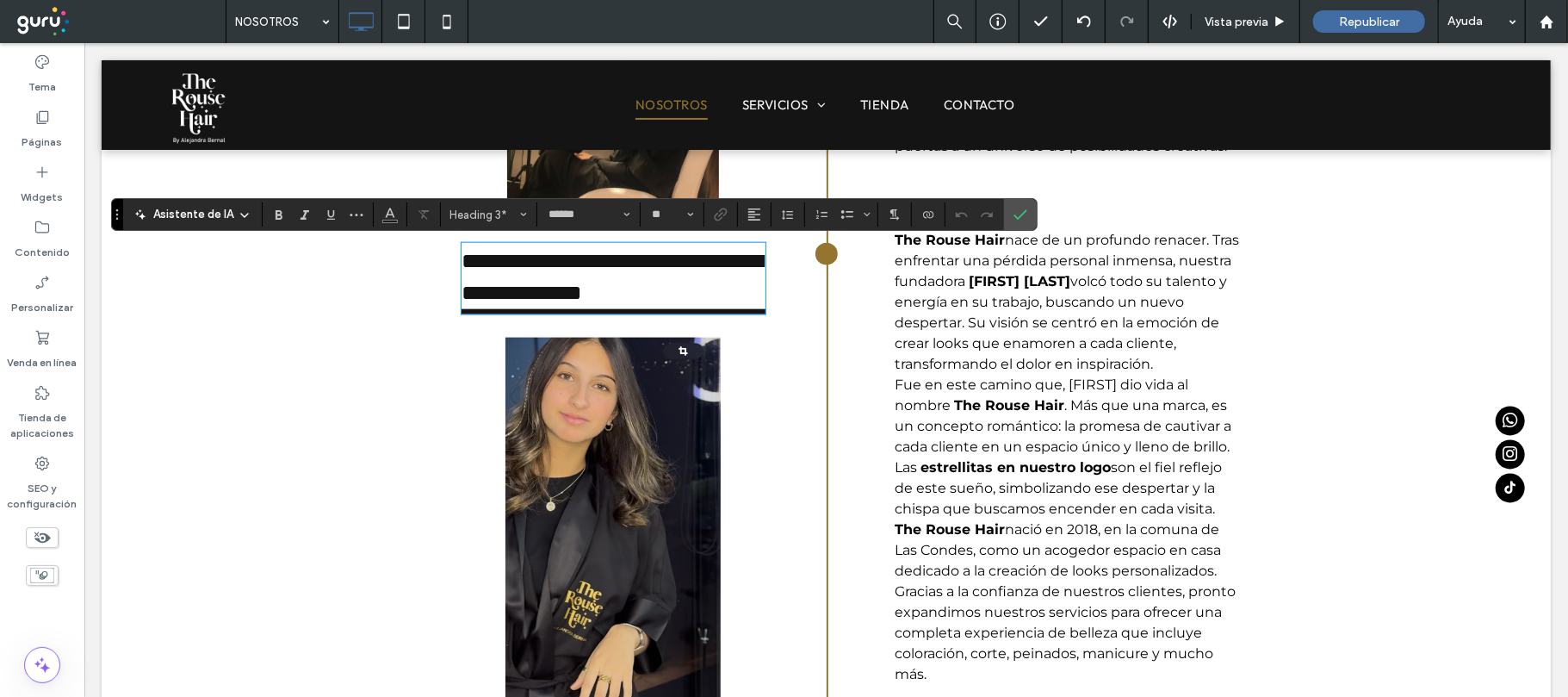 click on "**********" at bounding box center (611, 276) 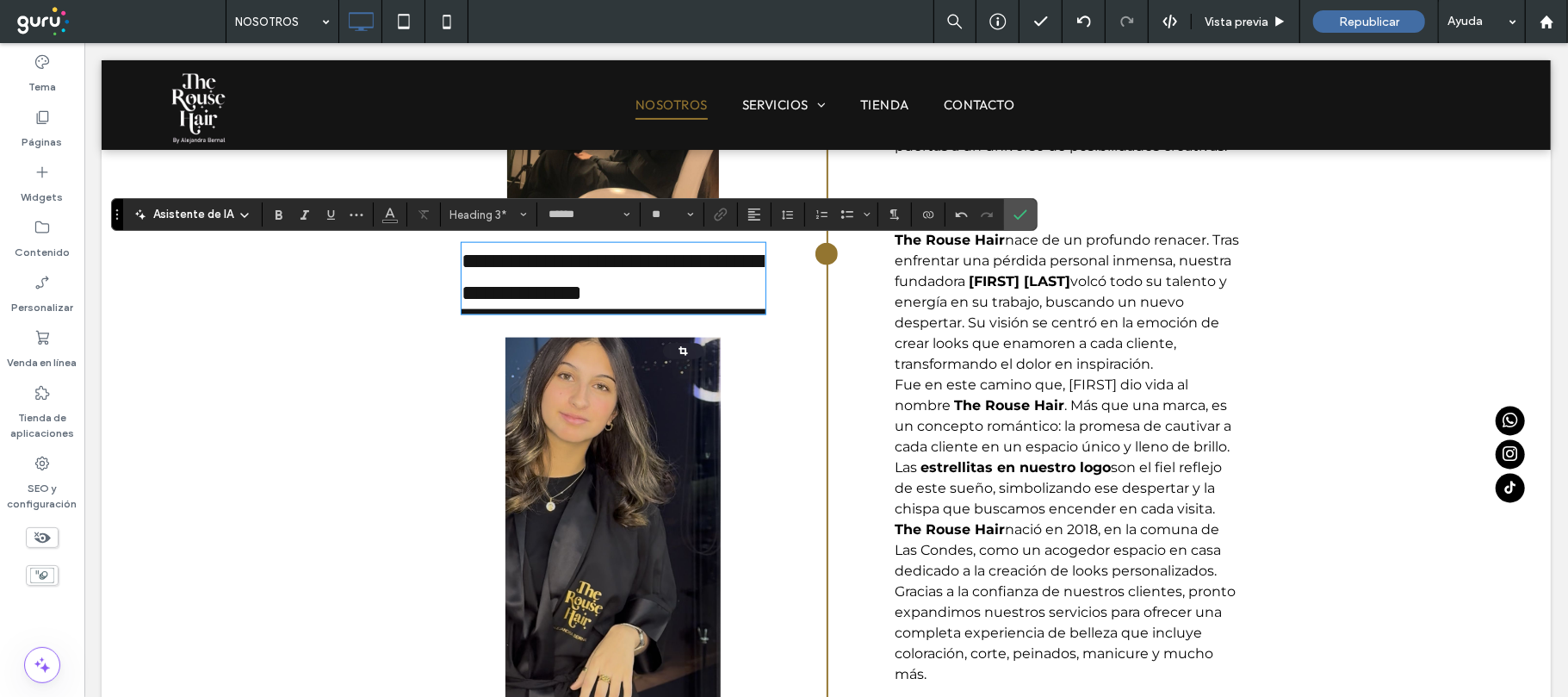 click on "**********" at bounding box center [611, 276] 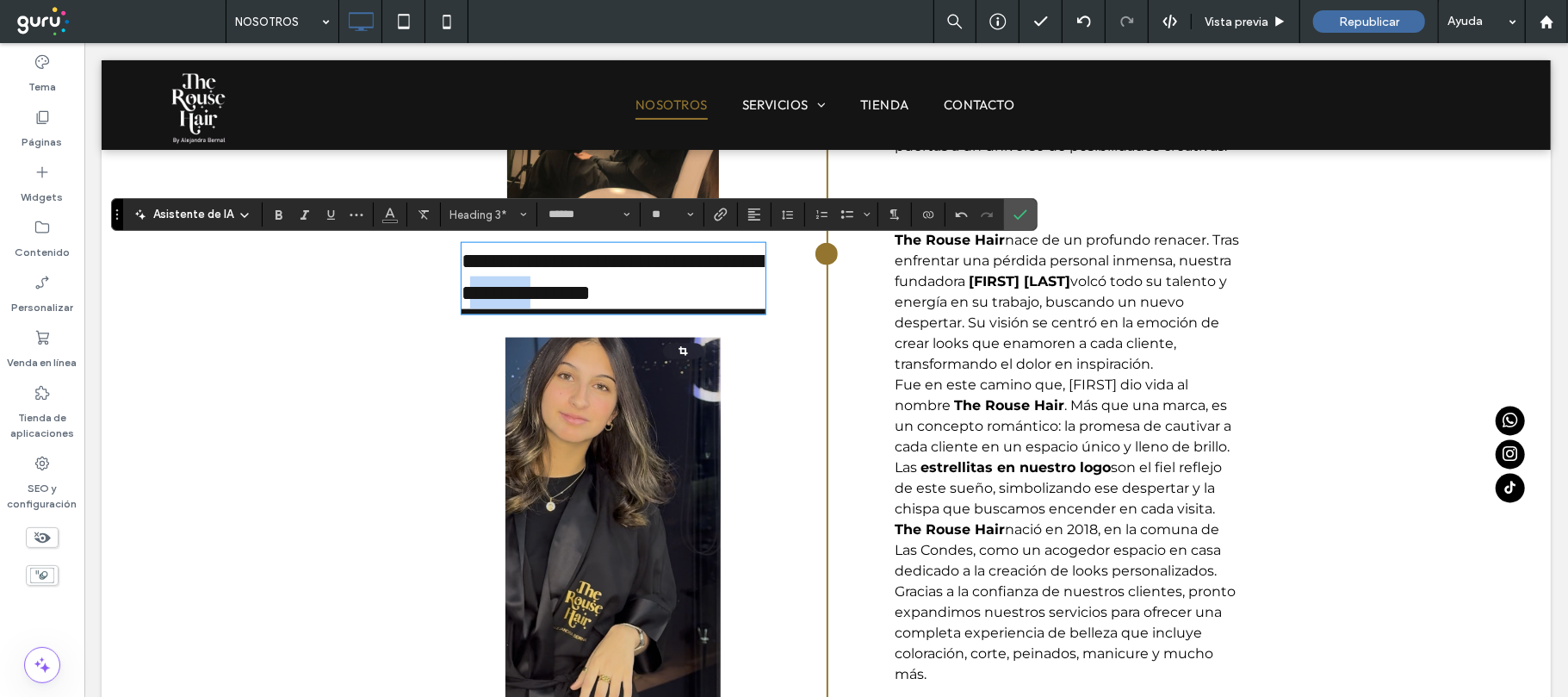 drag, startPoint x: 627, startPoint y: 297, endPoint x: 696, endPoint y: 299, distance: 69.028979 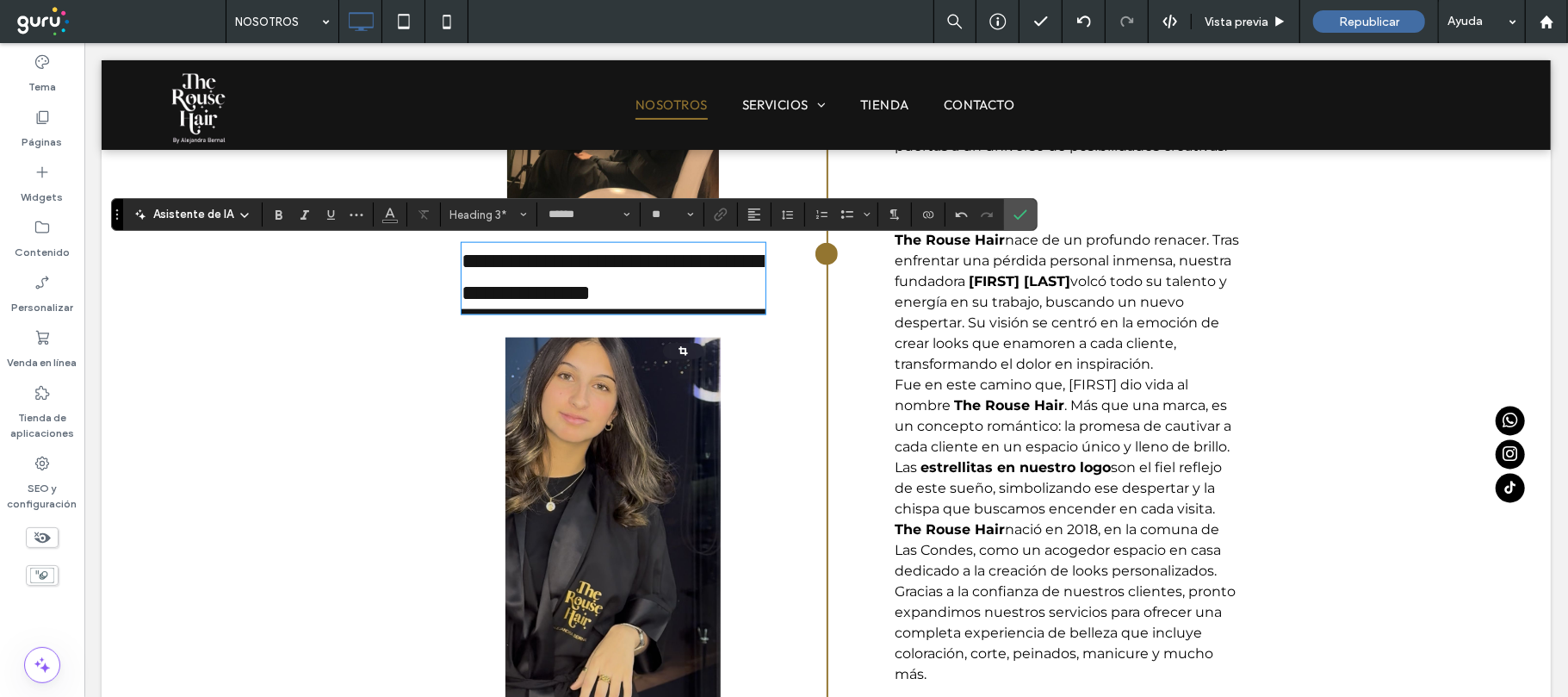 click on "**********" at bounding box center [611, 276] 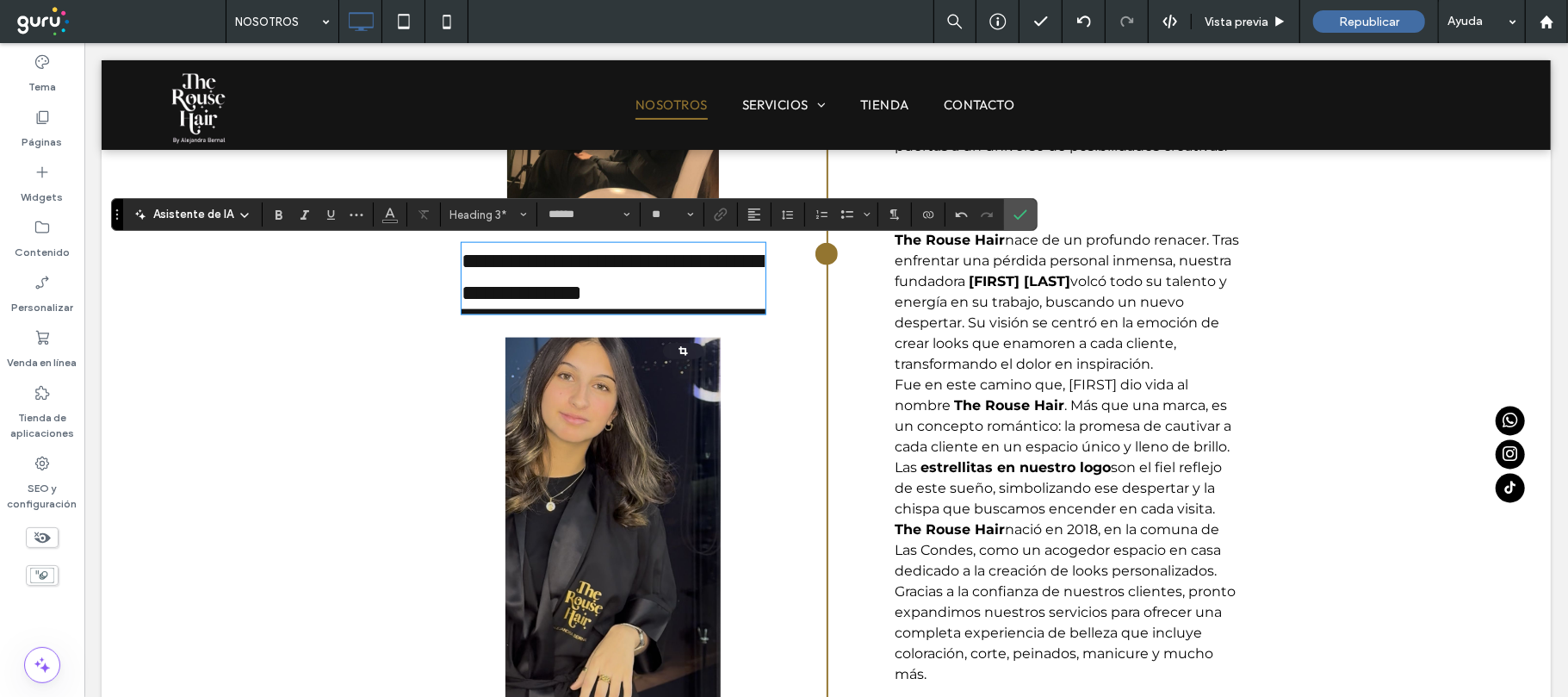 click on "**********" at bounding box center [612, 276] 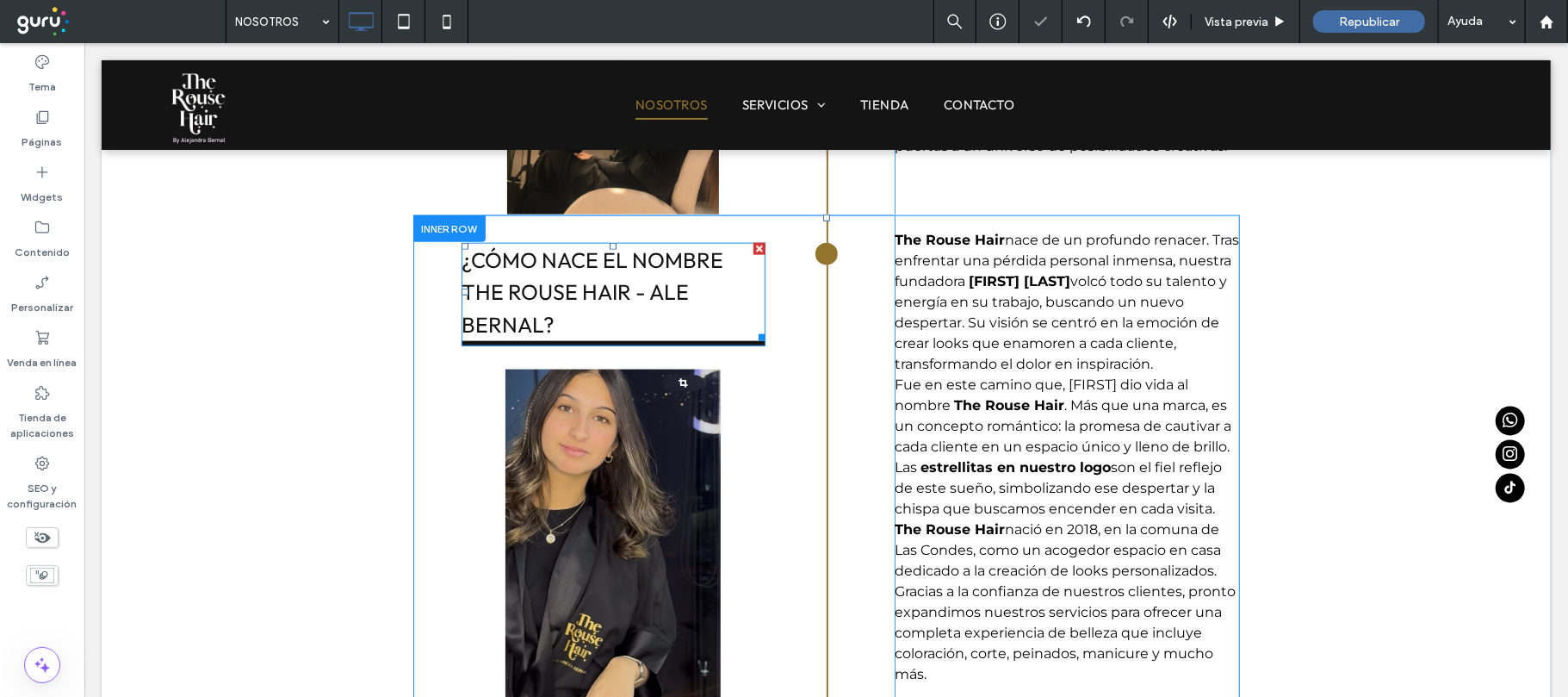 click on "¿CÓMO NACE EL NOMBRE THE ROUSE HAIR - ALE BERNAL?" at bounding box center (592, 291) 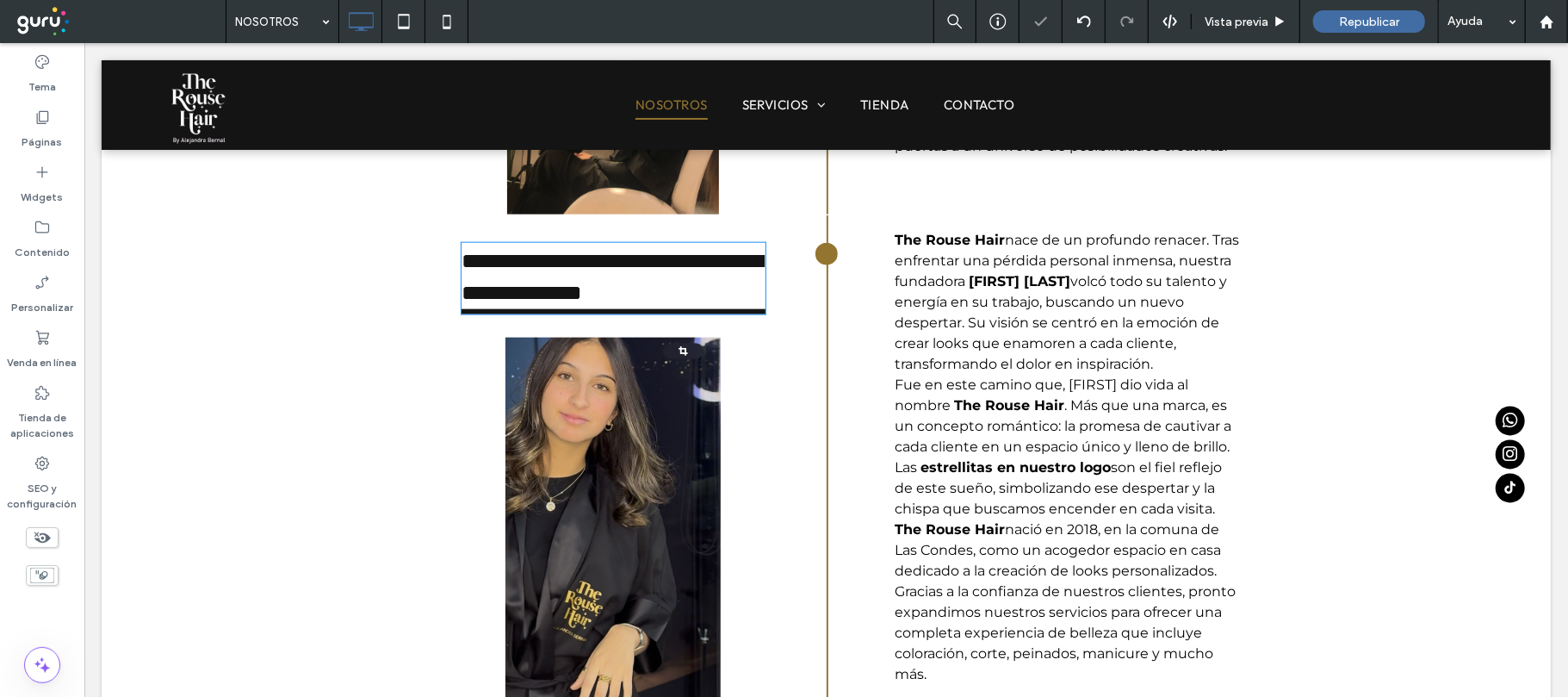 type on "******" 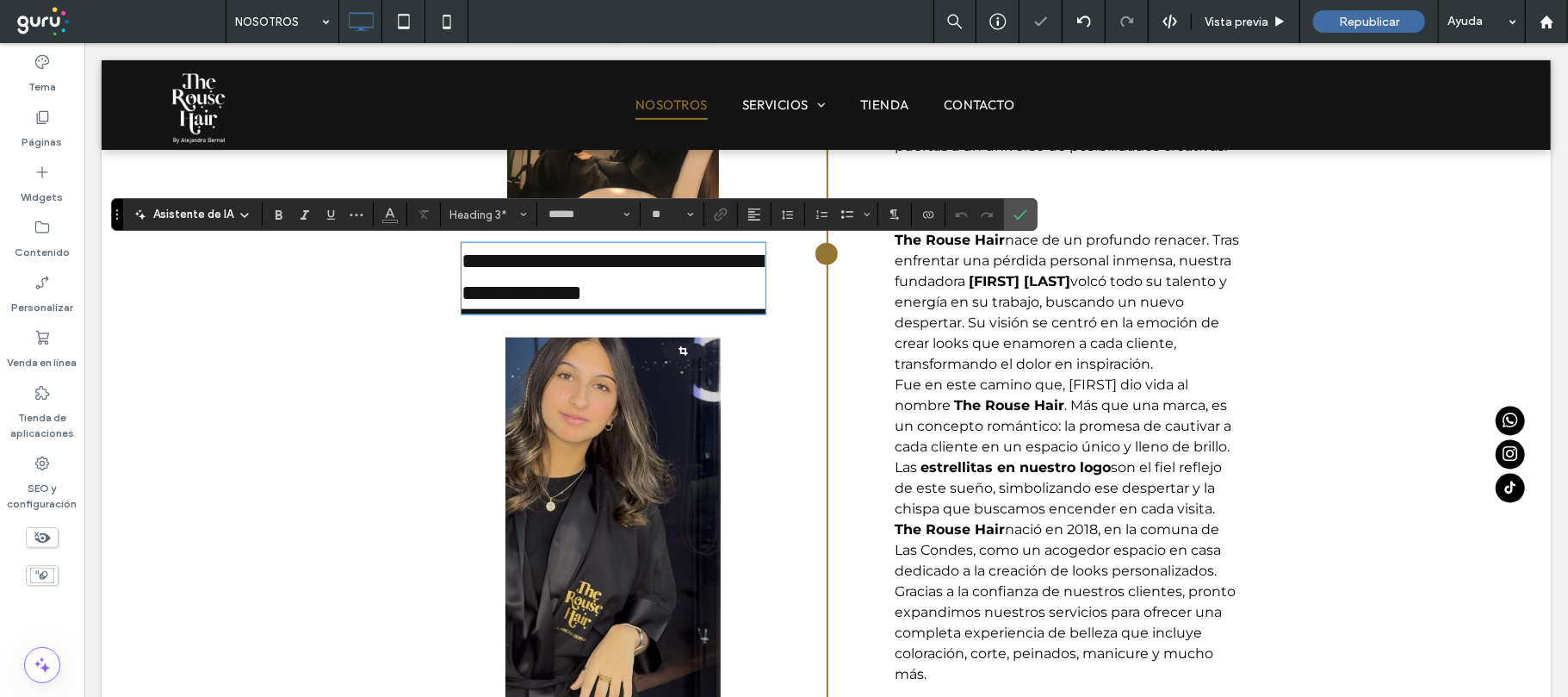 click on "volcó todo su talento y energía en su trabajo, buscando un nuevo despertar. Su visión se centró en la emoción de crear looks que enamoren a cada cliente, transformando el dolor en inspiración." at bounding box center (1060, 321) 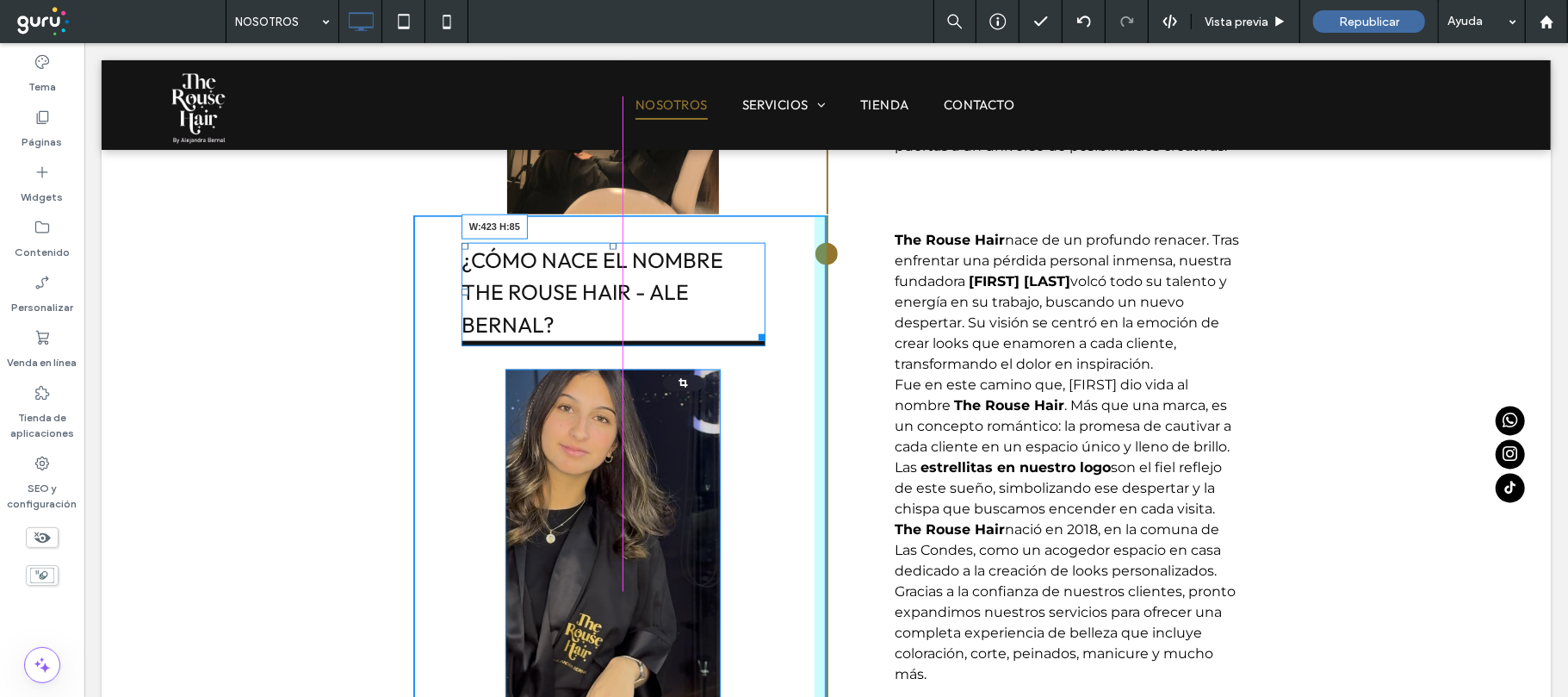 drag, startPoint x: 752, startPoint y: 344, endPoint x: 782, endPoint y: 335, distance: 31.32092 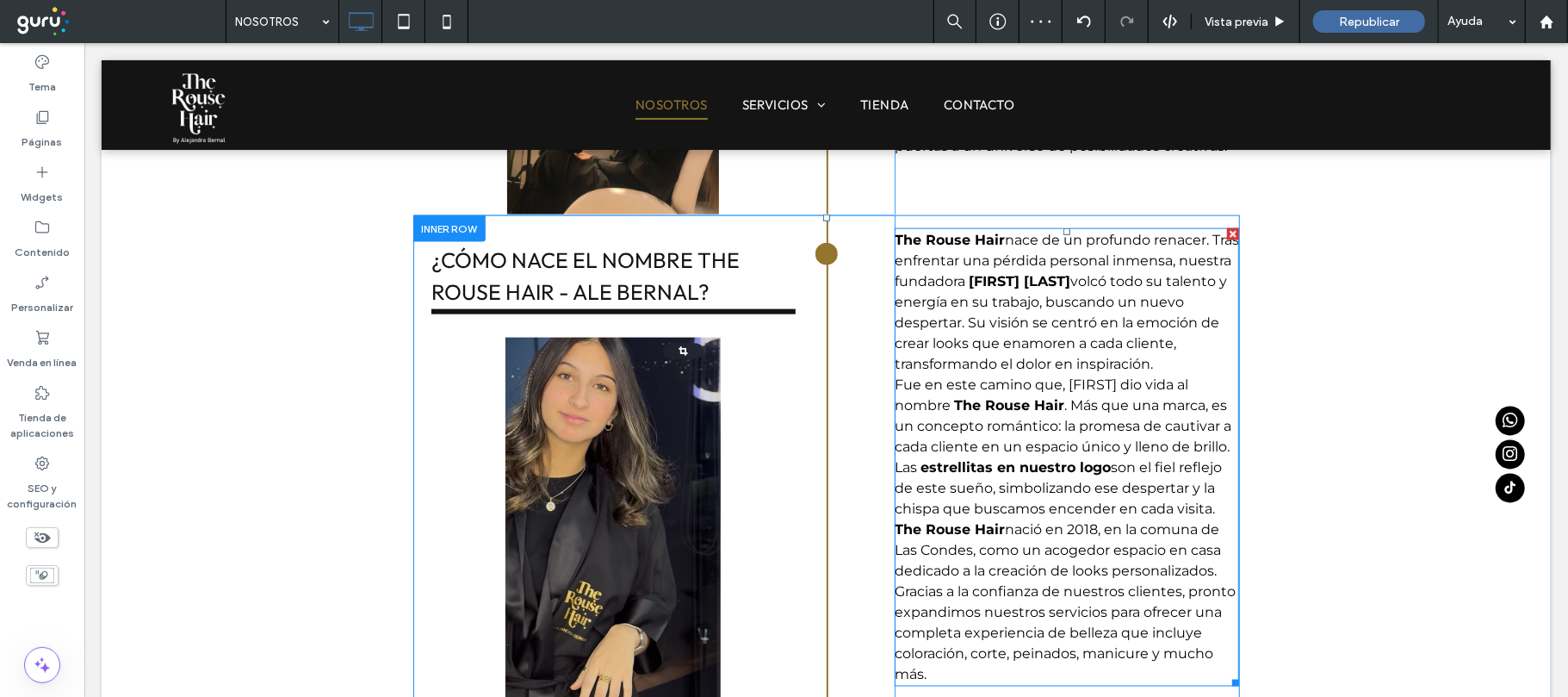 click on "volcó todo su talento y energía en su trabajo, buscando un nuevo despertar. Su visión se centró en la emoción de crear looks que enamoren a cada cliente, transformando el dolor en inspiración." at bounding box center (1060, 321) 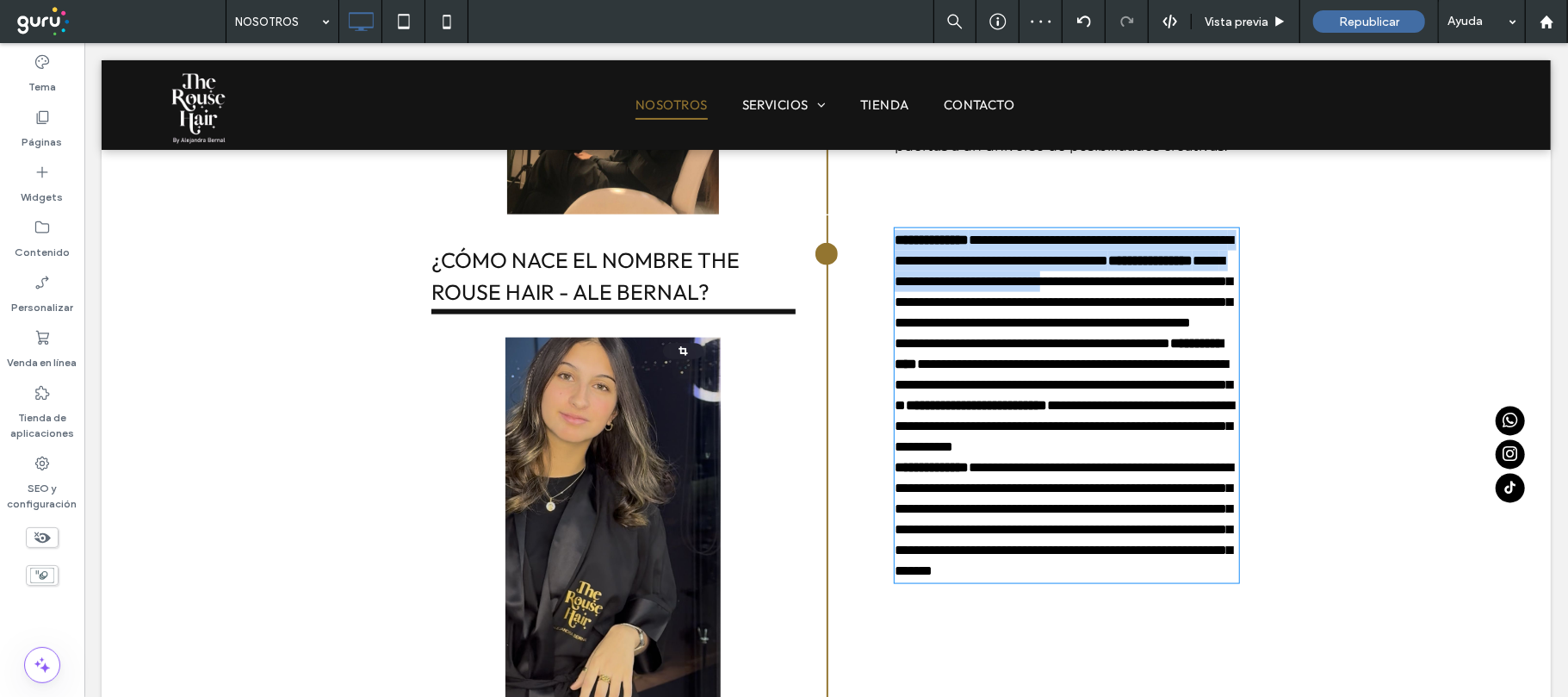 type on "**********" 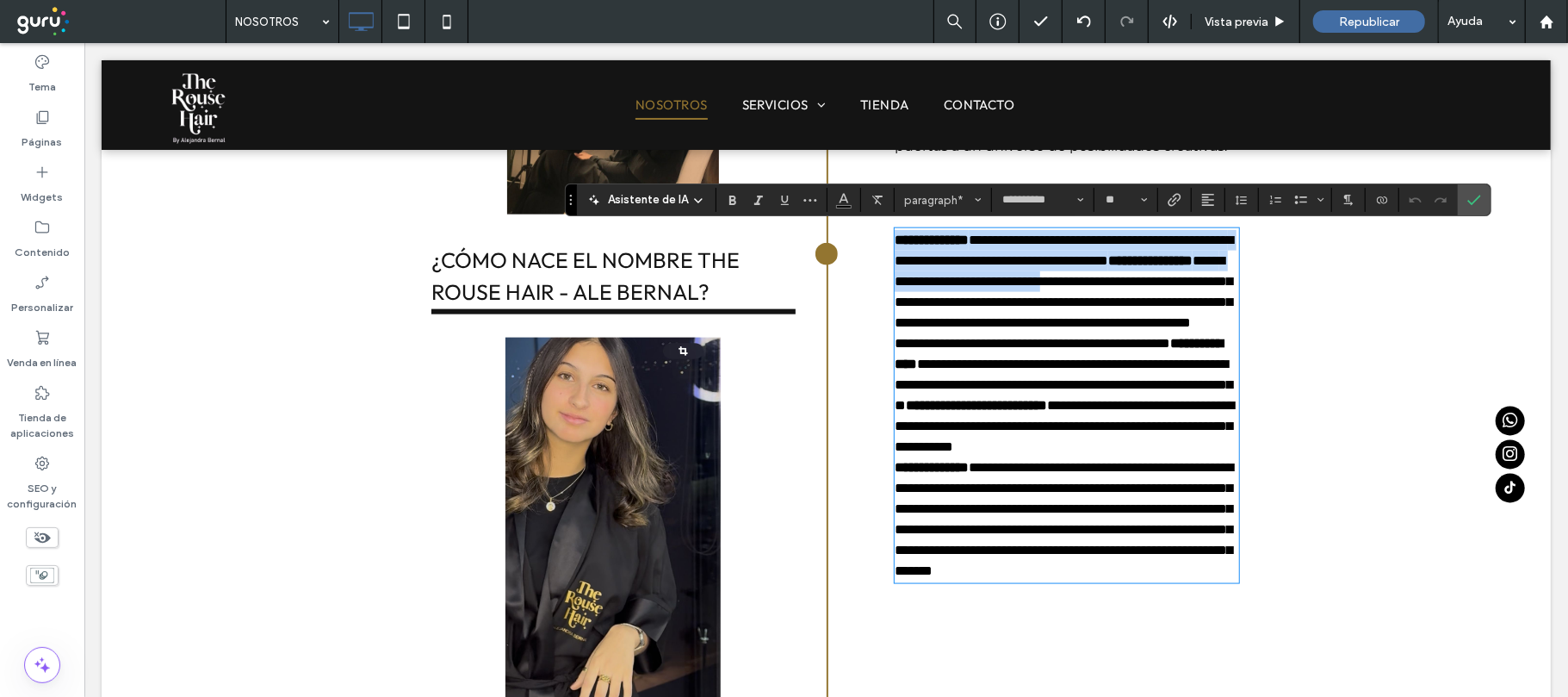 click on "**********" at bounding box center (1066, 281) 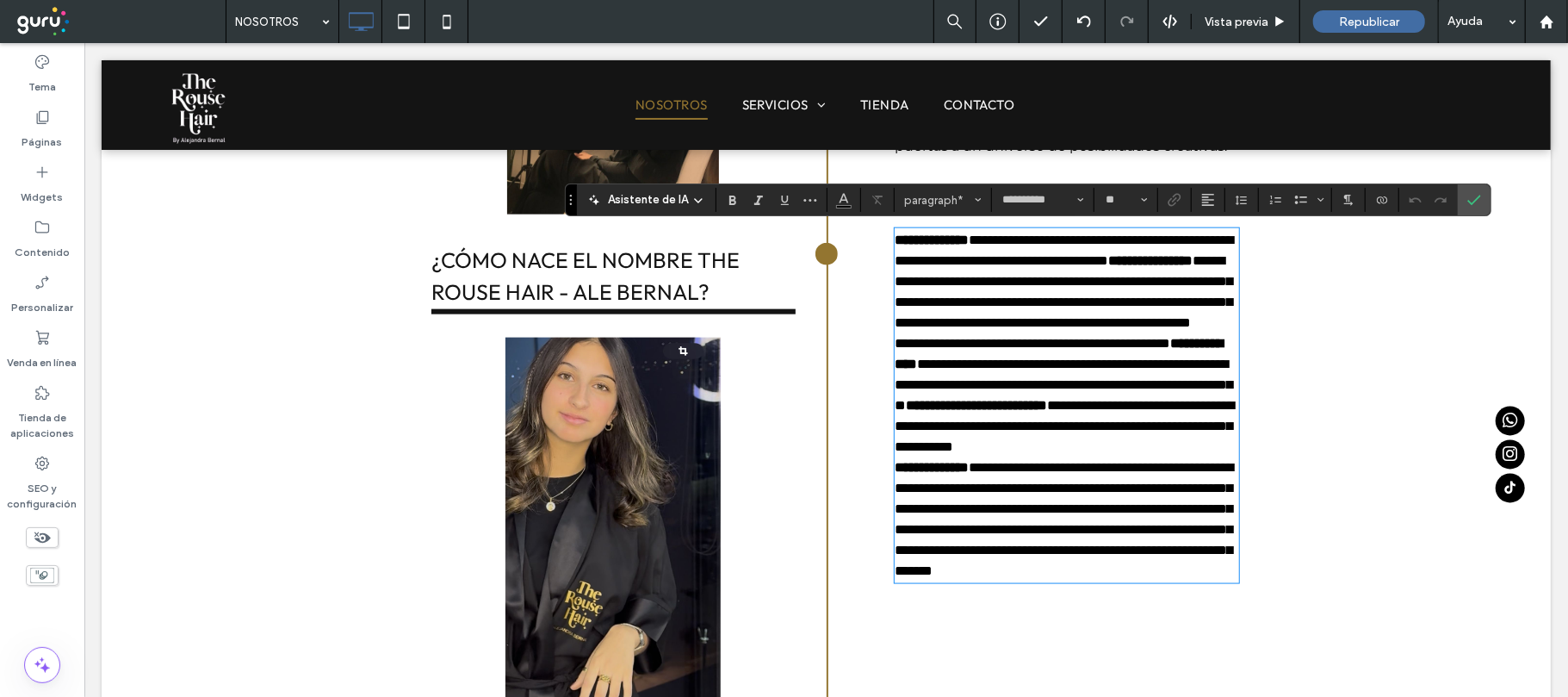 click on "¿CÓMO NACE EL NOMBRE THE ROUSE HAIR - ALE BERNAL?" at bounding box center (612, 276) 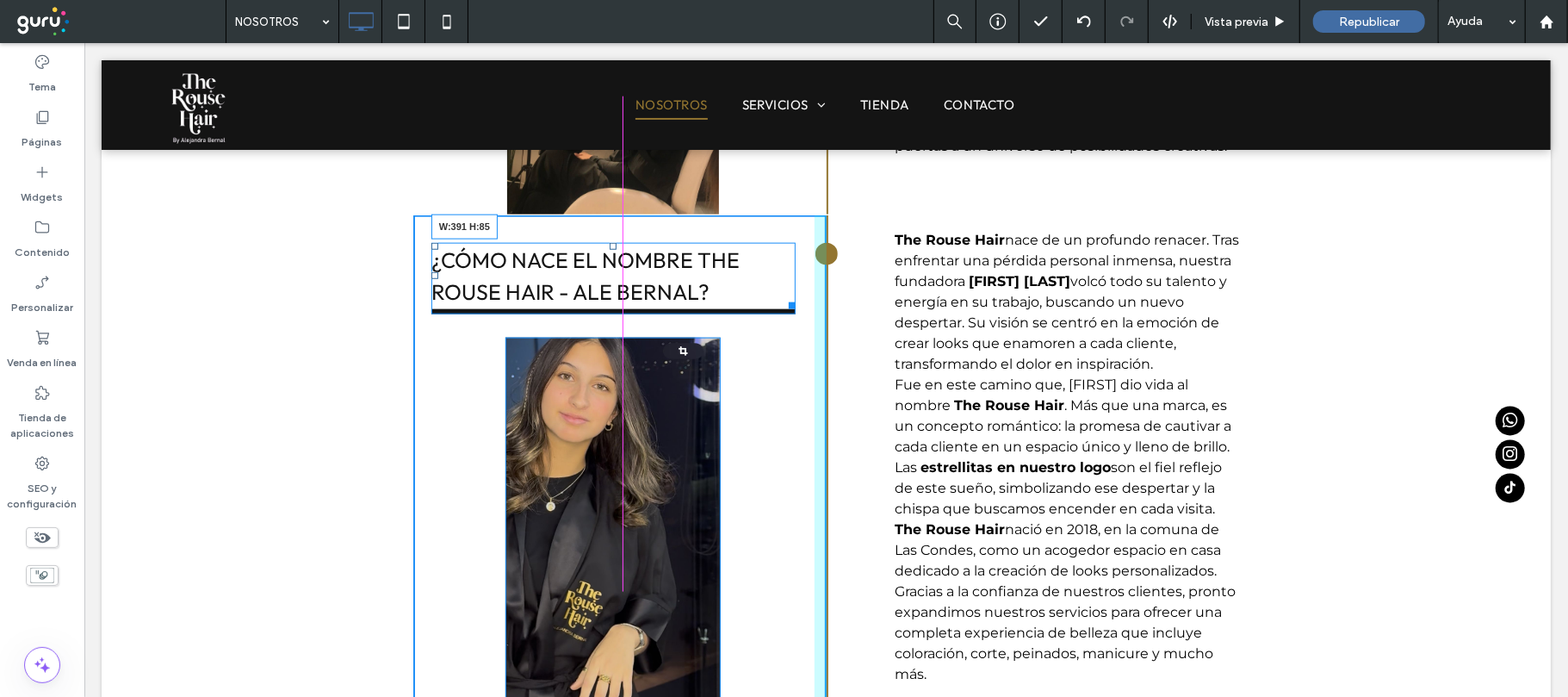 drag, startPoint x: 784, startPoint y: 307, endPoint x: 815, endPoint y: 366, distance: 66.64833 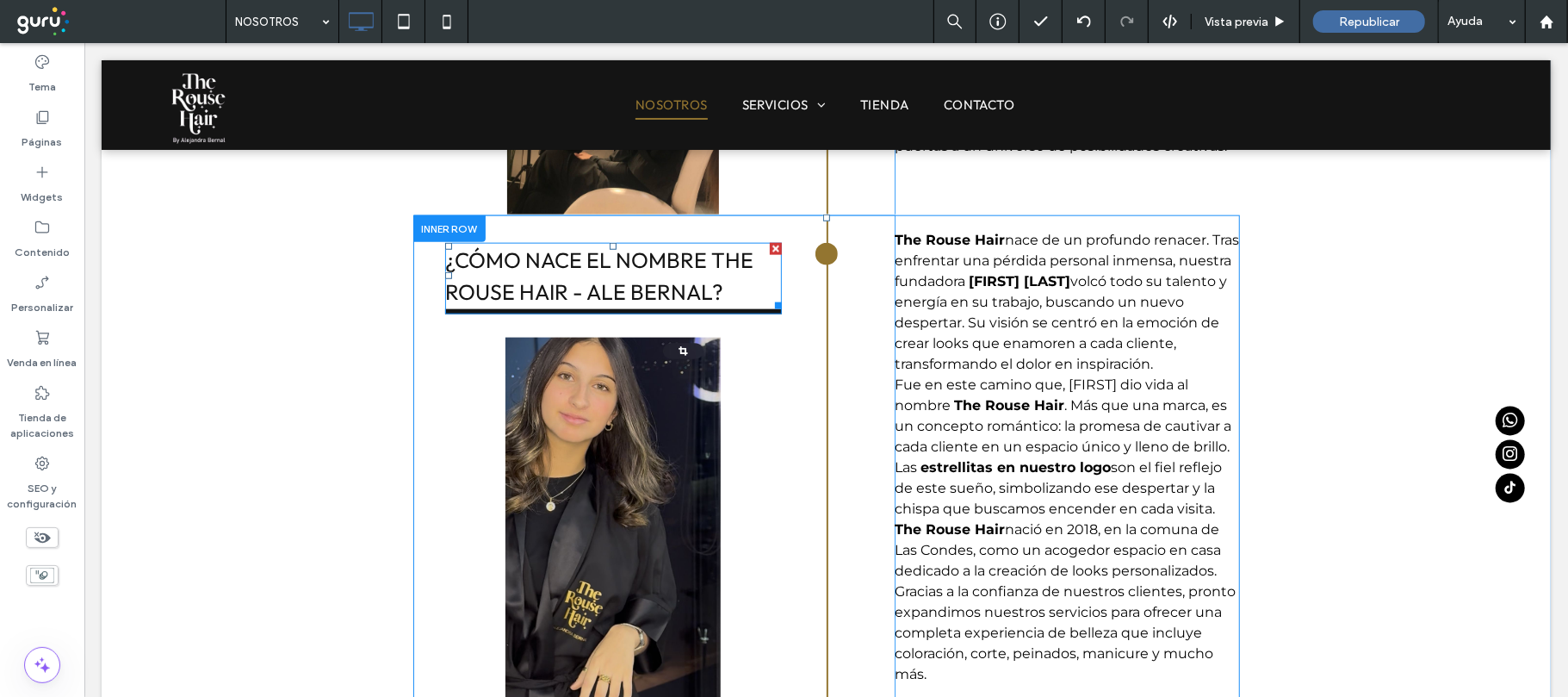 click on "¿CÓMO NACE EL NOMBRE THE ROUSE HAIR - ALE BERNAL?" at bounding box center [598, 276] 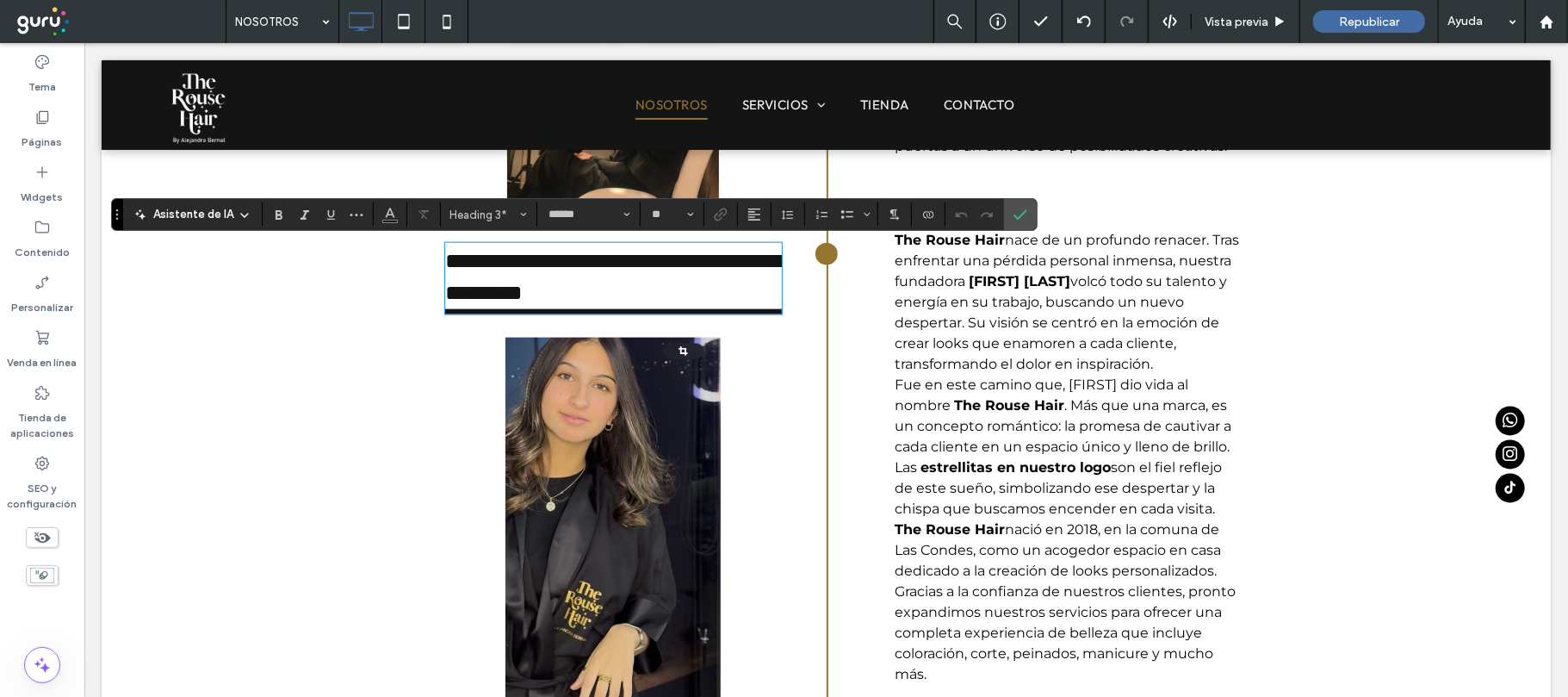 click on "**********" at bounding box center [617, 276] 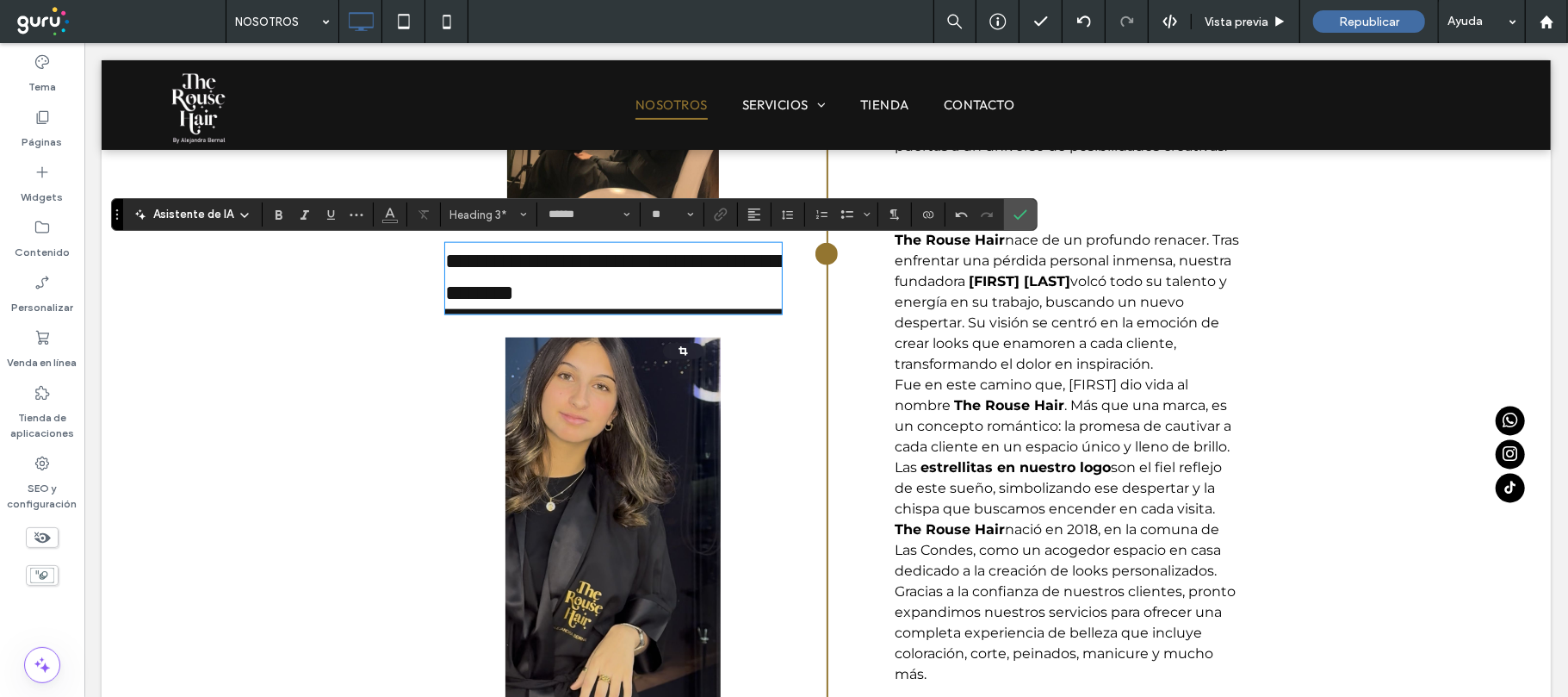 click on "**********" at bounding box center [617, 276] 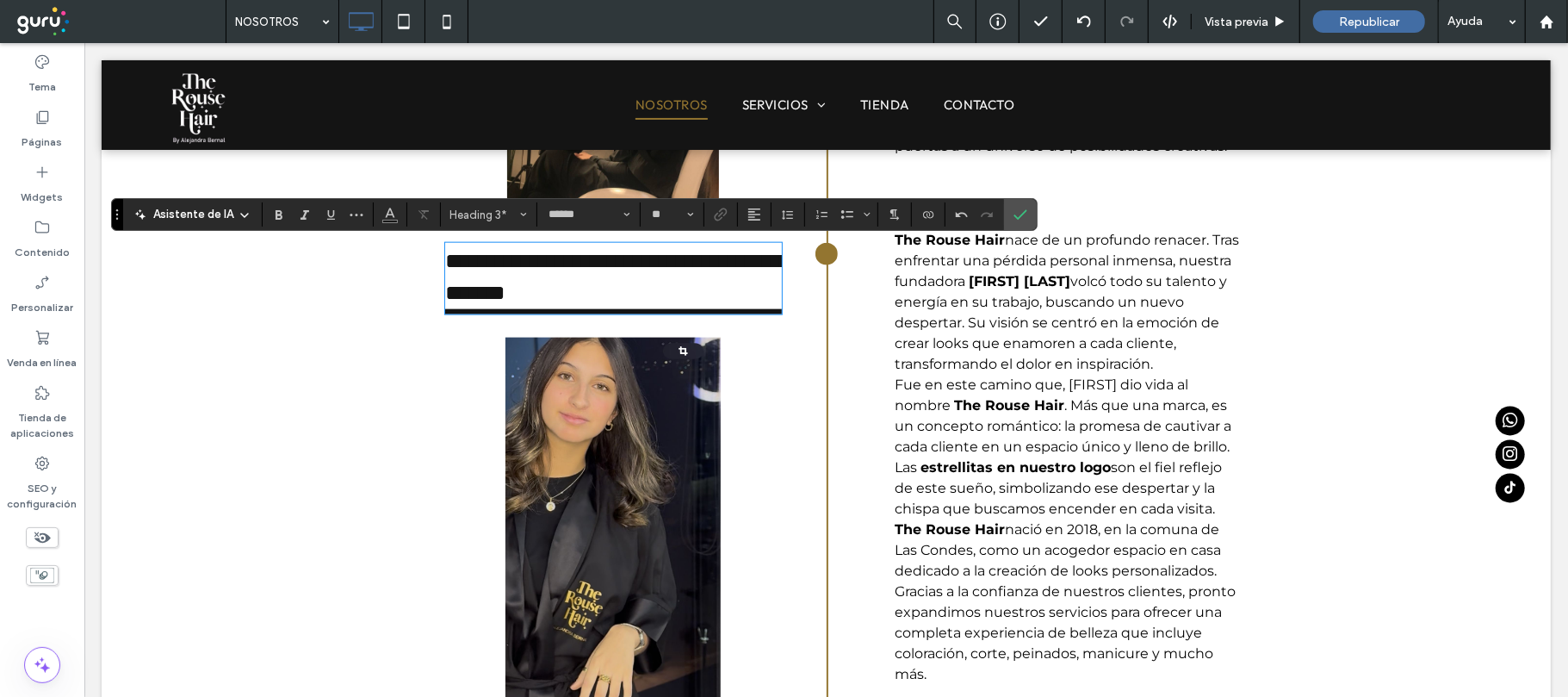 click on "**********" at bounding box center [612, 276] 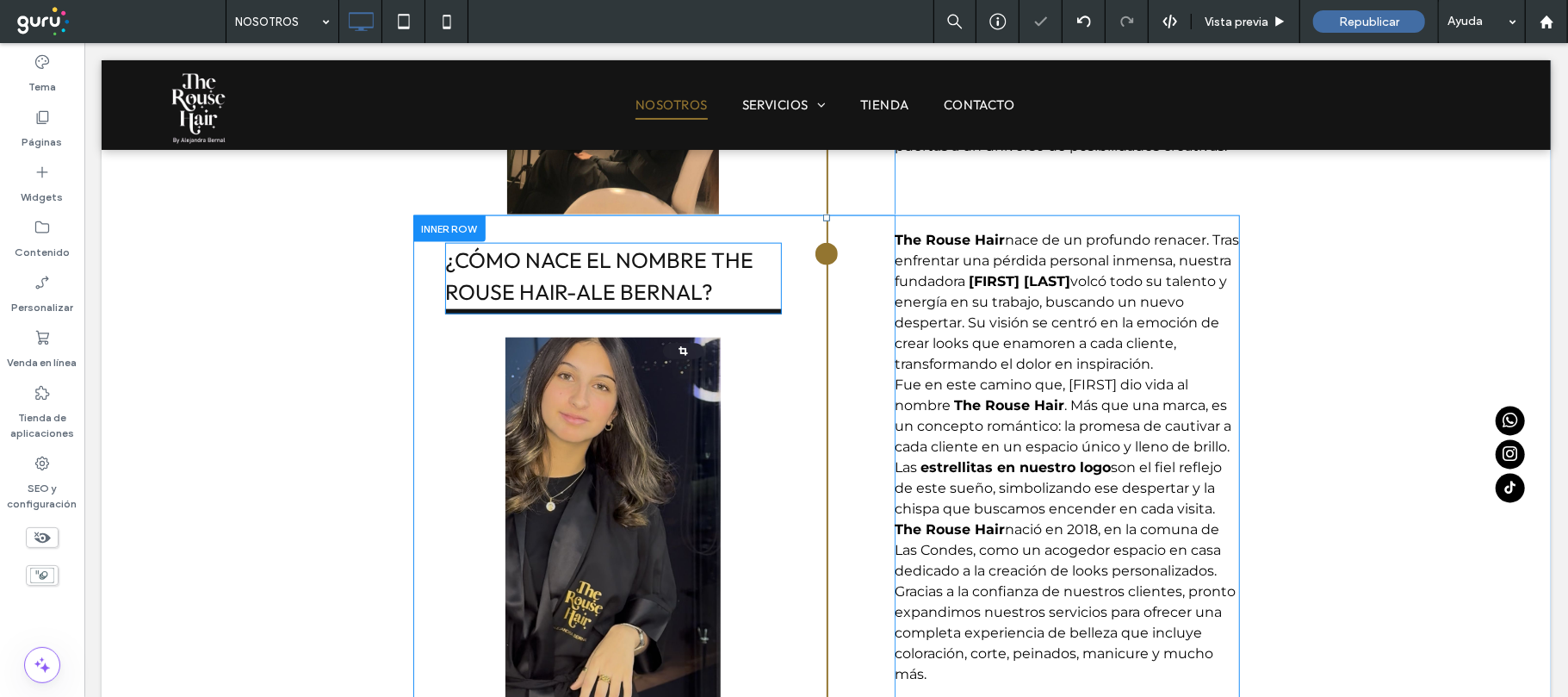 click on "¿CÓMO NACE EL NOMBRE THE ROUSE HAIR-ALE BERNAL?" at bounding box center [598, 276] 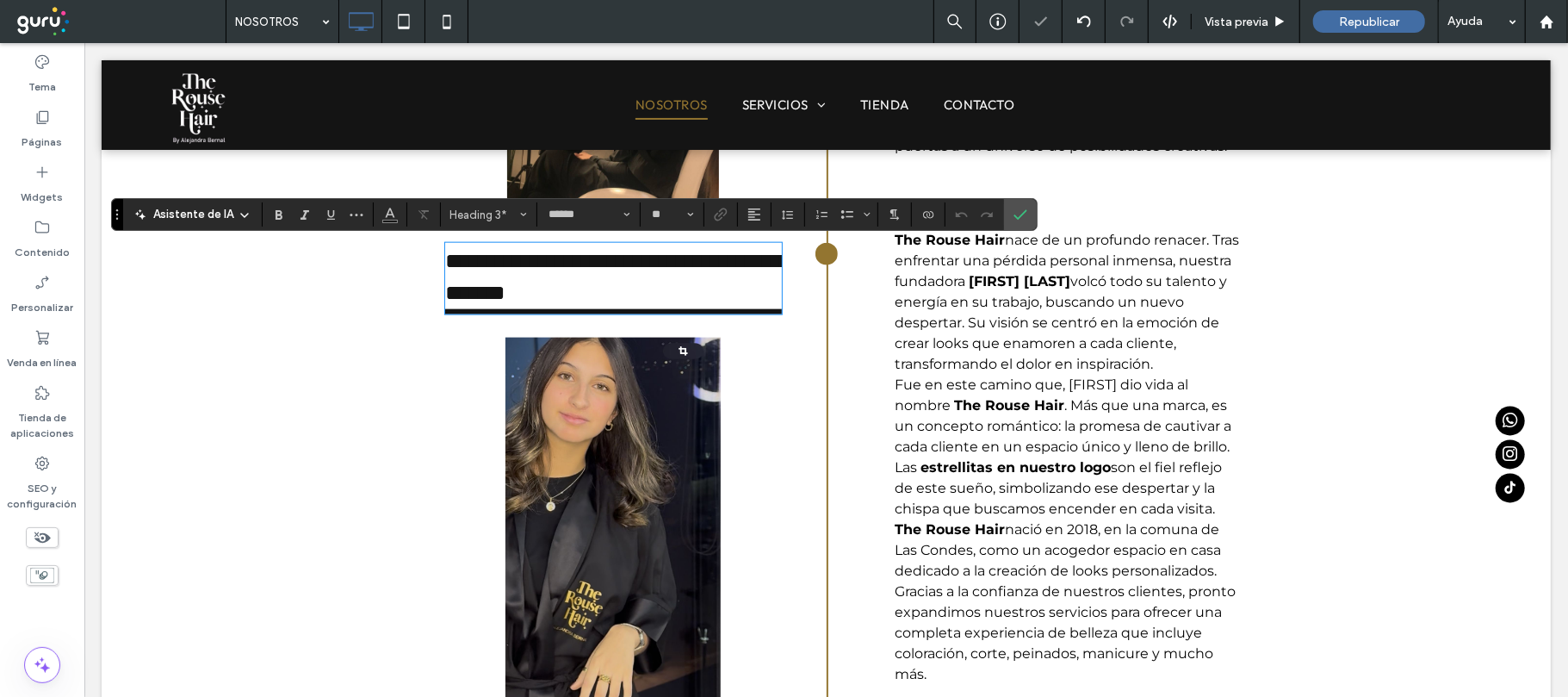 click on "The Rouse Hair  nace de un profundo renacer. Tras enfrentar una pérdida personal inmensa, nuestra fundadora   Alejandra Bernal  volcó todo su talento y energía en su trabajo, buscando un nuevo despertar. Su visión se centró en la emoción de crear looks que enamoren a cada cliente, transformando el dolor en inspiración." at bounding box center (1066, 302) 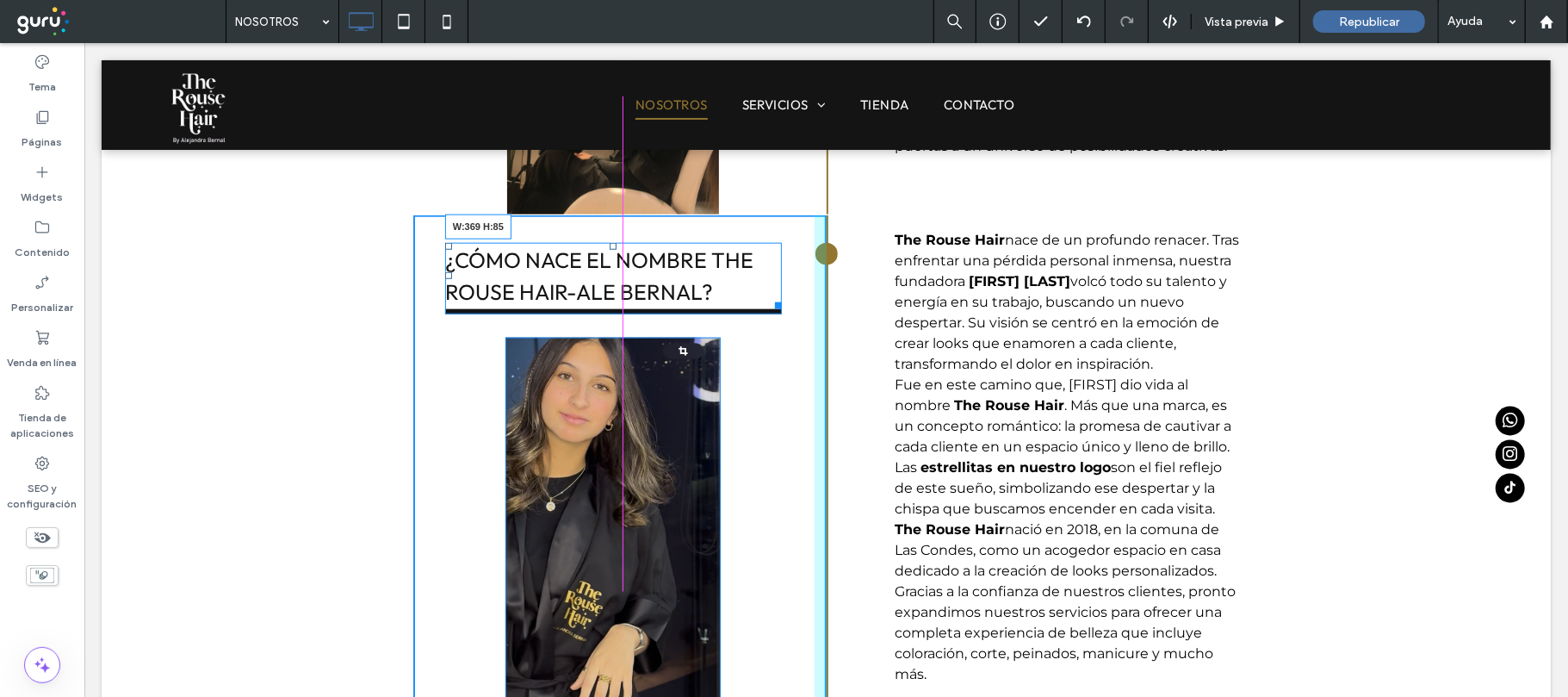 drag, startPoint x: 772, startPoint y: 310, endPoint x: 762, endPoint y: 300, distance: 14.14214 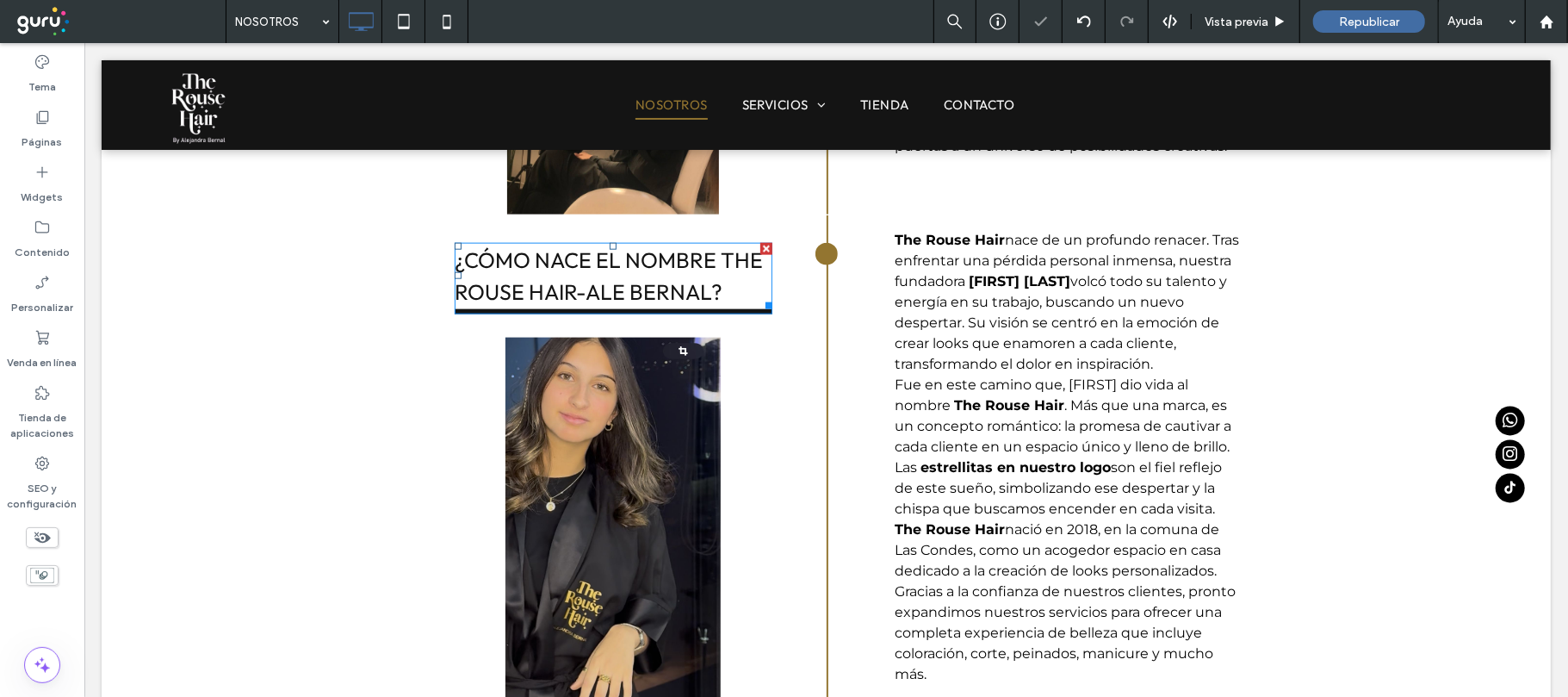 click on "¿CÓMO NACE EL NOMBRE THE ROUSE HAIR-ALE BERNAL?" at bounding box center (608, 276) 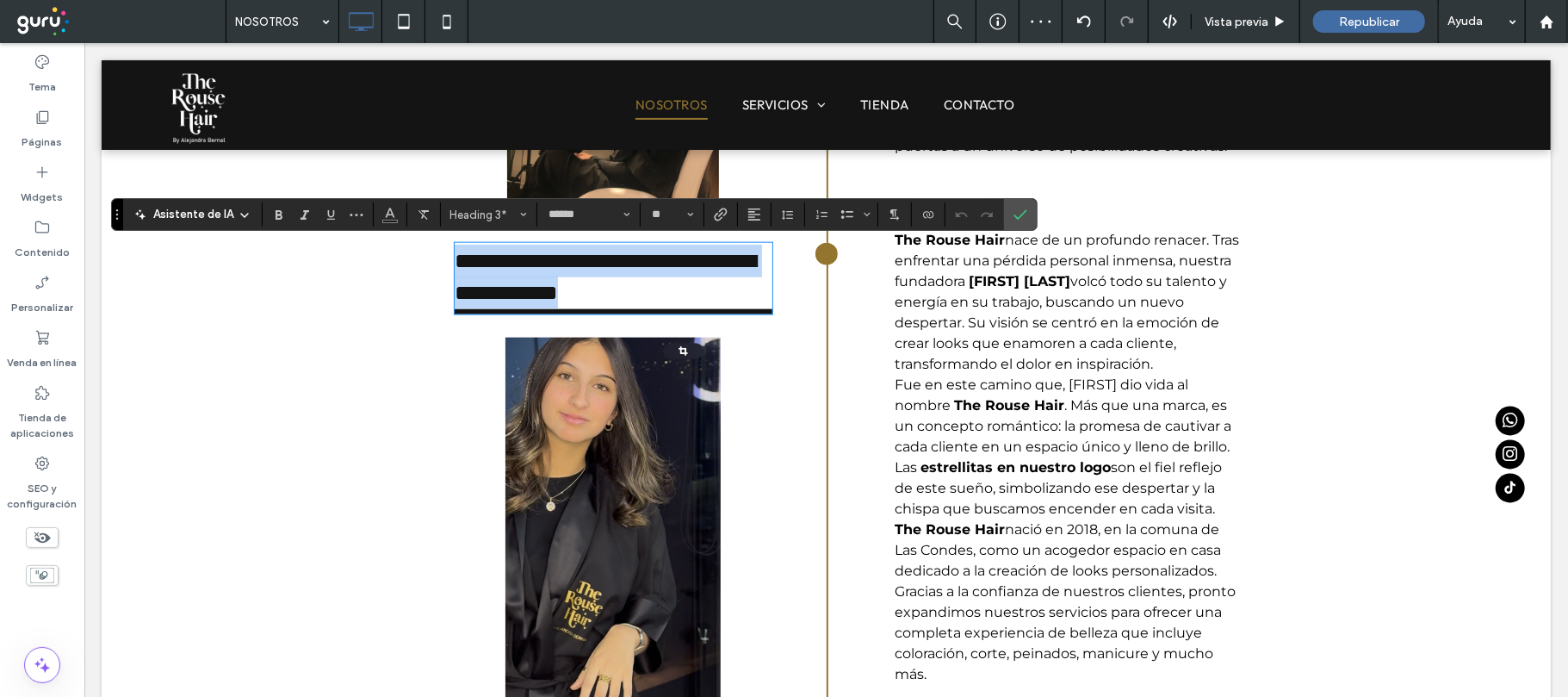 drag, startPoint x: 720, startPoint y: 294, endPoint x: 410, endPoint y: 269, distance: 311.00643 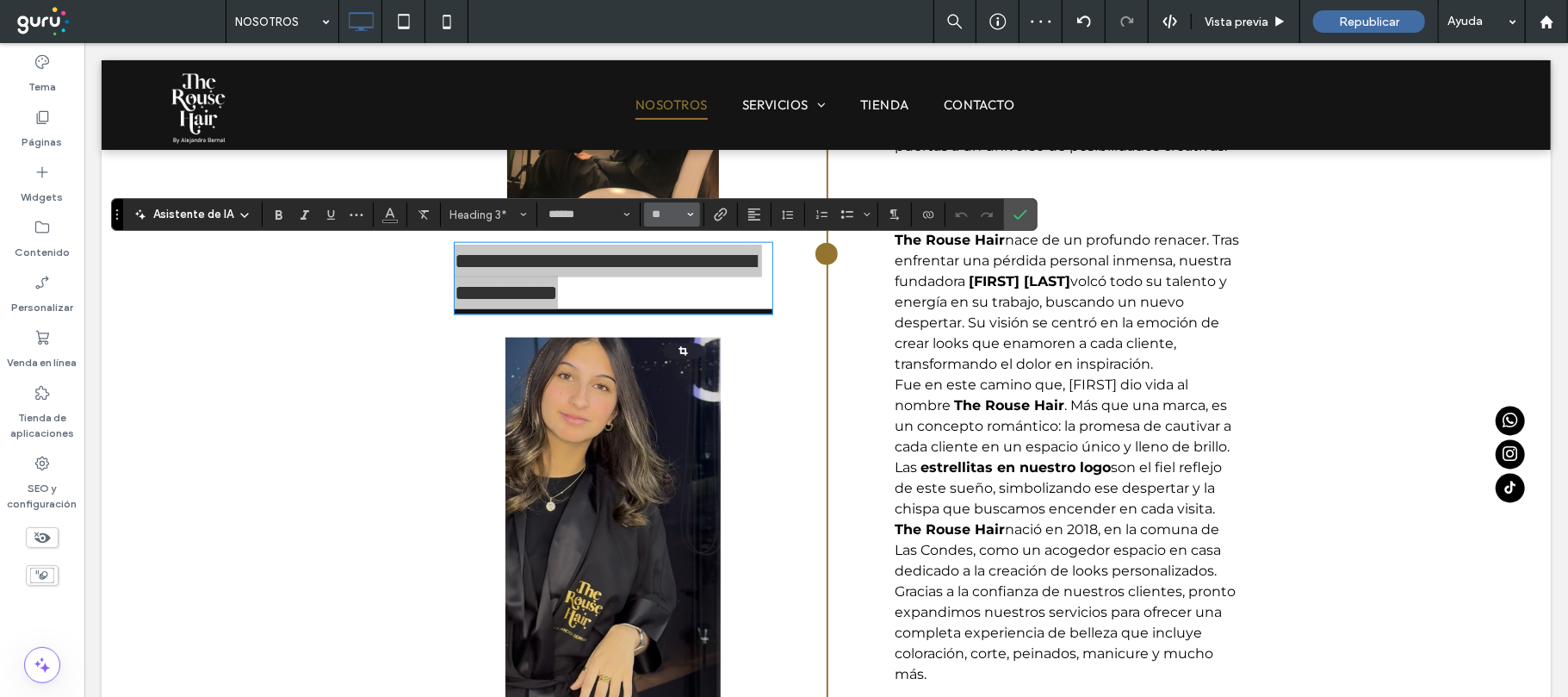 click 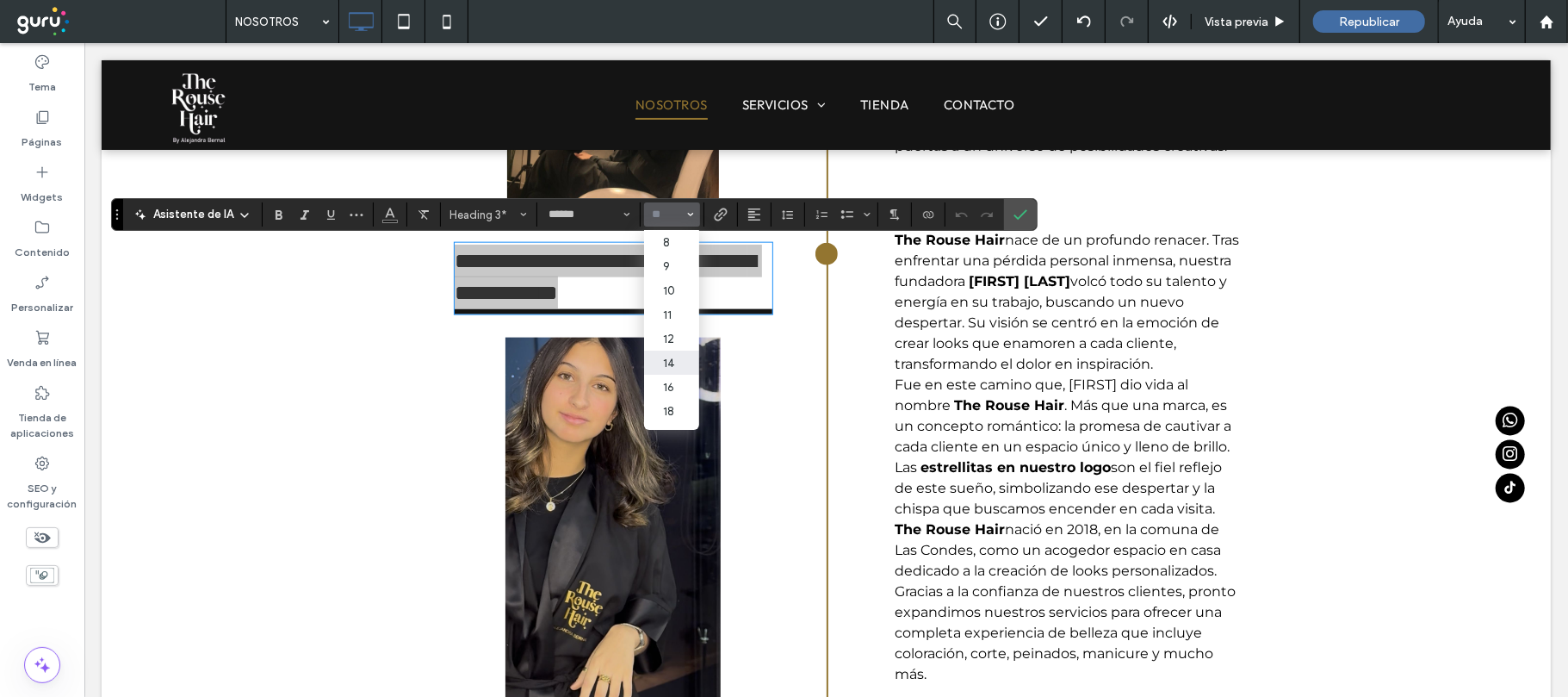 scroll, scrollTop: 198, scrollLeft: 0, axis: vertical 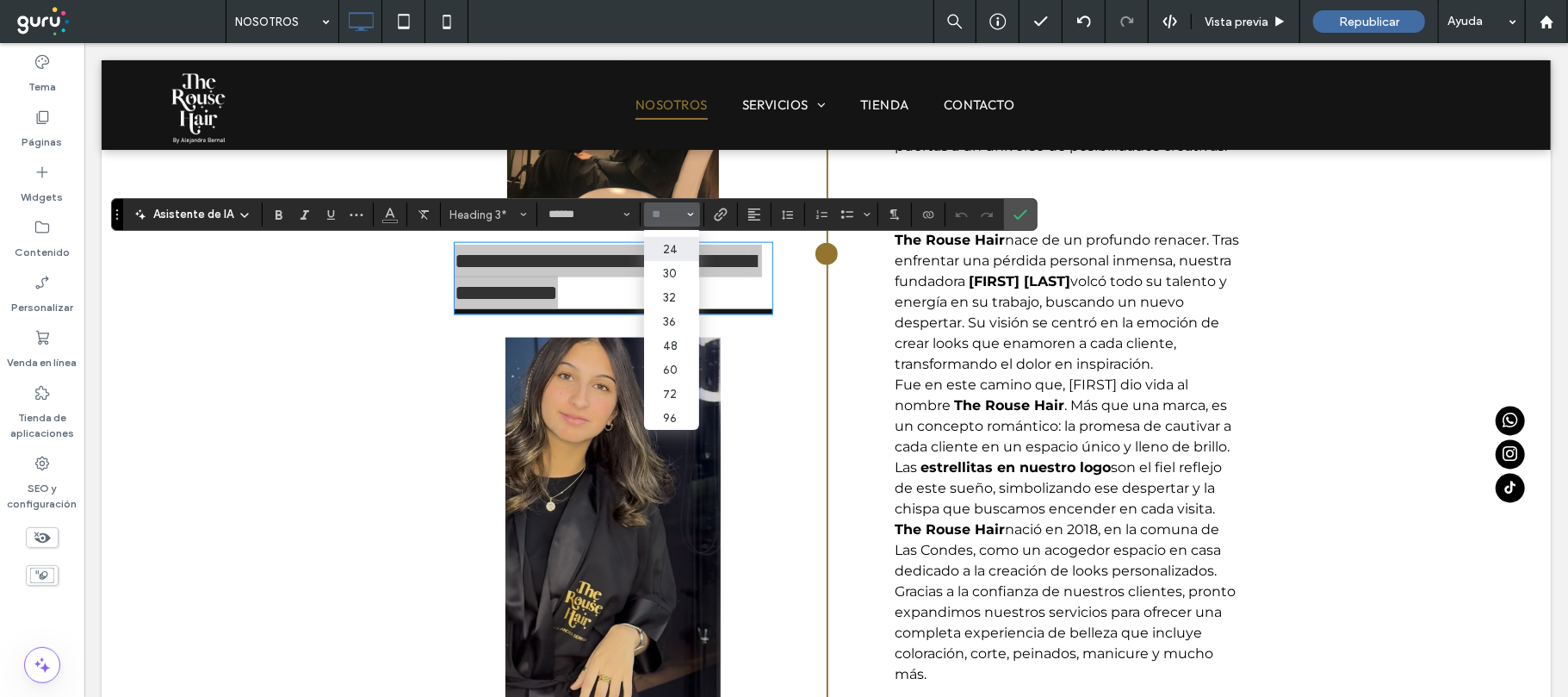 click on "24" at bounding box center (672, 249) 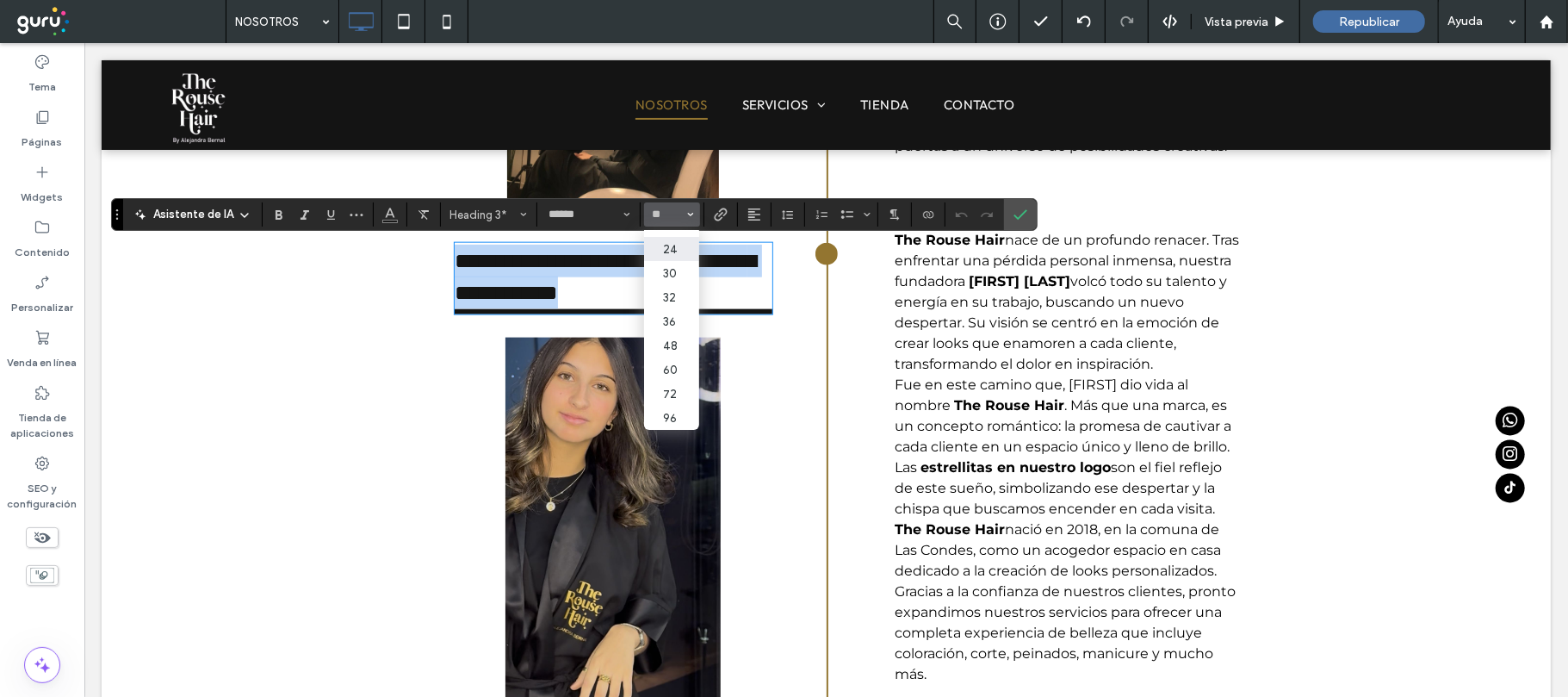type on "**" 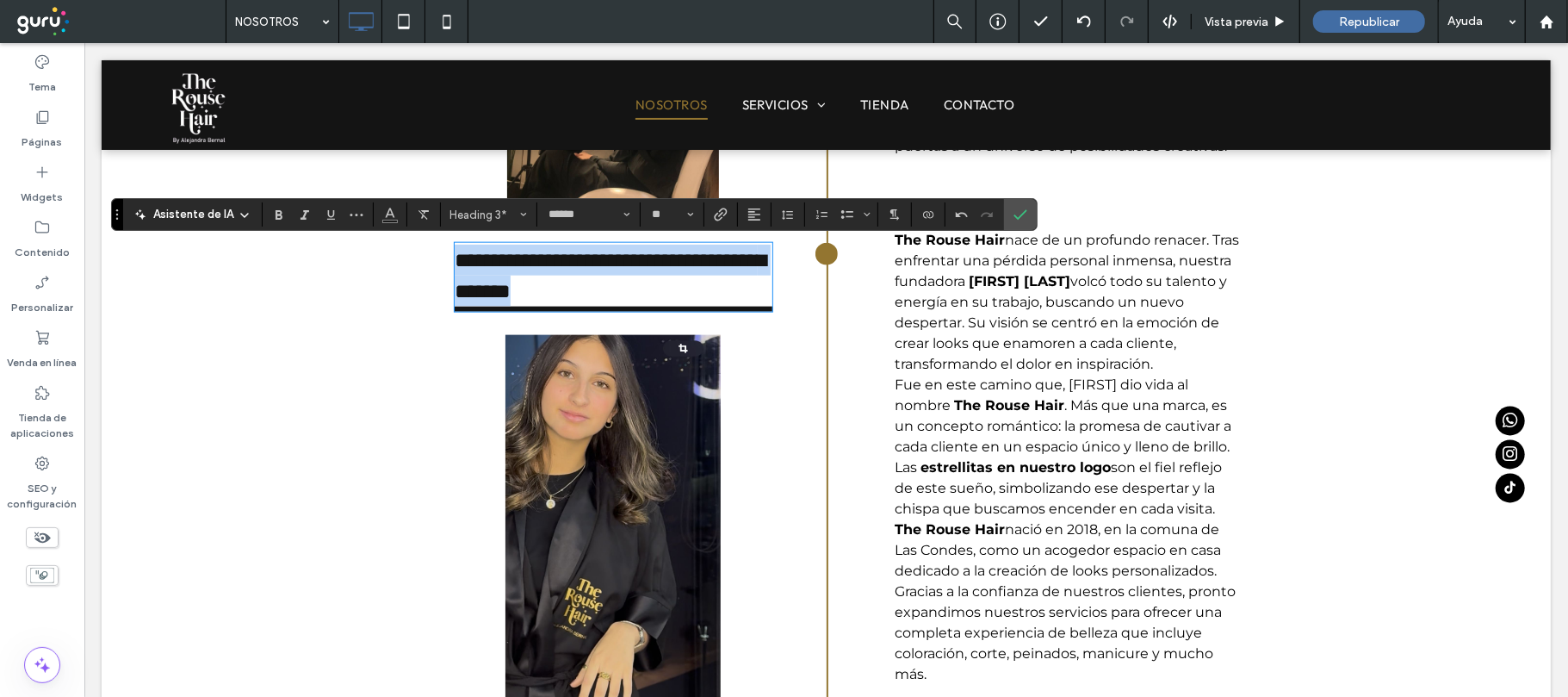 click on "**********" at bounding box center [612, 275] 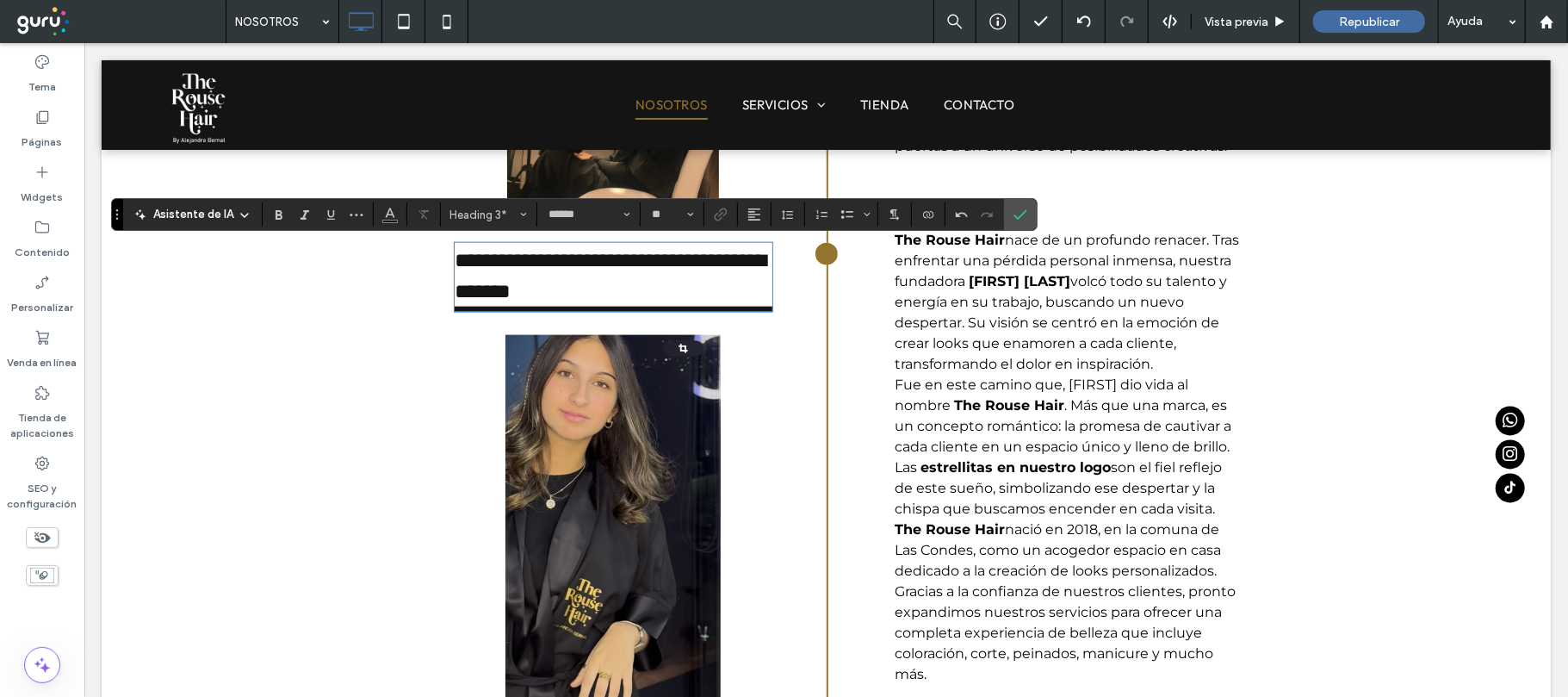 click on "**********" at bounding box center [619, 507] 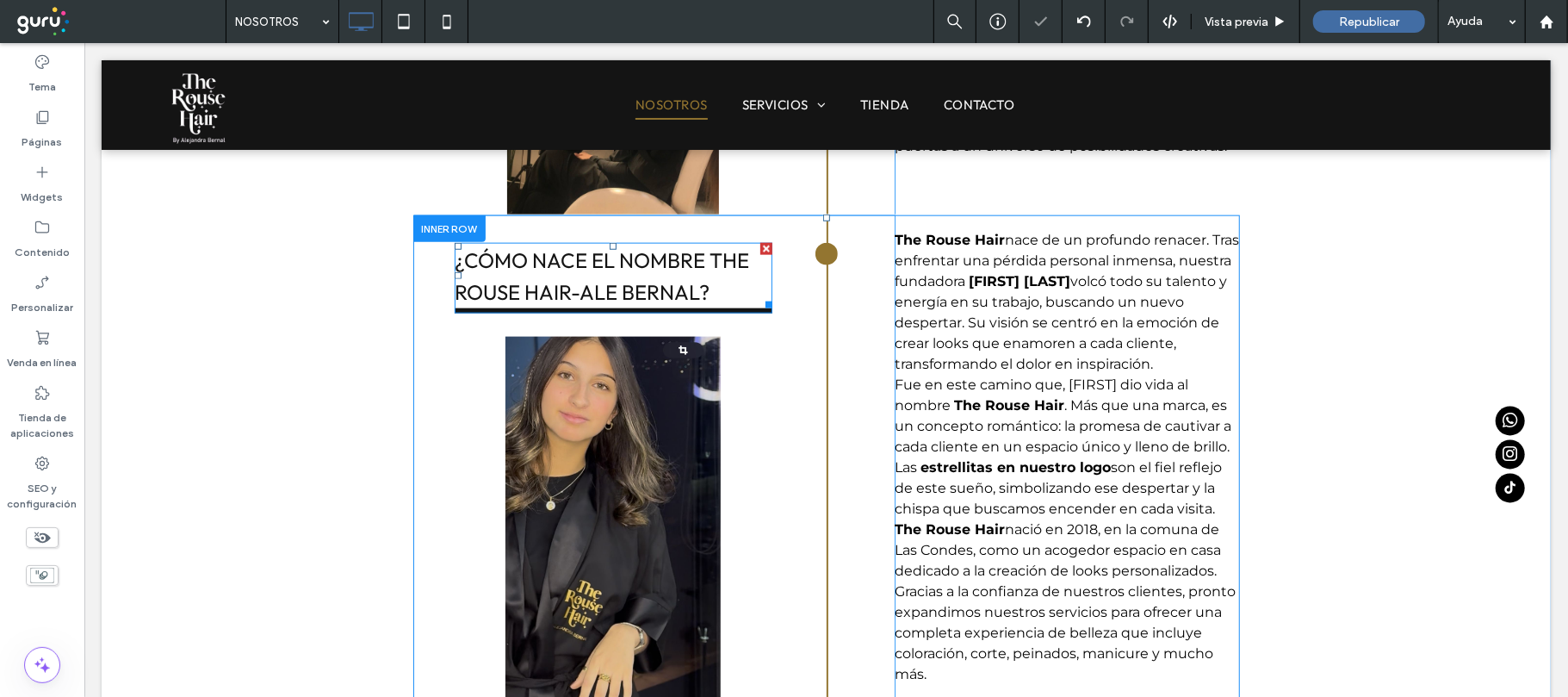 click on "¿CÓMO NACE EL NOMBRE THE ROUSE HAIR-ALE BERNAL?" at bounding box center [612, 276] 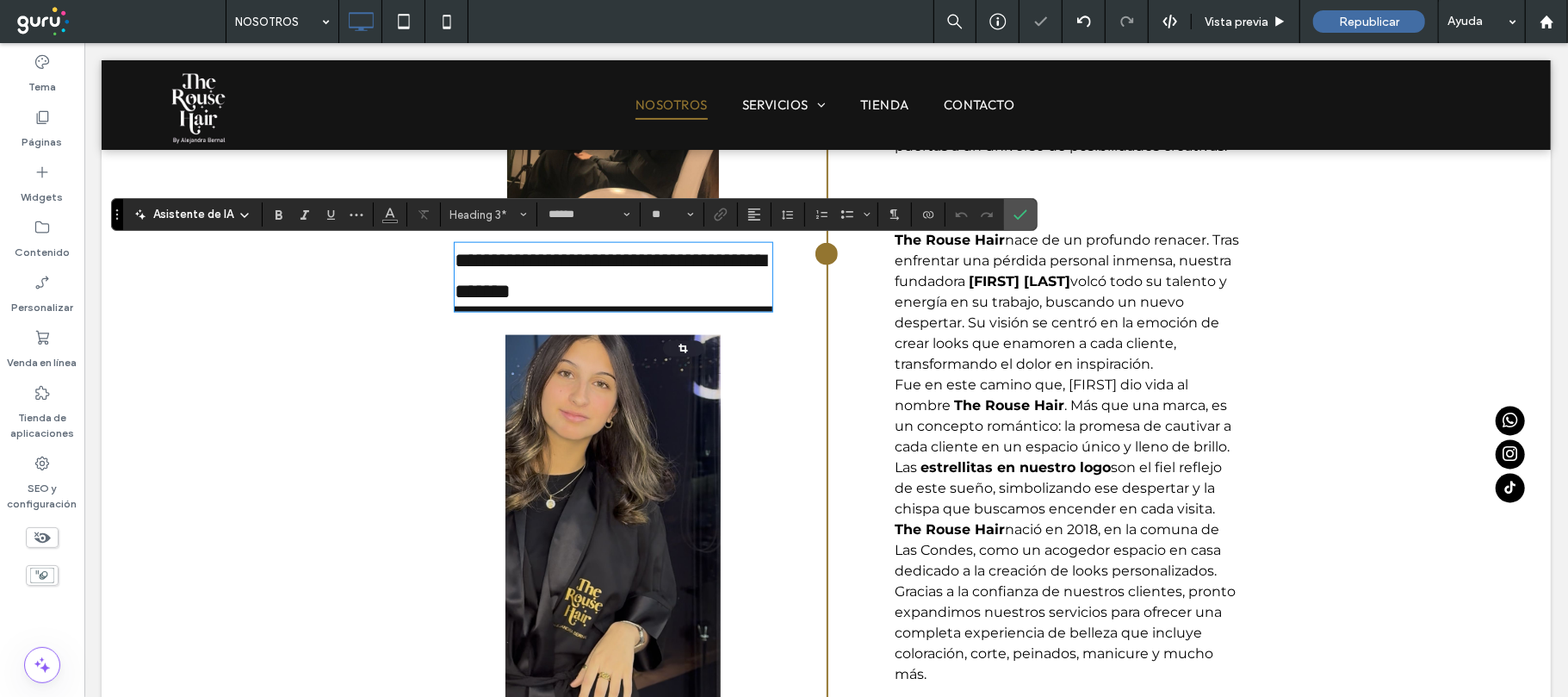click on "The Rouse Hair  nace de un profundo renacer. Tras enfrentar una pérdida personal inmensa, nuestra fundadora   Alejandra Bernal  volcó todo su talento y energía en su trabajo, buscando un nuevo despertar. Su visión se centró en la emoción de crear looks que enamoren a cada cliente, transformando el dolor en inspiración." at bounding box center (1066, 302) 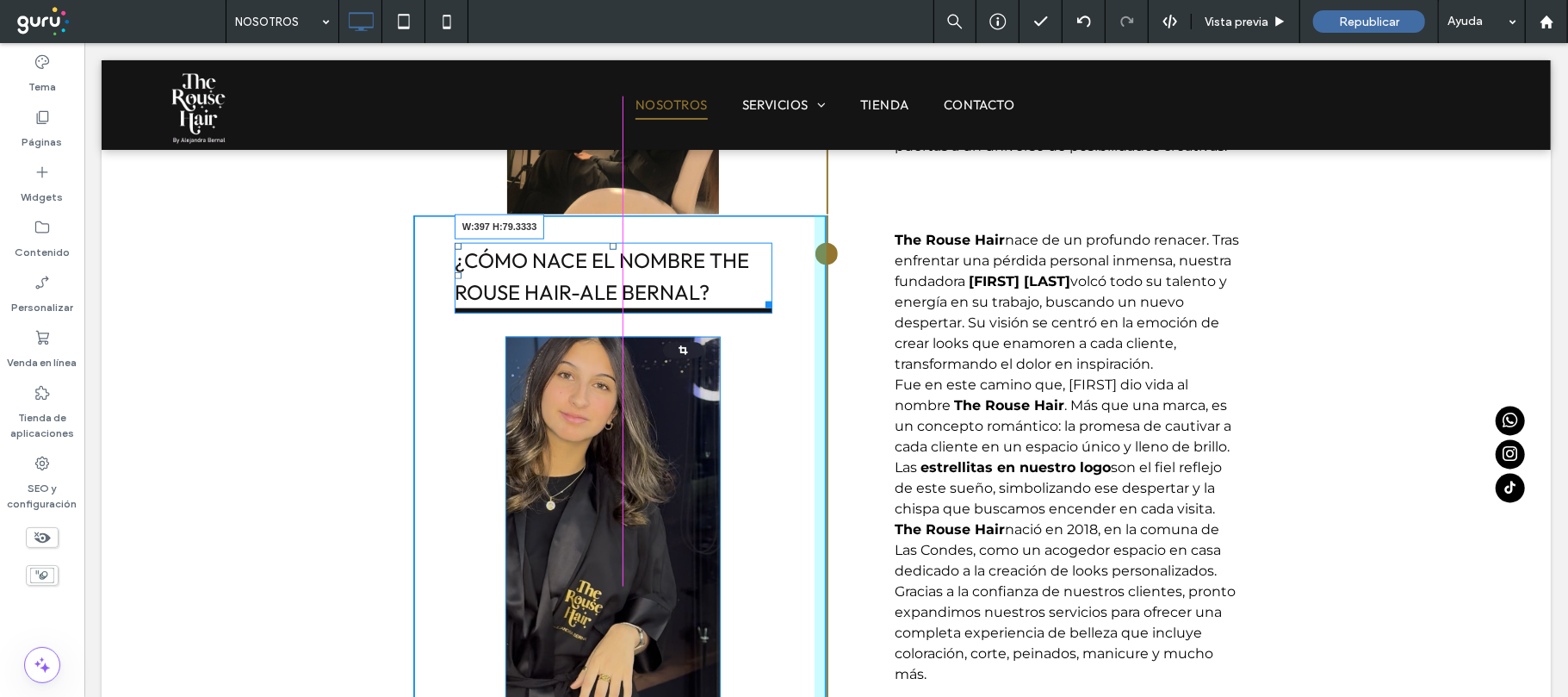 drag, startPoint x: 760, startPoint y: 300, endPoint x: 772, endPoint y: 297, distance: 12.3693169 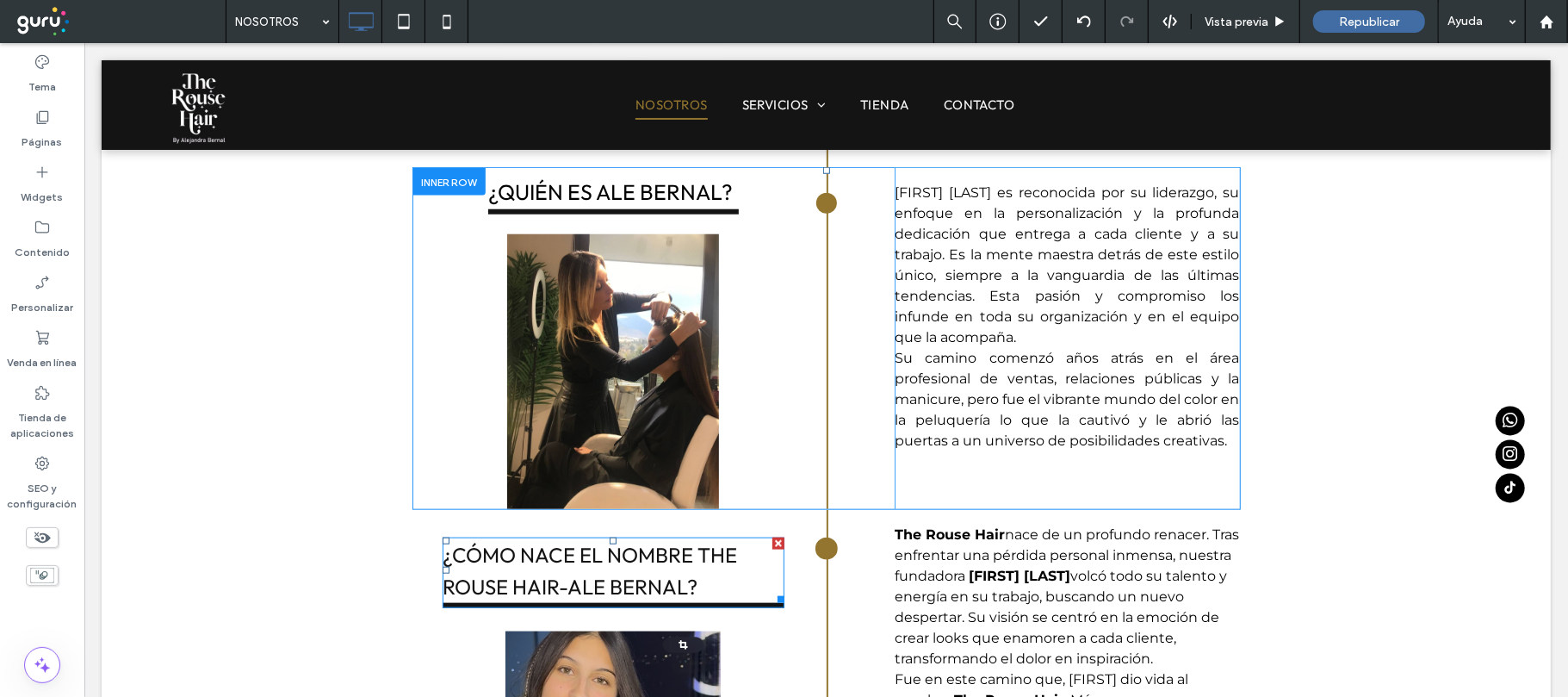 scroll, scrollTop: 1511, scrollLeft: 0, axis: vertical 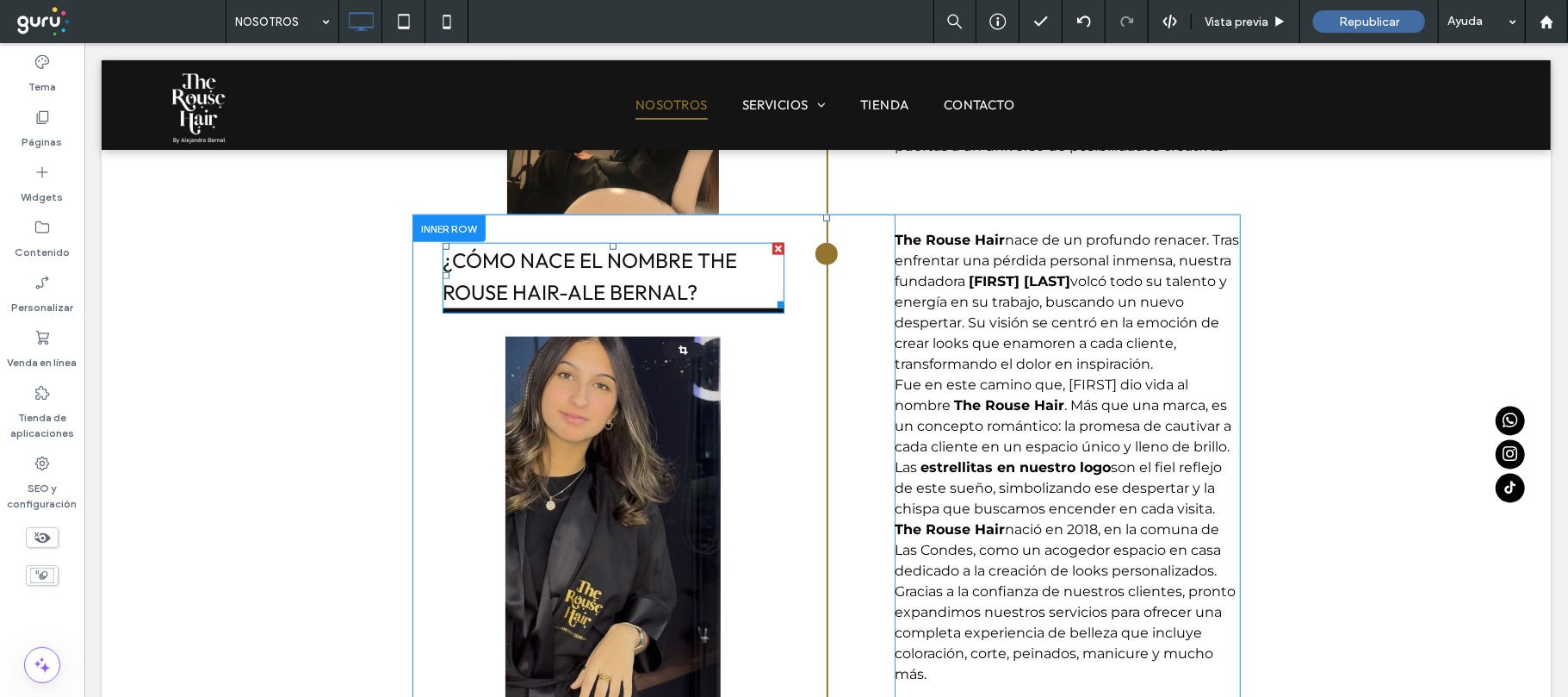 click on "¿CÓMO NACE EL NOMBRE THE ROUSE HAIR-ALE BERNAL?" at bounding box center (589, 275) 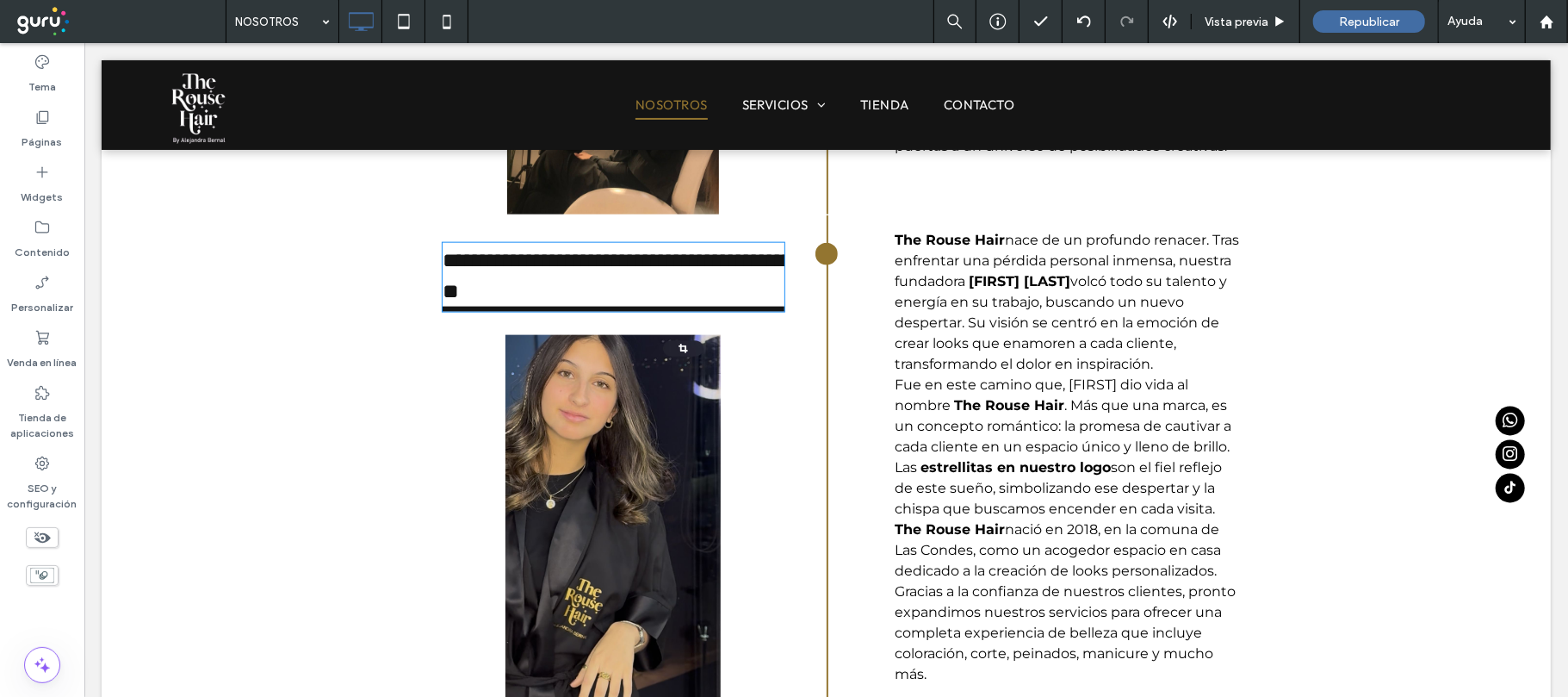 click on "**********" at bounding box center [617, 275] 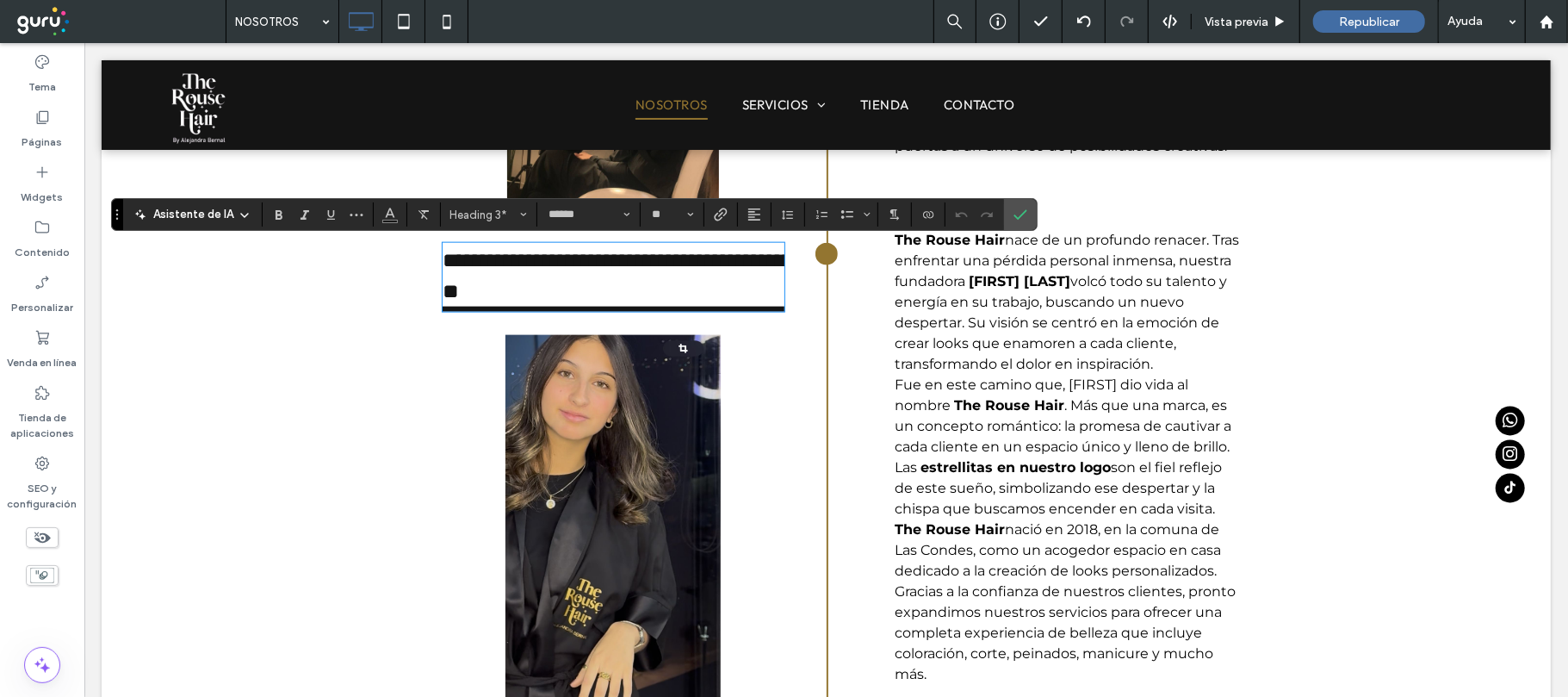 click on "**********" at bounding box center [617, 275] 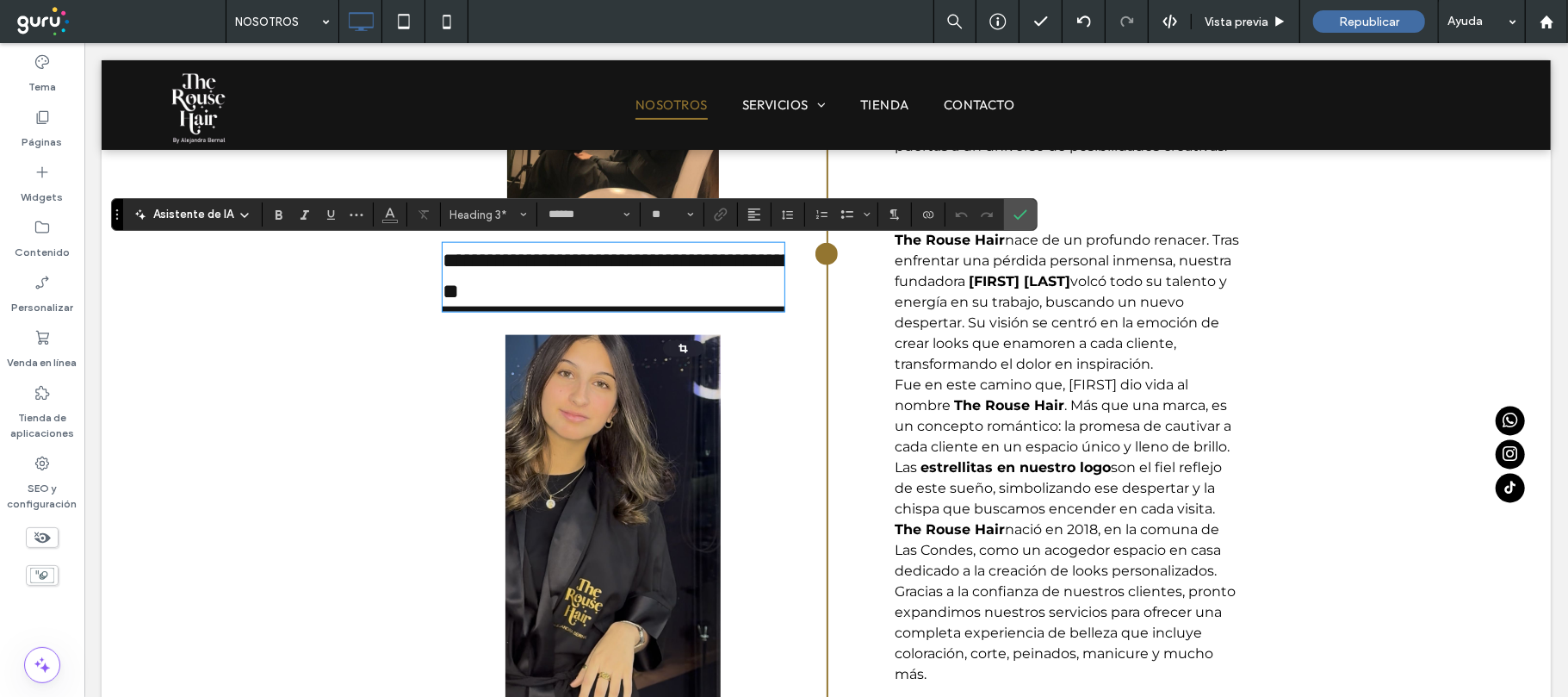 click on "**********" at bounding box center (617, 275) 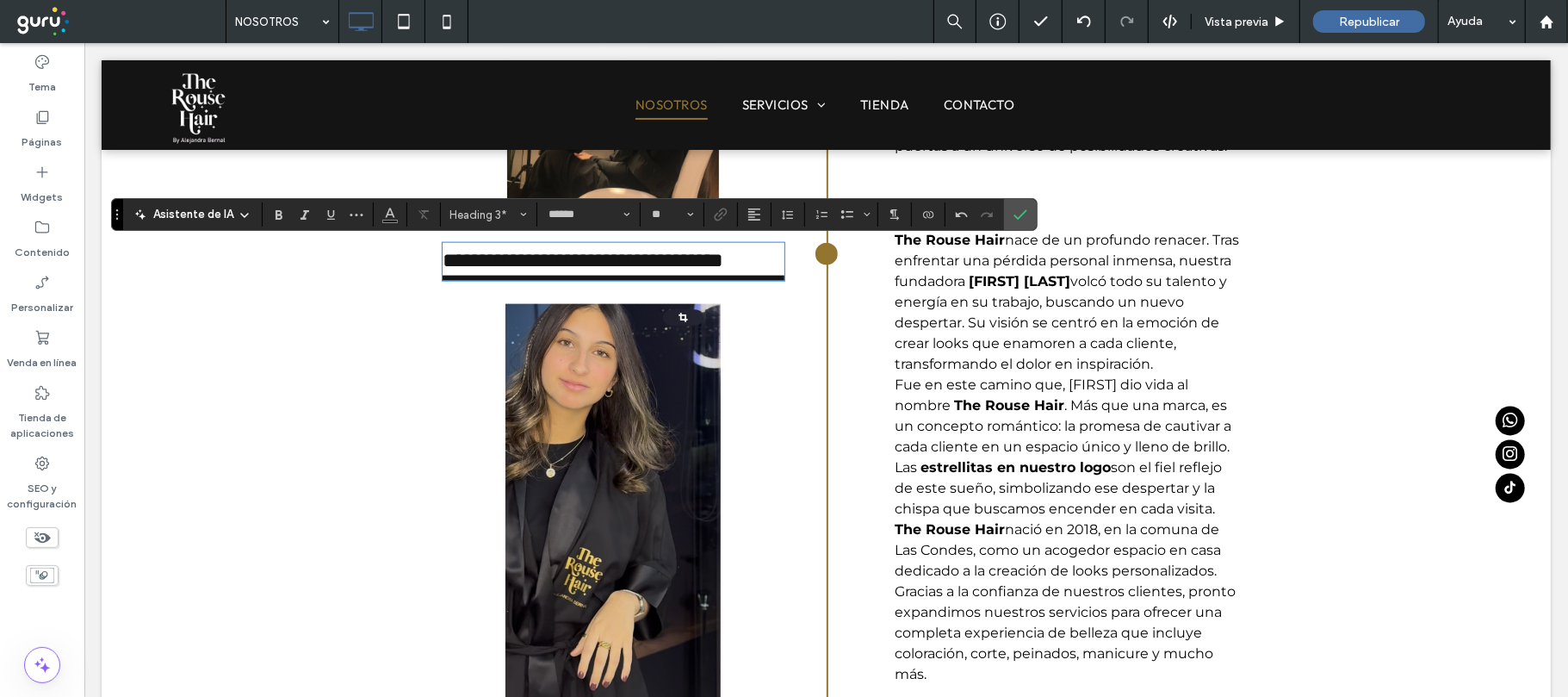 click on "**********" at bounding box center [612, 259] 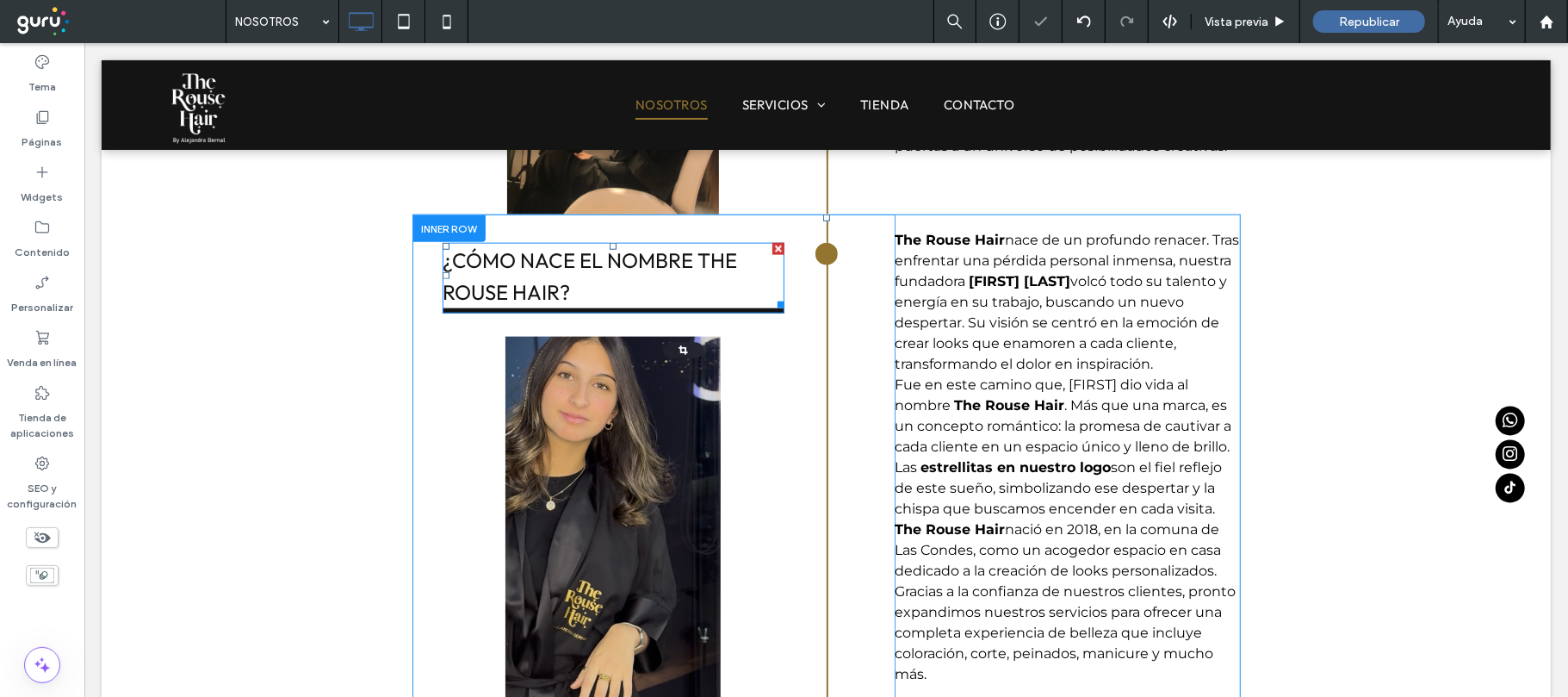click on "¿CÓMO NACE EL NOMBRE THE ROUSE HAIR?" at bounding box center (612, 276) 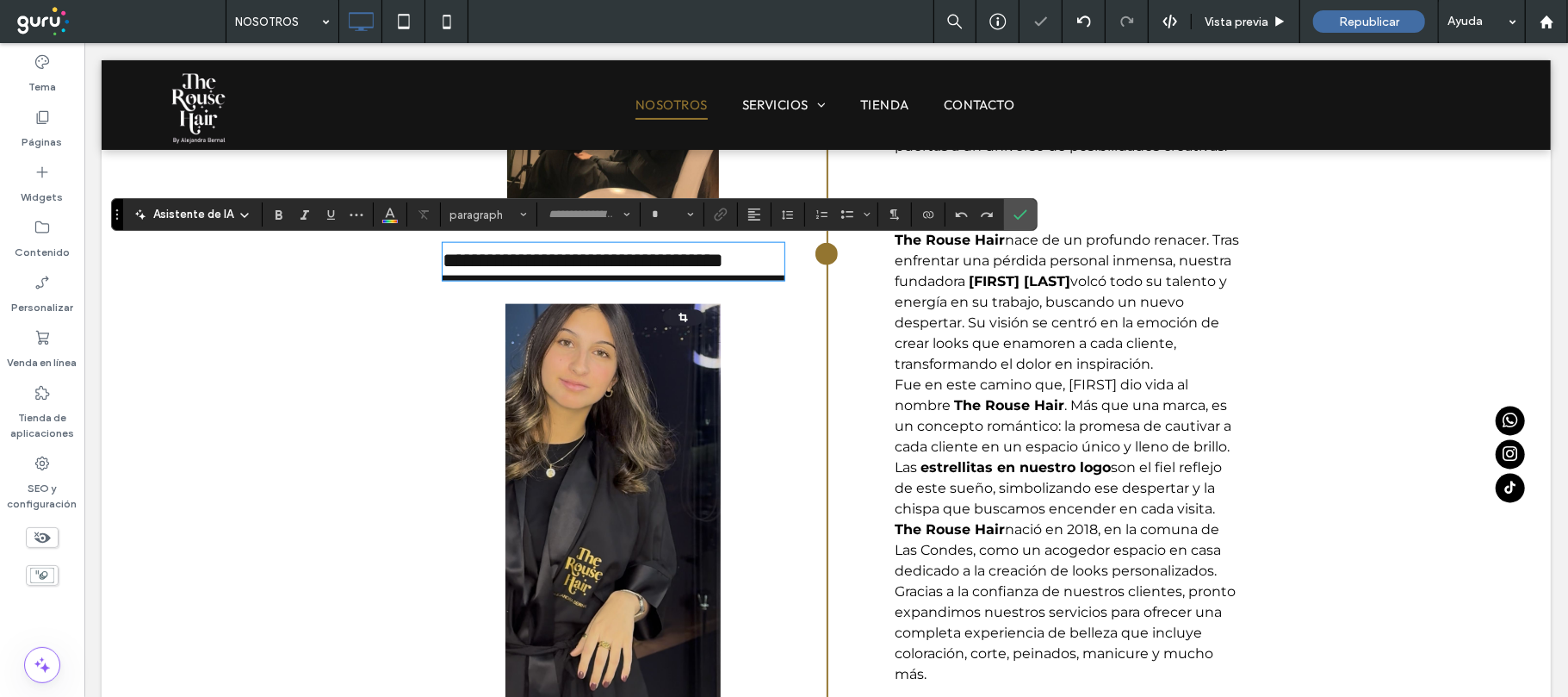 type on "******" 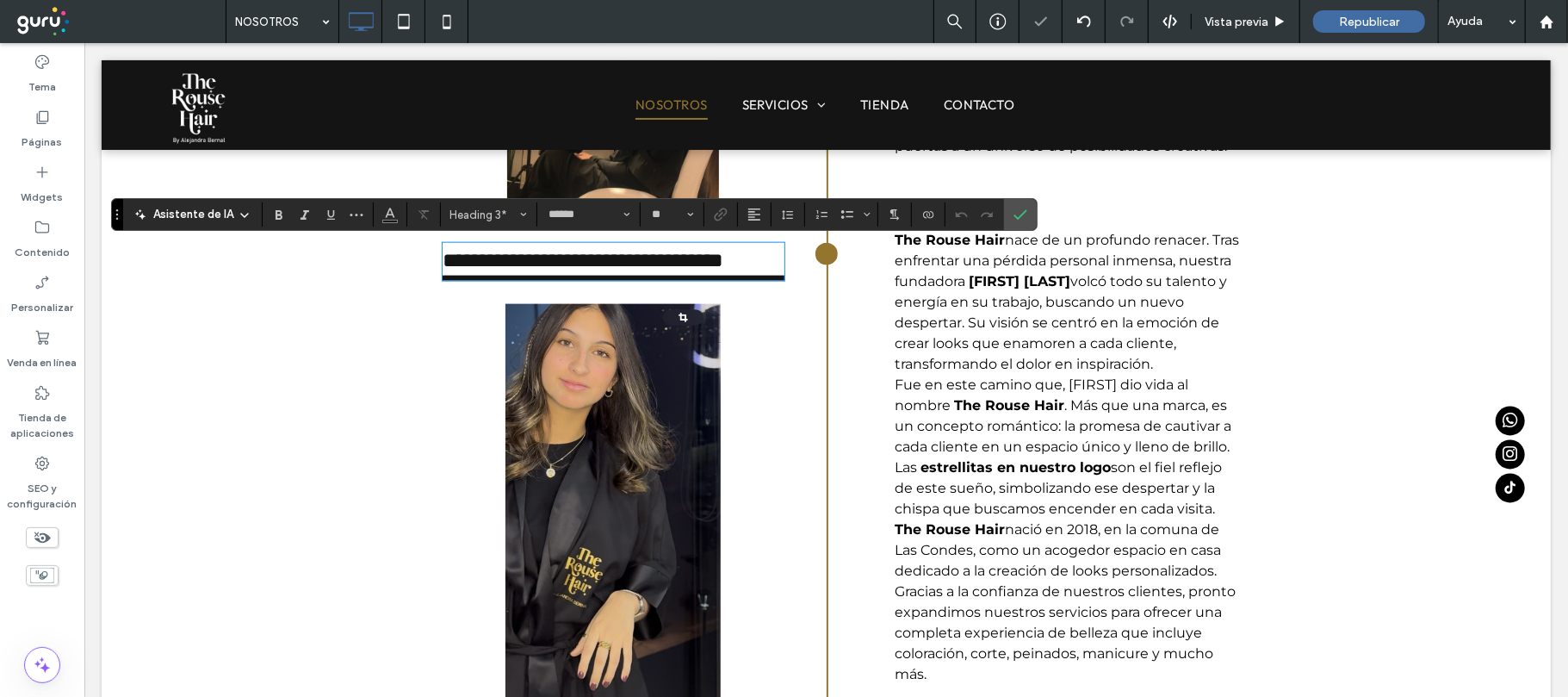 click on "volcó todo su talento y energía en su trabajo, buscando un nuevo despertar. Su visión se centró en la emoción de crear looks que enamoren a cada cliente, transformando el dolor en inspiración." at bounding box center (1060, 321) 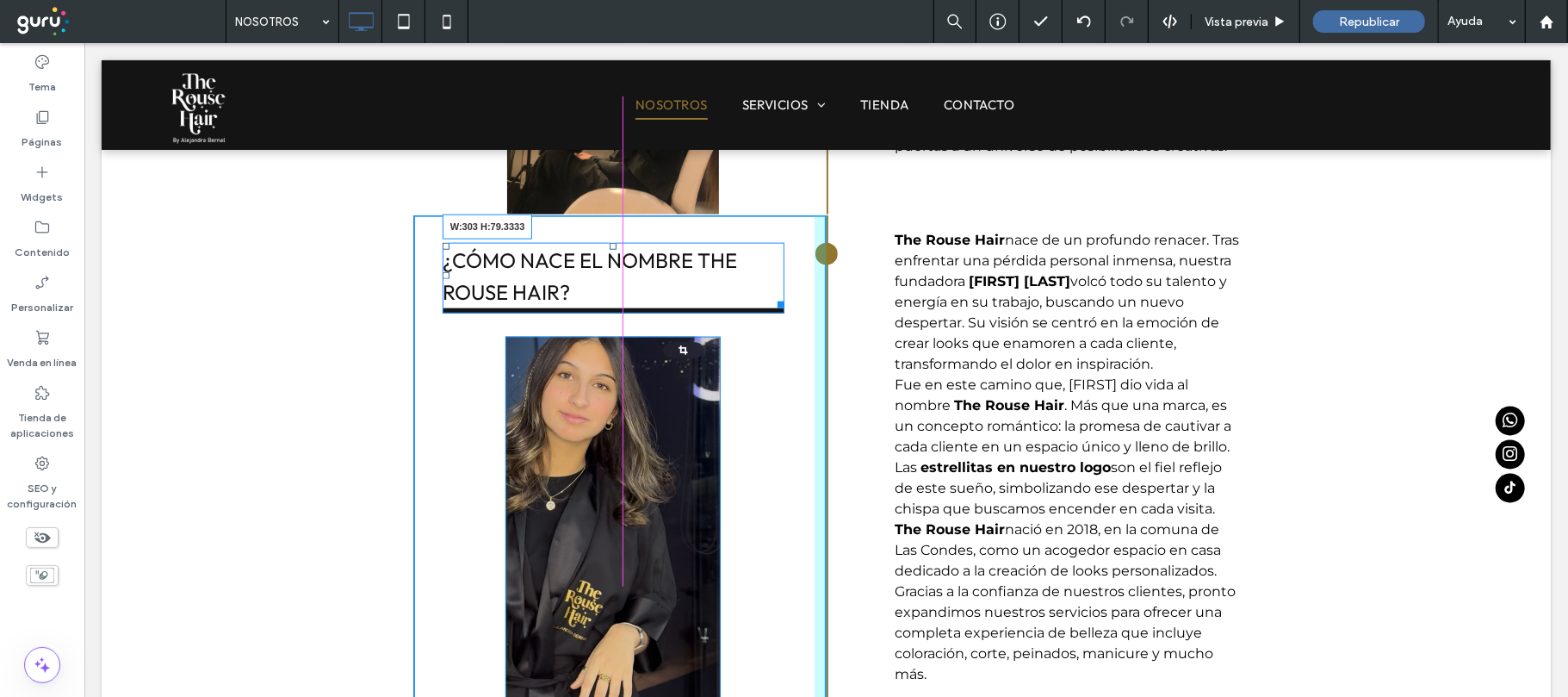 drag, startPoint x: 771, startPoint y: 302, endPoint x: 730, endPoint y: 301, distance: 41.012193 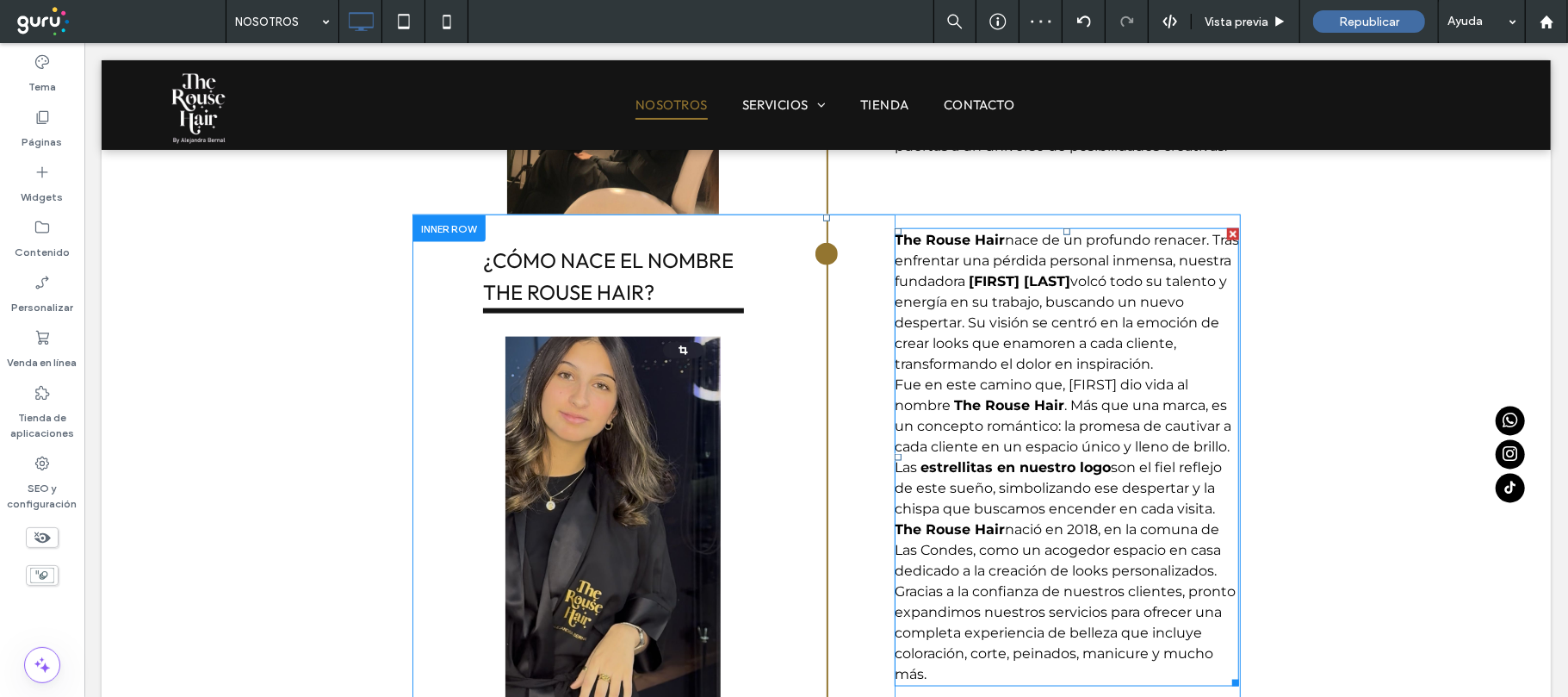 click on "volcó todo su talento y energía en su trabajo, buscando un nuevo despertar. Su visión se centró en la emoción de crear looks que enamoren a cada cliente, transformando el dolor en inspiración." at bounding box center [1060, 321] 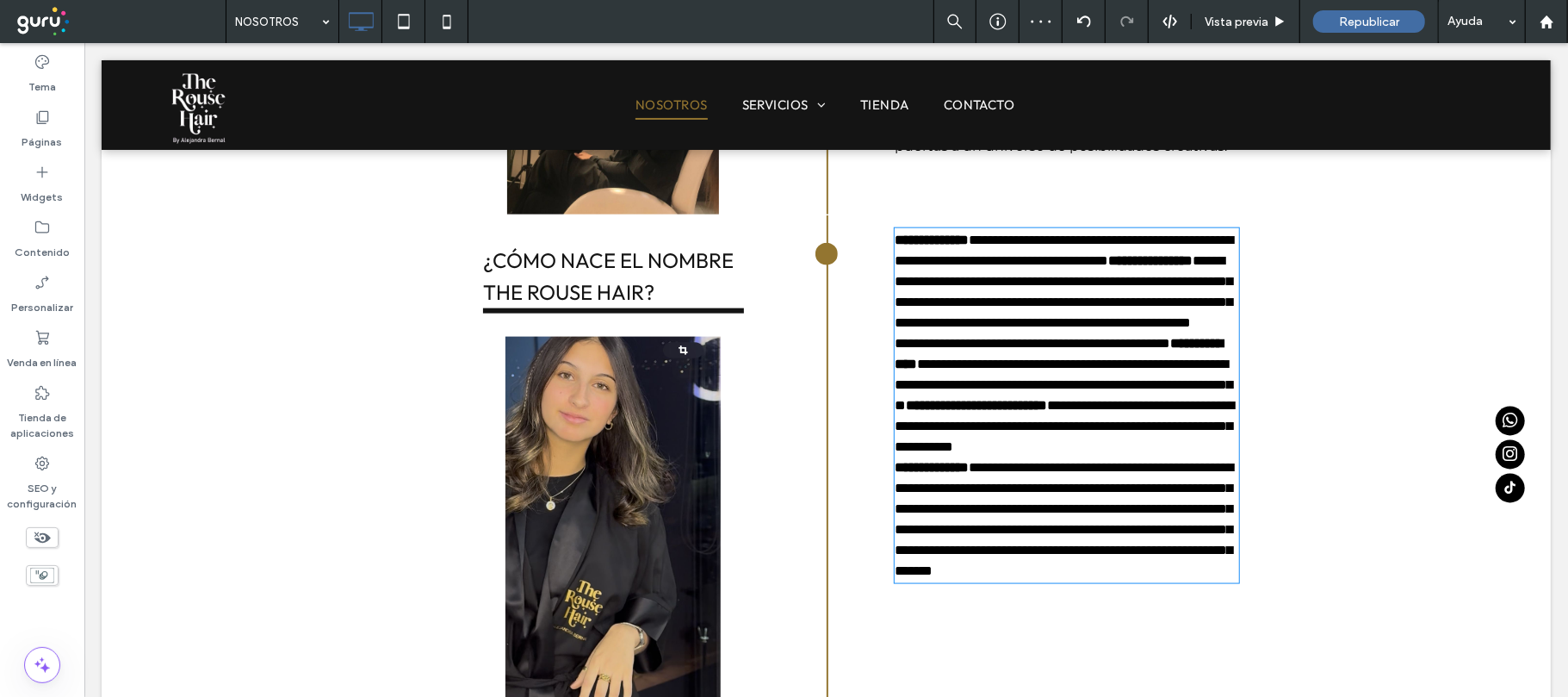 click on "**********" at bounding box center [1063, 290] 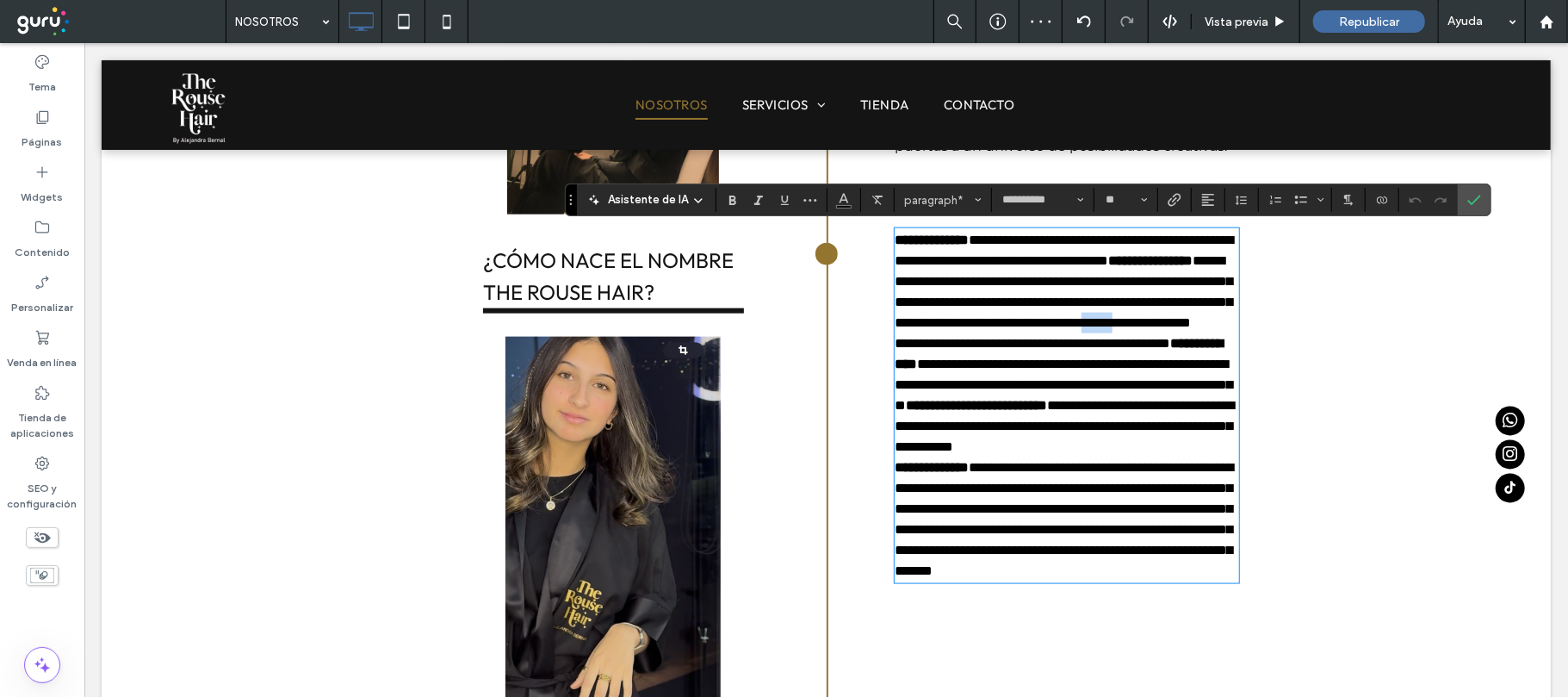 click on "**********" at bounding box center [1063, 249] 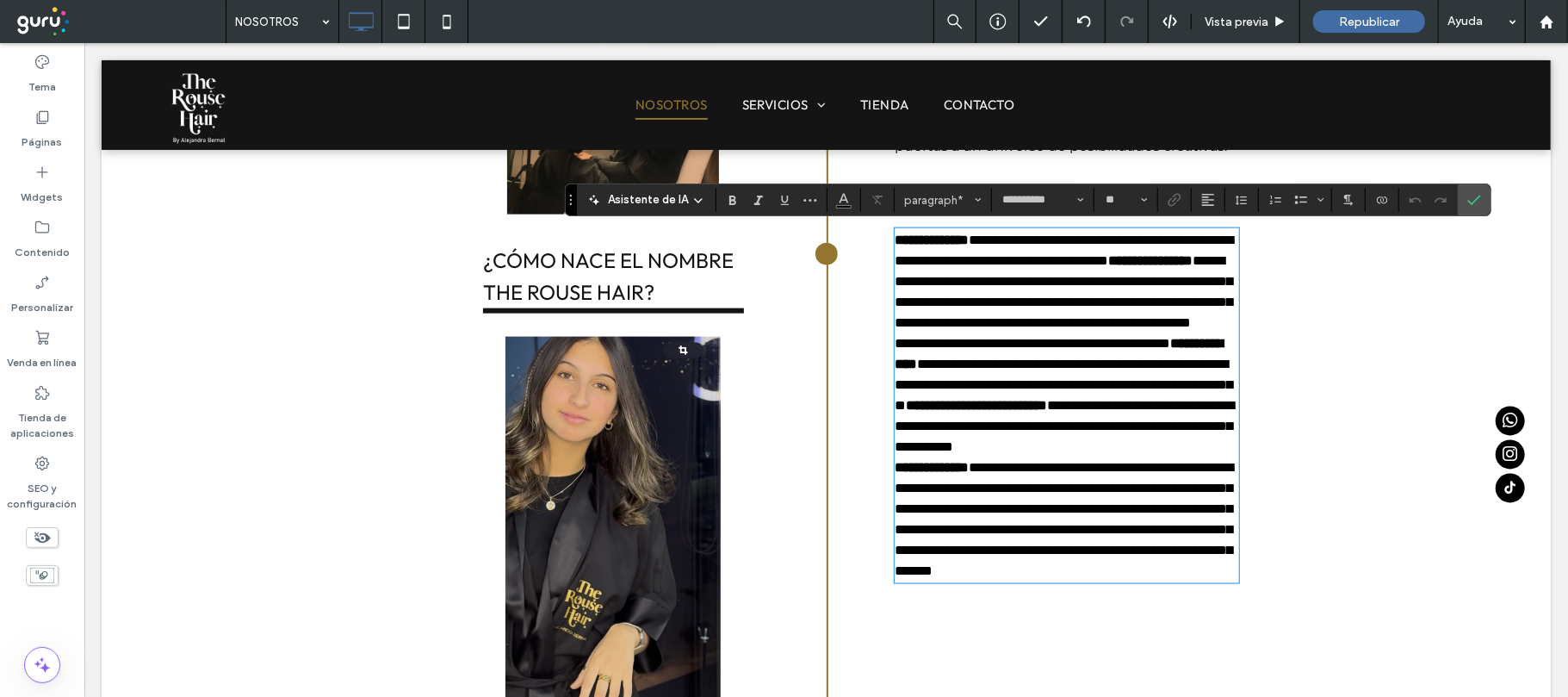 click on "**********" at bounding box center [931, 239] 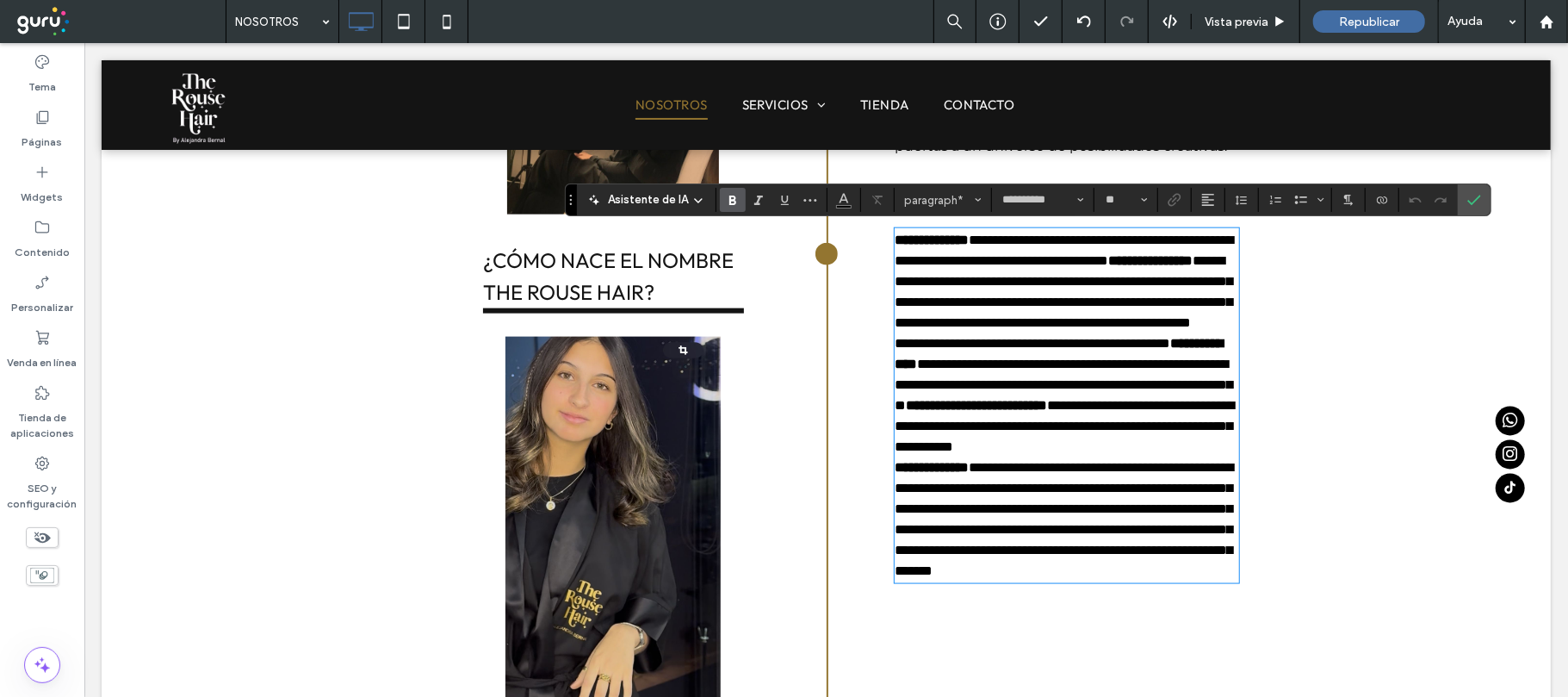click on "**********" at bounding box center [931, 239] 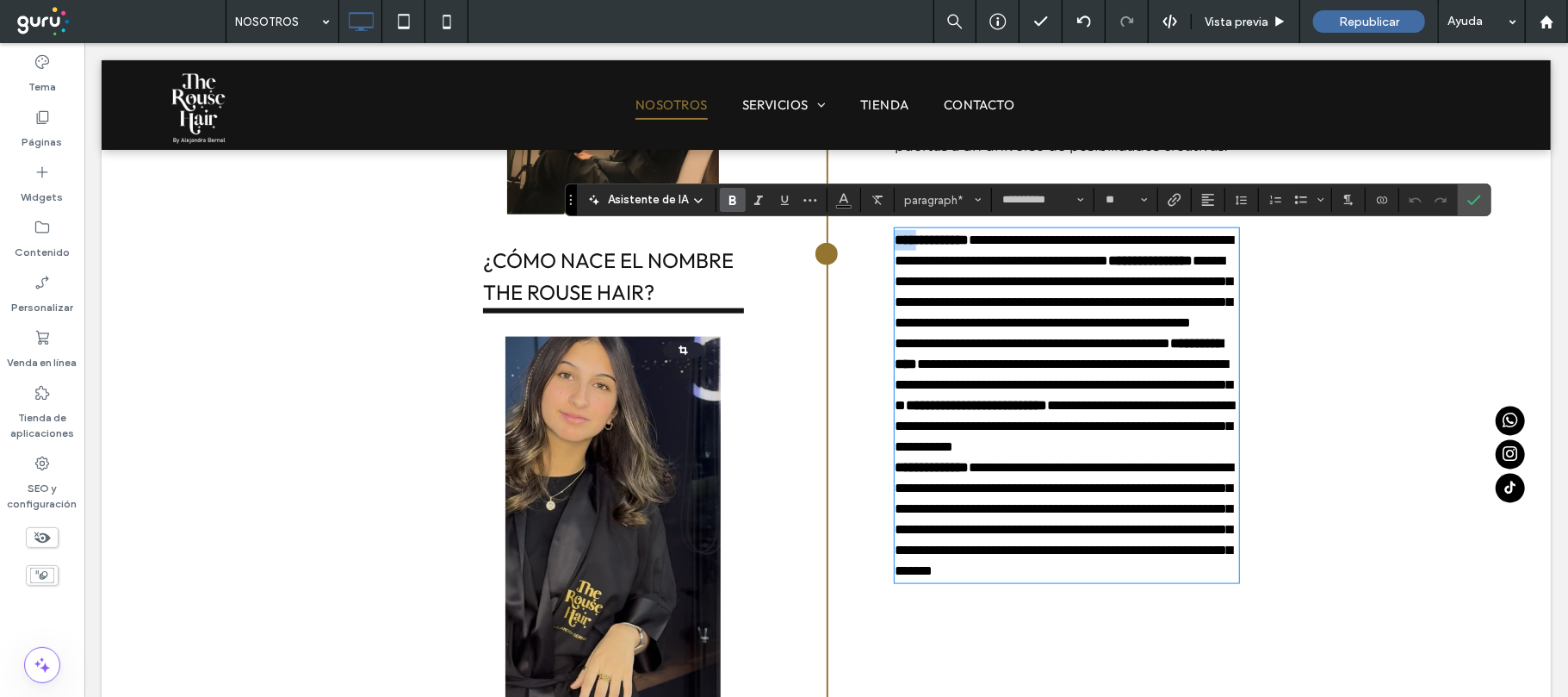 click on "**********" at bounding box center [1150, 259] 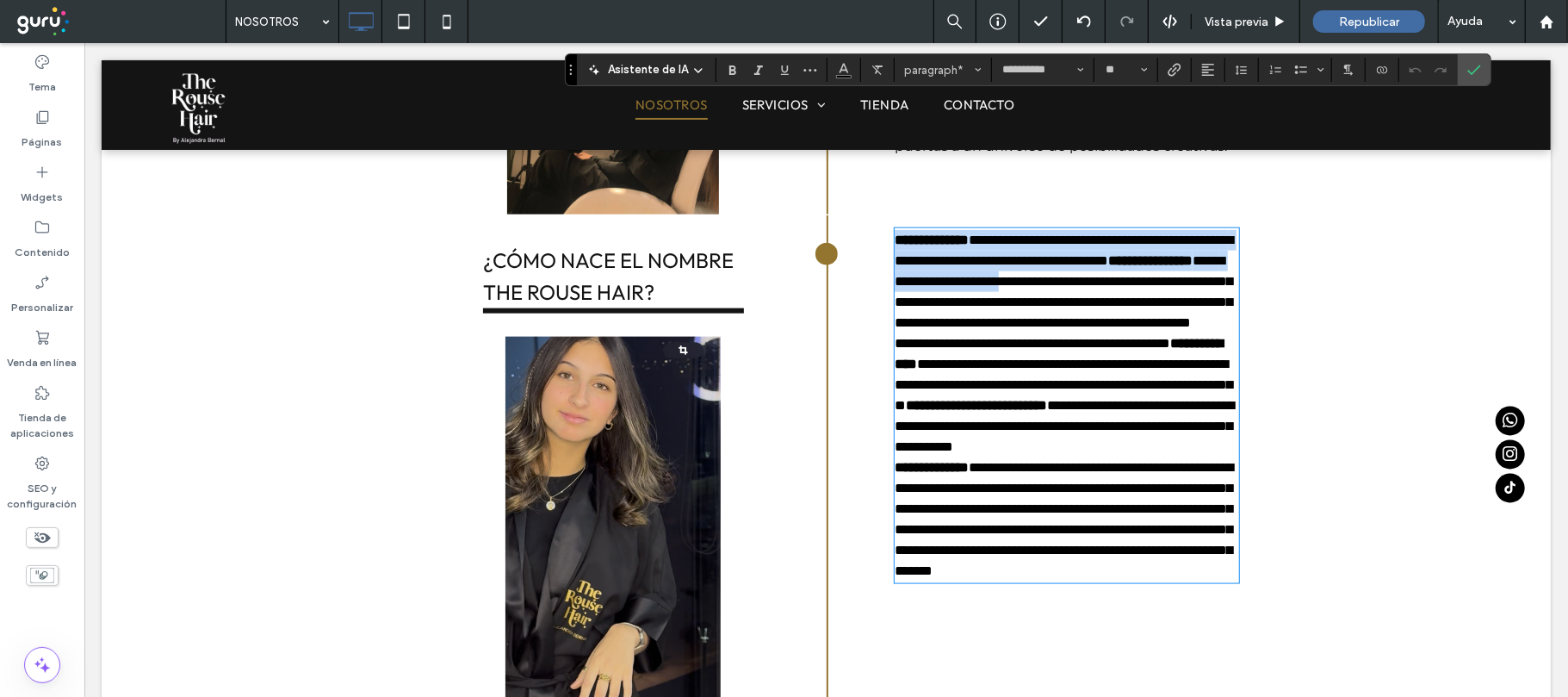 scroll, scrollTop: 1818, scrollLeft: 0, axis: vertical 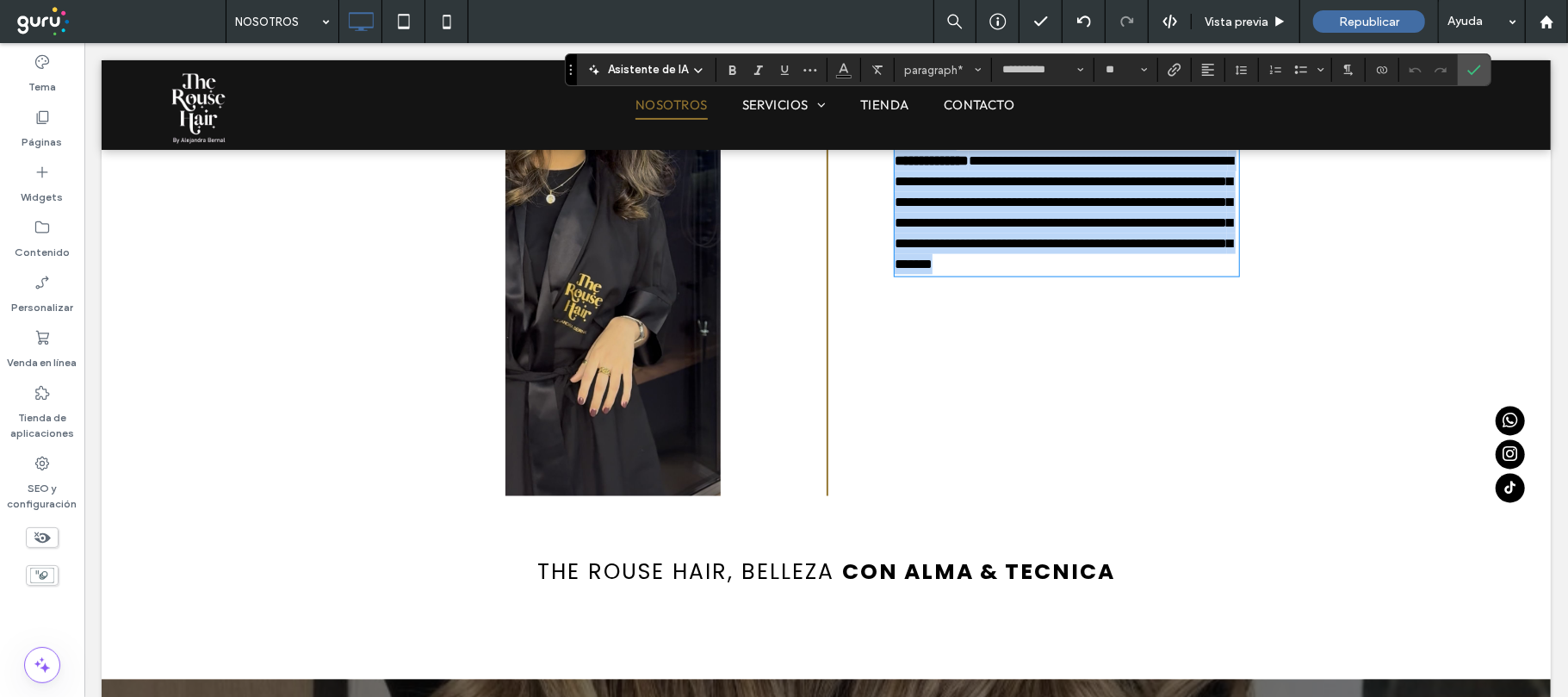 drag, startPoint x: 885, startPoint y: 234, endPoint x: 1041, endPoint y: 359, distance: 199.90248 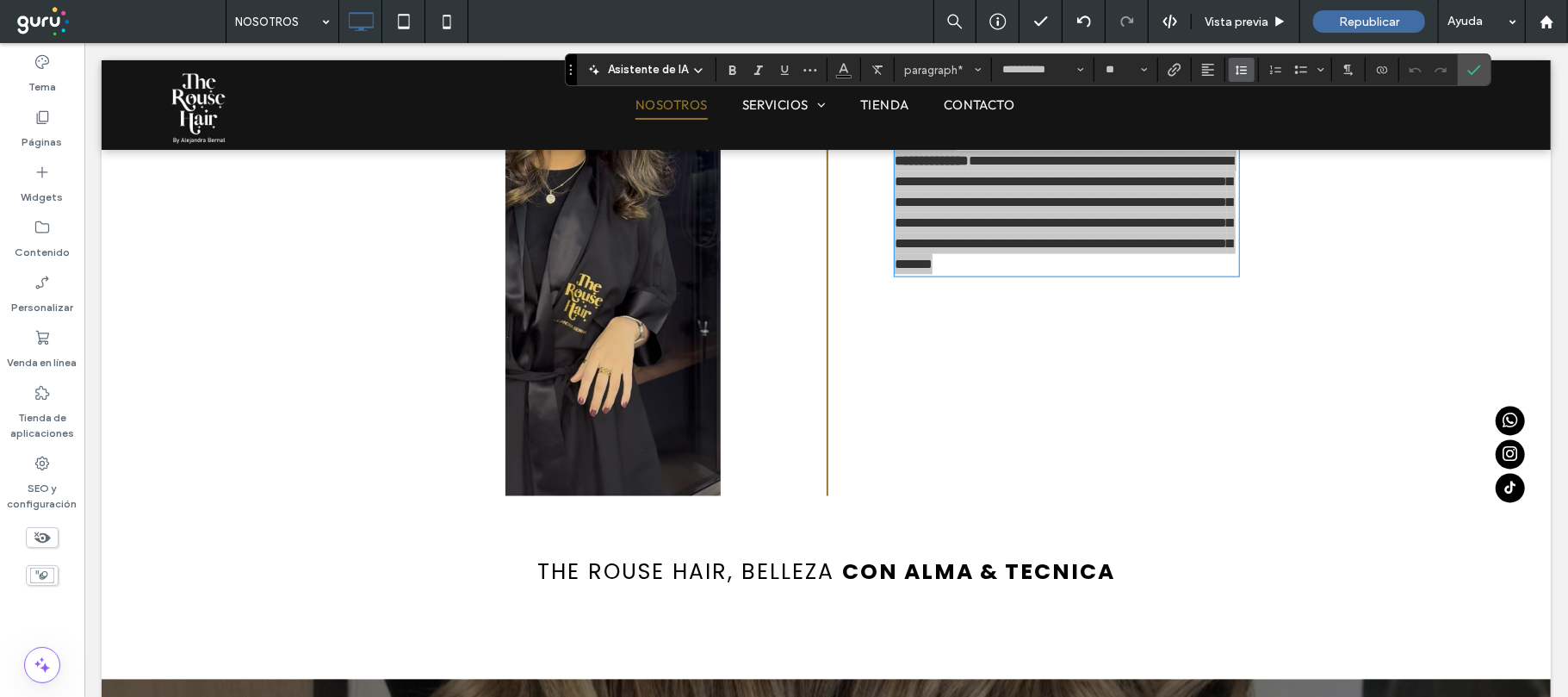 click 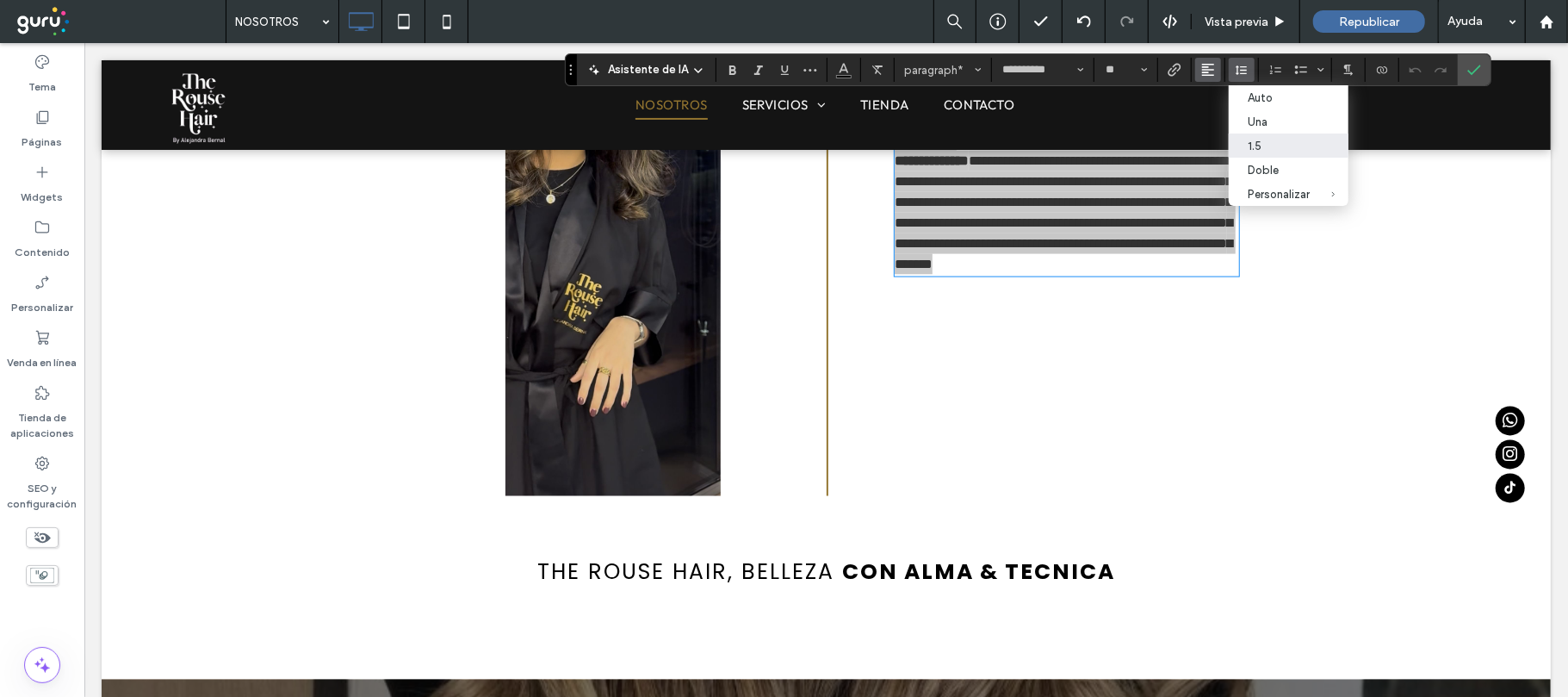 click 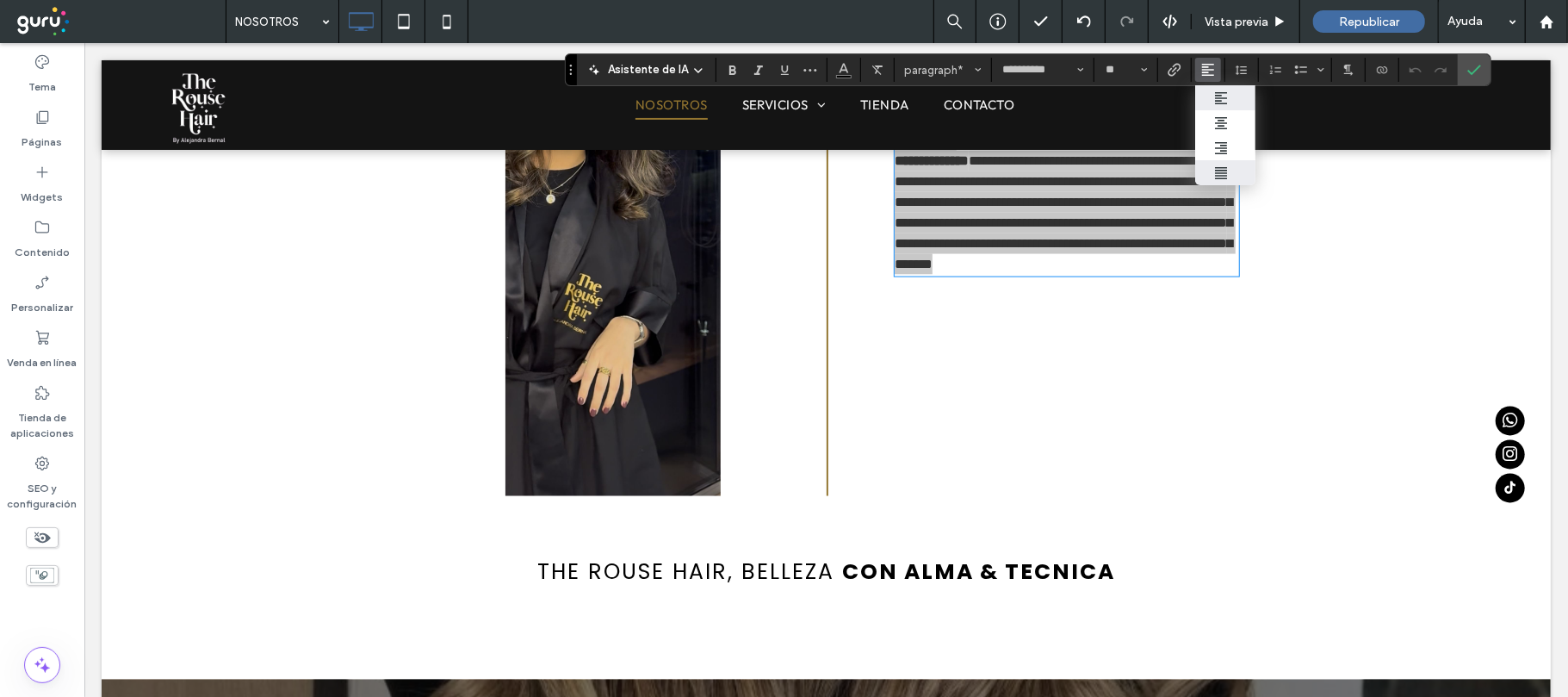 drag, startPoint x: 1230, startPoint y: 173, endPoint x: 1146, endPoint y: 128, distance: 95.29428 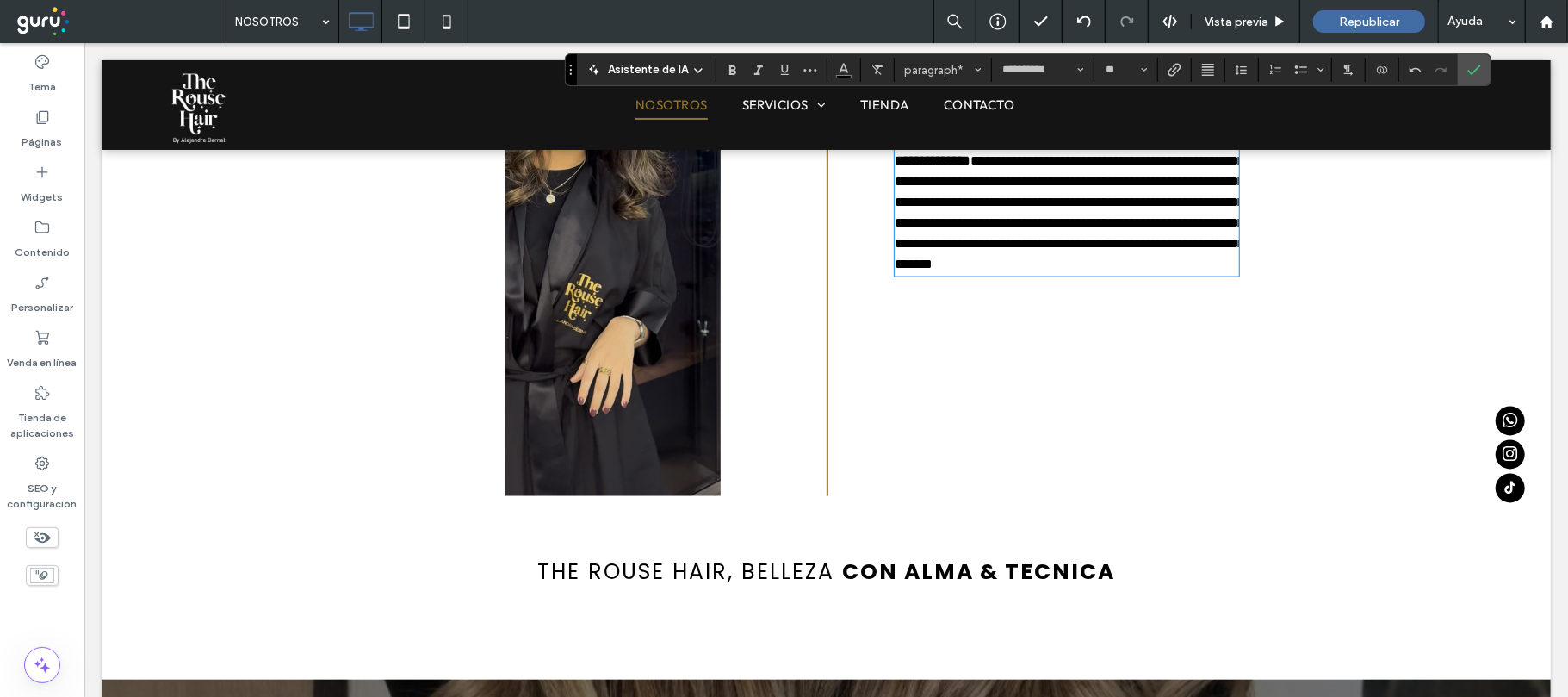 click on "**********" at bounding box center [1066, 202] 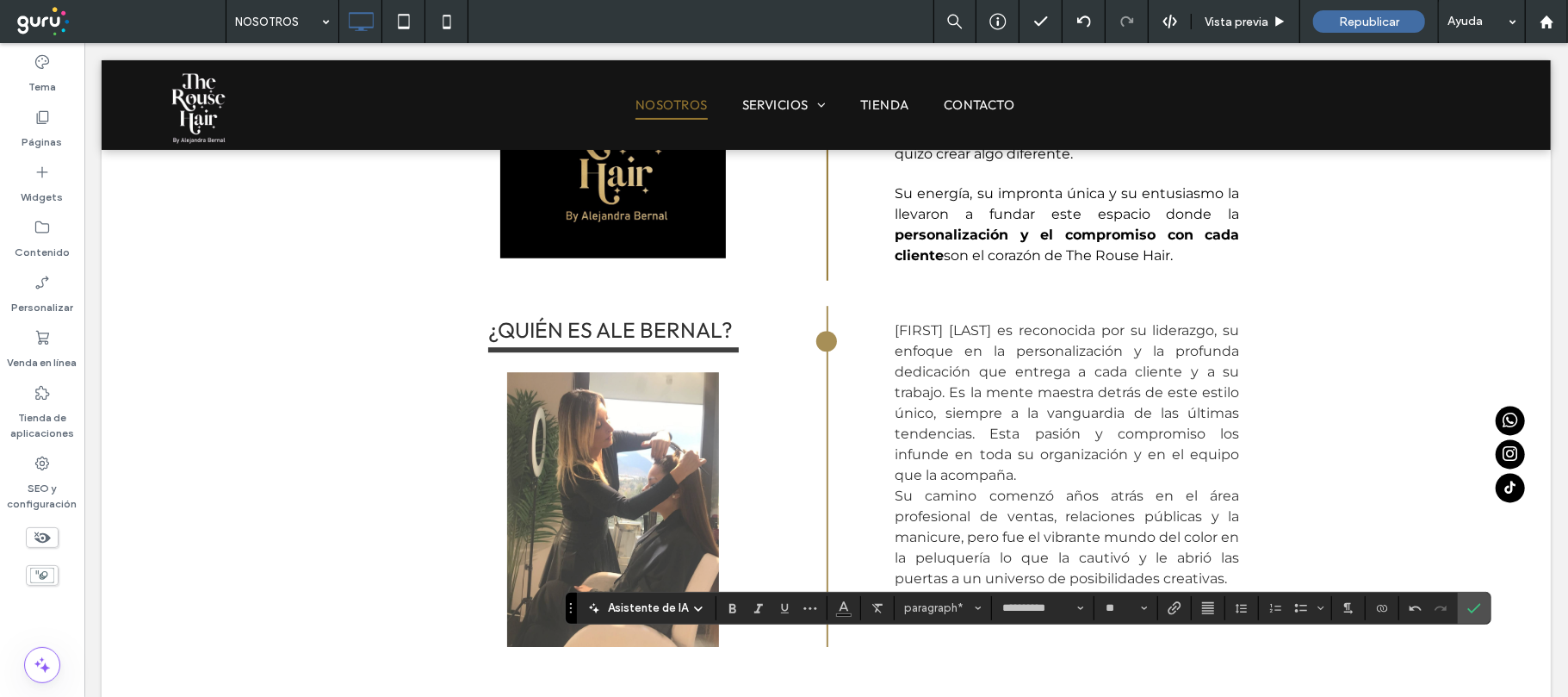 scroll, scrollTop: 1410, scrollLeft: 0, axis: vertical 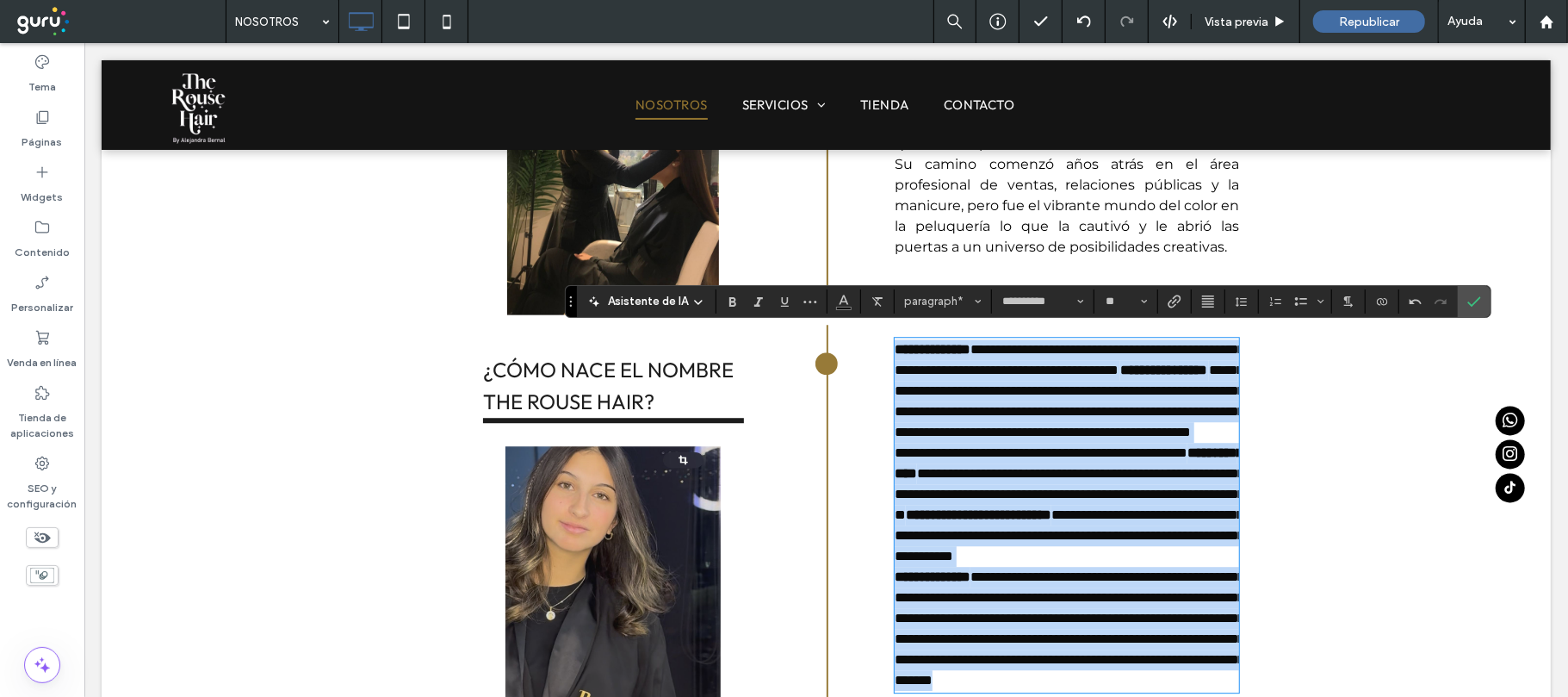click on "**********" at bounding box center (1066, 390) 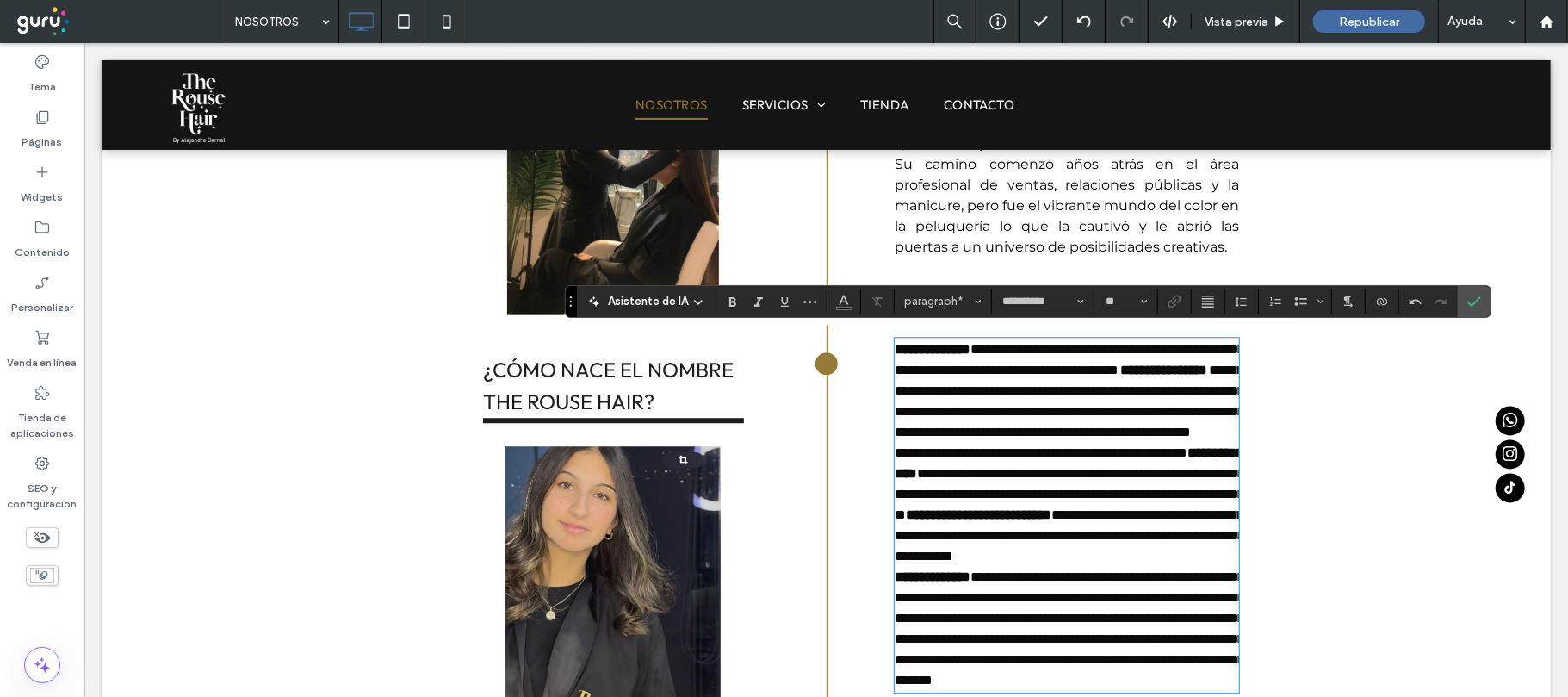 click on "**********" at bounding box center [1066, 390] 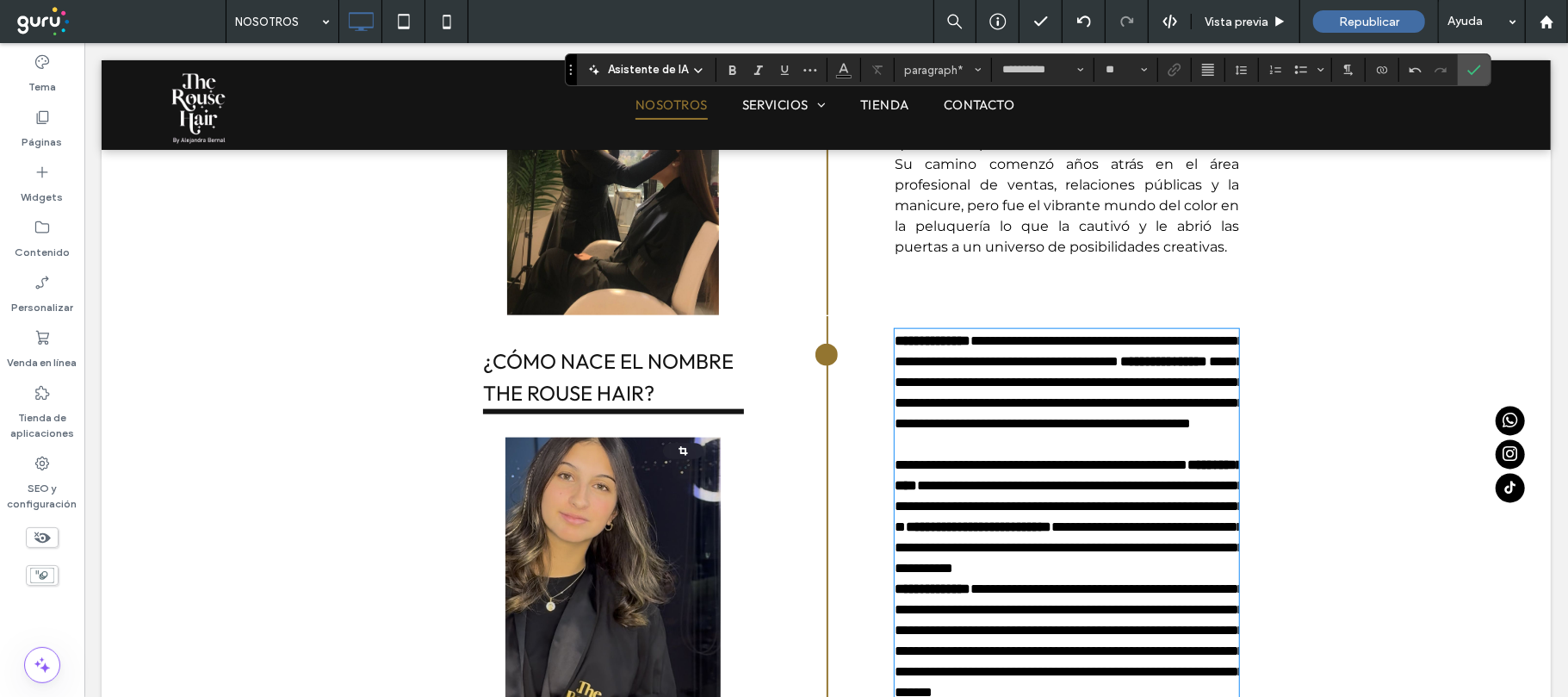 scroll, scrollTop: 1716, scrollLeft: 0, axis: vertical 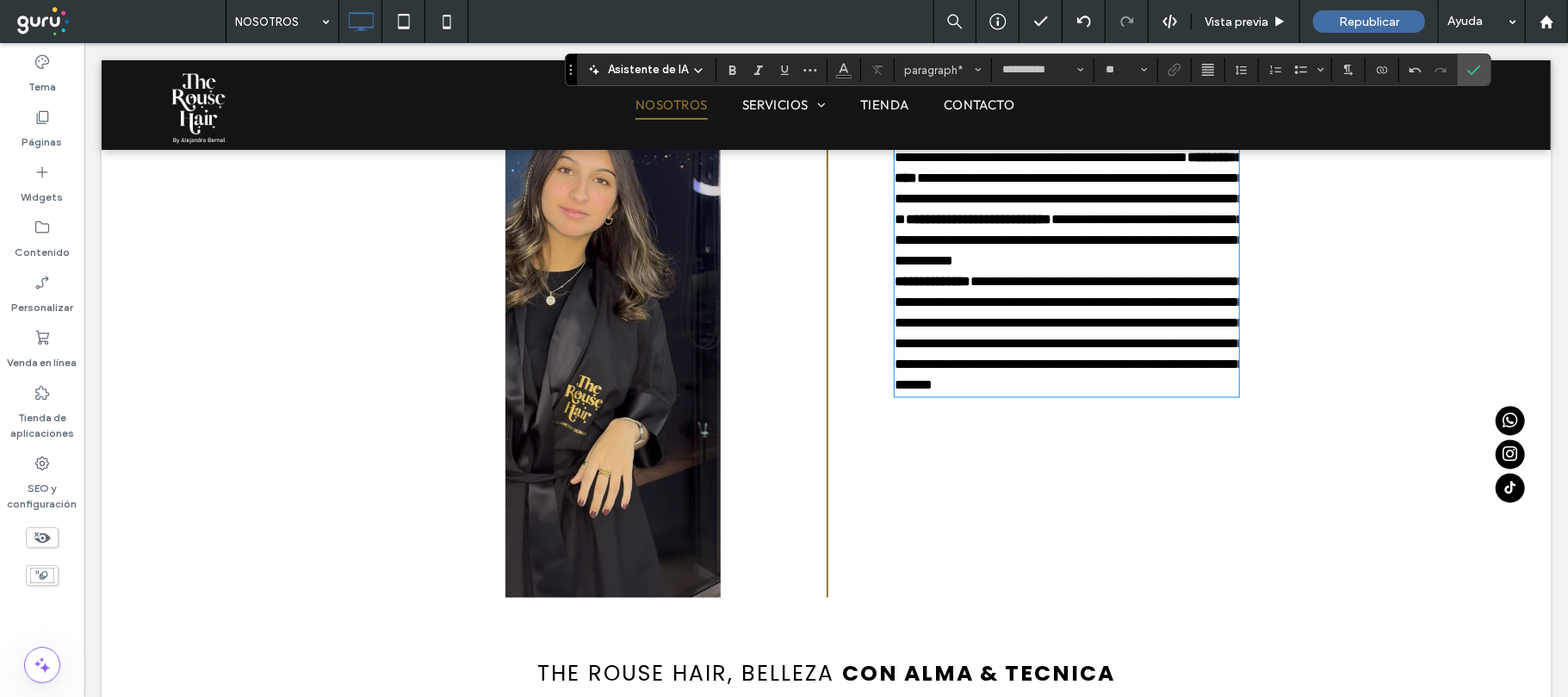 click on "**********" at bounding box center [1066, 208] 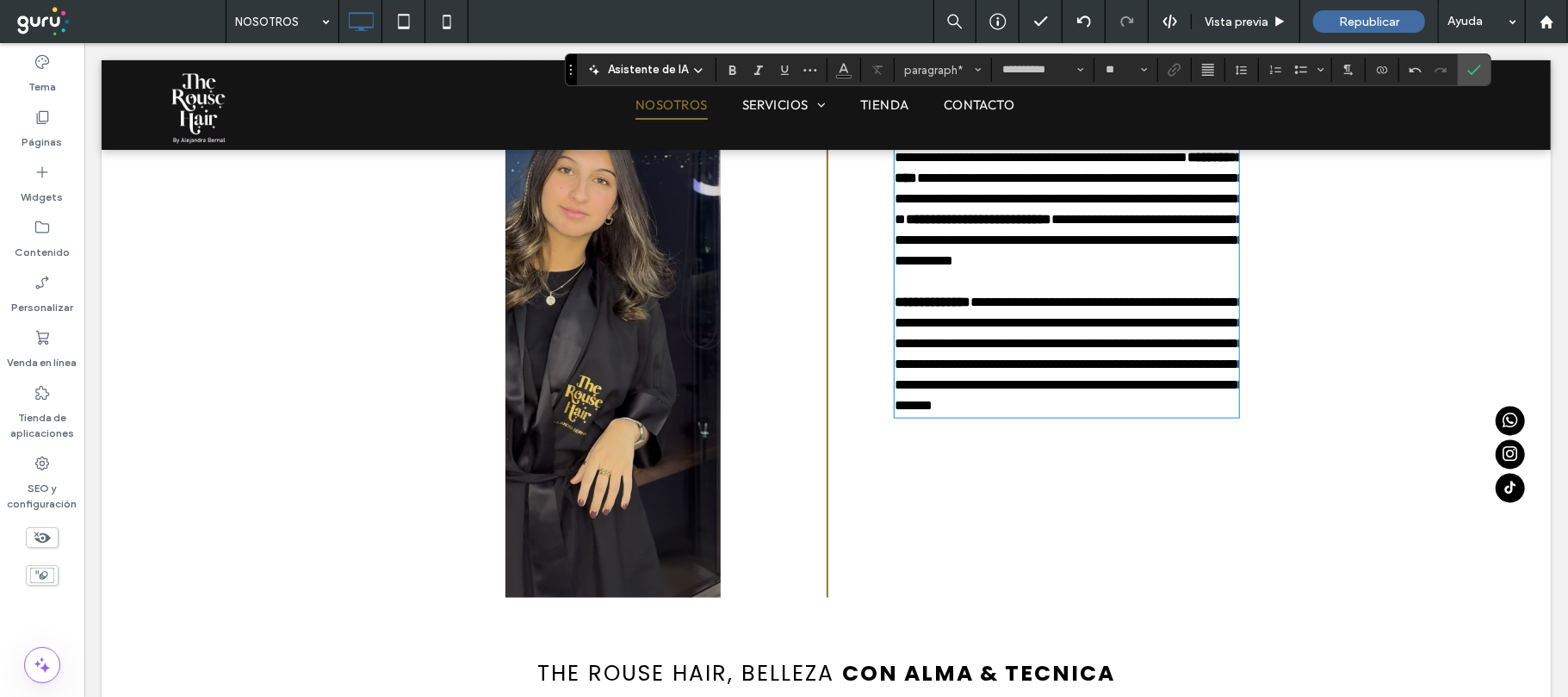 click at bounding box center (612, 364) 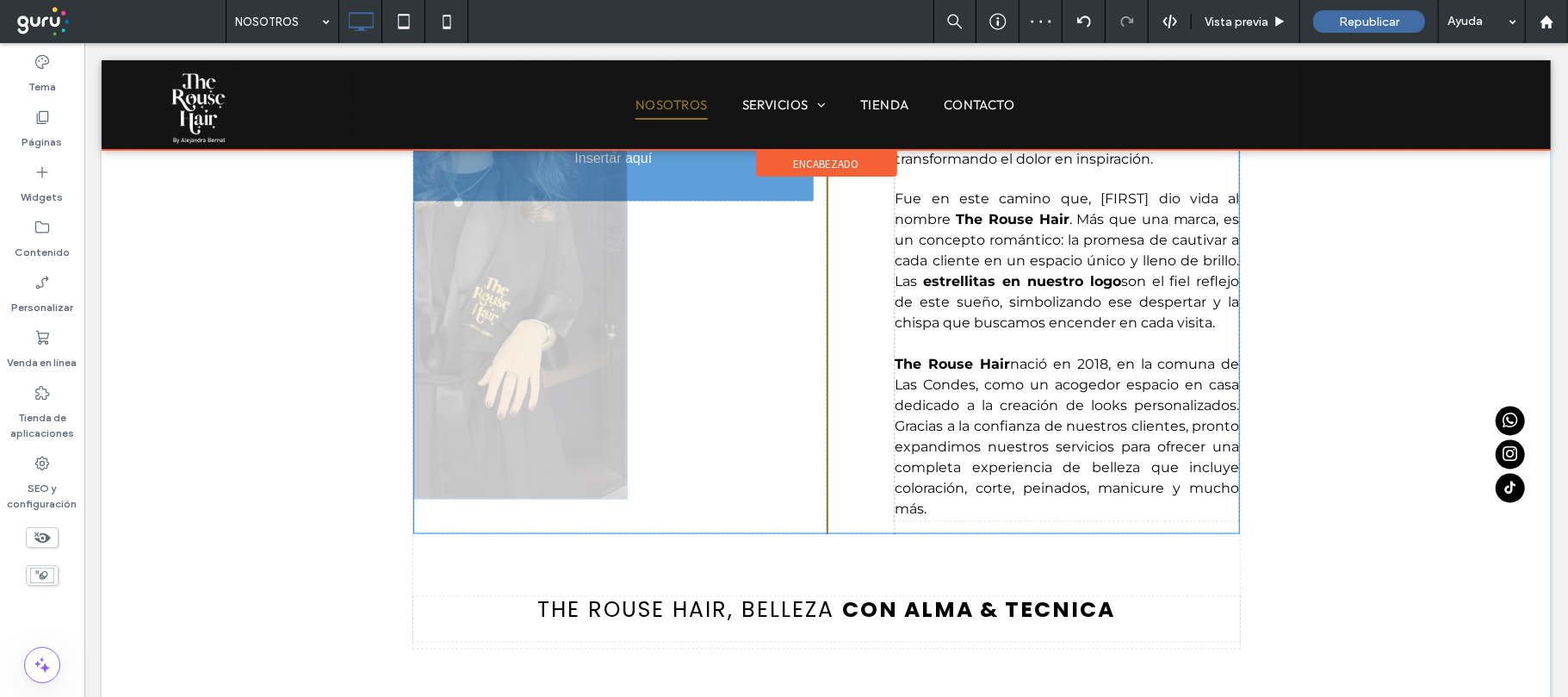 drag, startPoint x: 496, startPoint y: 368, endPoint x: 509, endPoint y: 351, distance: 21 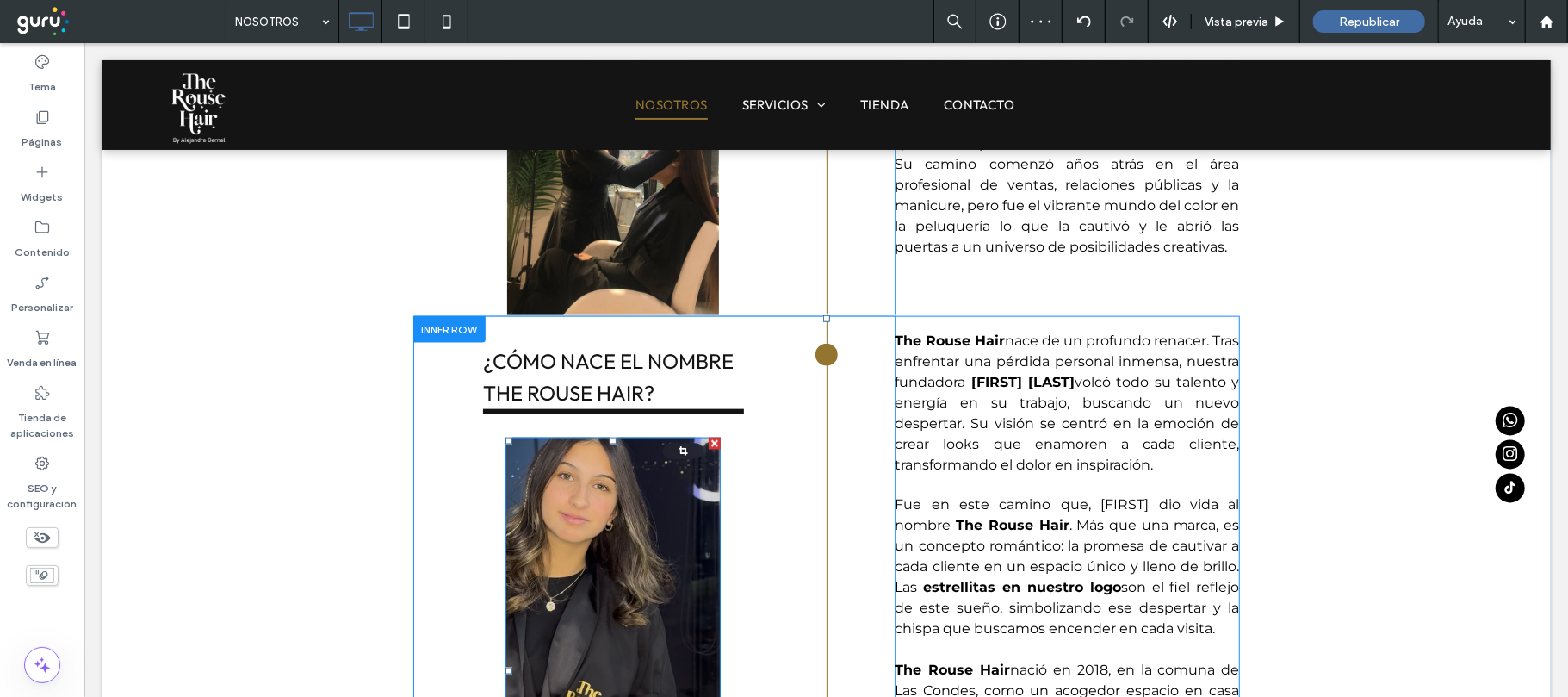 scroll, scrollTop: 1716, scrollLeft: 0, axis: vertical 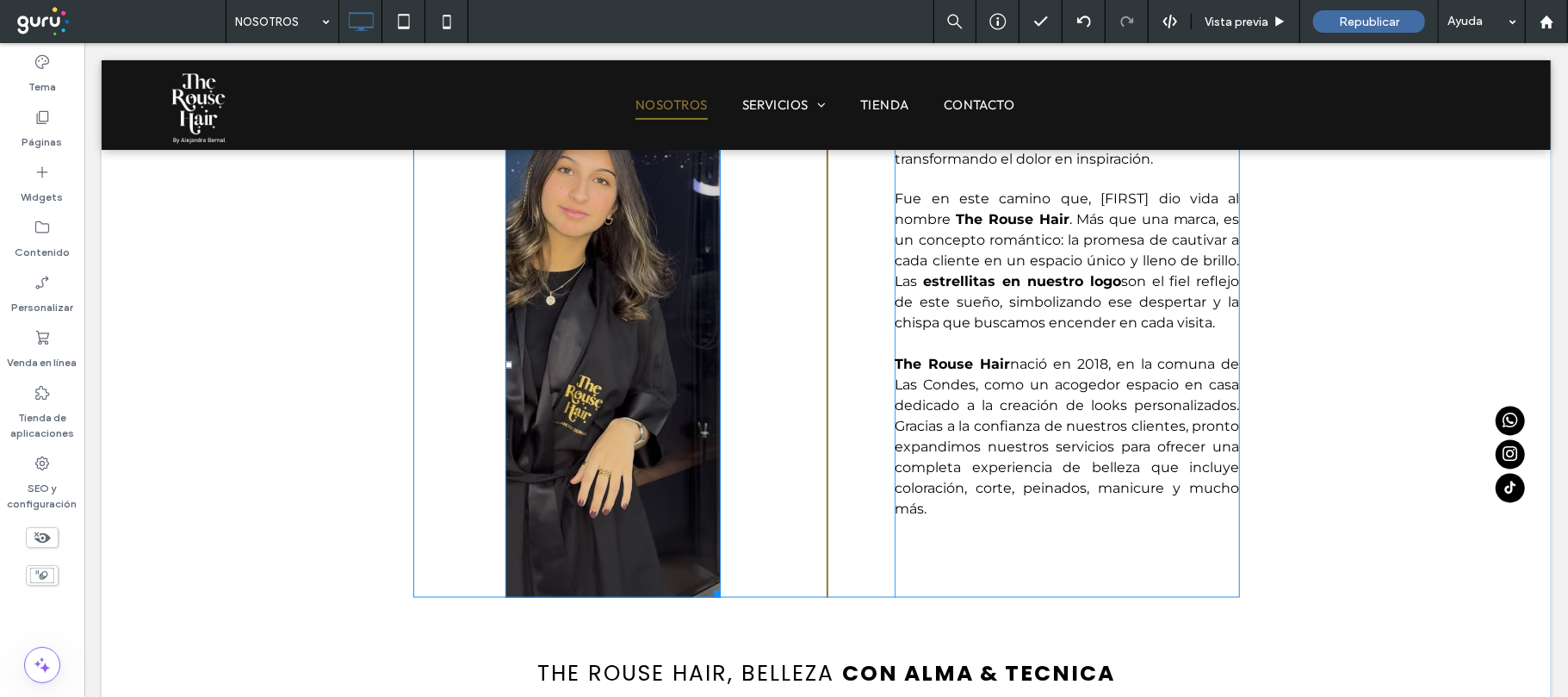 click at bounding box center [612, 364] 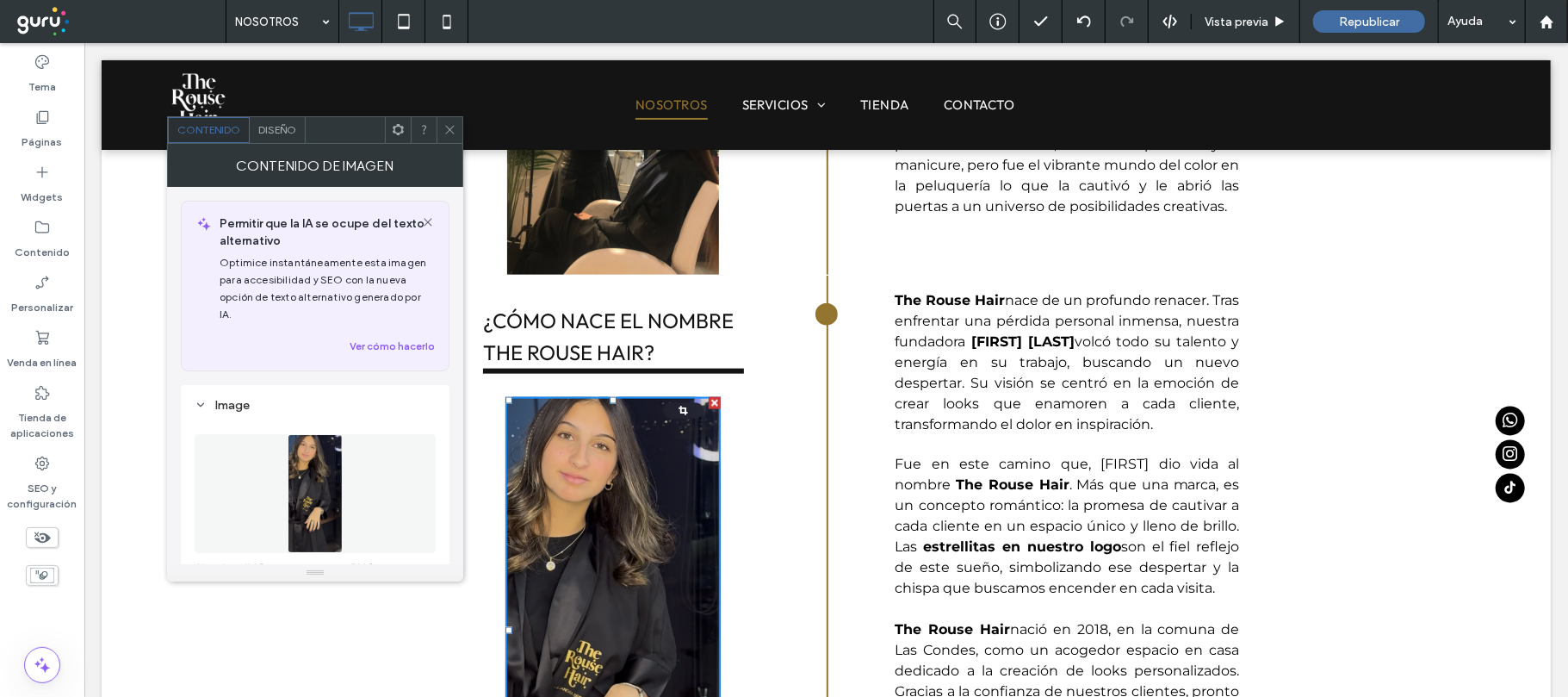 scroll, scrollTop: 1410, scrollLeft: 0, axis: vertical 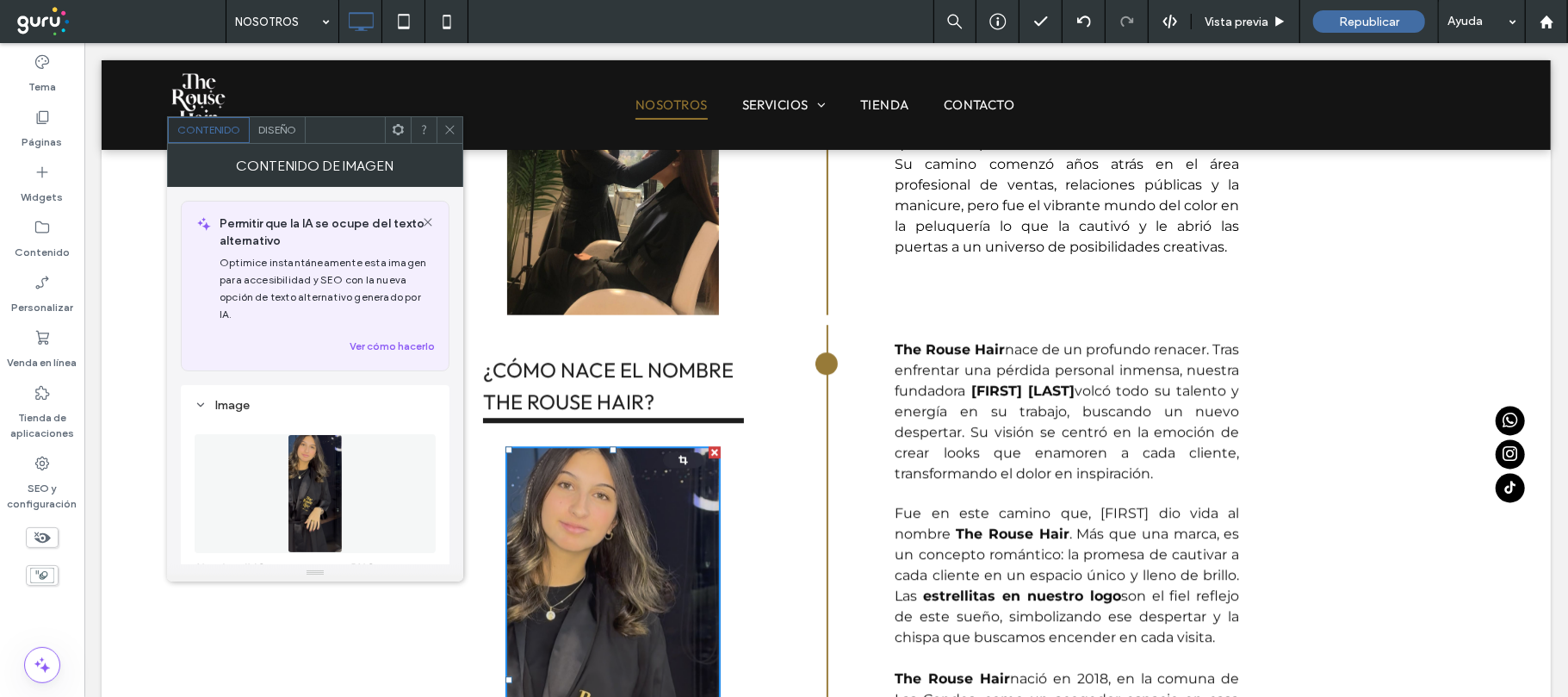 click at bounding box center (1066, 493) 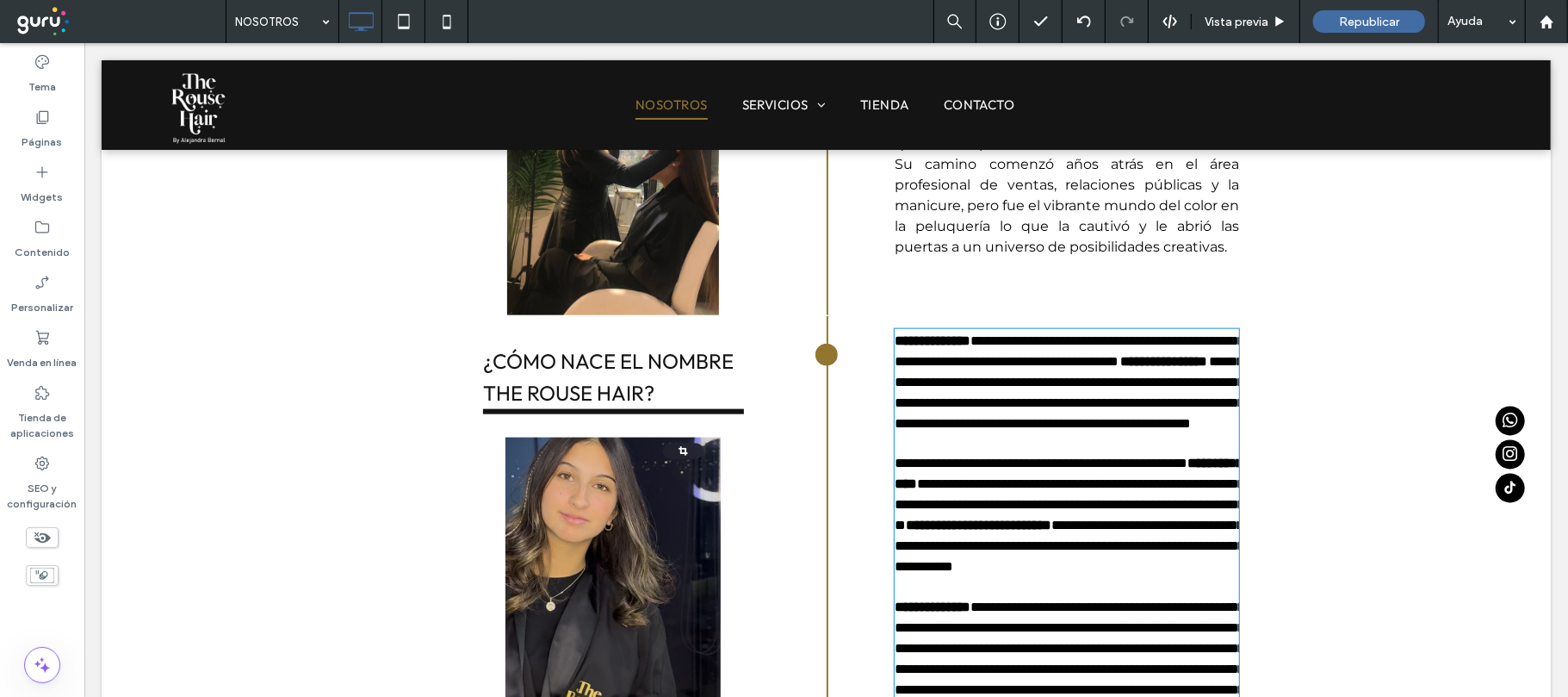 type on "**********" 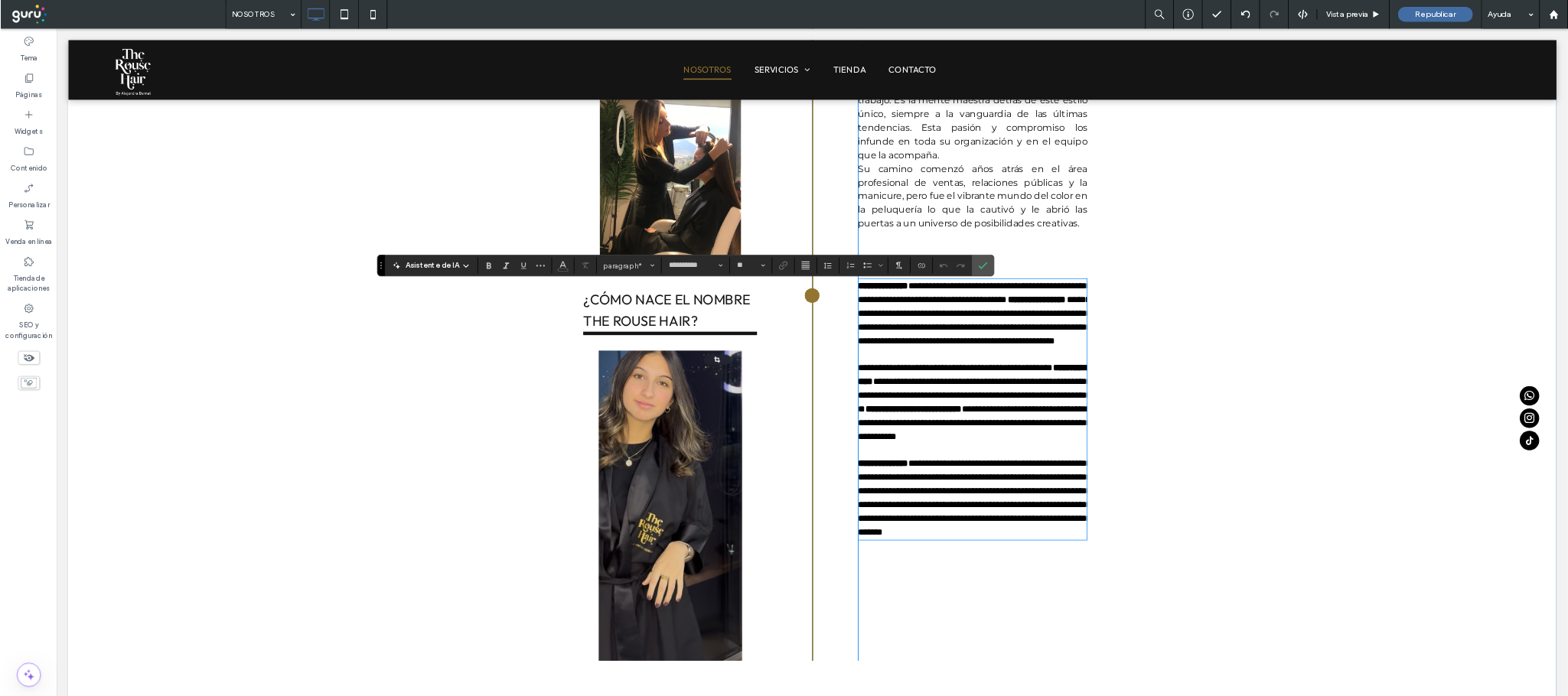 scroll, scrollTop: 1173, scrollLeft: 0, axis: vertical 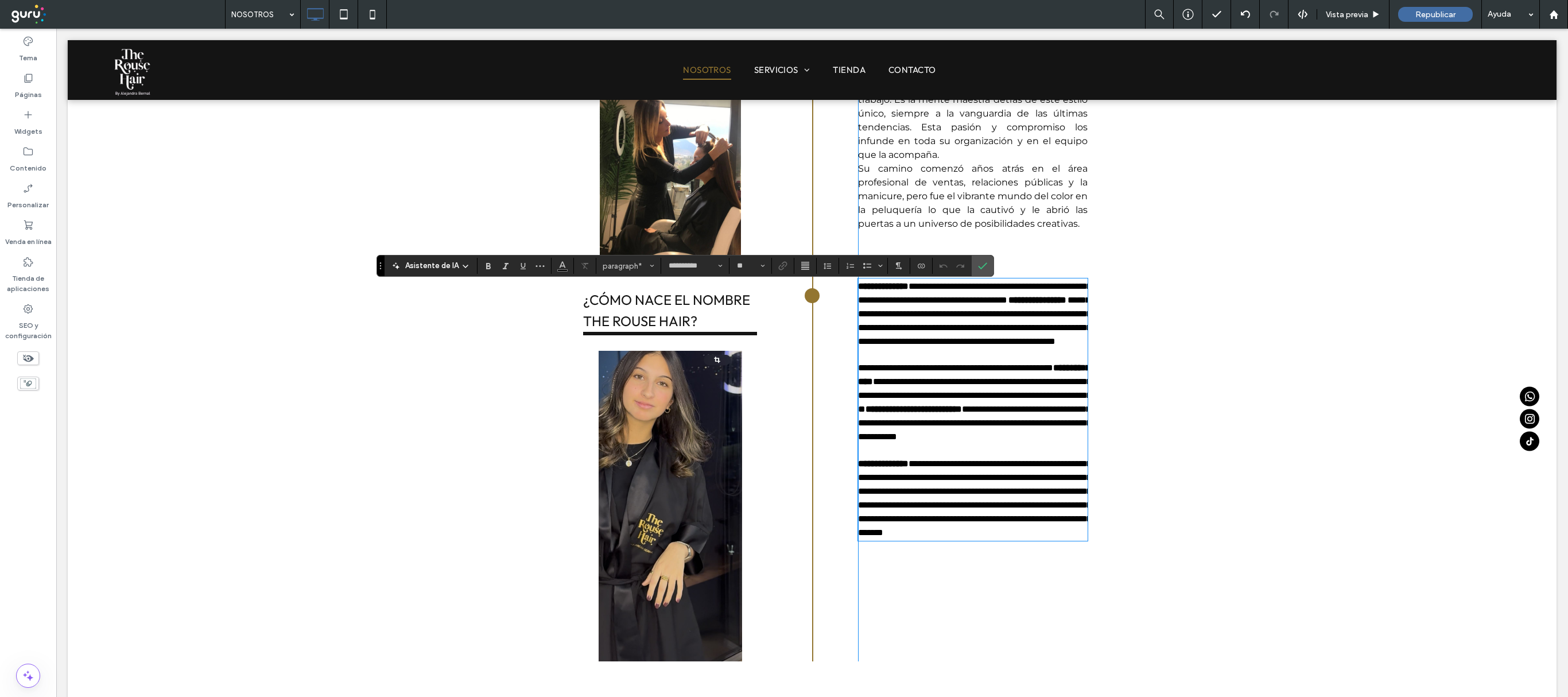 click on "**********" at bounding box center [812, 255] 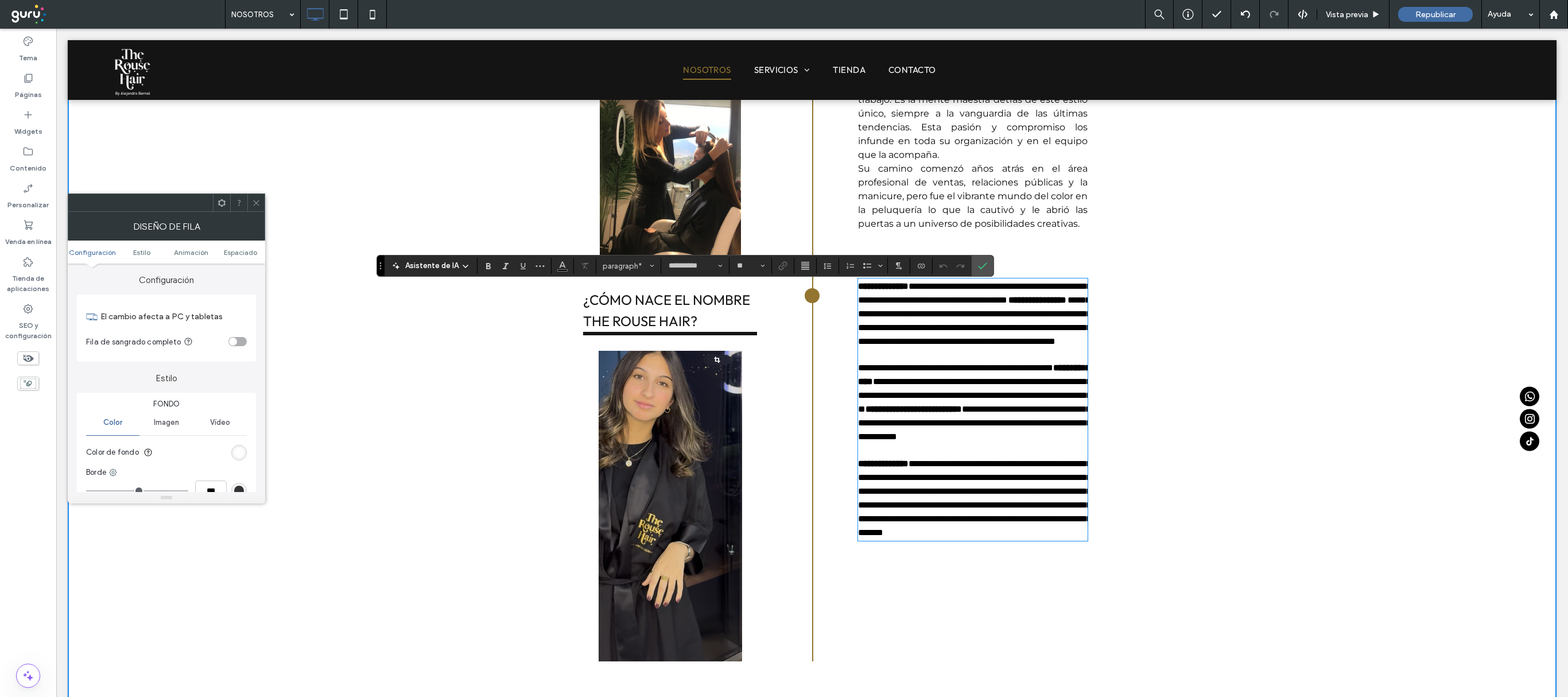 click on "**********" at bounding box center [975, 320] 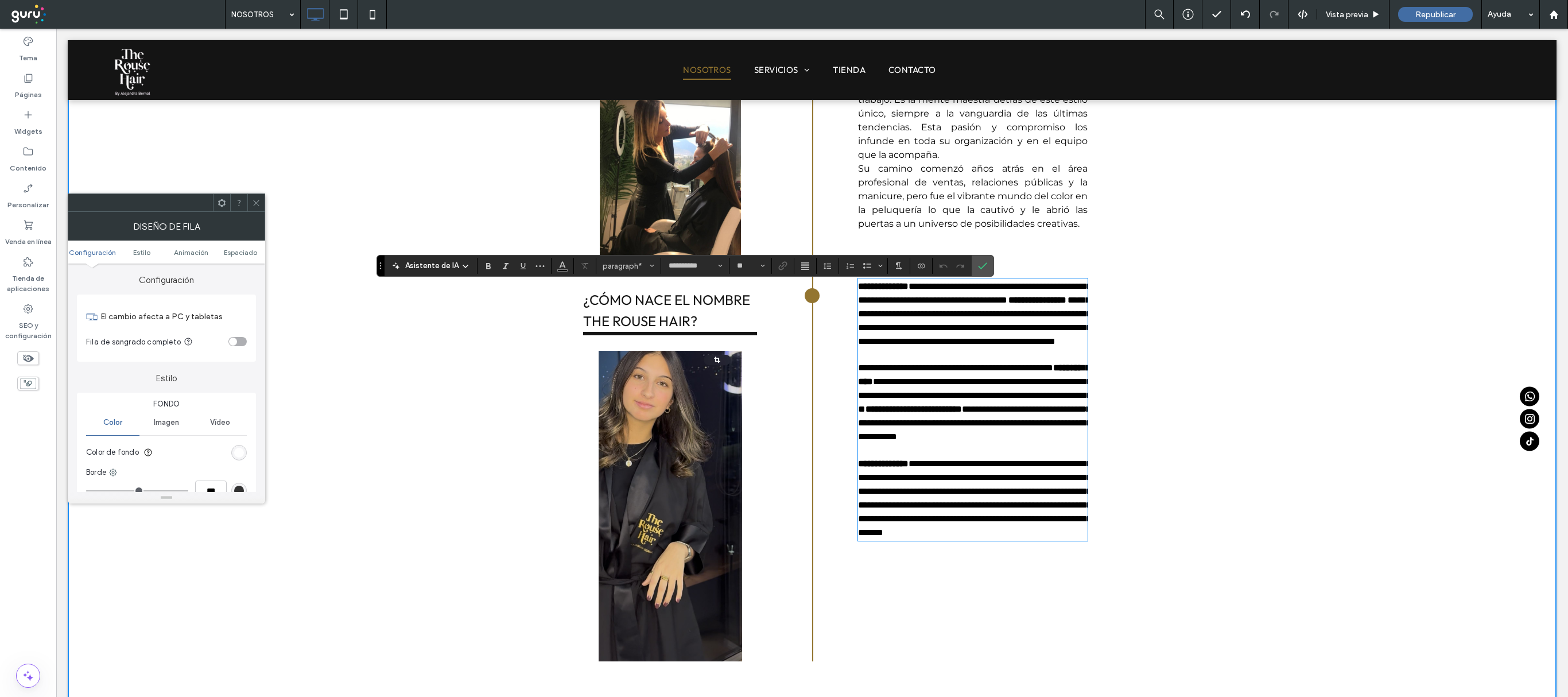 click on "**********" at bounding box center [973, 466] 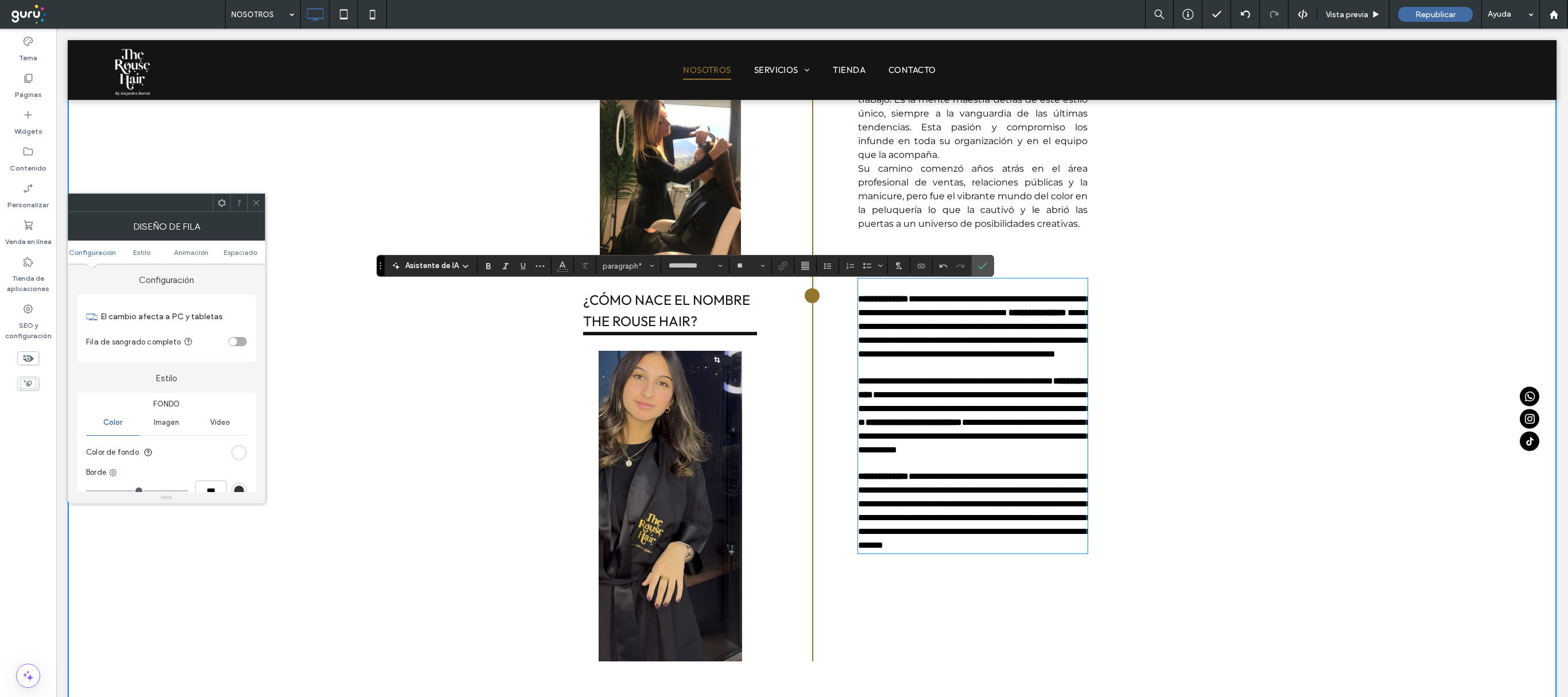 type on "*******" 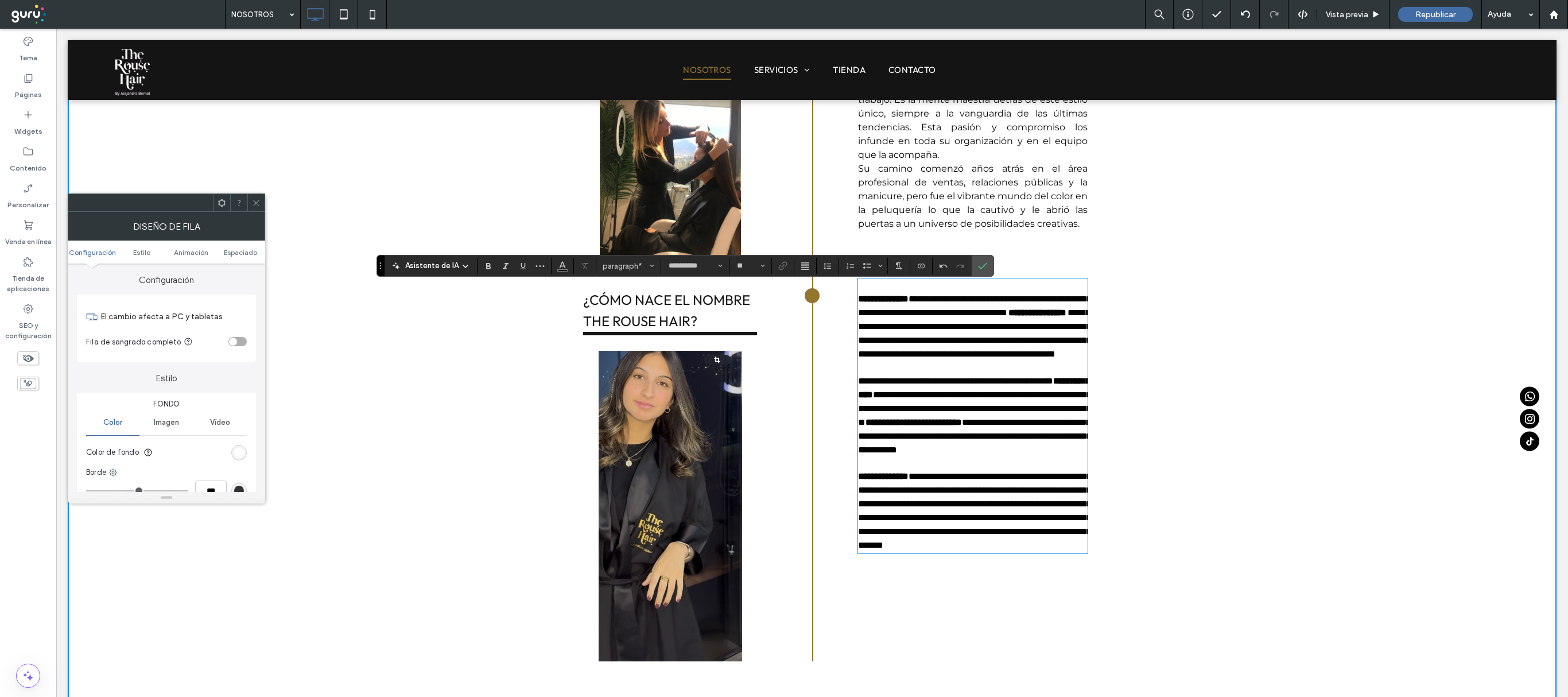 type on "**" 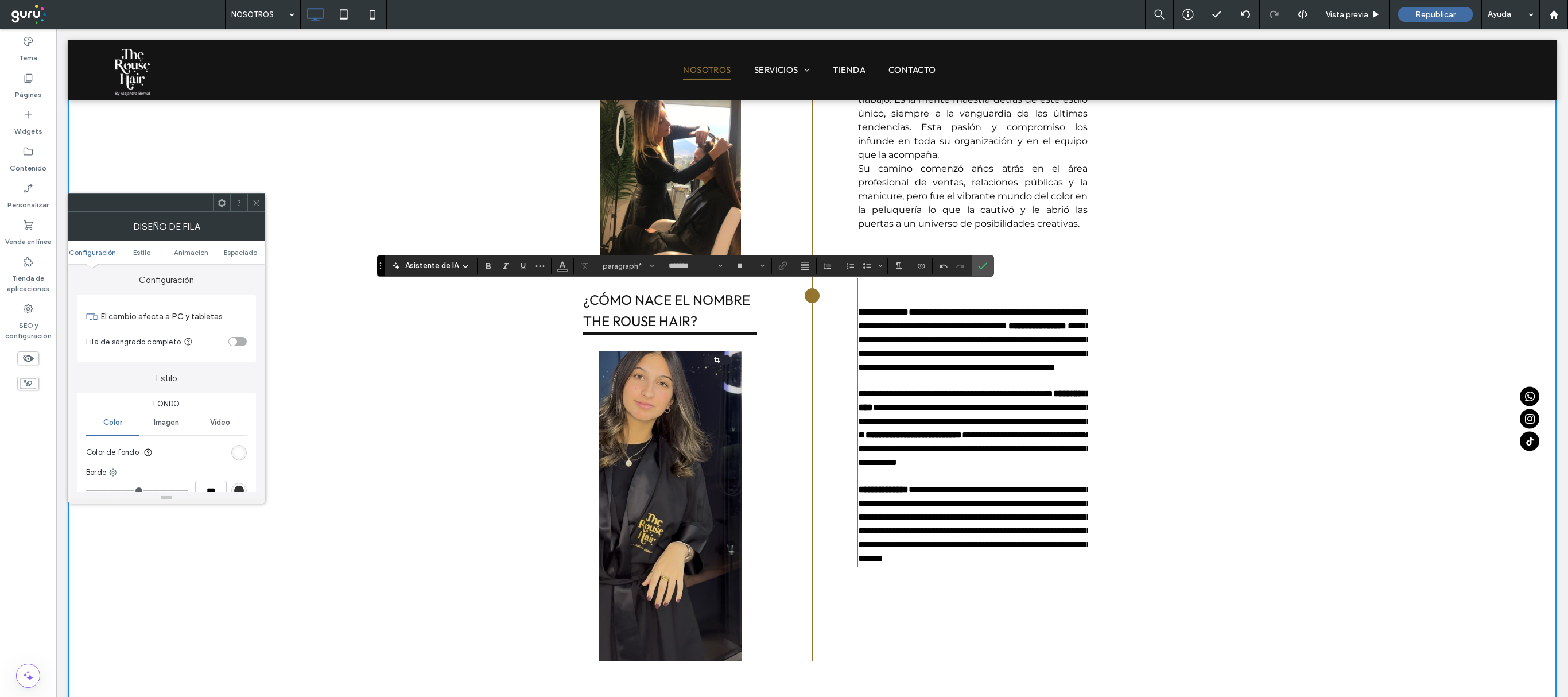 click on "**********" at bounding box center (812, 255) 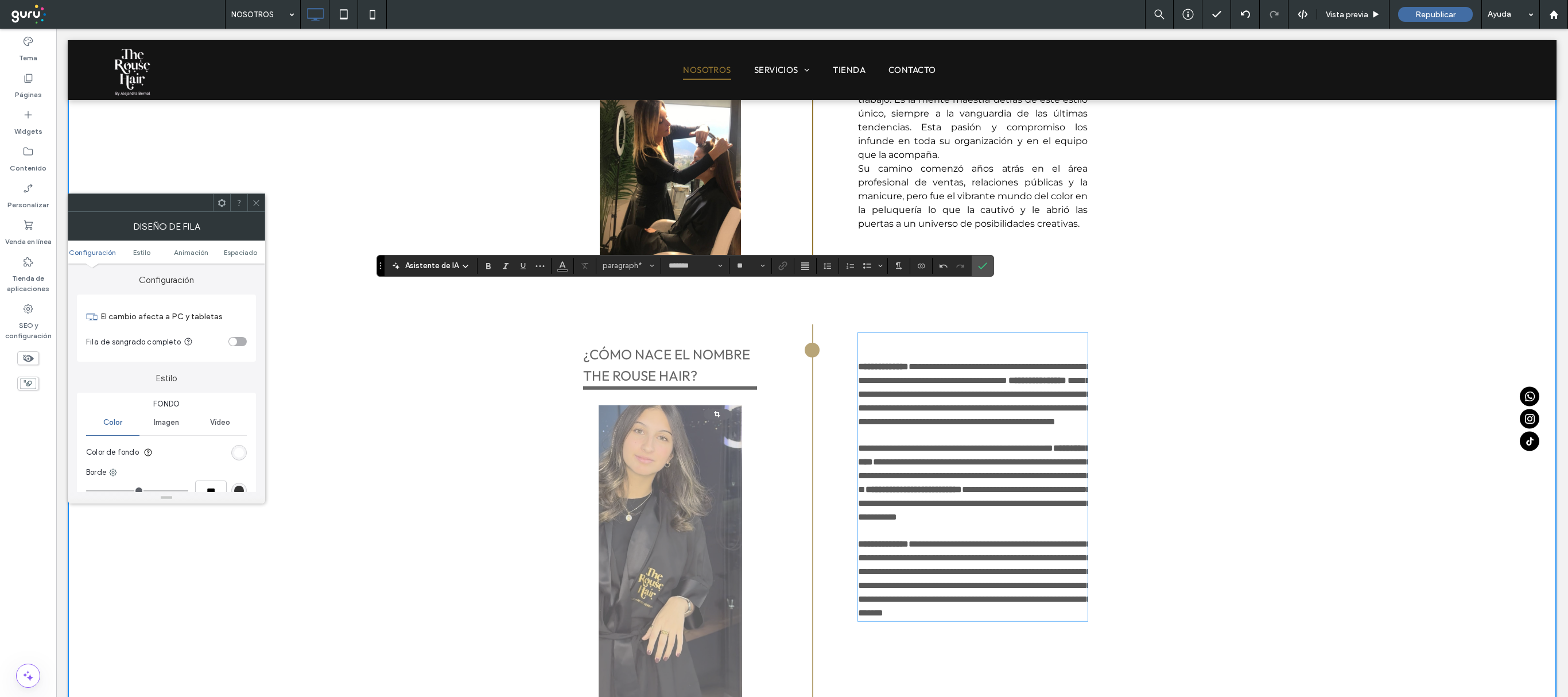 type on "**********" 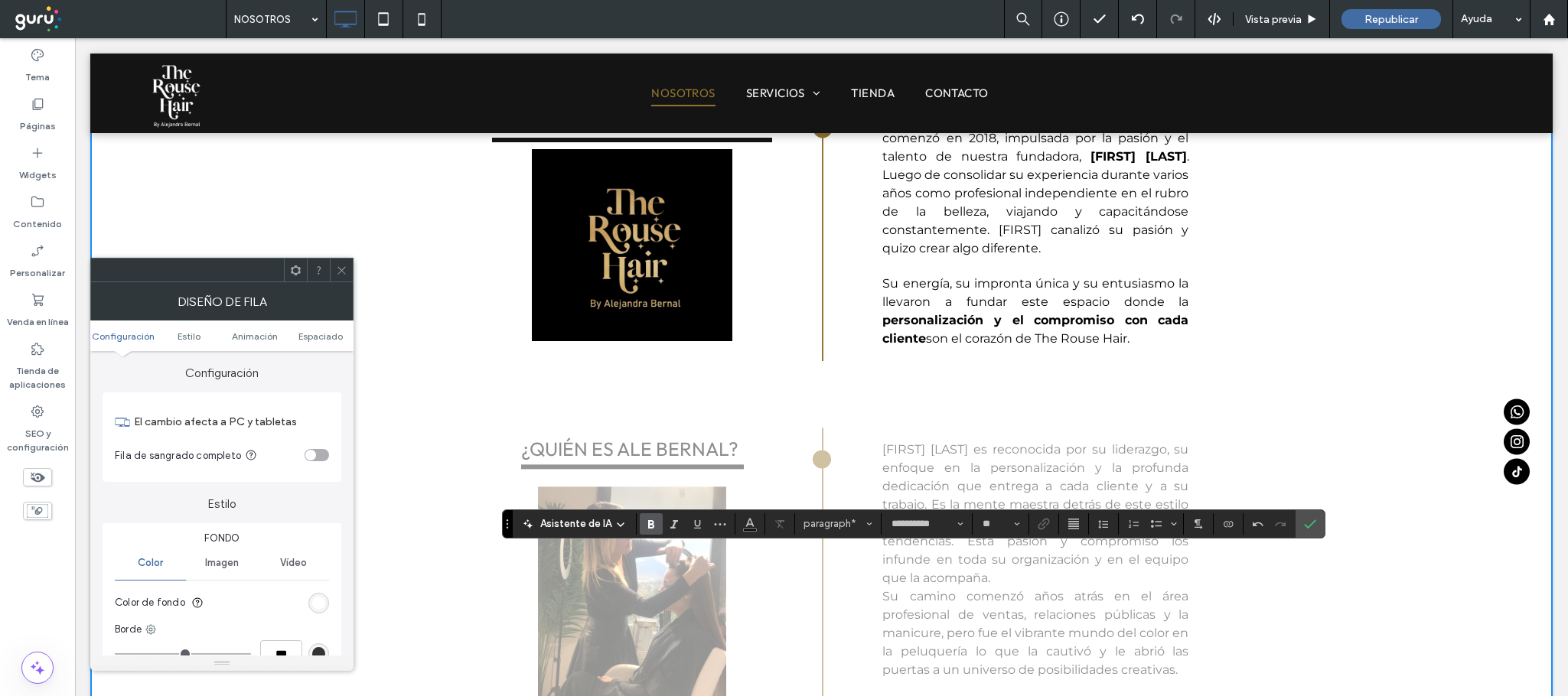 scroll, scrollTop: 867, scrollLeft: 0, axis: vertical 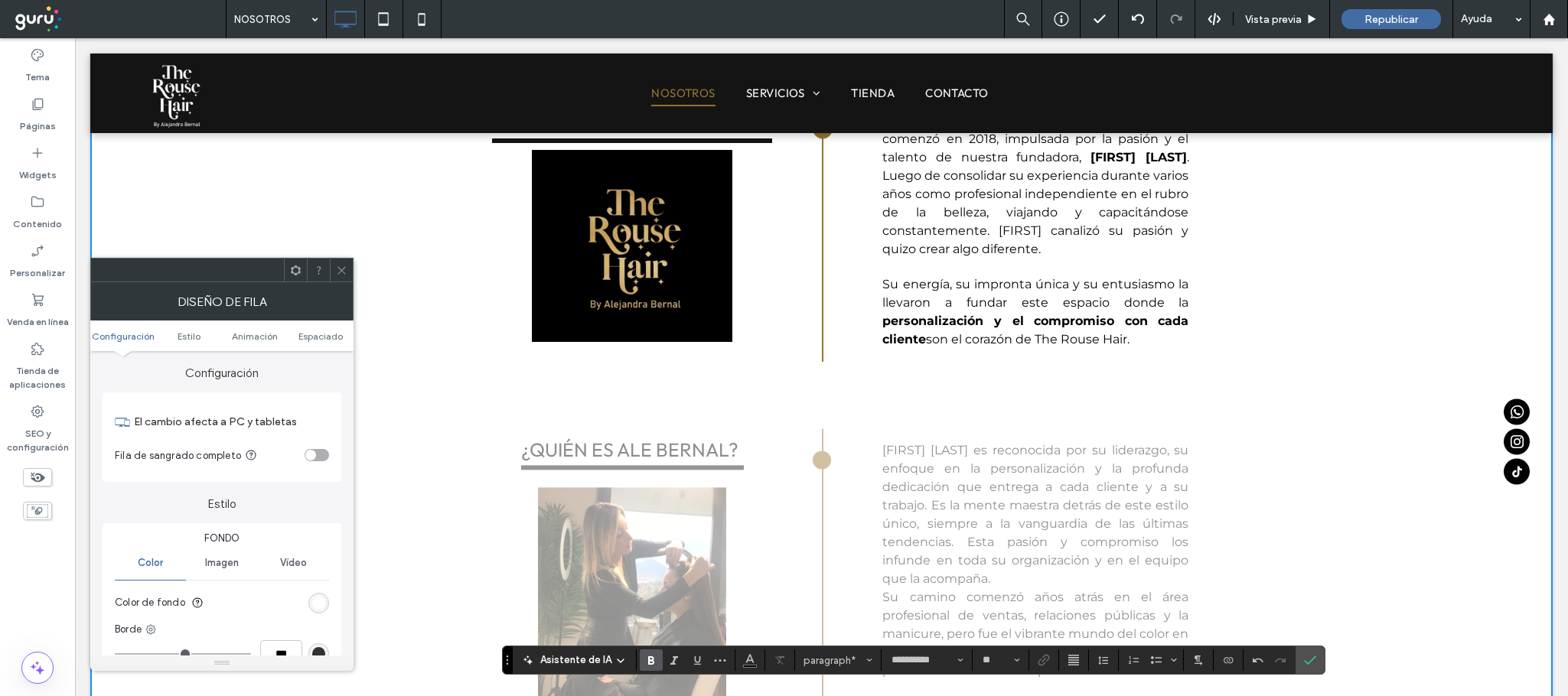 click on "Ale Bernal es reconocida por su liderazgo, su enfoque en la personalización y la profunda dedicación que entrega a cada cliente y a su trabajo. Es la mente maestra detrás de este estilo único, siempre a la vanguardia de las últimas tendencias. Esta pasión y compromiso los infunde en toda su organización y en el equipo que la acompaña." at bounding box center [1035, 515] 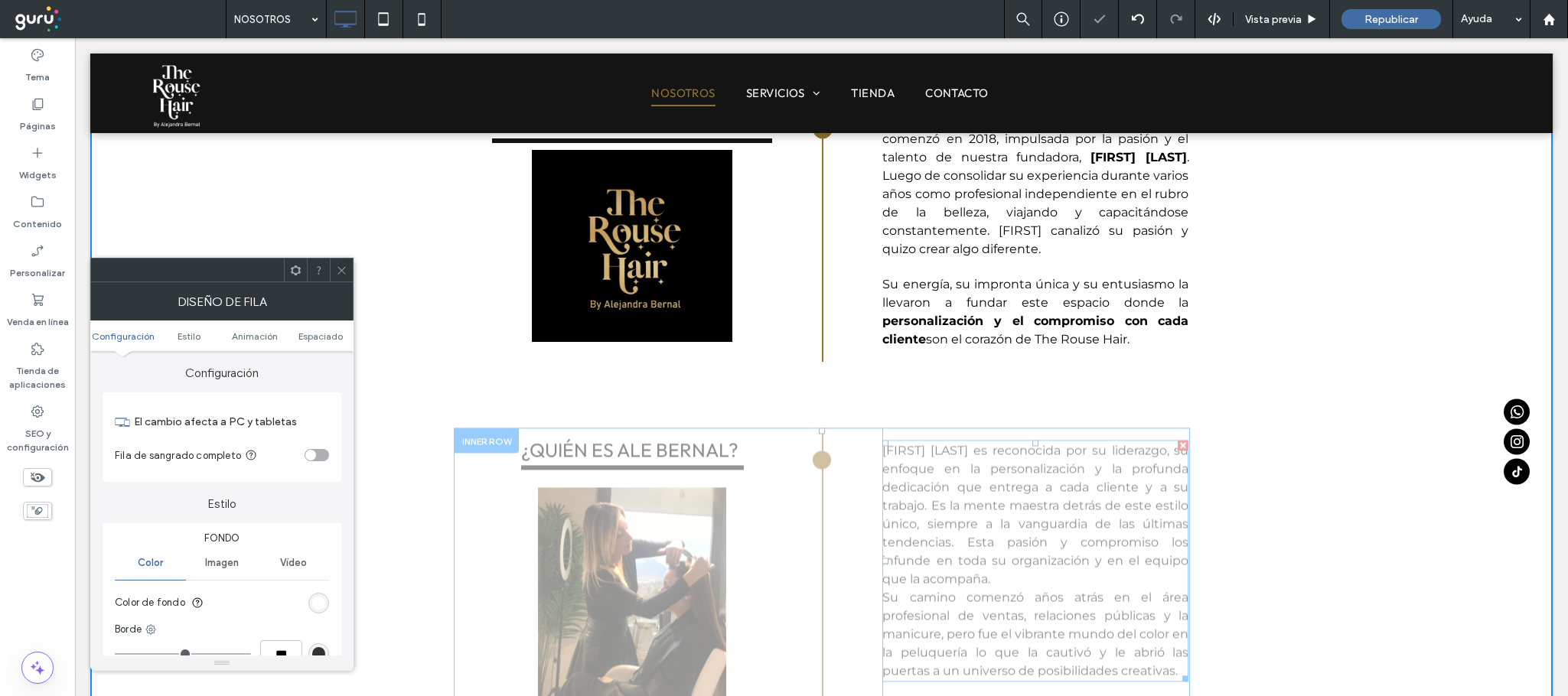 click on "Ale Bernal es reconocida por su liderazgo, su enfoque en la personalización y la profunda dedicación que entrega a cada cliente y a su trabajo. Es la mente maestra detrás de este estilo único, siempre a la vanguardia de las últimas tendencias. Esta pasión y compromiso los infunde en toda su organización y en el equipo que la acompaña." at bounding box center [1035, 515] 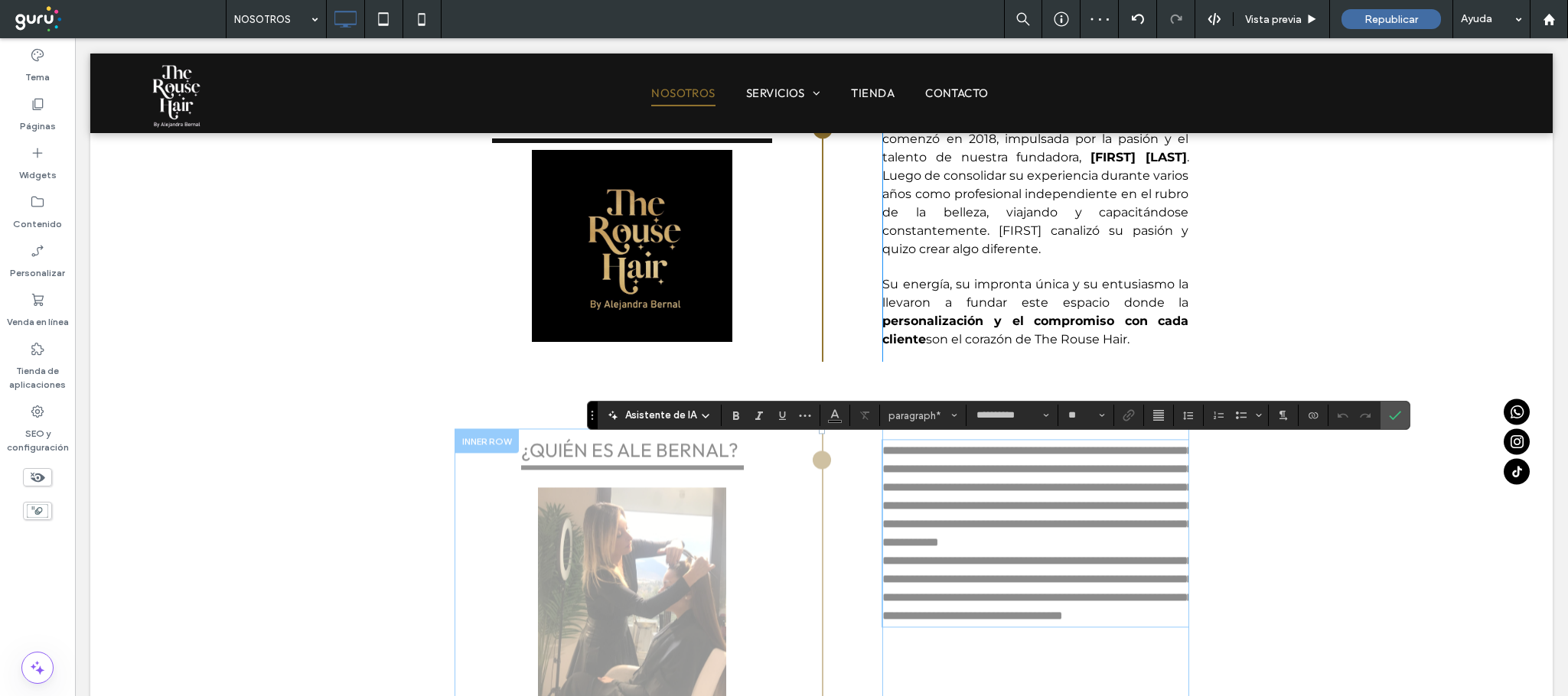 click on "SOBRE NOSOTROS
NACIMIENTO THE ROUSE HAIR
Click To Paste
Click To Paste
La historia de   The Rouse Hair  by Ale Bernal, comenzó en 2018, impulsada por la pasión y el talento de nuestra fundadora,   Alejandra Bernal . Luego de consolidar su experiencia durante varios años como profesional independiente en el rubro de la belleza, viajando y capacitándose constantemente. Alejandra canalizó su pasión y quizo crear algo diferente. Su energía, su impronta única y su entusiasmo la llevaron a fundar este espacio donde la   personalización y el compromiso con cada cliente  son el corazón de The Rouse Hair.
Click To Paste
¿QUIÉN ES ALE BERNAL?
Click To Paste
Click To Paste
Click To Paste
¿CÓMO NACE EL NOMBRE THE ROUSE HAIR?
Click To Paste
Click To Paste
﻿ The Rouse Hair" at bounding box center [821, 646] 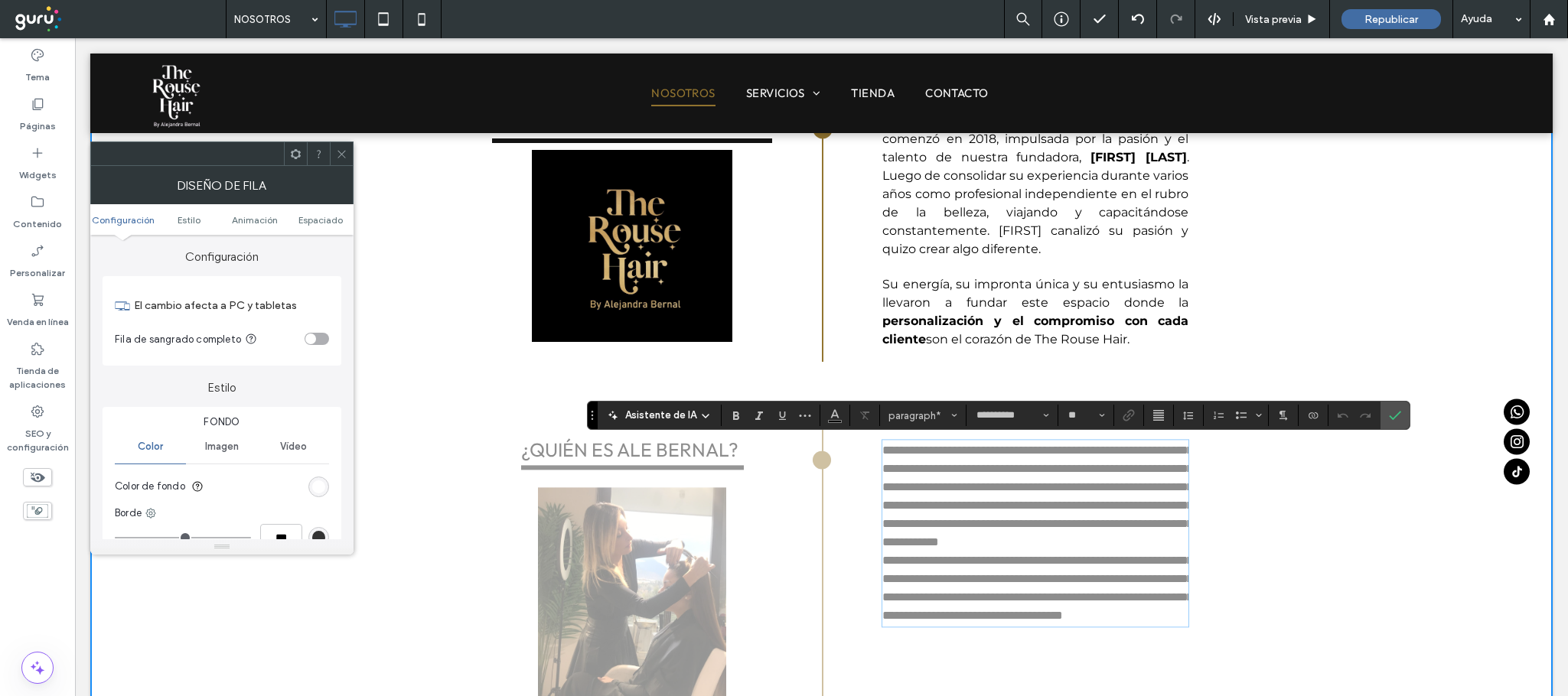 click 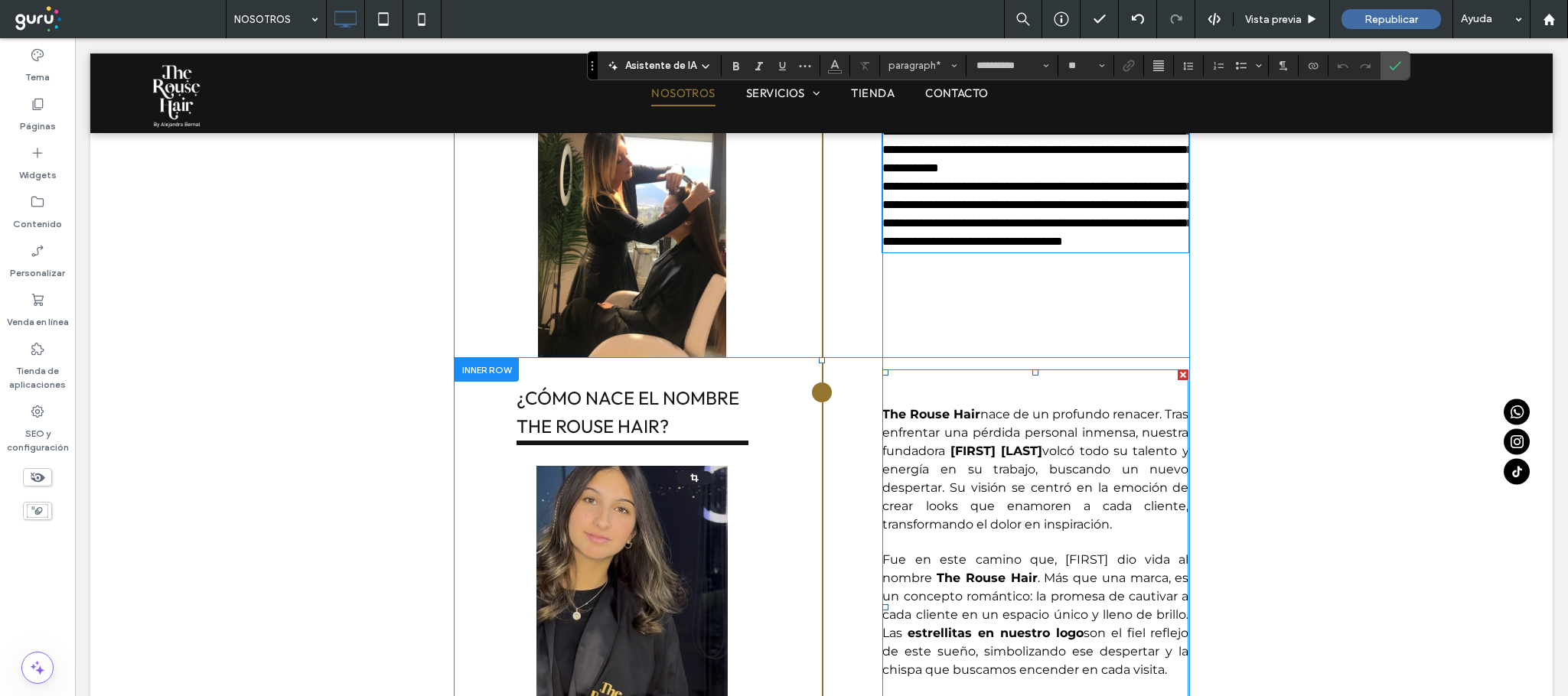 scroll, scrollTop: 1173, scrollLeft: 0, axis: vertical 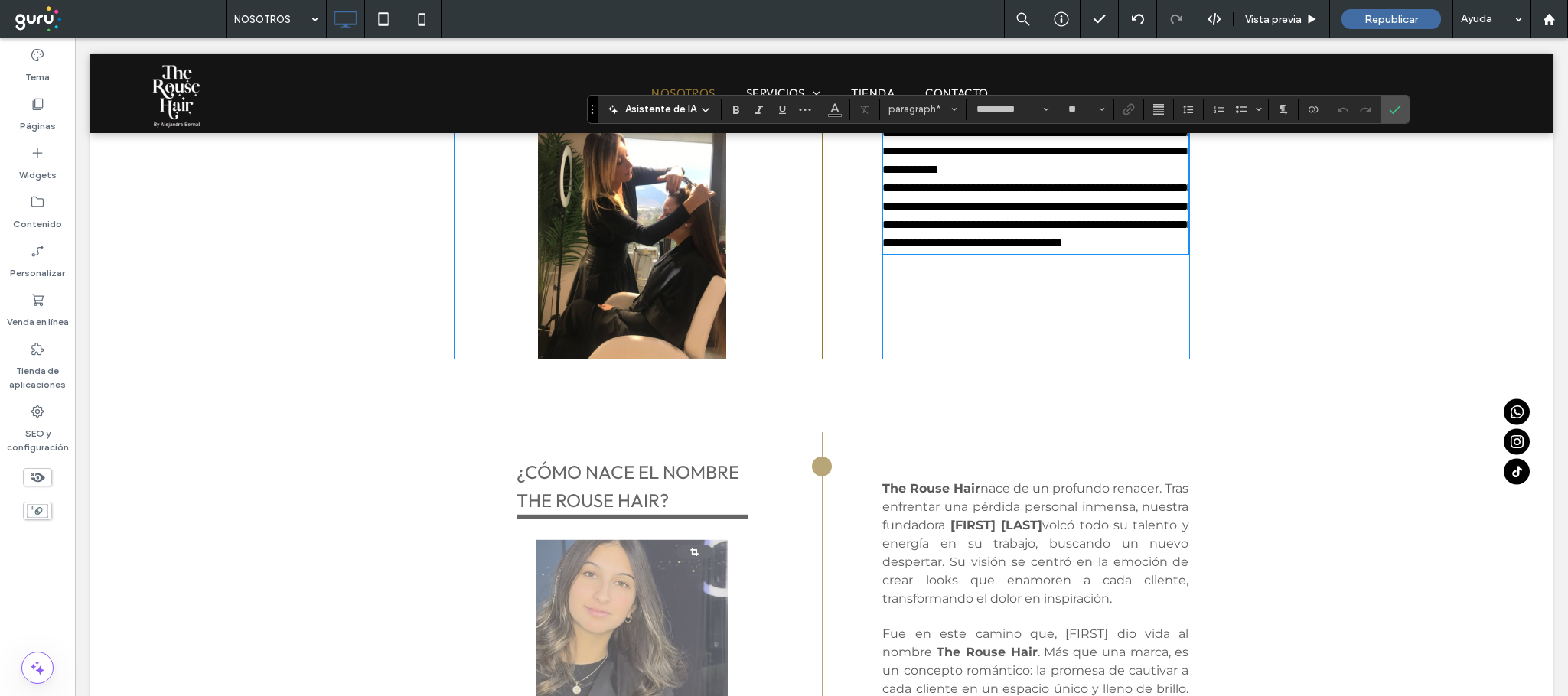 click on "SOBRE NOSOTROS
NACIMIENTO THE ROUSE HAIR
Click To Paste
Click To Paste
La historia de   The Rouse Hair  by Ale Bernal, comenzó en 2018, impulsada por la pasión y el talento de nuestra fundadora,   Alejandra Bernal . Luego de consolidar su experiencia durante varios años como profesional independiente en el rubro de la belleza, viajando y capacitándose constantemente. Alejandra canalizó su pasión y quizo crear algo diferente. Su energía, su impronta única y su entusiasmo la llevaron a fundar este espacio donde la   personalización y el compromiso con cada cliente  son el corazón de The Rouse Hair.
Click To Paste
¿QUIÉN ES ALE BERNAL?
Click To Paste
Click To Paste
Click To Paste
¿CÓMO NACE EL NOMBRE THE ROUSE HAIR?
Click To Paste
Click To Paste
﻿ The Rouse Hair" at bounding box center (821, 340) 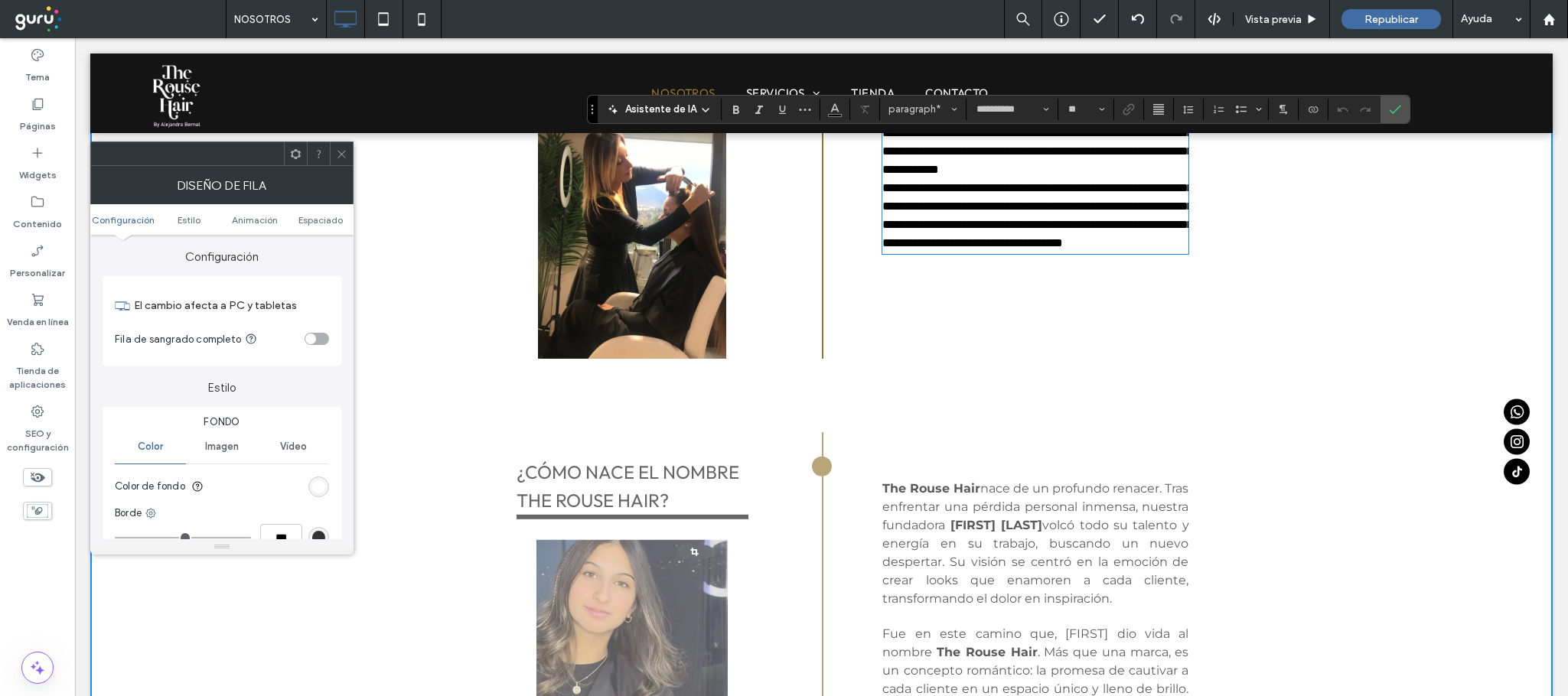 click on "**********" at bounding box center (1038, 215) 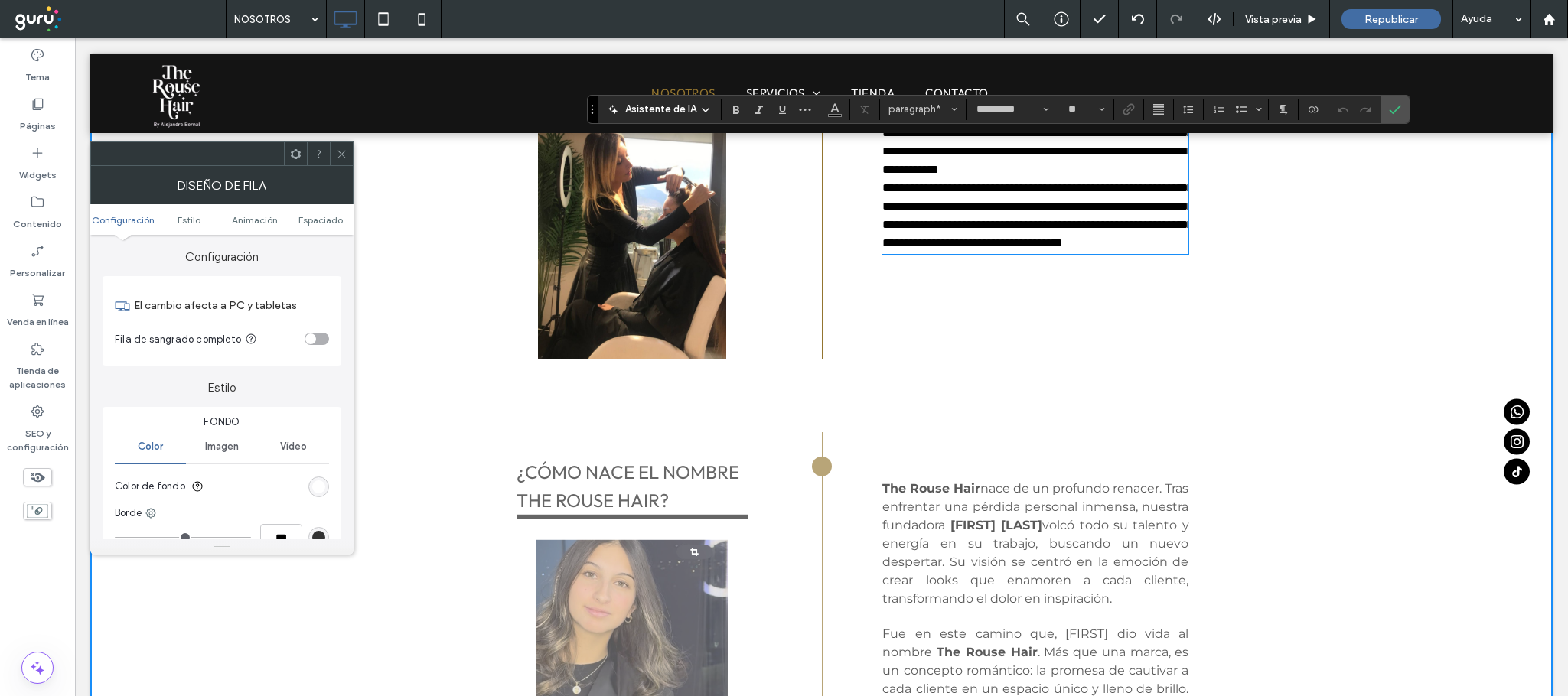 click on "**********" at bounding box center (1035, 124) 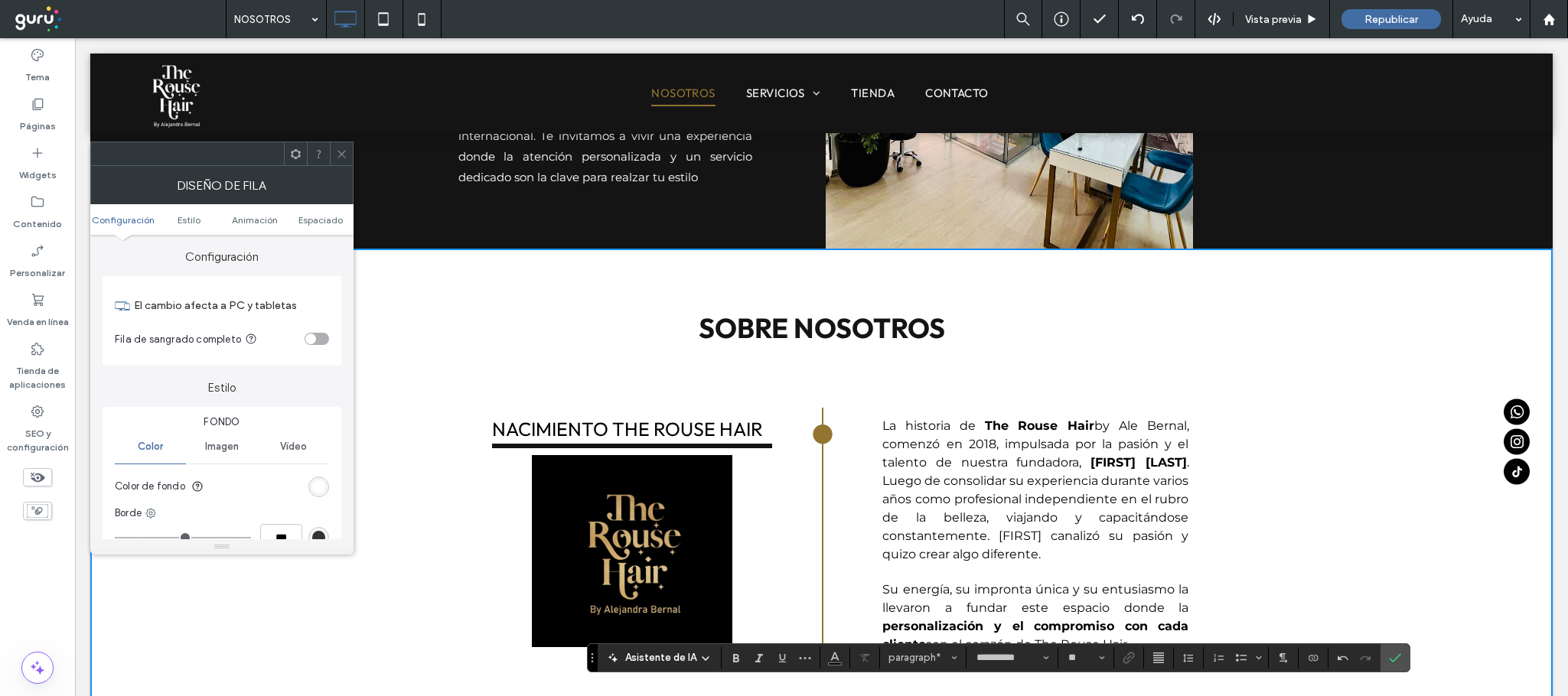 scroll, scrollTop: 867, scrollLeft: 0, axis: vertical 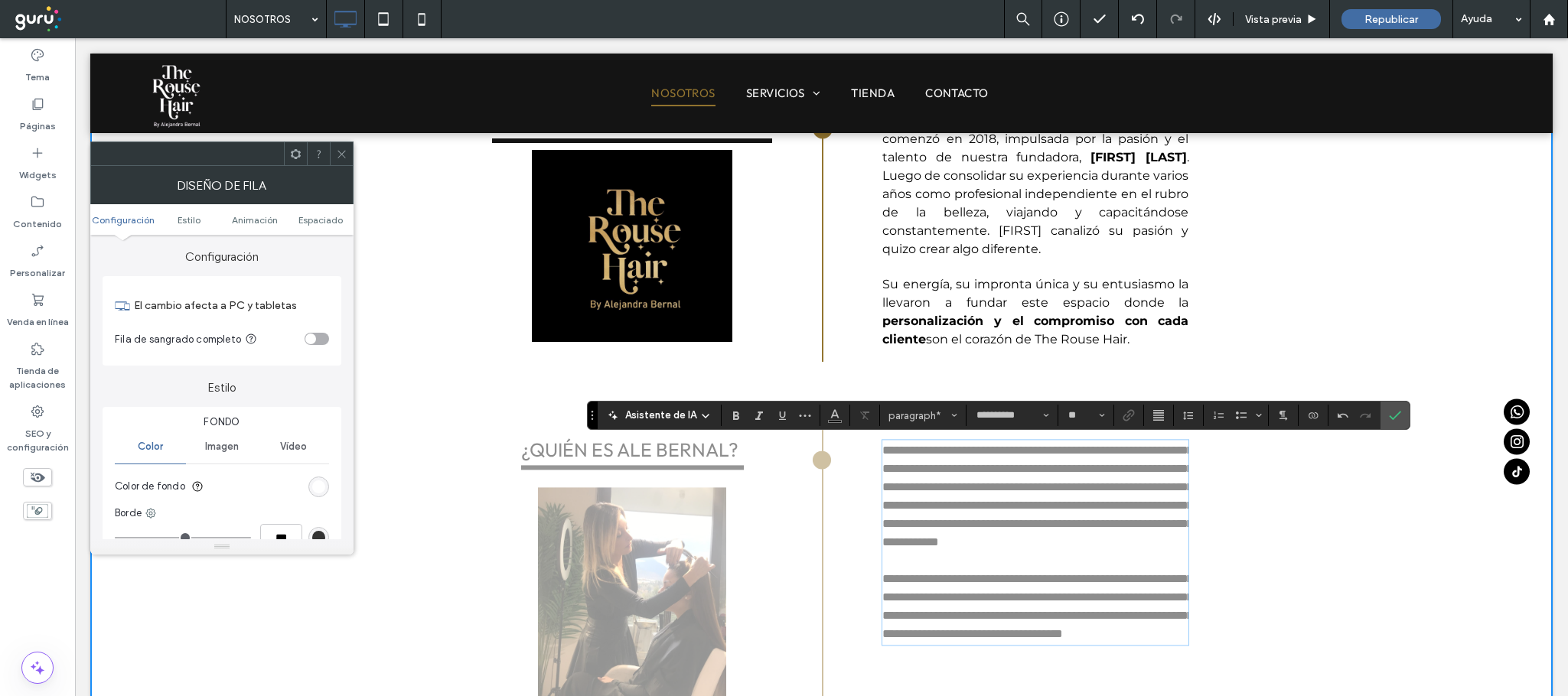 click 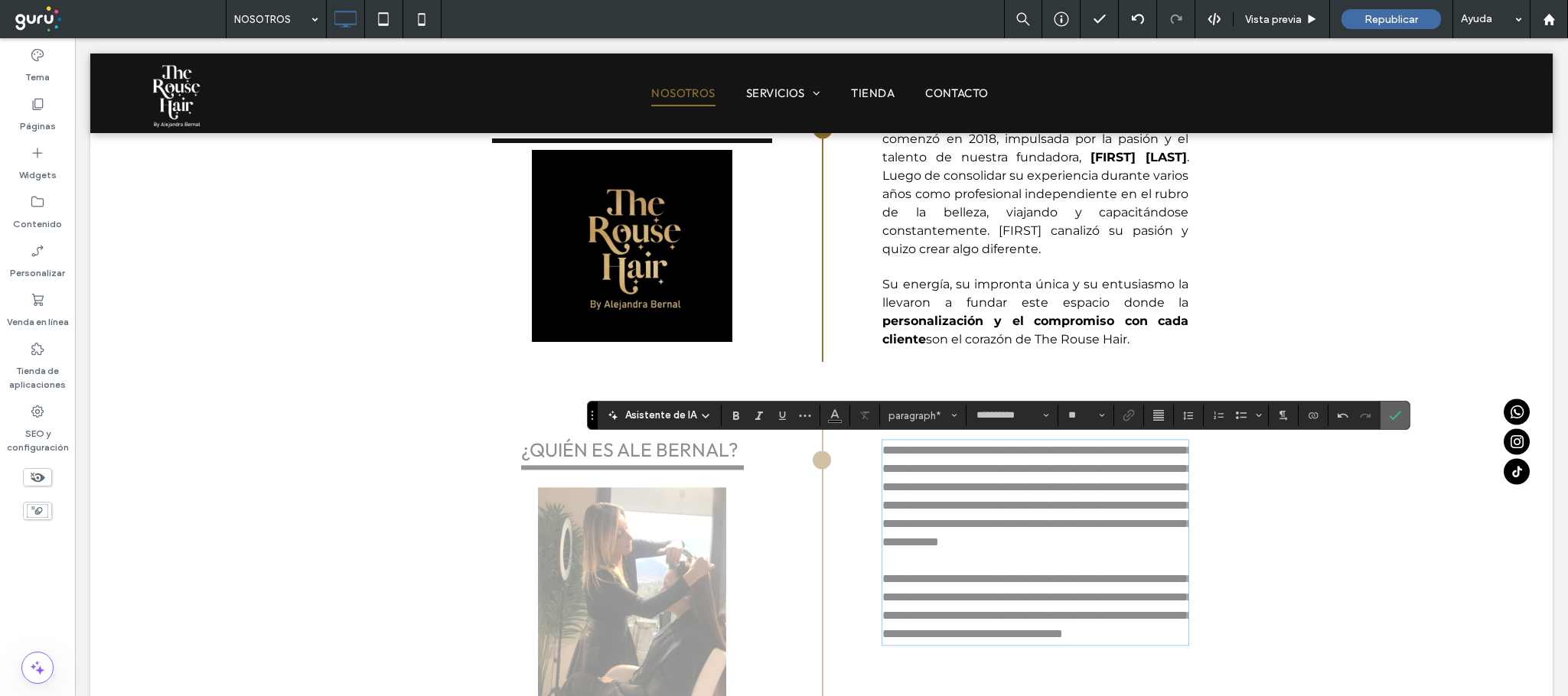 click at bounding box center [1395, 415] 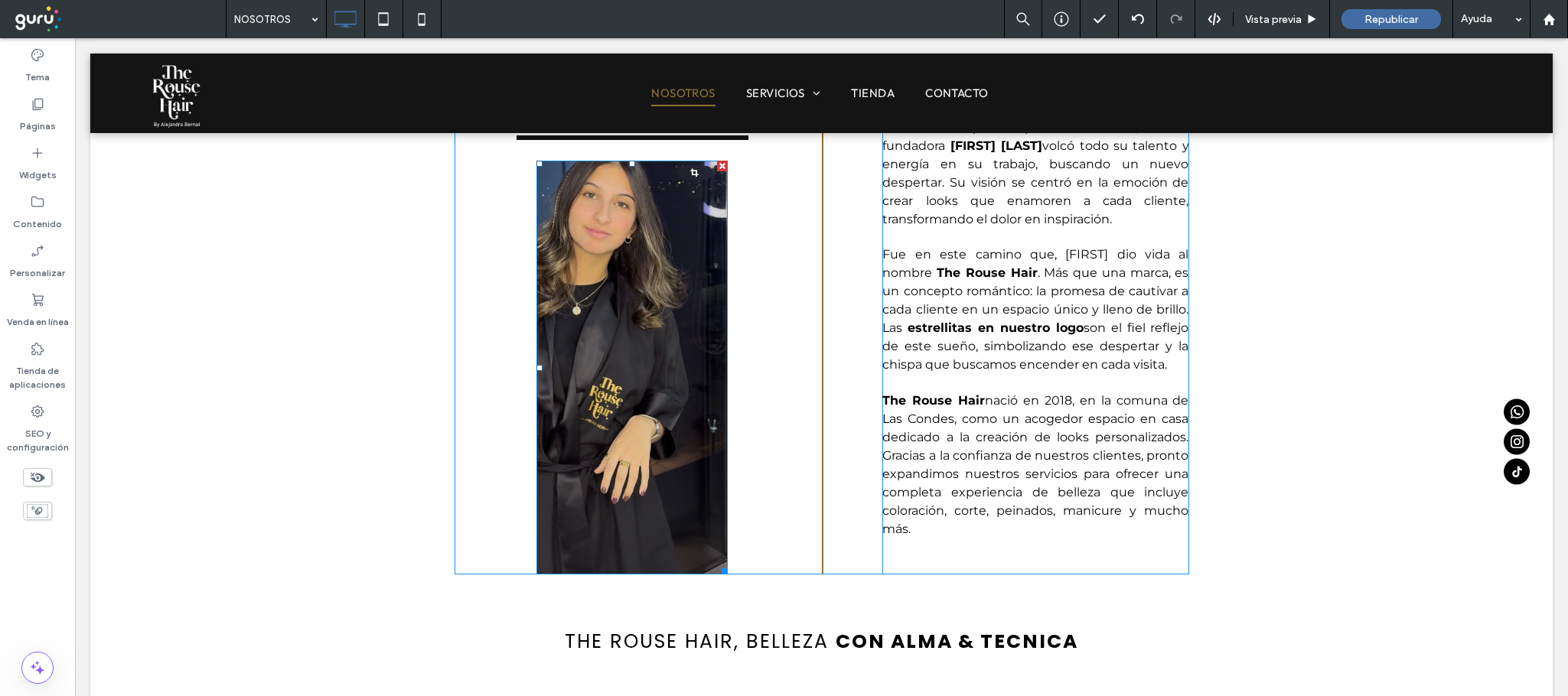 scroll, scrollTop: 1785, scrollLeft: 0, axis: vertical 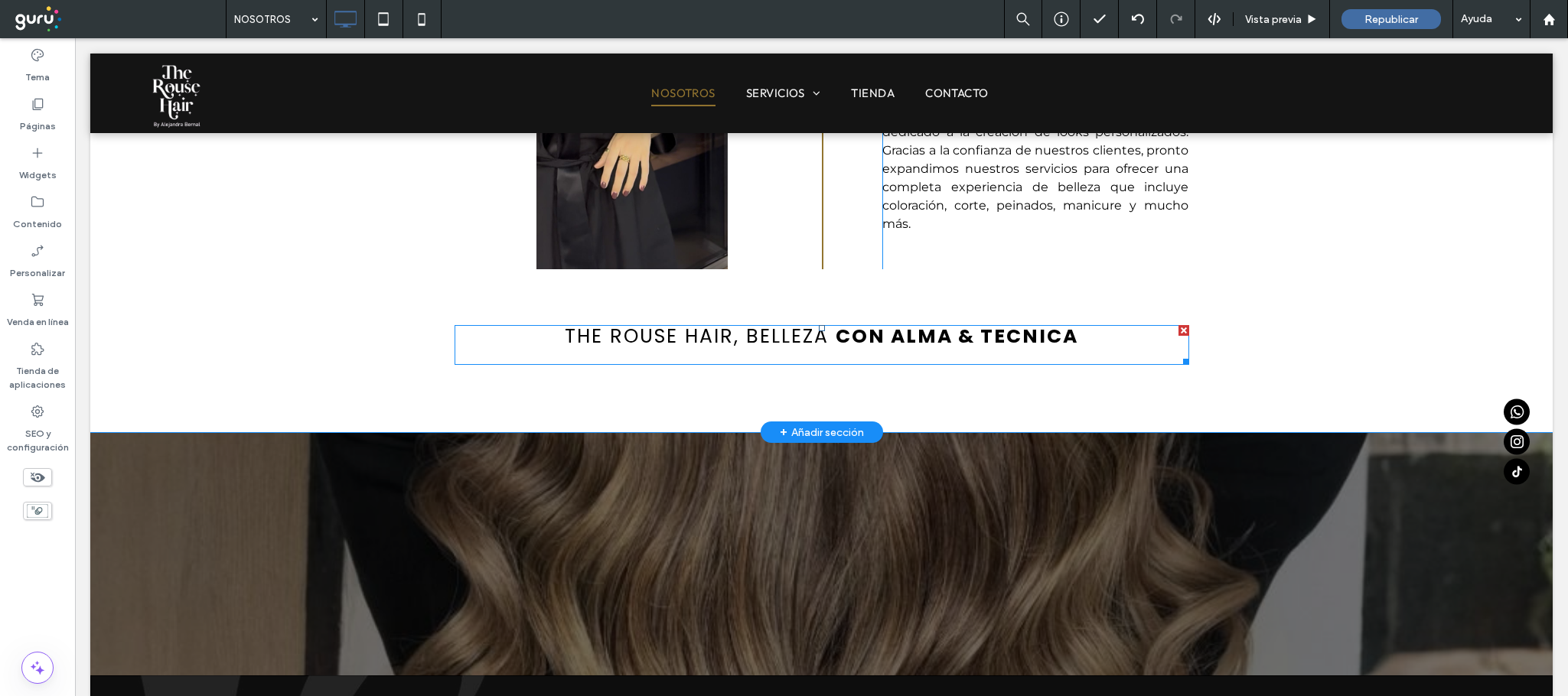 click on "CON ALMA & TECNICA" at bounding box center [957, 336] 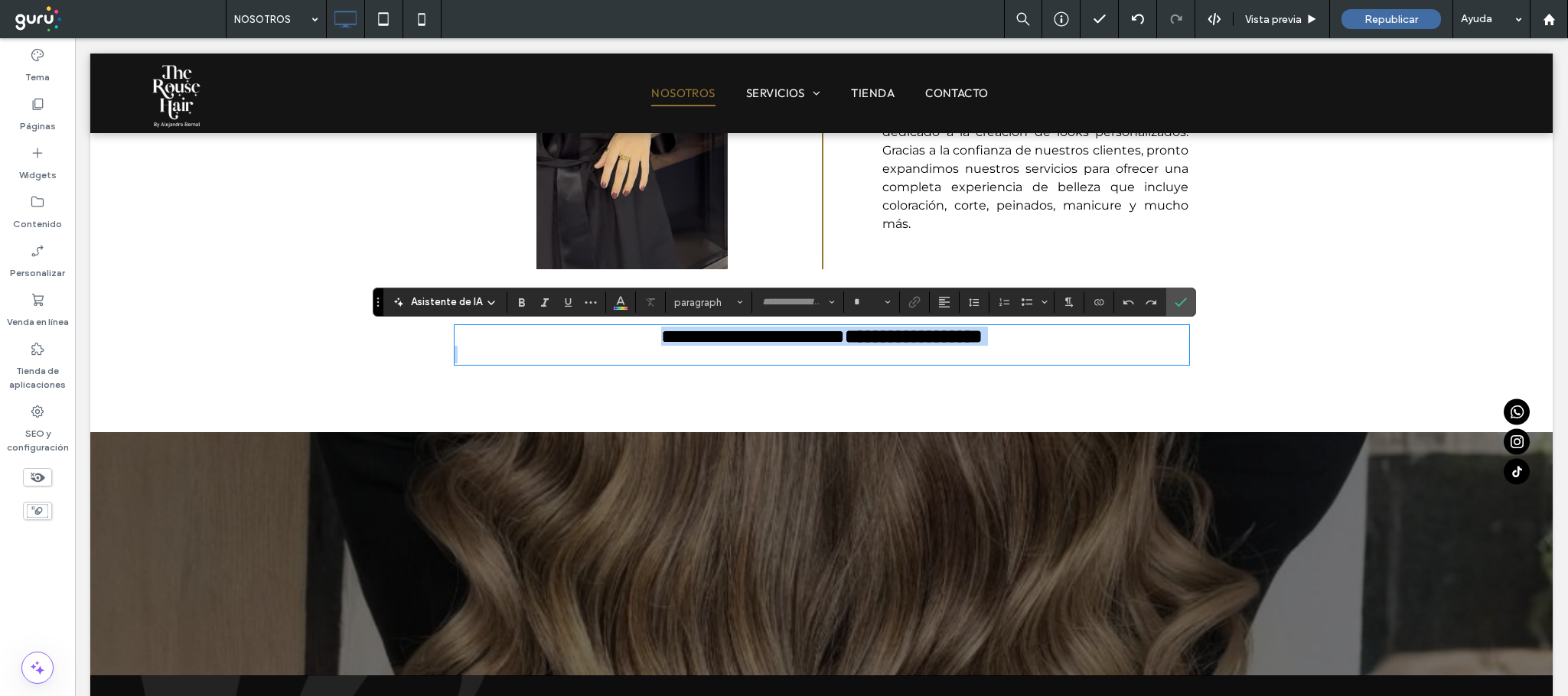 type on "*******" 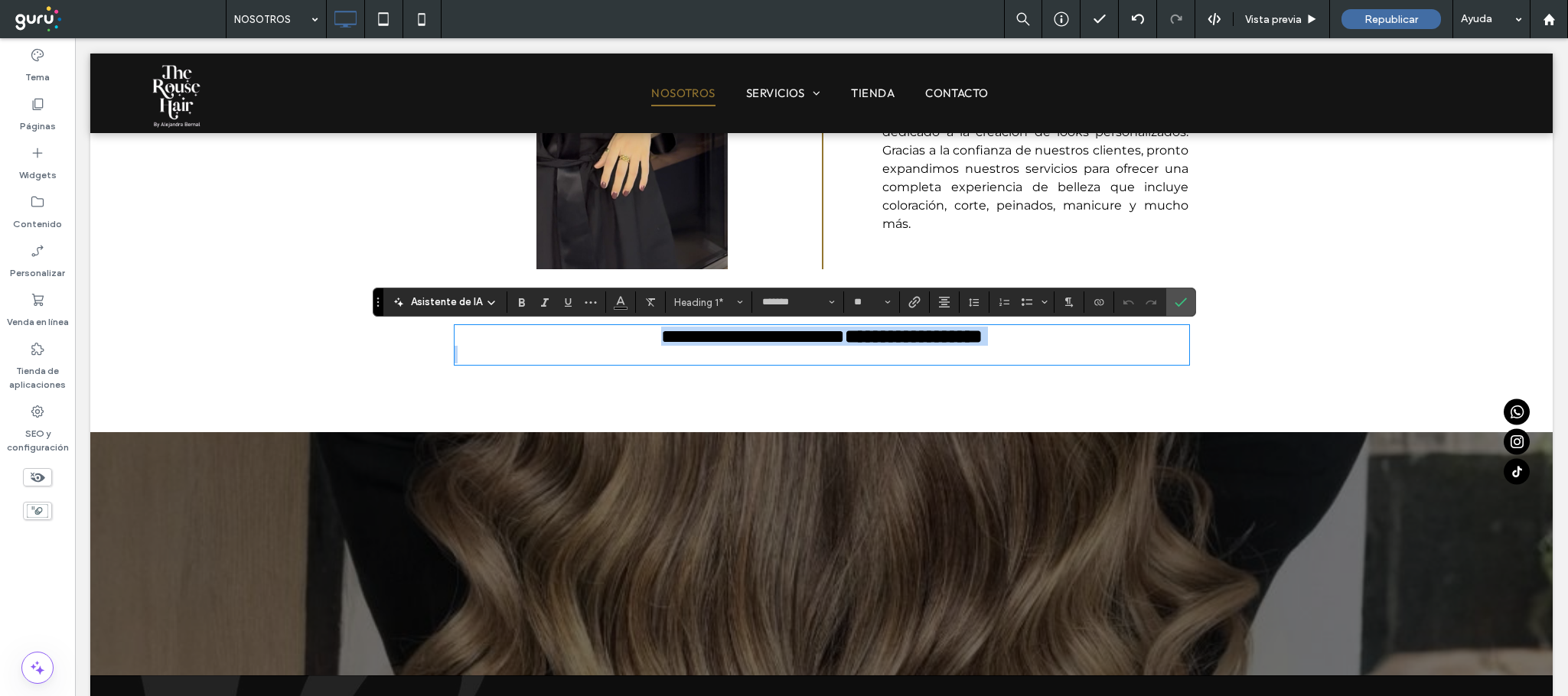 click on "**********" at bounding box center (914, 336) 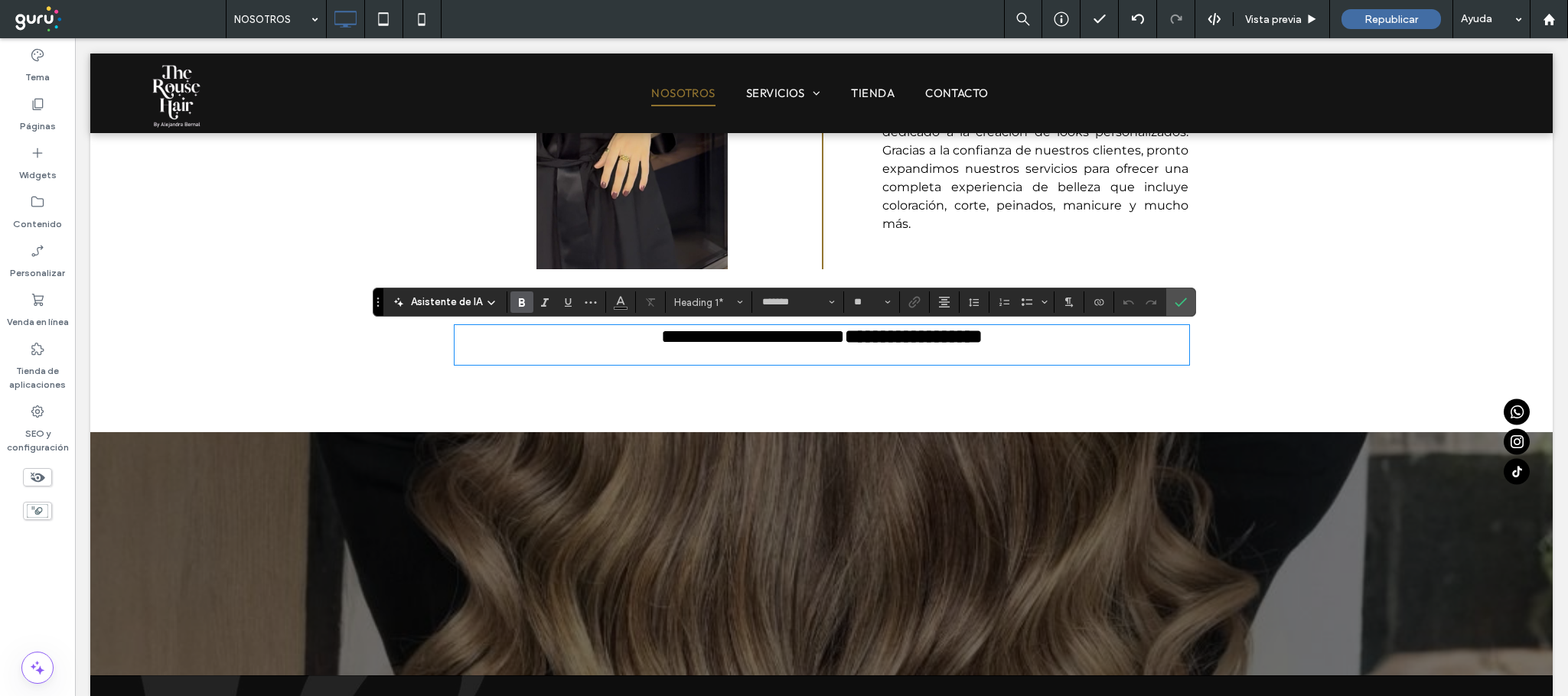 type 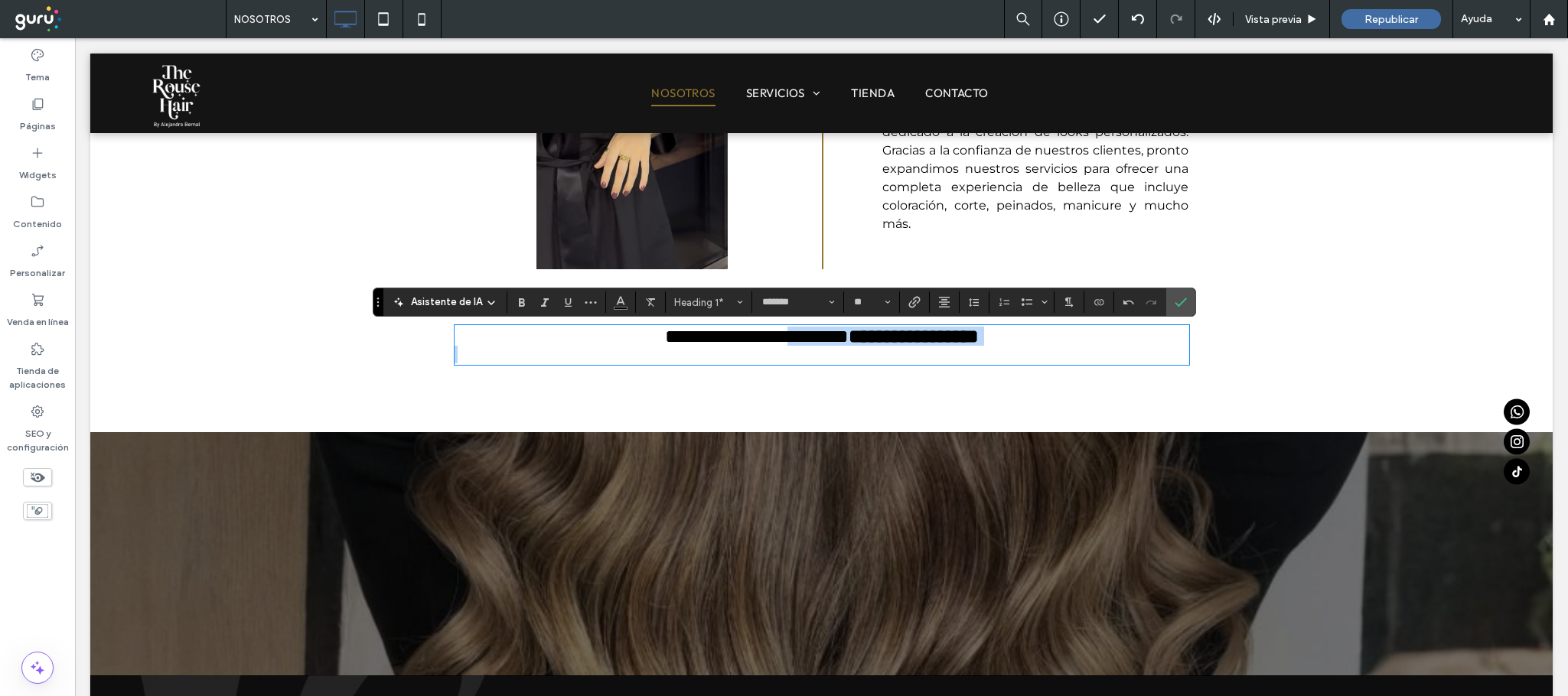 drag, startPoint x: 747, startPoint y: 335, endPoint x: 1087, endPoint y: 349, distance: 340.28811 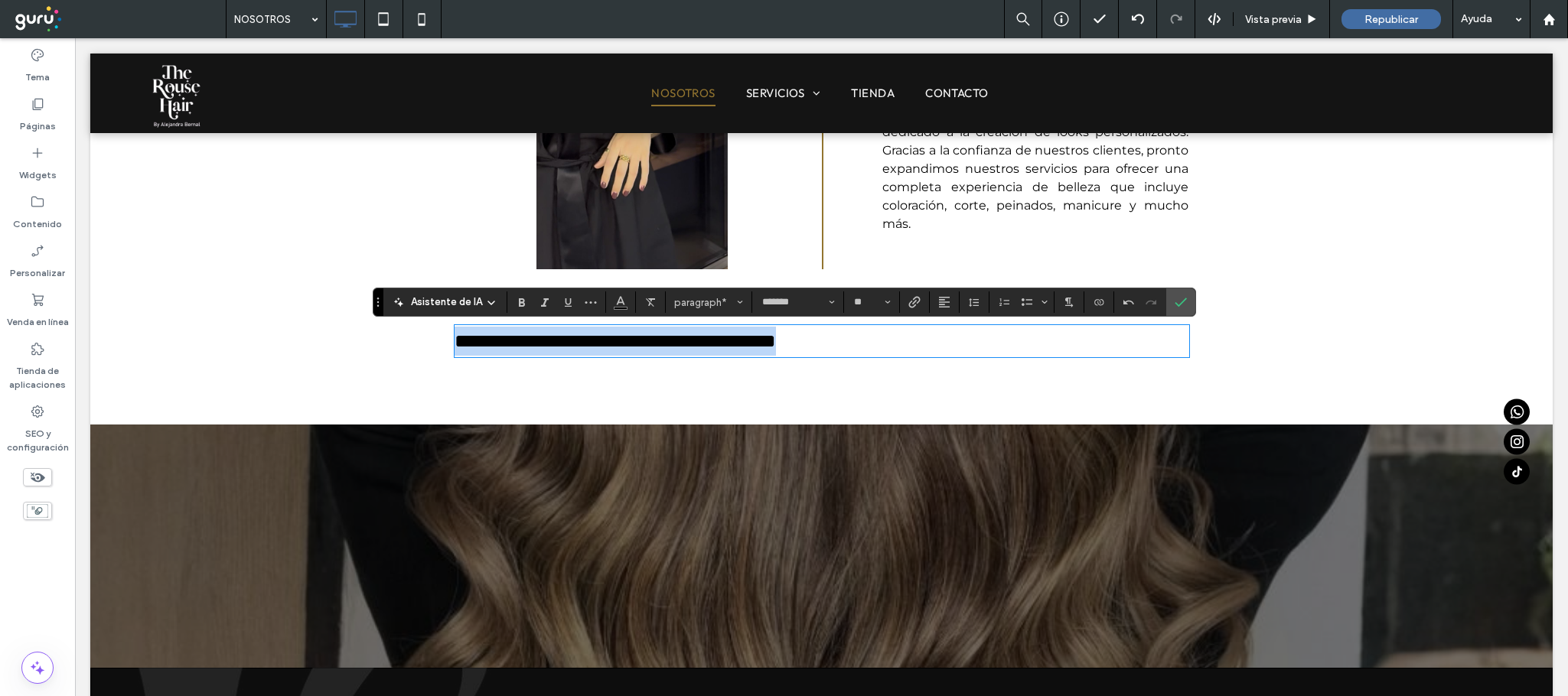 drag, startPoint x: 887, startPoint y: 333, endPoint x: 377, endPoint y: 333, distance: 510 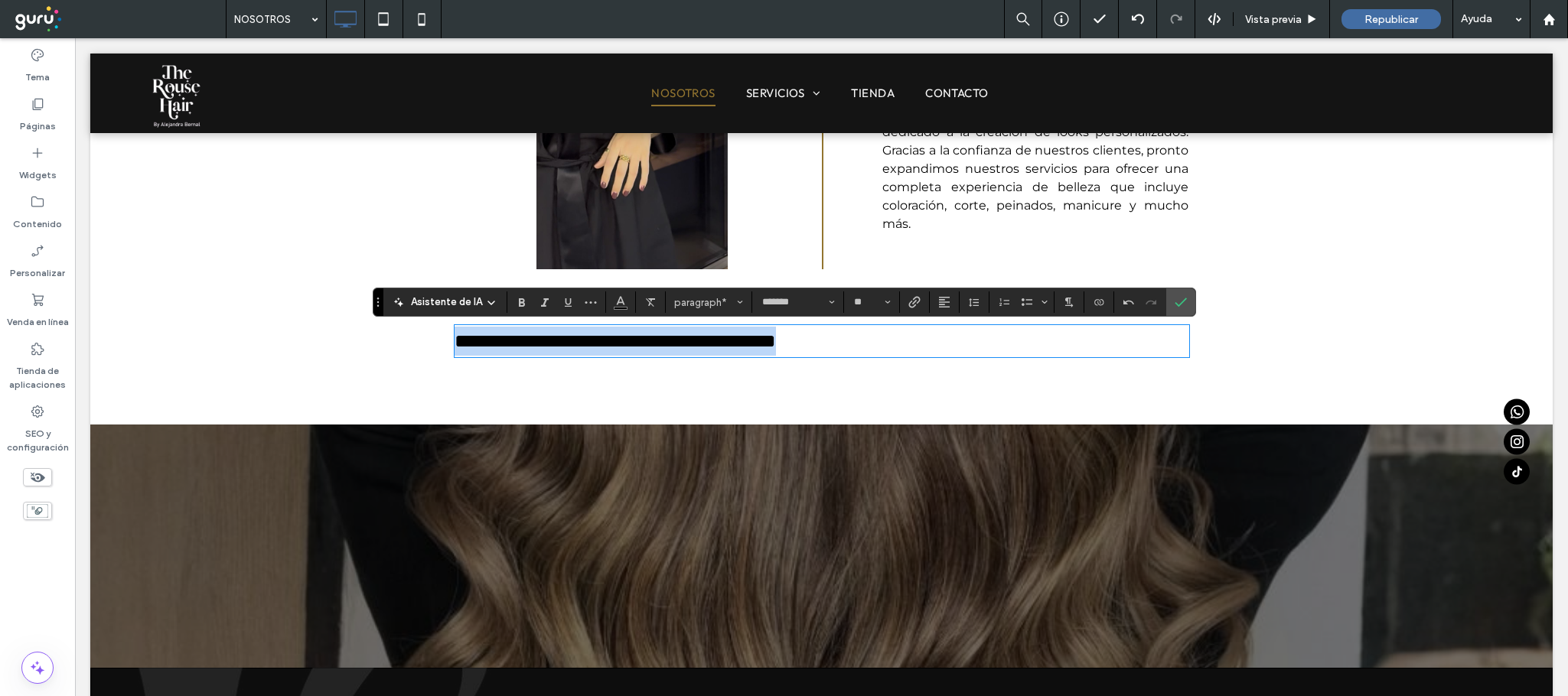click on "SOBRE NOSOTROS
NACIMIENTO THE ROUSE HAIR
Click To Paste
Click To Paste
La historia de   The Rouse Hair  by Ale Bernal, comenzó en 2018, impulsada por la pasión y el talento de nuestra fundadora,   Alejandra Bernal . Luego de consolidar su experiencia durante varios años como profesional independiente en el rubro de la belleza, viajando y capacitándose constantemente. Alejandra canalizó su pasión y quizo crear algo diferente. Su energía, su impronta única y su entusiasmo la llevaron a fundar este espacio donde la   personalización y el compromiso con cada cliente  son el corazón de The Rouse Hair.
Click To Paste
¿QUIÉN ES ALE BERNAL?
Click To Paste
Click To Paste
﻿
Click To Paste
¿CÓMO NACE EL NOMBRE THE ROUSE HAIR?
Click To Paste
Click To Paste
﻿ The Rouse Hair" at bounding box center [821, -275] 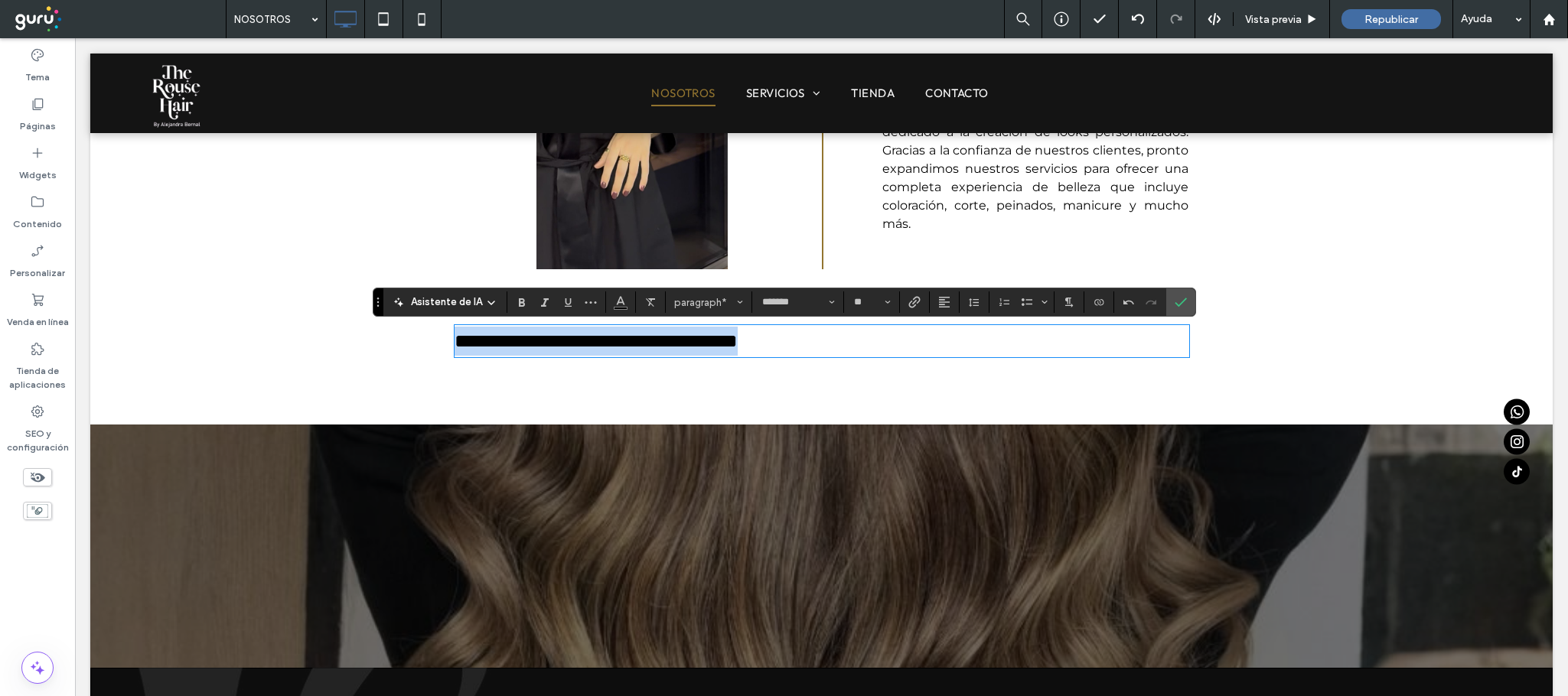 drag, startPoint x: 937, startPoint y: 340, endPoint x: 221, endPoint y: 328, distance: 716.1006 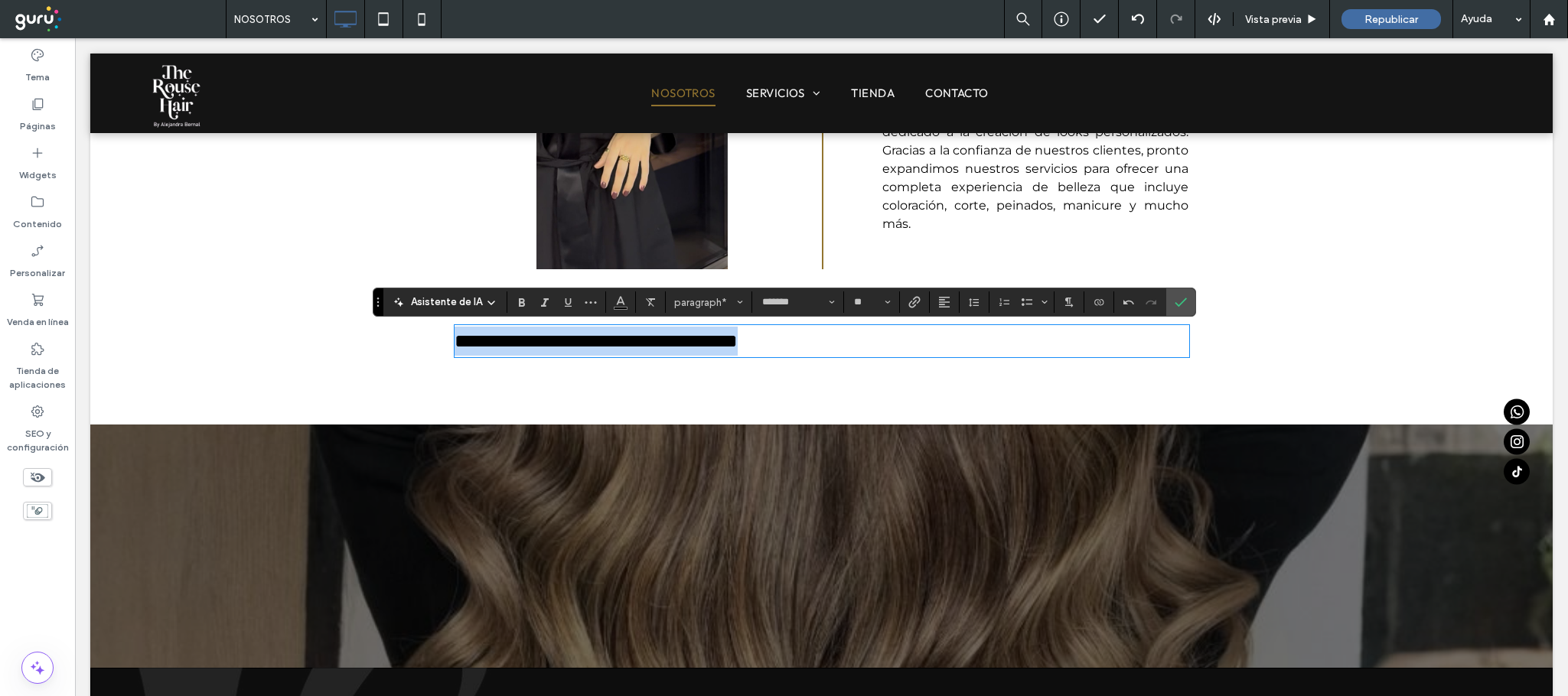 click on "SOBRE NOSOTROS
NACIMIENTO THE ROUSE HAIR
Click To Paste
Click To Paste
La historia de   The Rouse Hair  by Ale Bernal, comenzó en 2018, impulsada por la pasión y el talento de nuestra fundadora,   Alejandra Bernal . Luego de consolidar su experiencia durante varios años como profesional independiente en el rubro de la belleza, viajando y capacitándose constantemente. Alejandra canalizó su pasión y quizo crear algo diferente. Su energía, su impronta única y su entusiasmo la llevaron a fundar este espacio donde la   personalización y el compromiso con cada cliente  son el corazón de The Rouse Hair.
Click To Paste
¿QUIÉN ES ALE BERNAL?
Click To Paste
Click To Paste
﻿
Click To Paste
¿CÓMO NACE EL NOMBRE THE ROUSE HAIR?
Click To Paste
Click To Paste
﻿ The Rouse Hair" at bounding box center (821, -275) 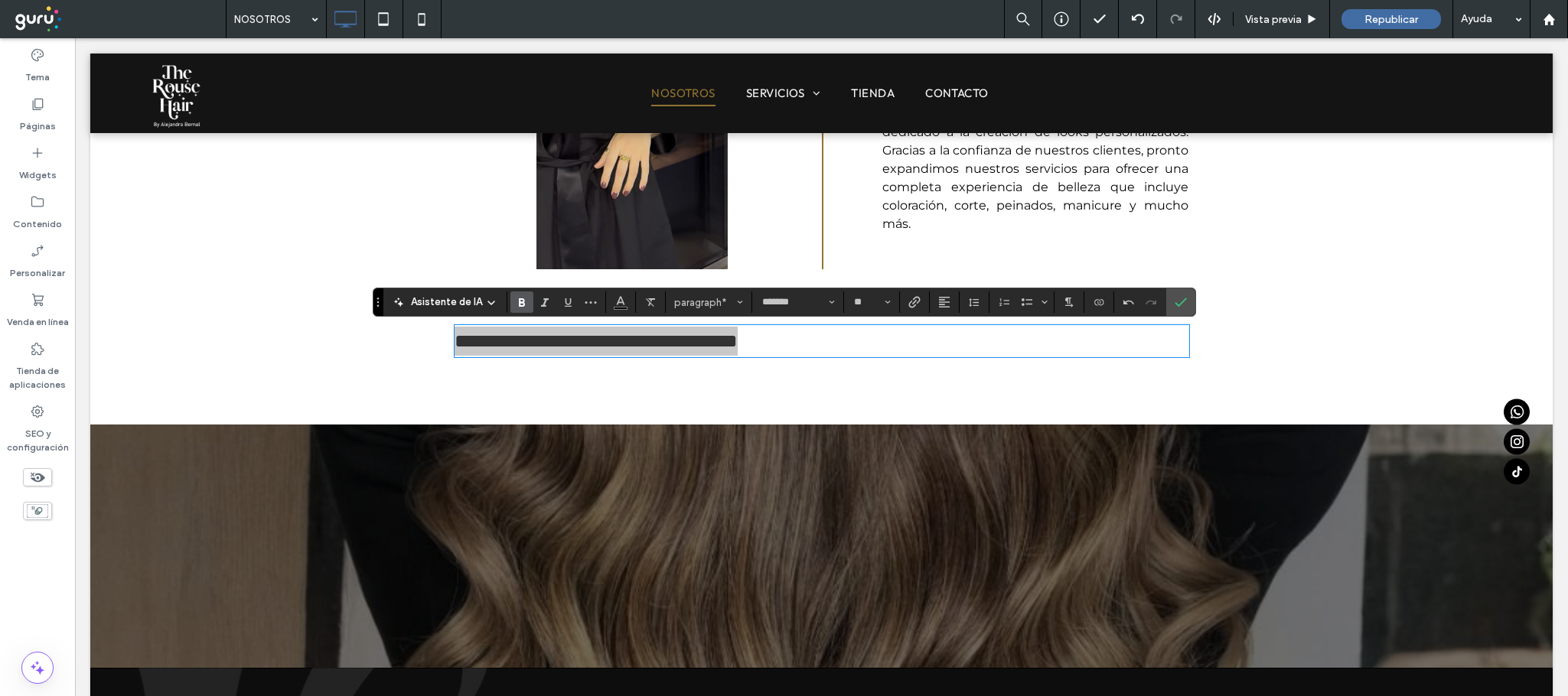 click 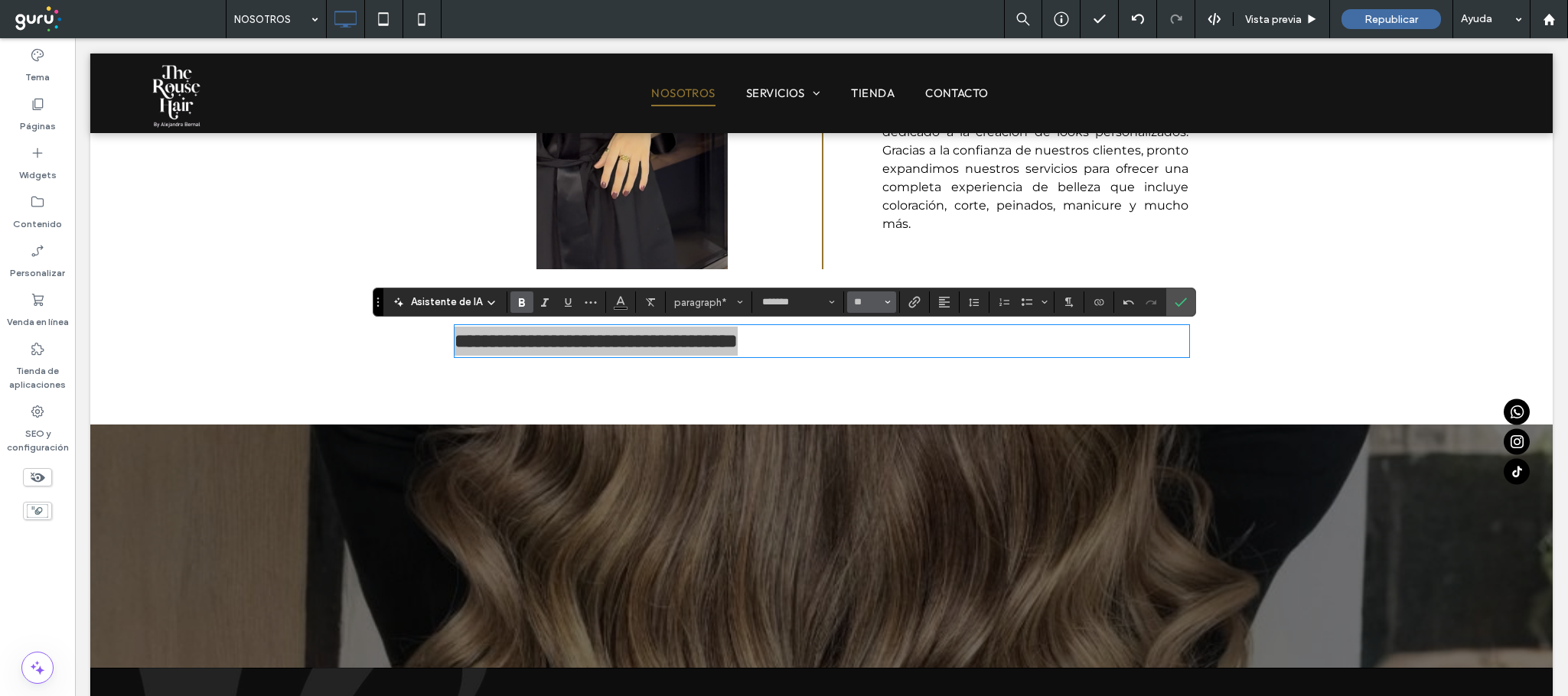click 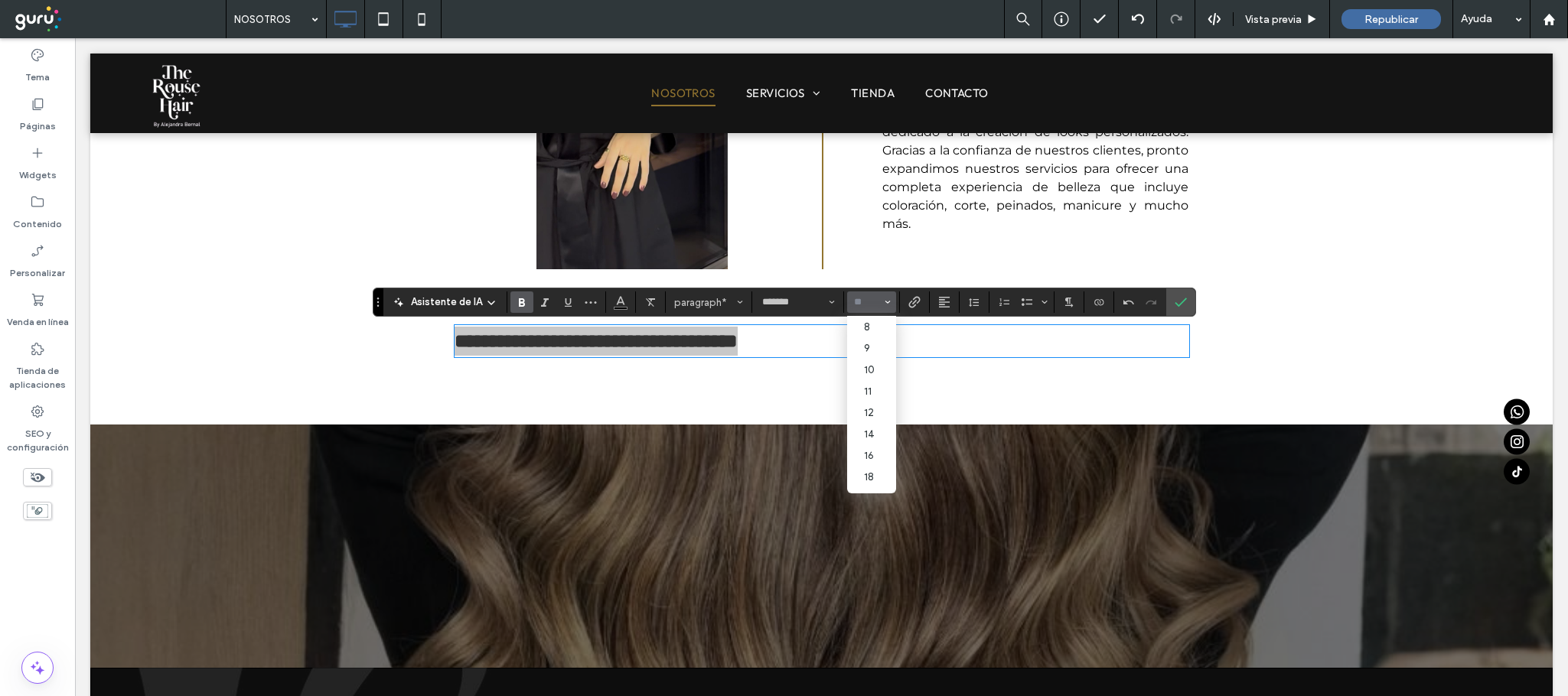 scroll, scrollTop: 46, scrollLeft: 0, axis: vertical 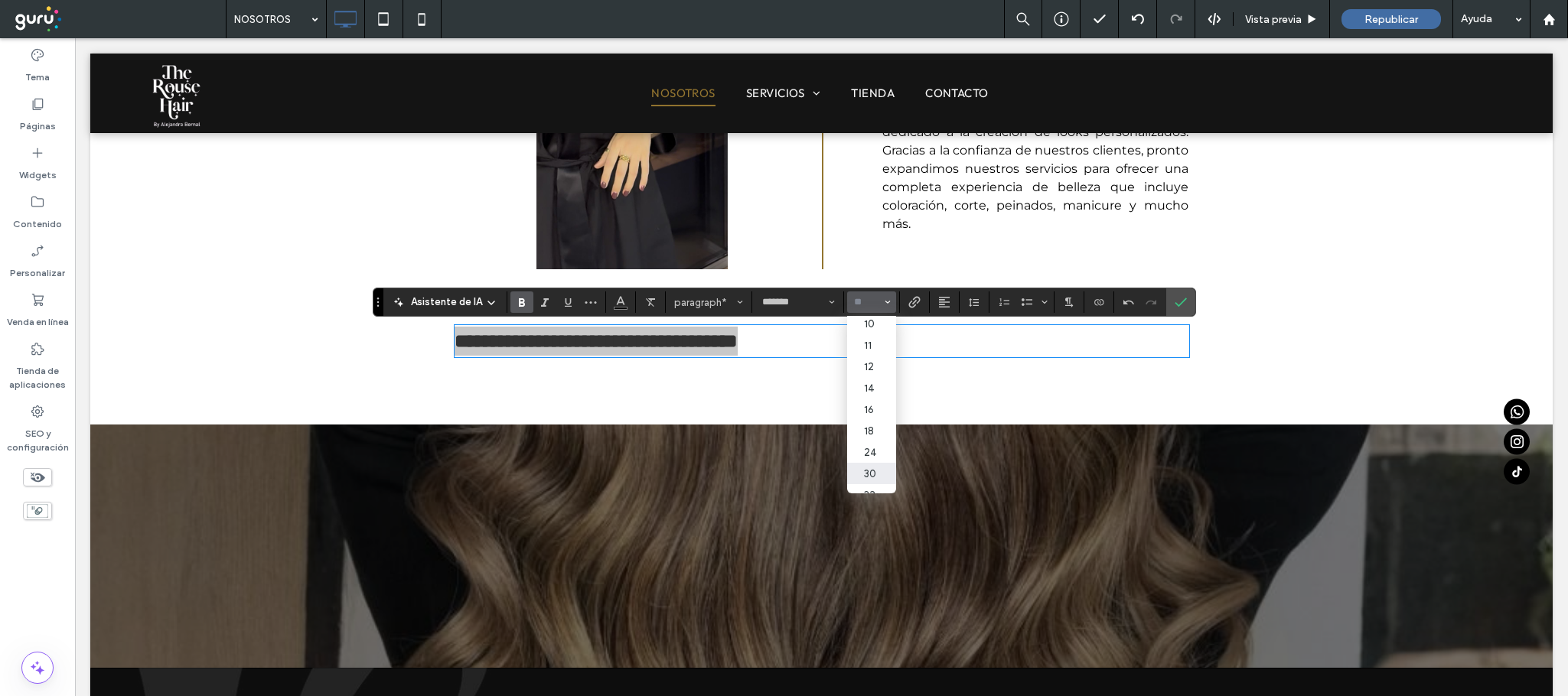 click on "30" at bounding box center (872, 473) 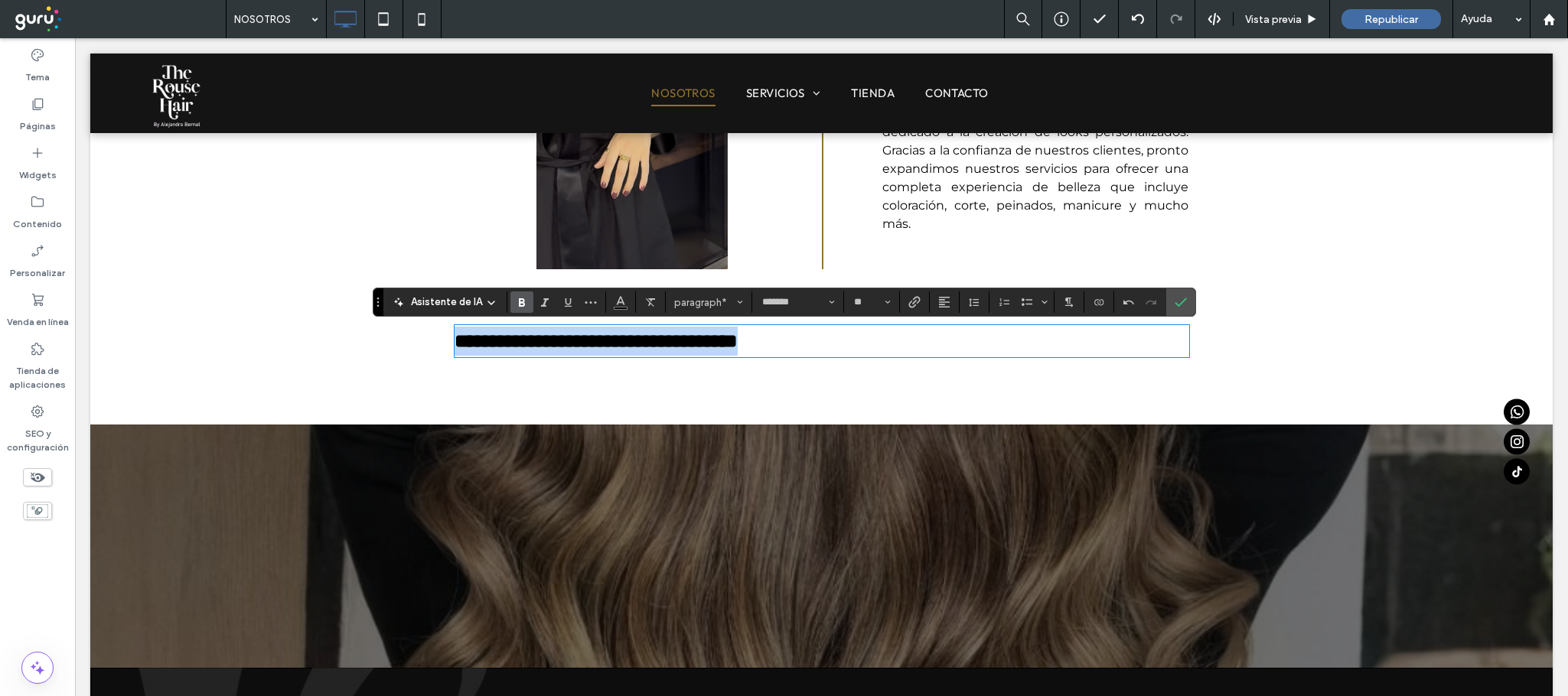 type on "**" 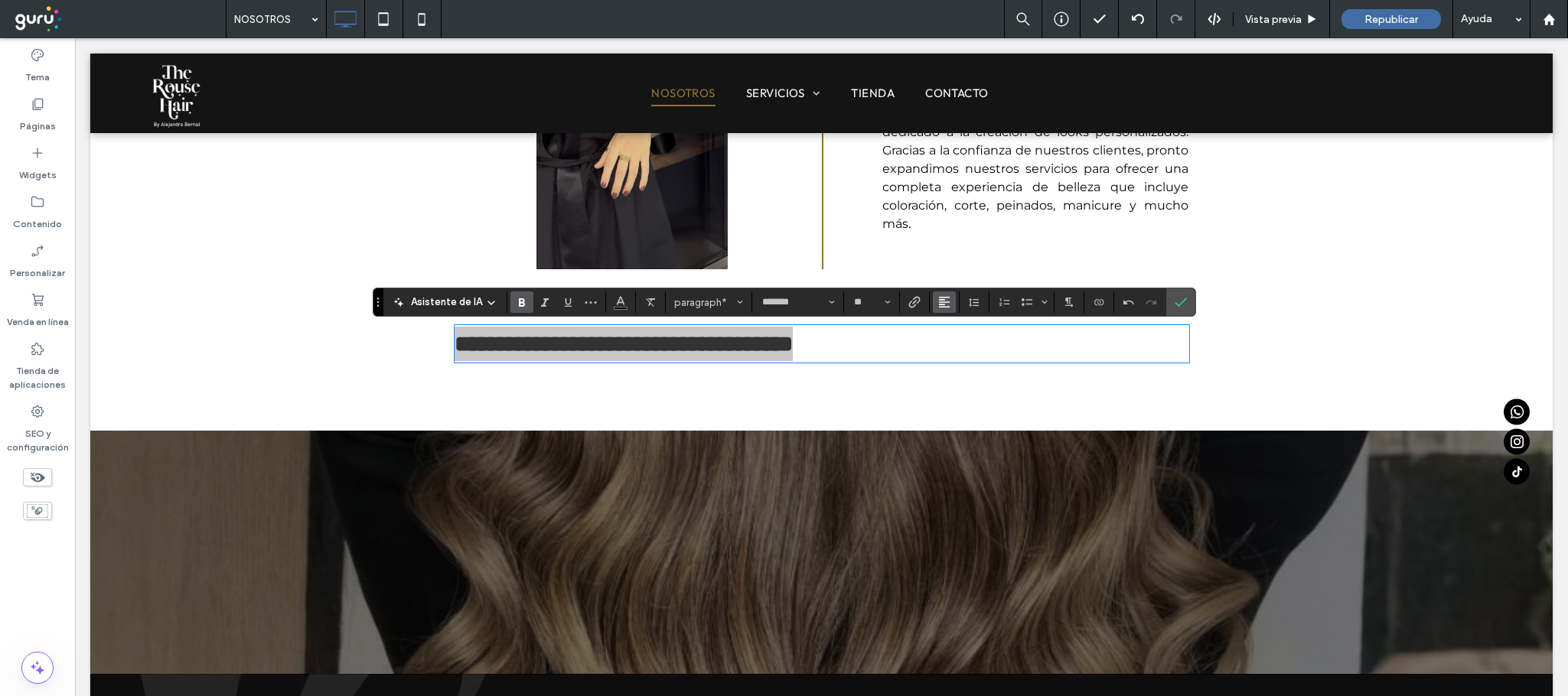 click 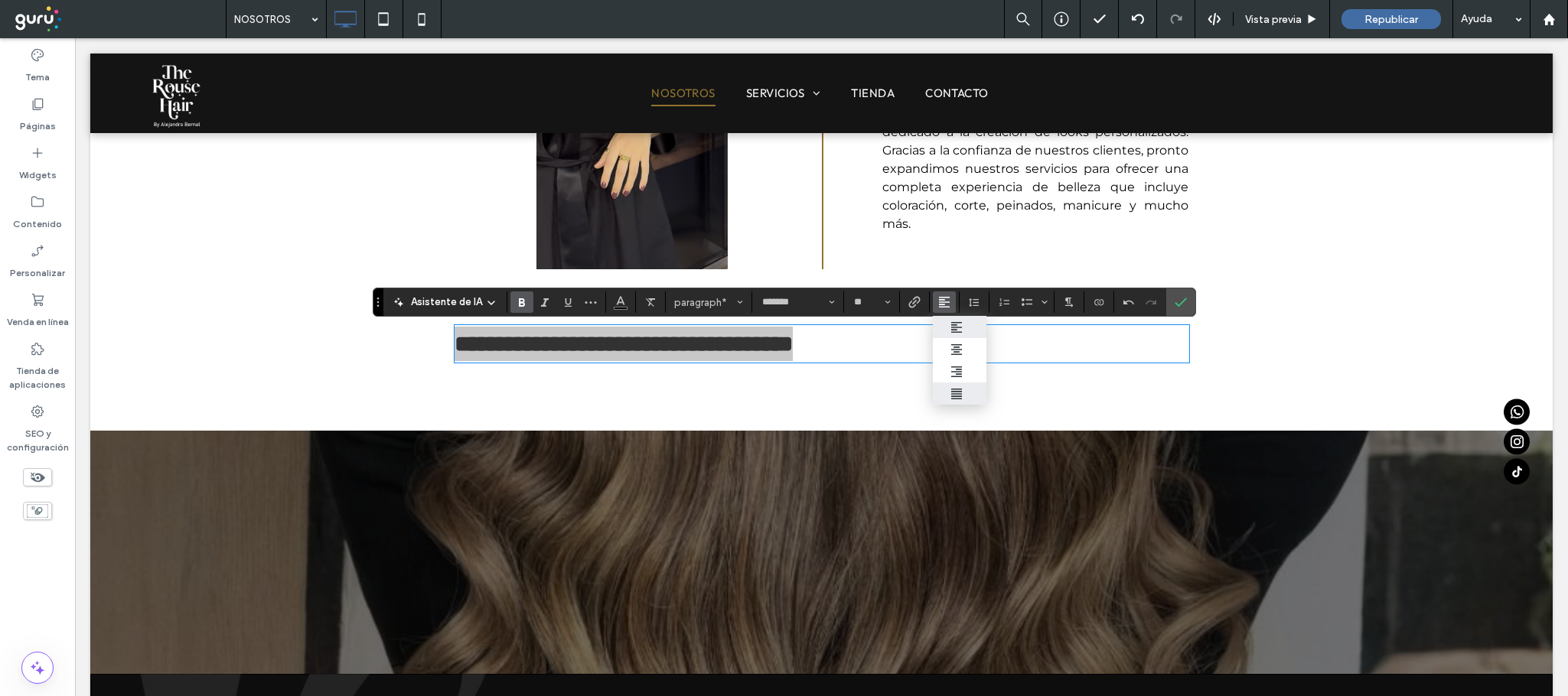 click 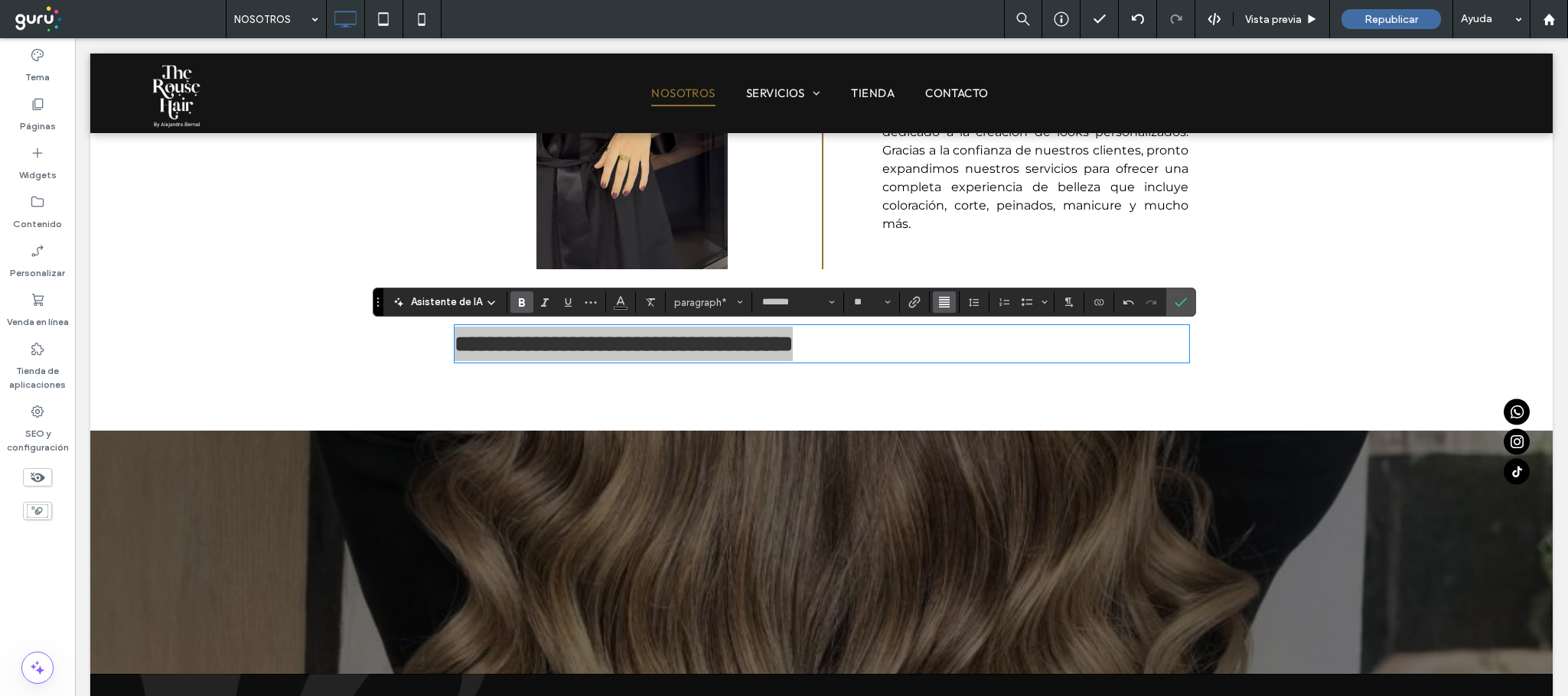 click 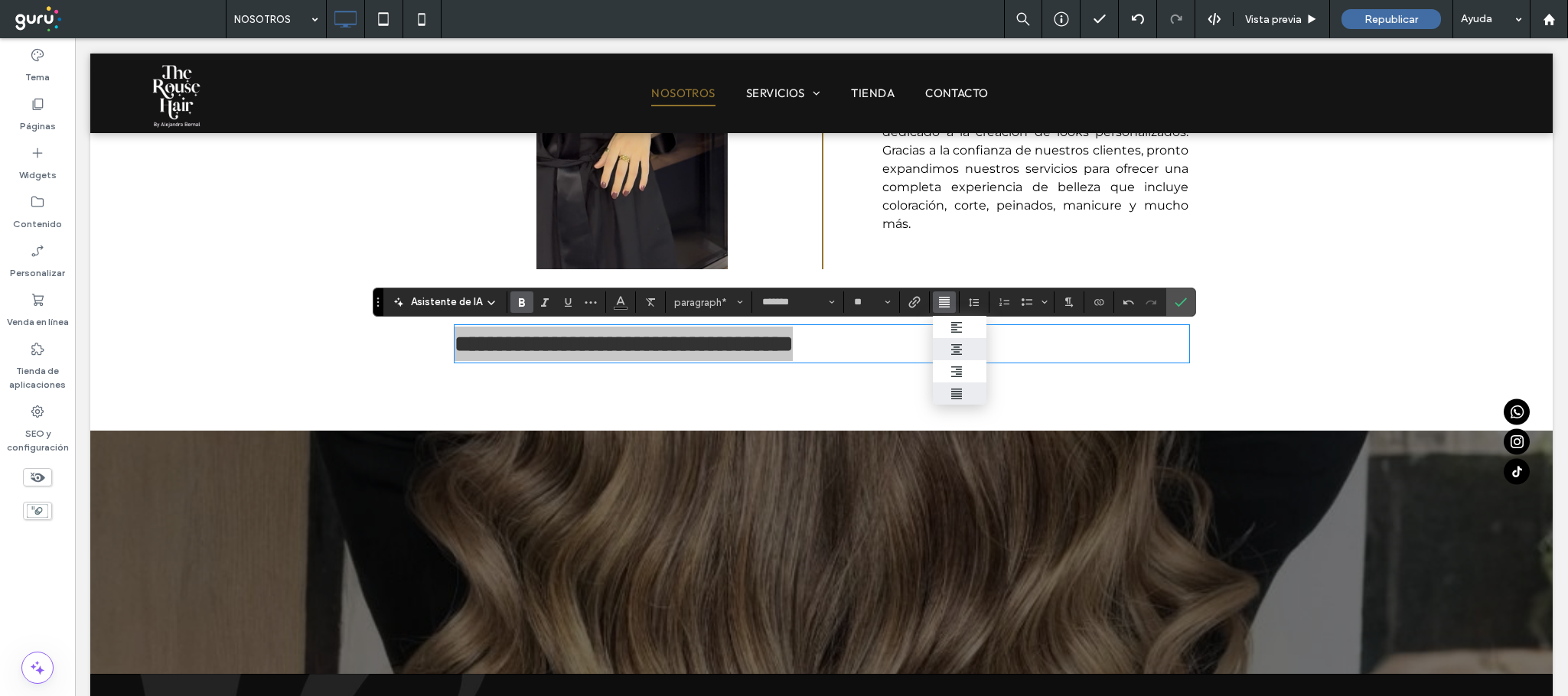 click 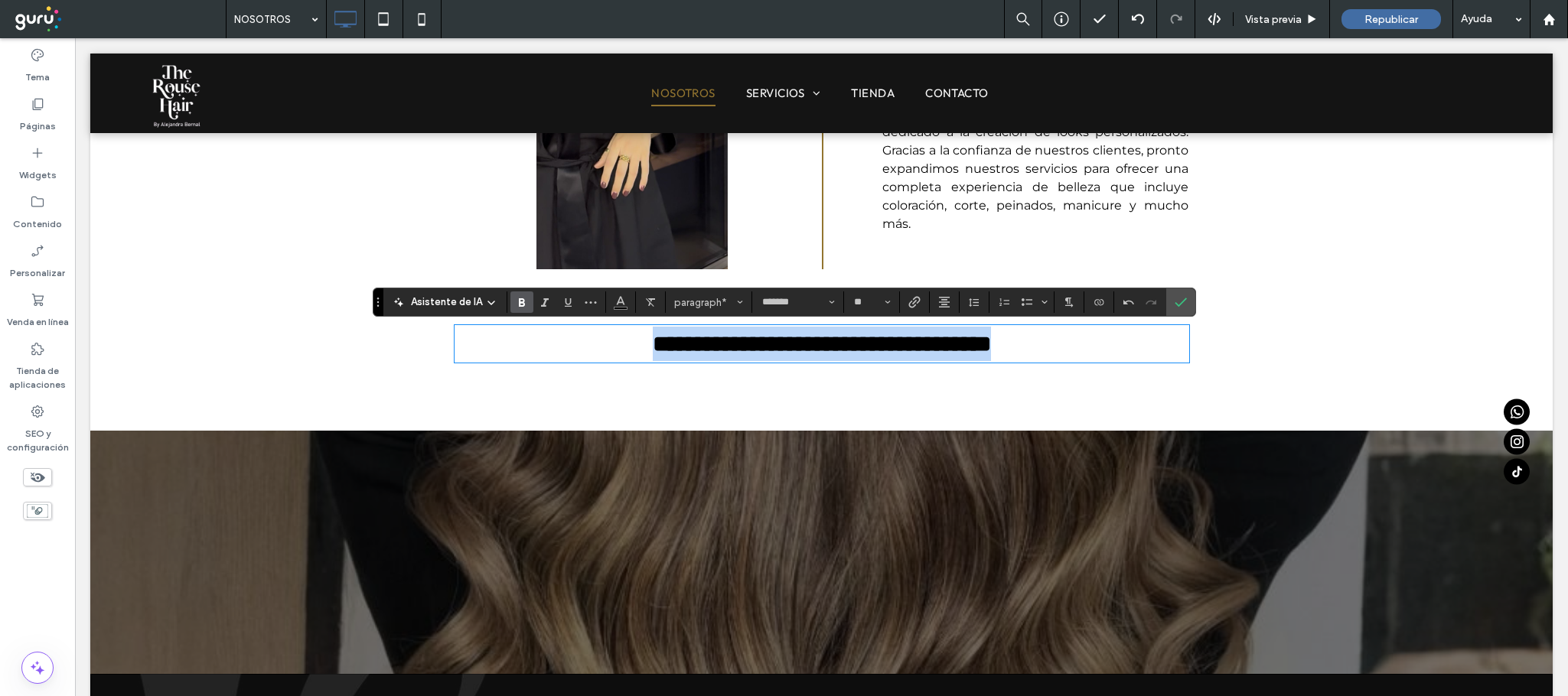 click on "**********" at bounding box center [822, 343] 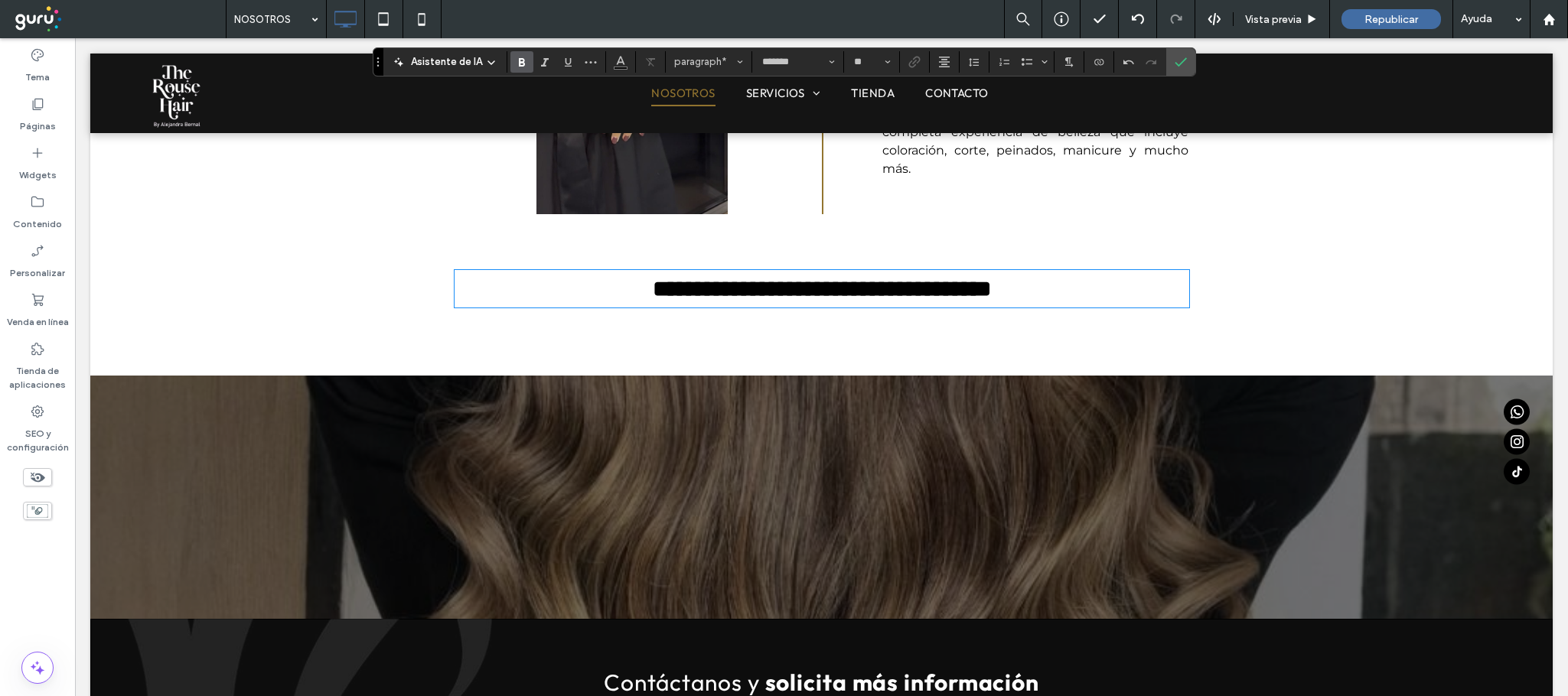 scroll, scrollTop: 1785, scrollLeft: 0, axis: vertical 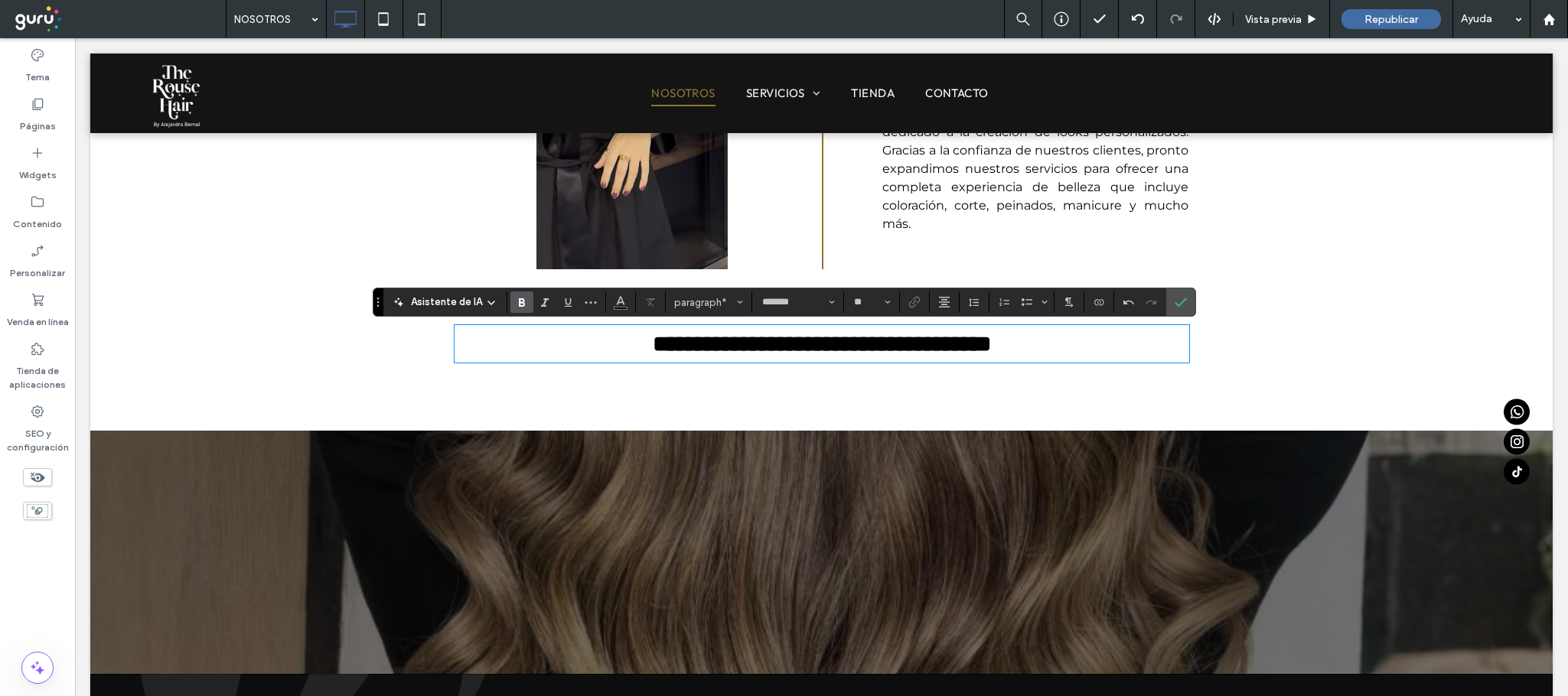 click on "**********" at bounding box center (822, 343) 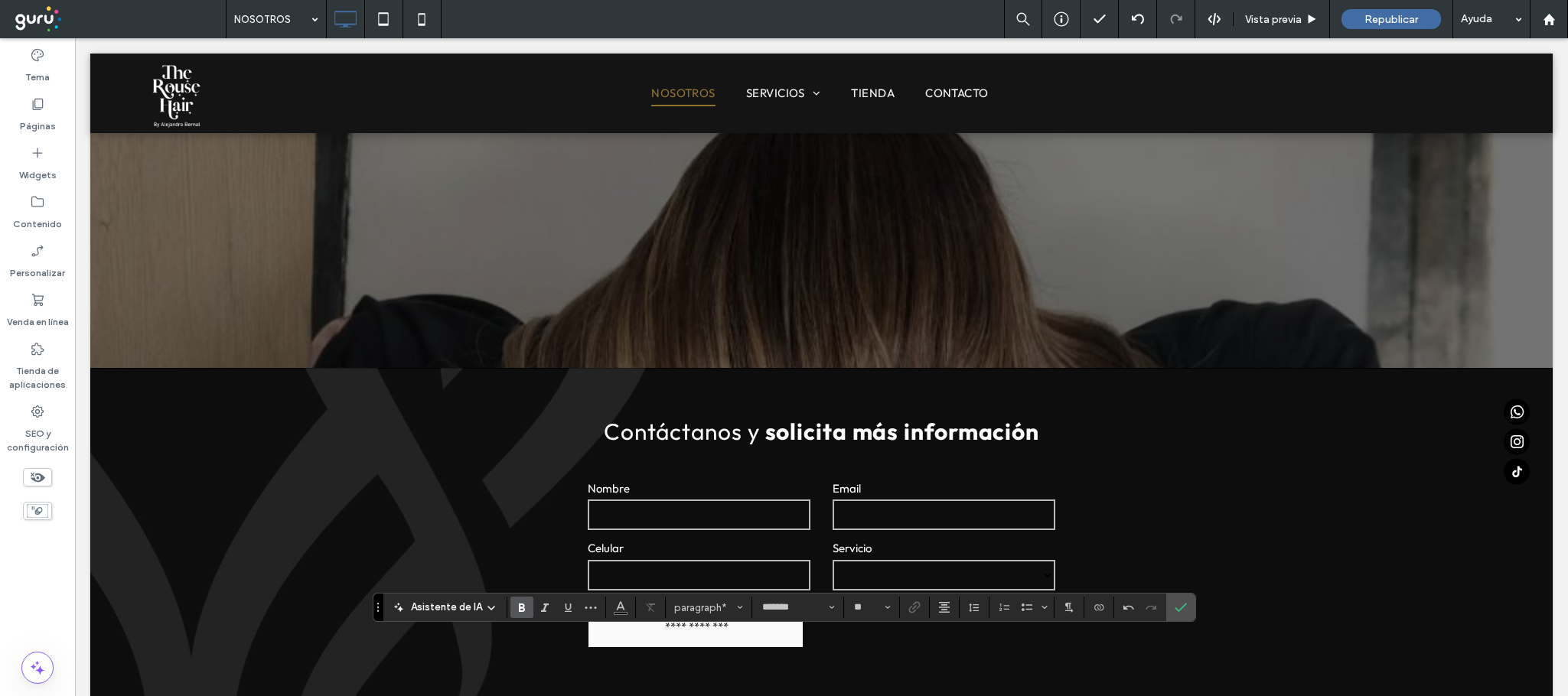 scroll, scrollTop: 1480, scrollLeft: 0, axis: vertical 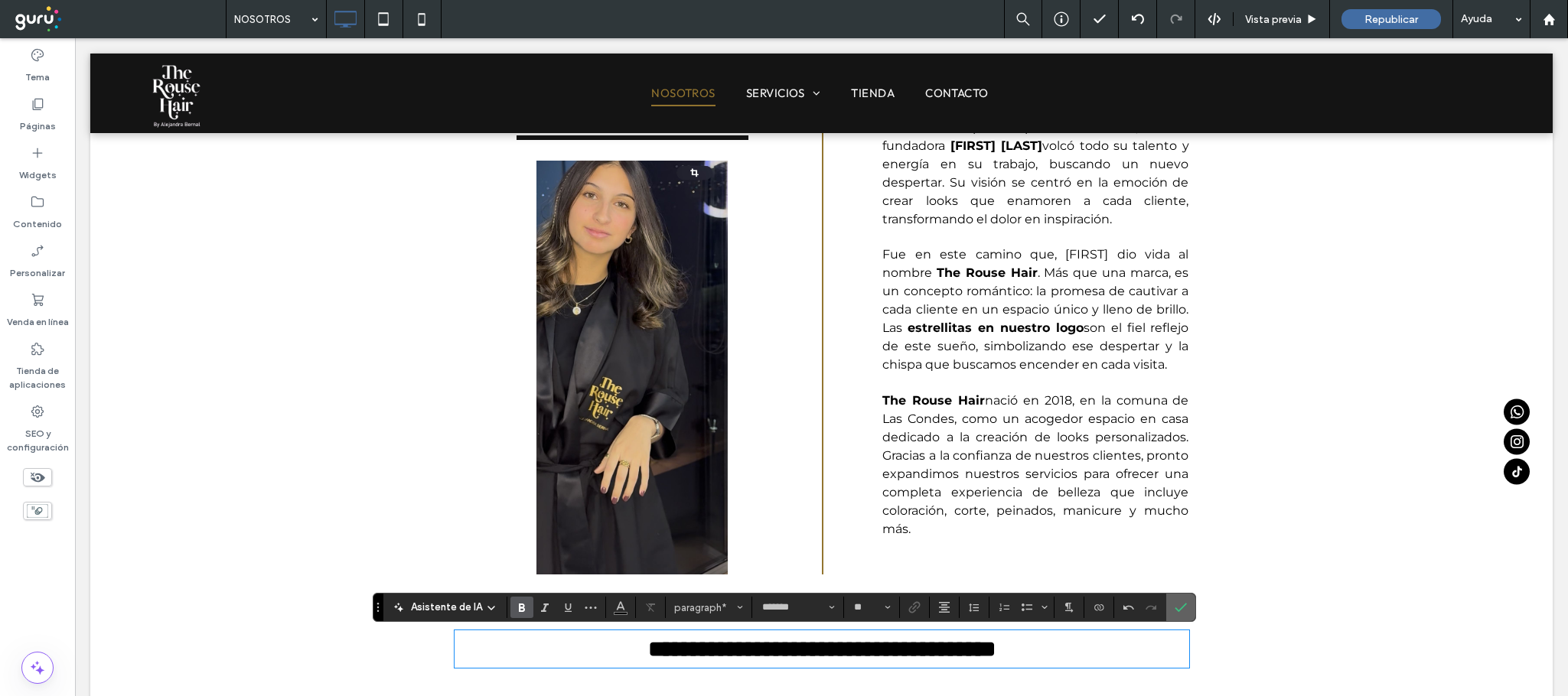 click at bounding box center (1178, 607) 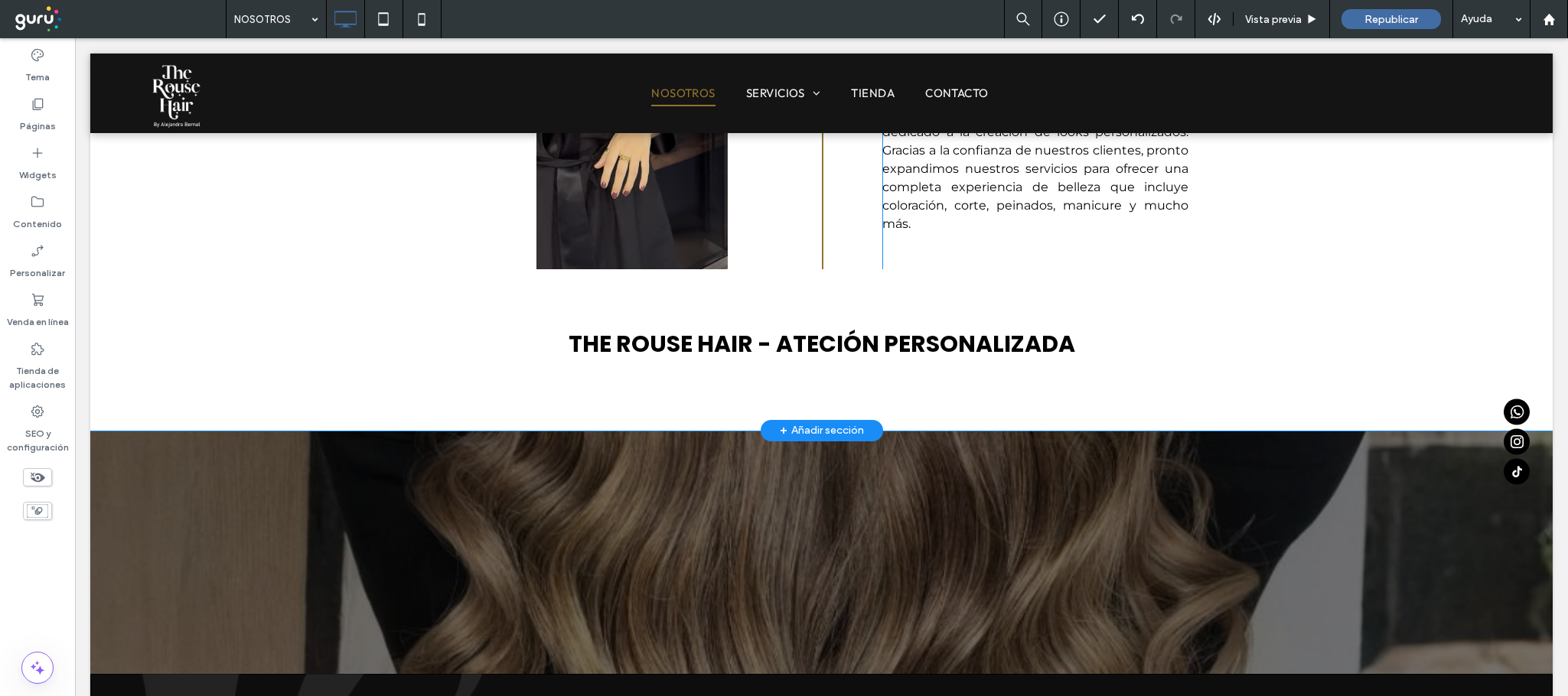 scroll, scrollTop: 2091, scrollLeft: 0, axis: vertical 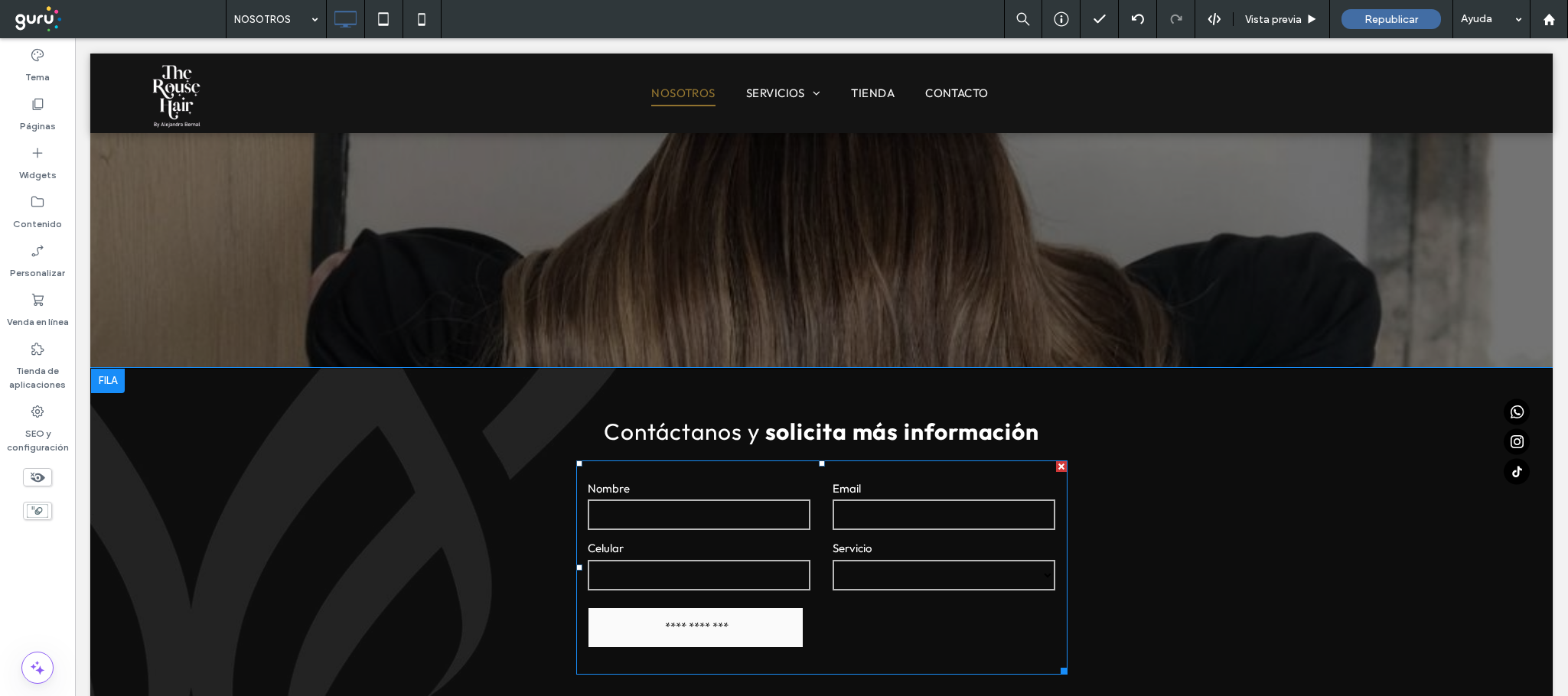 click at bounding box center [699, 515] 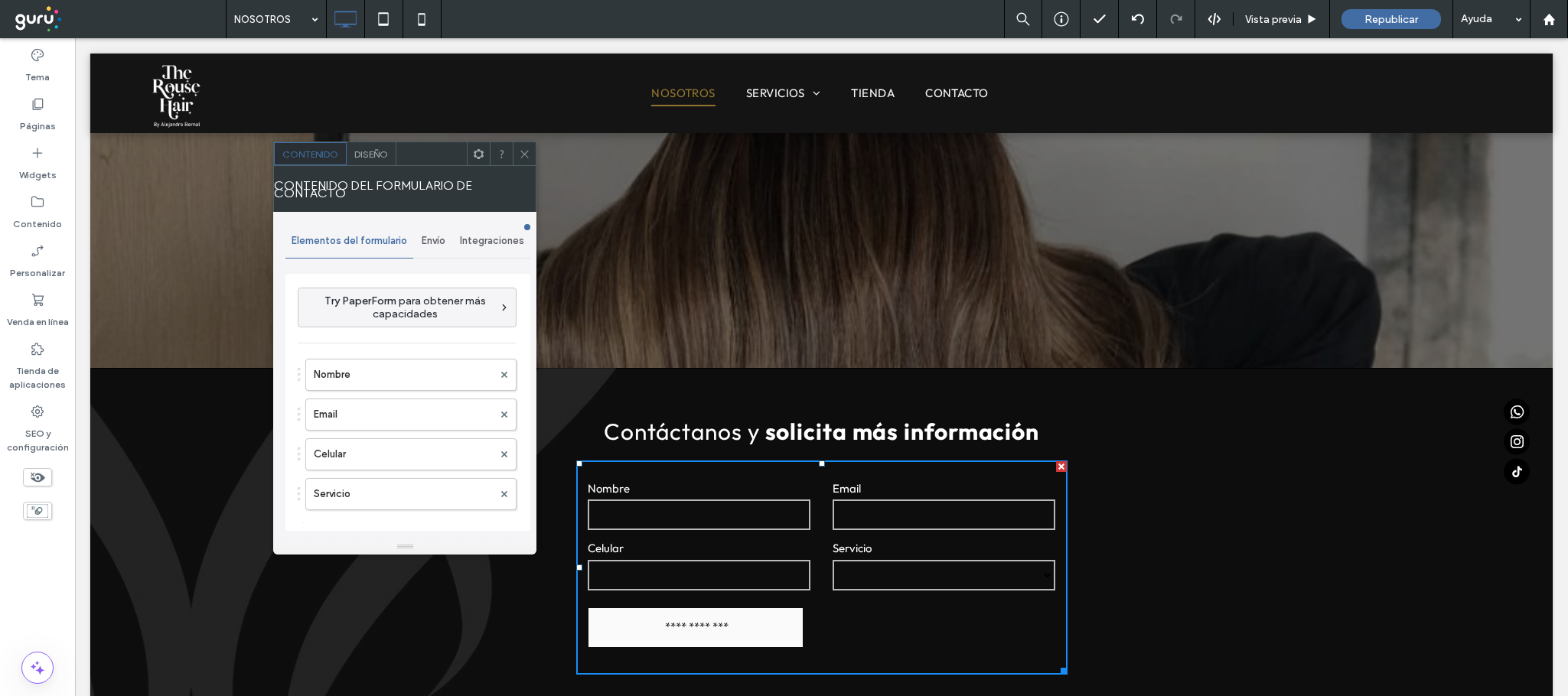 click at bounding box center (524, 154) 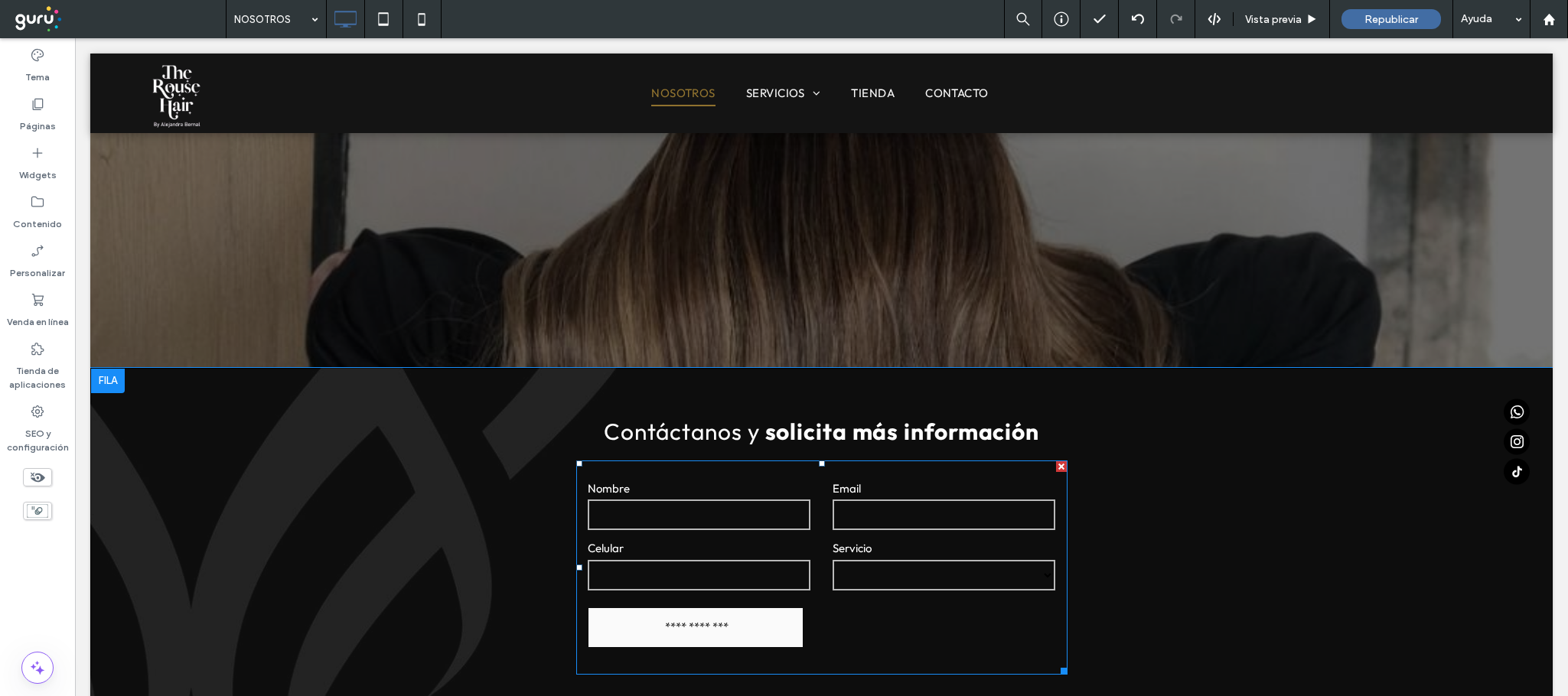 click on "**********" at bounding box center [944, 575] 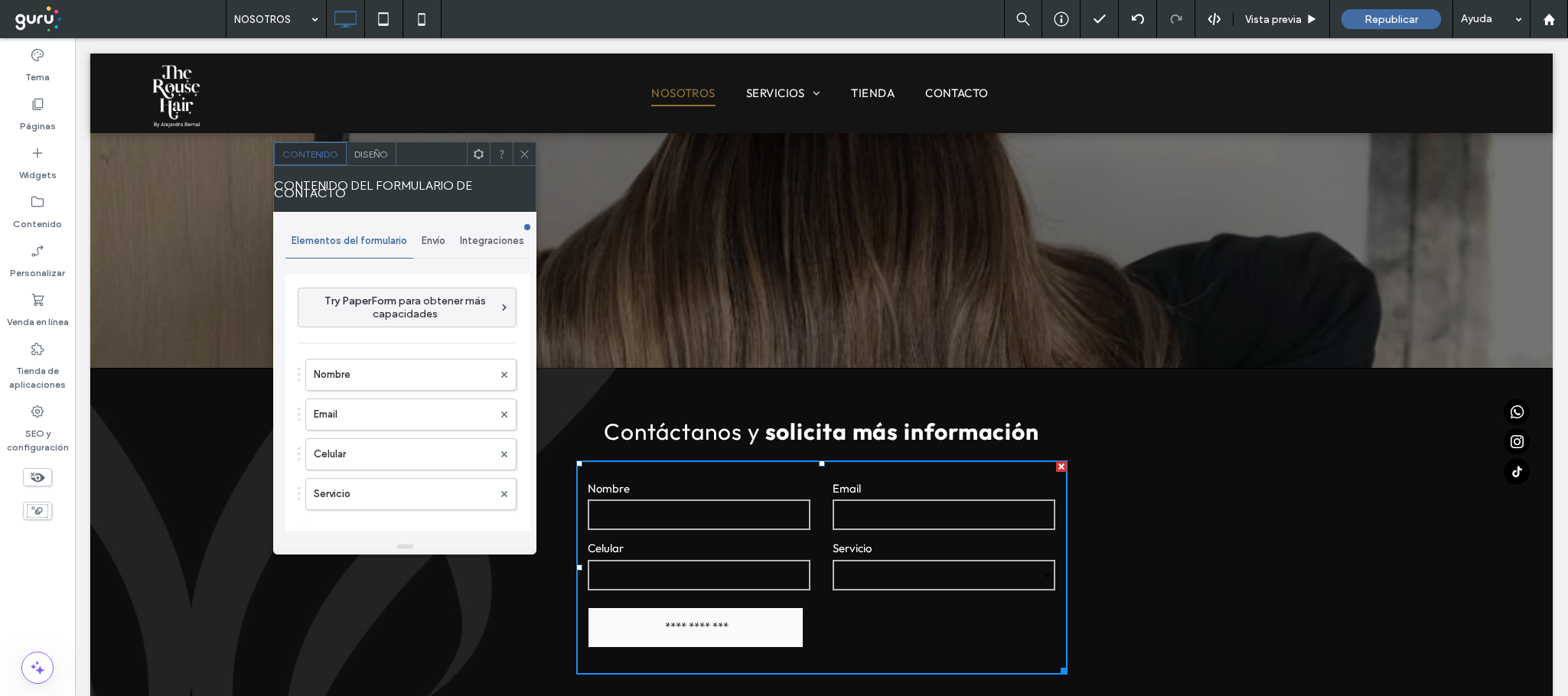 click on "Diseño" at bounding box center (371, 154) 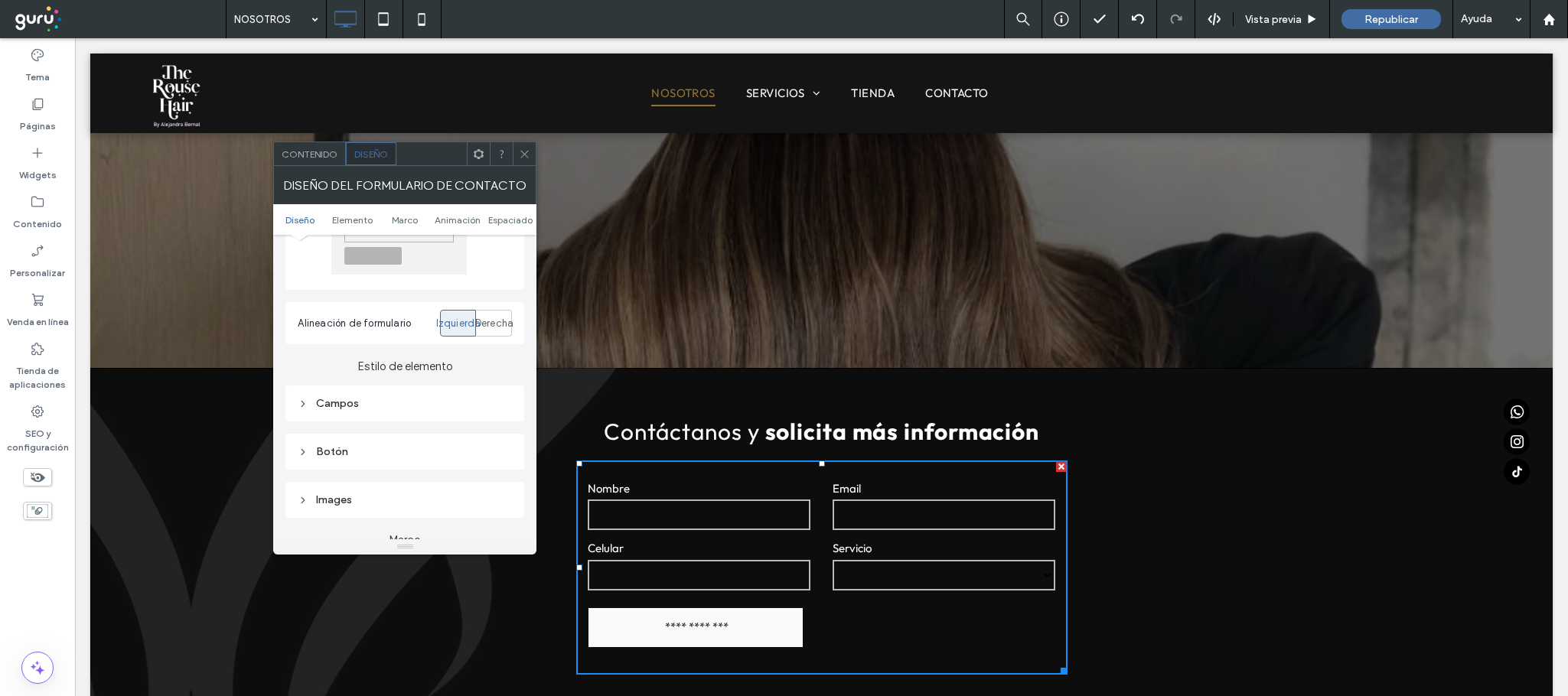 scroll, scrollTop: 0, scrollLeft: 0, axis: both 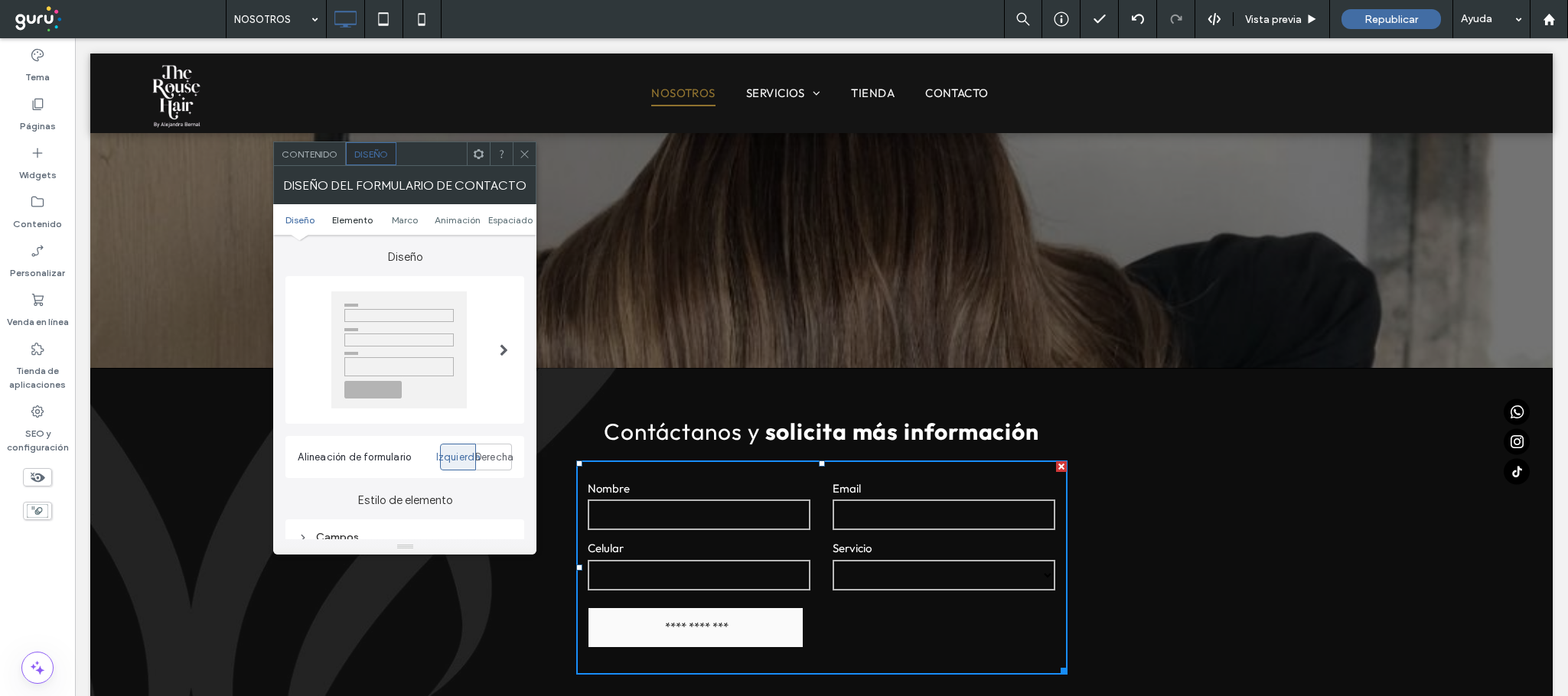 click on "Elemento" at bounding box center [352, 220] 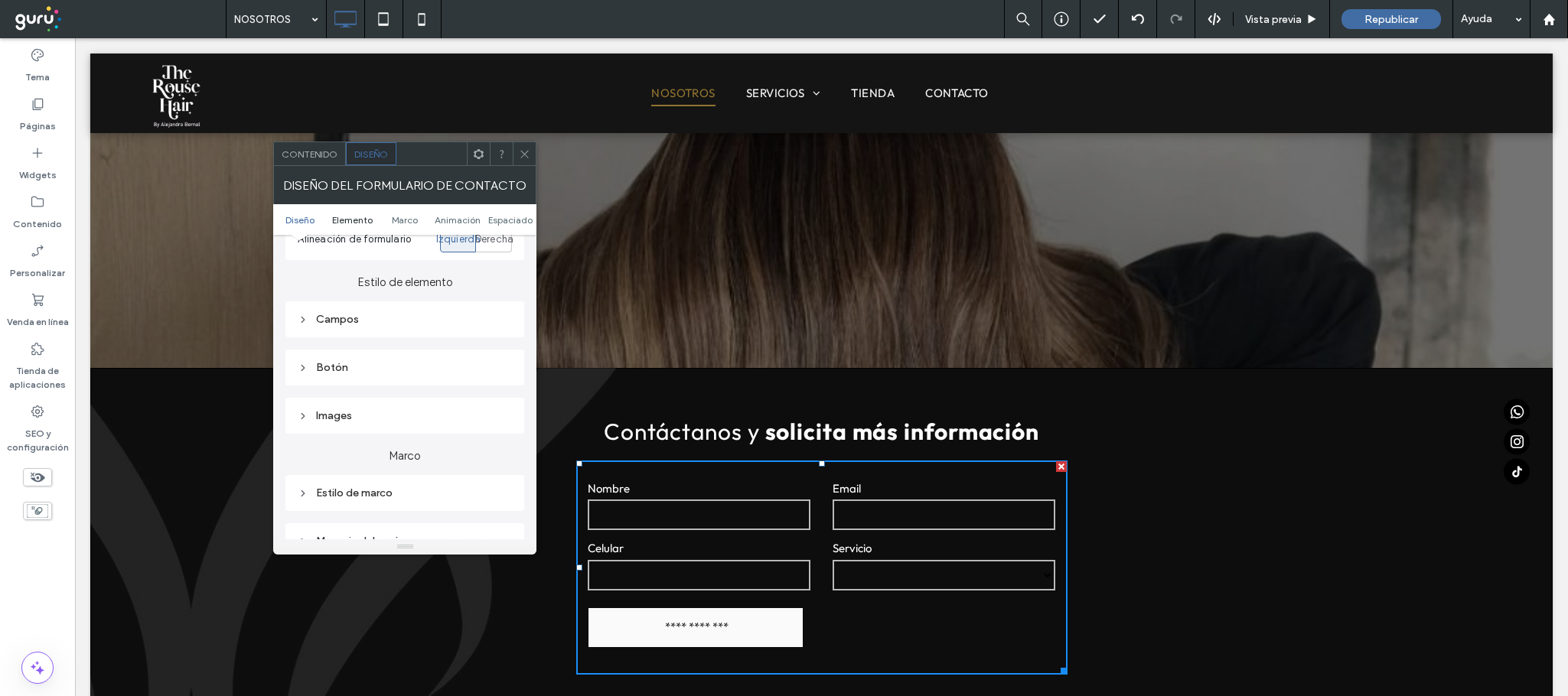 scroll, scrollTop: 244, scrollLeft: 0, axis: vertical 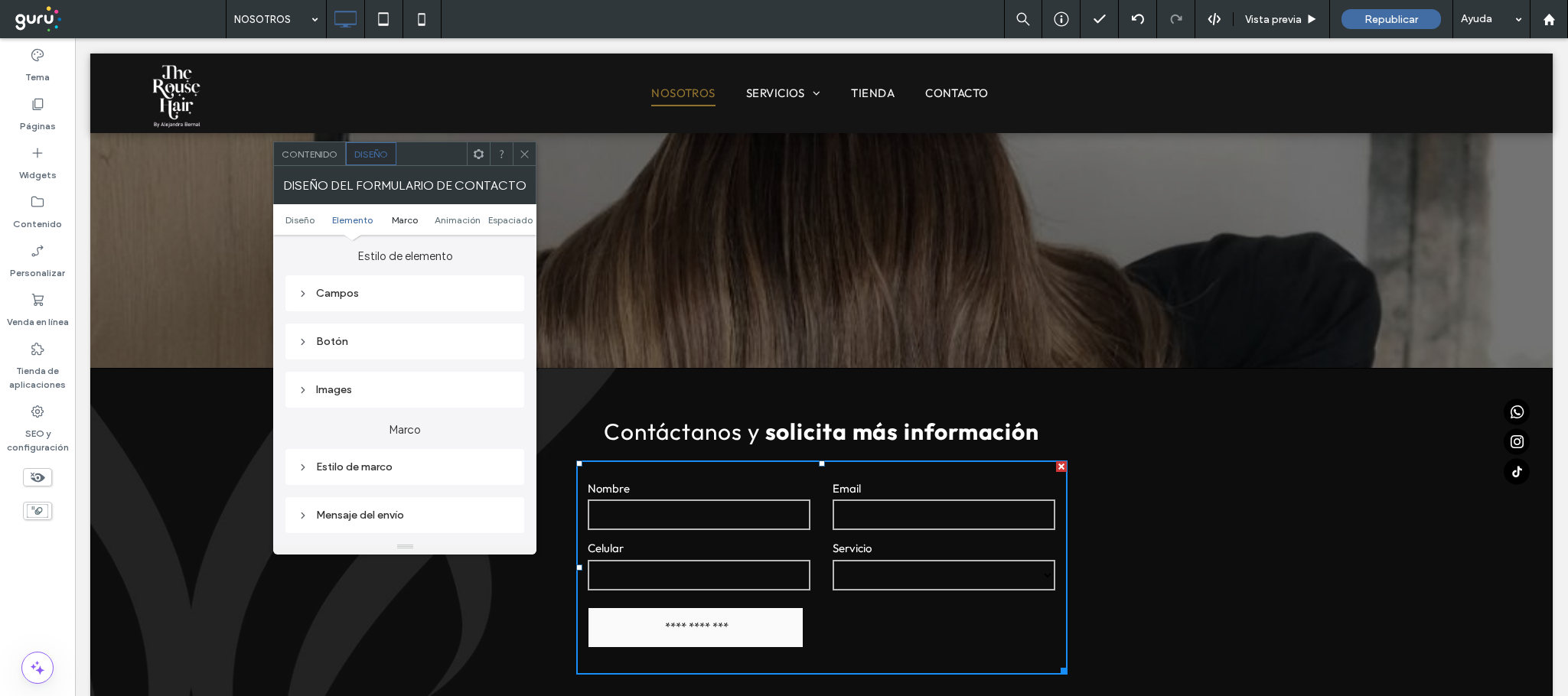 click on "Marco" at bounding box center [405, 220] 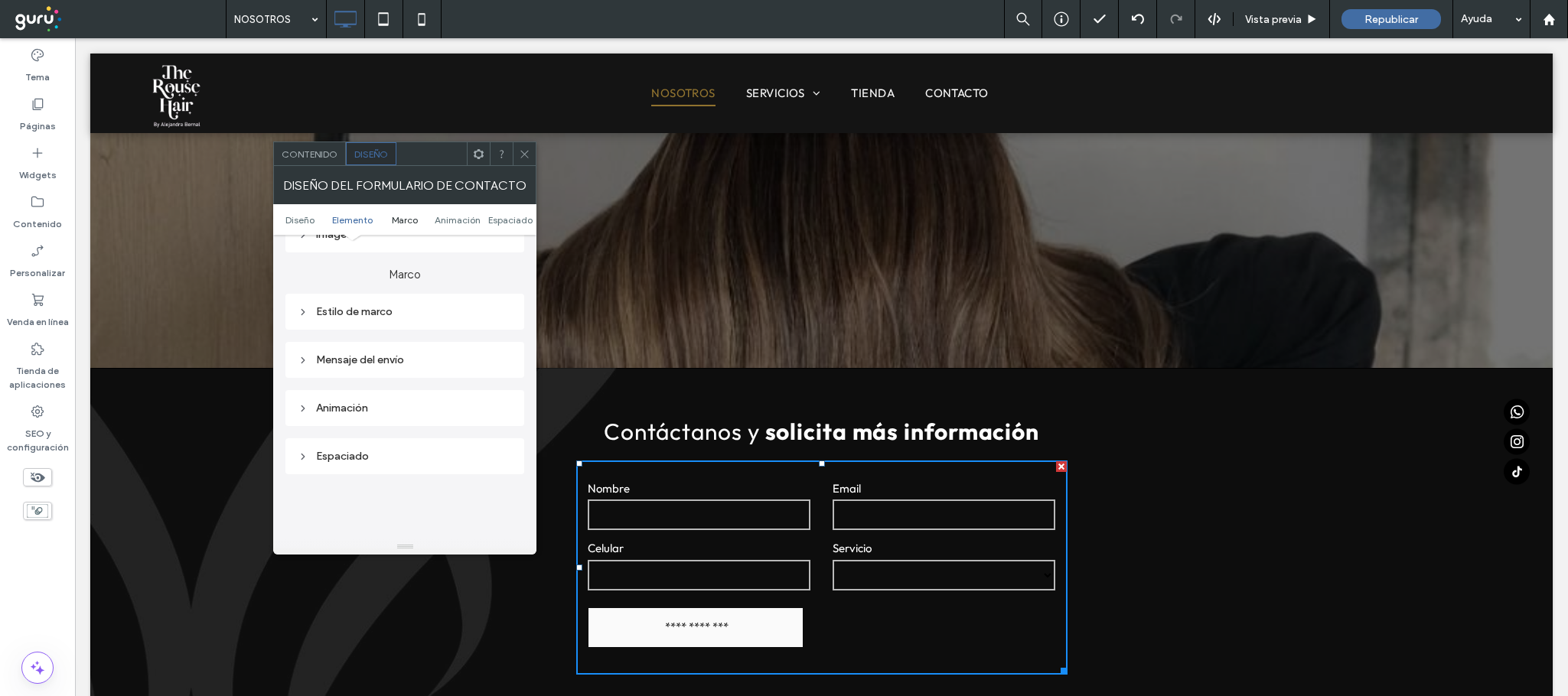 scroll, scrollTop: 418, scrollLeft: 0, axis: vertical 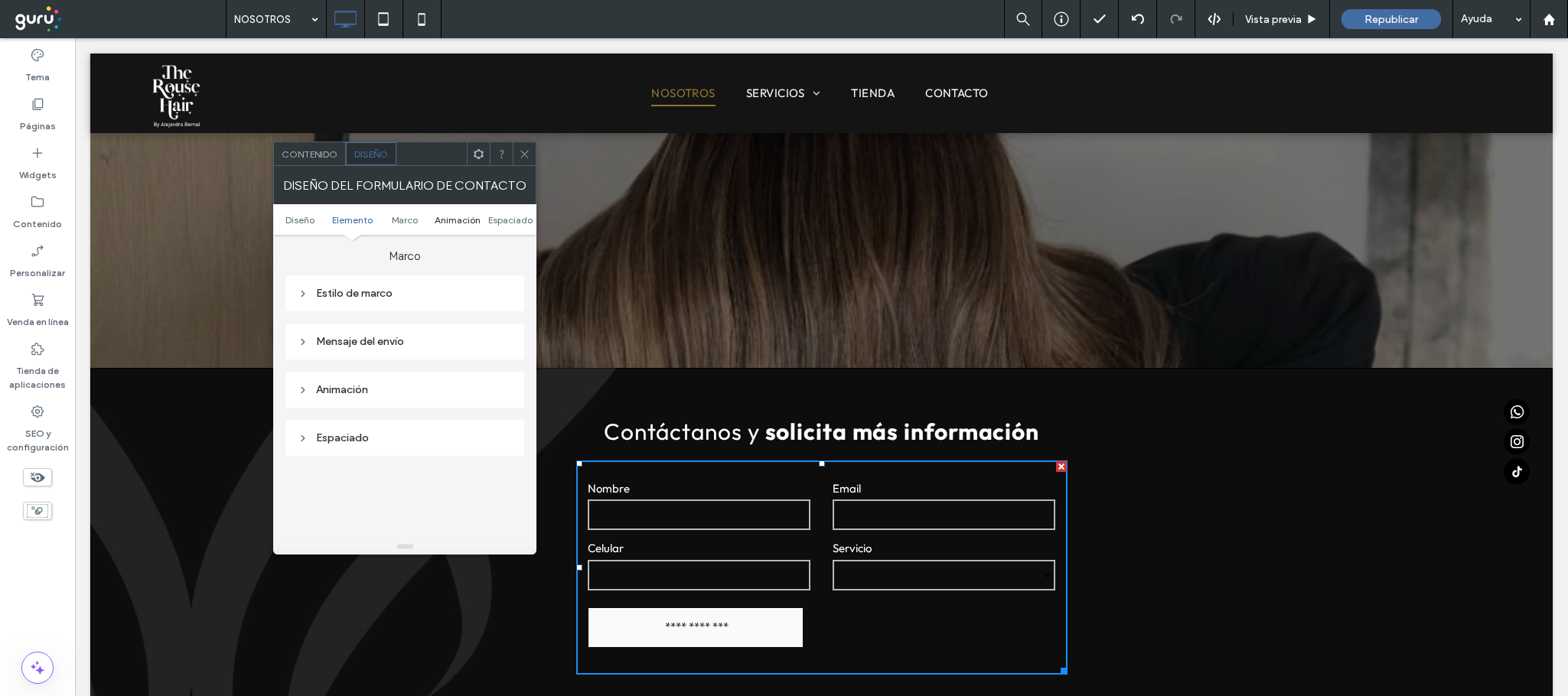 click on "Animación" at bounding box center (458, 220) 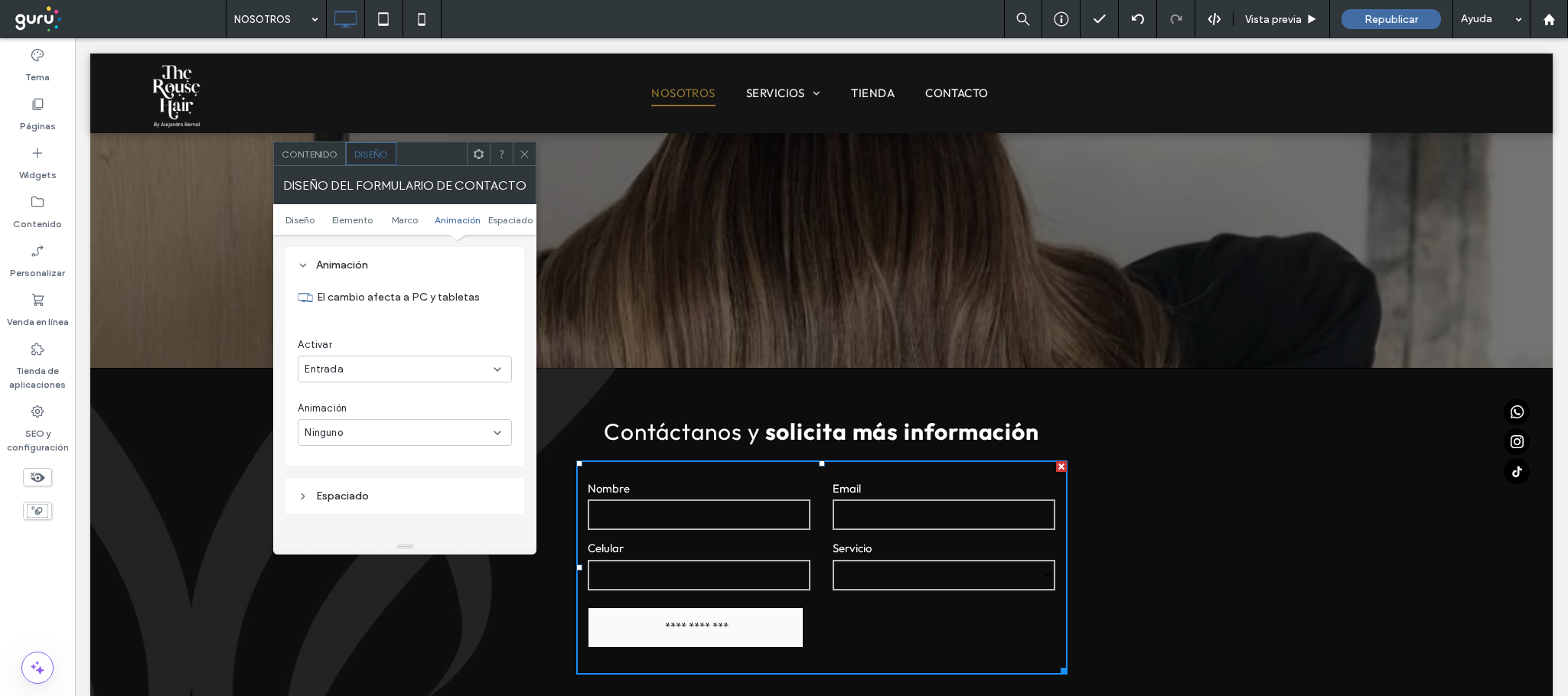scroll, scrollTop: 544, scrollLeft: 0, axis: vertical 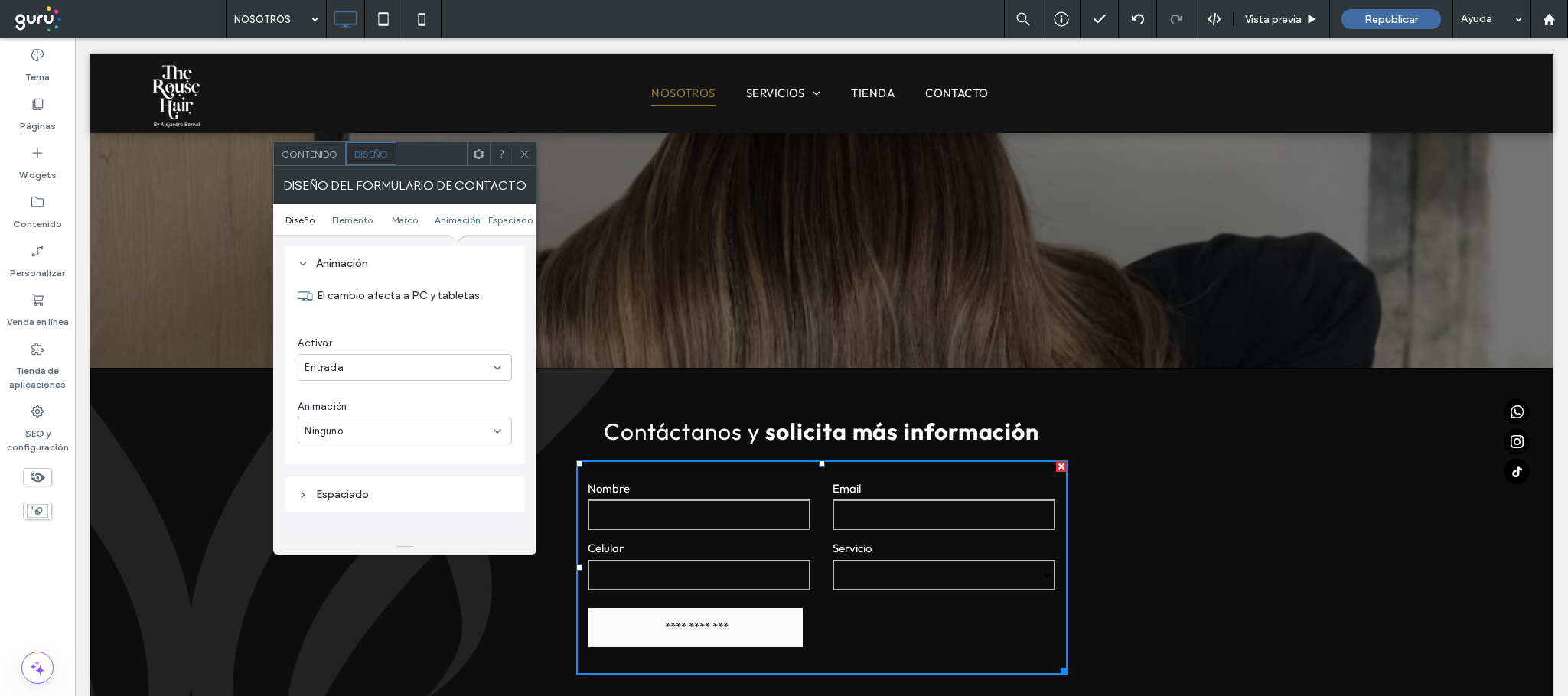 click on "Diseño" at bounding box center [300, 220] 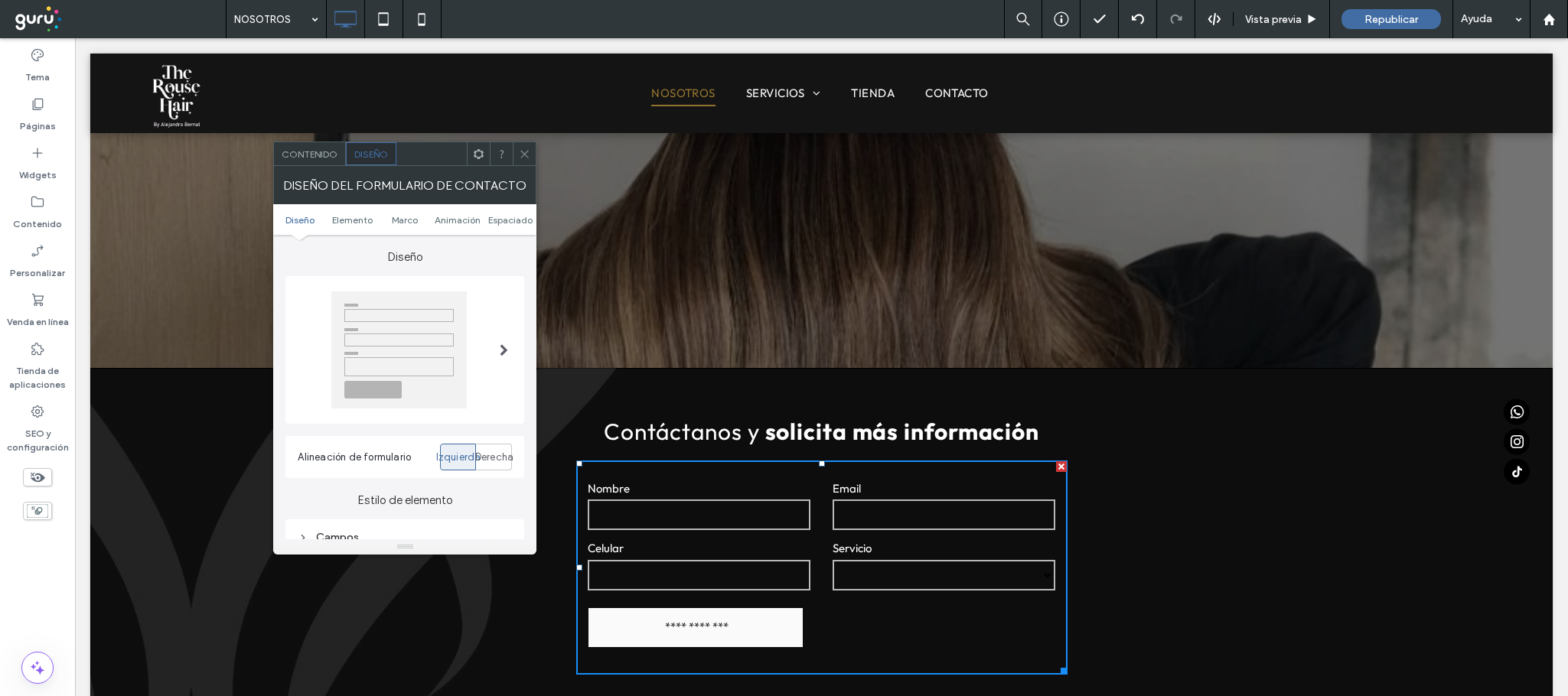 scroll, scrollTop: 306, scrollLeft: 0, axis: vertical 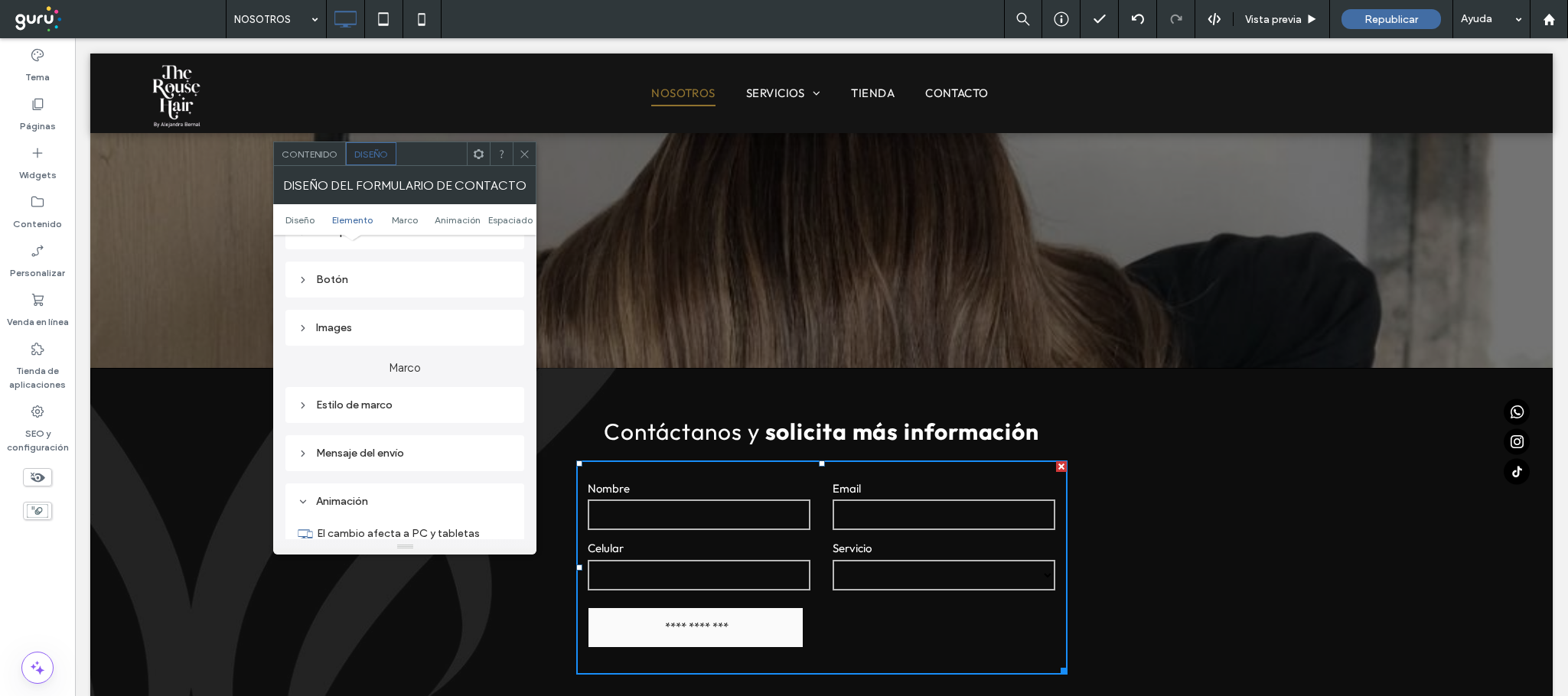 click 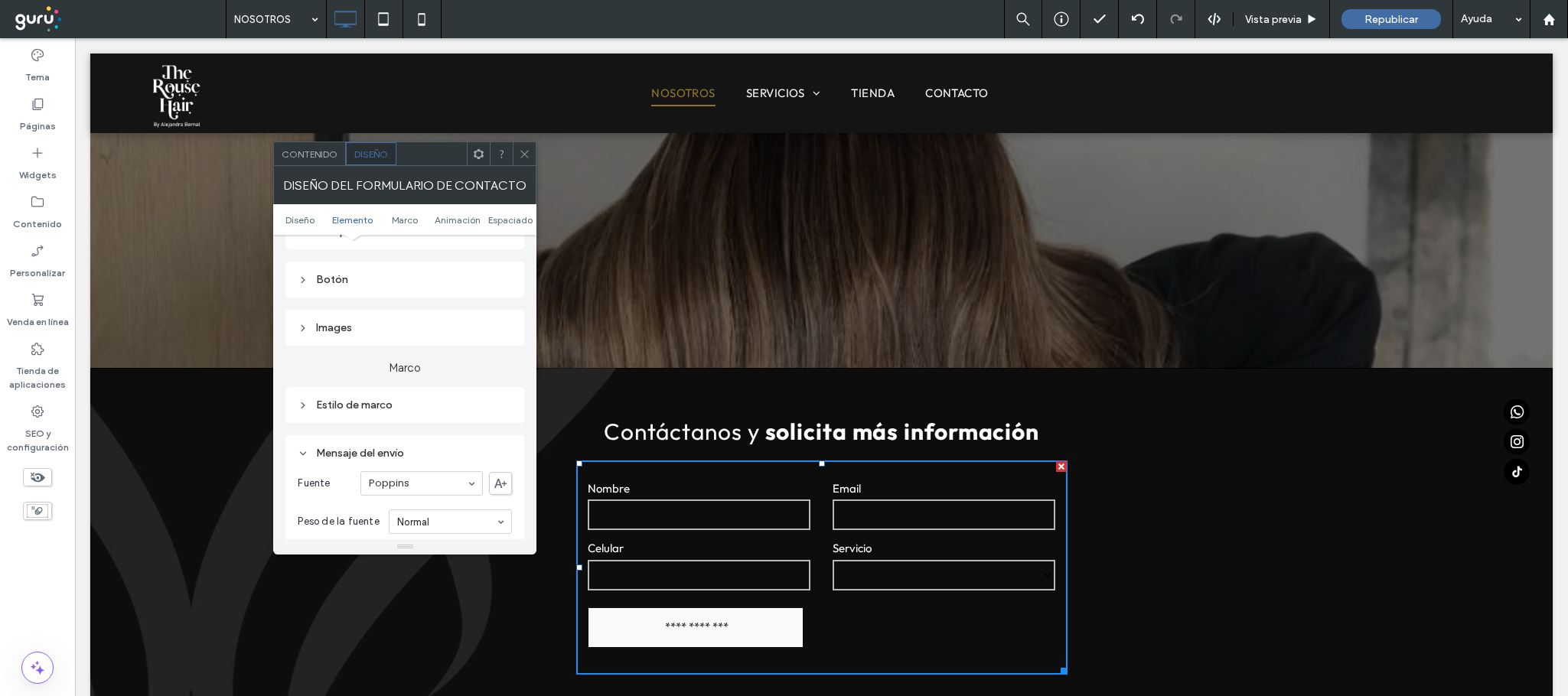 click 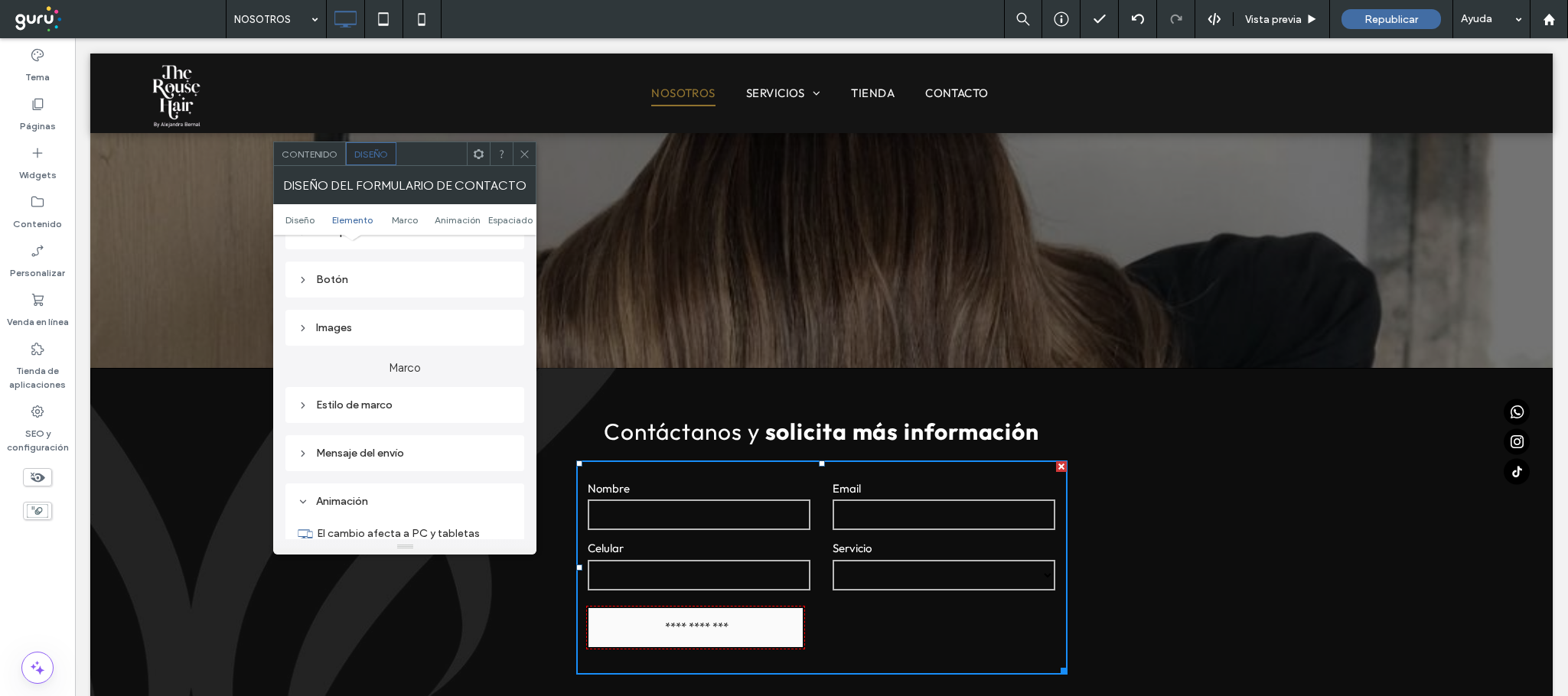 click 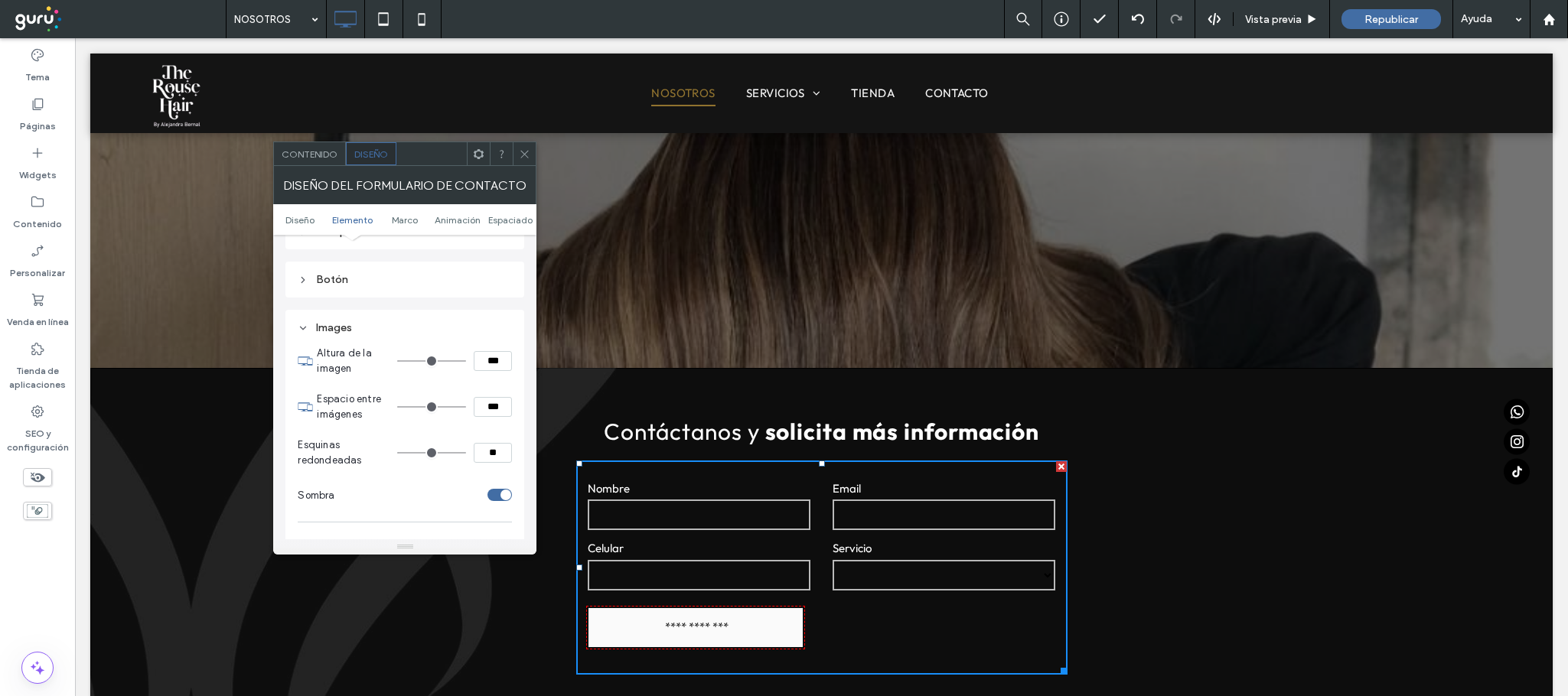 click 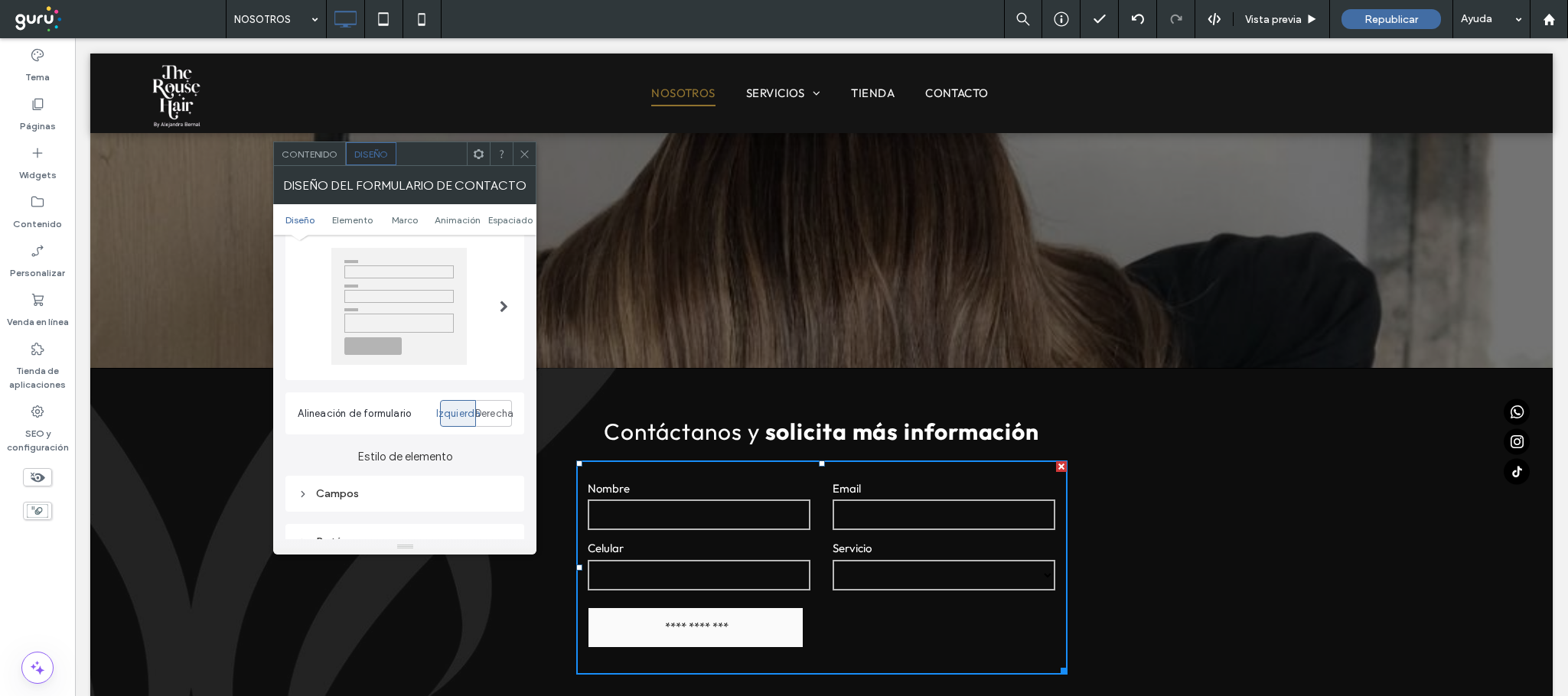scroll, scrollTop: 0, scrollLeft: 0, axis: both 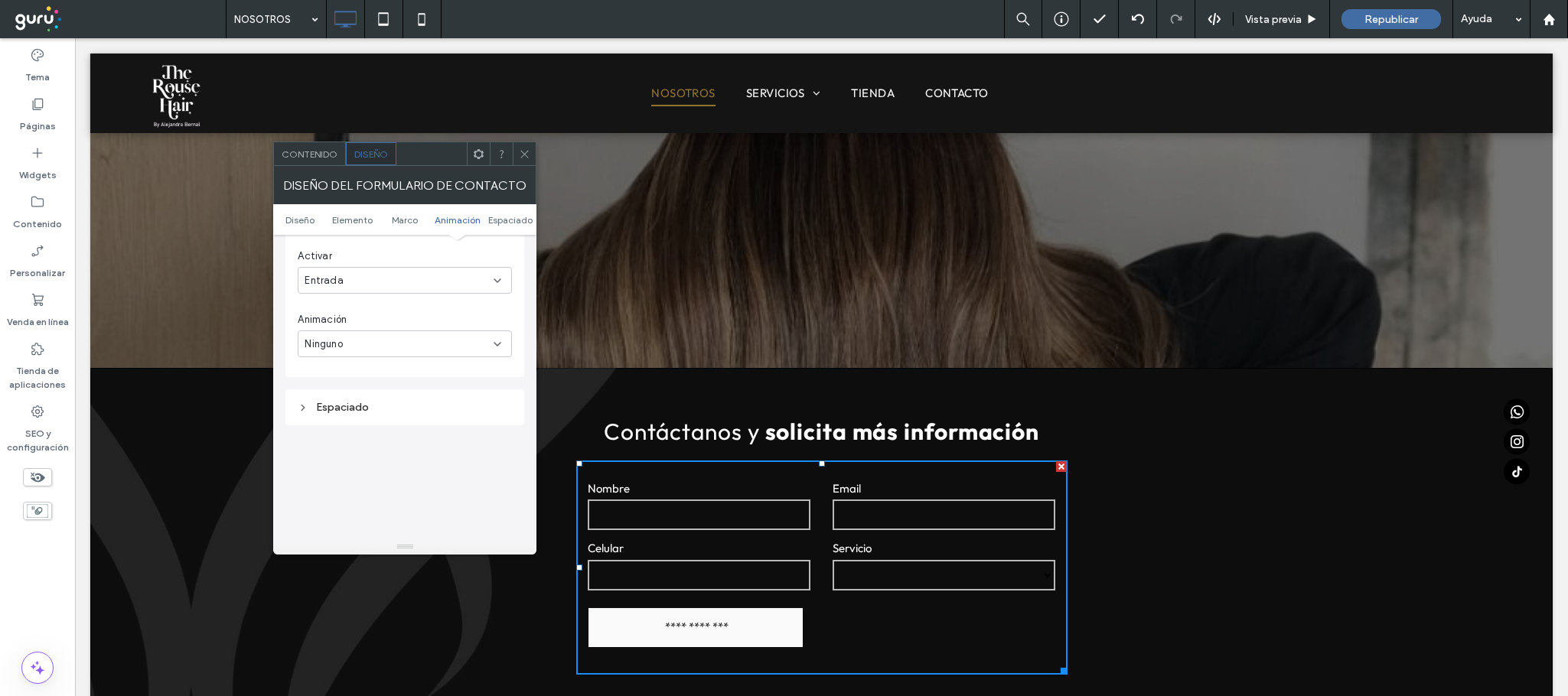 click on "**********" at bounding box center (944, 575) 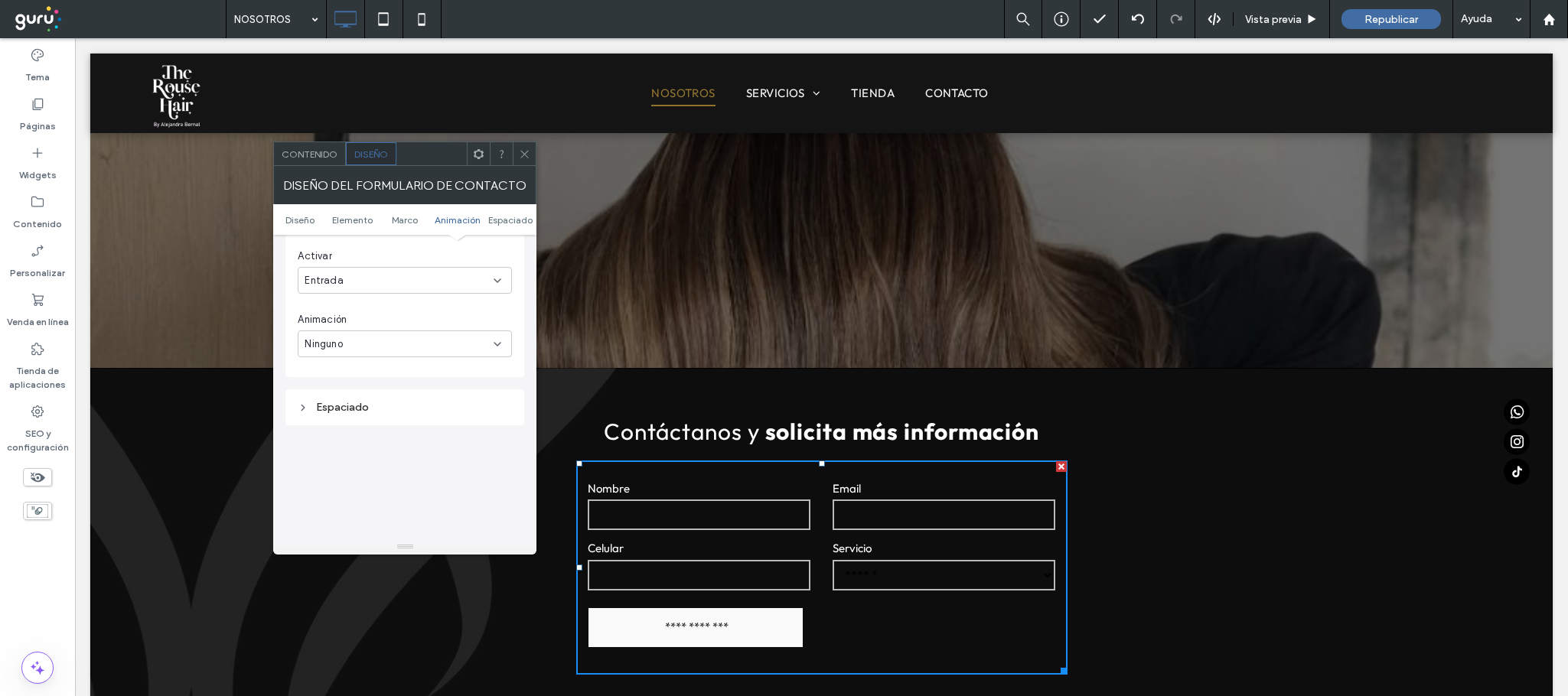 click on "**********" at bounding box center [944, 575] 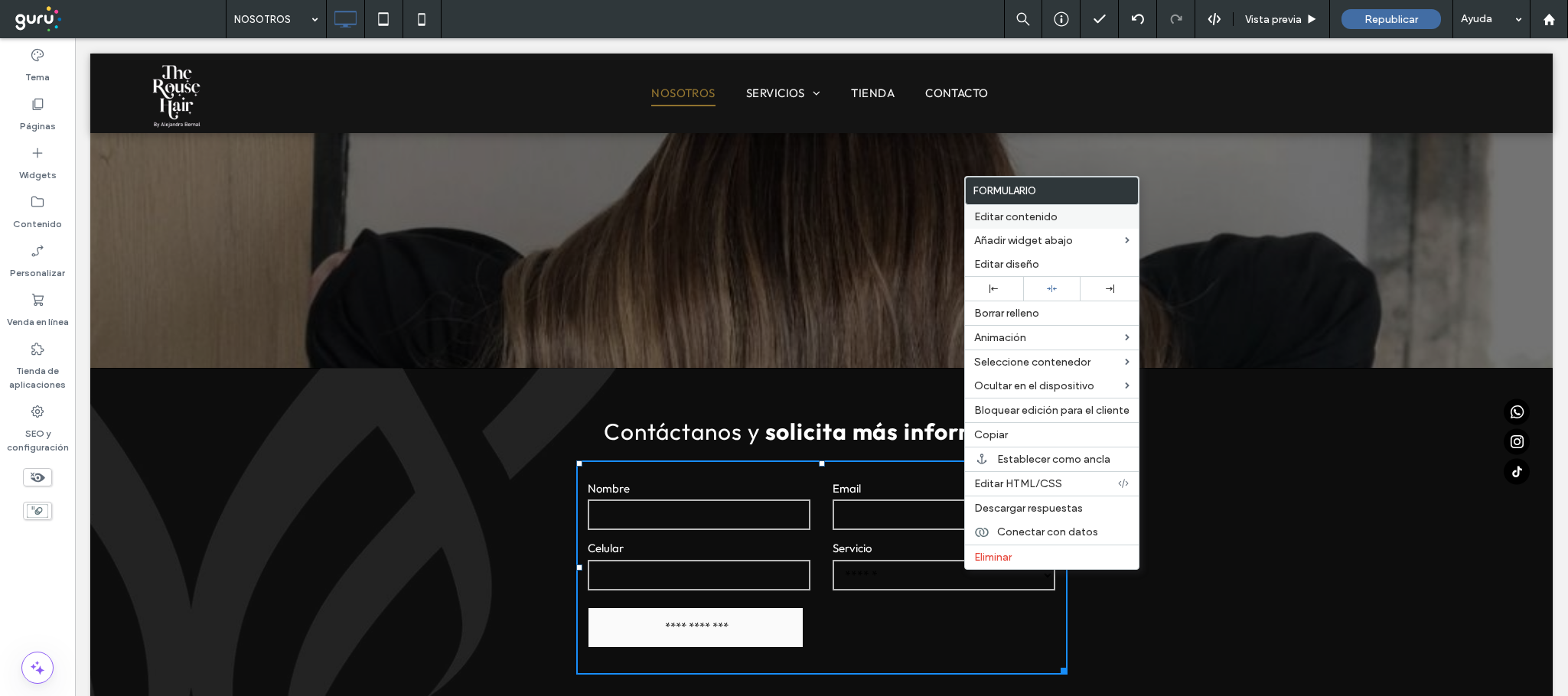 click on "Editar contenido" at bounding box center (1051, 216) 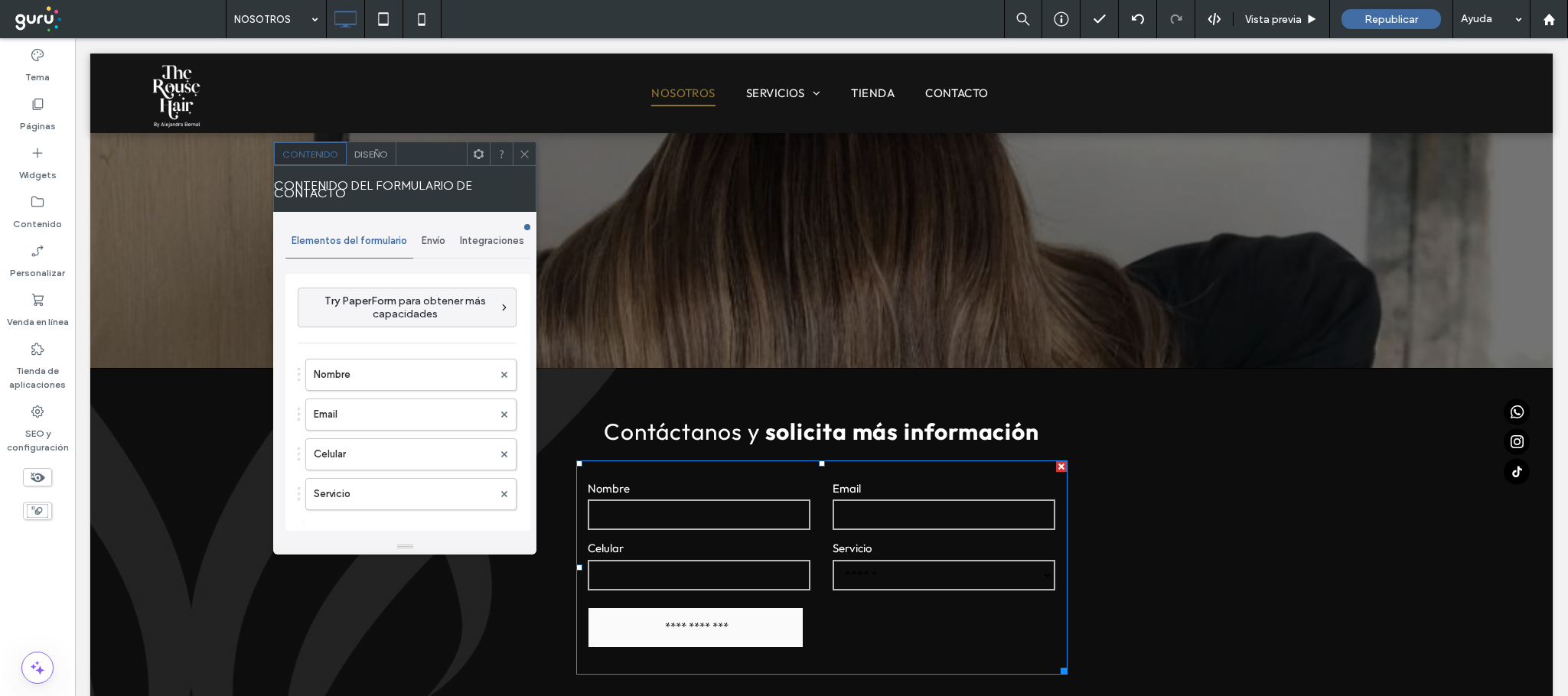 click on "Diseño" at bounding box center (371, 154) 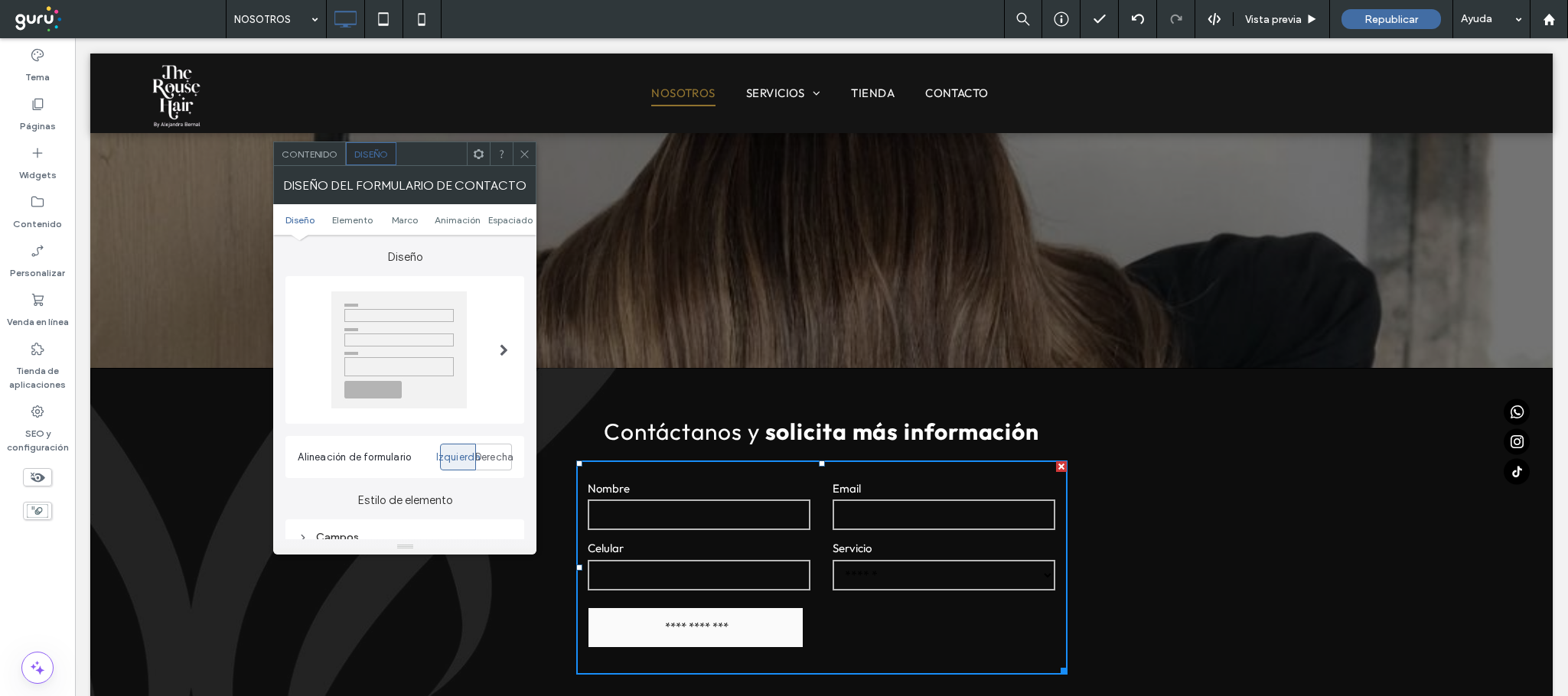 click on "Contenido" at bounding box center (310, 154) 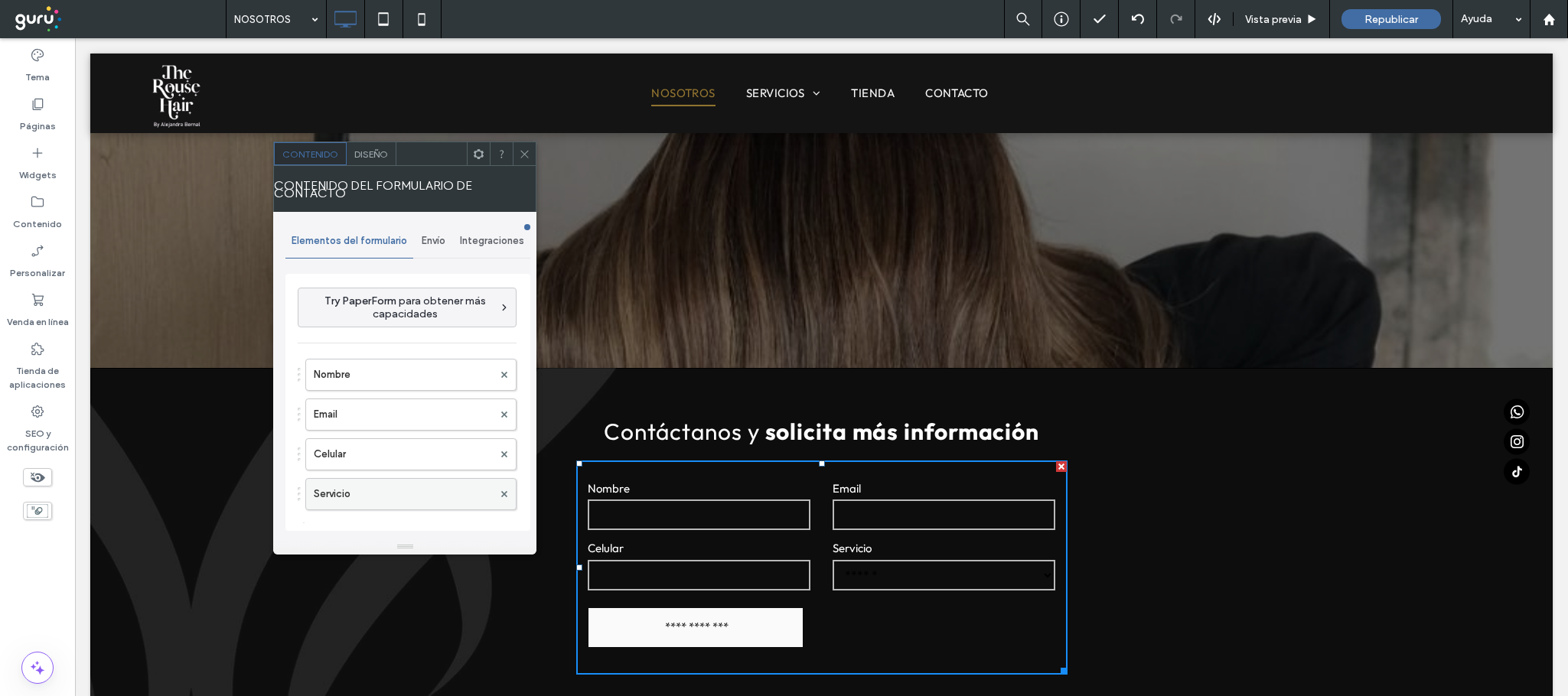 click on "Servicio" at bounding box center [403, 494] 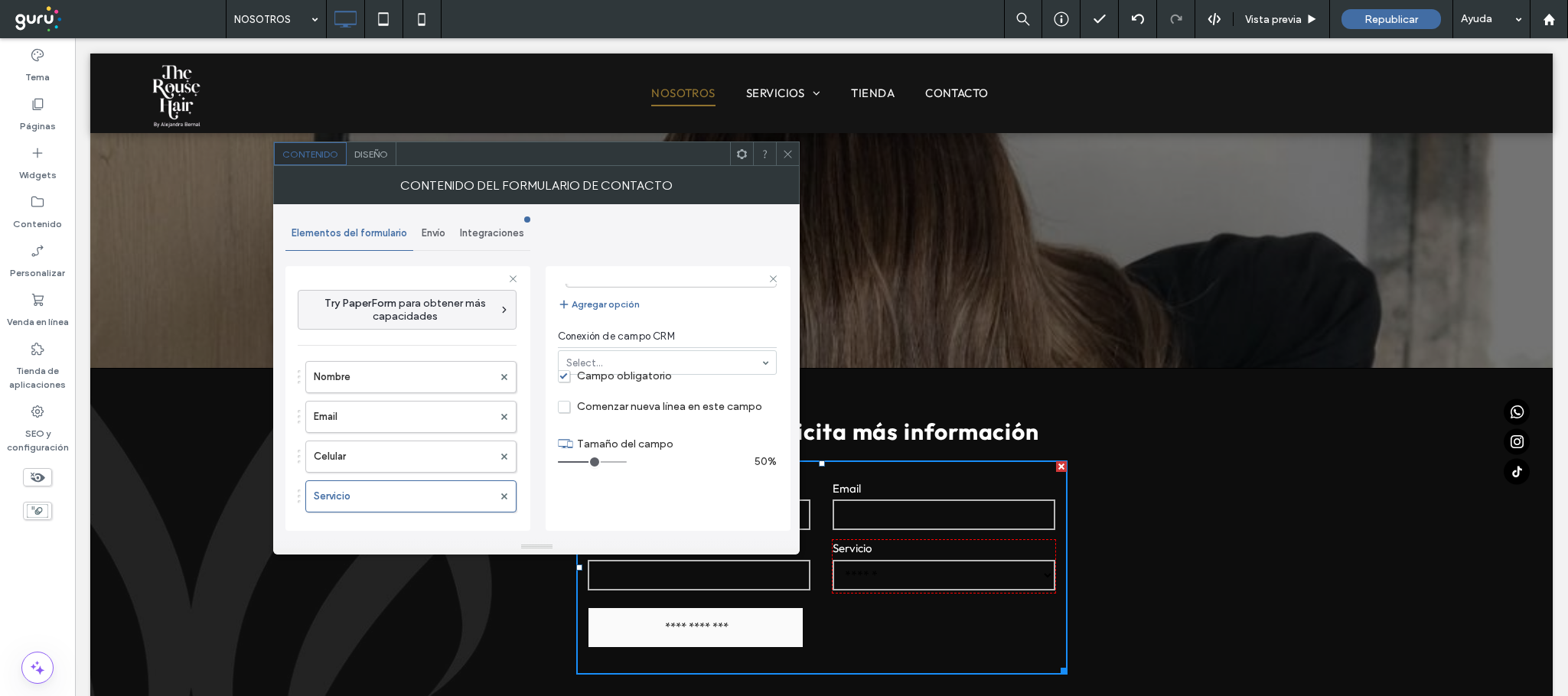 scroll, scrollTop: 0, scrollLeft: 0, axis: both 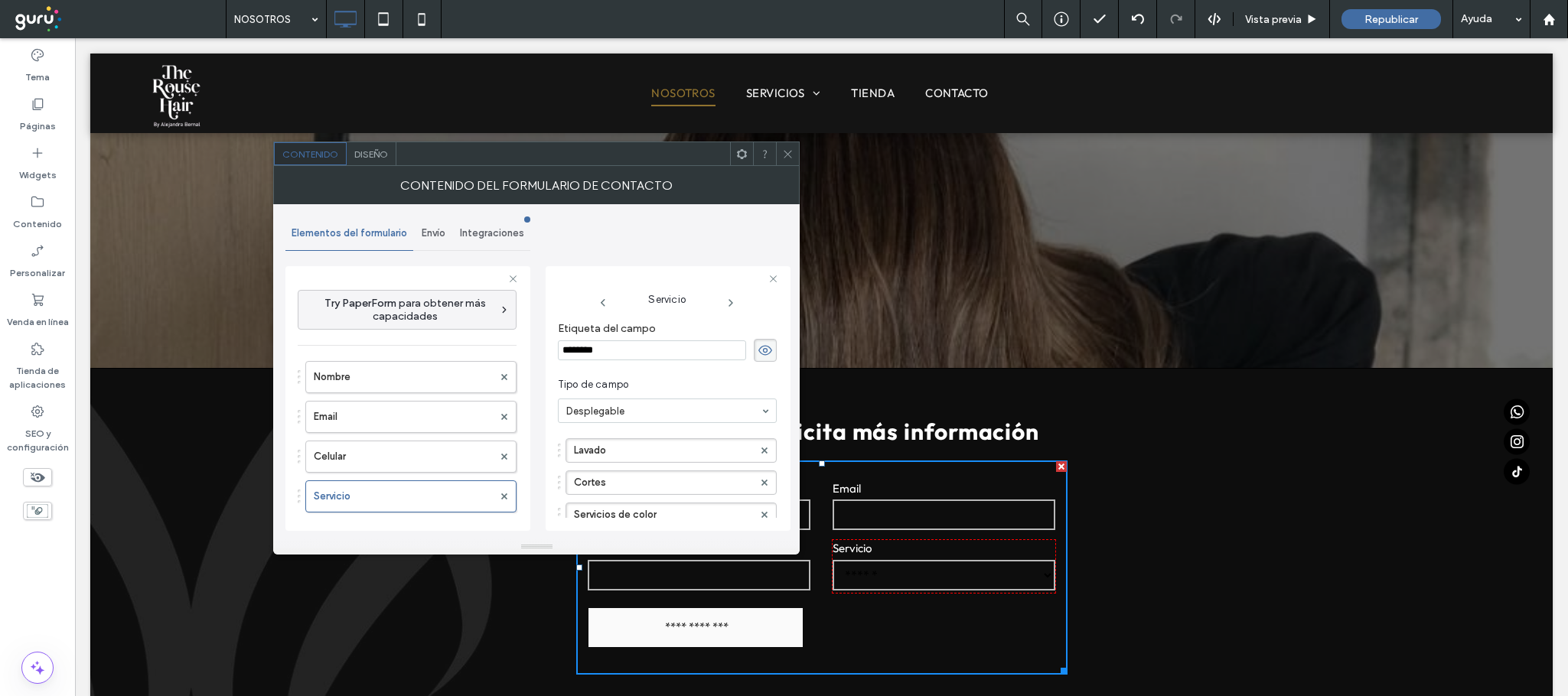 click on "Click To Paste
Fila + Añadir sección" at bounding box center [821, 246] 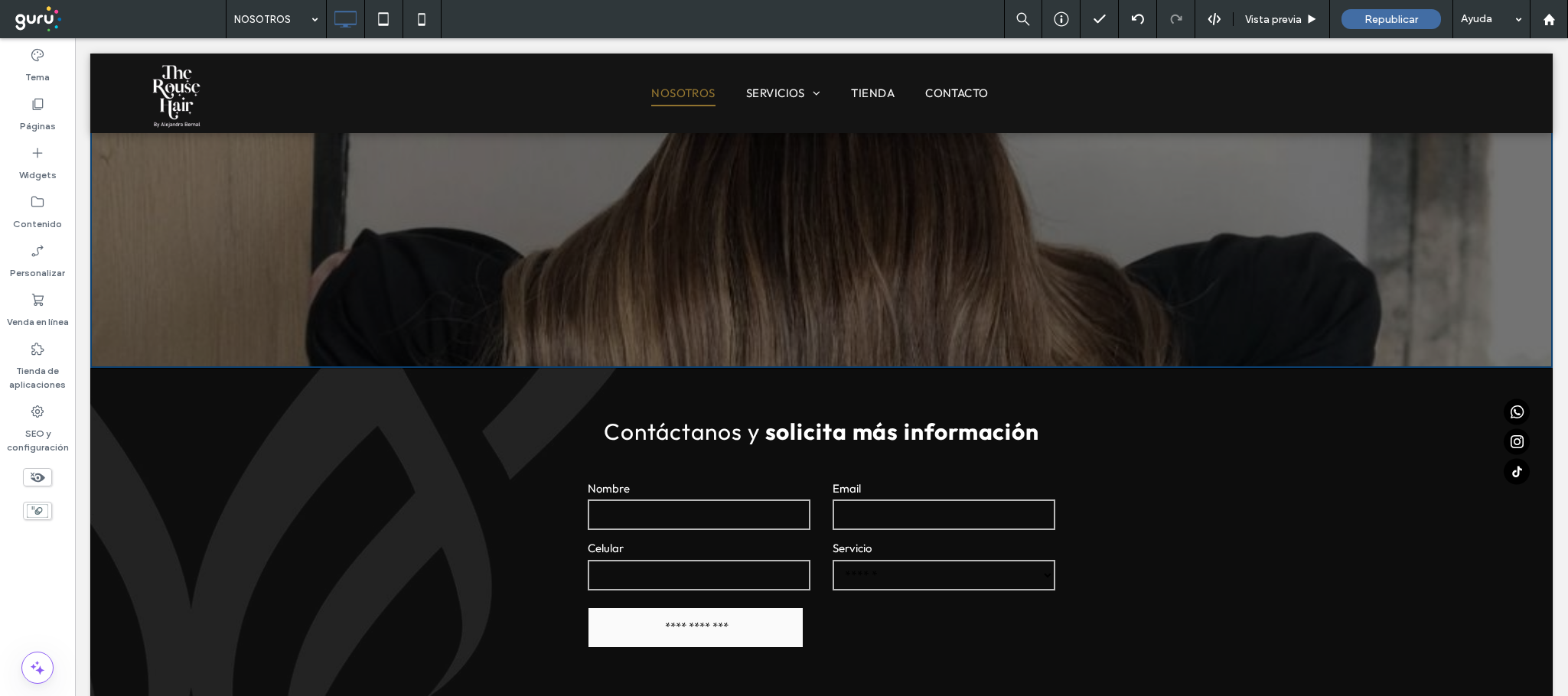 click on "**********" at bounding box center (944, 575) 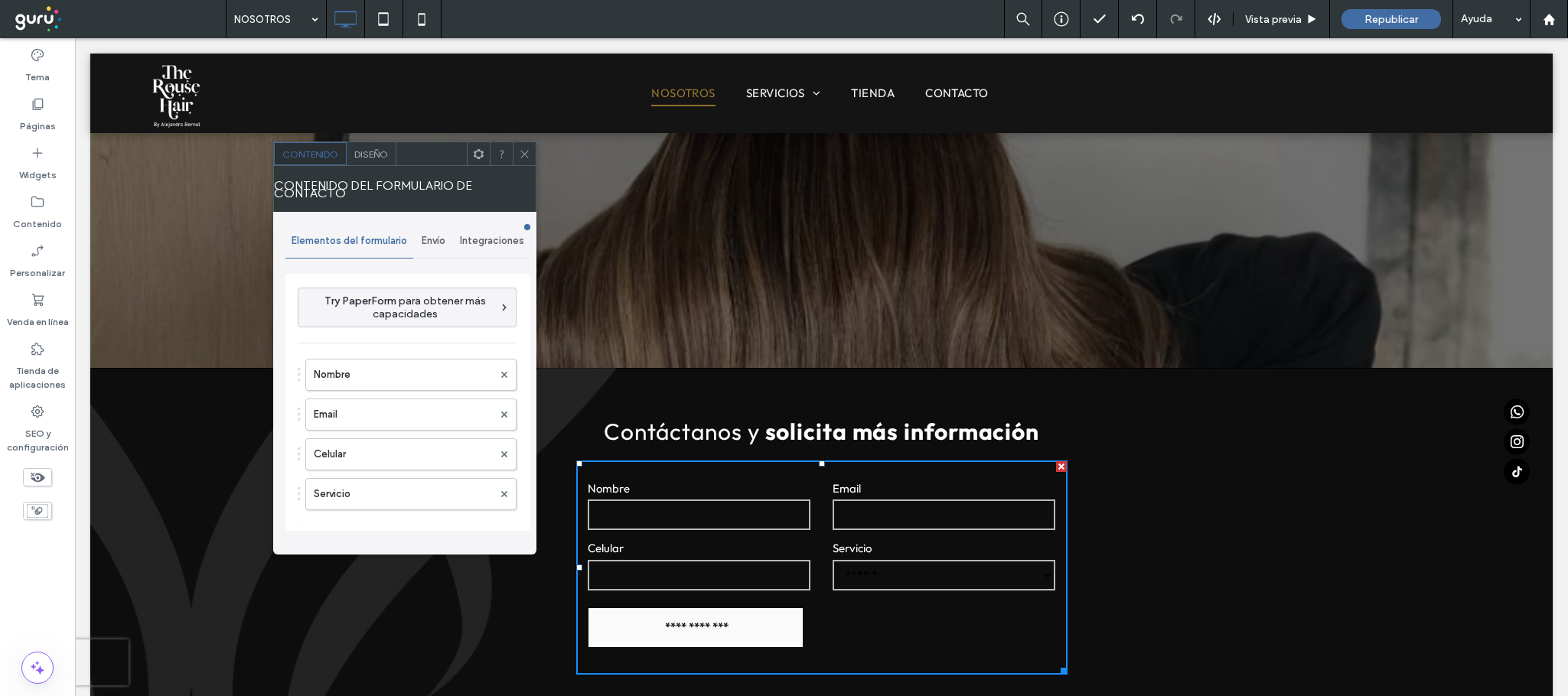 click on "**********" at bounding box center (696, 626) 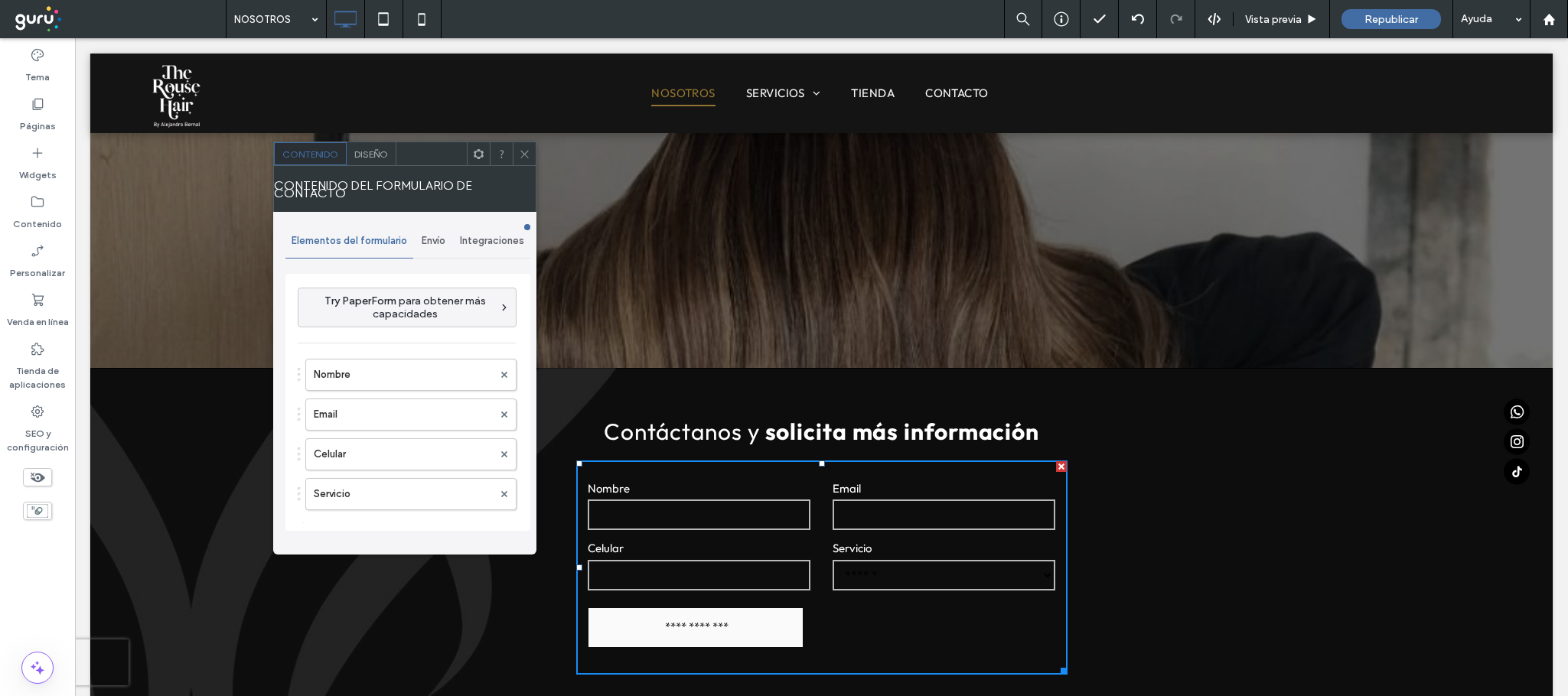 click 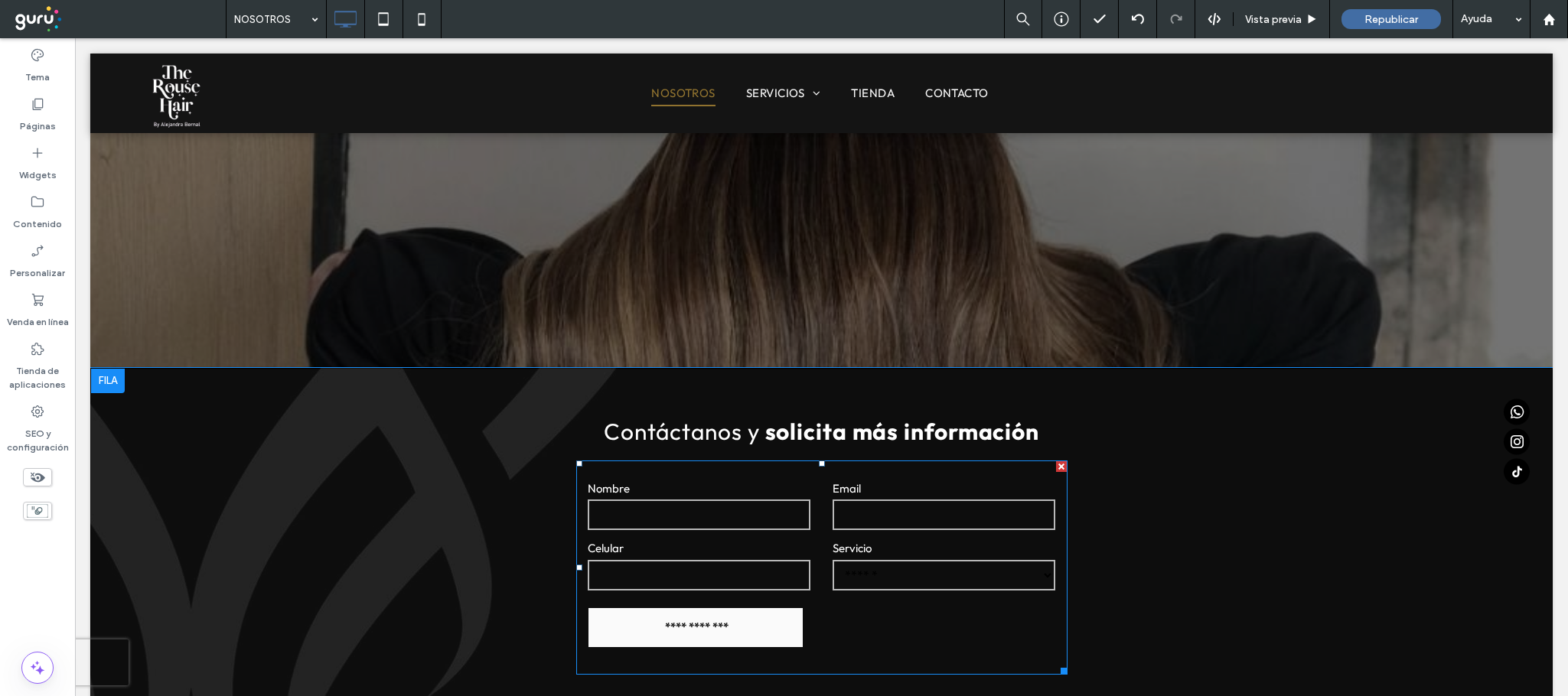 click on "**********" at bounding box center [696, 626] 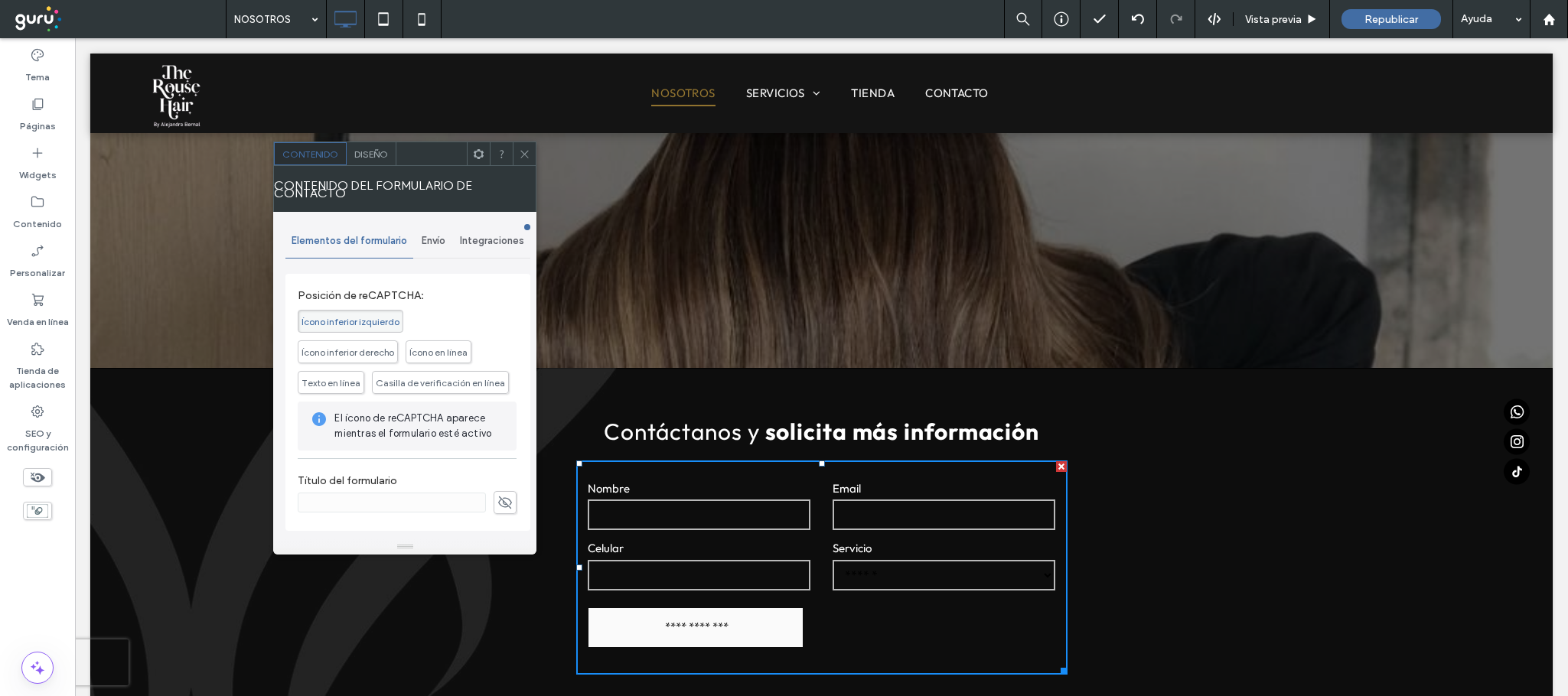 scroll, scrollTop: 395, scrollLeft: 0, axis: vertical 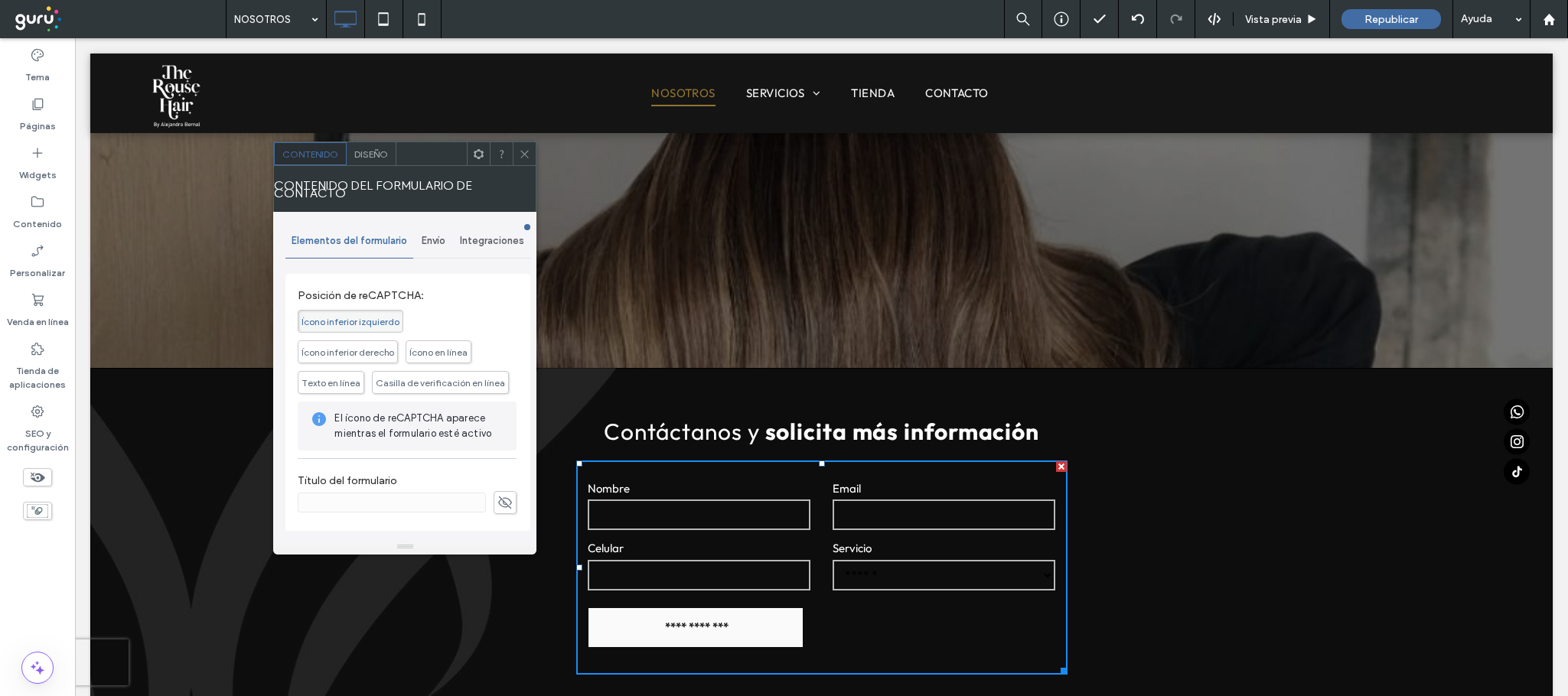 click on "**********" at bounding box center [696, 626] 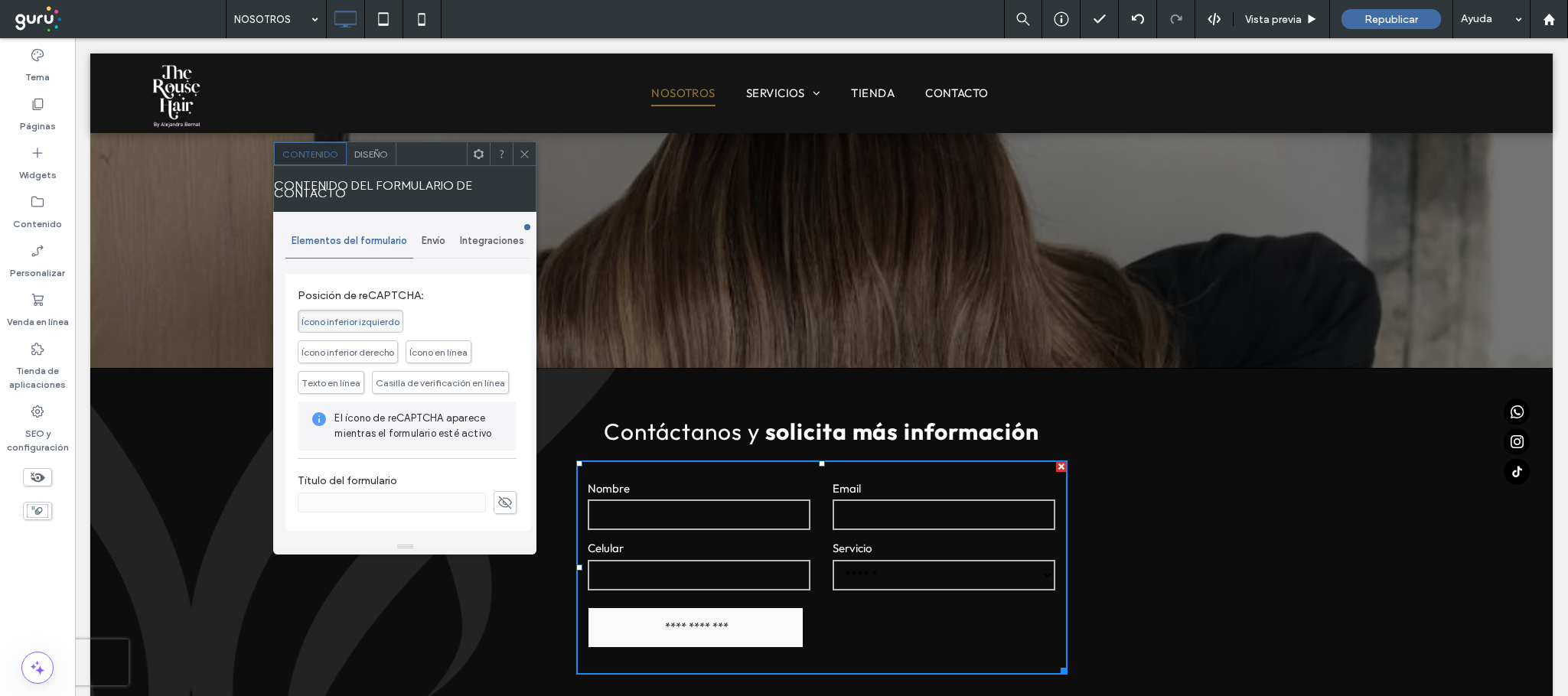 click on "Diseño" at bounding box center (371, 154) 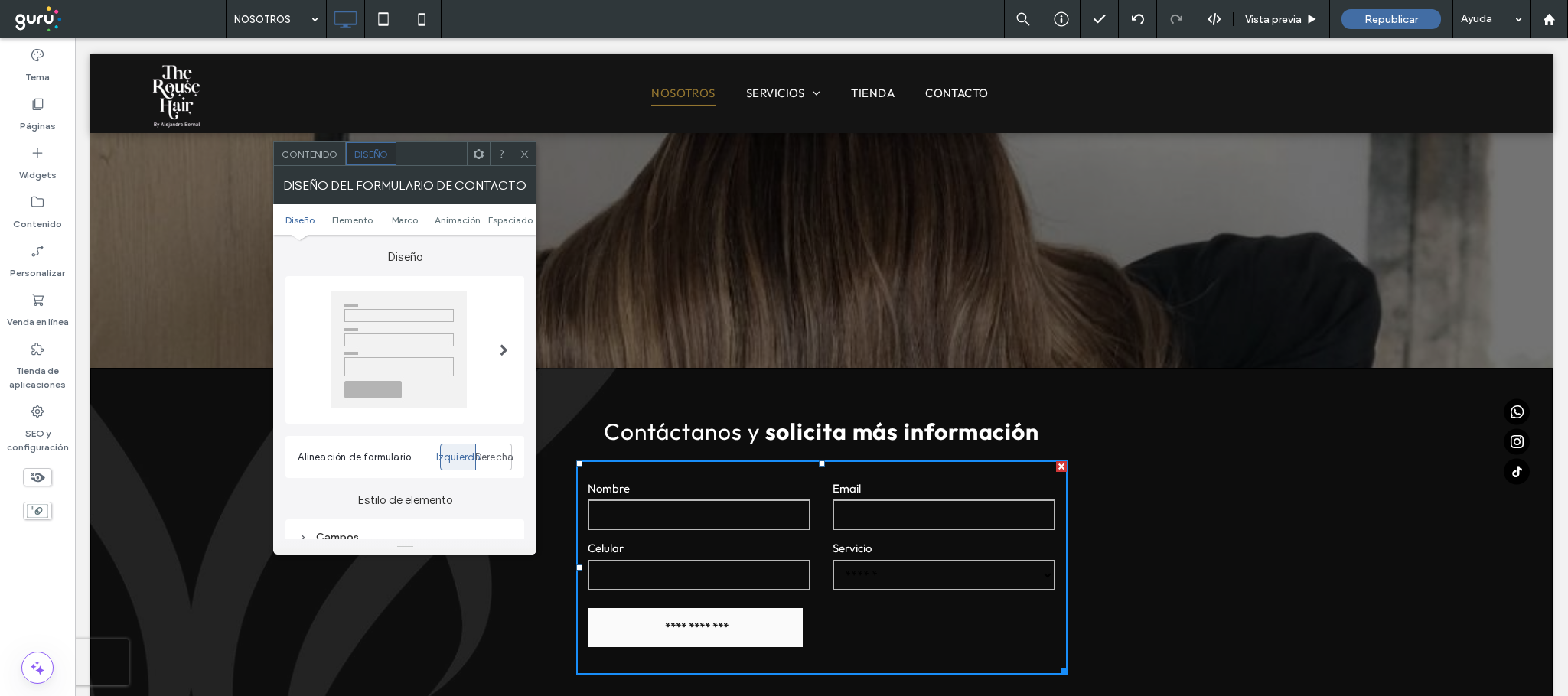 click on "**********" at bounding box center [696, 626] 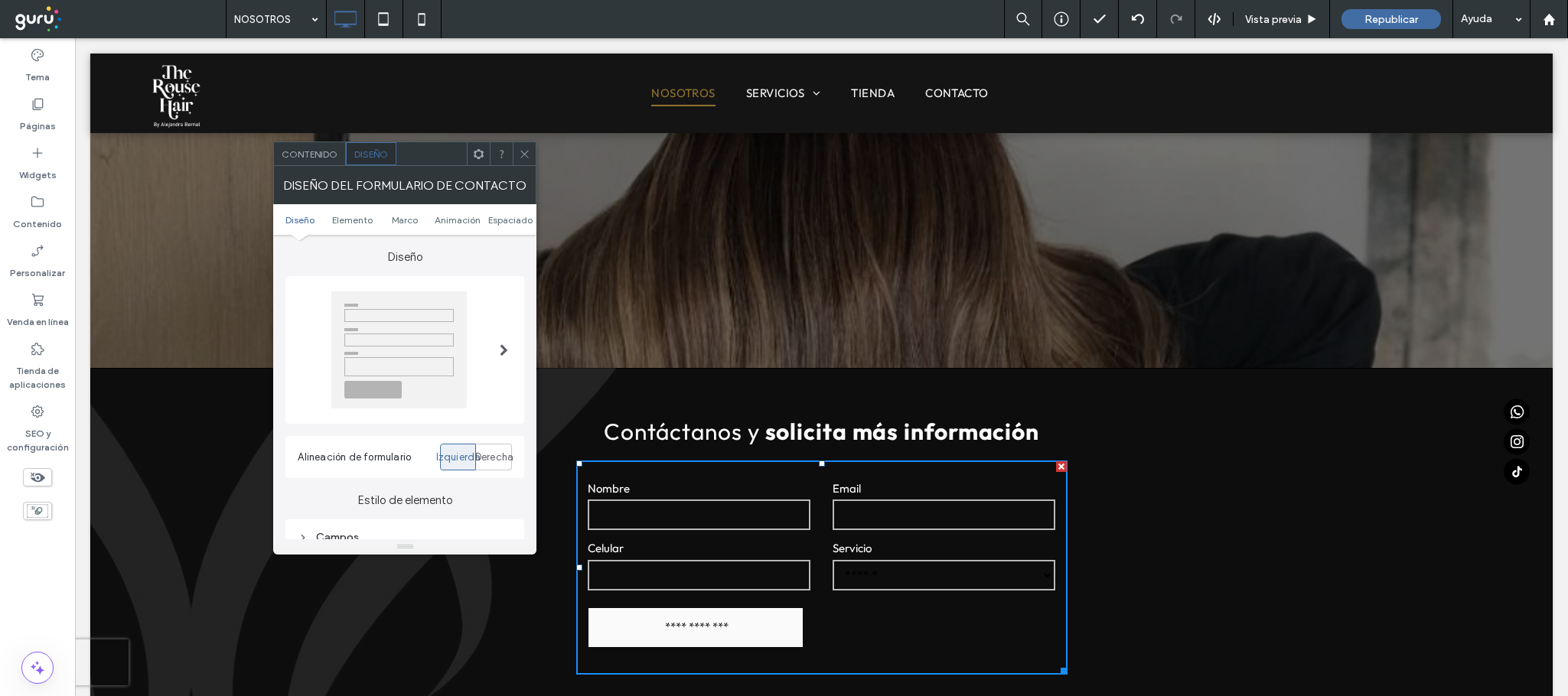 click on "**********" at bounding box center (822, 568) 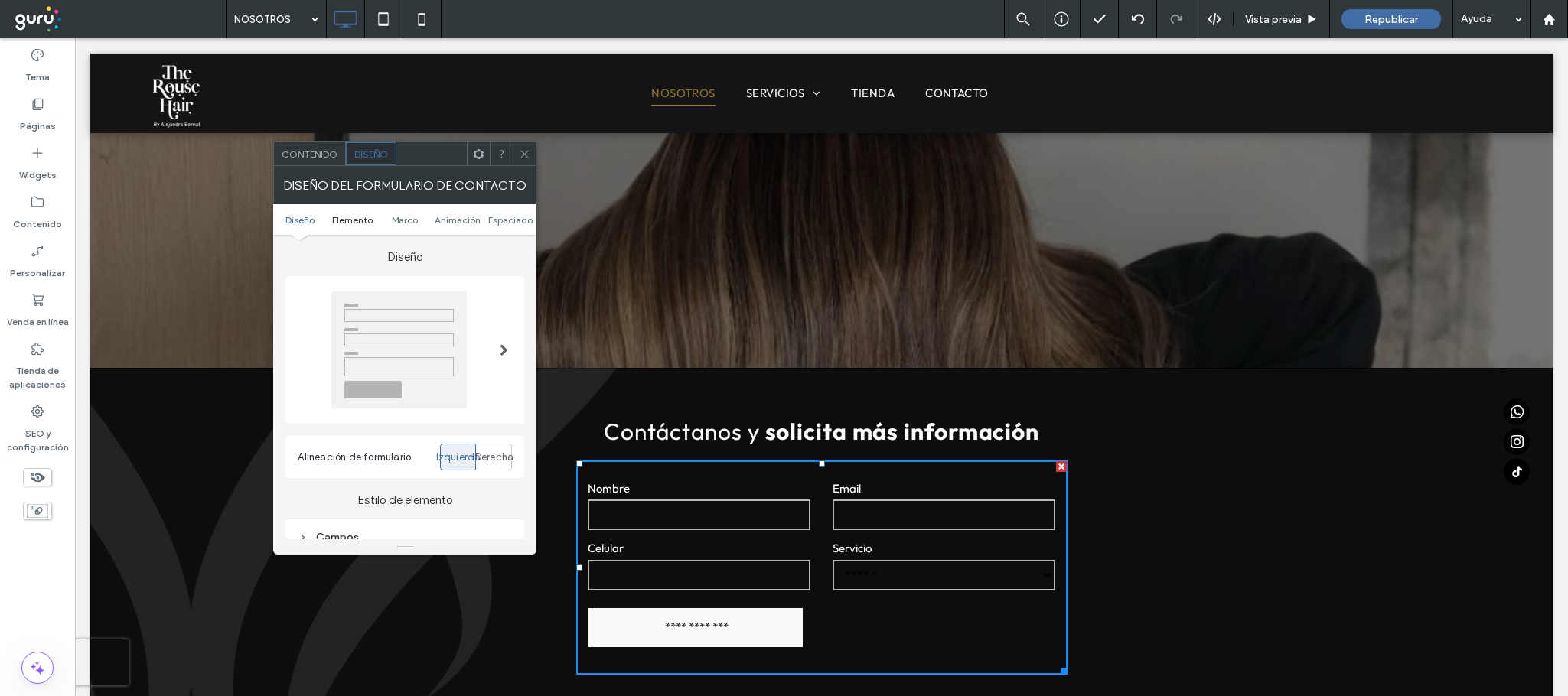 click on "Elemento" at bounding box center [352, 220] 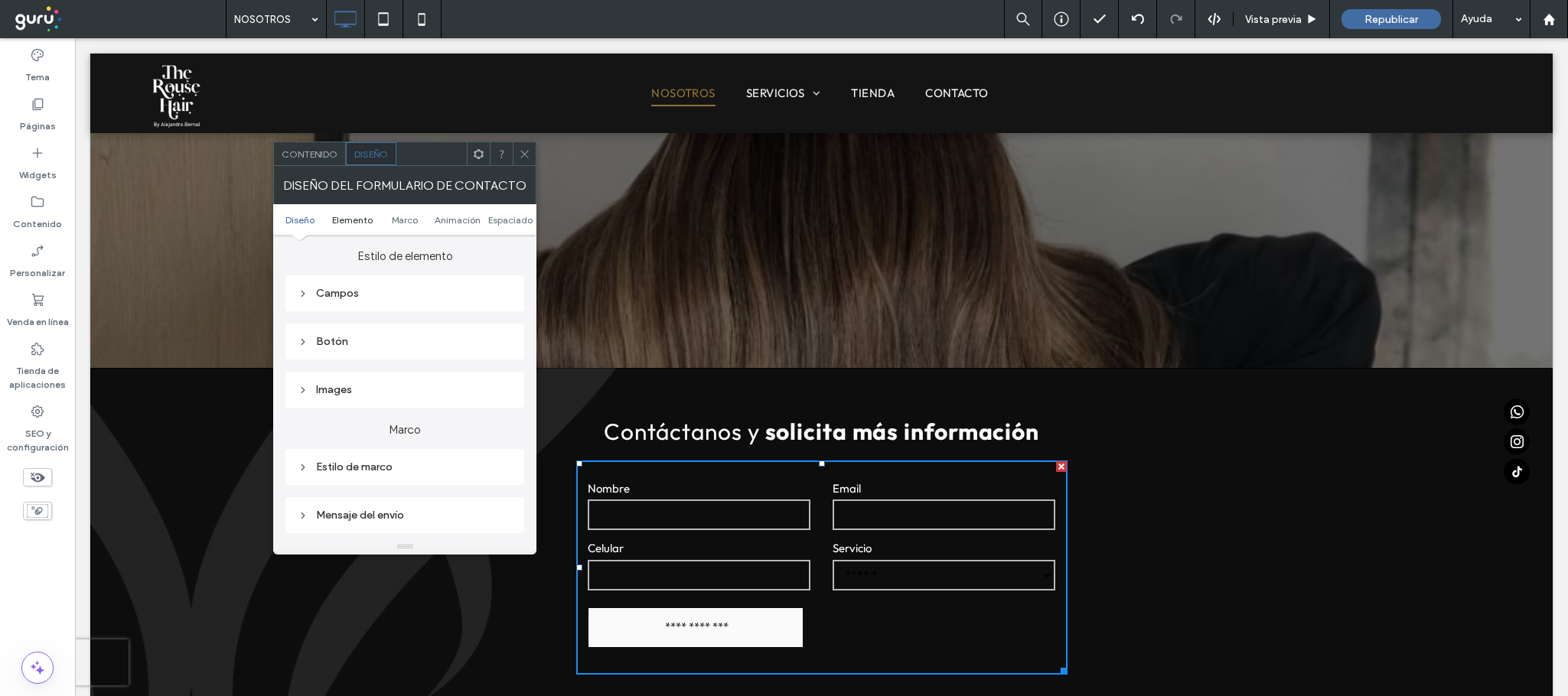scroll, scrollTop: 244, scrollLeft: 0, axis: vertical 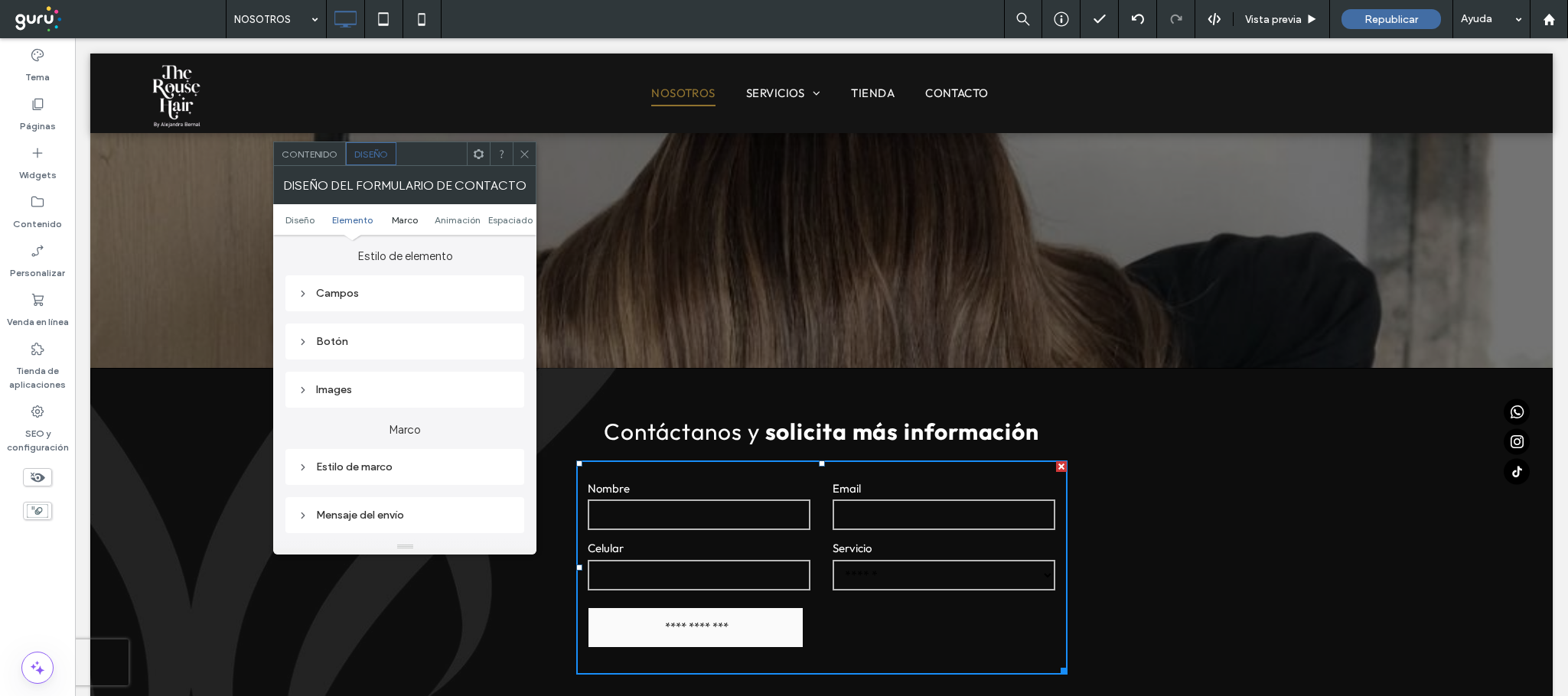 click on "Marco" at bounding box center (405, 220) 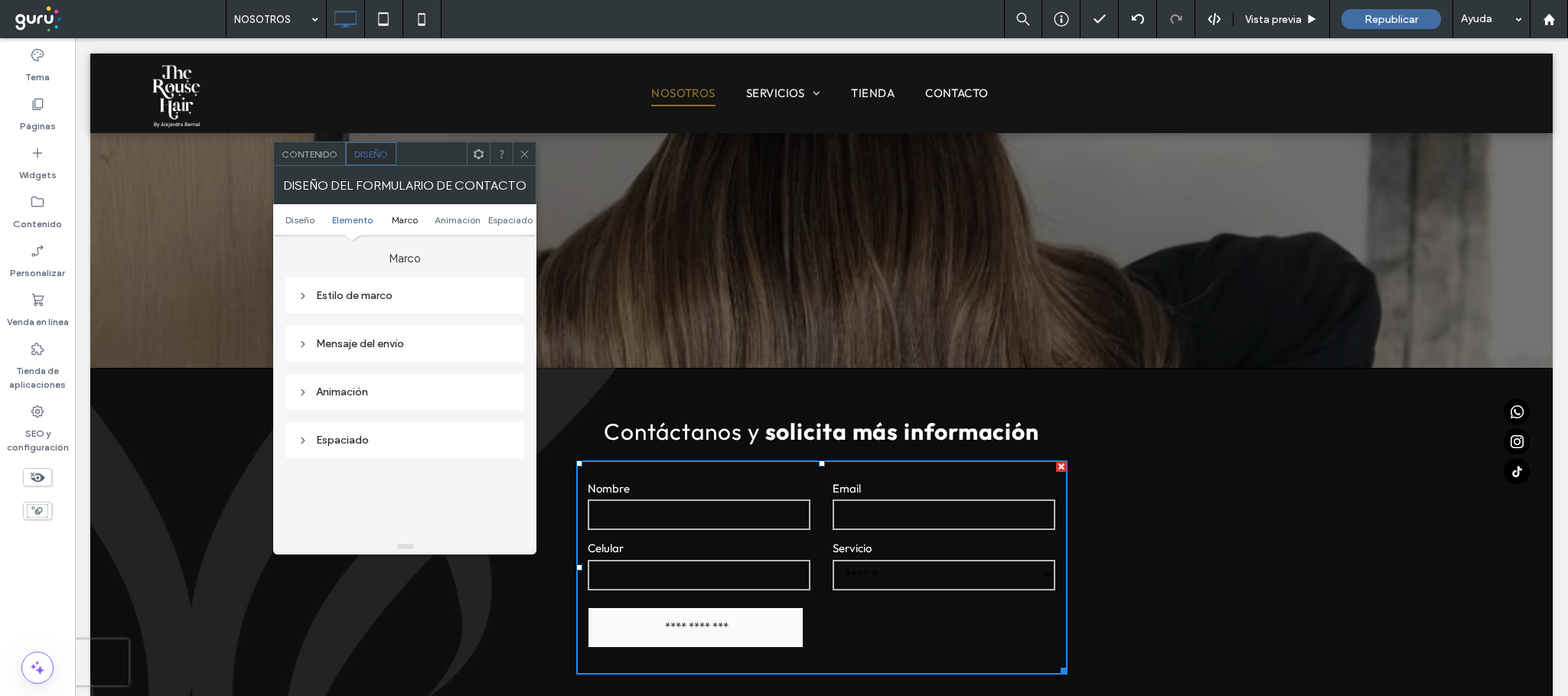 scroll, scrollTop: 418, scrollLeft: 0, axis: vertical 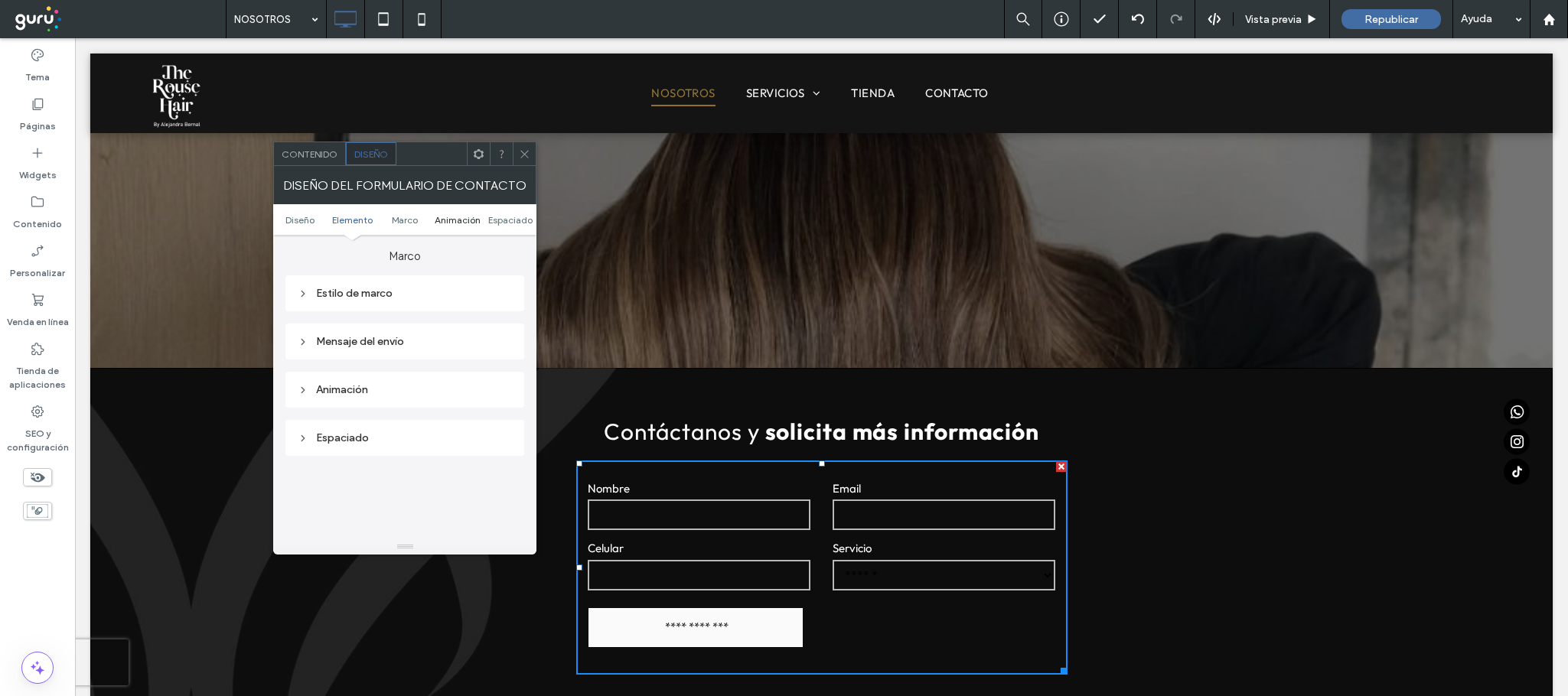 click on "Animación" at bounding box center (458, 220) 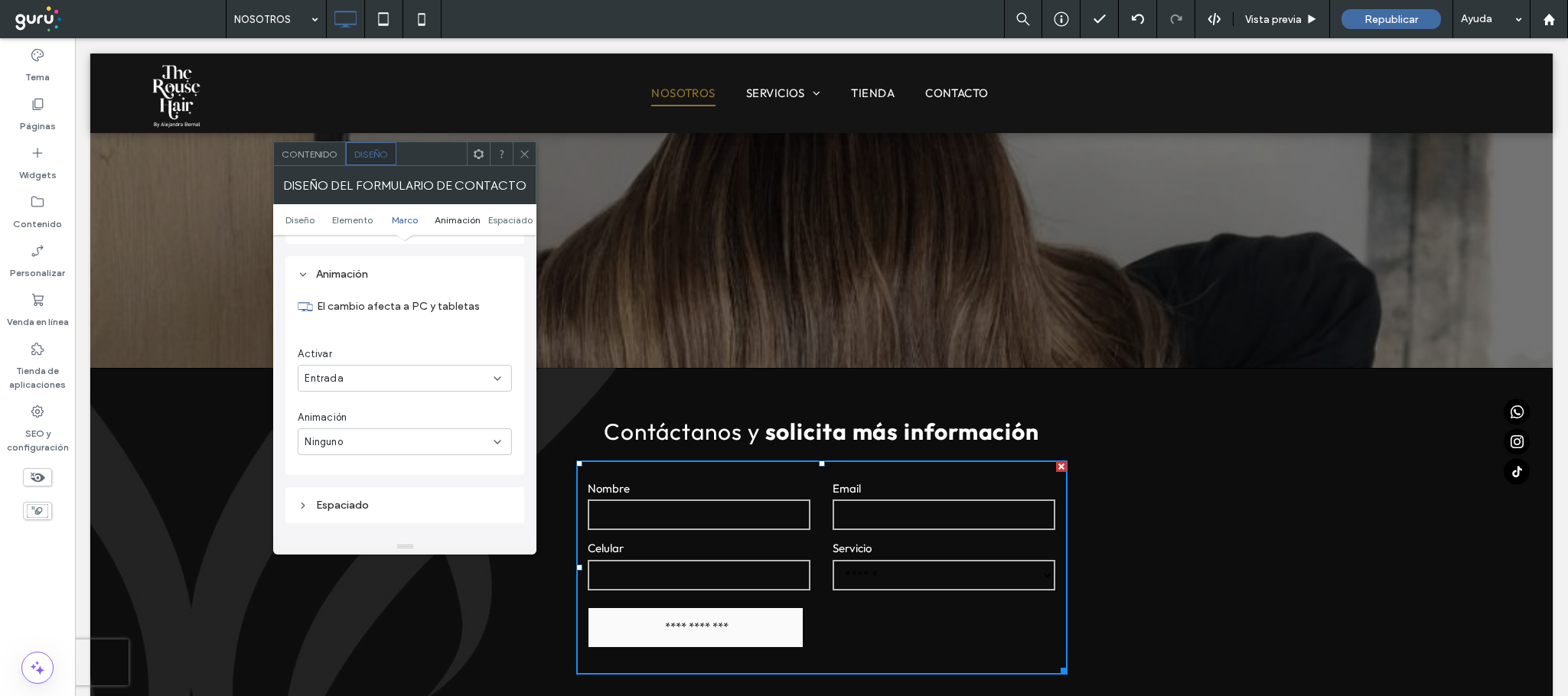 scroll, scrollTop: 544, scrollLeft: 0, axis: vertical 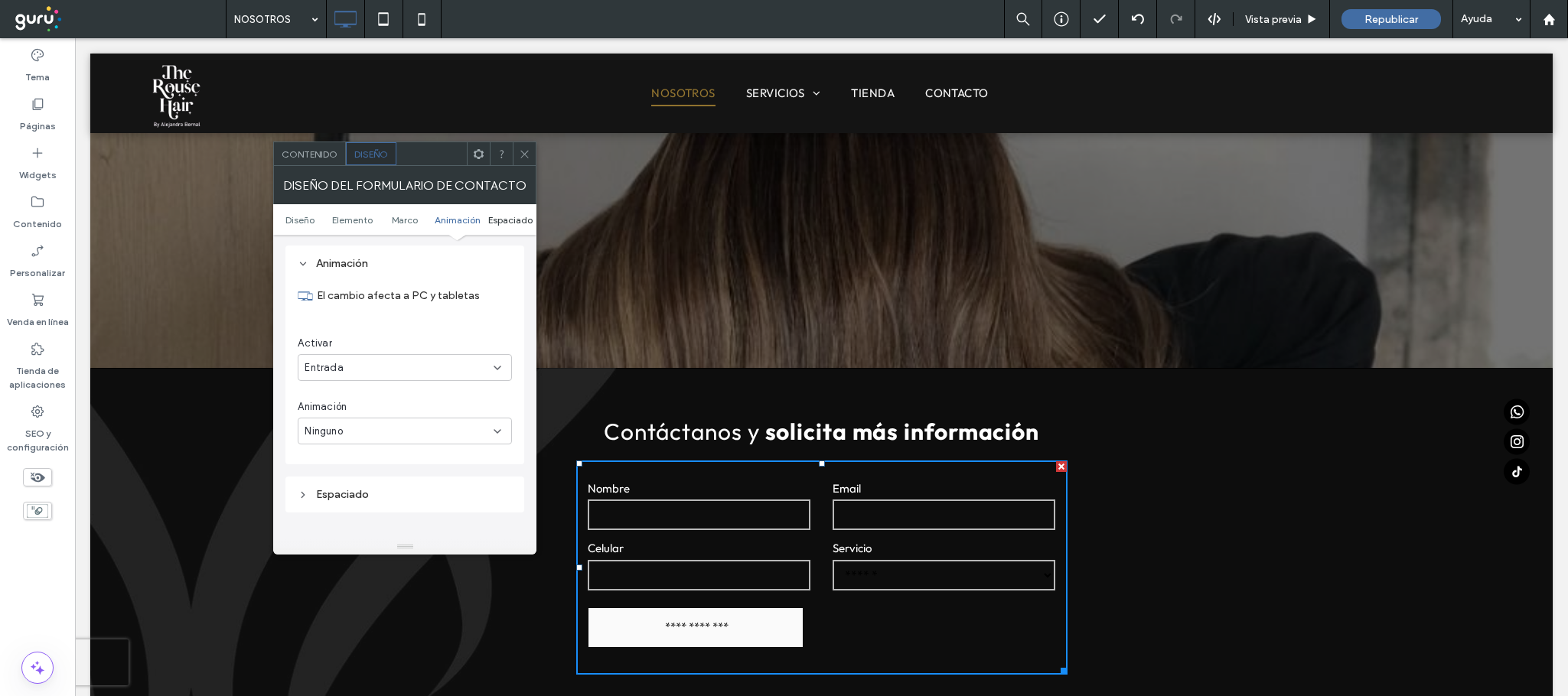 click on "Espaciado" at bounding box center (510, 220) 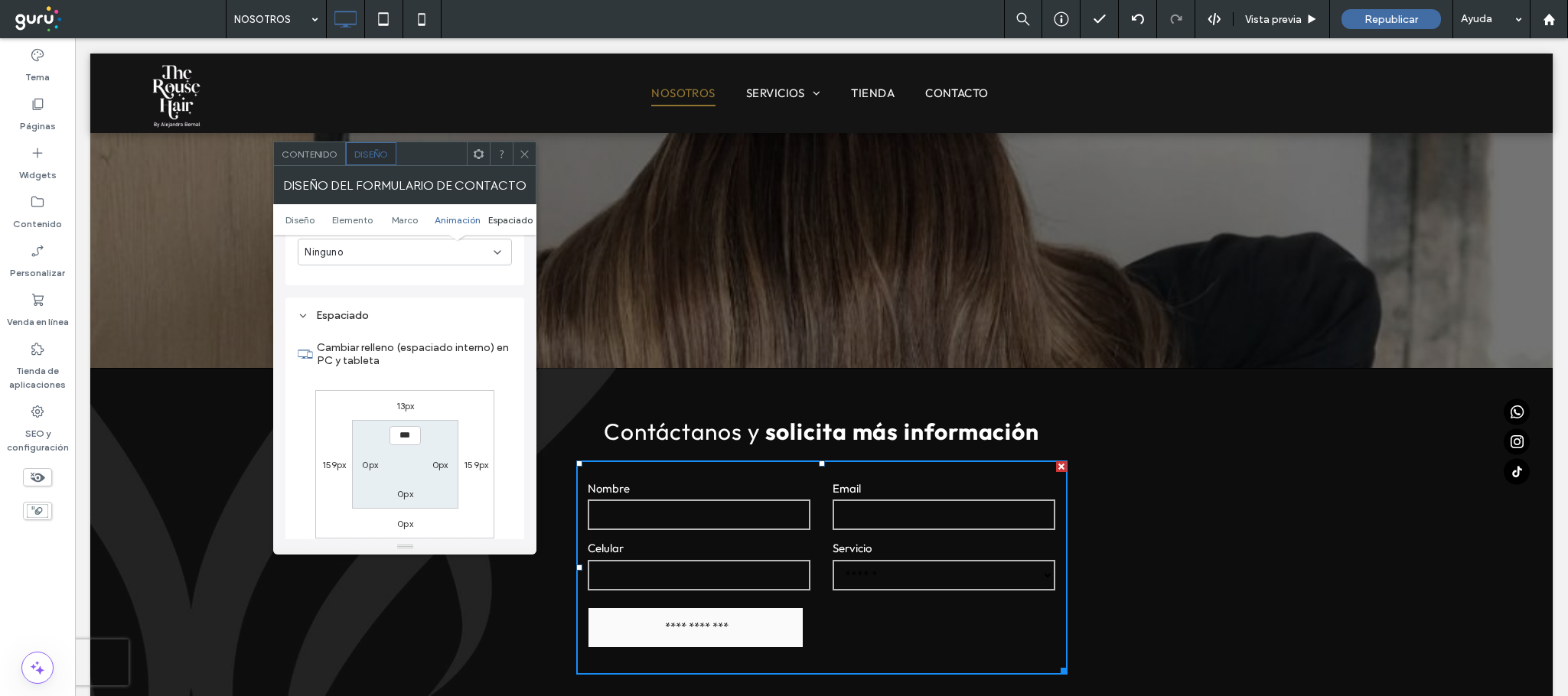 scroll, scrollTop: 773, scrollLeft: 0, axis: vertical 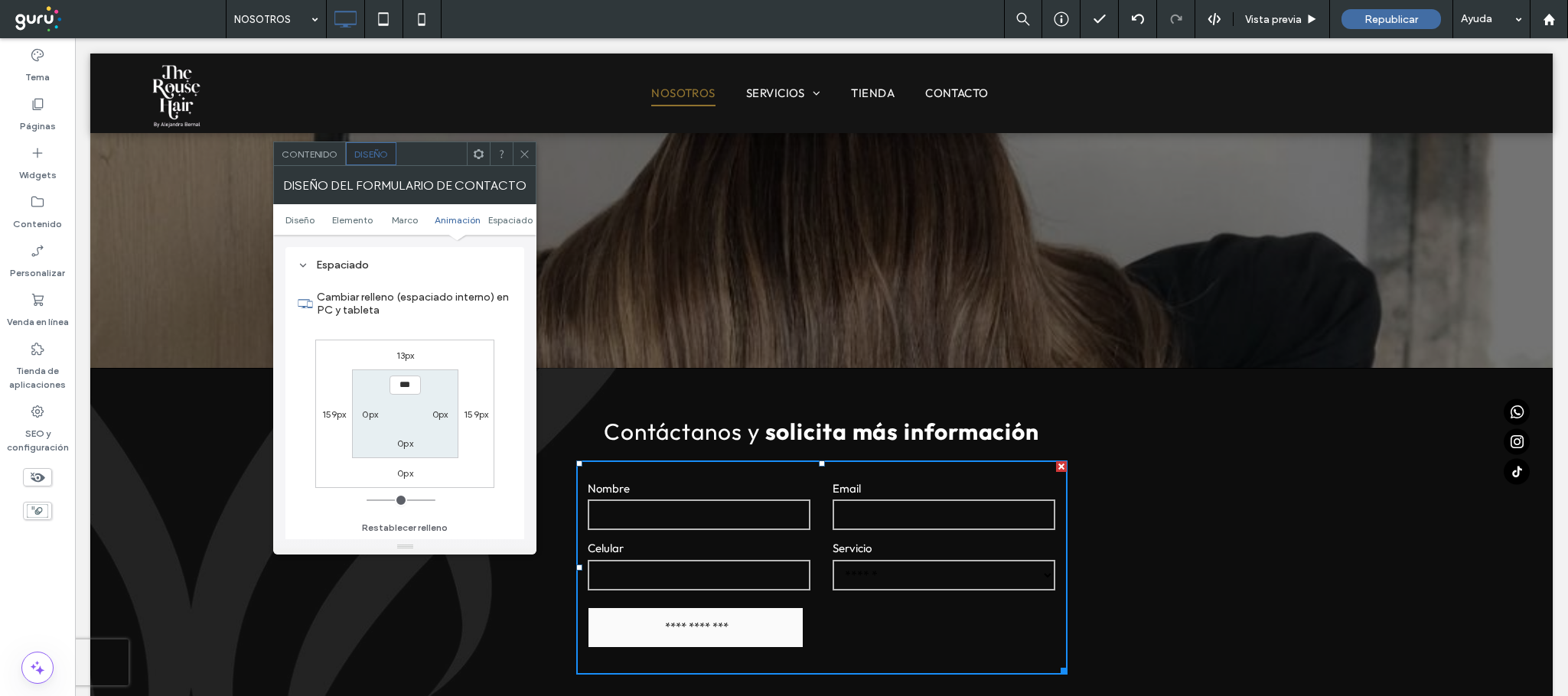 click on "Diseño Elemento Marco Animación Espaciado" at bounding box center (405, 220) 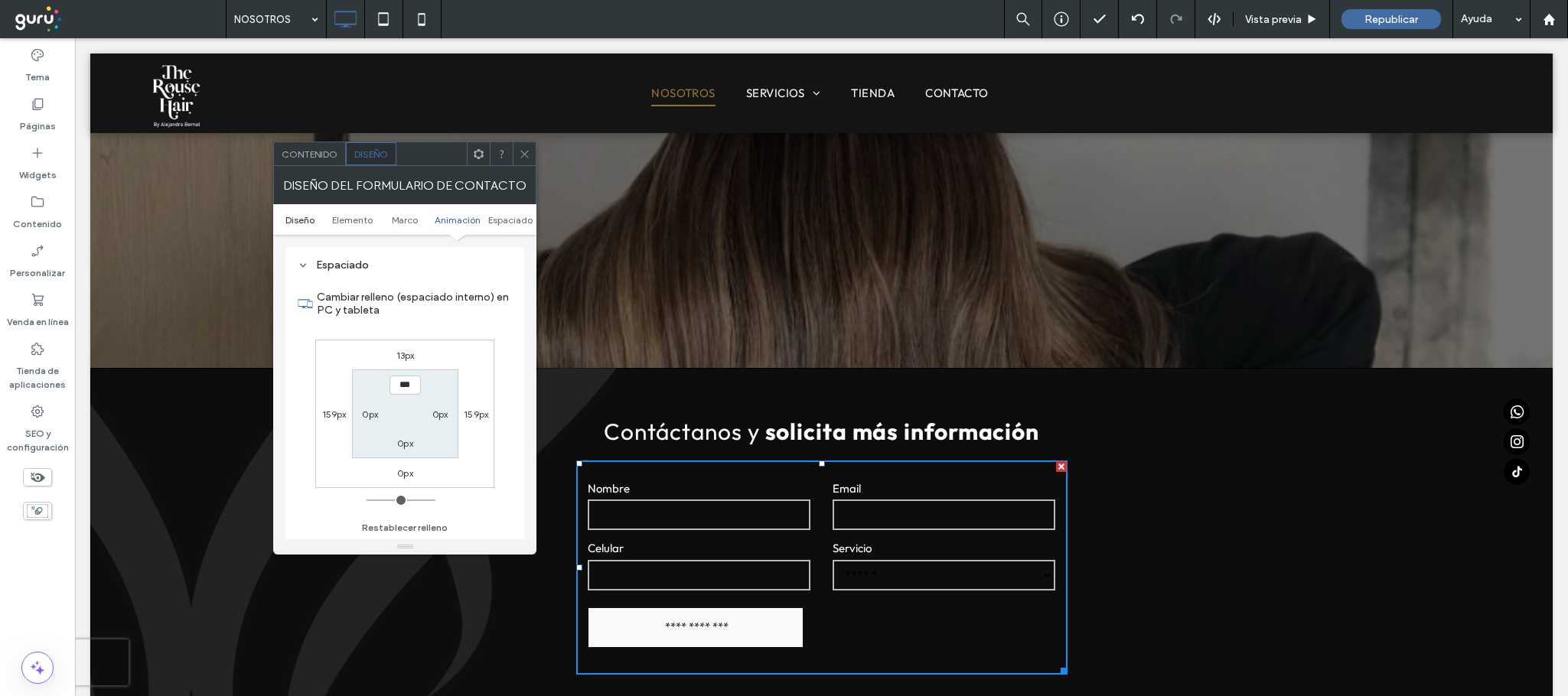 click on "Diseño" at bounding box center [300, 220] 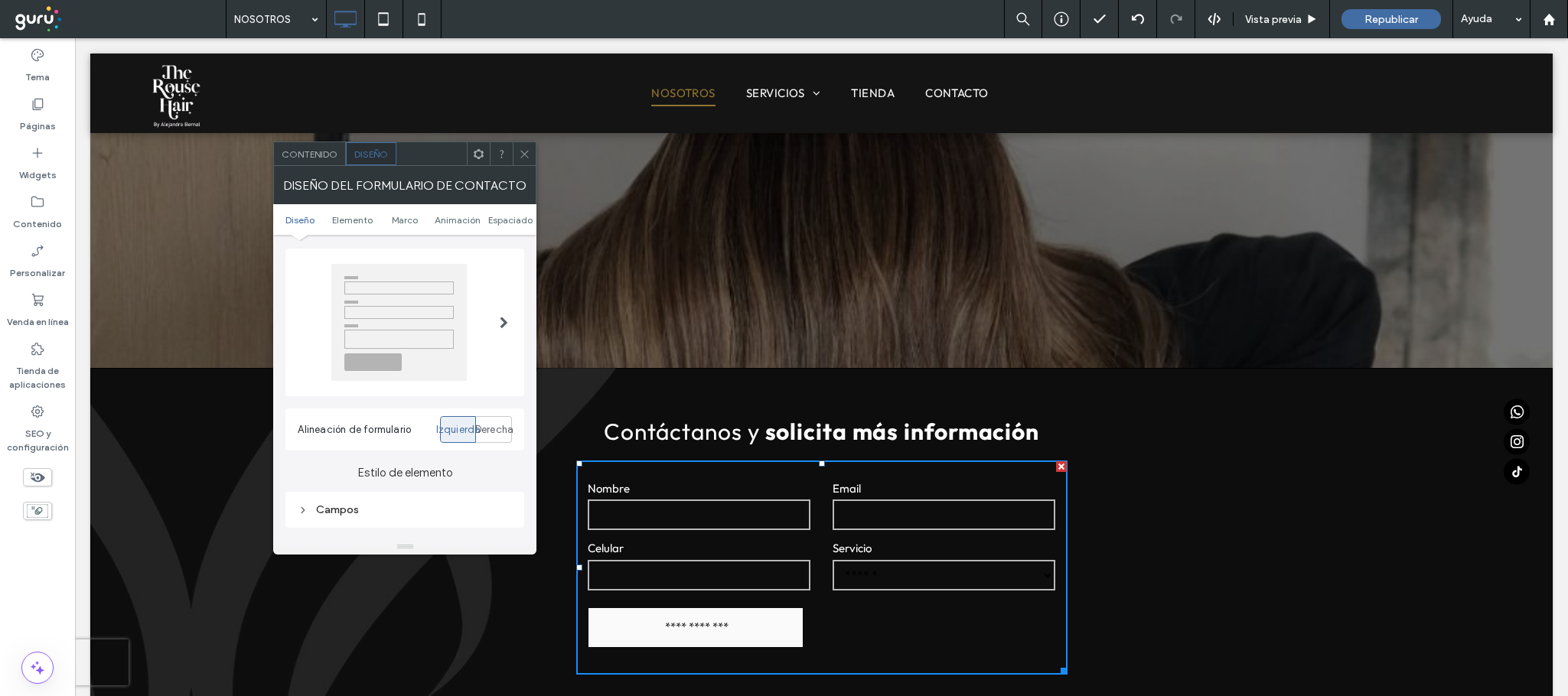 scroll, scrollTop: 0, scrollLeft: 0, axis: both 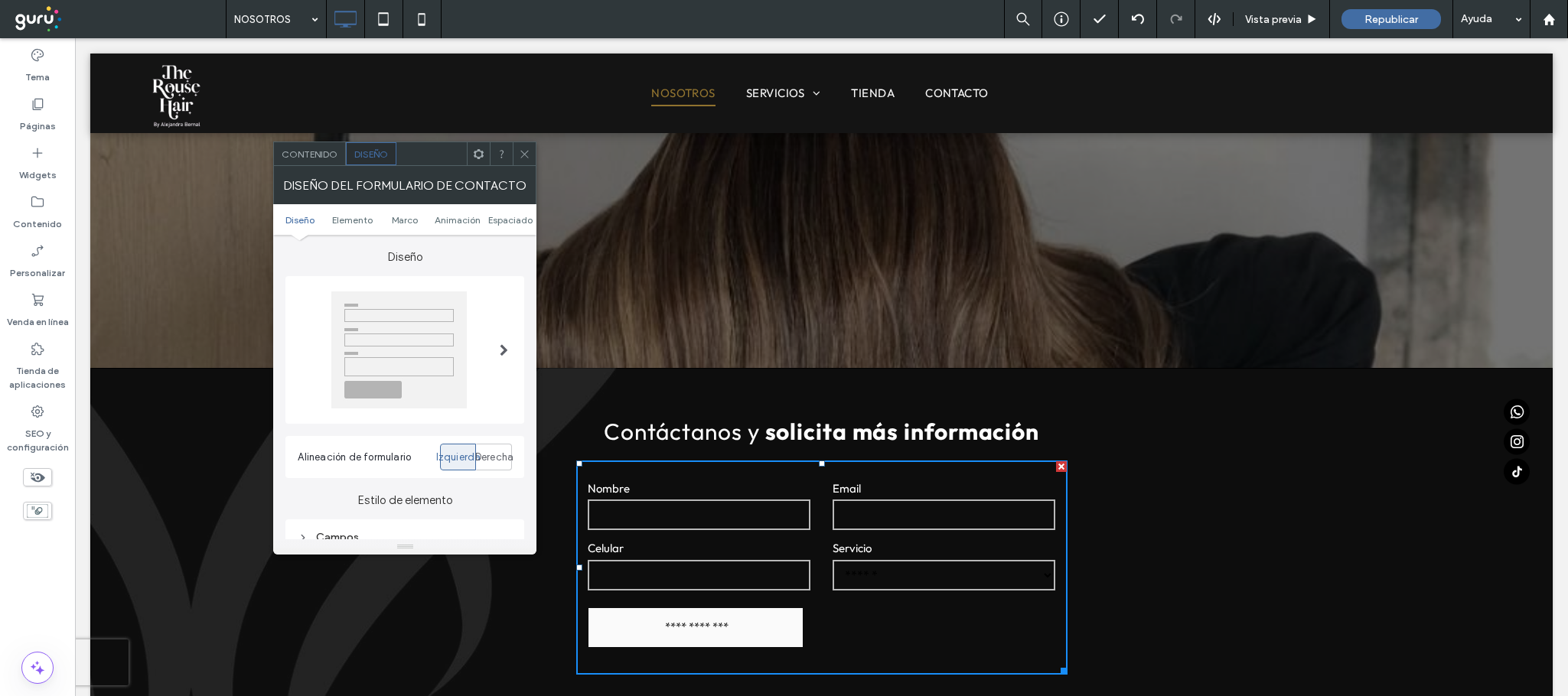 click at bounding box center [504, 350] 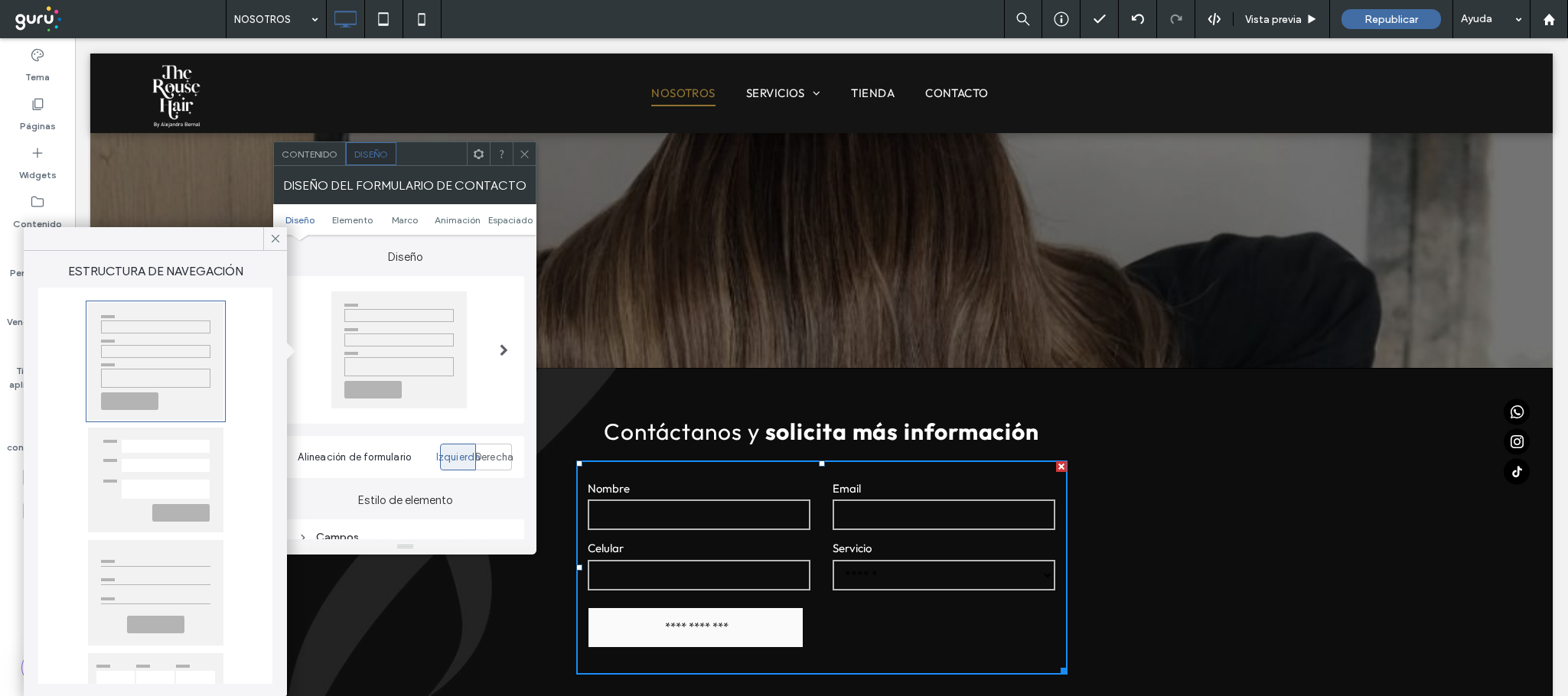 click at bounding box center [155, 480] 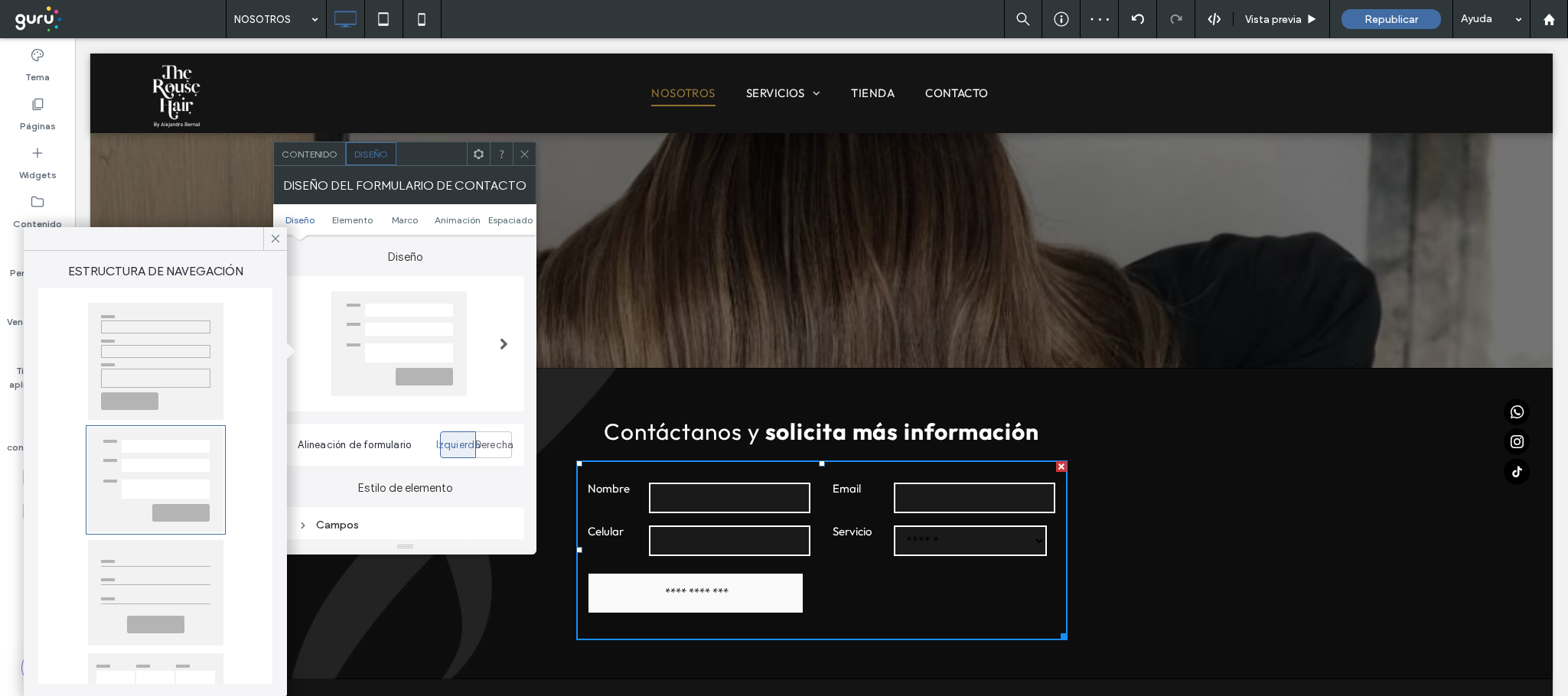 click at bounding box center [155, 361] 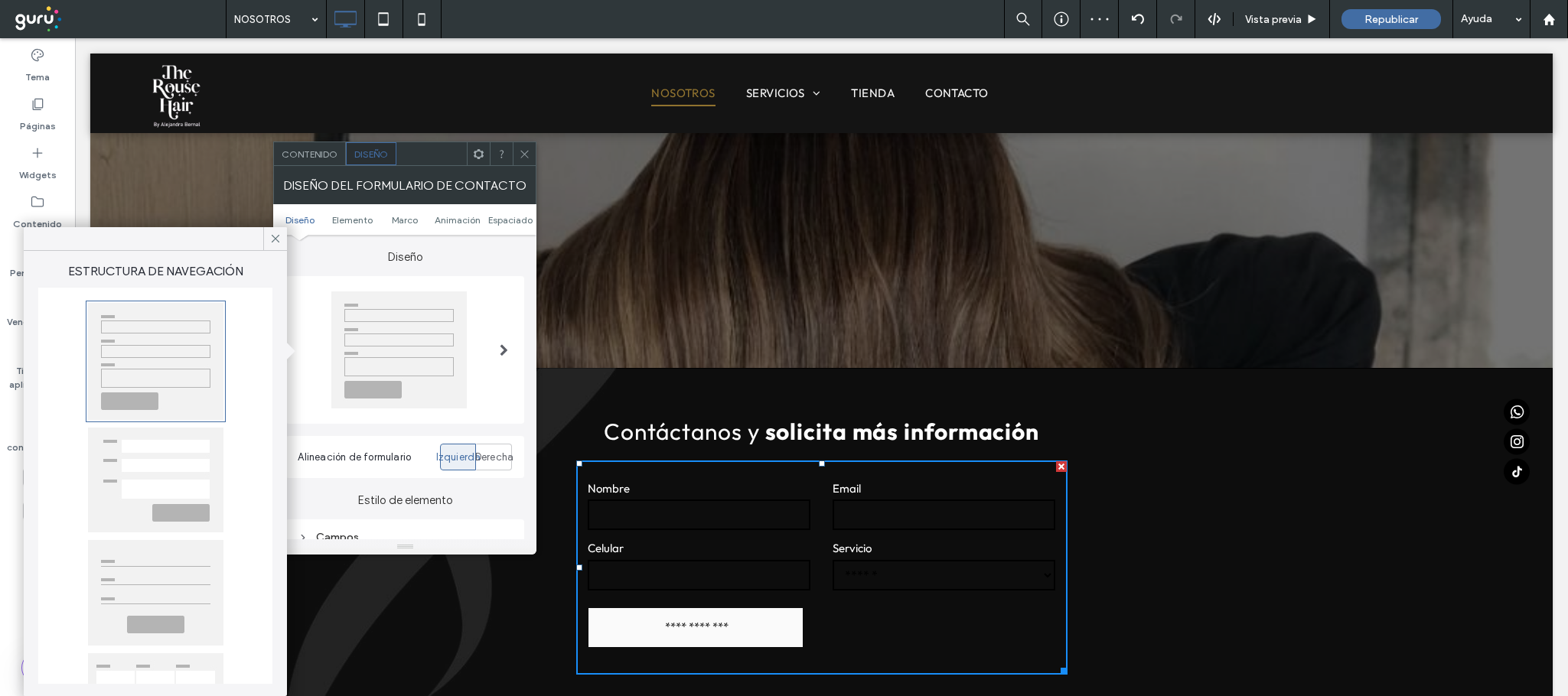 click at bounding box center (155, 480) 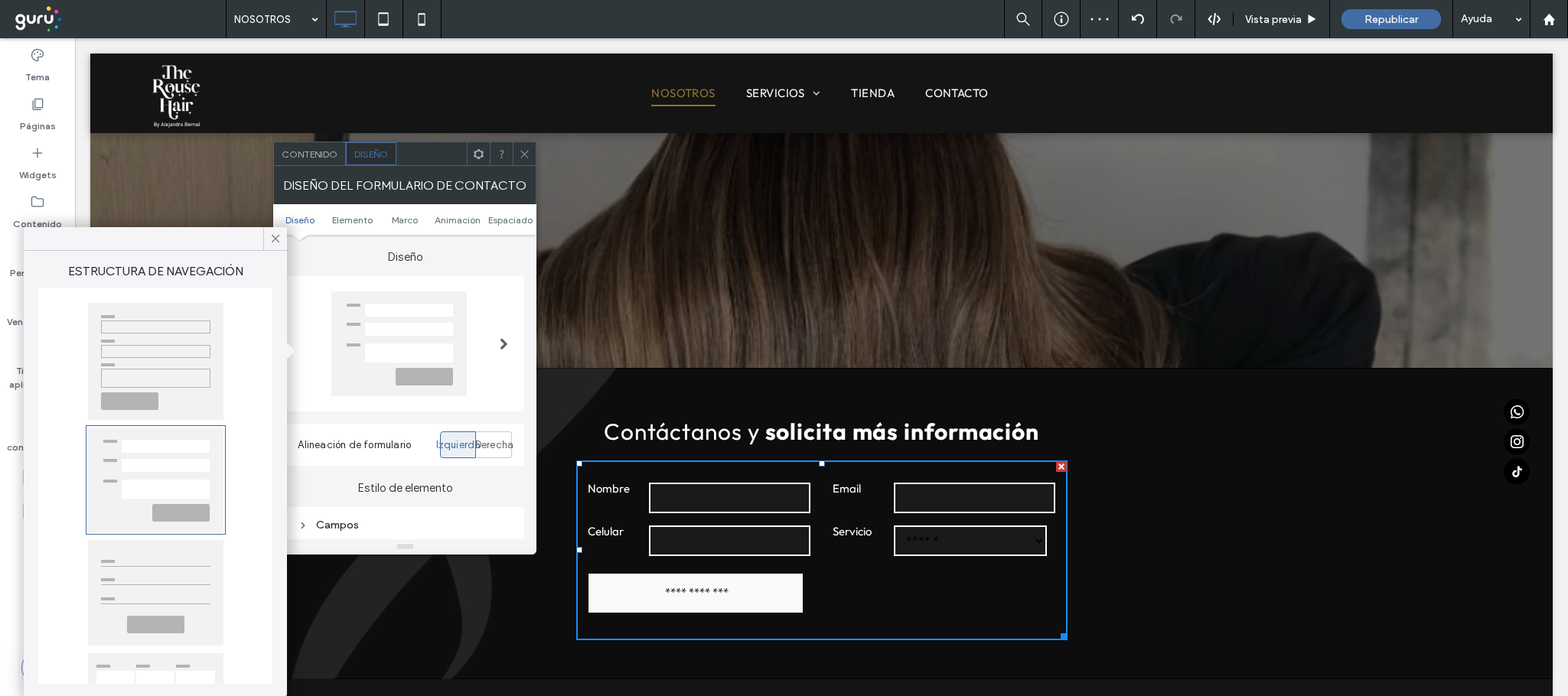 click at bounding box center [155, 593] 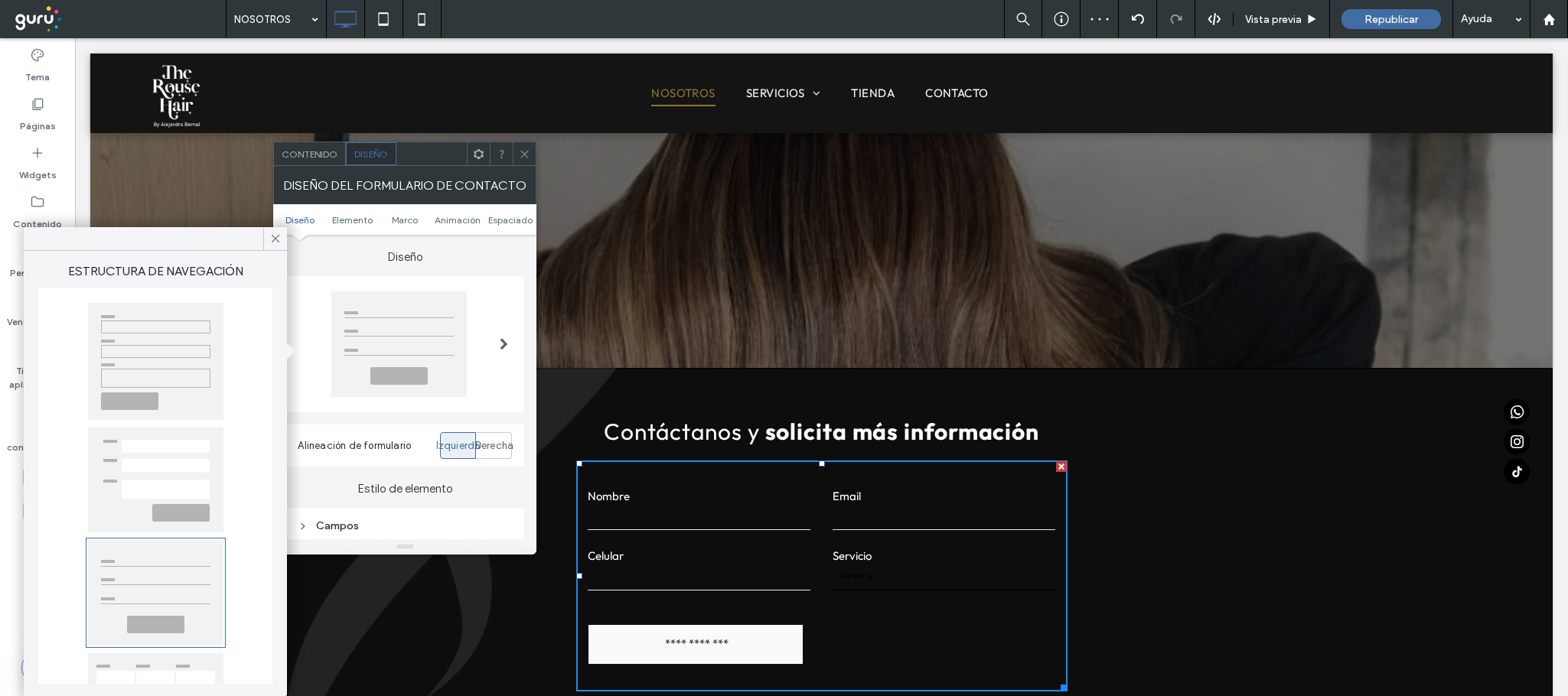 click at bounding box center (155, 480) 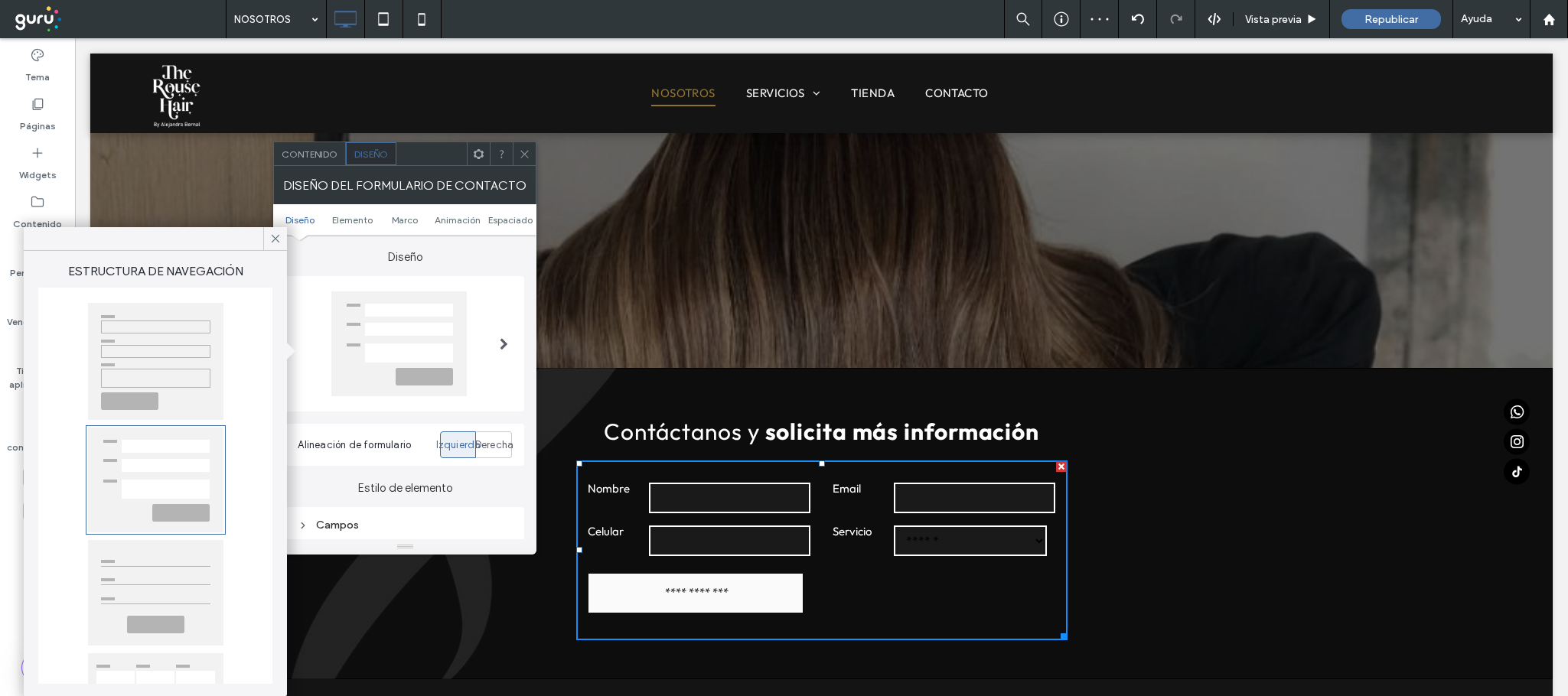 click on "**********" at bounding box center (970, 541) 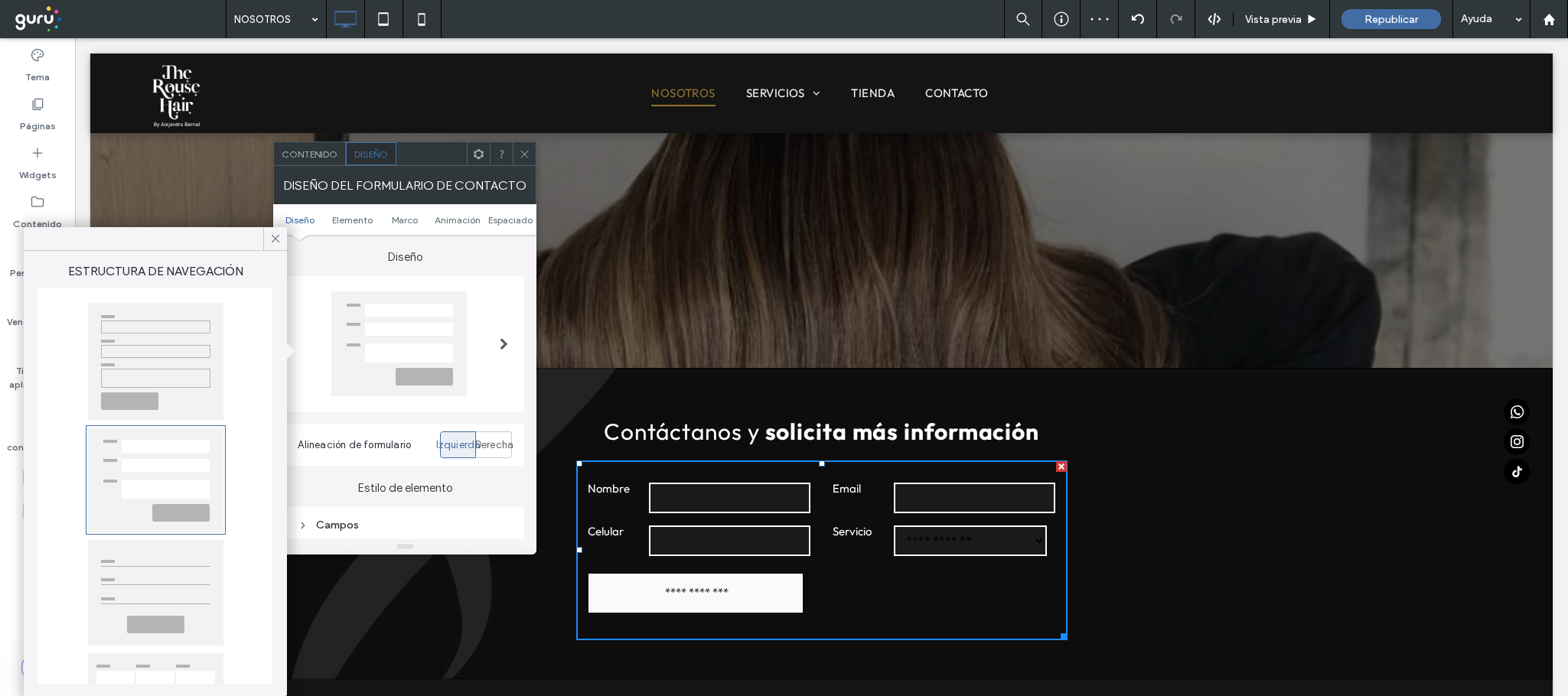 click on "**********" at bounding box center [970, 541] 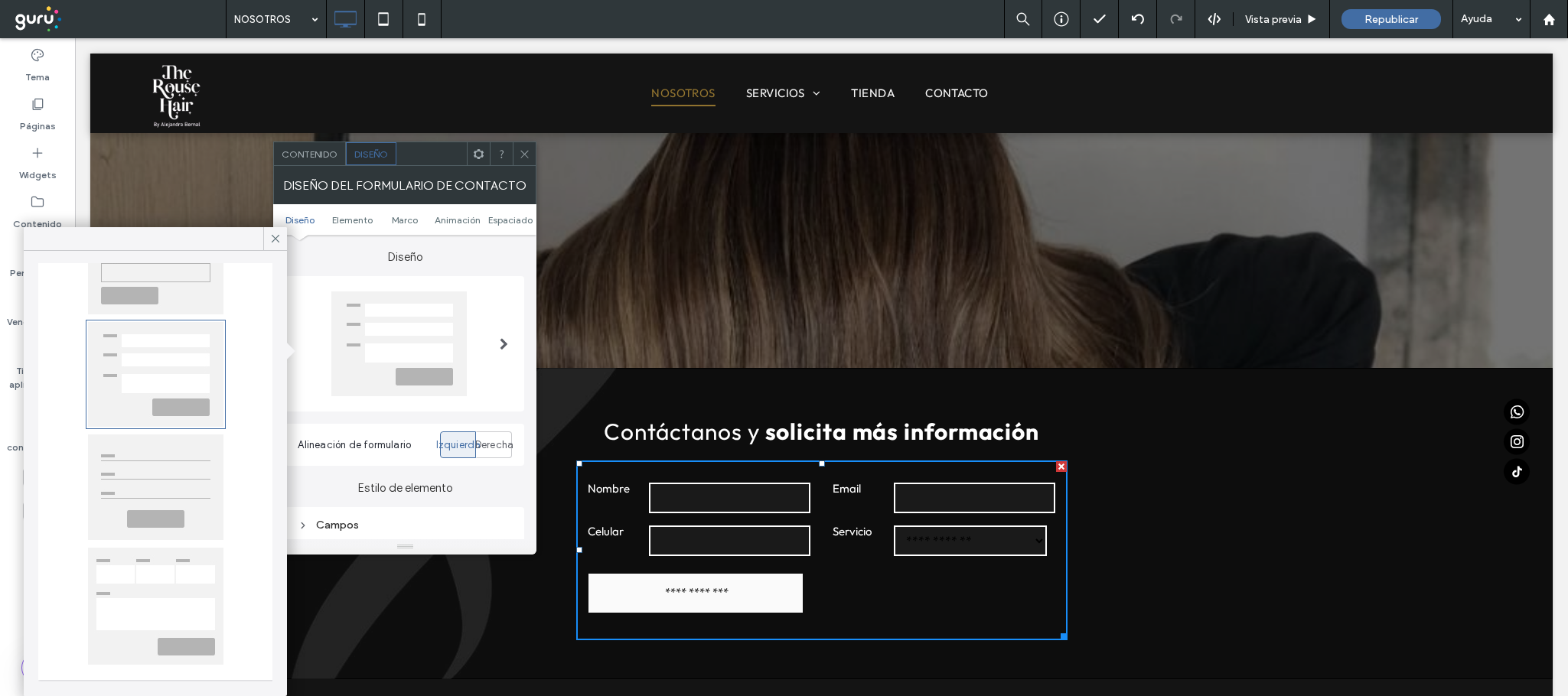 scroll, scrollTop: 102, scrollLeft: 0, axis: vertical 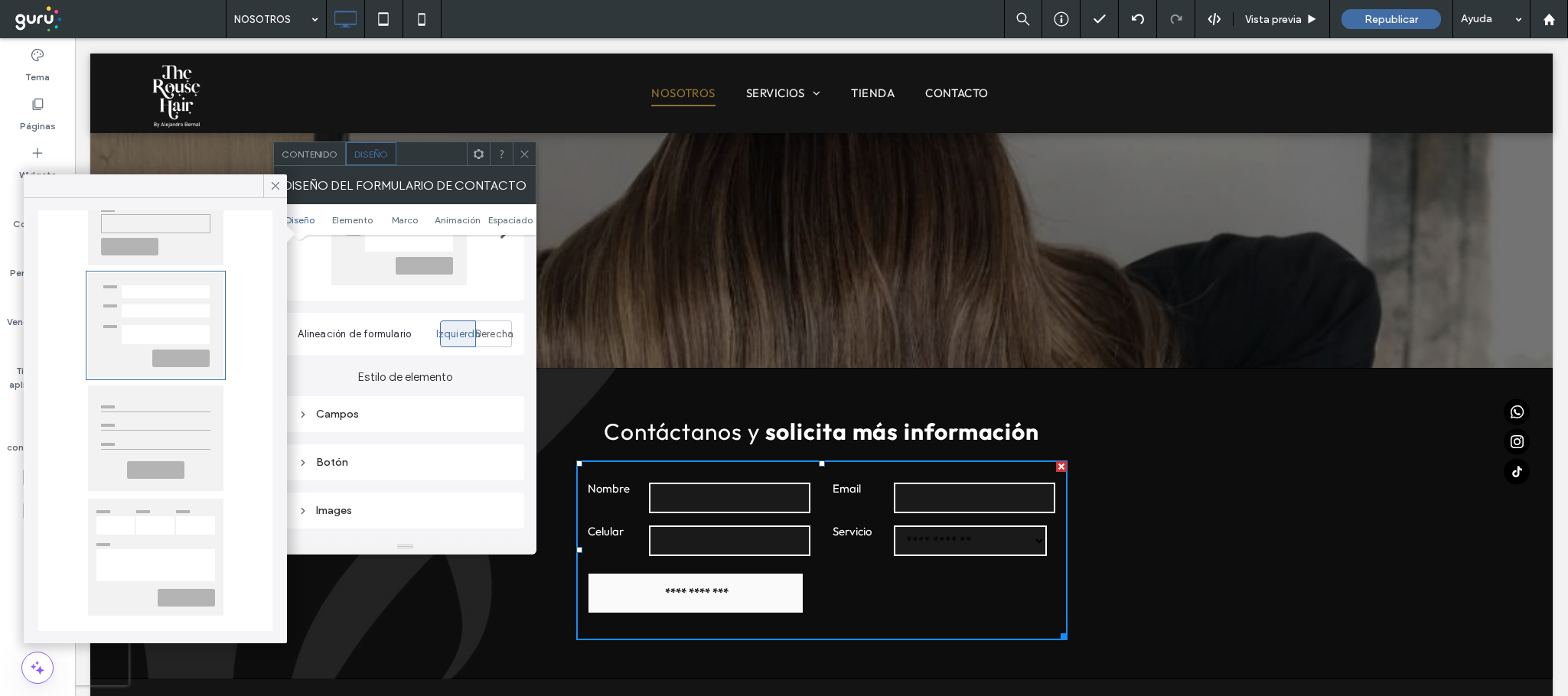 click on "**********" at bounding box center (696, 592) 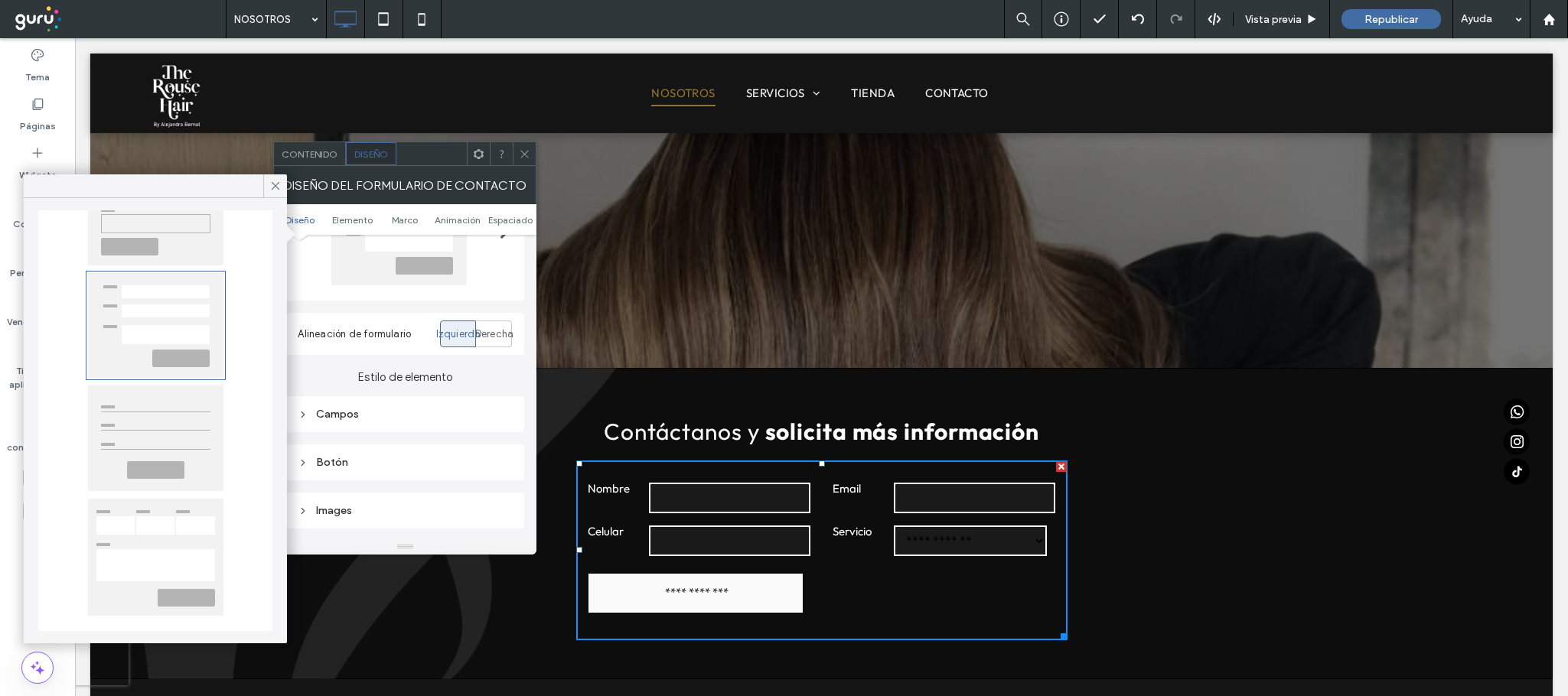 click 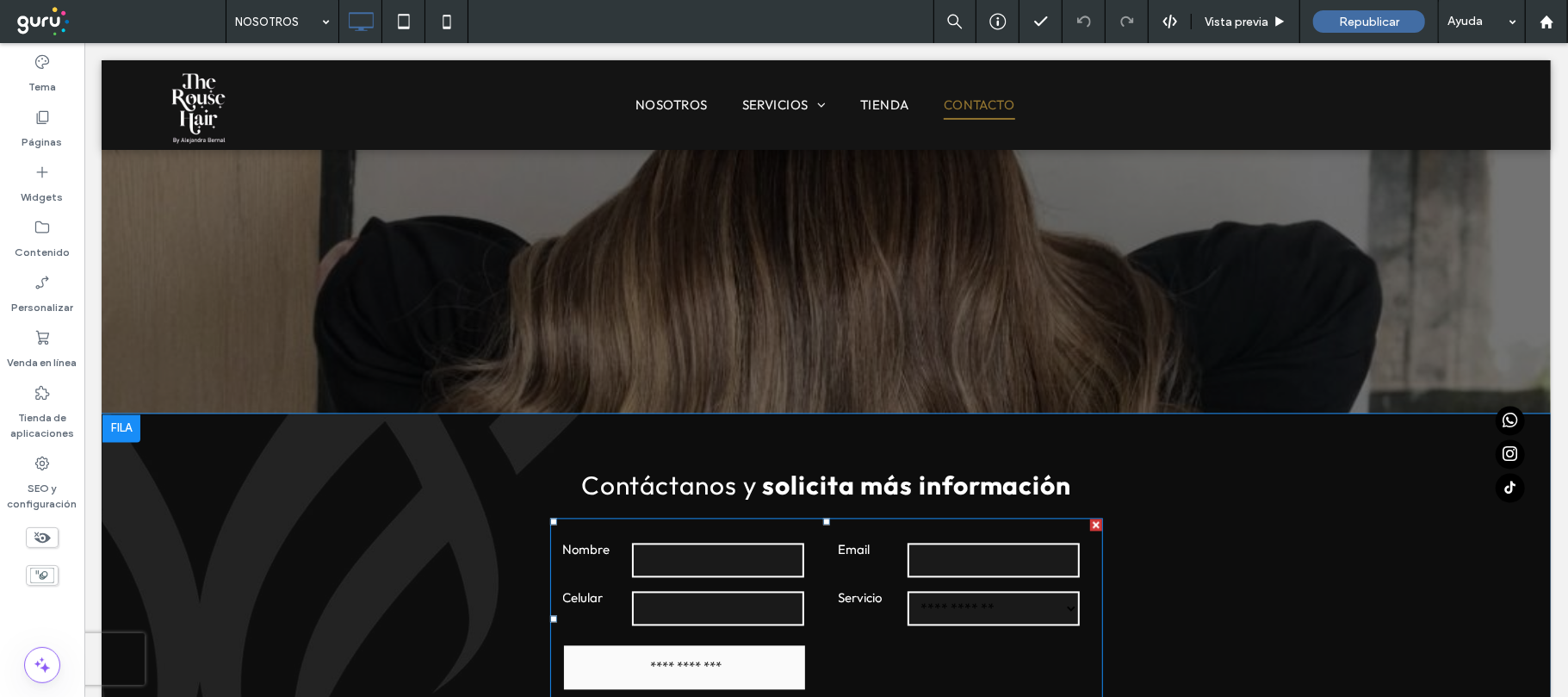 scroll, scrollTop: 2662, scrollLeft: 0, axis: vertical 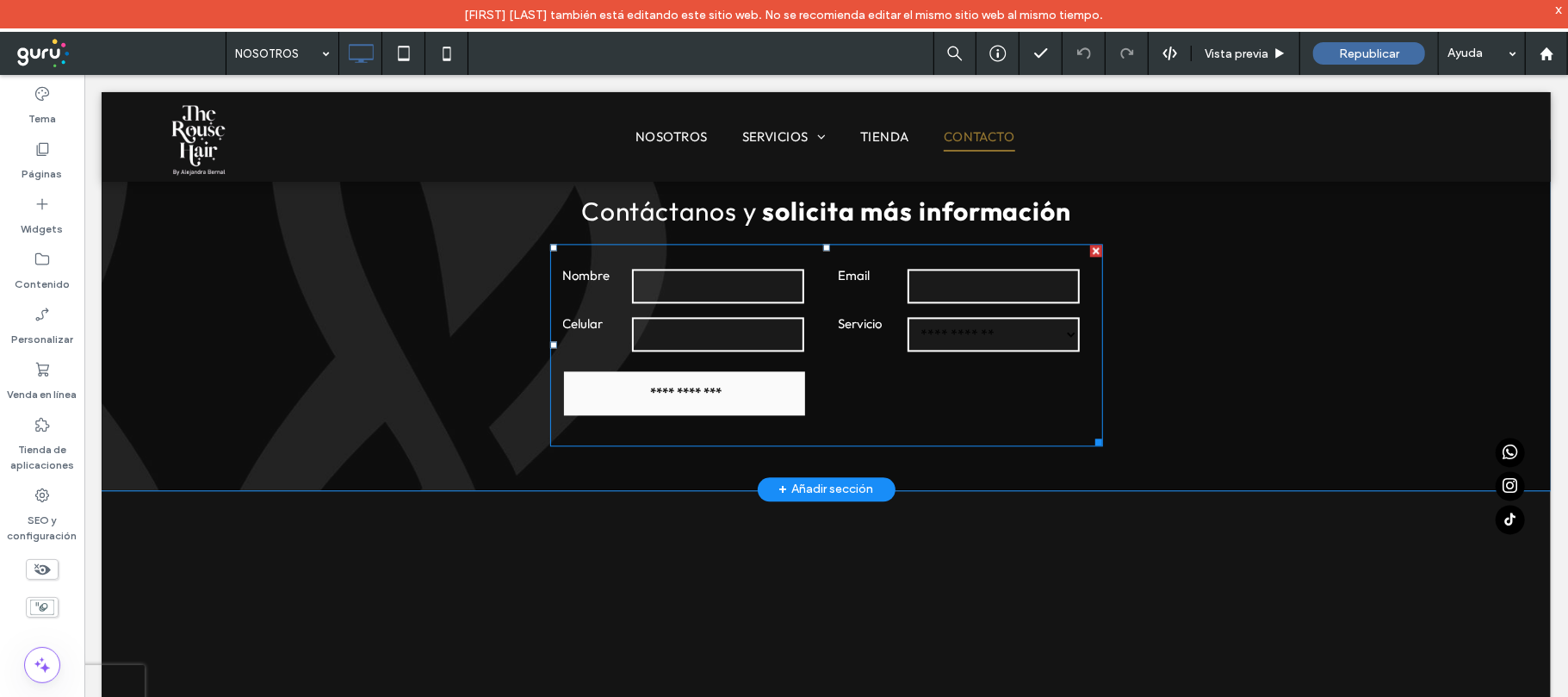 click on "**********" at bounding box center (684, 392) 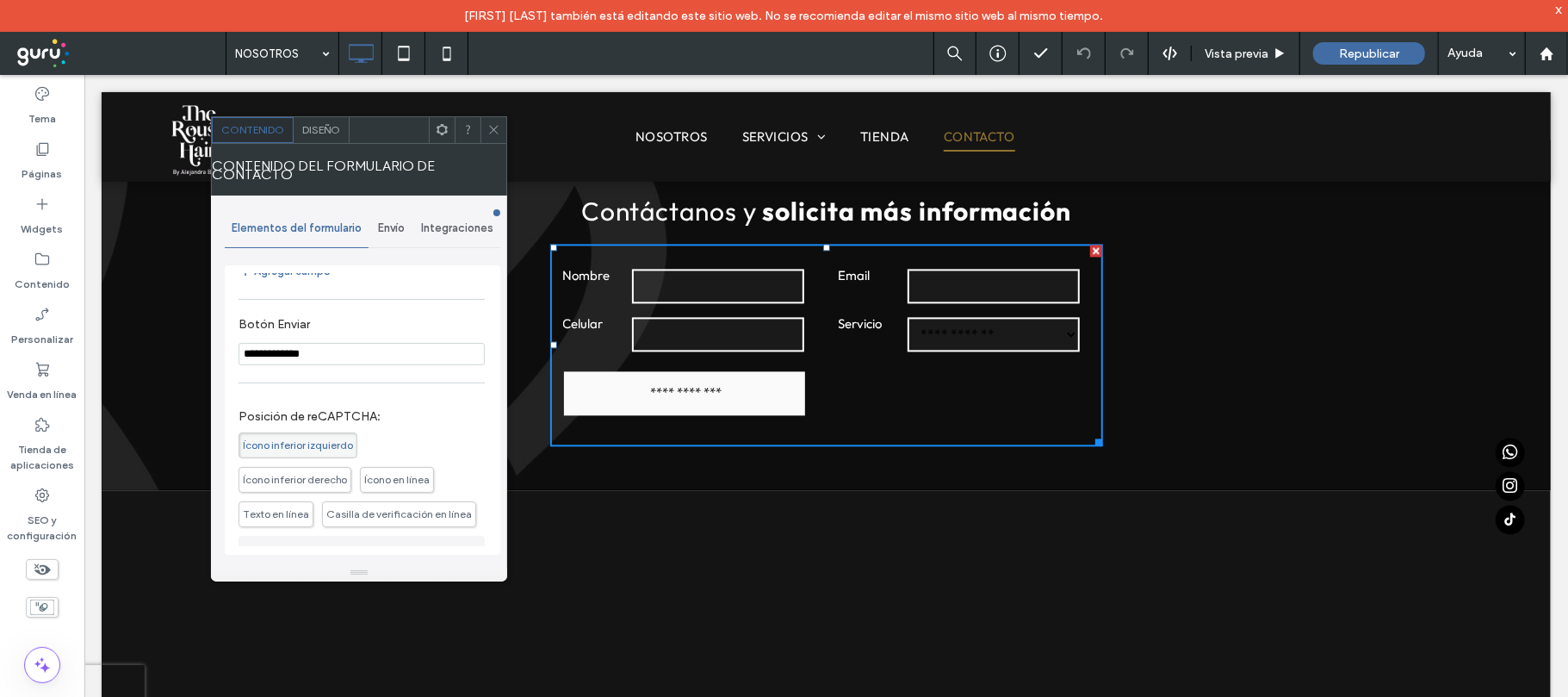 scroll, scrollTop: 446, scrollLeft: 0, axis: vertical 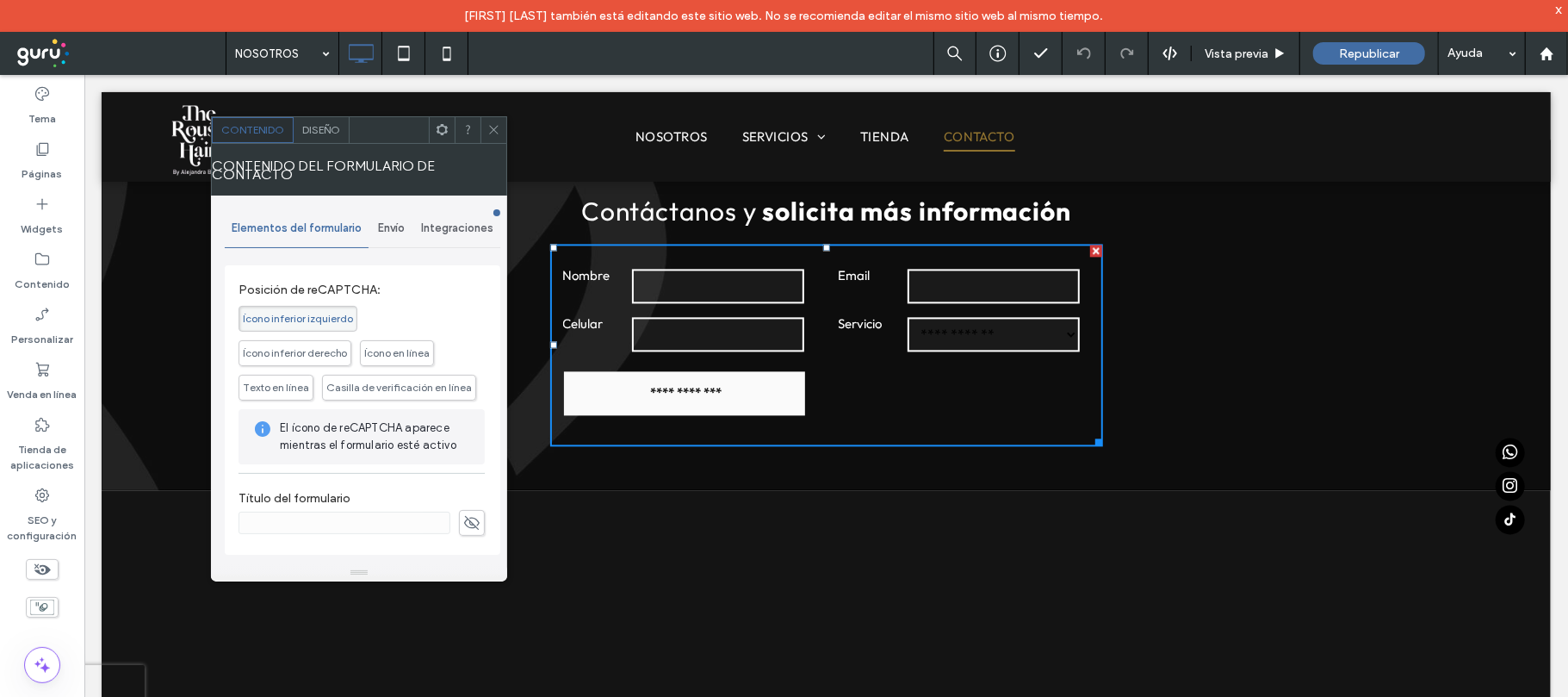 click on "**********" at bounding box center (685, 391) 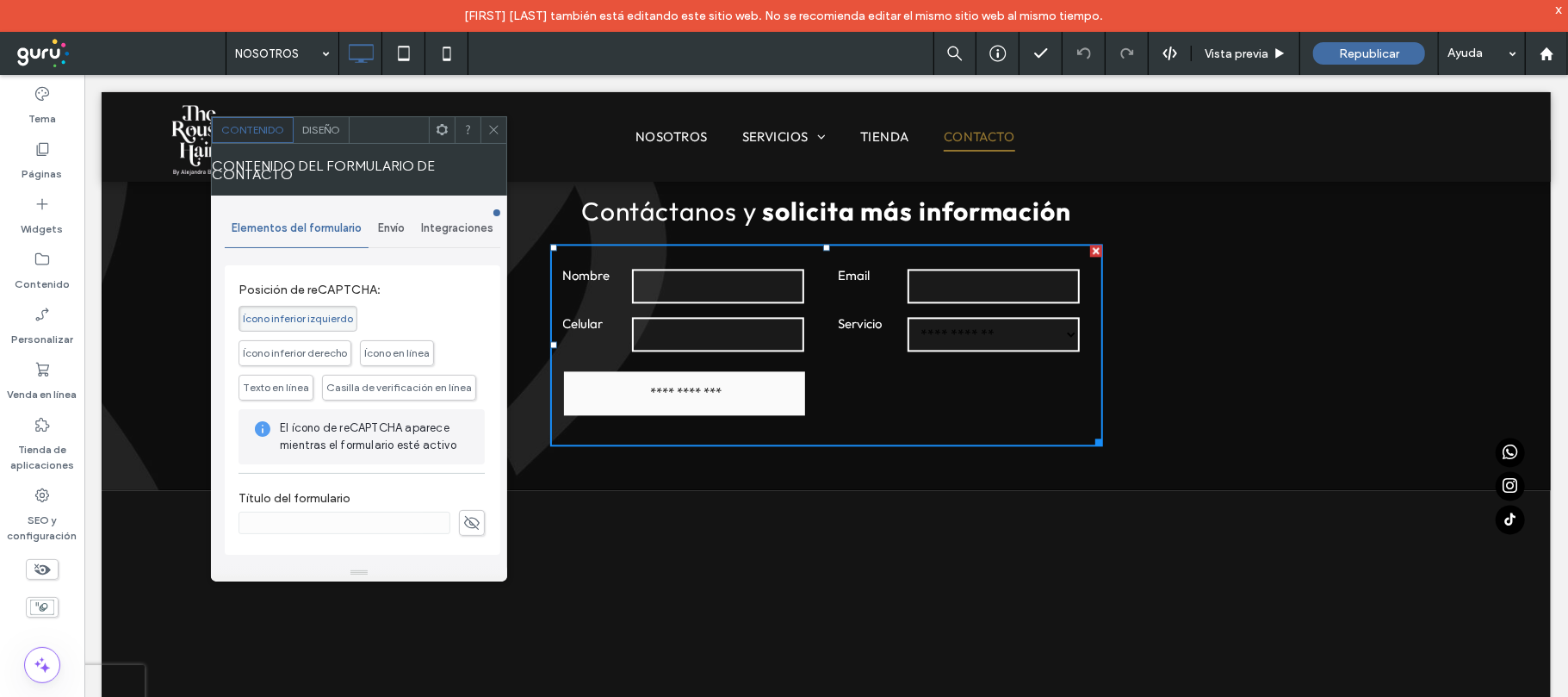 click on "Diseño" at bounding box center [321, 129] 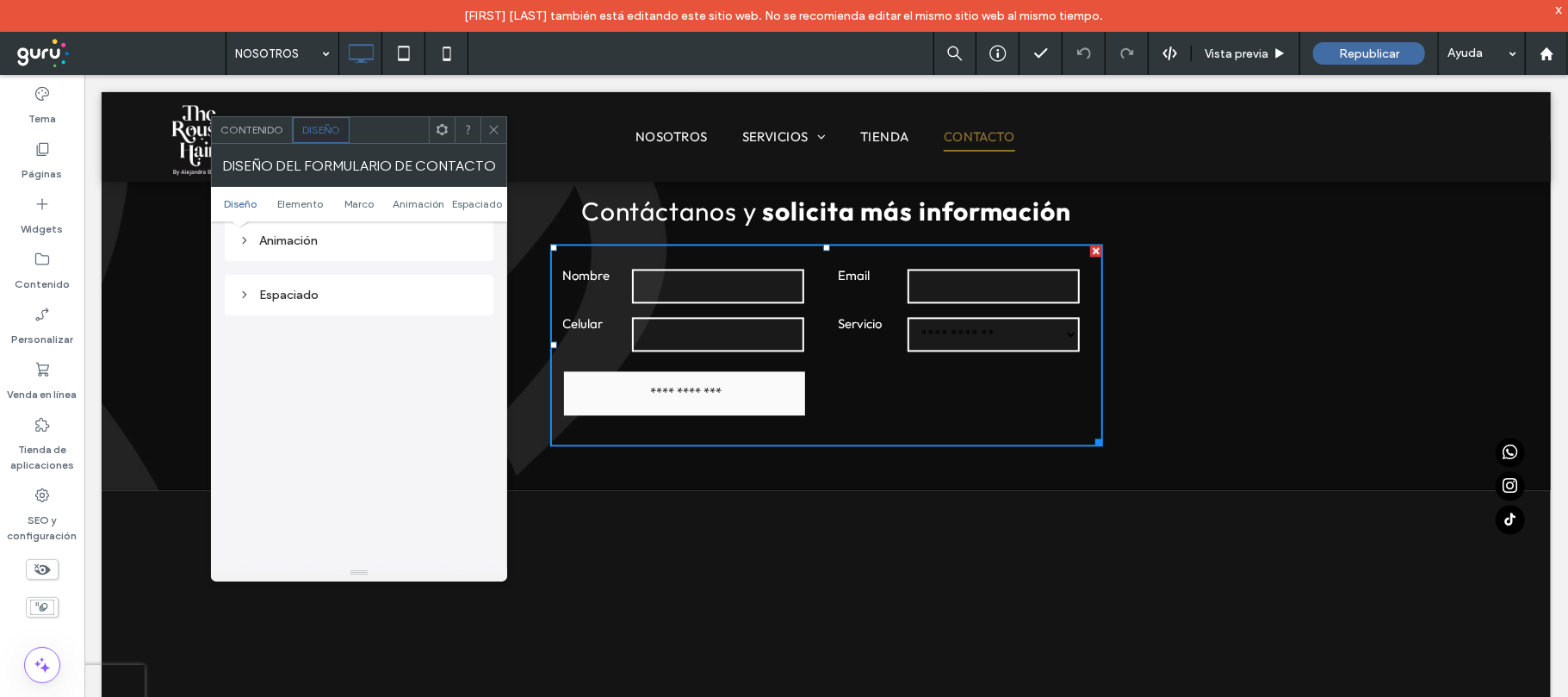 scroll, scrollTop: 0, scrollLeft: 0, axis: both 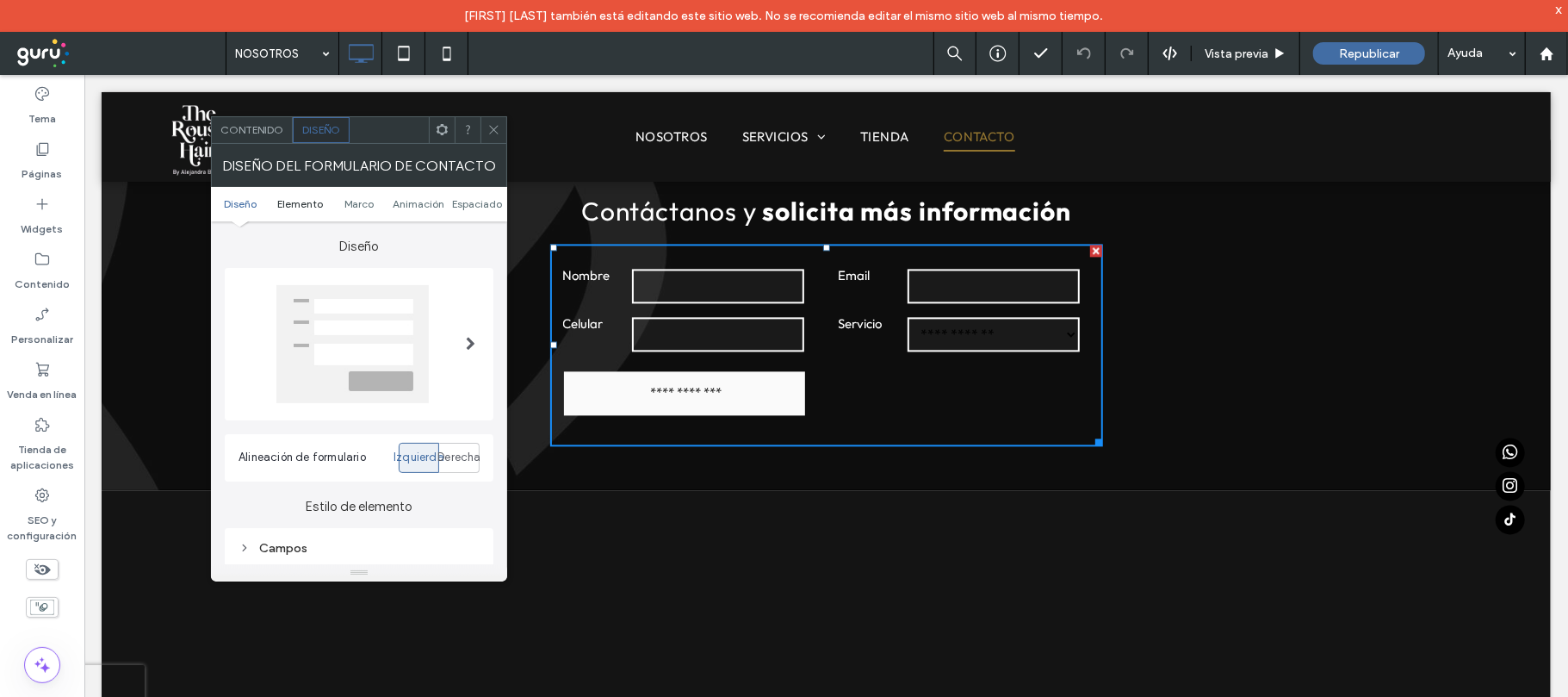 click on "Elemento" at bounding box center (300, 203) 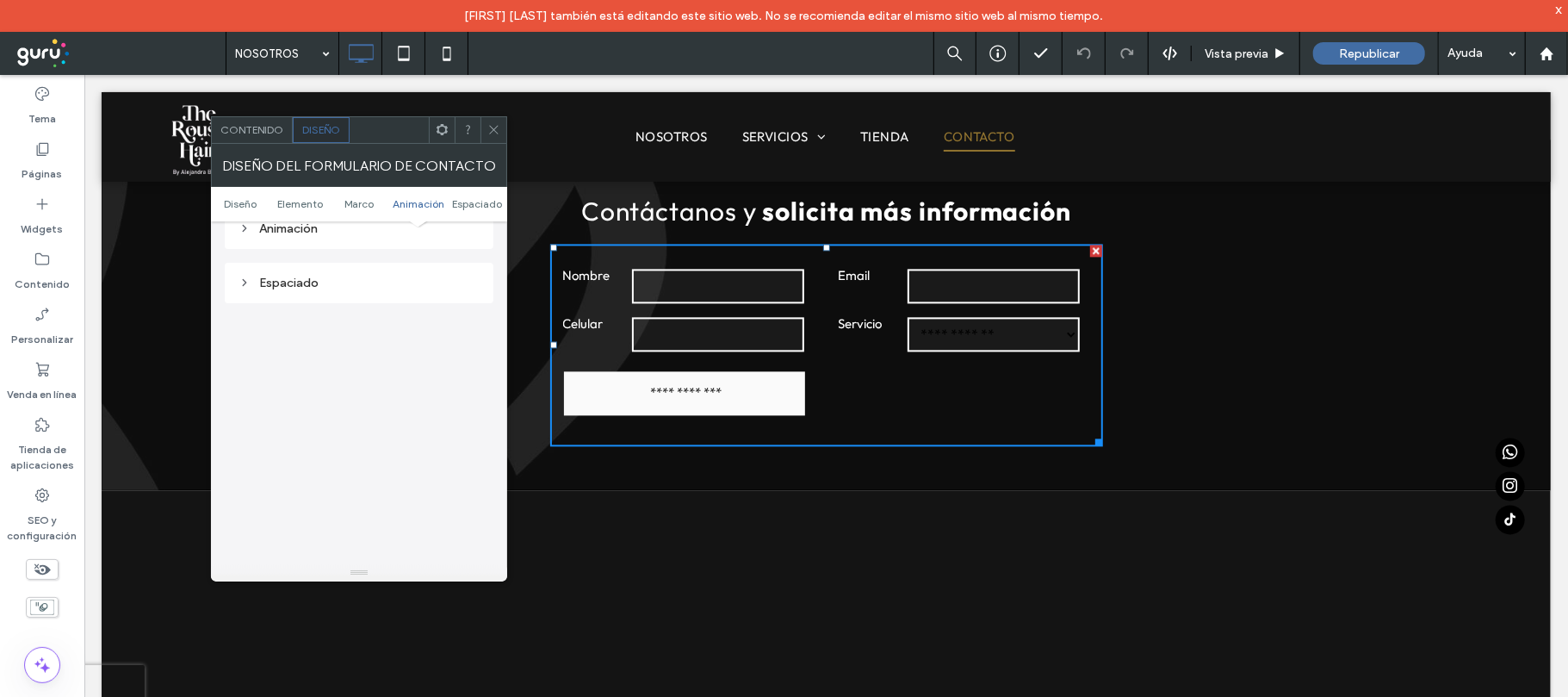 scroll, scrollTop: 655, scrollLeft: 0, axis: vertical 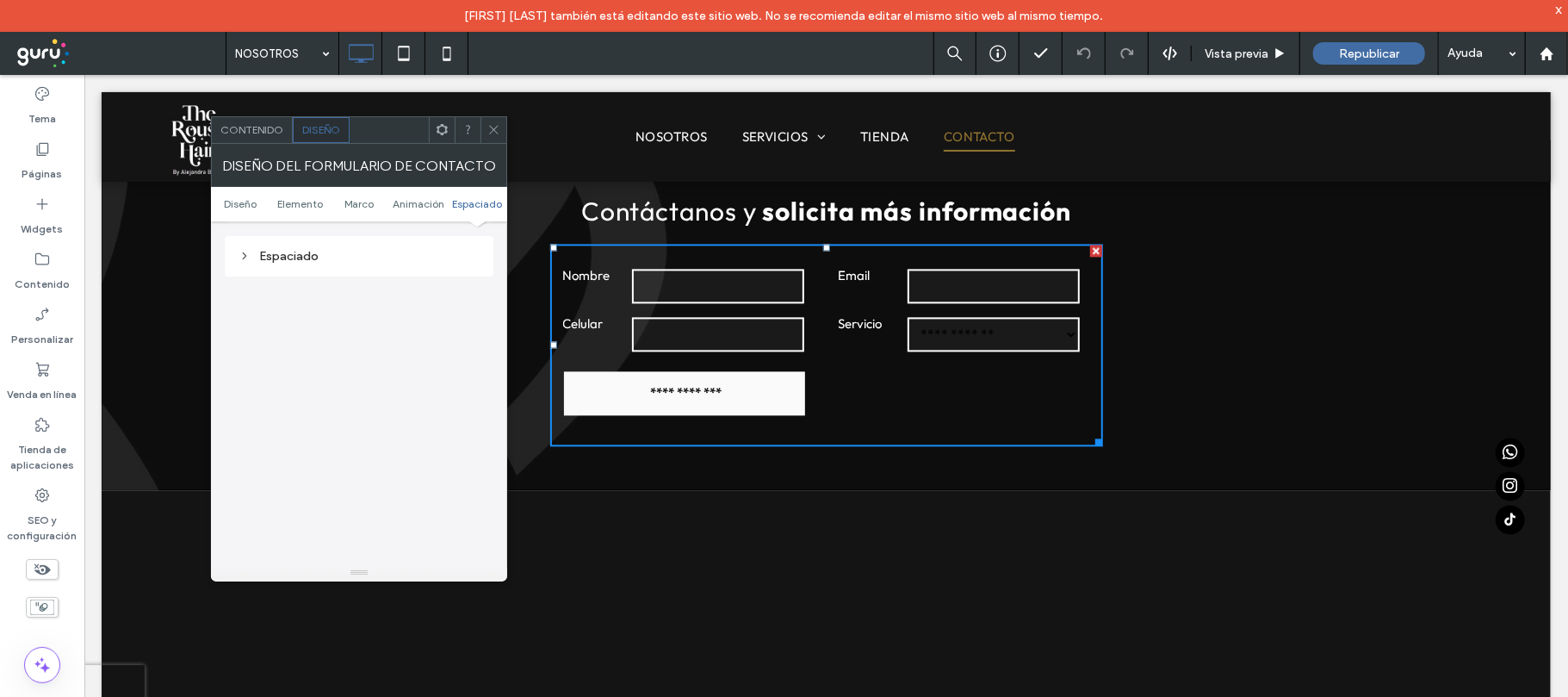 click on "**********" at bounding box center [685, 391] 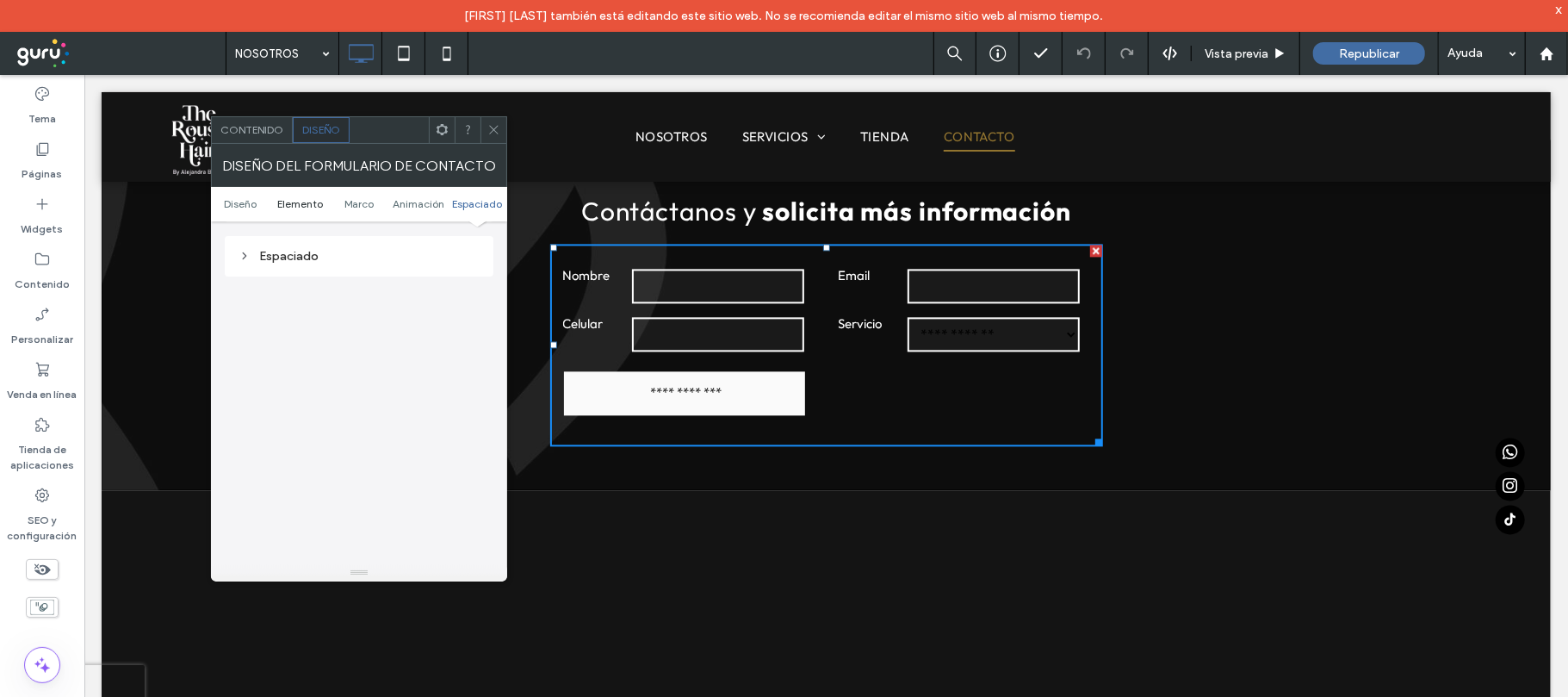 click on "Elemento" at bounding box center (300, 203) 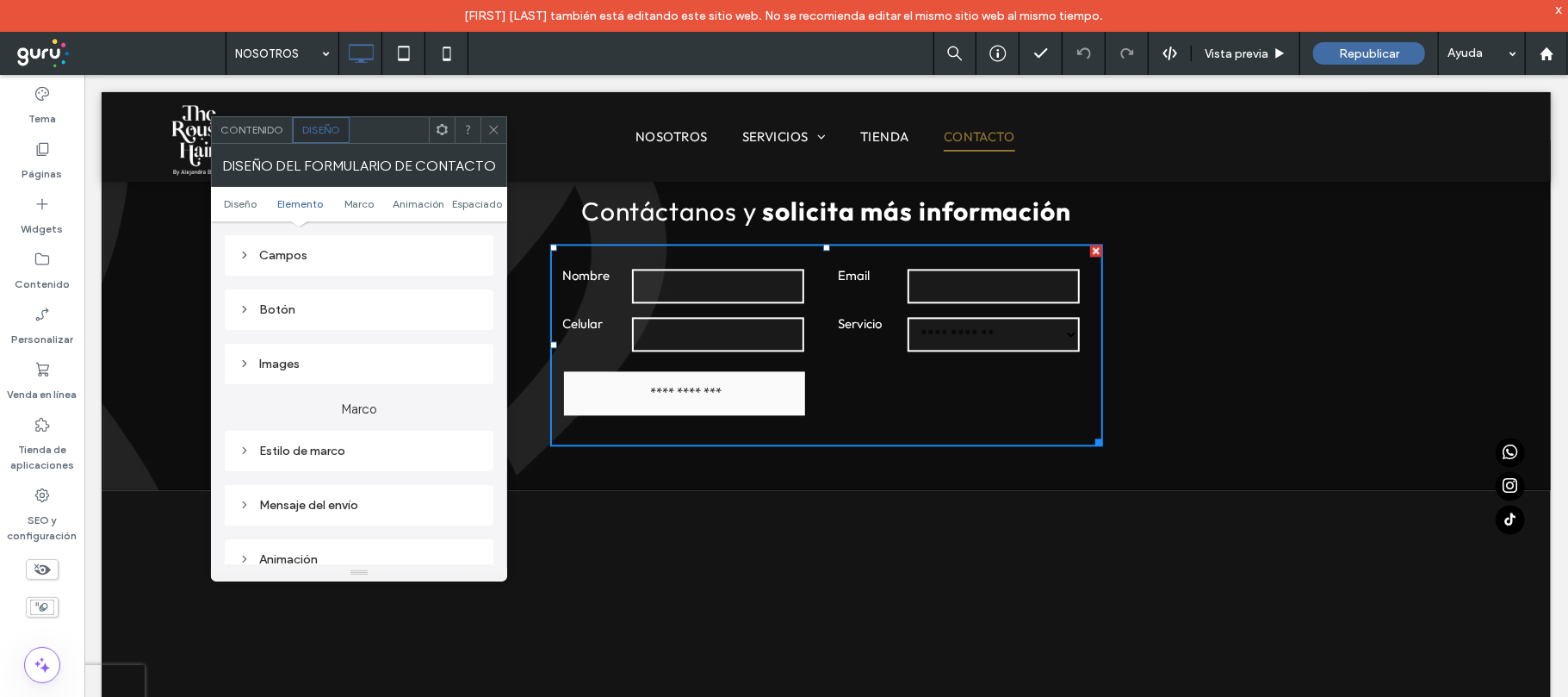 scroll, scrollTop: 260, scrollLeft: 0, axis: vertical 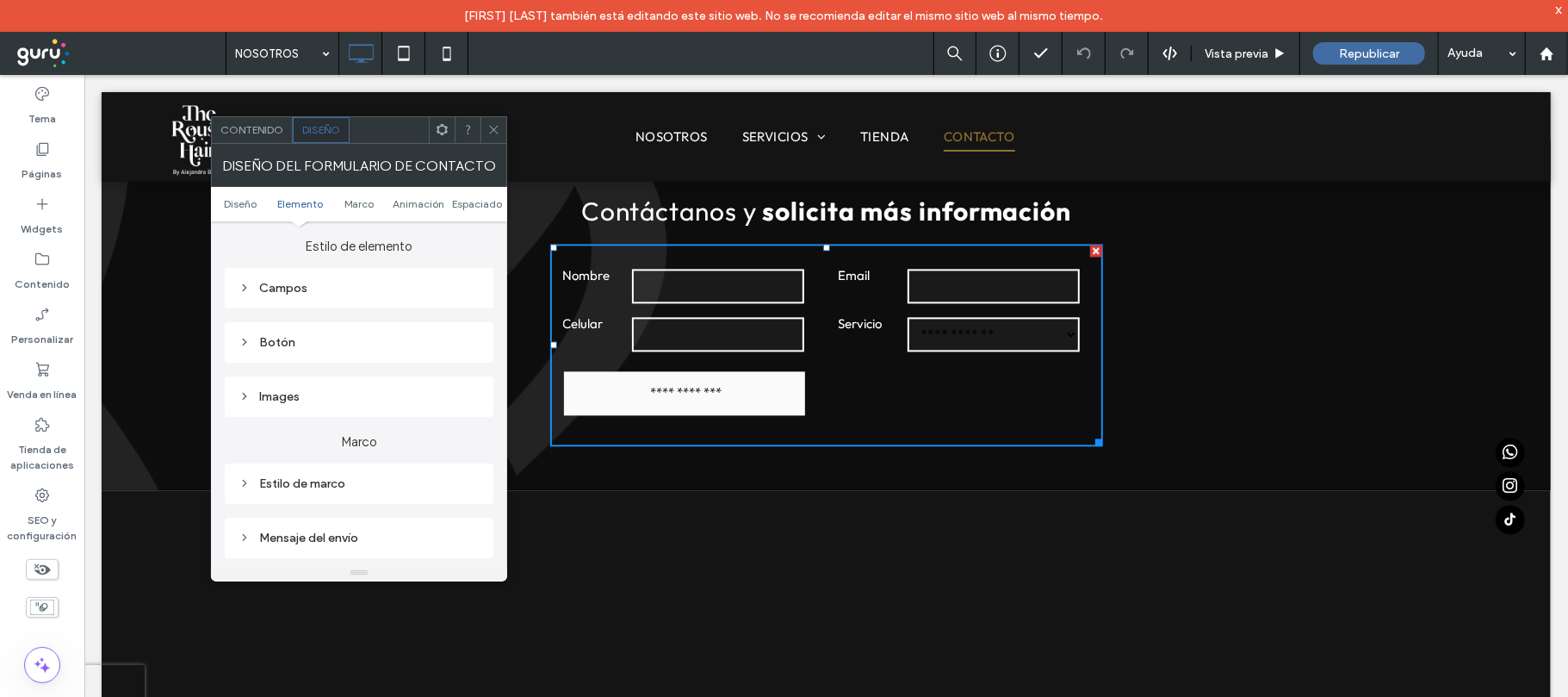 click at bounding box center (493, 130) 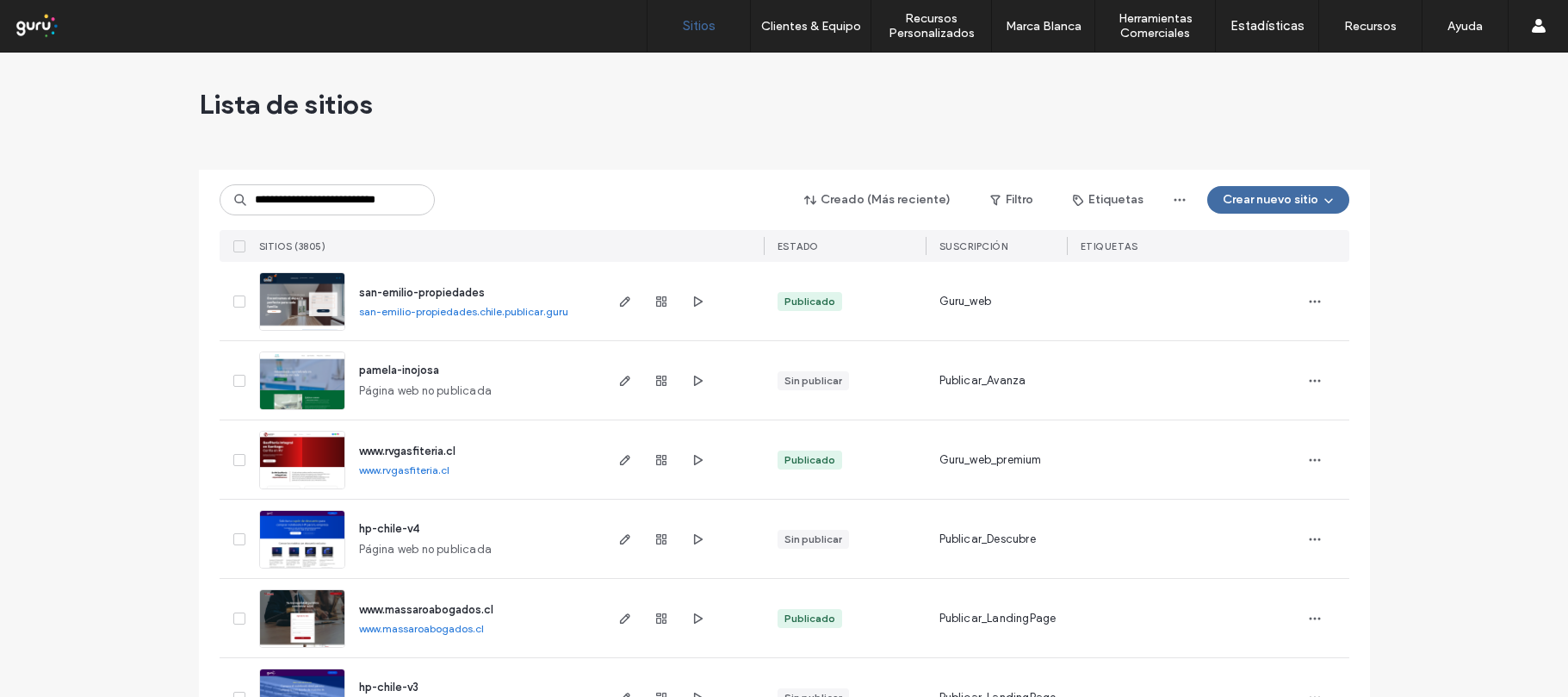 scroll, scrollTop: 0, scrollLeft: 0, axis: both 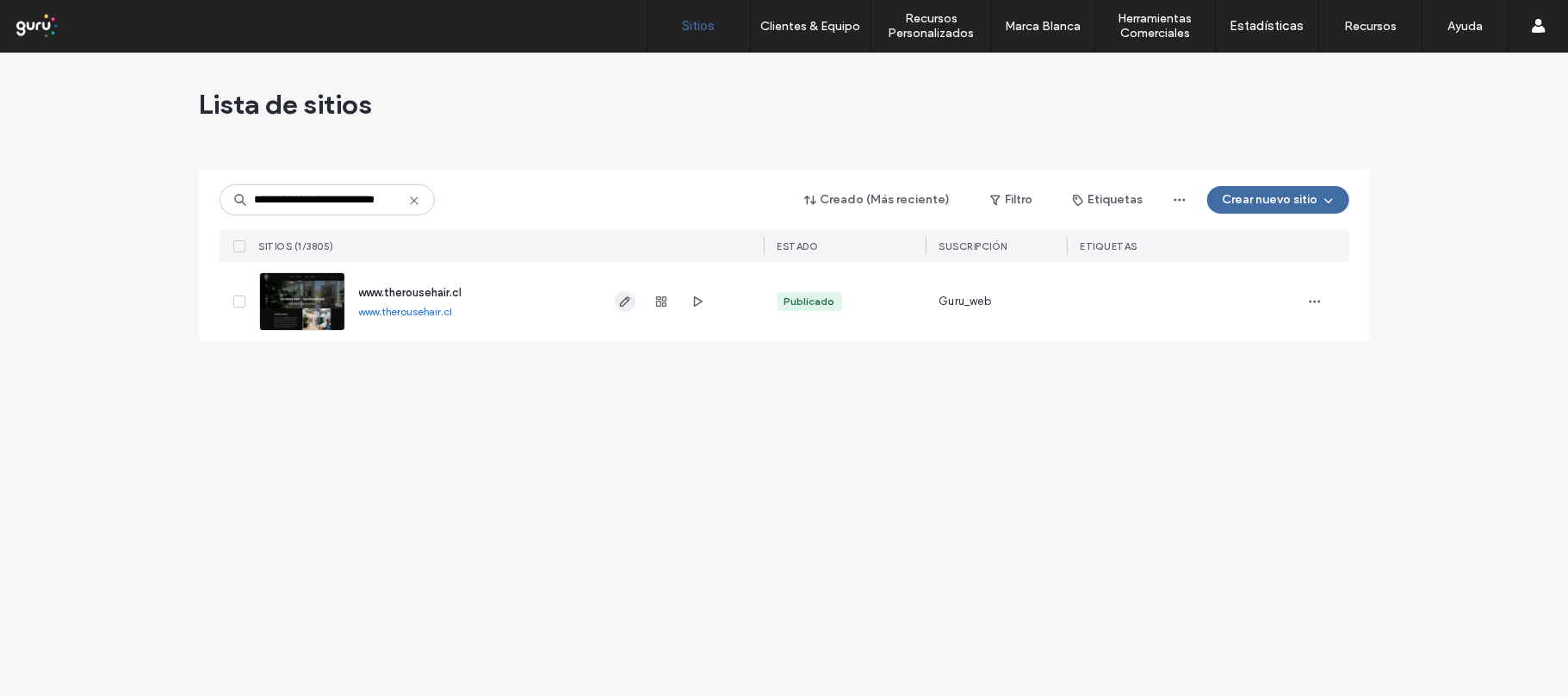 type on "**********" 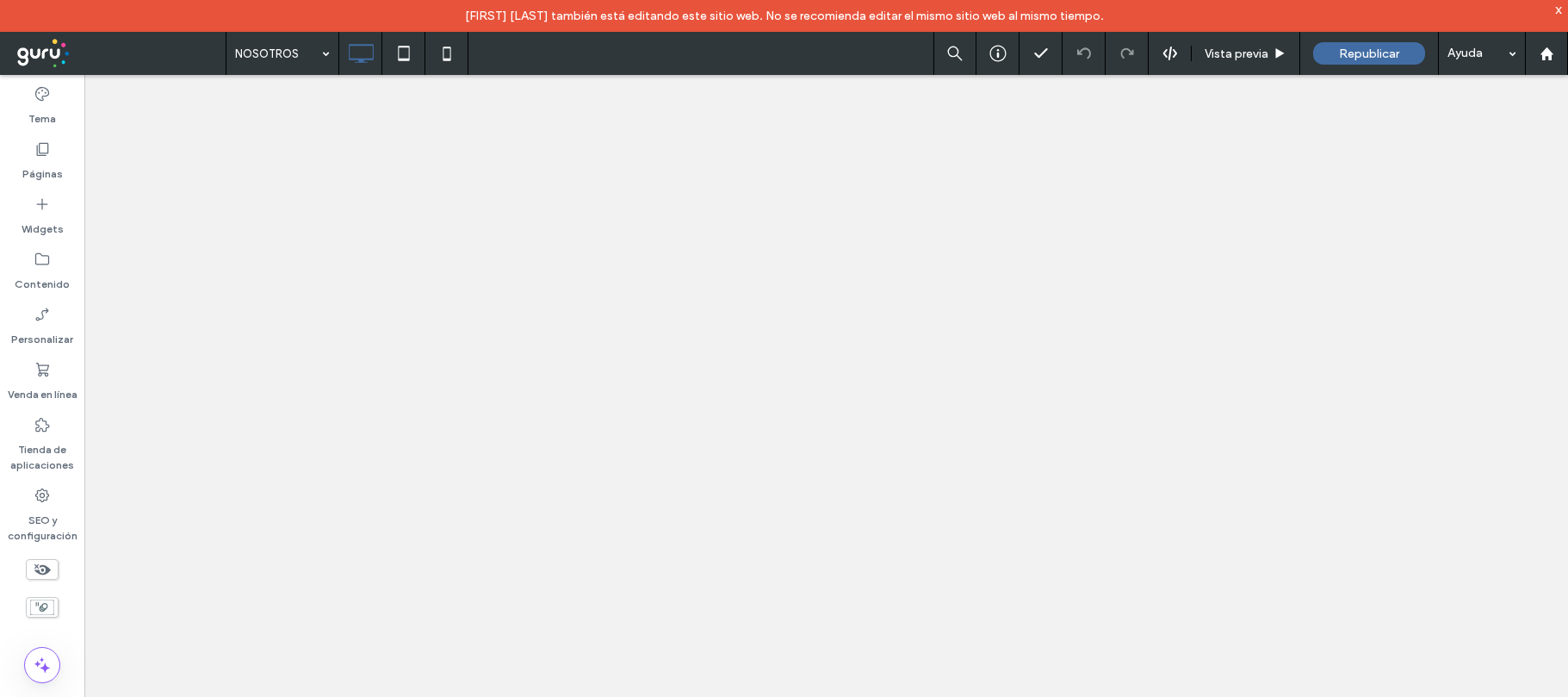 scroll, scrollTop: 0, scrollLeft: 0, axis: both 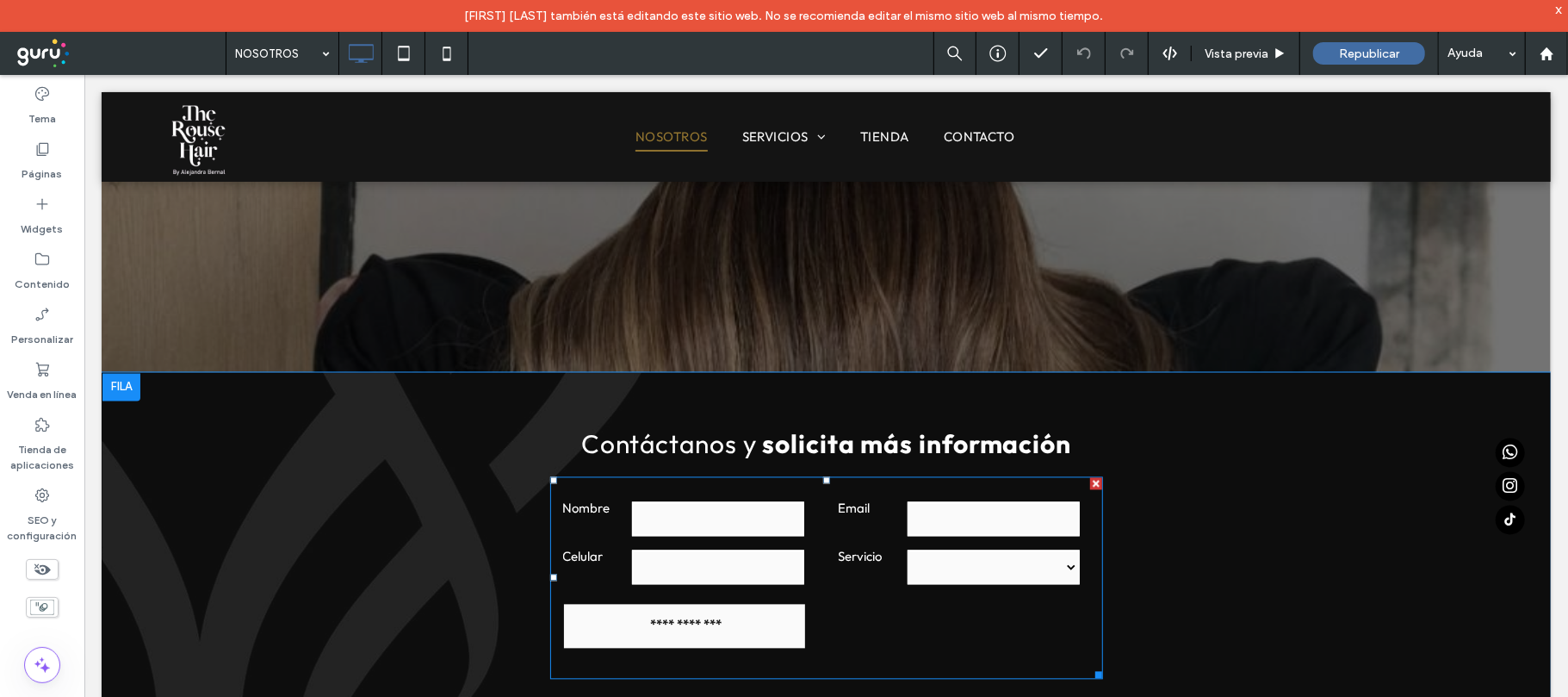 click on "**********" at bounding box center (685, 623) 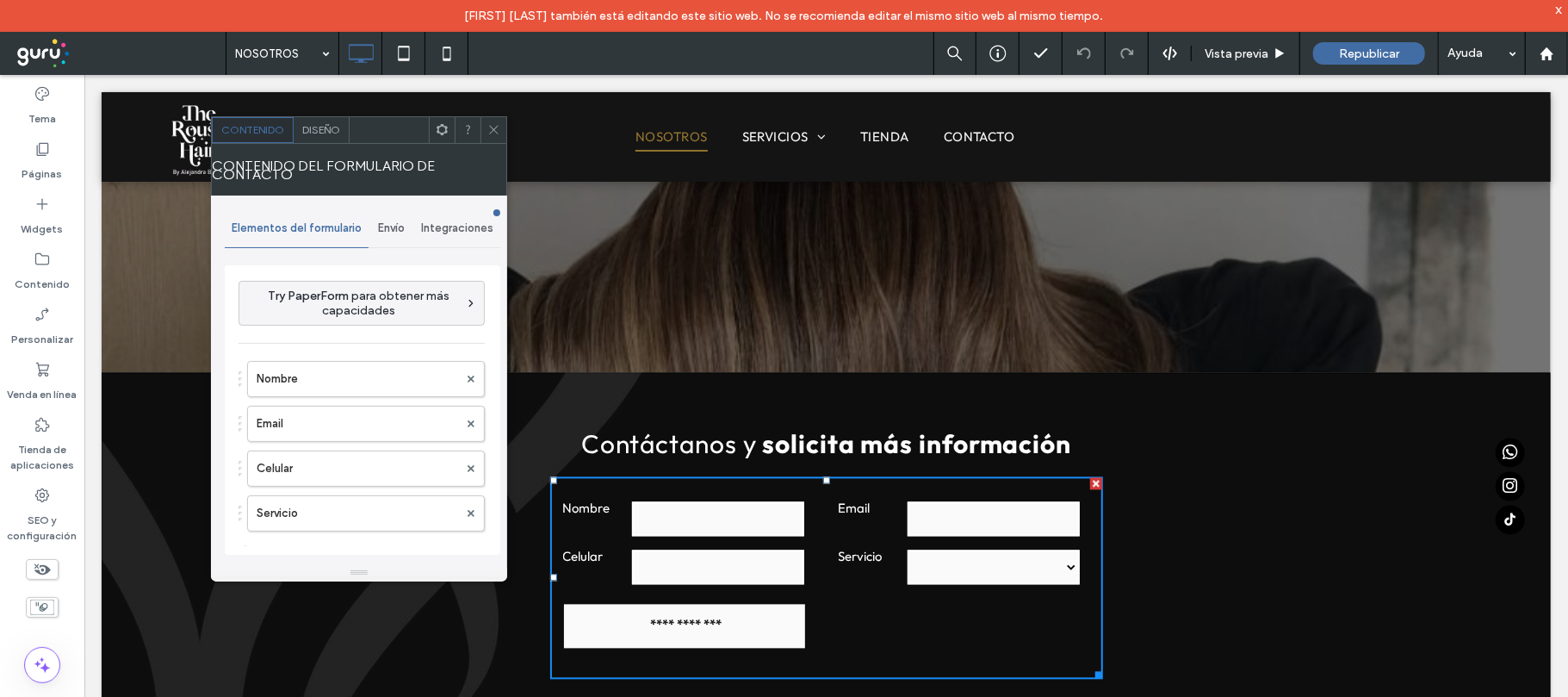 type on "**********" 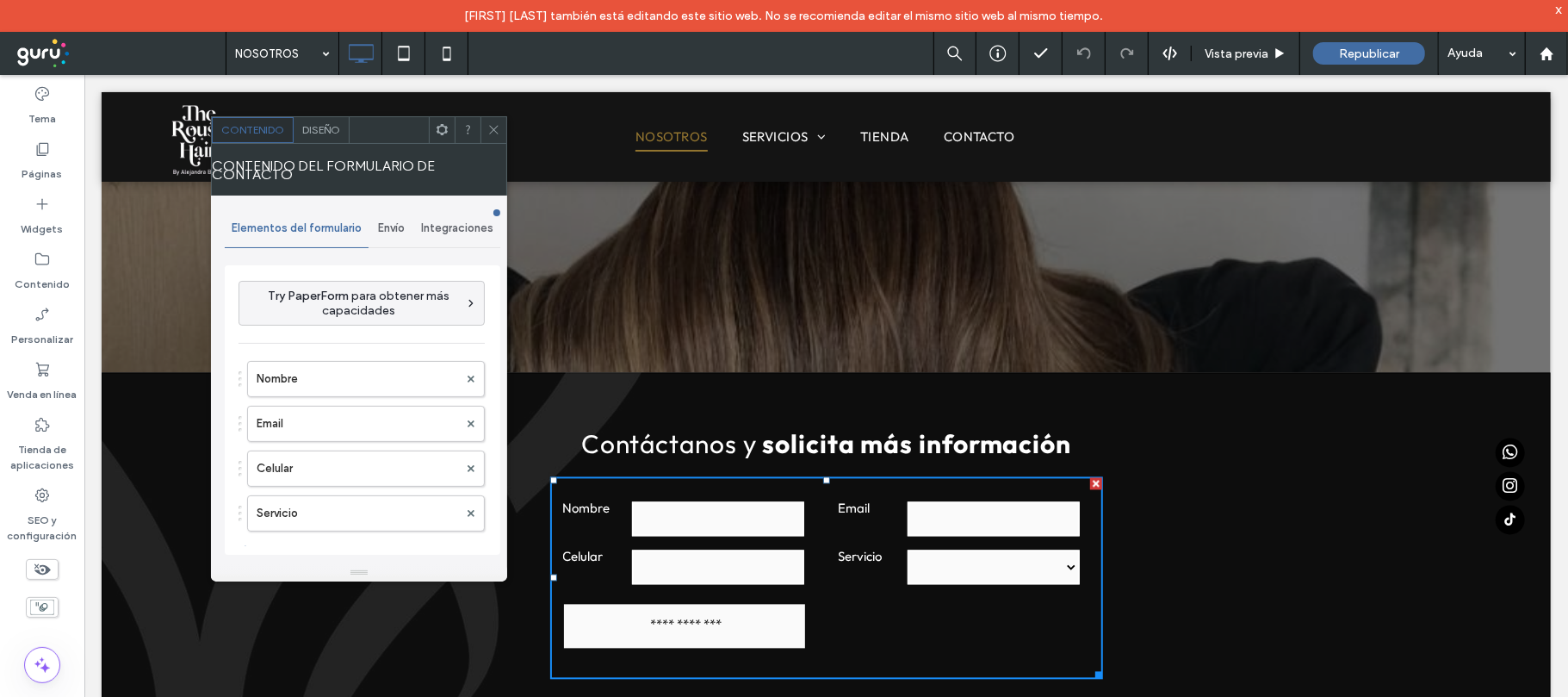 click 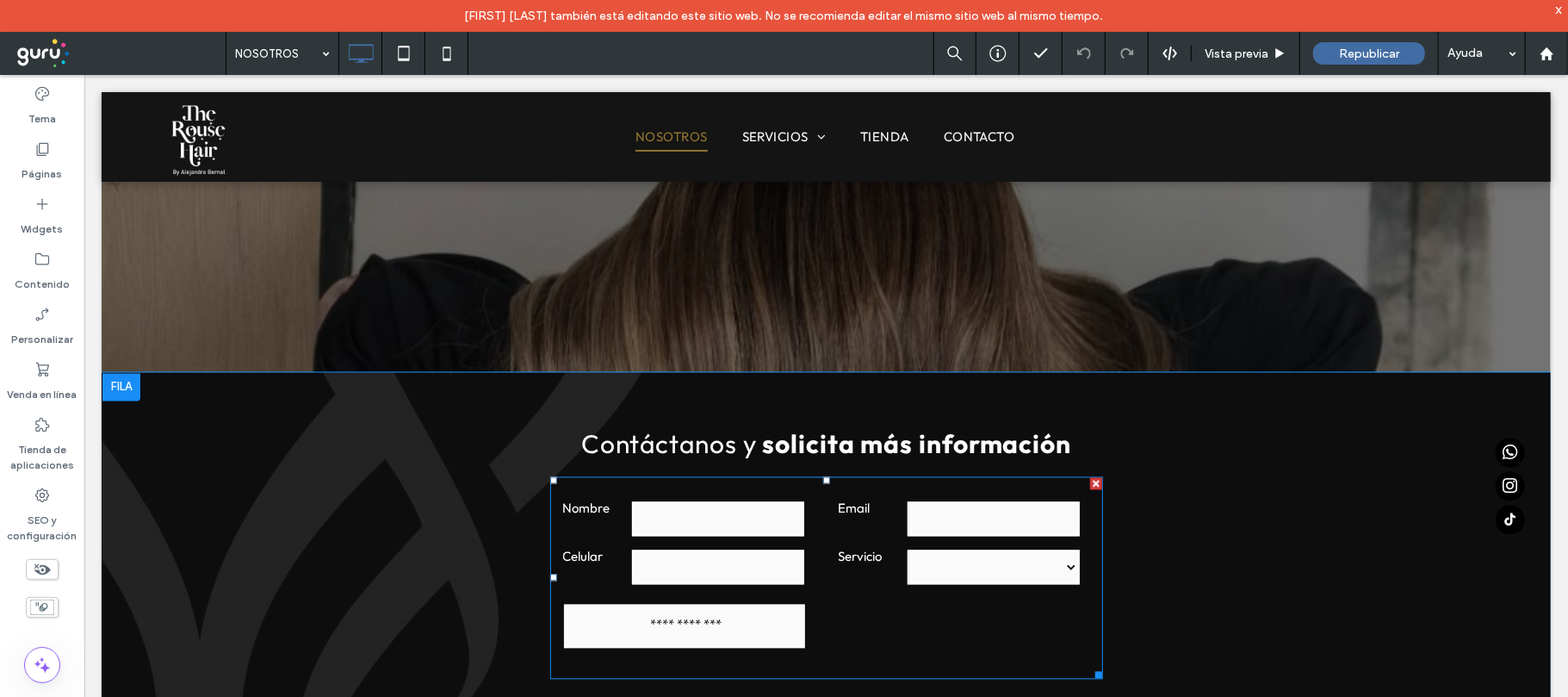 click at bounding box center (717, 518) 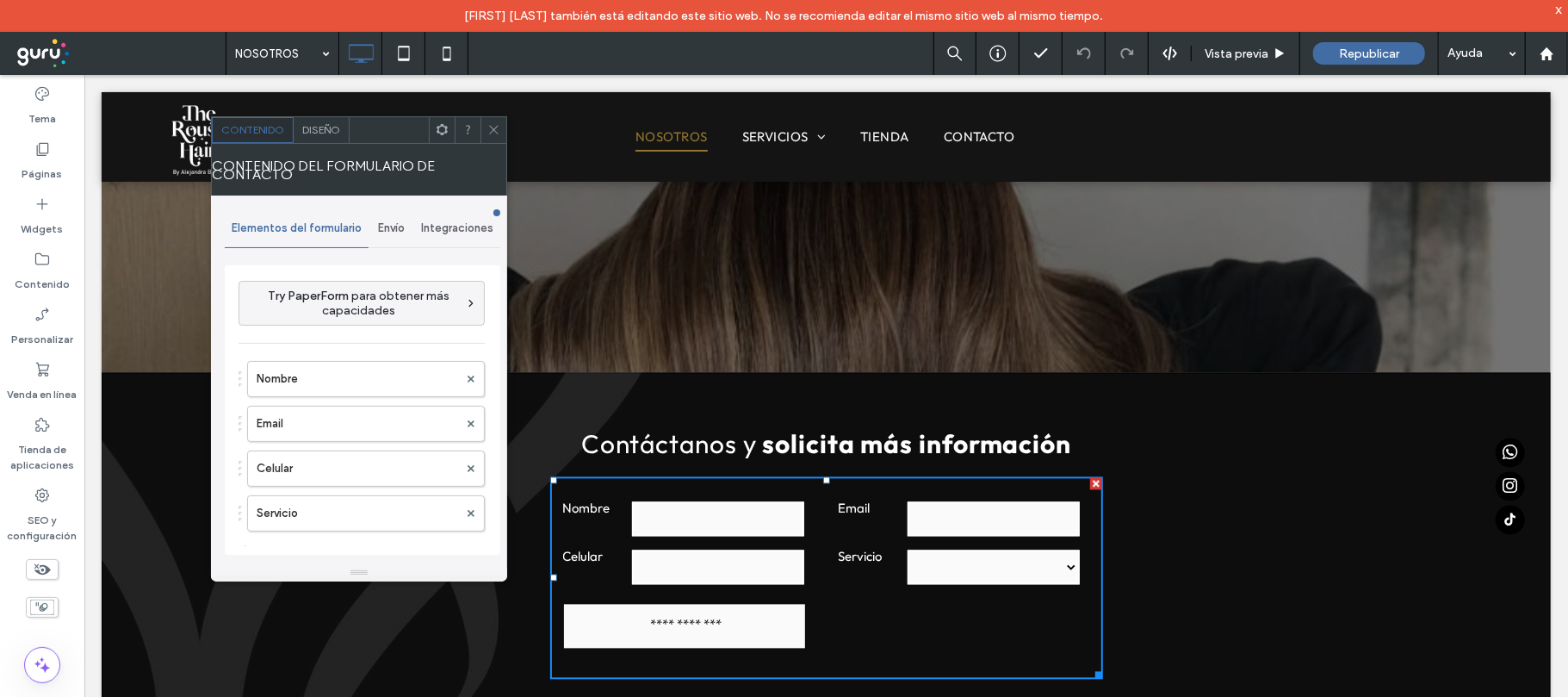 click on "Diseño" at bounding box center [321, 130] 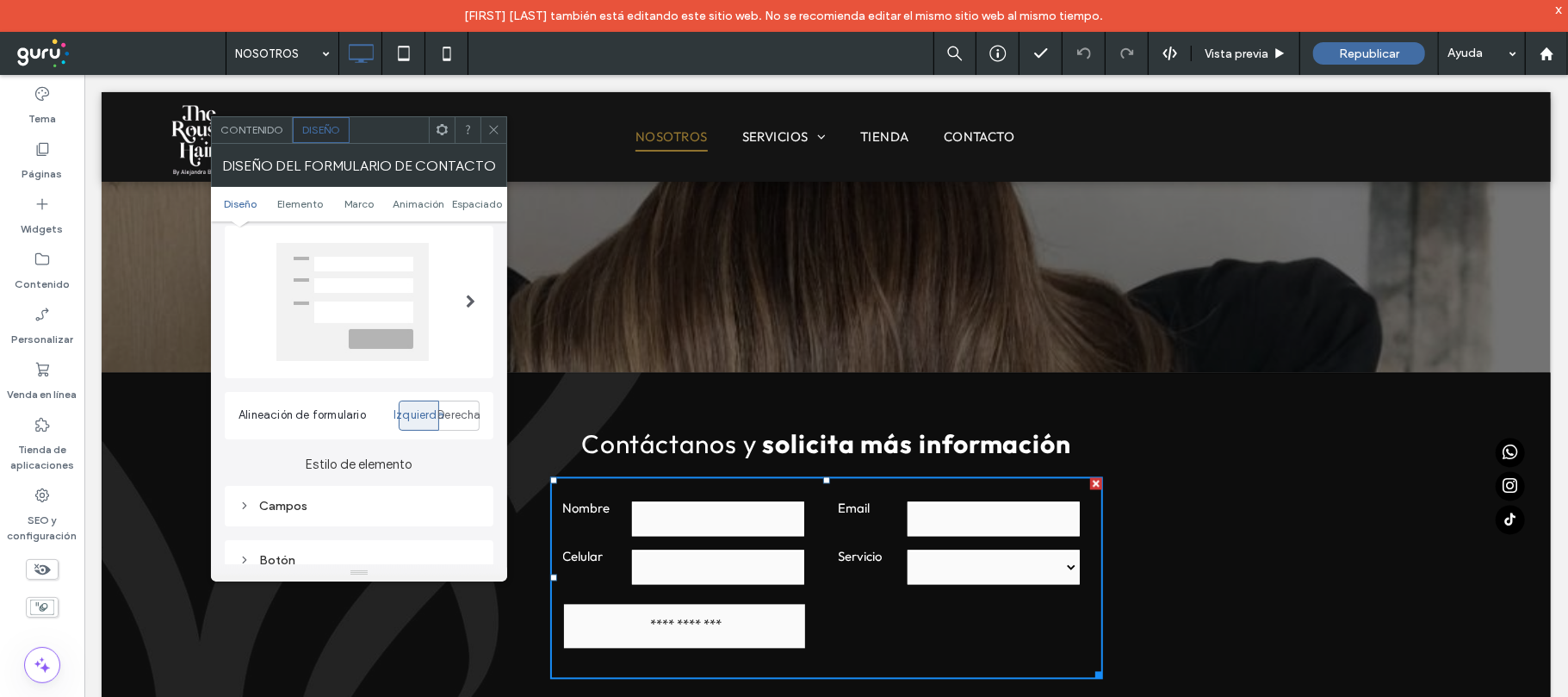 scroll, scrollTop: 0, scrollLeft: 0, axis: both 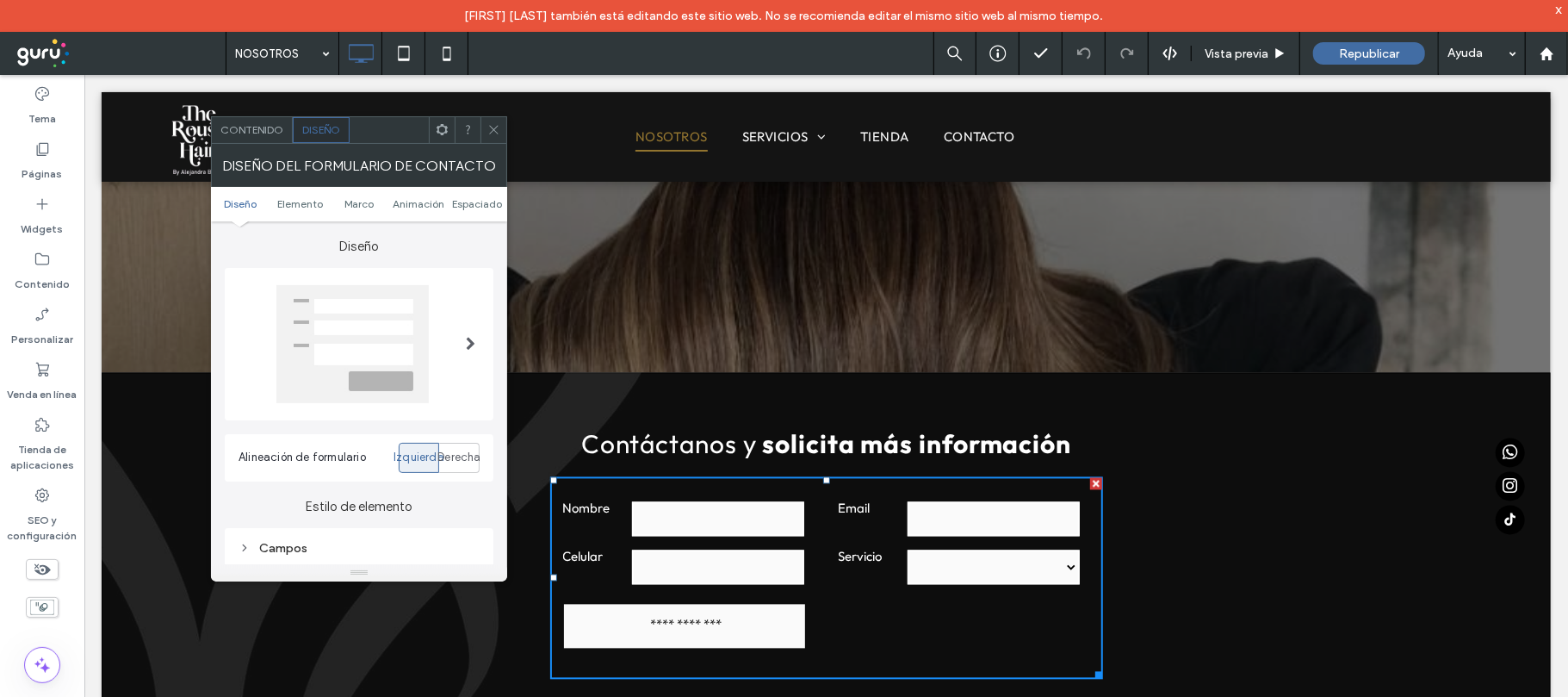 click at bounding box center [470, 344] 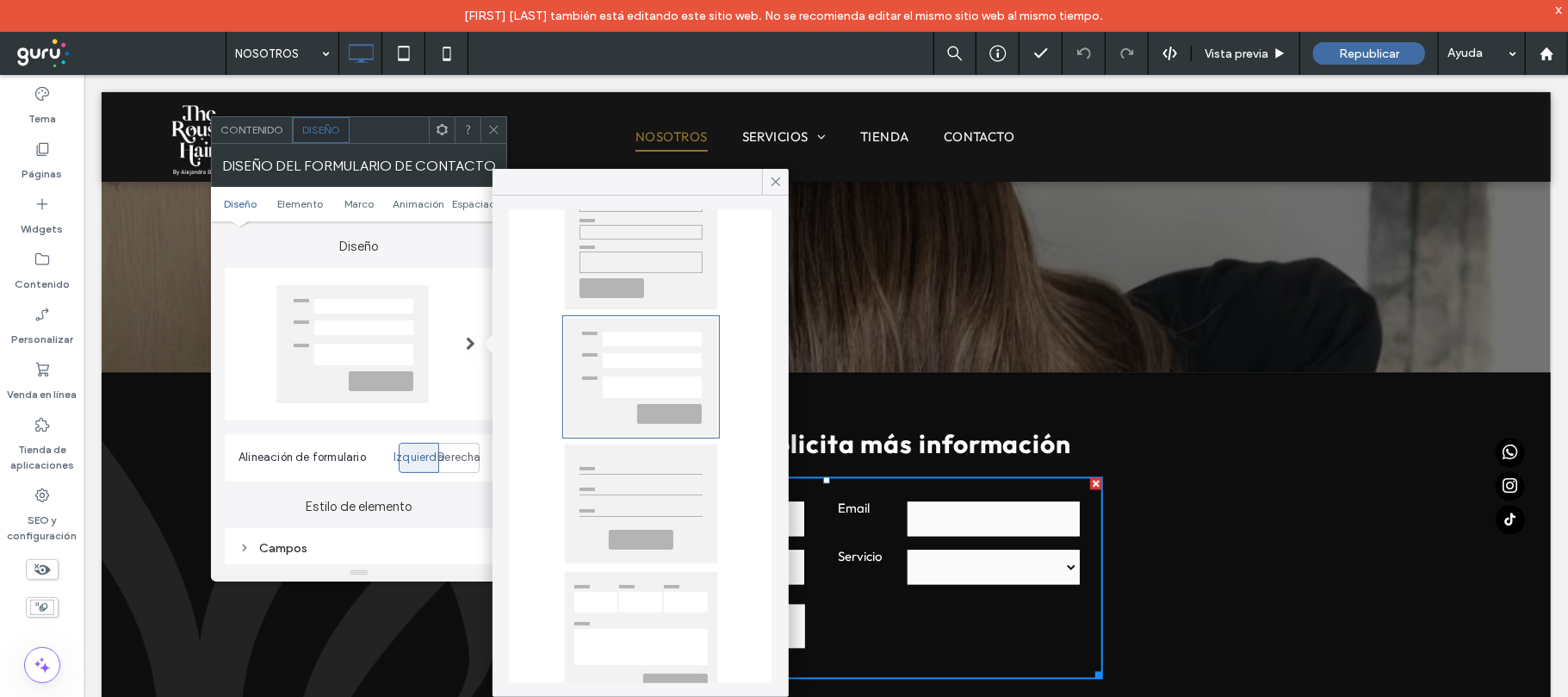scroll, scrollTop: 118, scrollLeft: 0, axis: vertical 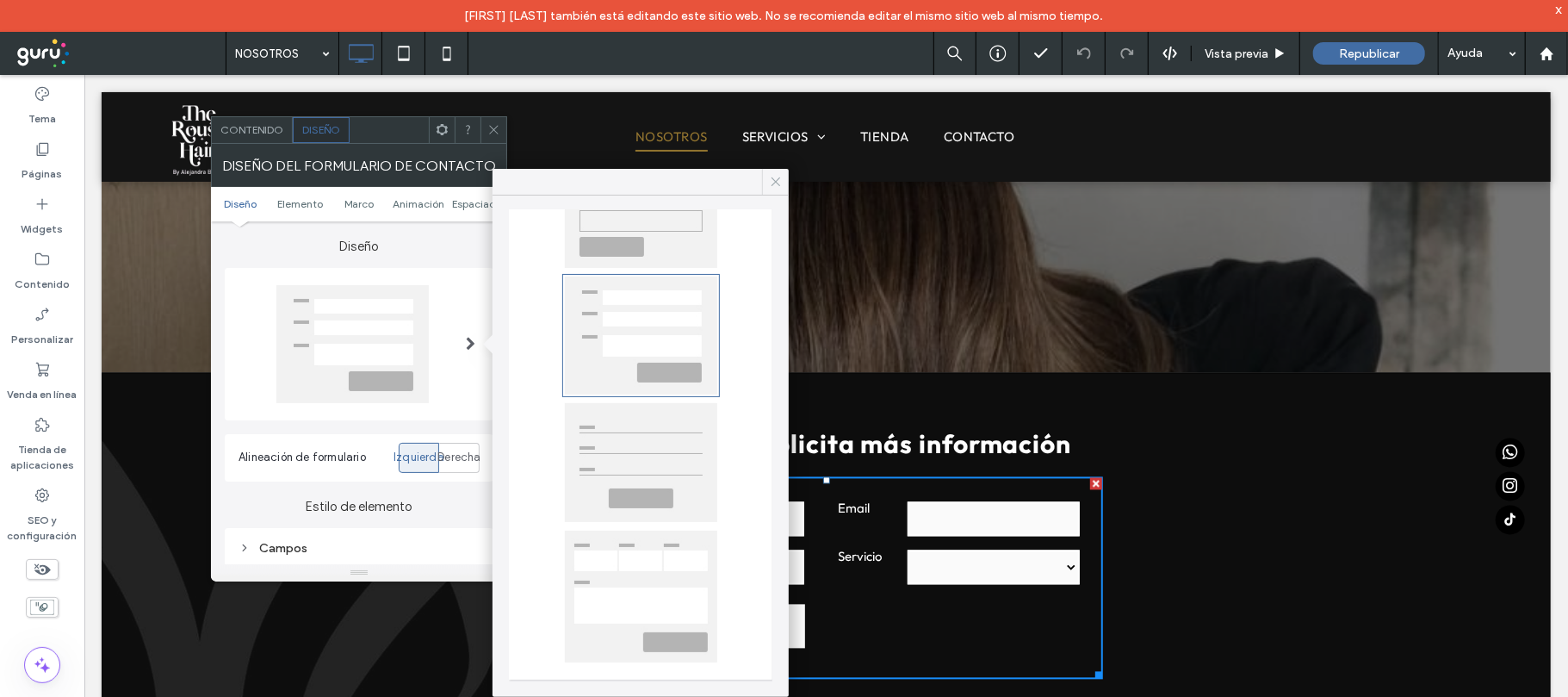 click 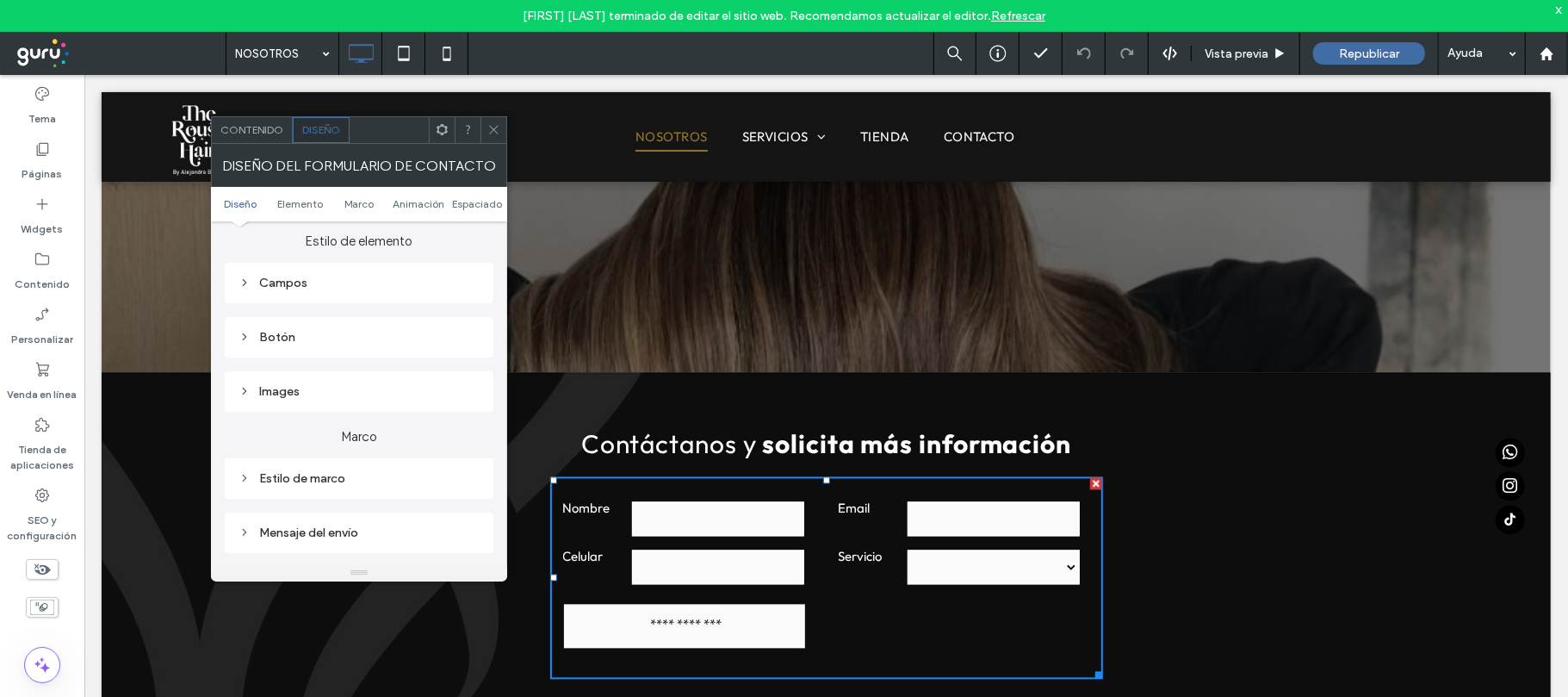 scroll, scrollTop: 307, scrollLeft: 0, axis: vertical 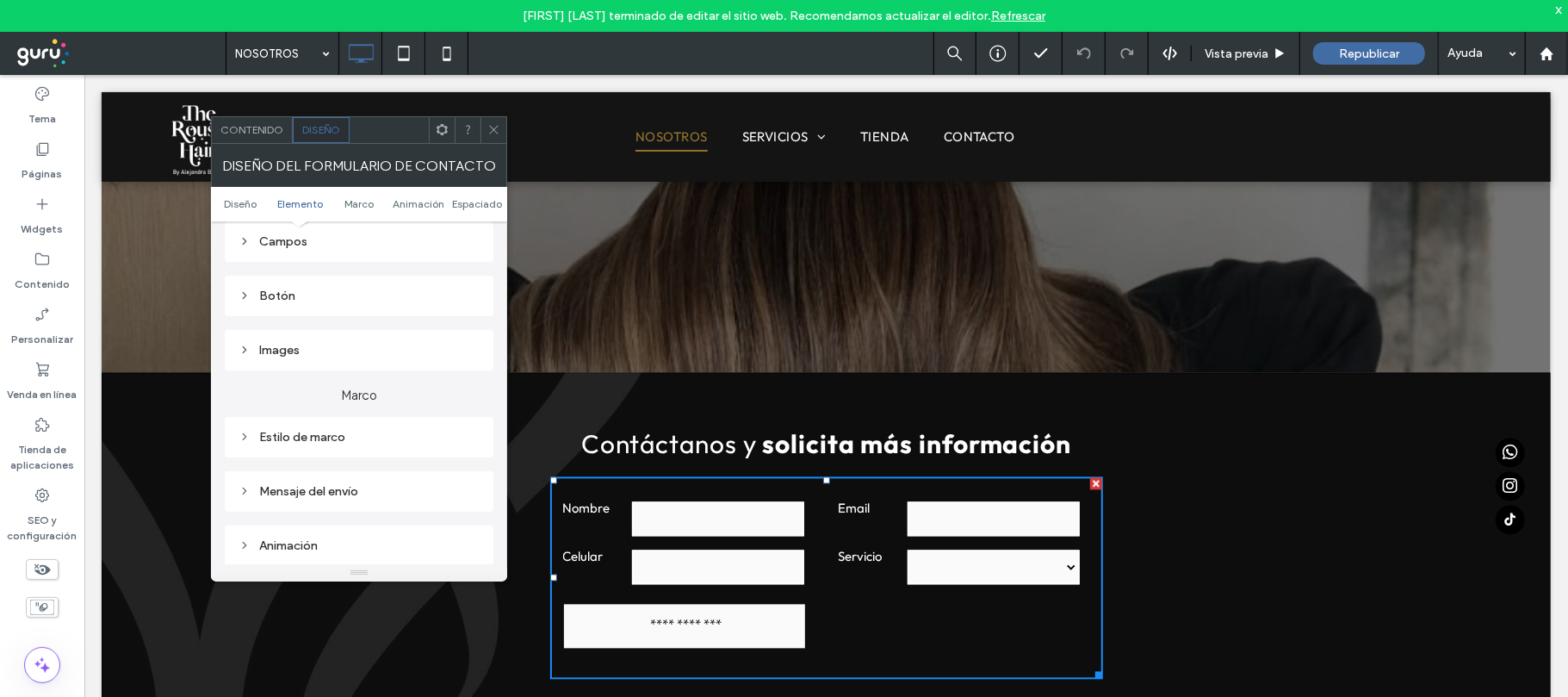 click on "Campos" at bounding box center (359, 241) 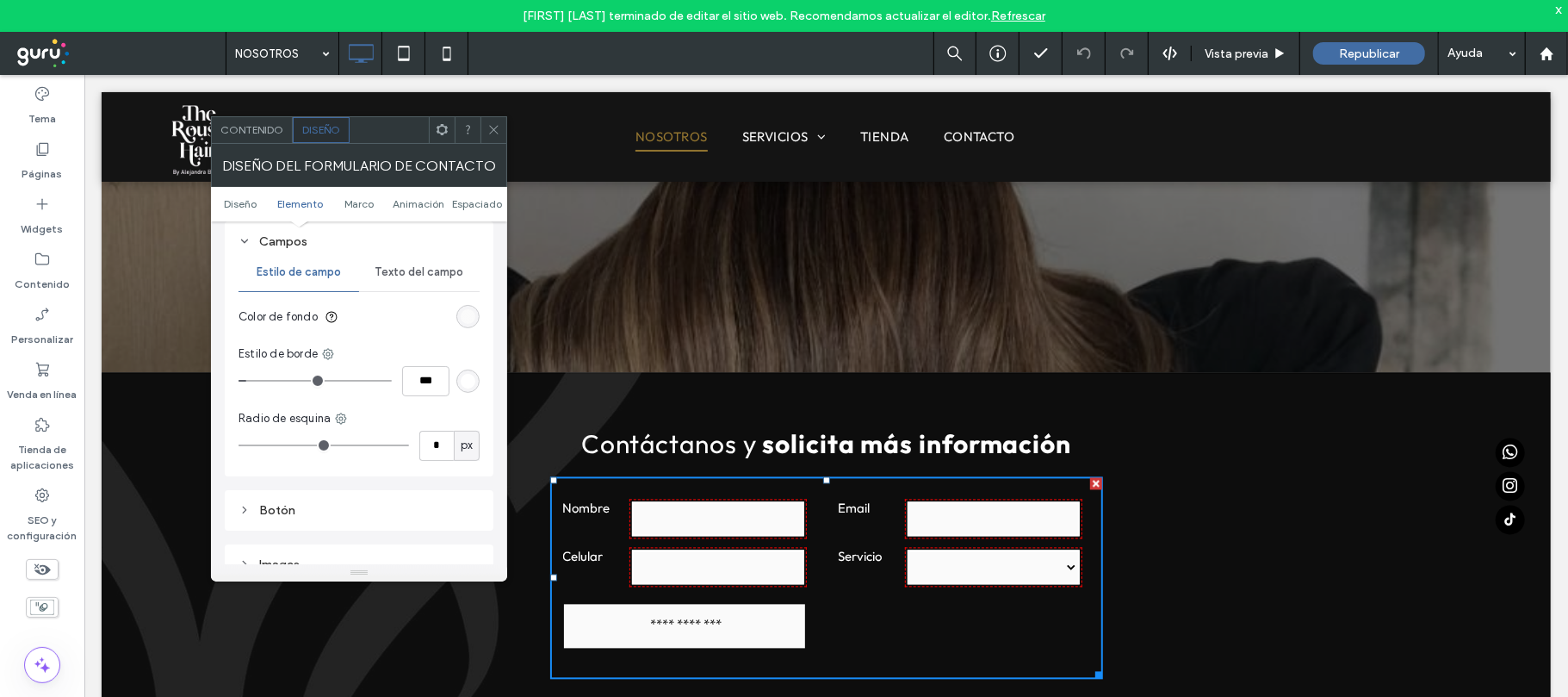 click at bounding box center (468, 316) 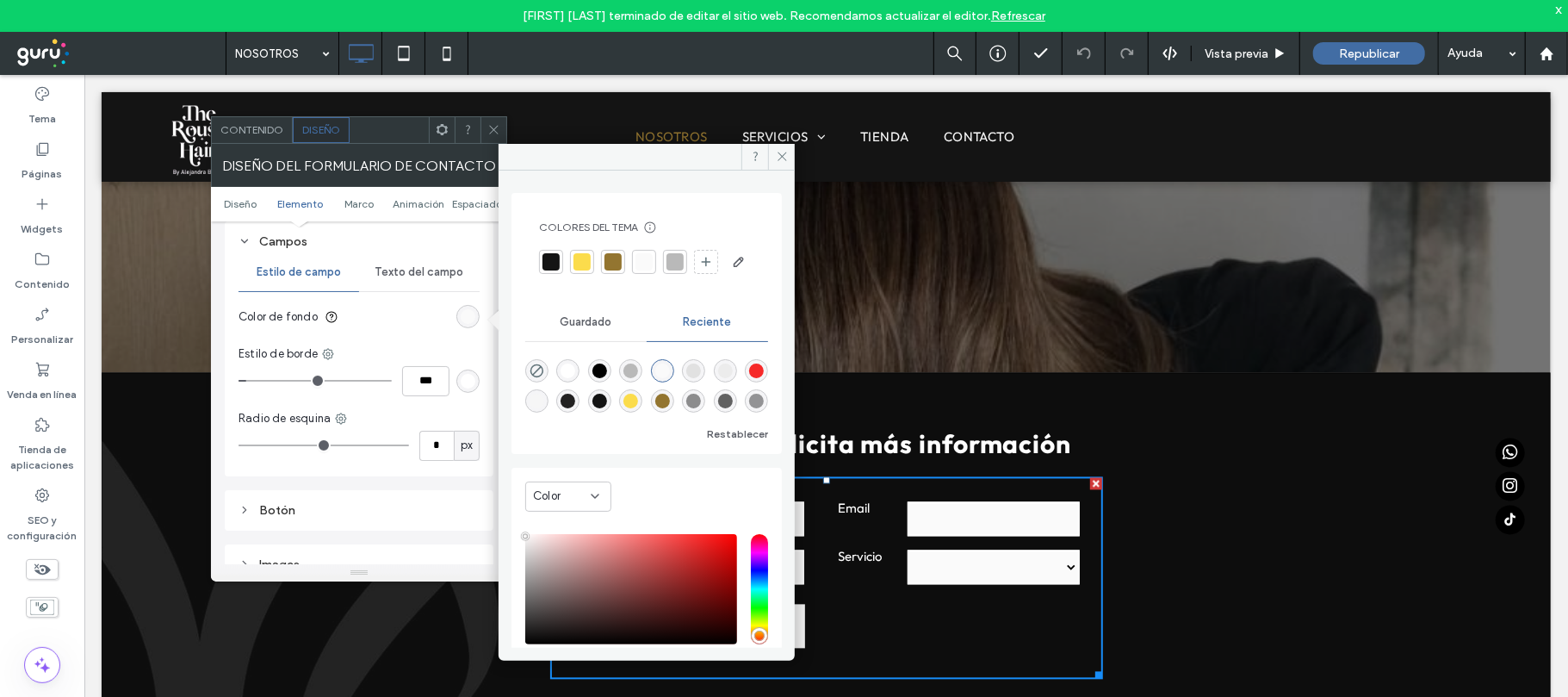click at bounding box center [599, 370] 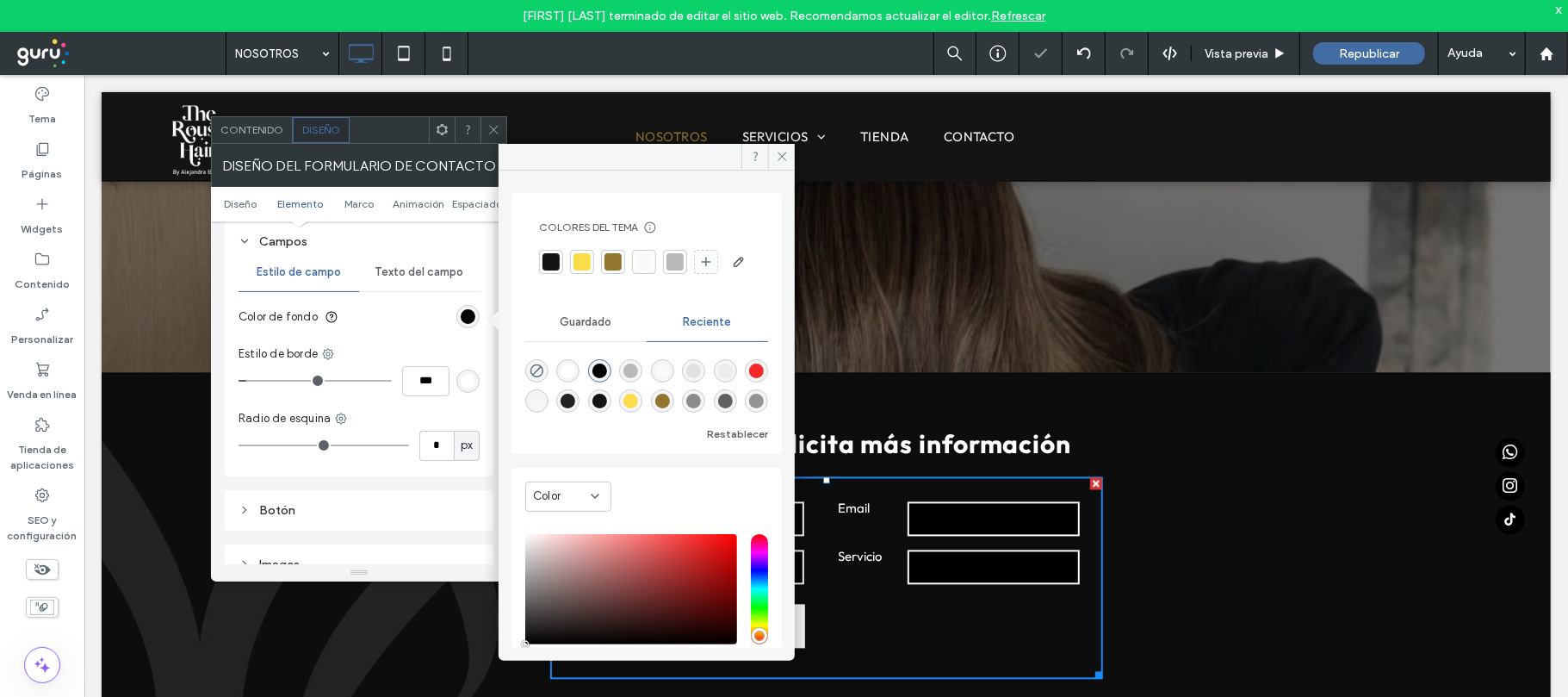 click at bounding box center [567, 370] 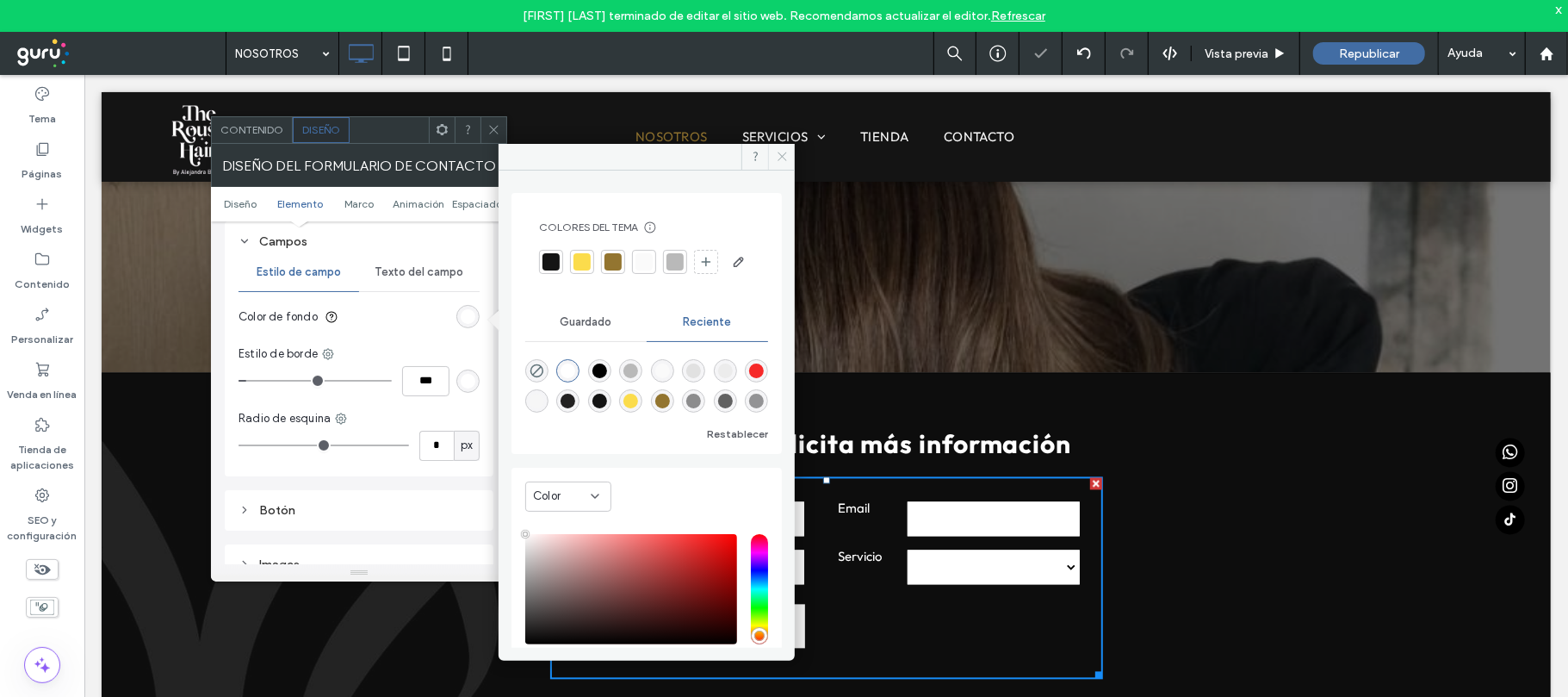 click 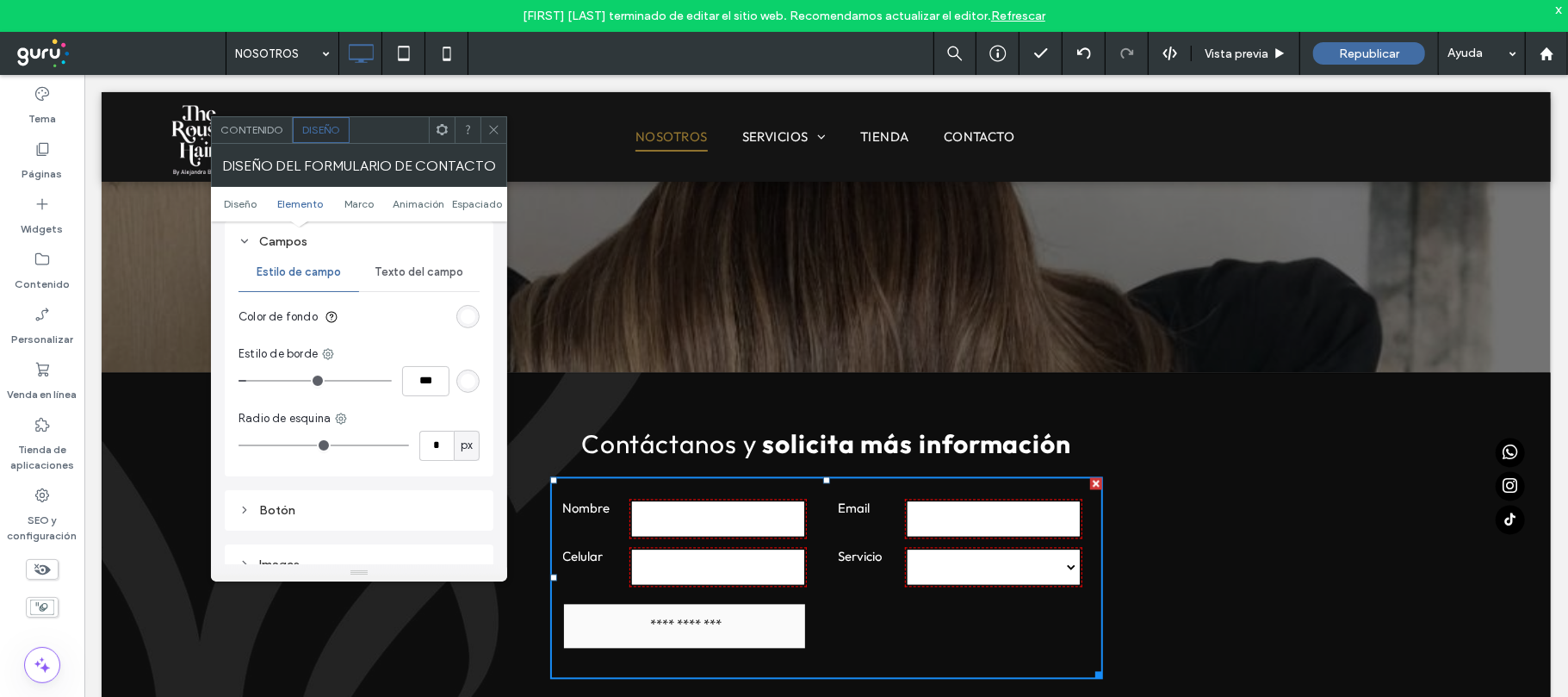 click at bounding box center [468, 316] 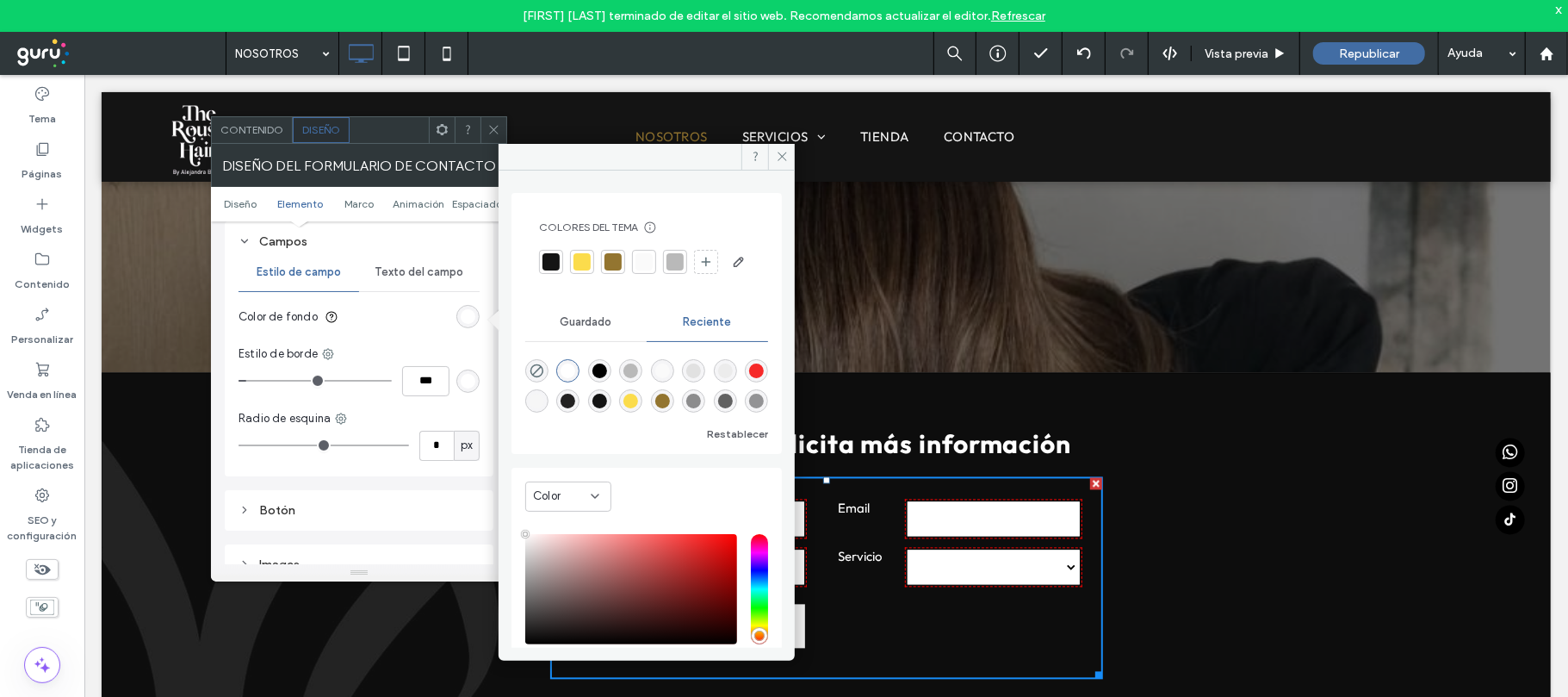 type on "****" 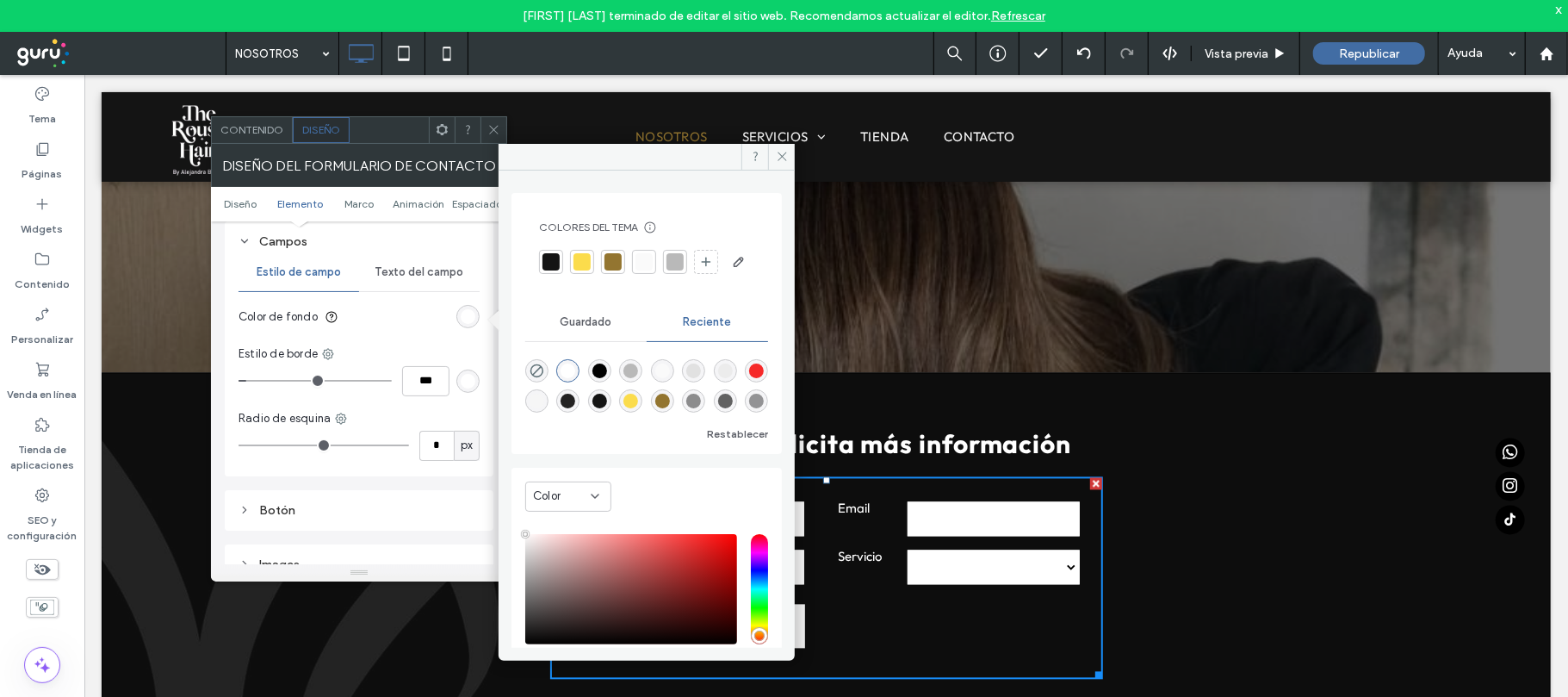 click at bounding box center (599, 370) 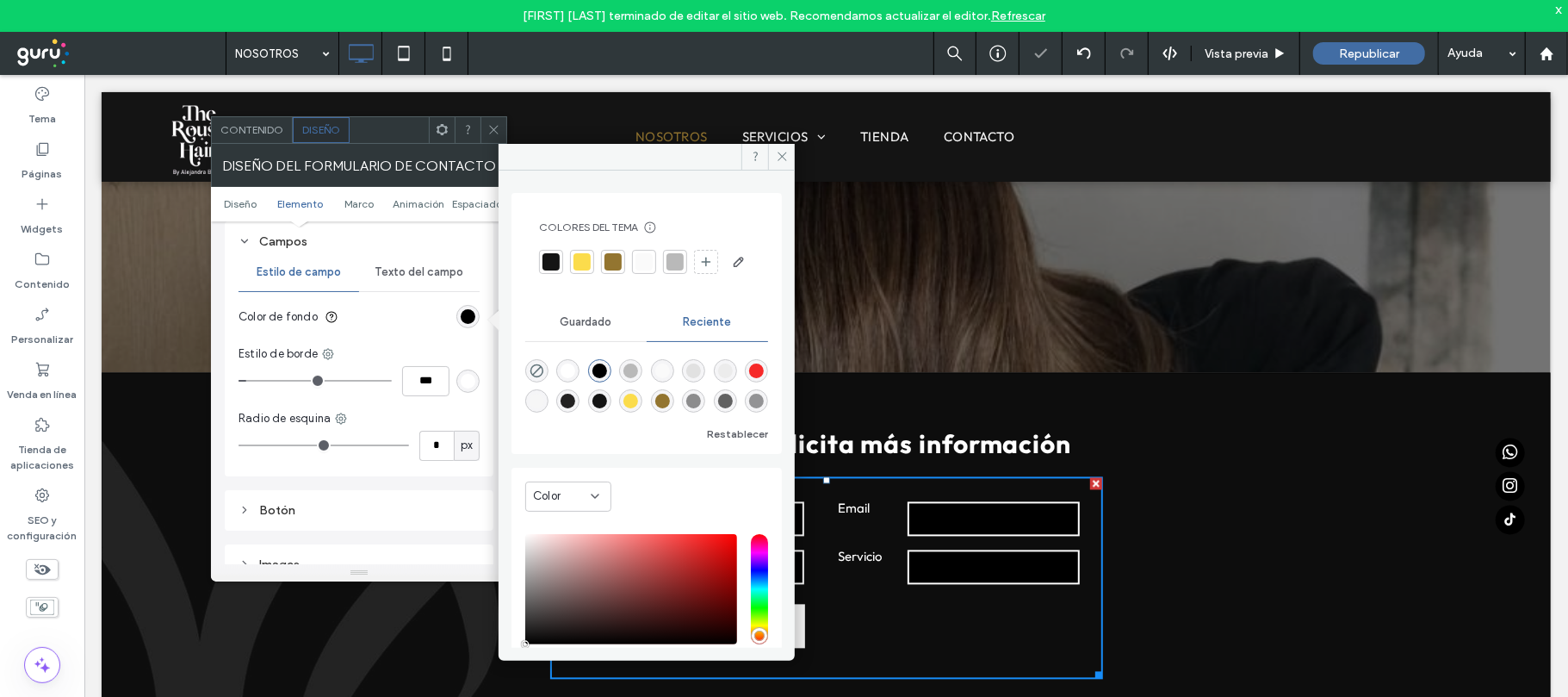 click at bounding box center [599, 370] 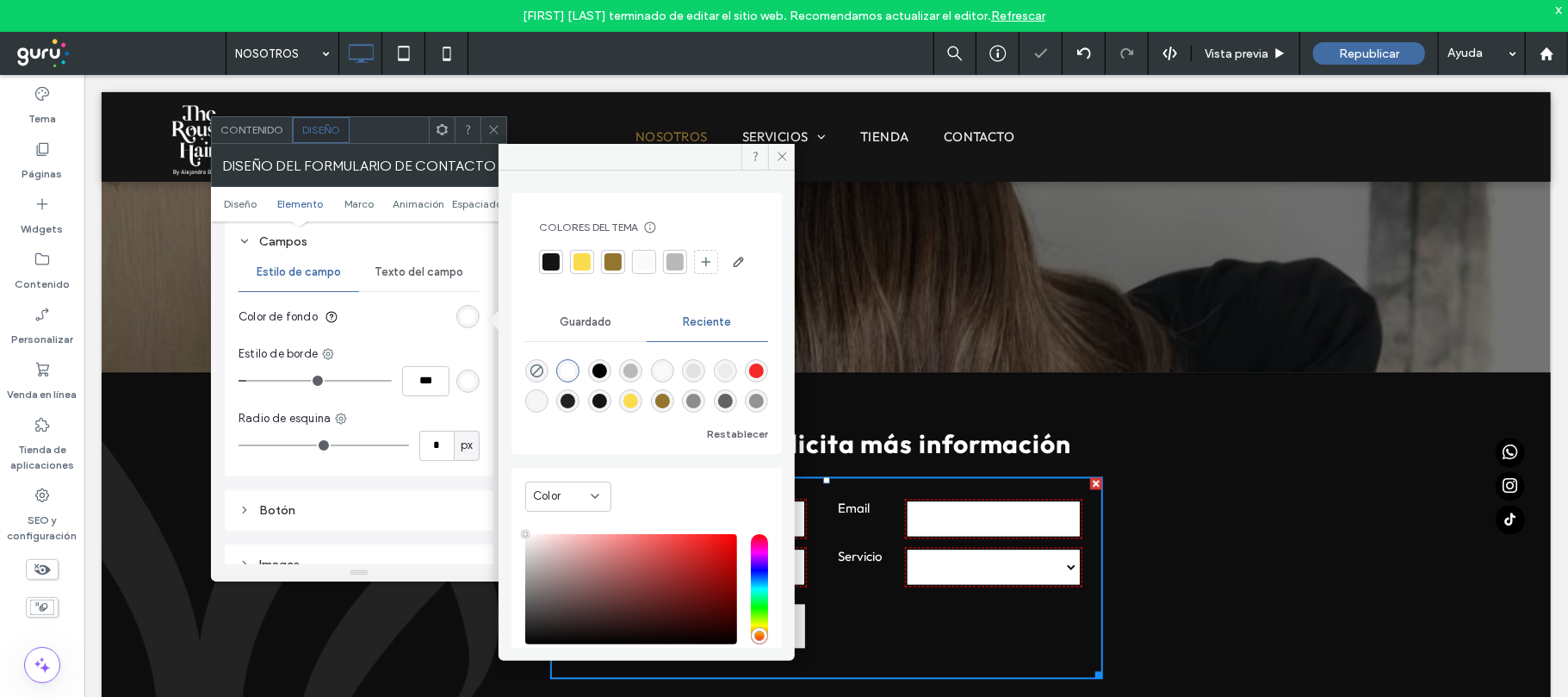 click on "Radio de esquina * px" at bounding box center [359, 435] 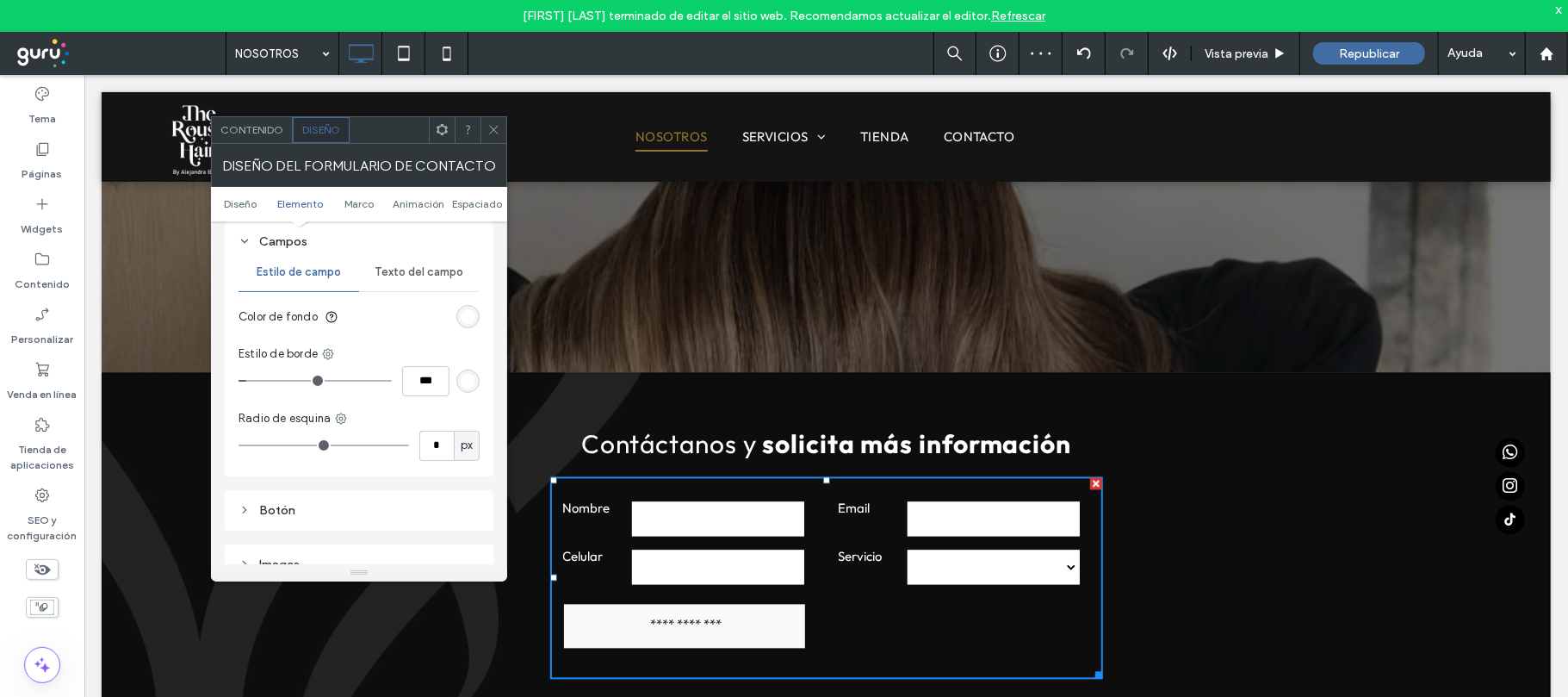 click on "Texto del campo" at bounding box center [419, 272] 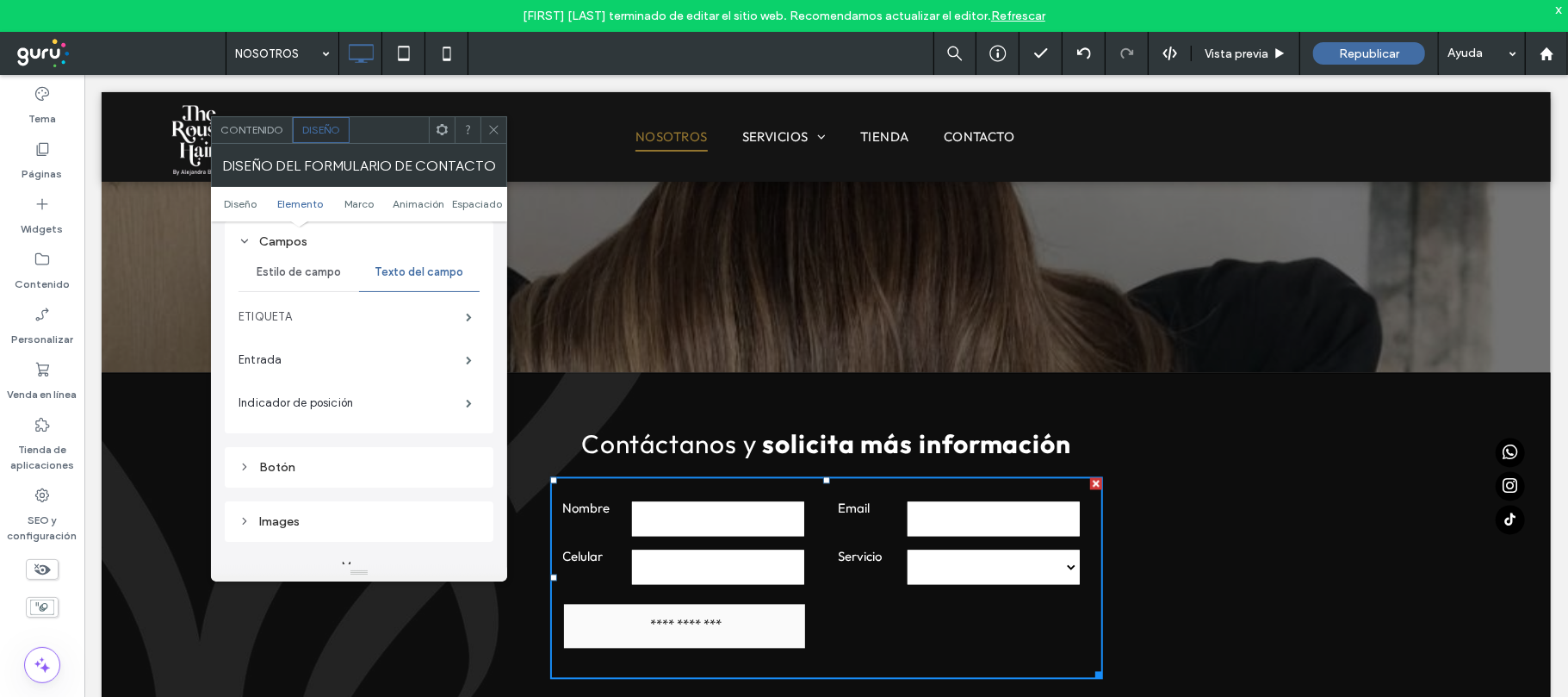 click on "ETIQUETA" at bounding box center [352, 317] 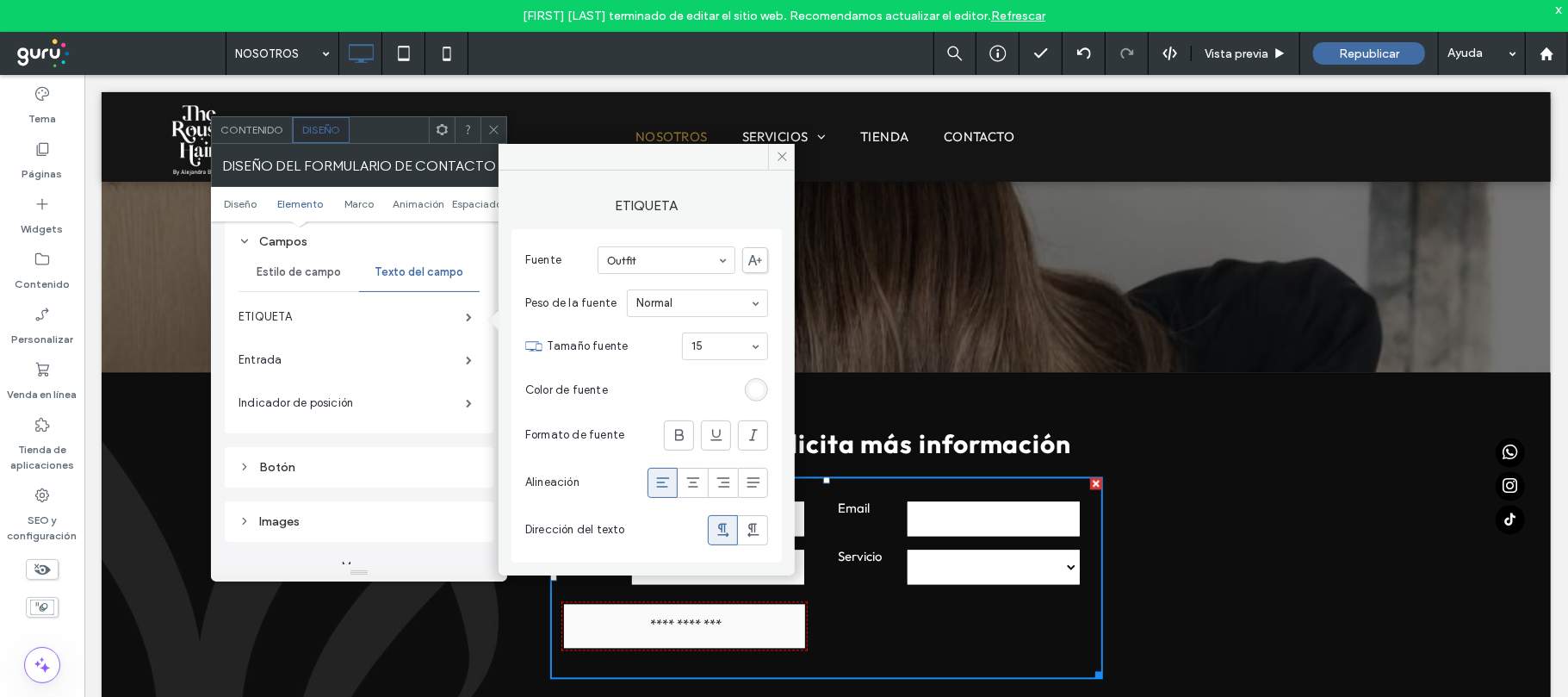 click on "Botón" at bounding box center [359, 467] 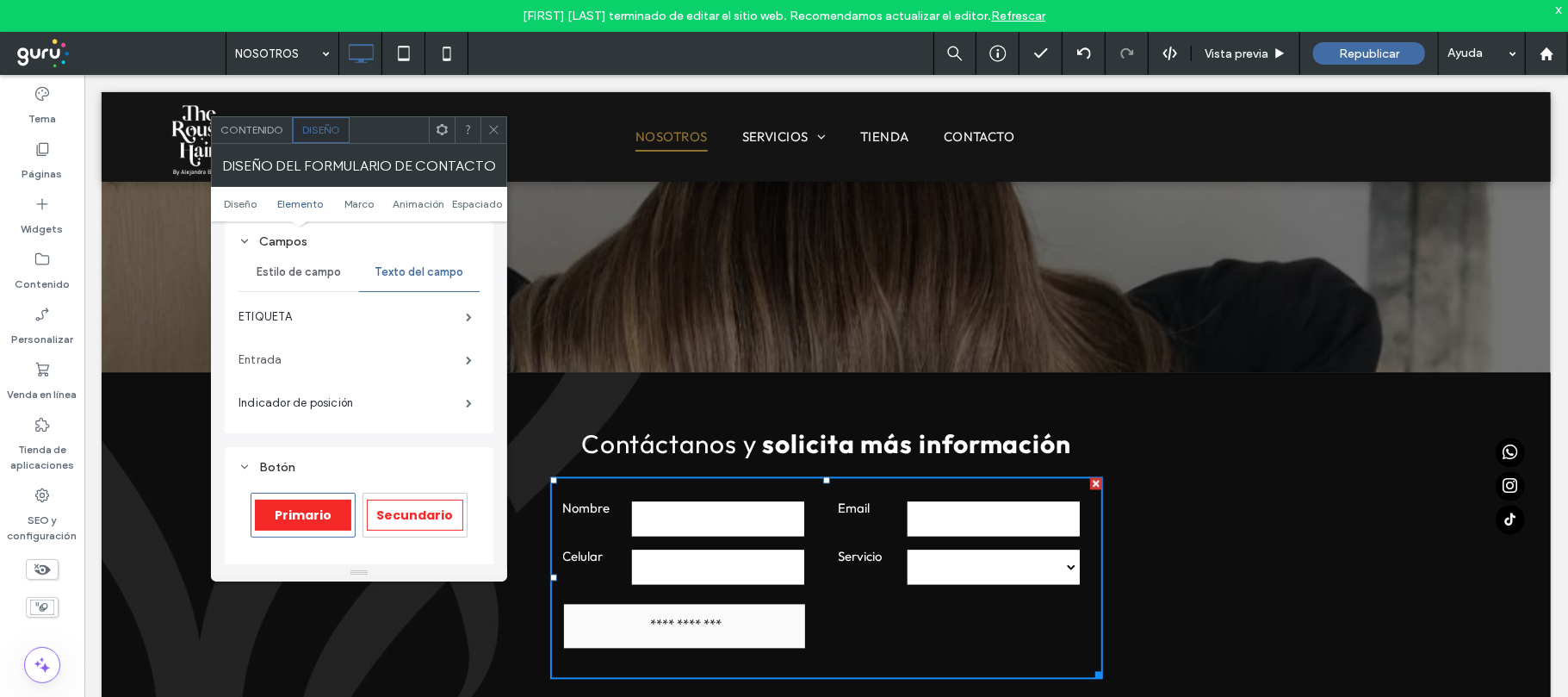 click on "Entrada" at bounding box center [352, 360] 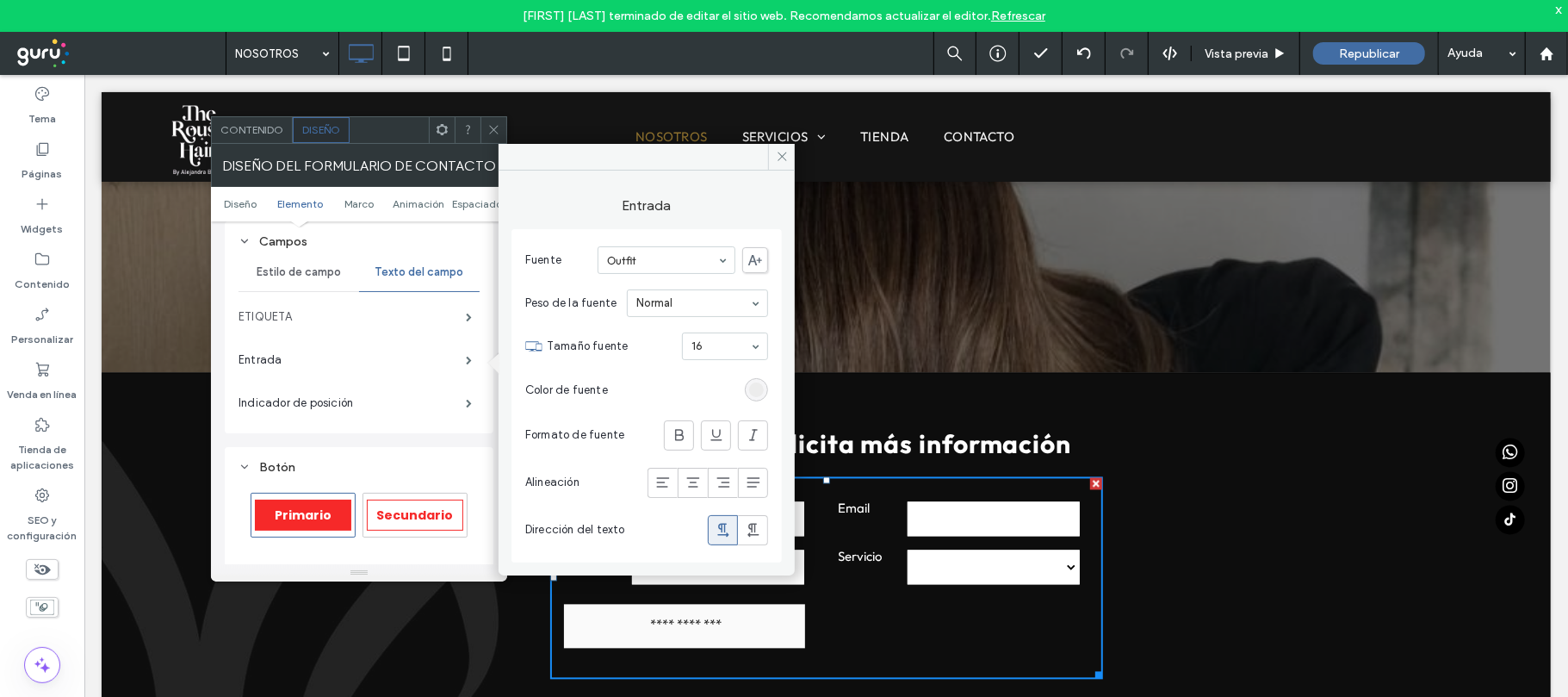 click on "ETIQUETA" at bounding box center [352, 317] 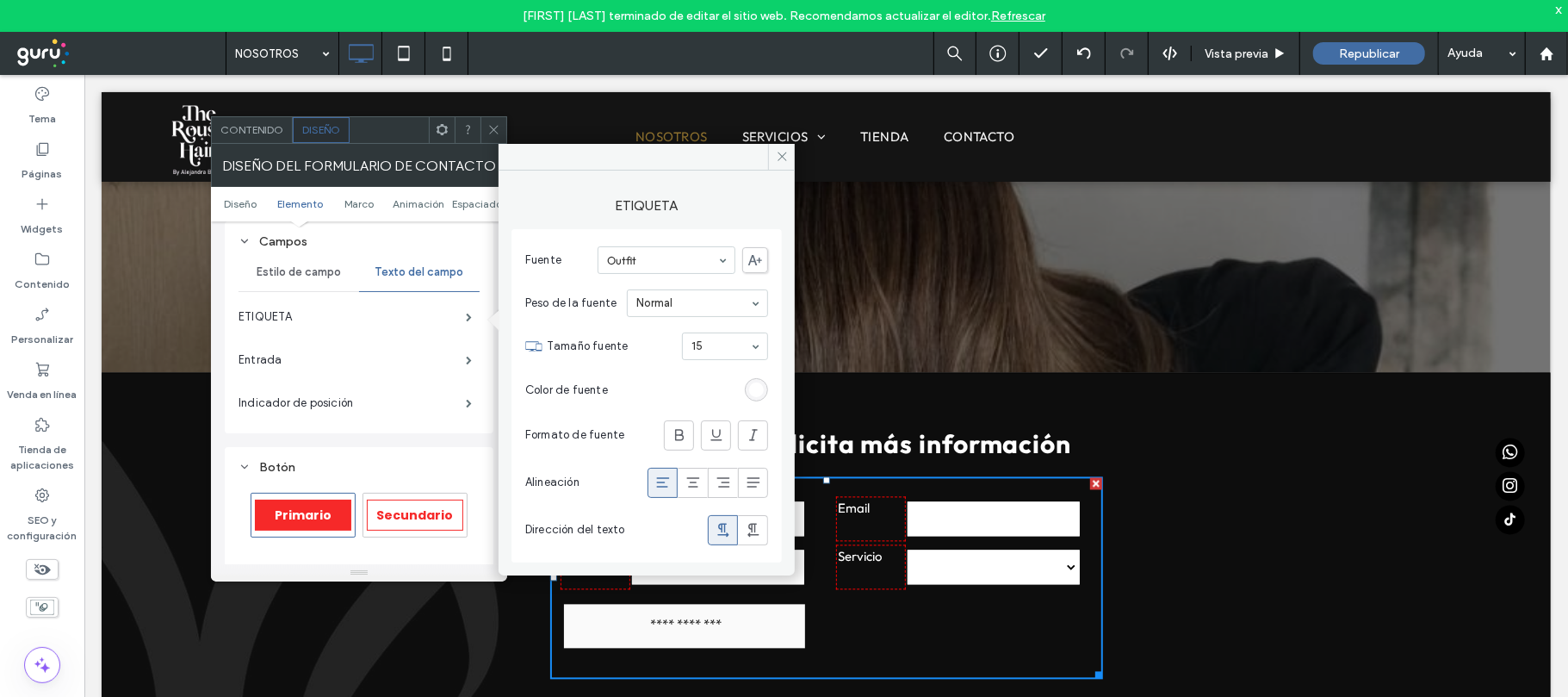 click at bounding box center [756, 389] 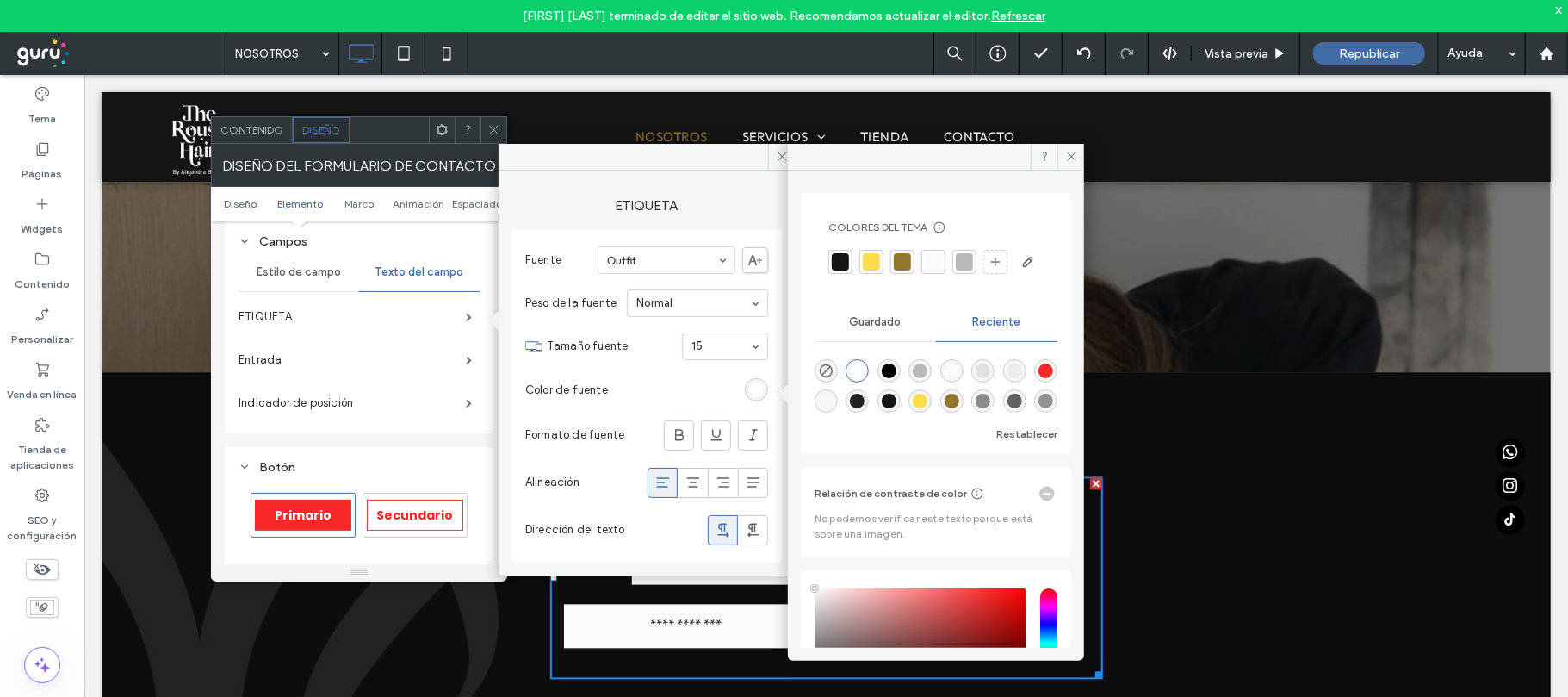 click at bounding box center [857, 370] 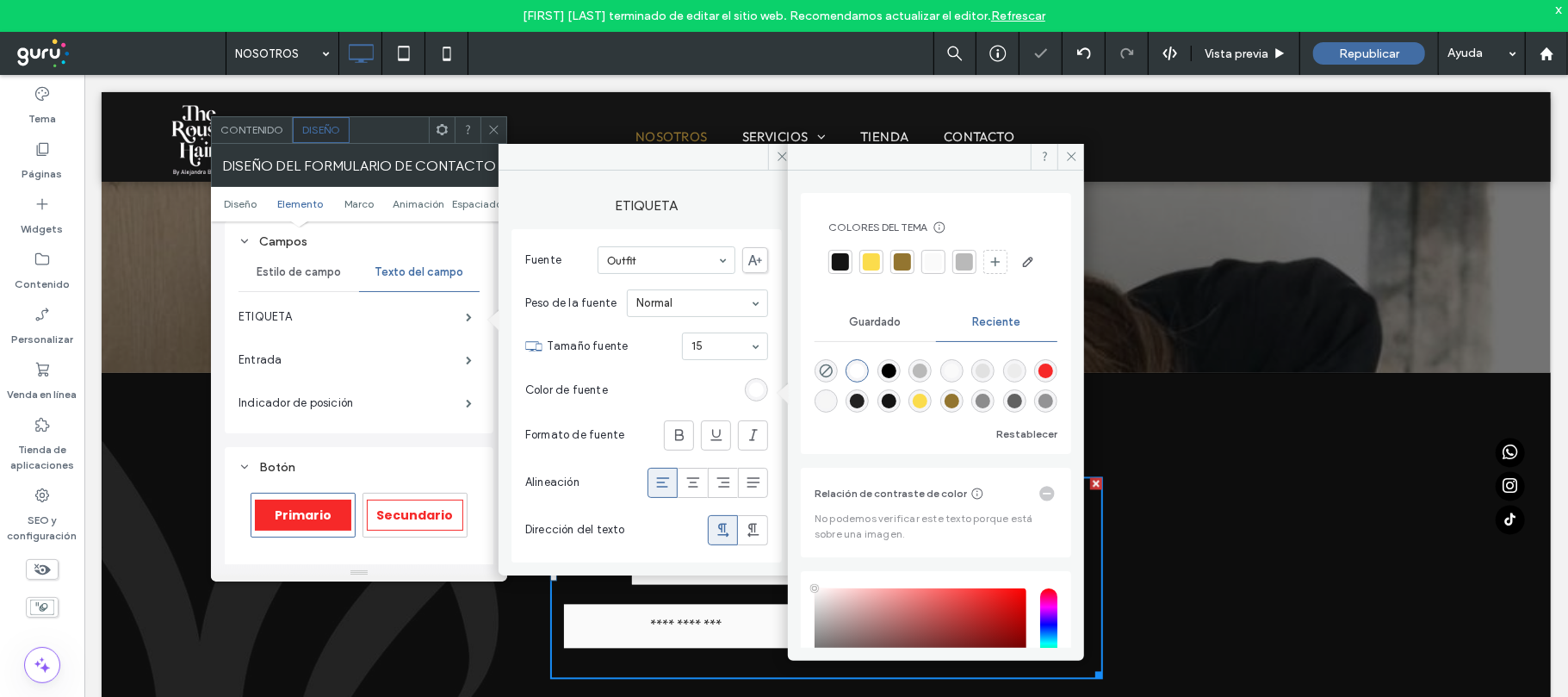 click on "Click To Paste
Fila + Añadir sección" at bounding box center (825, 234) 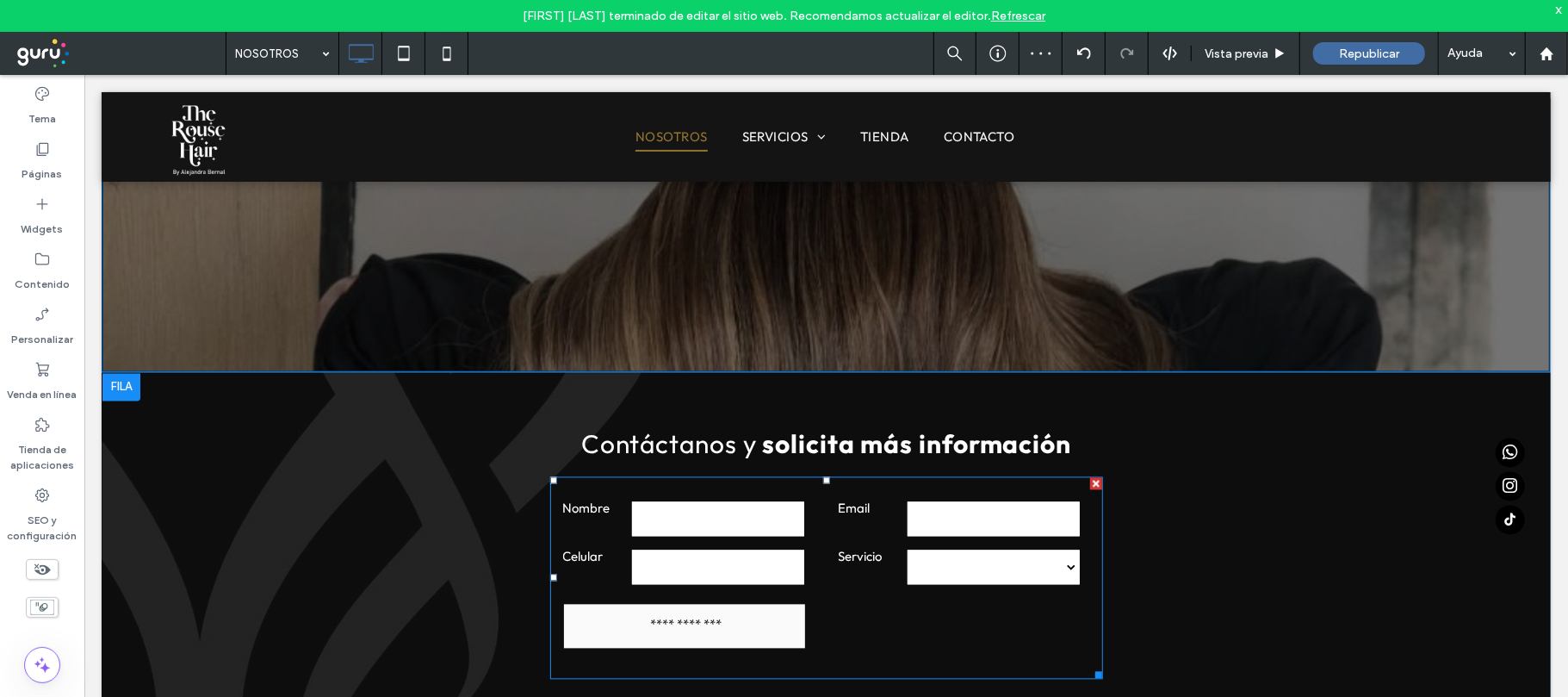 click at bounding box center [717, 518] 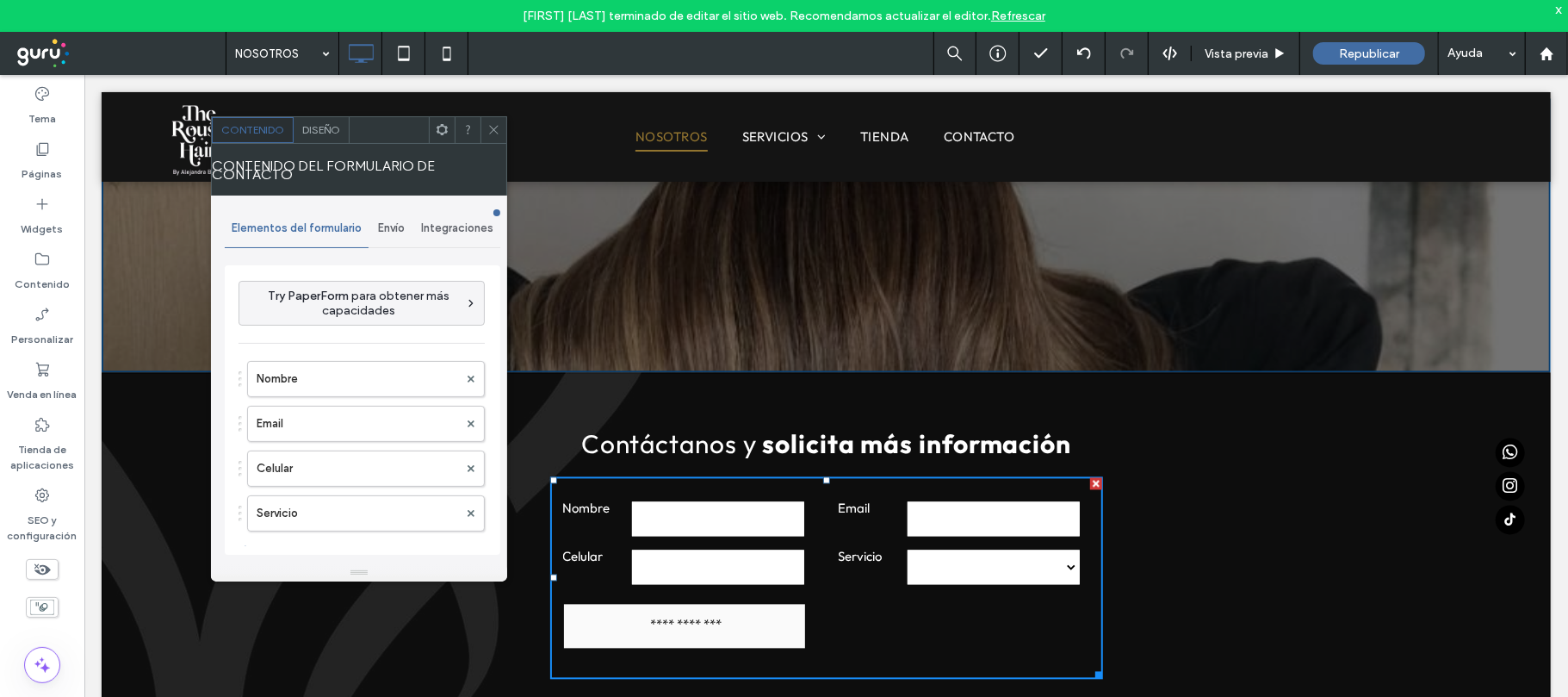 click on "Diseño" at bounding box center (321, 130) 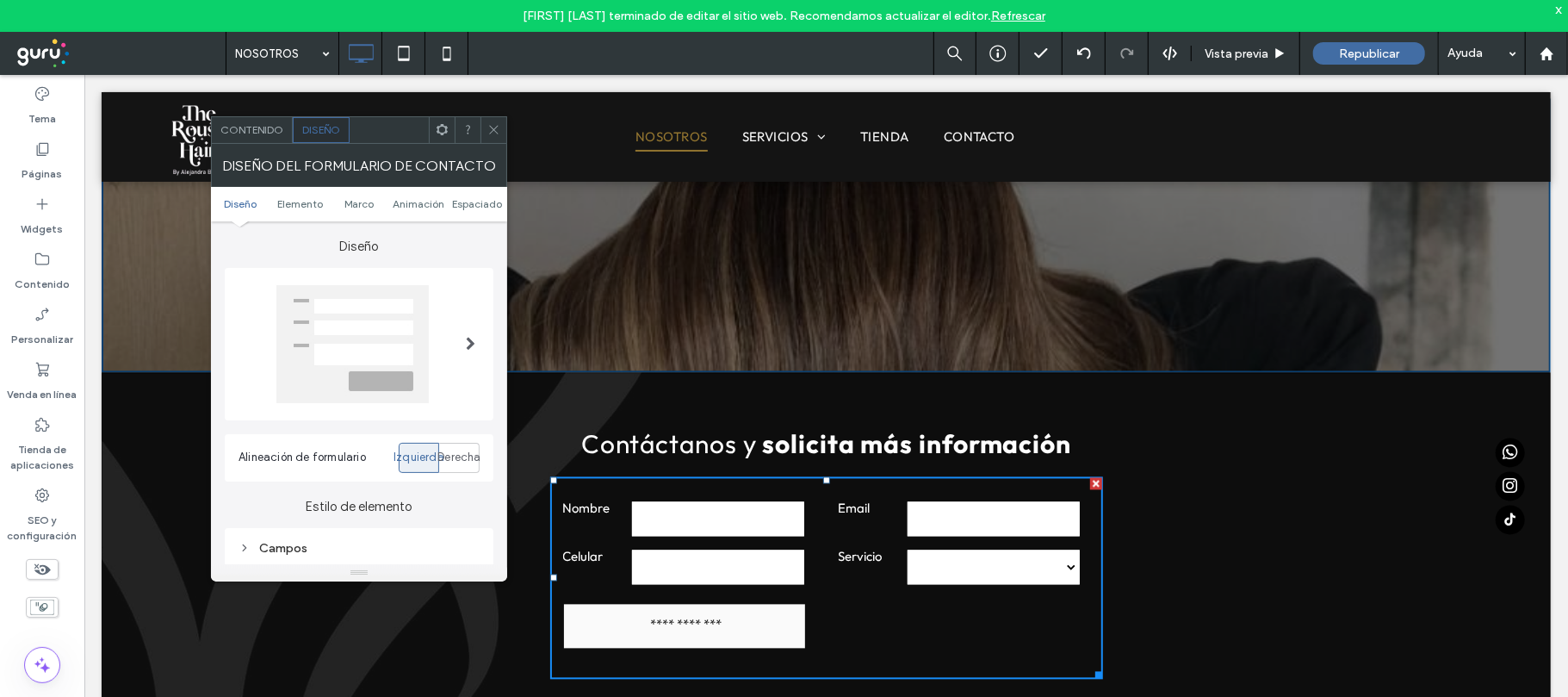 click at bounding box center [470, 344] 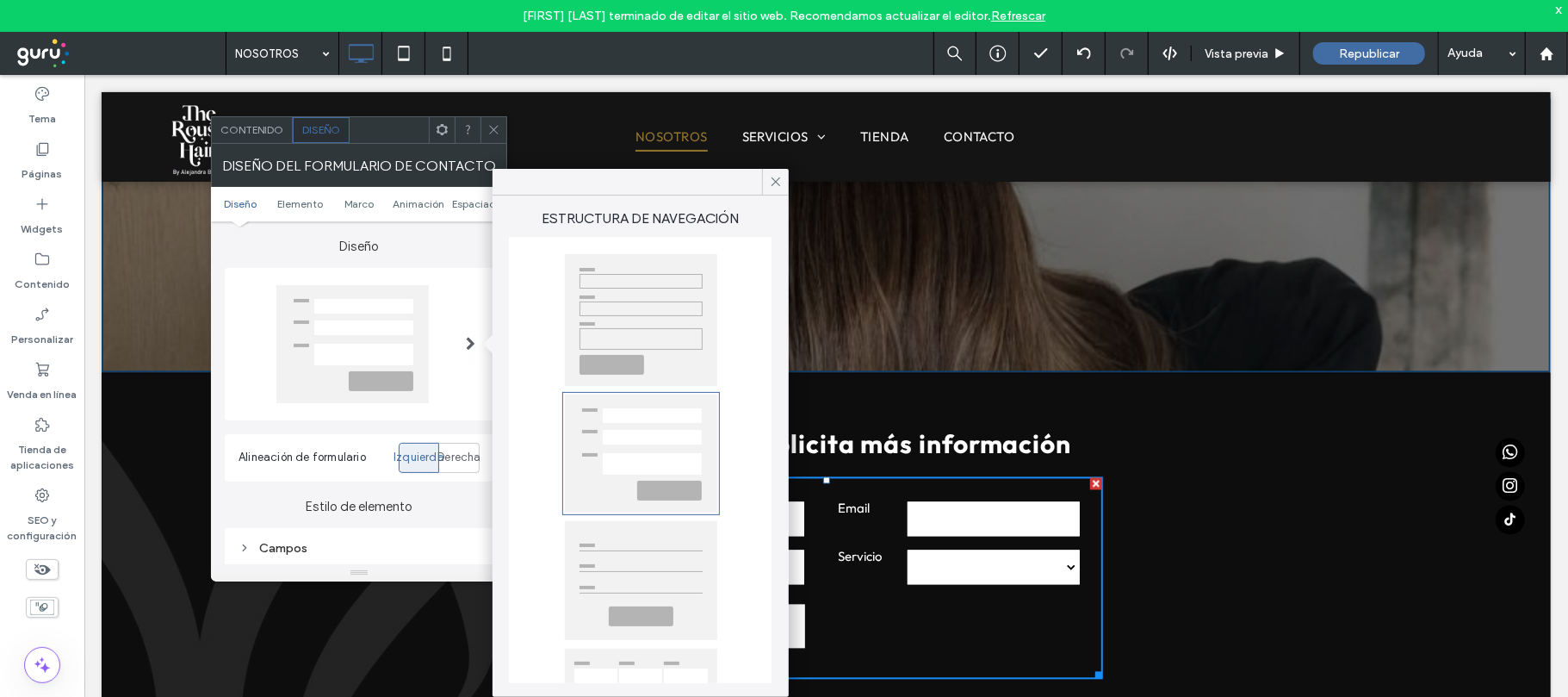 drag, startPoint x: 296, startPoint y: 203, endPoint x: 305, endPoint y: 196, distance: 11.401754 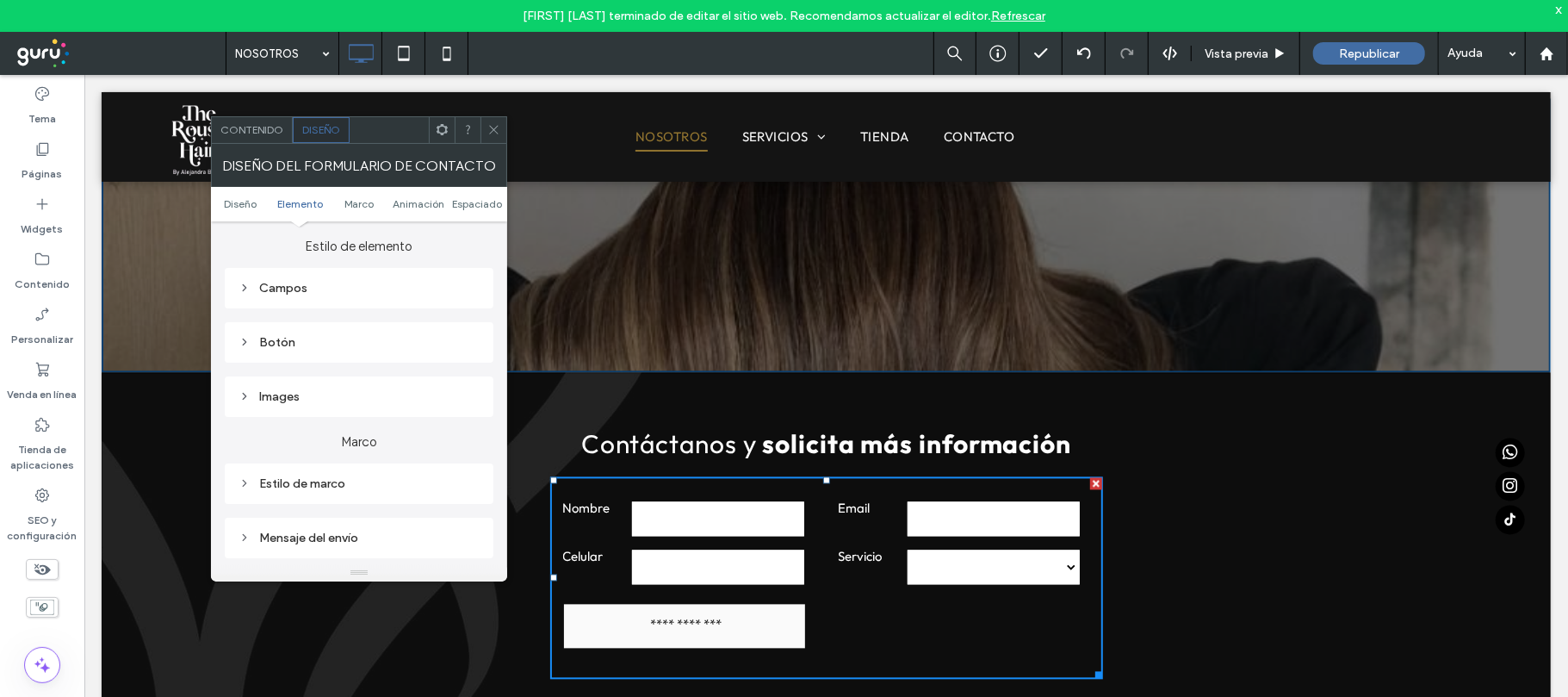 scroll, scrollTop: 260, scrollLeft: 0, axis: vertical 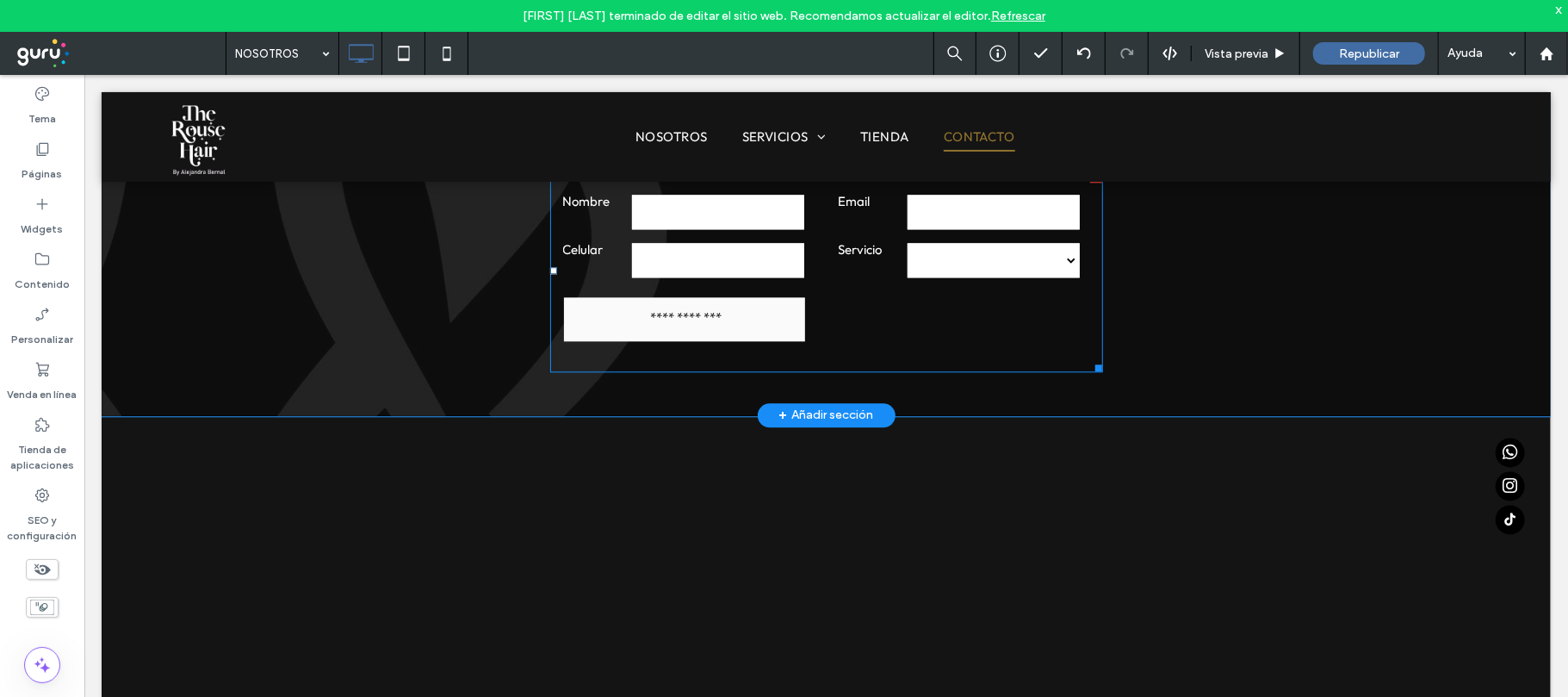 click at bounding box center [717, 211] 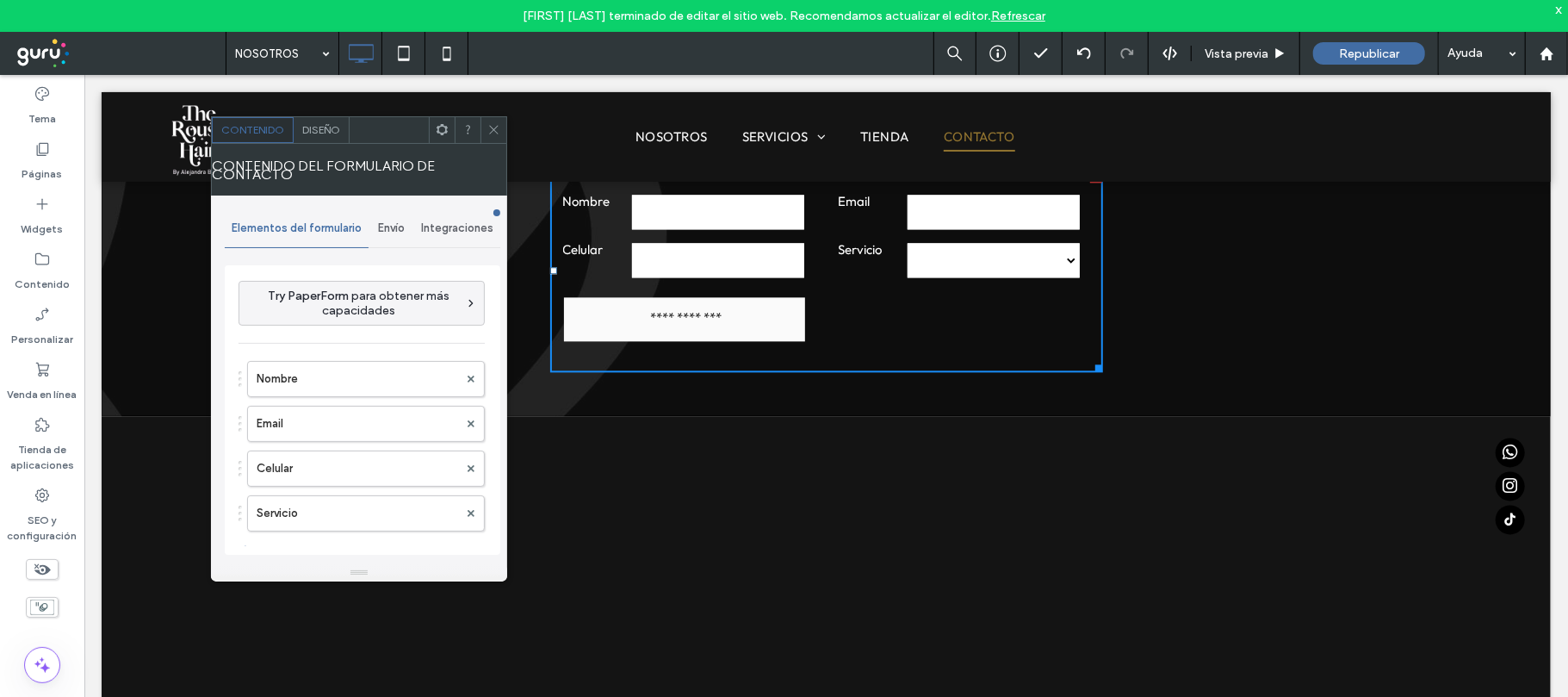 click on "**********" at bounding box center (826, 240) 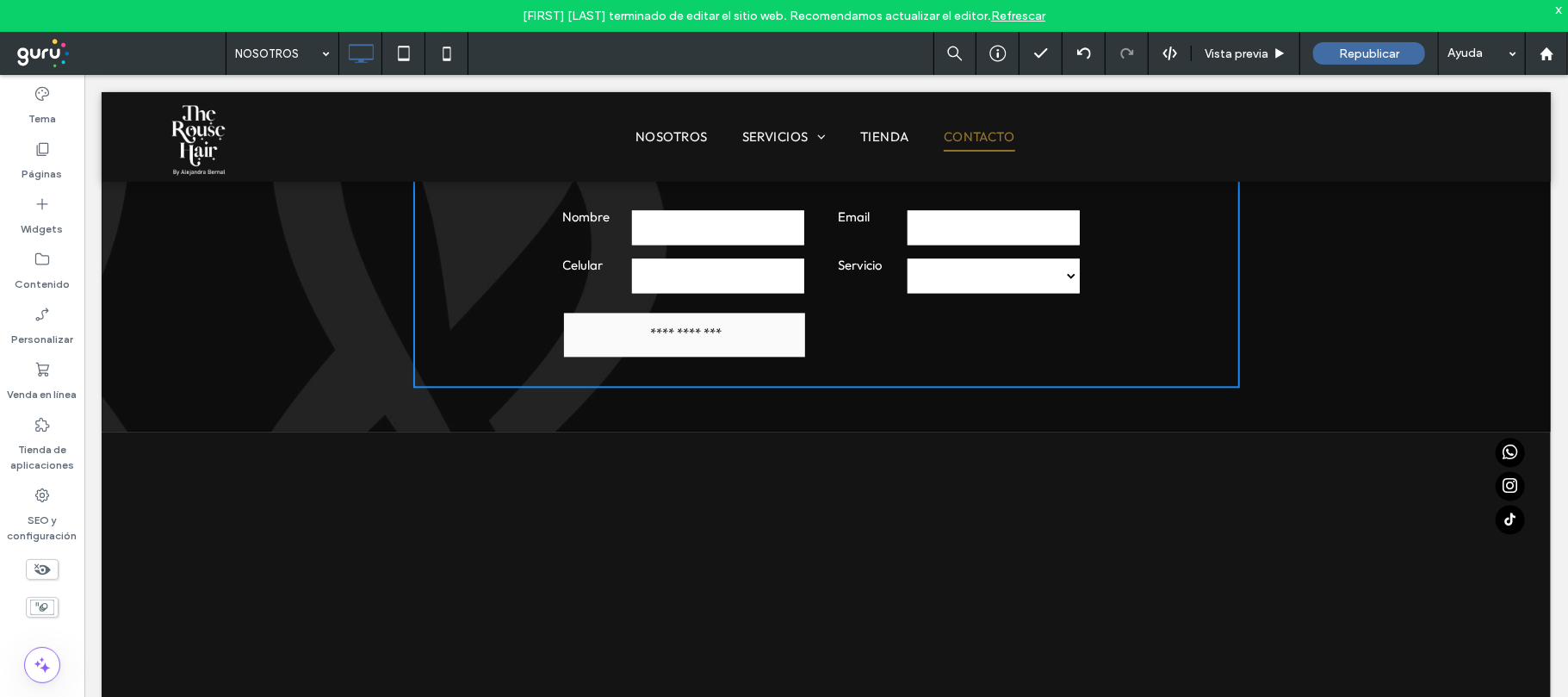 scroll, scrollTop: 2757, scrollLeft: 0, axis: vertical 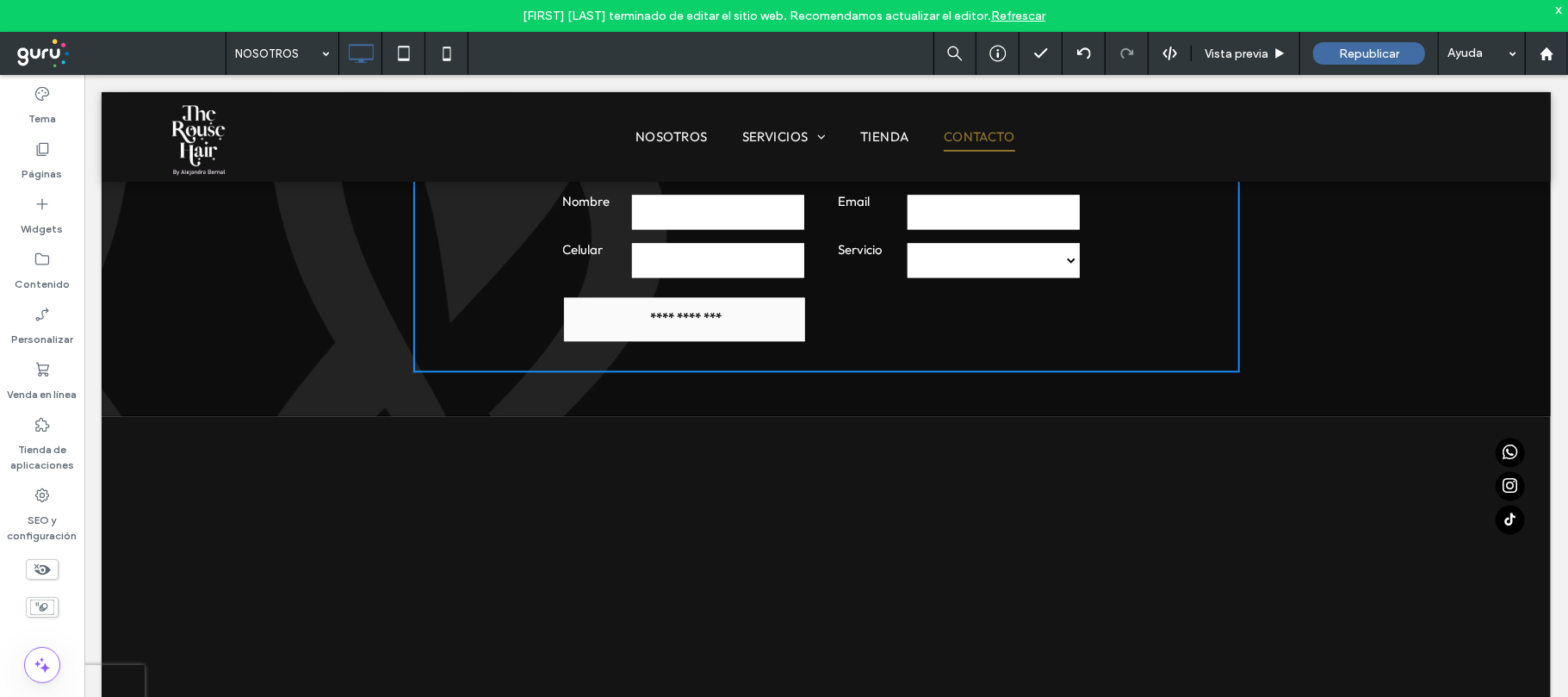 click on "**********" at bounding box center [685, 316] 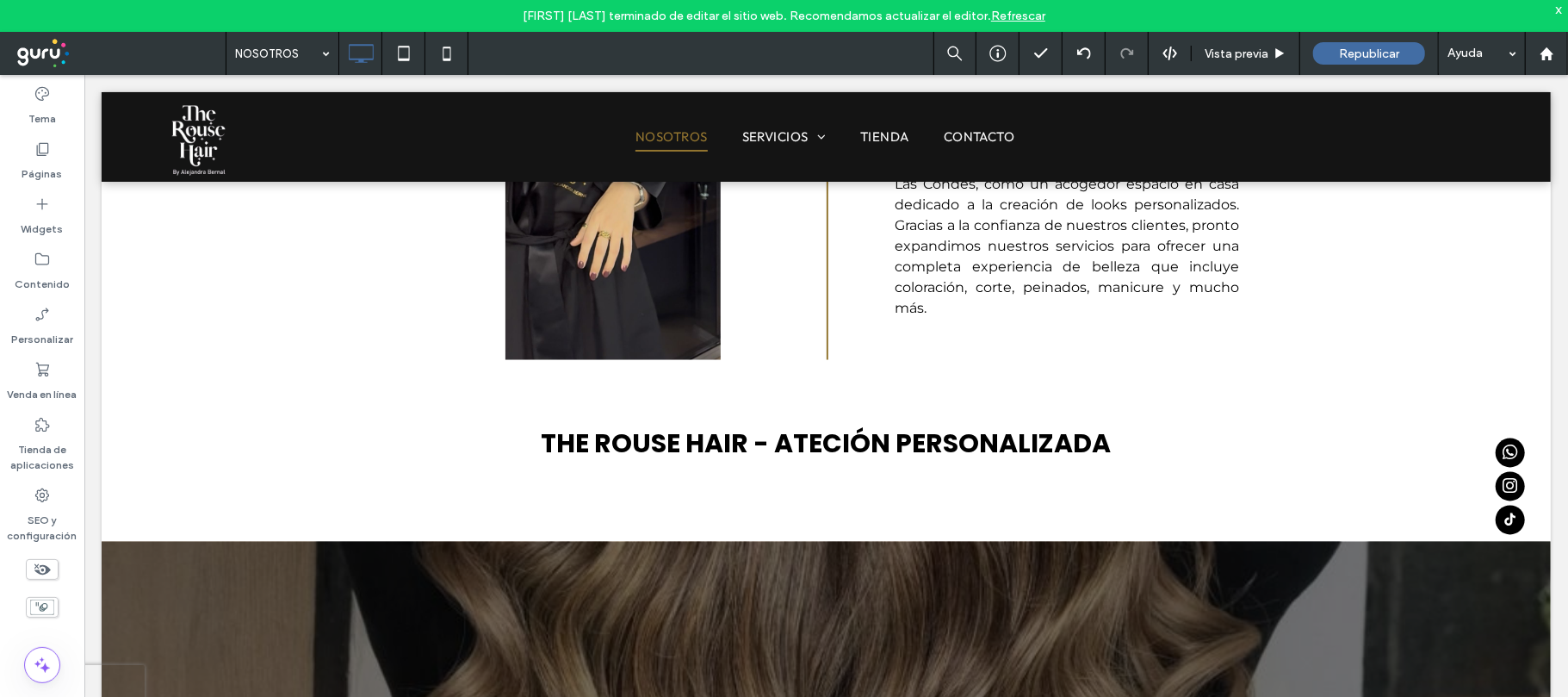 scroll, scrollTop: 1959, scrollLeft: 0, axis: vertical 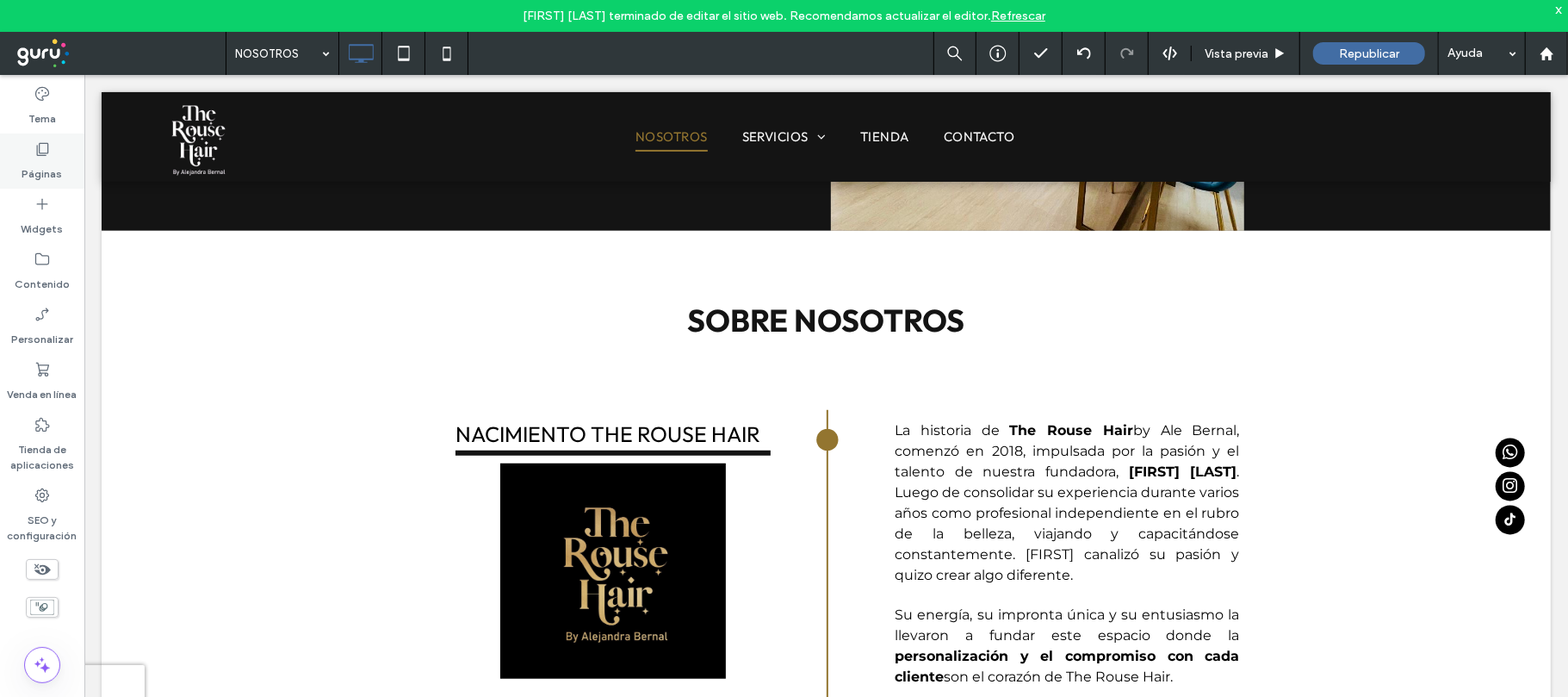 click on "Páginas" at bounding box center [42, 161] 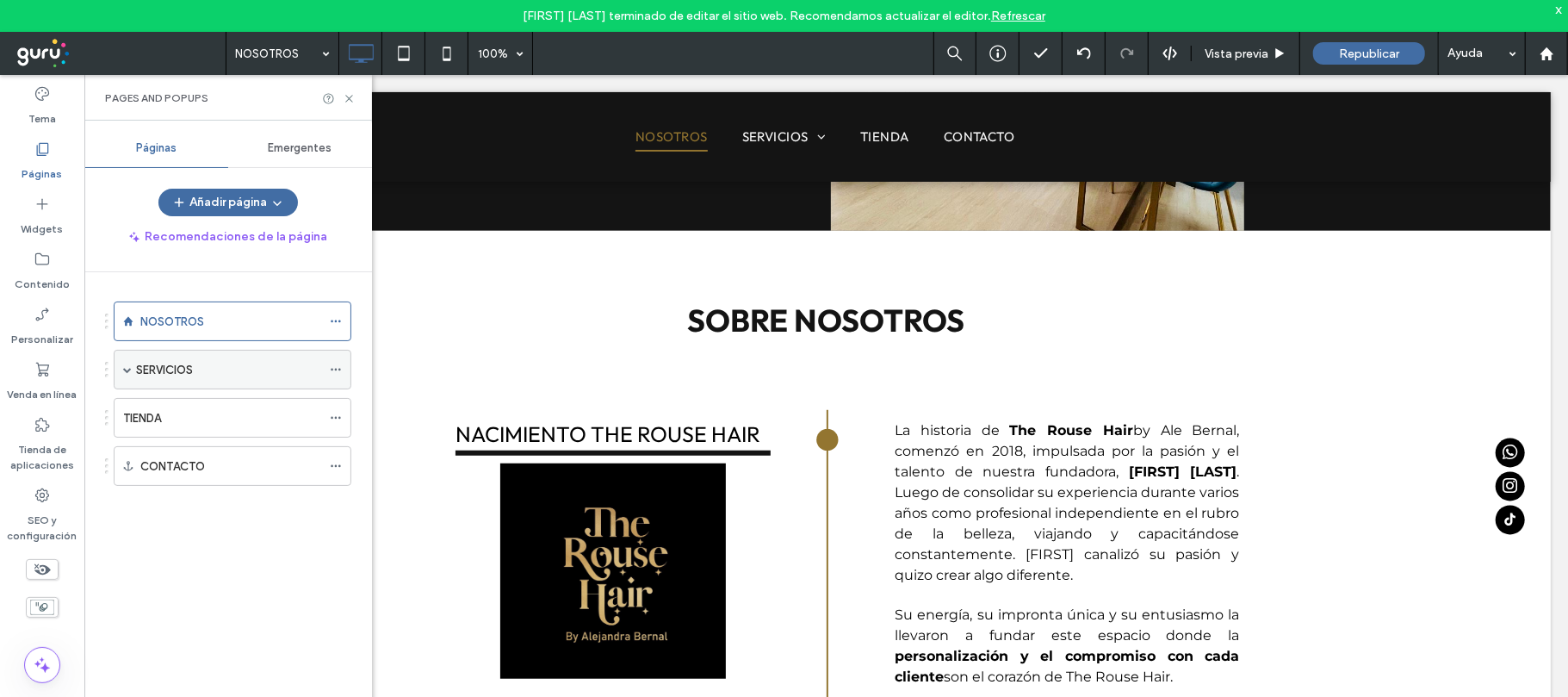 click on "SERVICIOS" at bounding box center (228, 370) 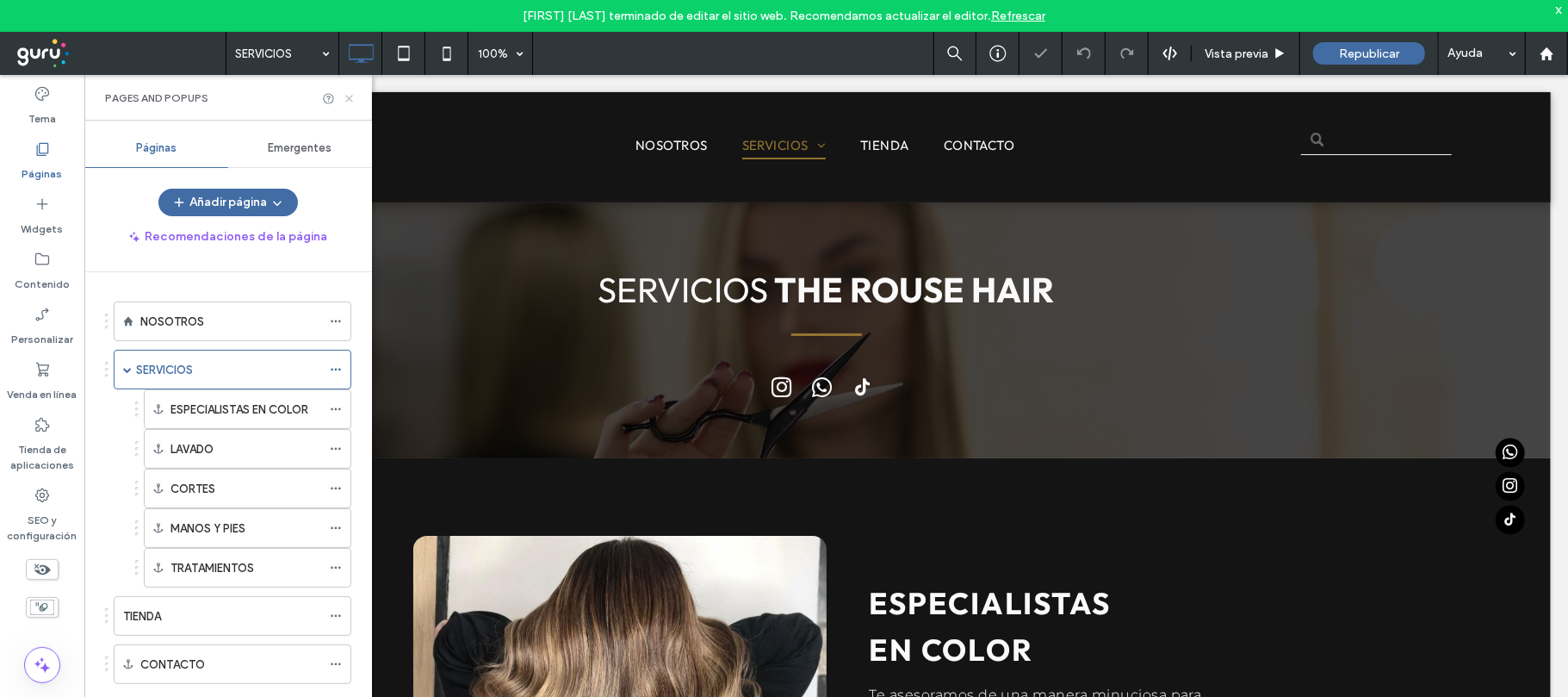 click 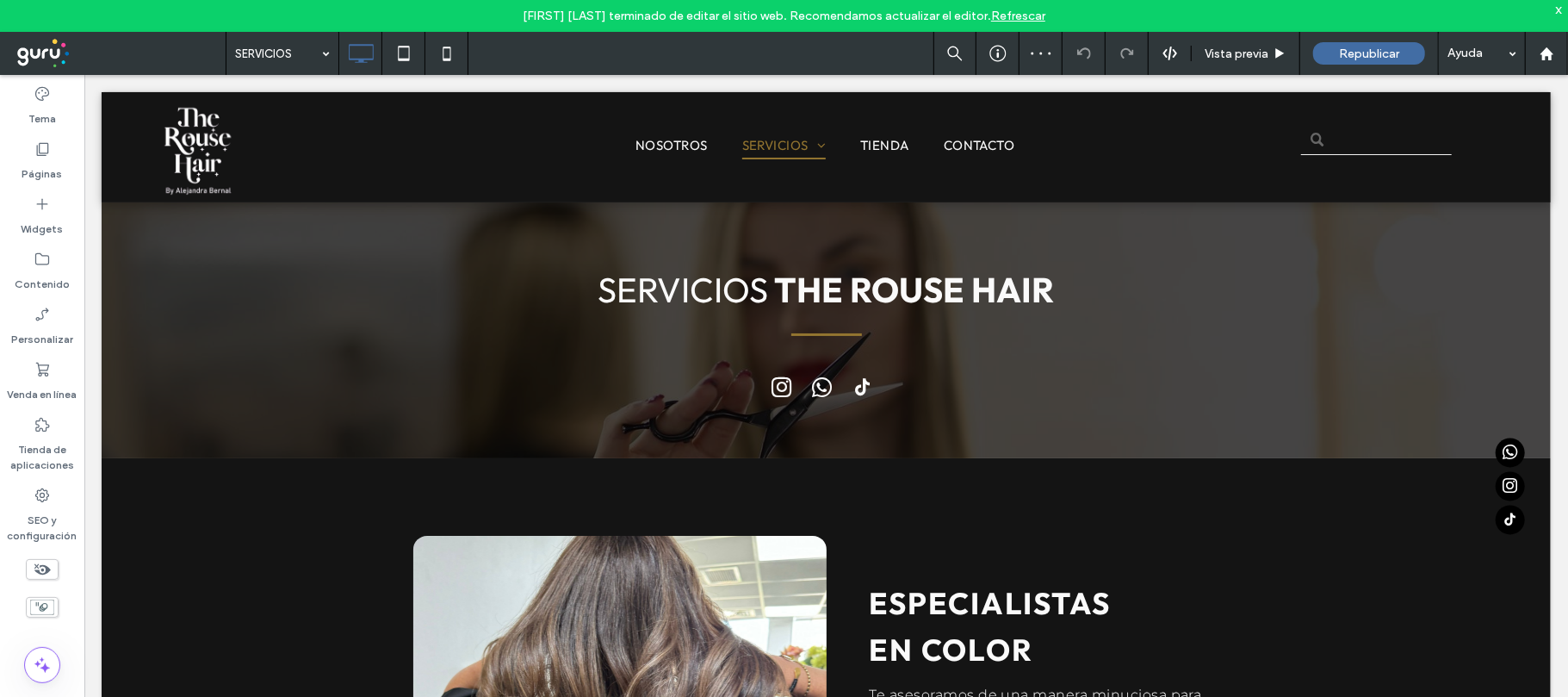 click on "Refrescar" at bounding box center (1018, 16) 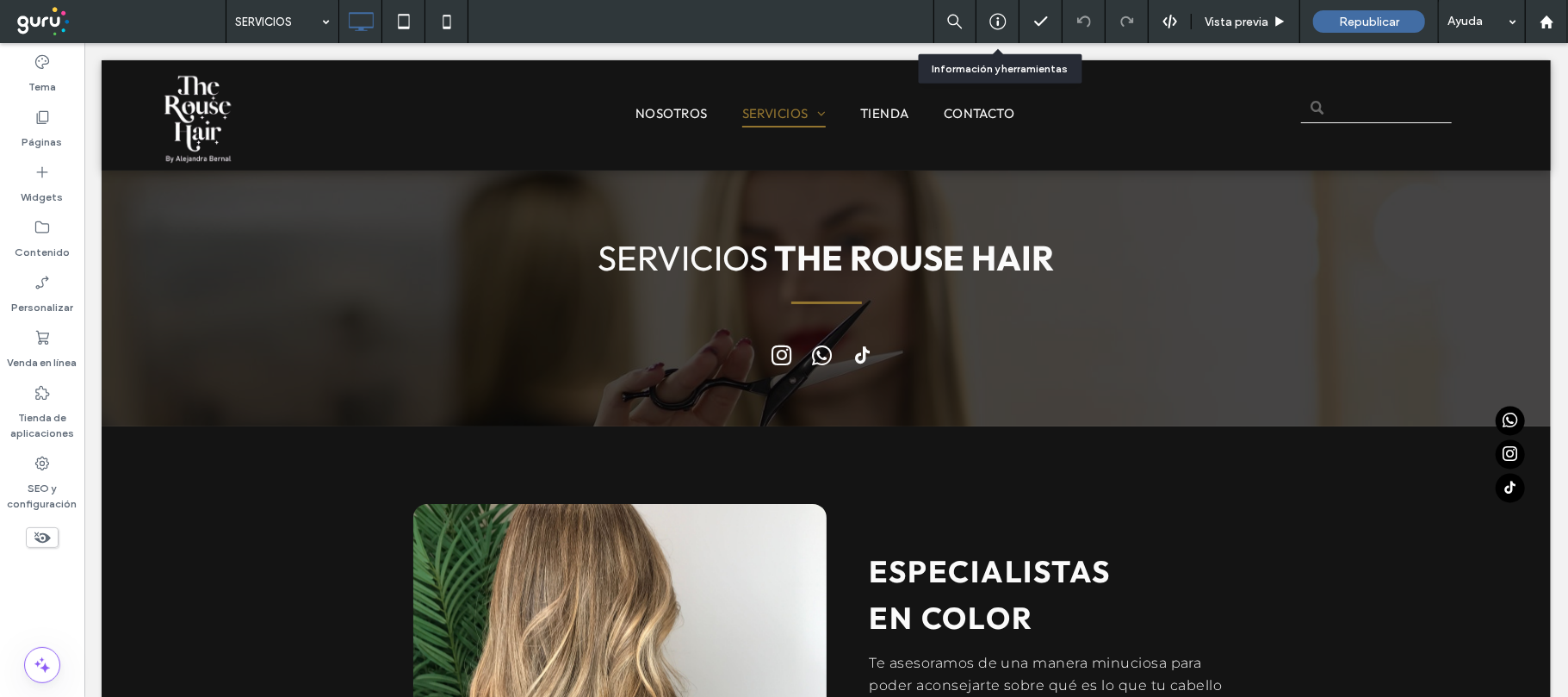 scroll, scrollTop: 0, scrollLeft: 0, axis: both 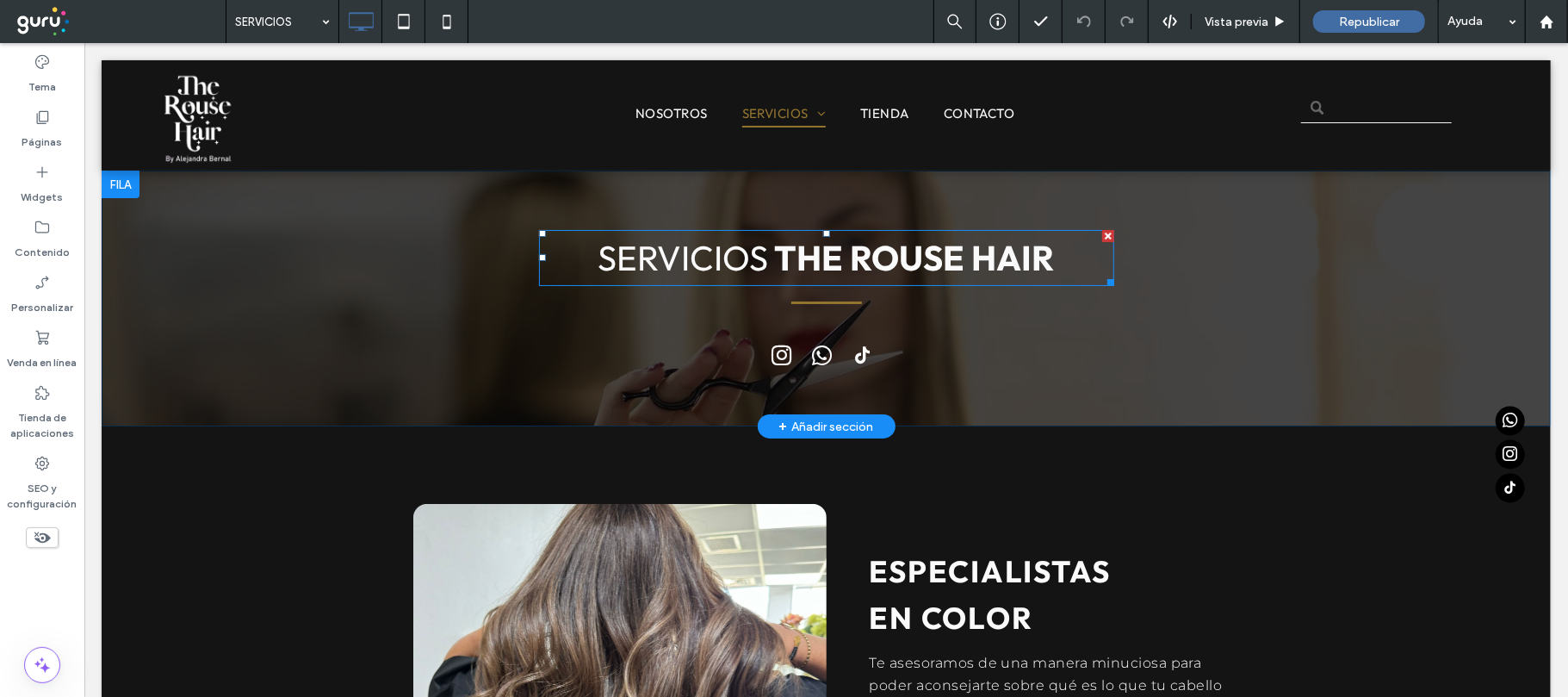 click on "THE ROUSE HAIR" at bounding box center [911, 257] 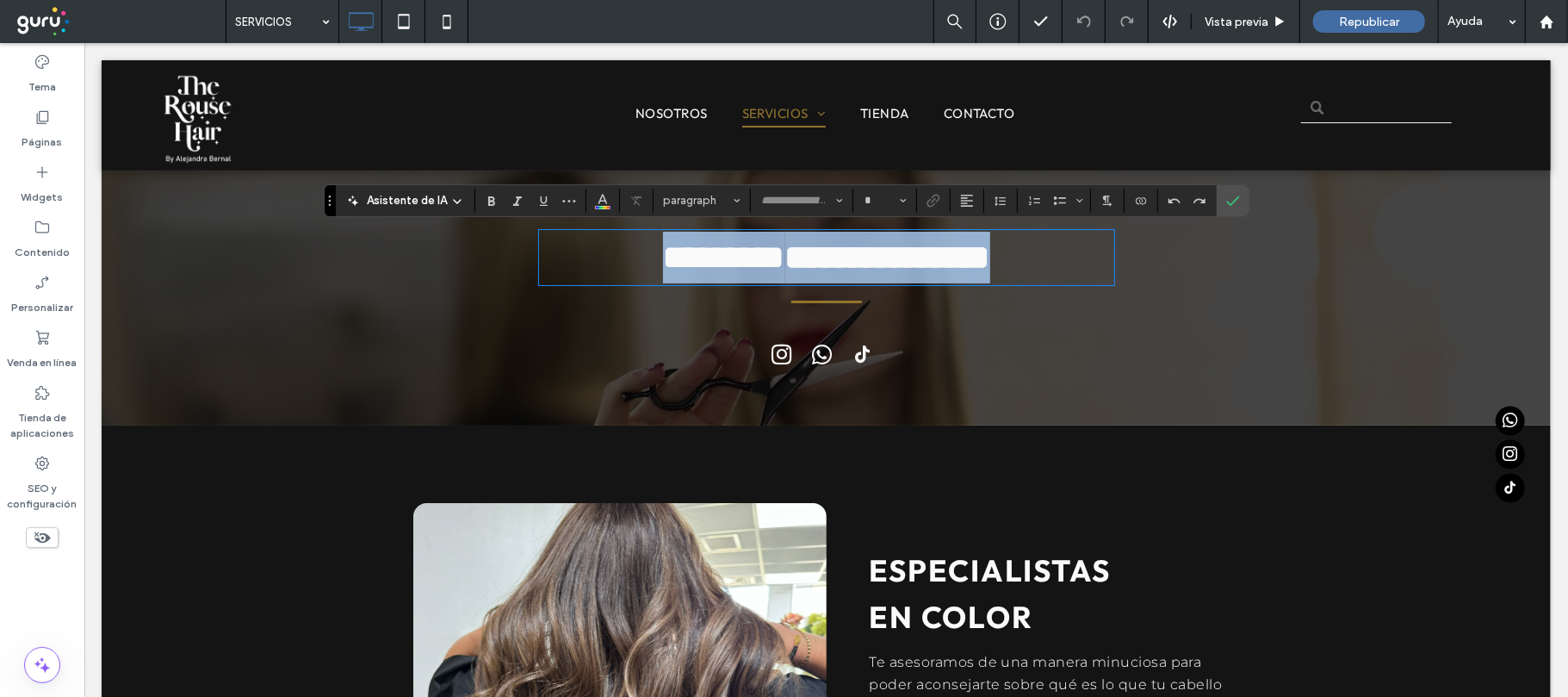 type on "******" 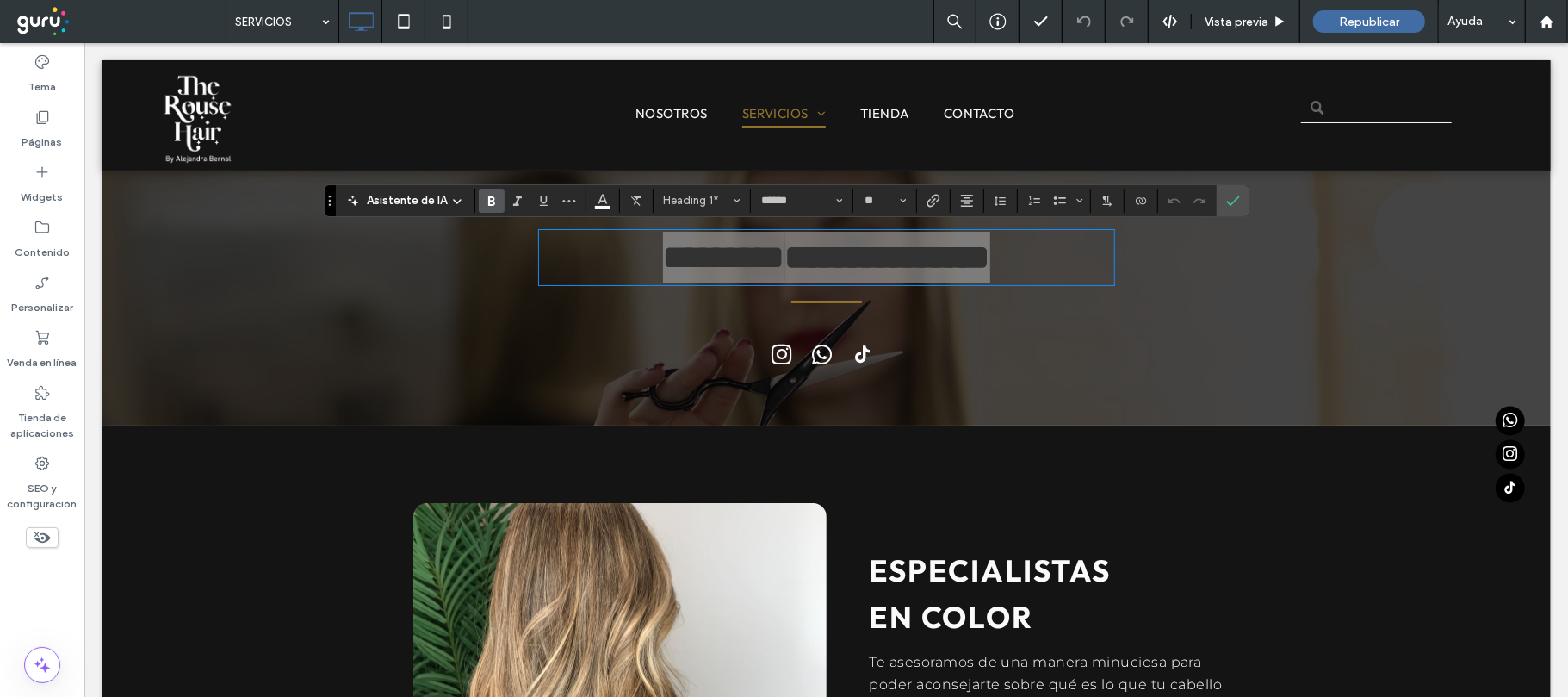 click 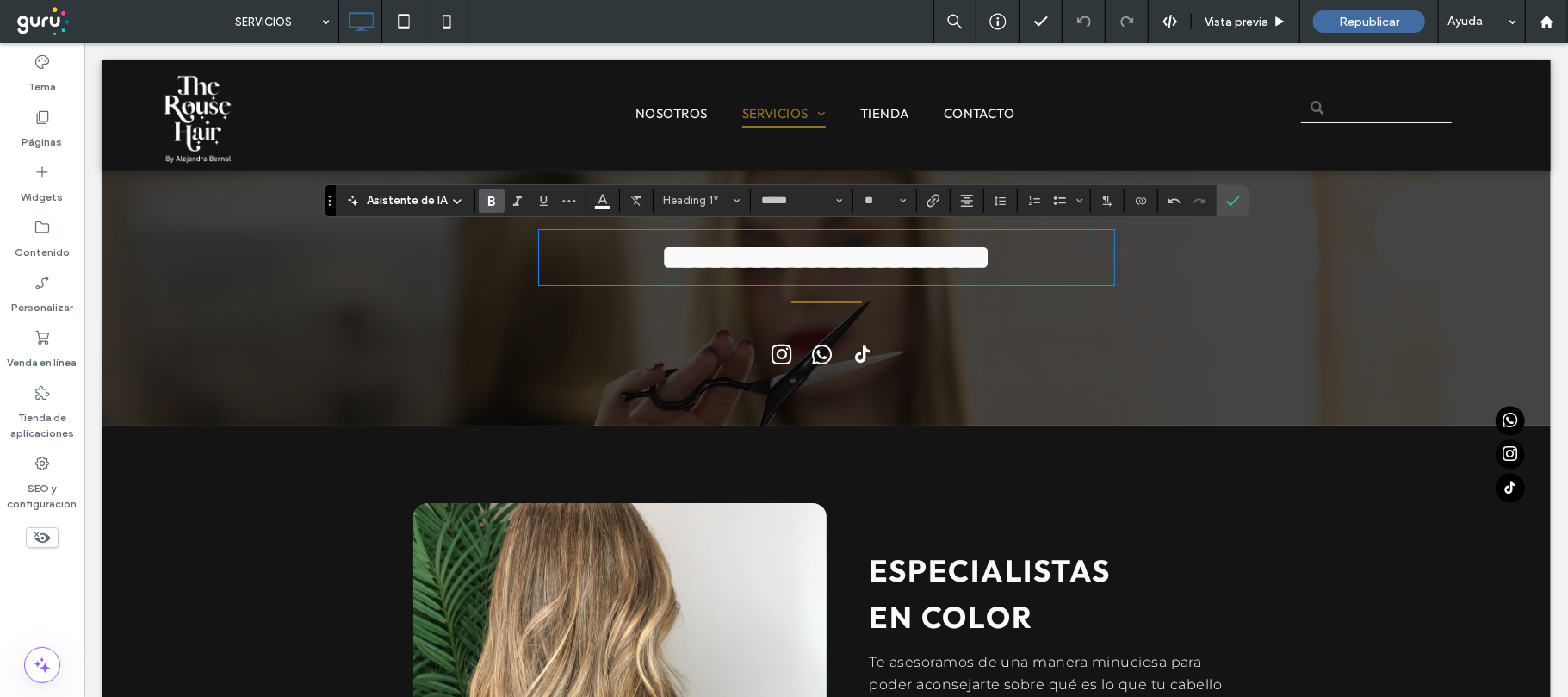 click on "**********" at bounding box center (826, 297) 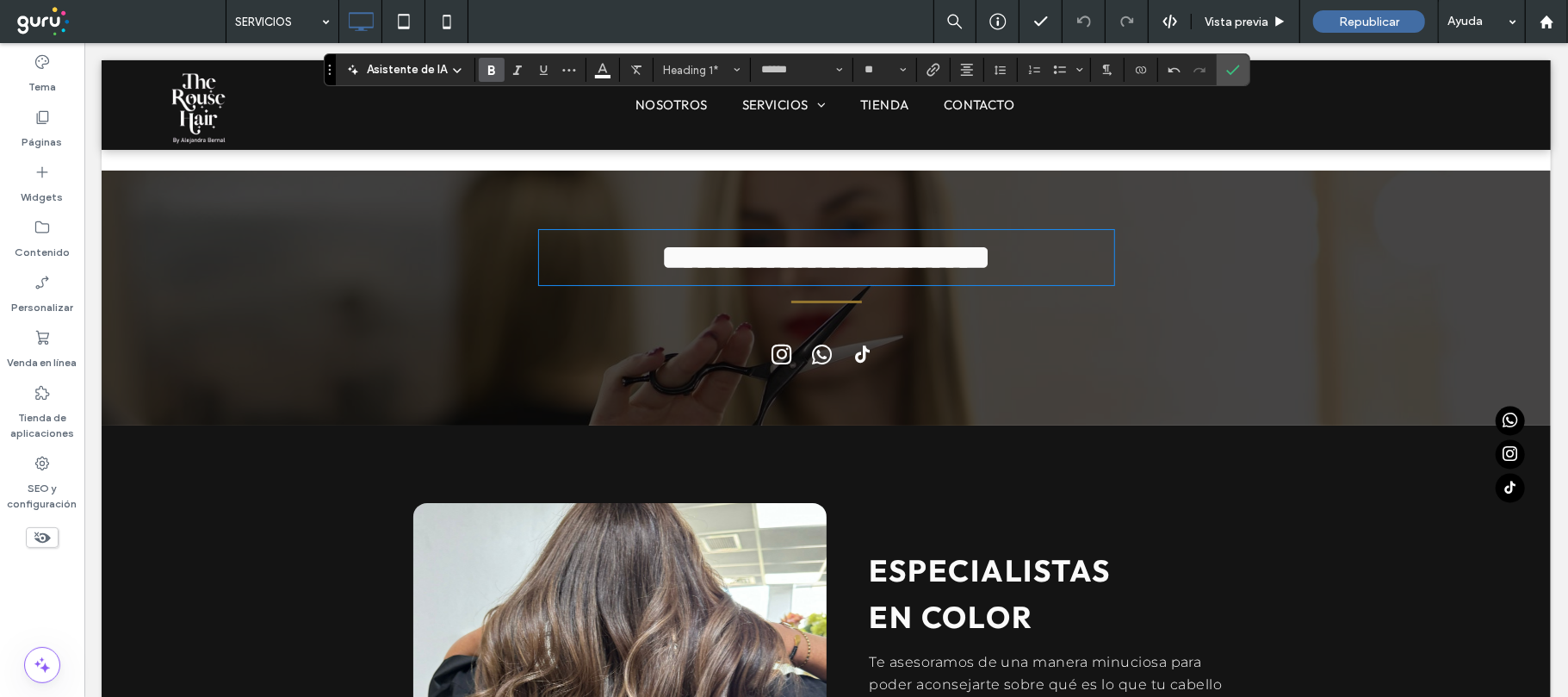 scroll, scrollTop: 307, scrollLeft: 0, axis: vertical 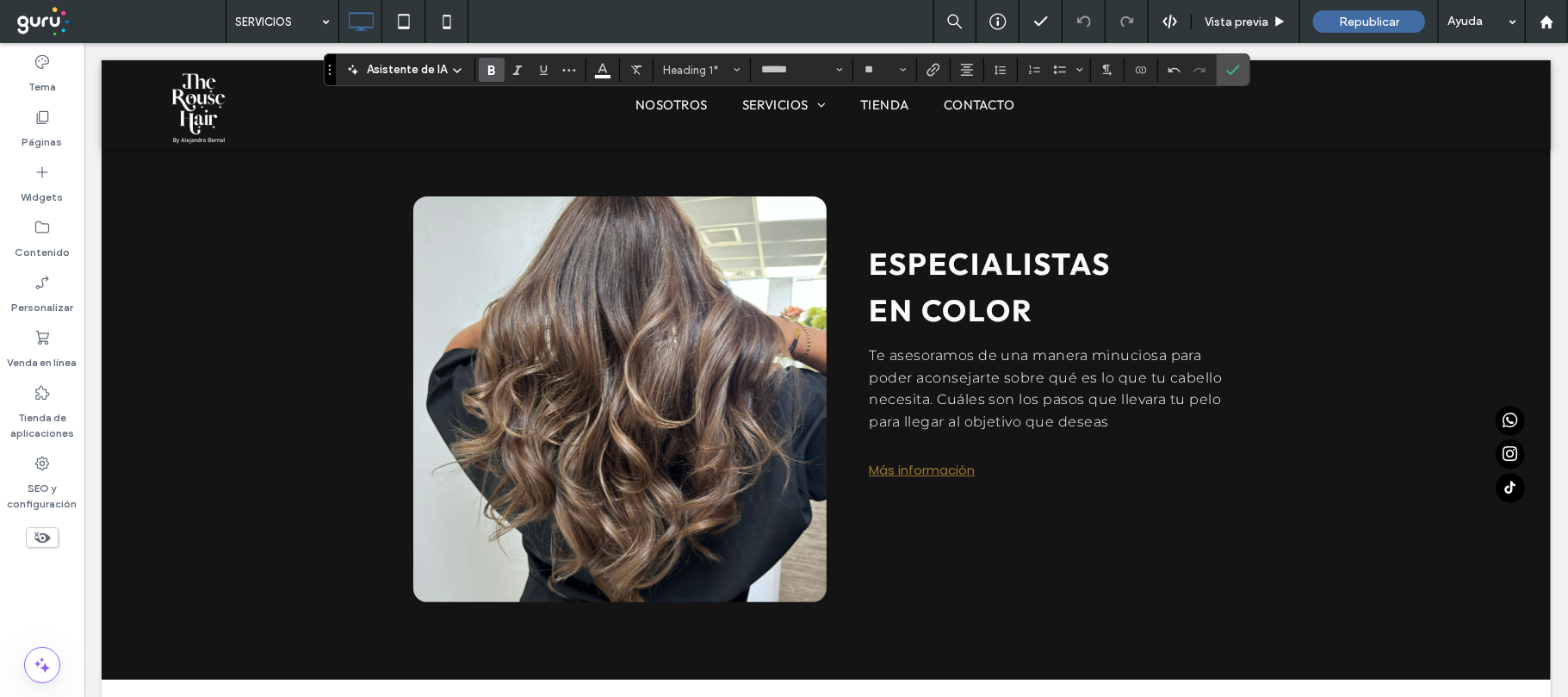 click on "ESPECIALISTAS EN COLOR" at bounding box center (989, 286) 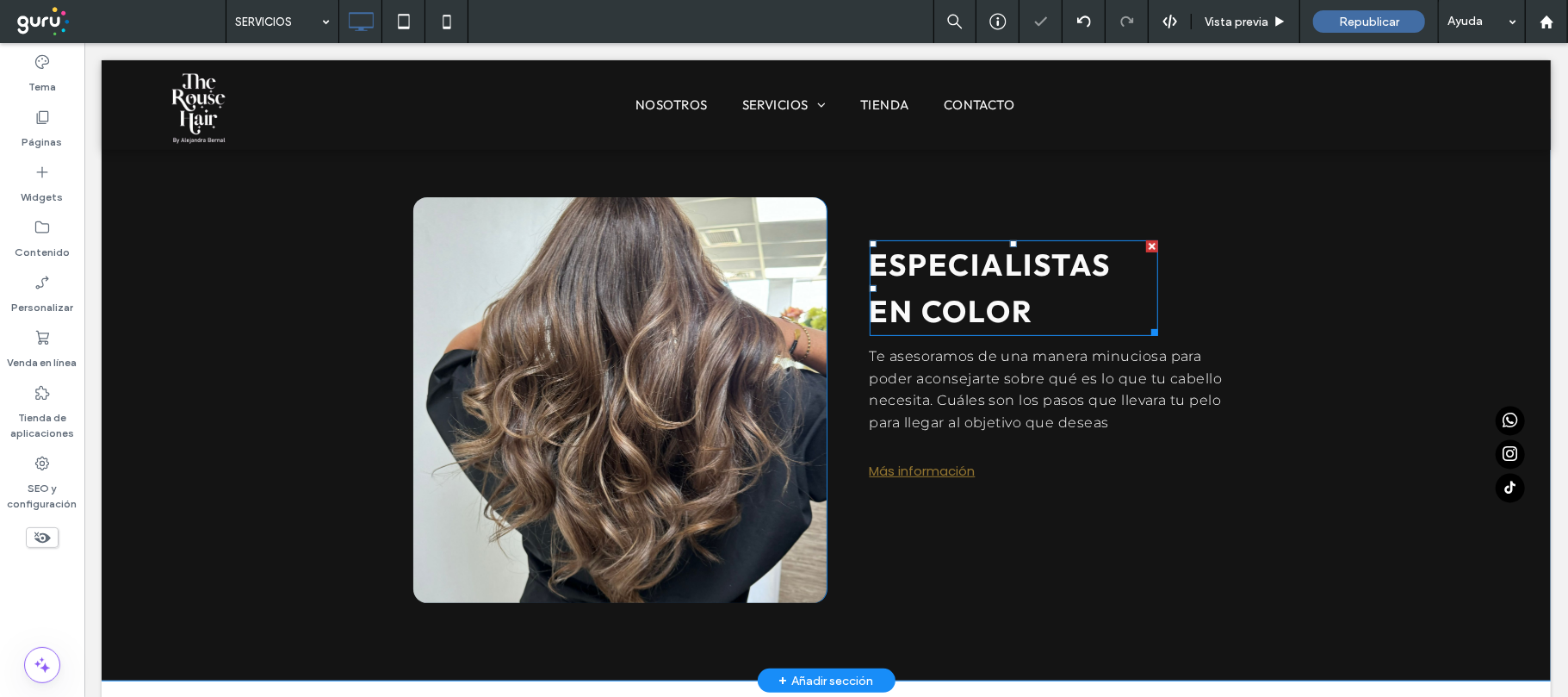 click on "ESPECIALISTAS EN COLOR" at bounding box center (989, 287) 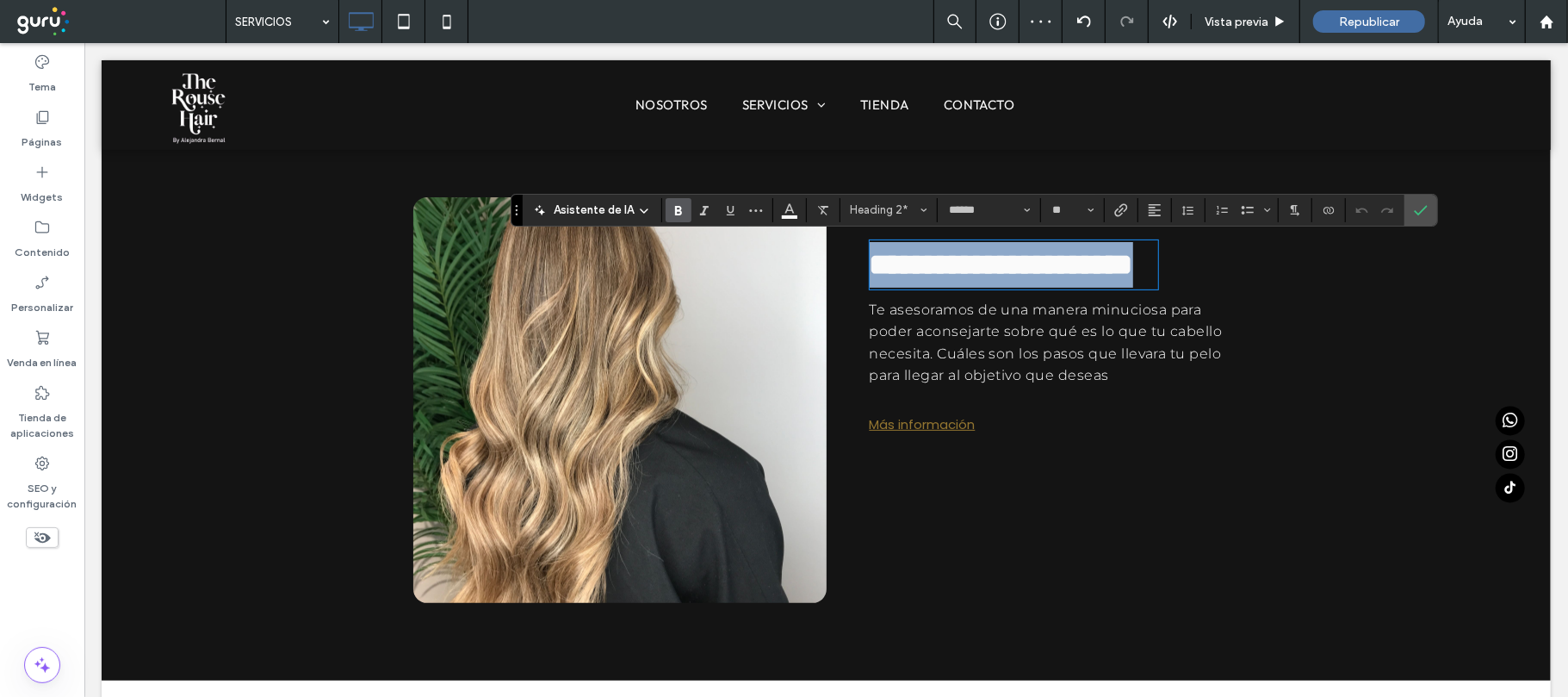 click on "**********" at bounding box center (1013, 264) 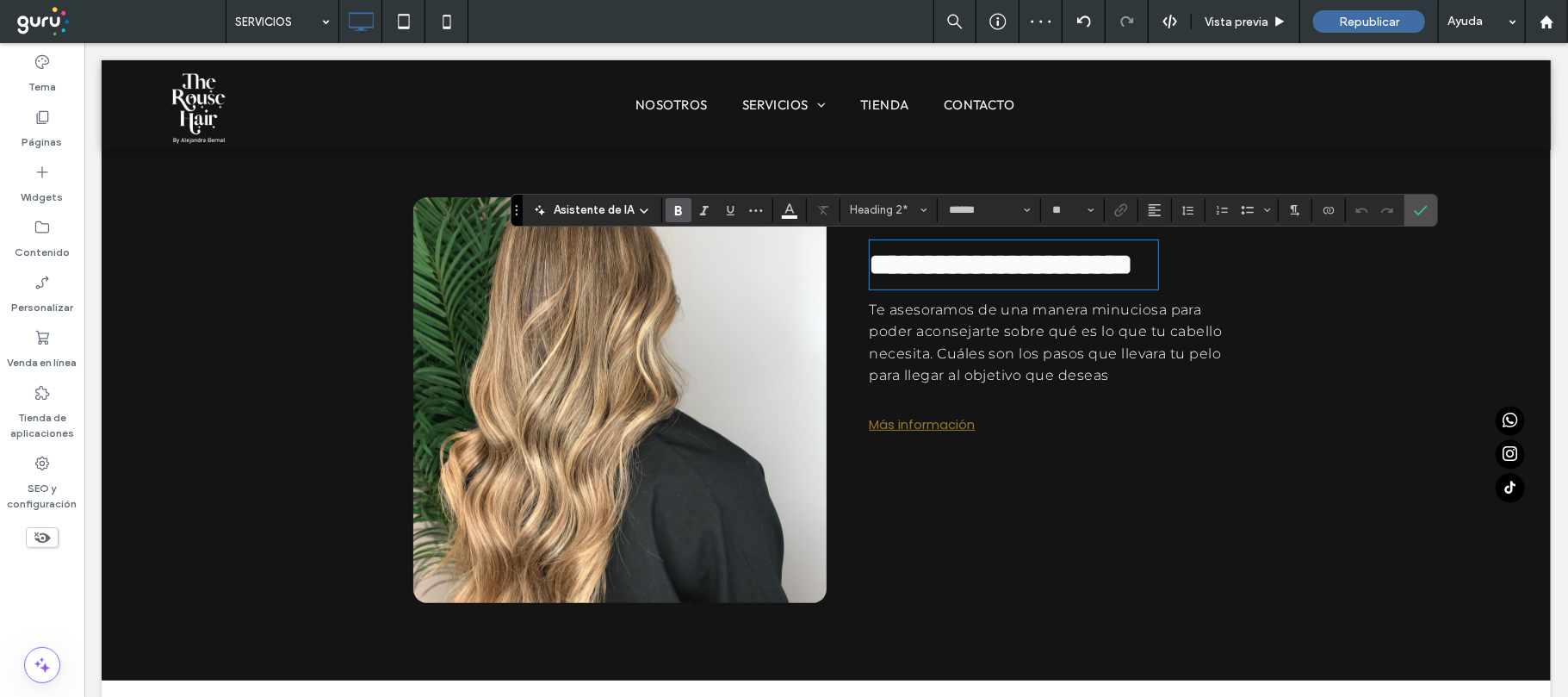 click on "**********" at bounding box center (1032, 399) 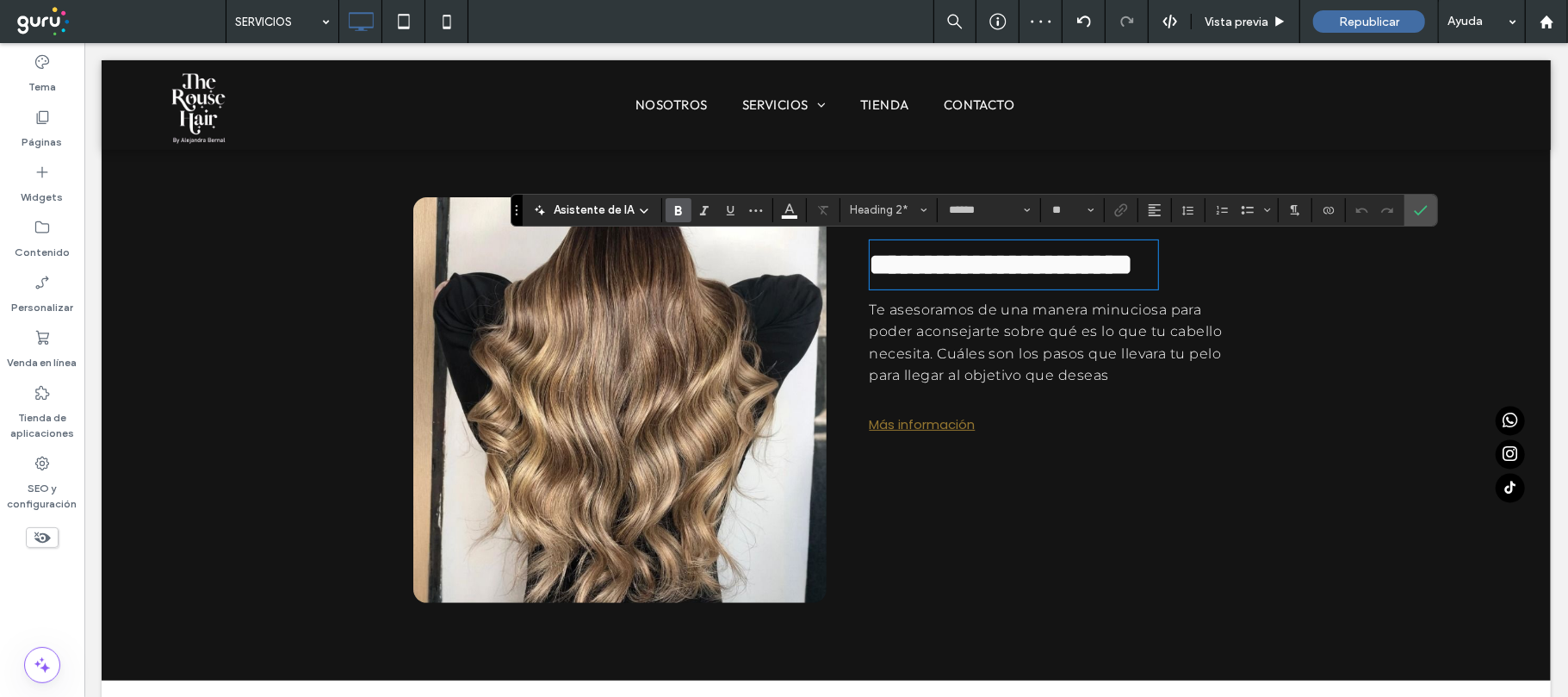 click on "**********" at bounding box center [825, 399] 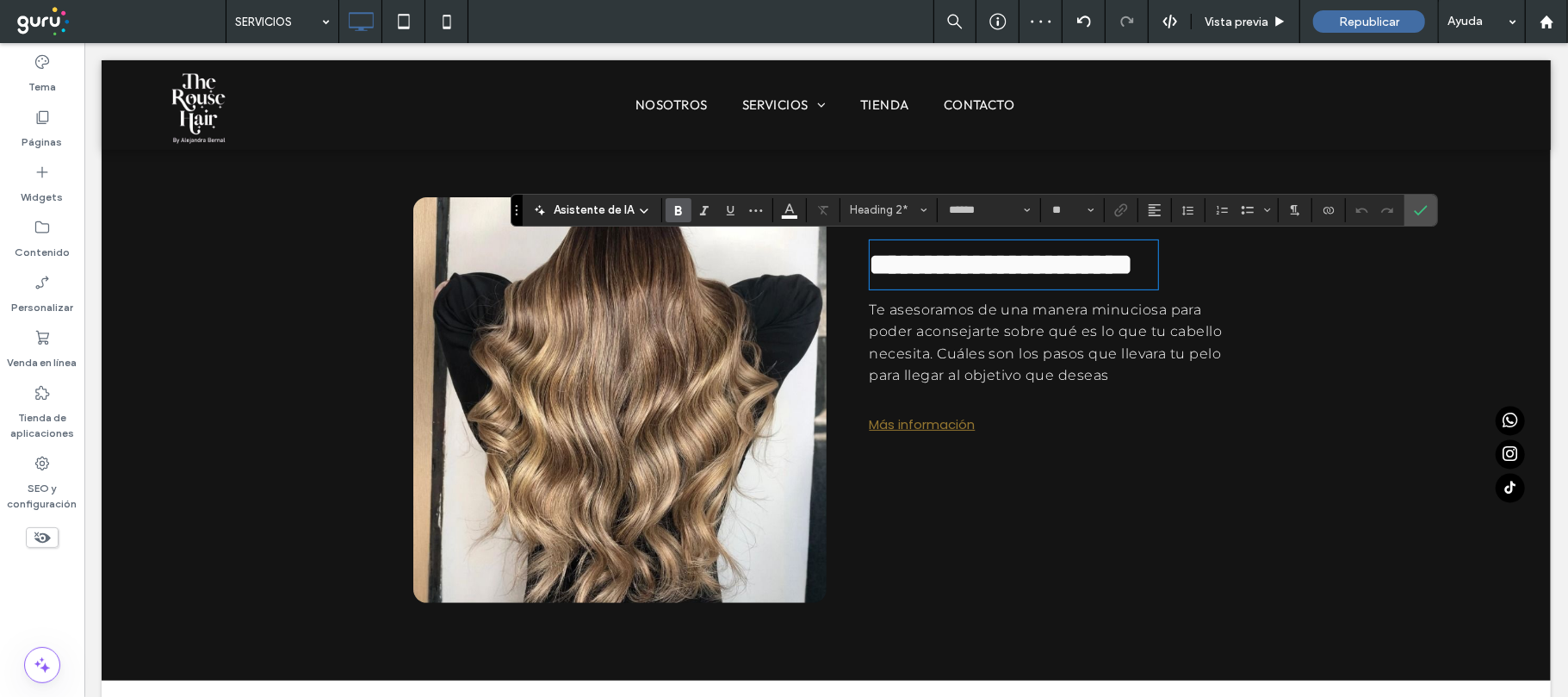 click on "Te asesoramos de una manera minuciosa para poder aconsejarte sobre qué es lo que tu cabello necesita. Cuáles son los pasos que llevara tu pelo para llegar al objetivo que deseas" at bounding box center [1045, 342] 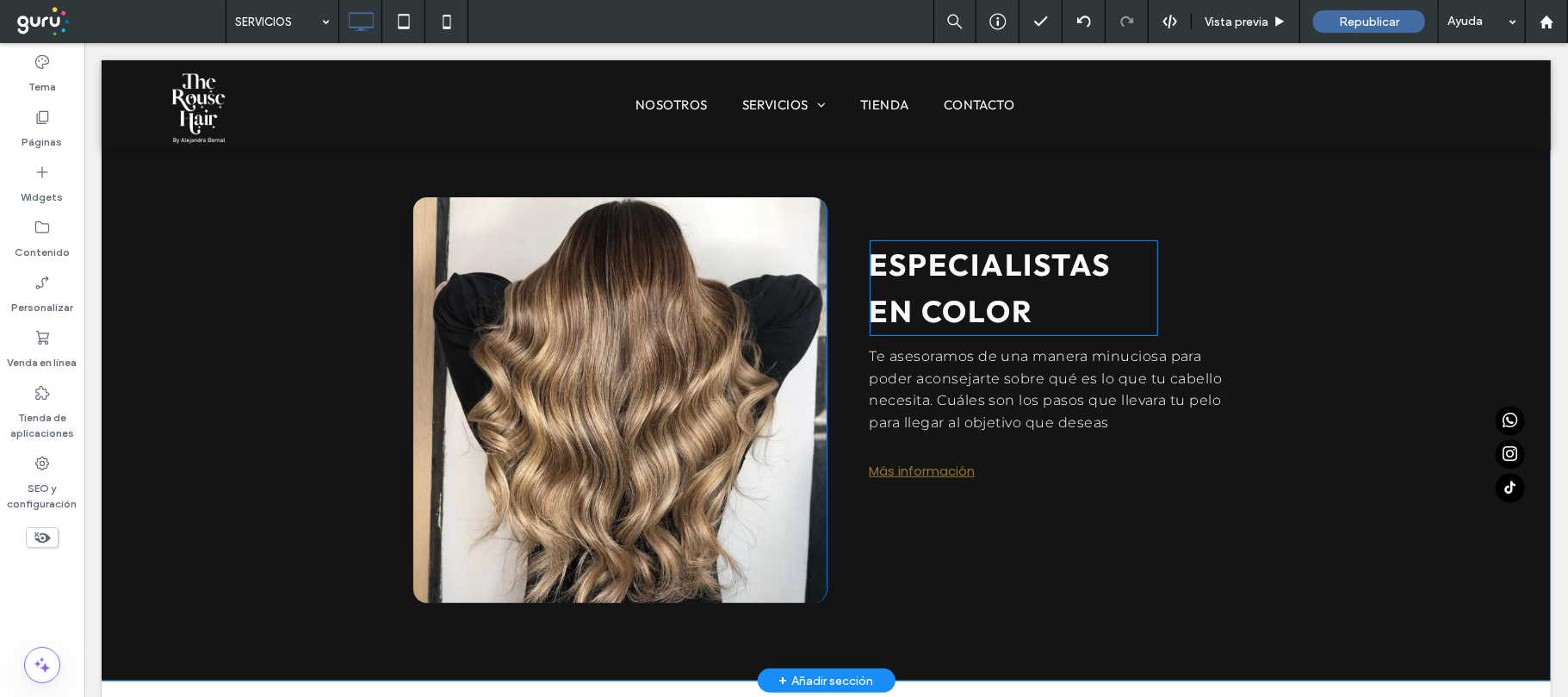 click on "ESPECIALISTAS EN COLOR" at bounding box center (1013, 287) 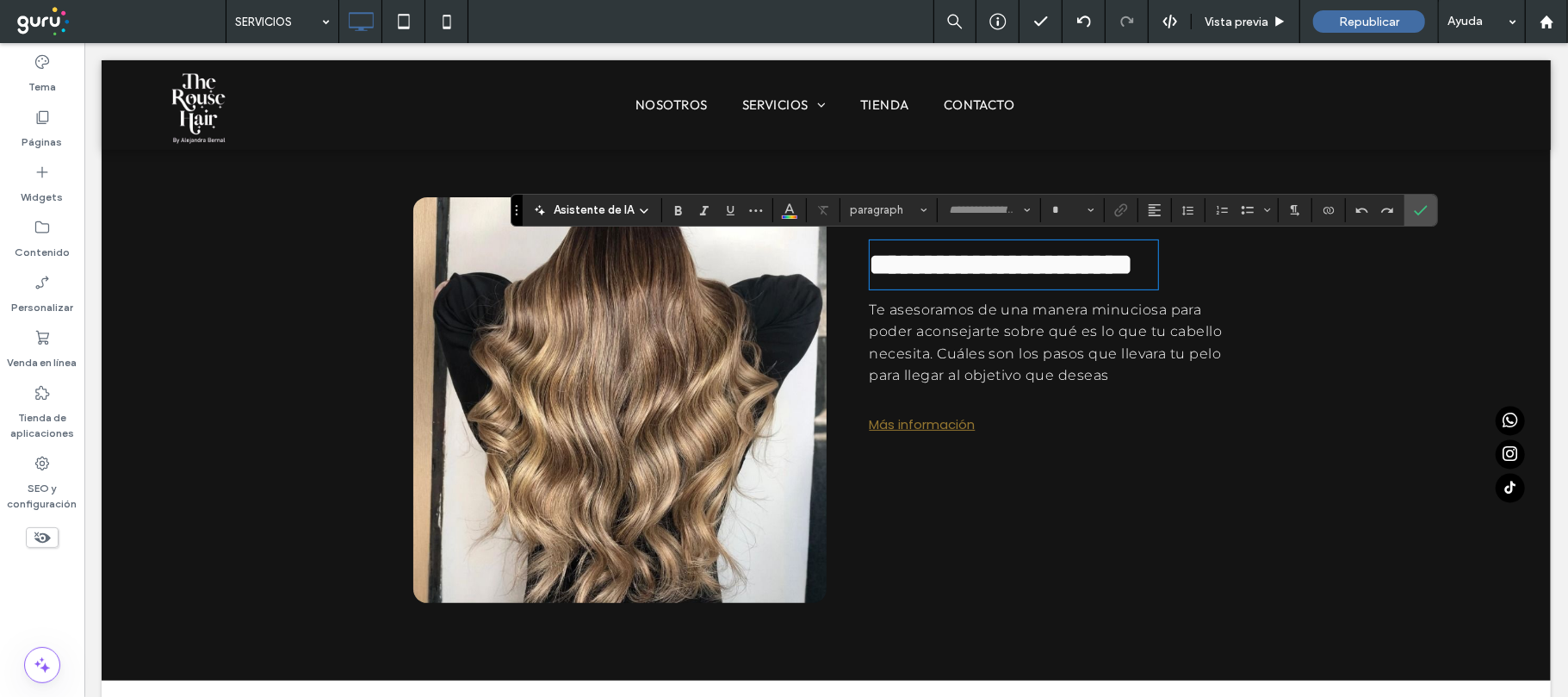 type on "******" 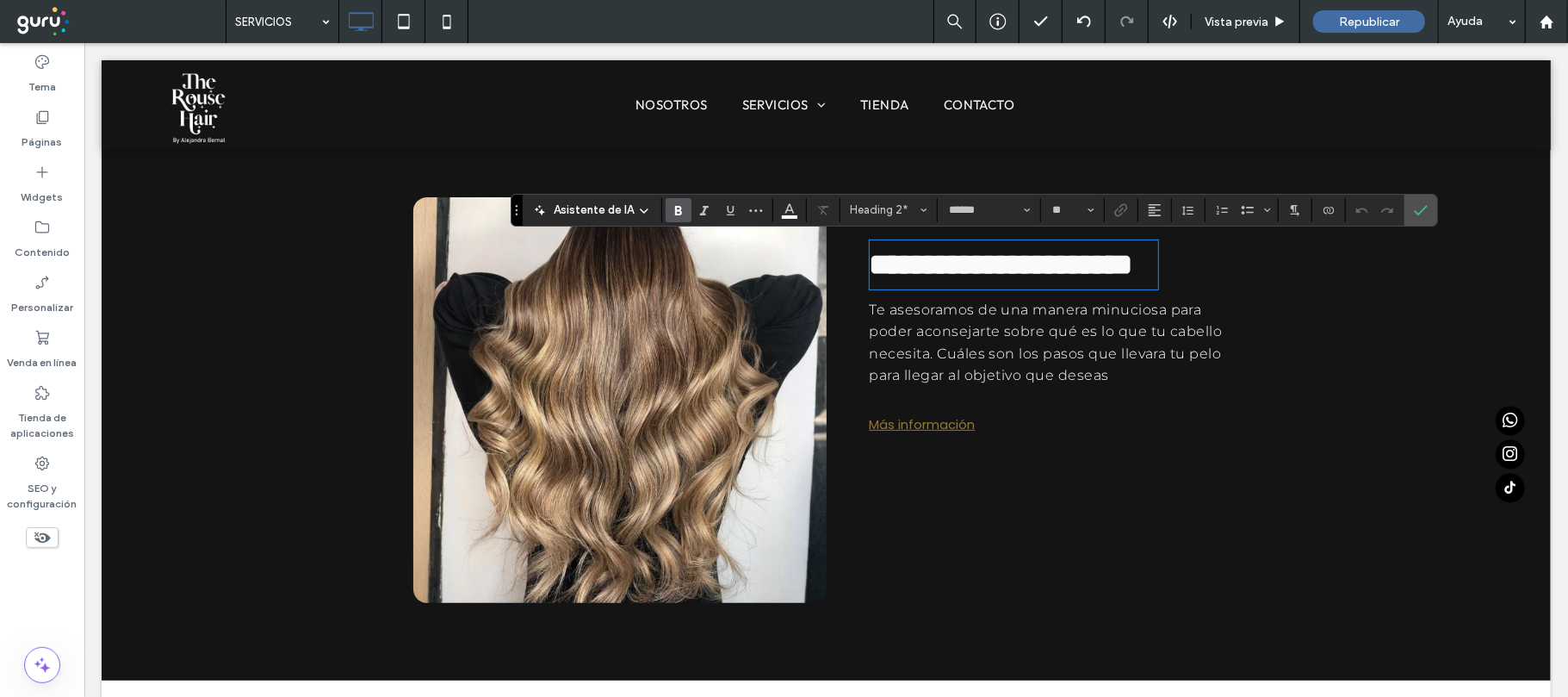 click on "Te asesoramos de una manera minuciosa para poder aconsejarte sobre qué es lo que tu cabello necesita. Cuáles son los pasos que llevara tu pelo para llegar al objetivo que deseas" at bounding box center (1050, 342) 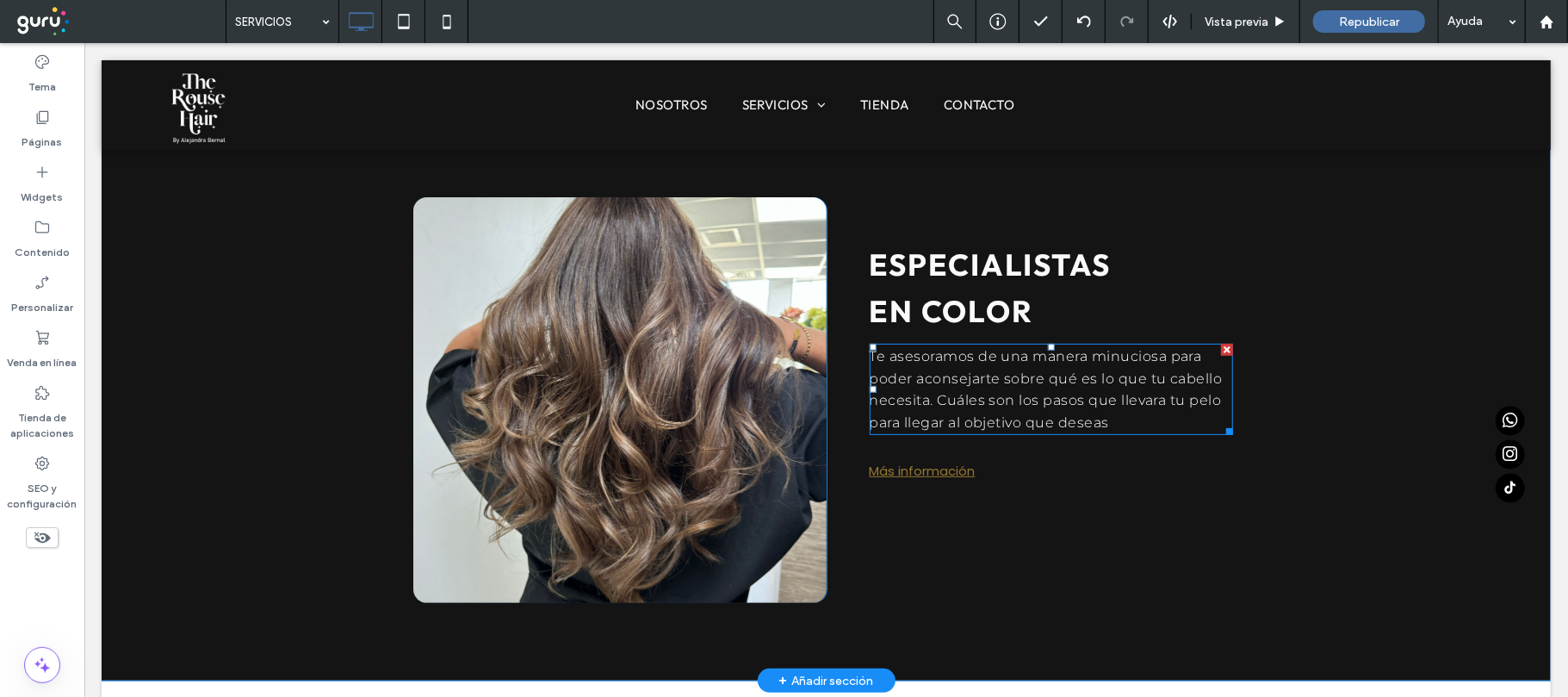 click on "Te asesoramos de una manera minuciosa para poder aconsejarte sobre qué es lo que tu cabello necesita. Cuáles son los pasos que llevara tu pelo para llegar al objetivo que deseas" at bounding box center [1050, 389] 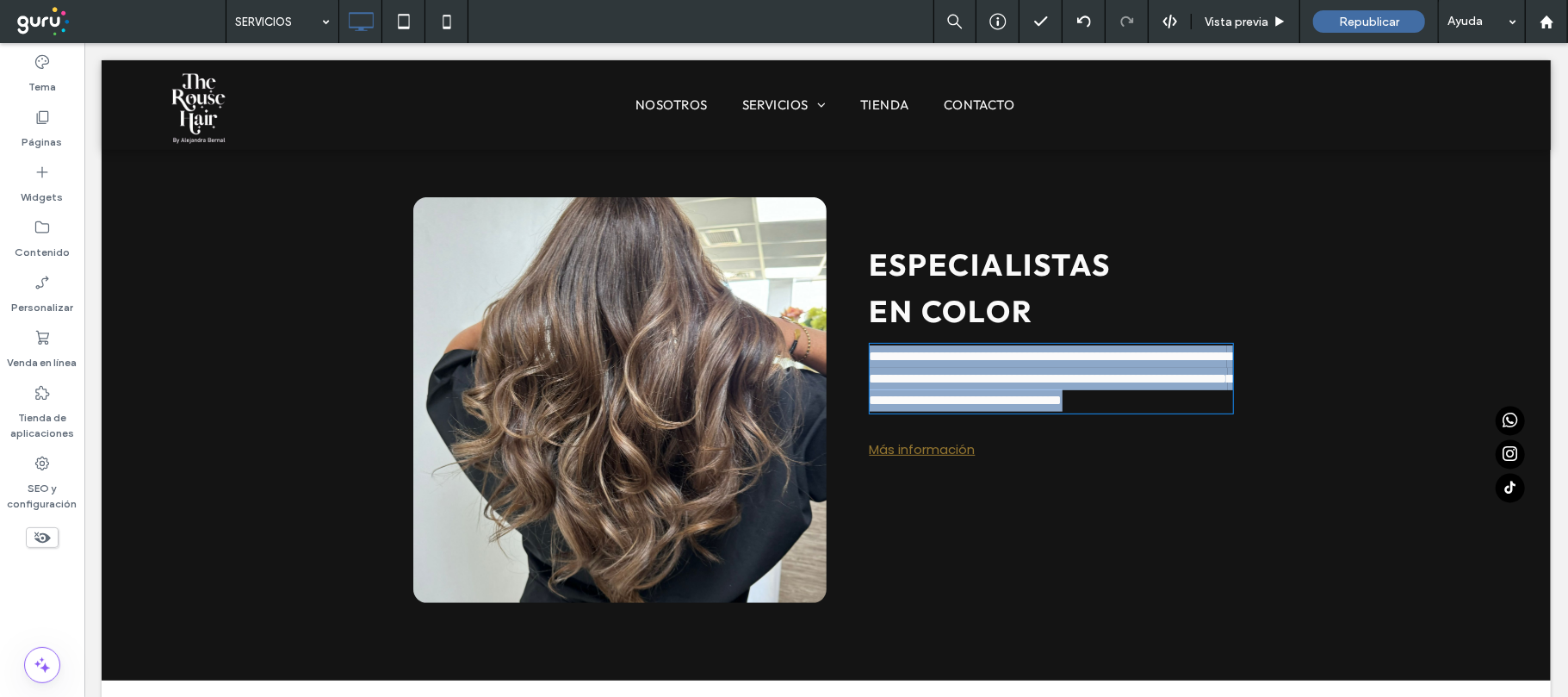 type on "**********" 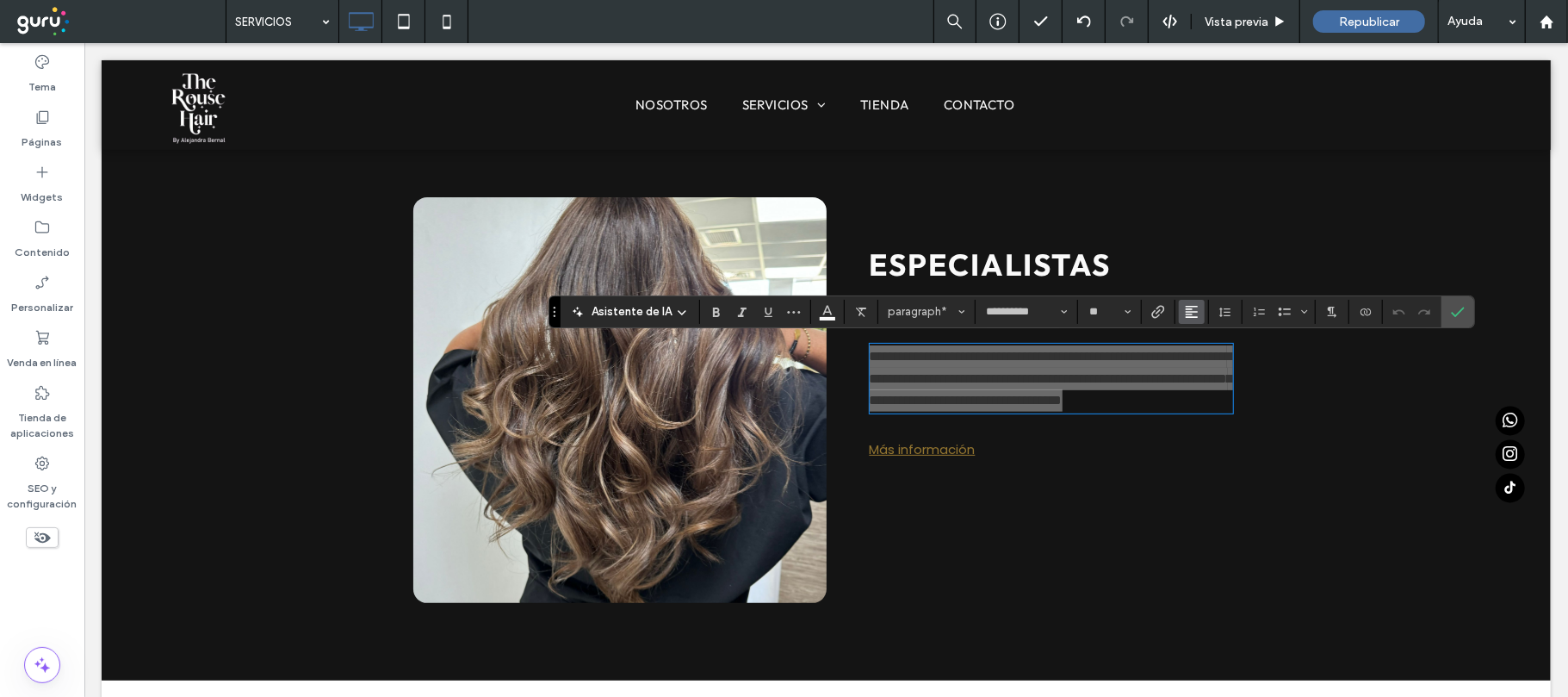 click 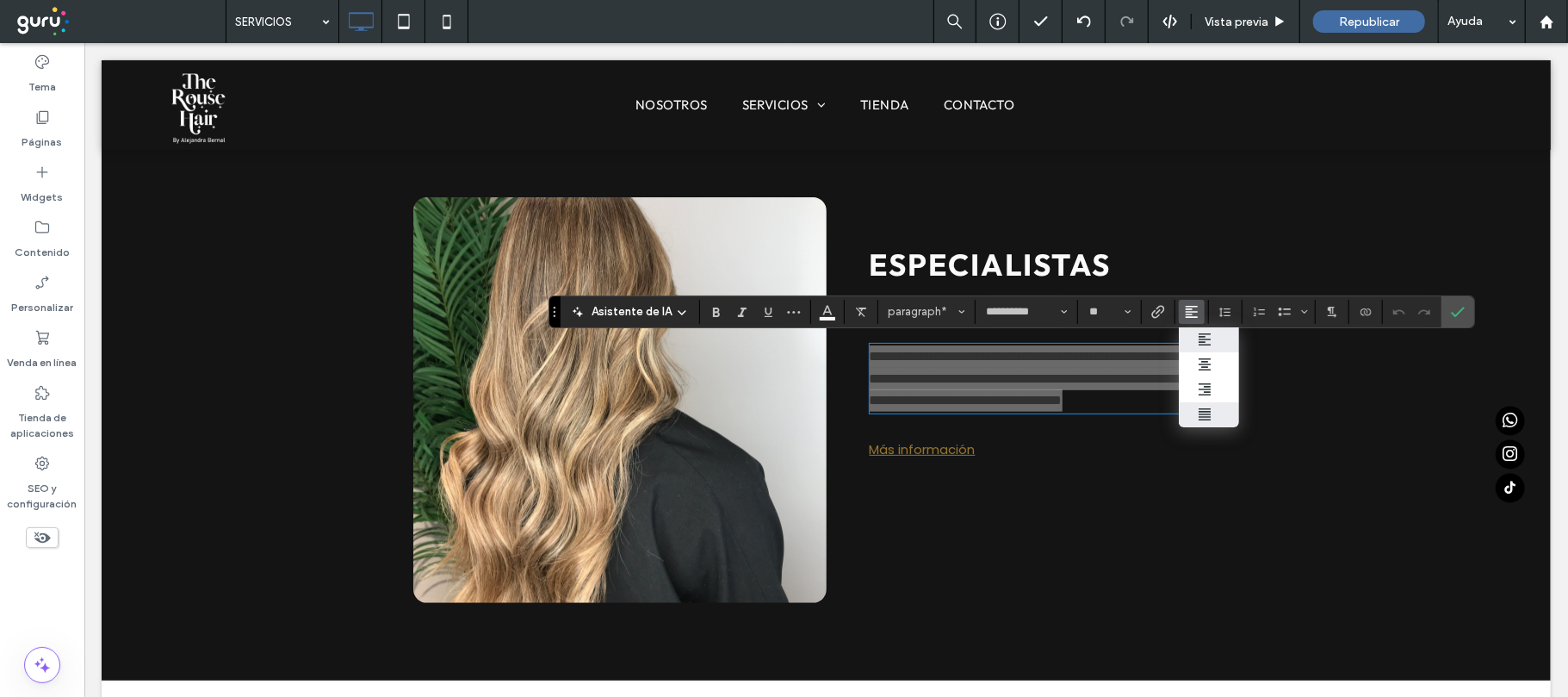 click 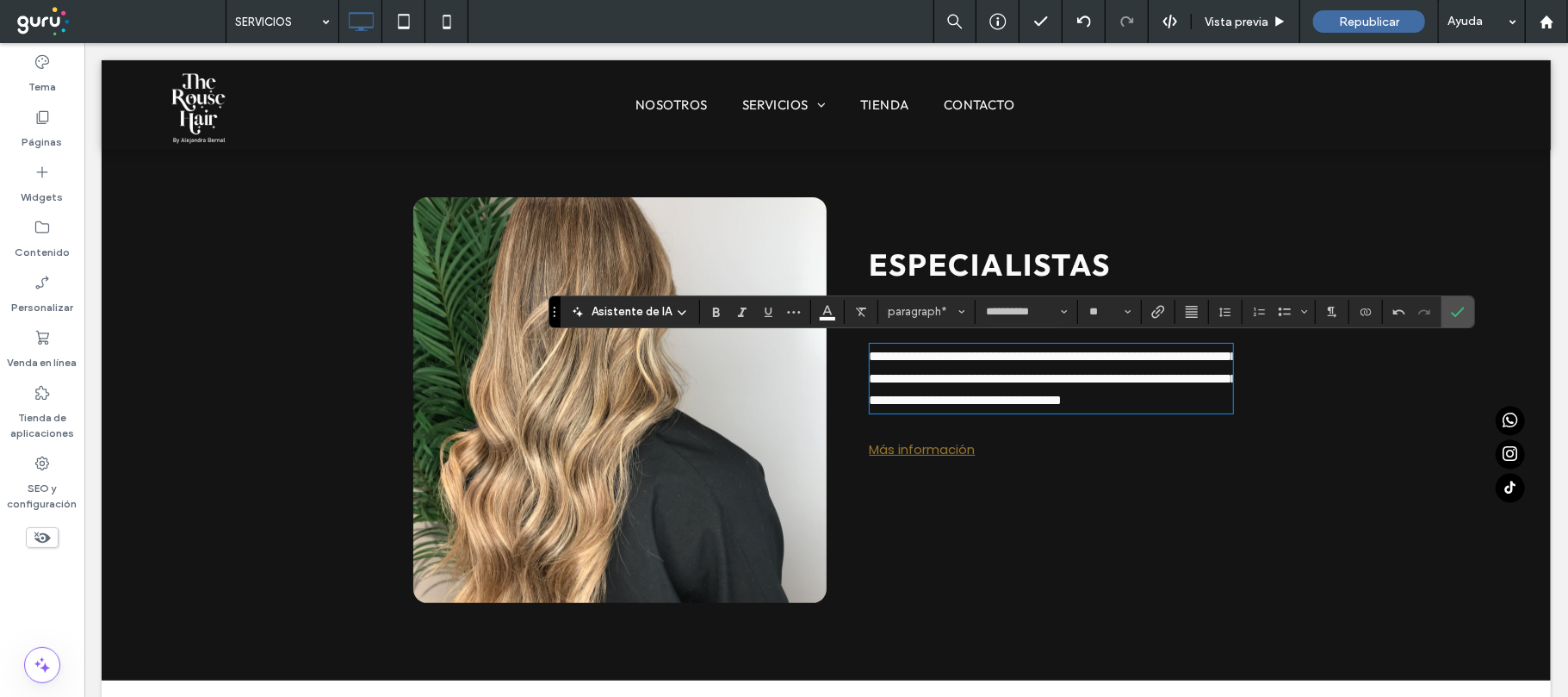 click on "ESPECIALISTAS EN COLOR" at bounding box center (989, 287) 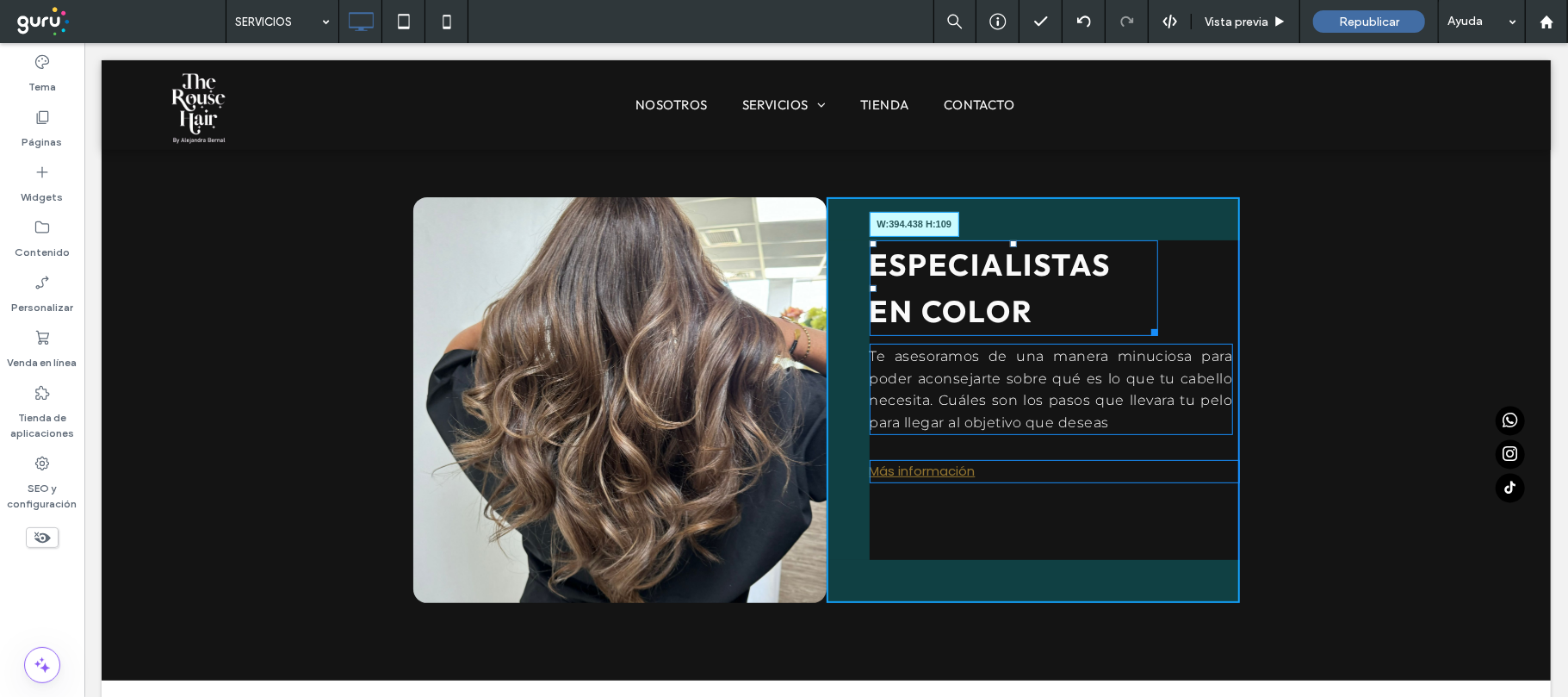 drag, startPoint x: 1144, startPoint y: 325, endPoint x: 1280, endPoint y: 305, distance: 137.46272 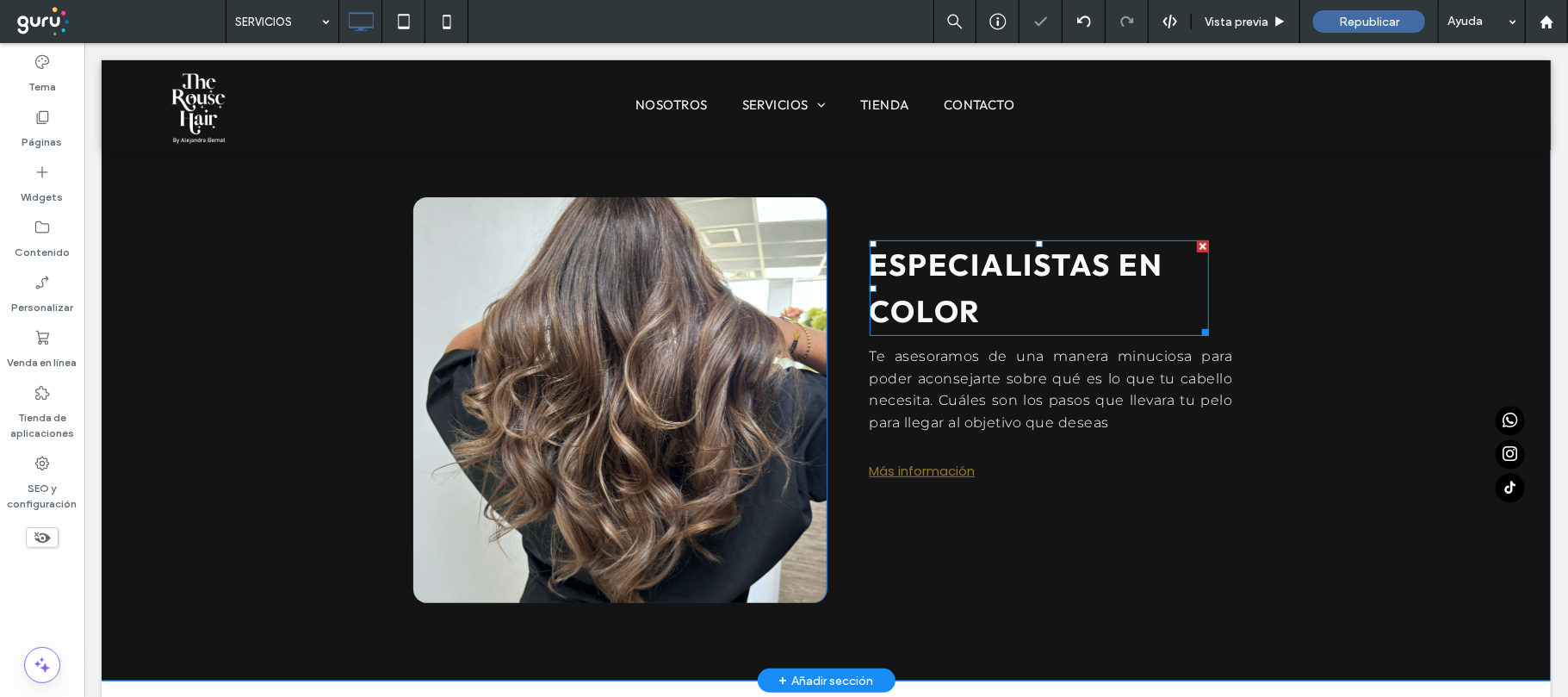 click on "ESPECIALISTAS EN COLOR" at bounding box center (1038, 287) 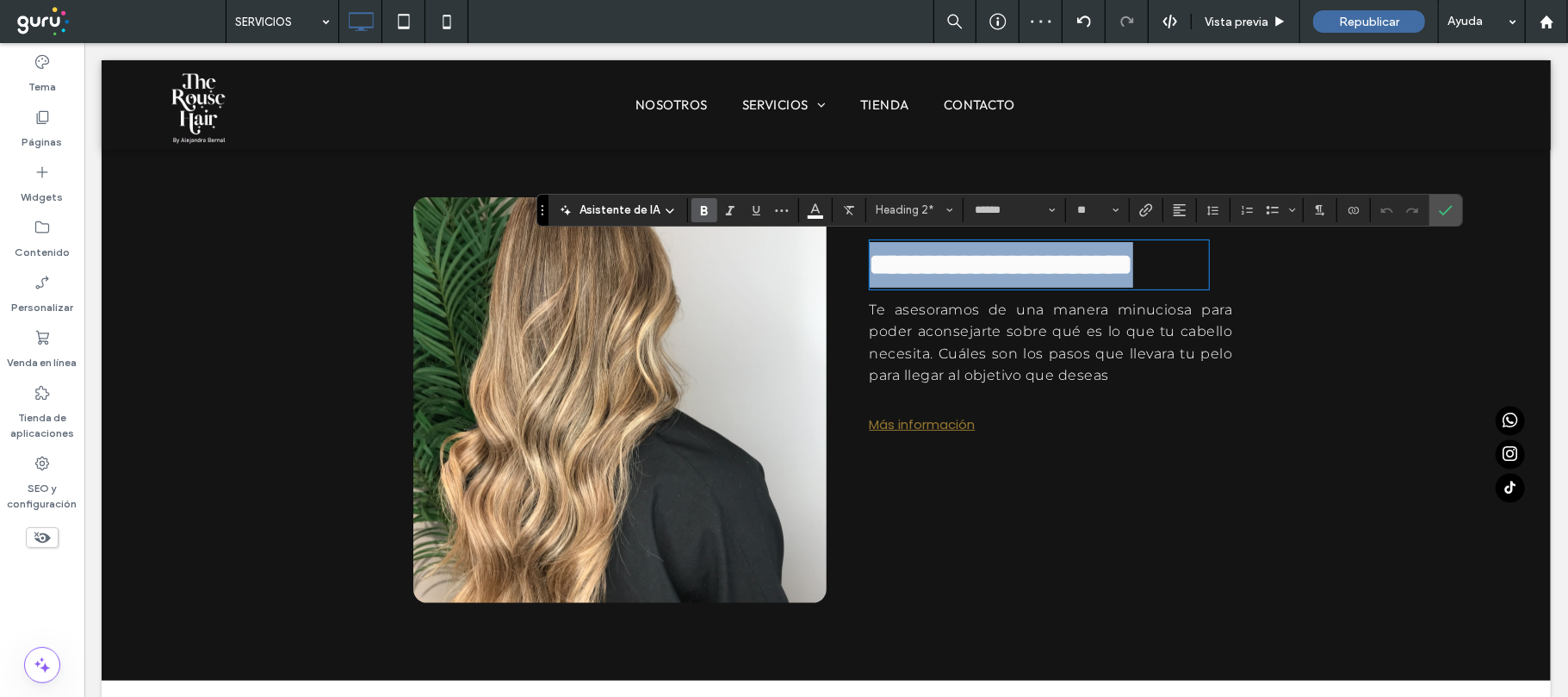 drag, startPoint x: 1029, startPoint y: 320, endPoint x: 855, endPoint y: 256, distance: 185.39687 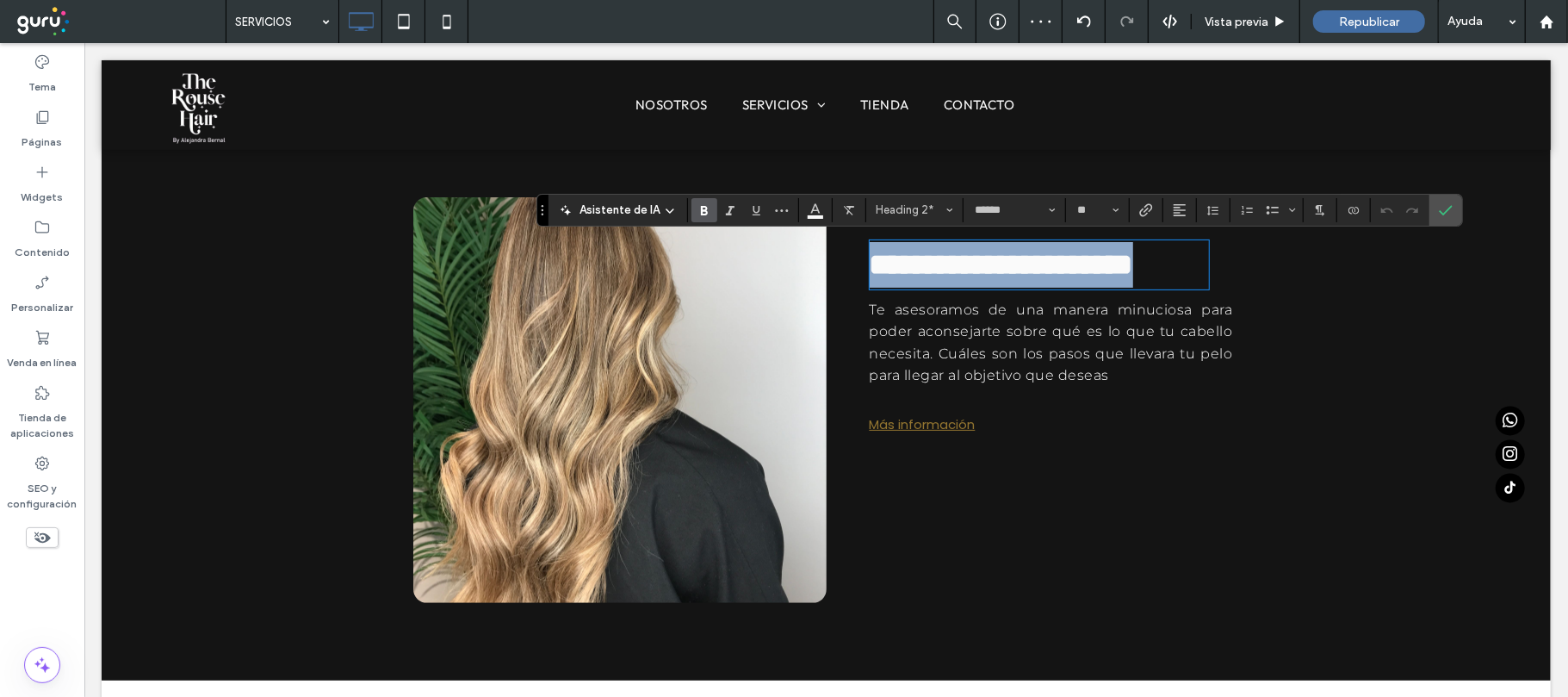 click on "**********" at bounding box center (1032, 399) 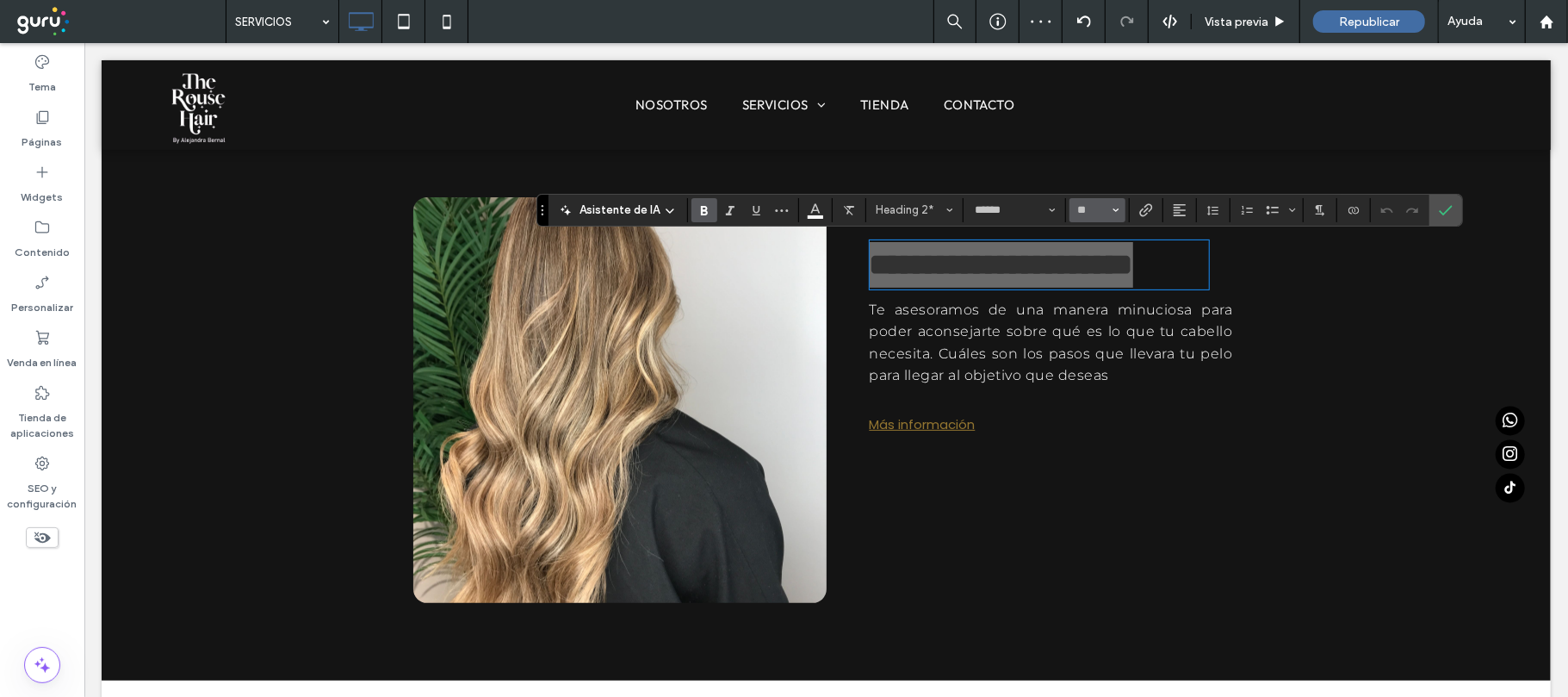 click on "**" at bounding box center [1097, 210] 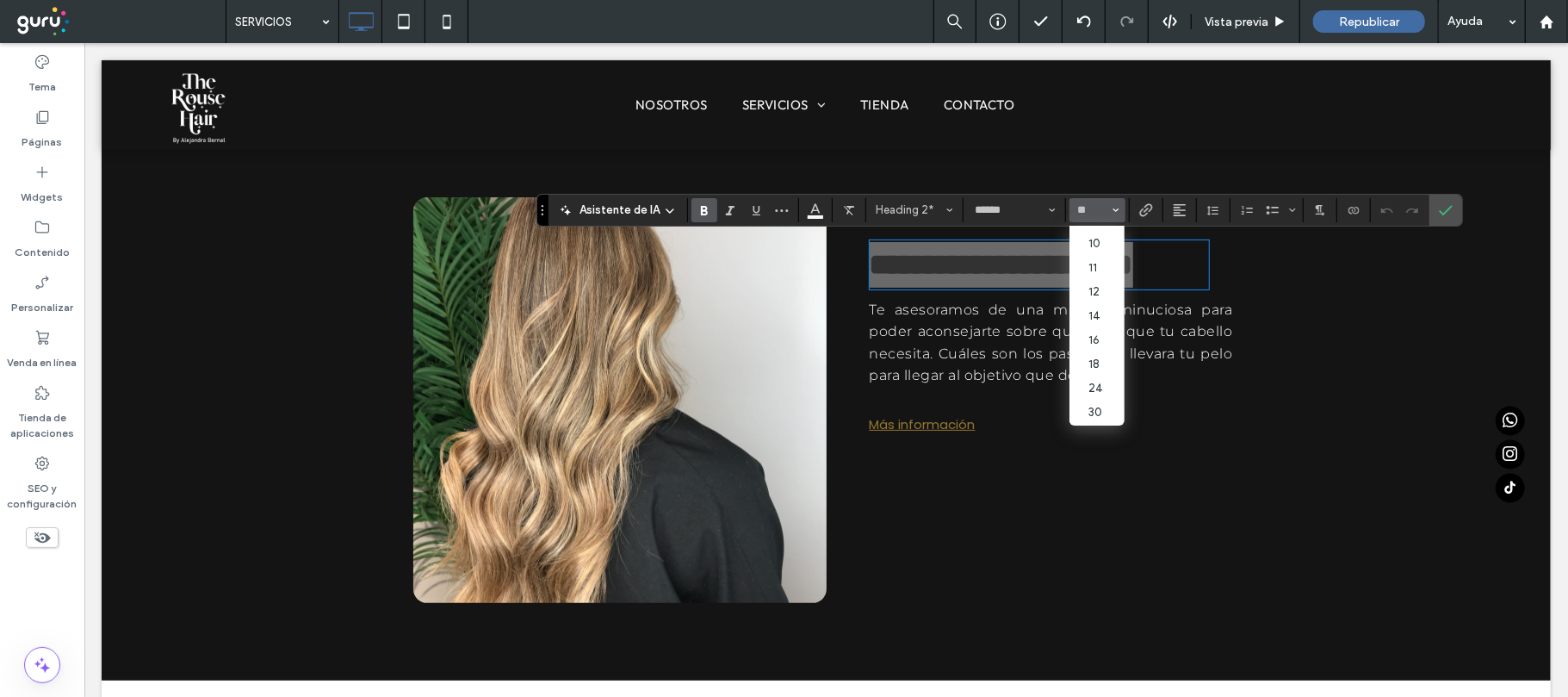 scroll, scrollTop: 46, scrollLeft: 0, axis: vertical 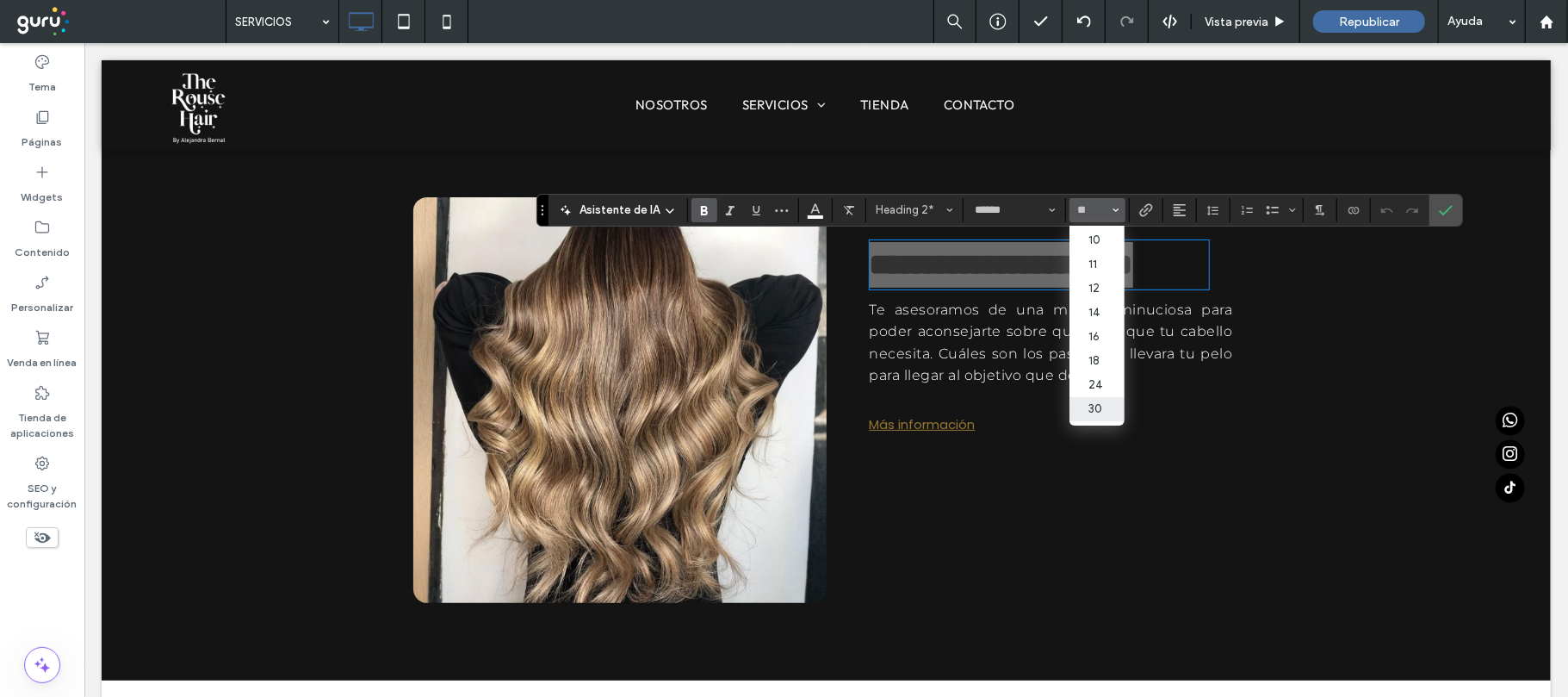 click on "30" at bounding box center [1097, 409] 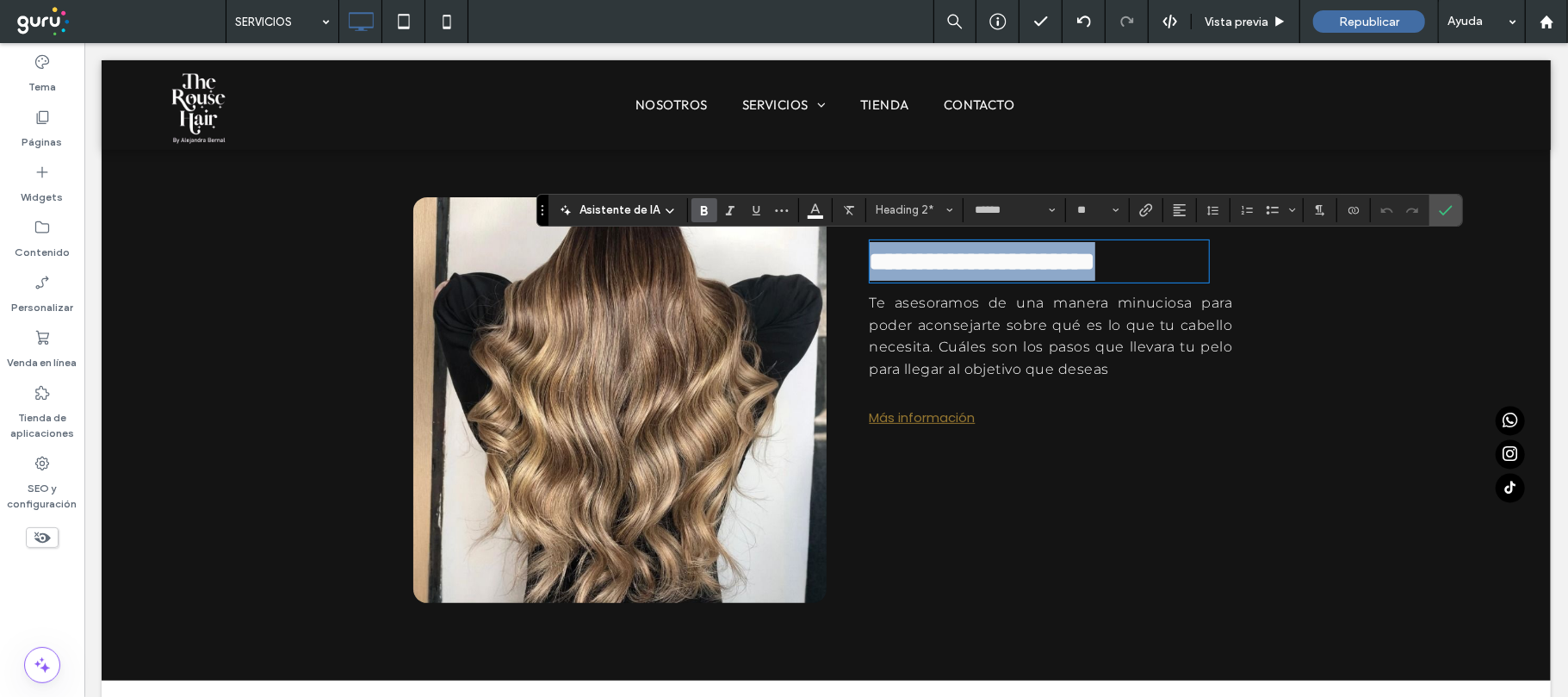type on "**" 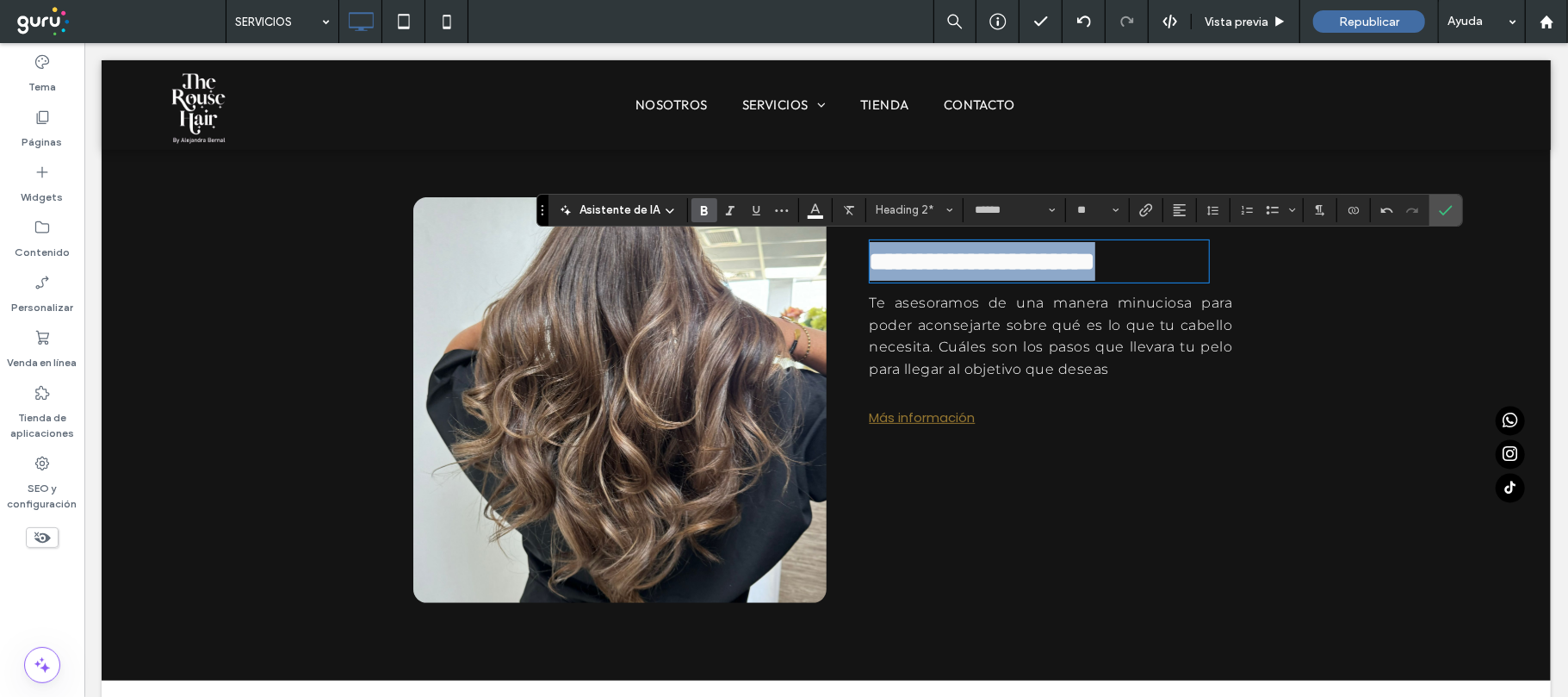 click on "**********" at bounding box center [1038, 260] 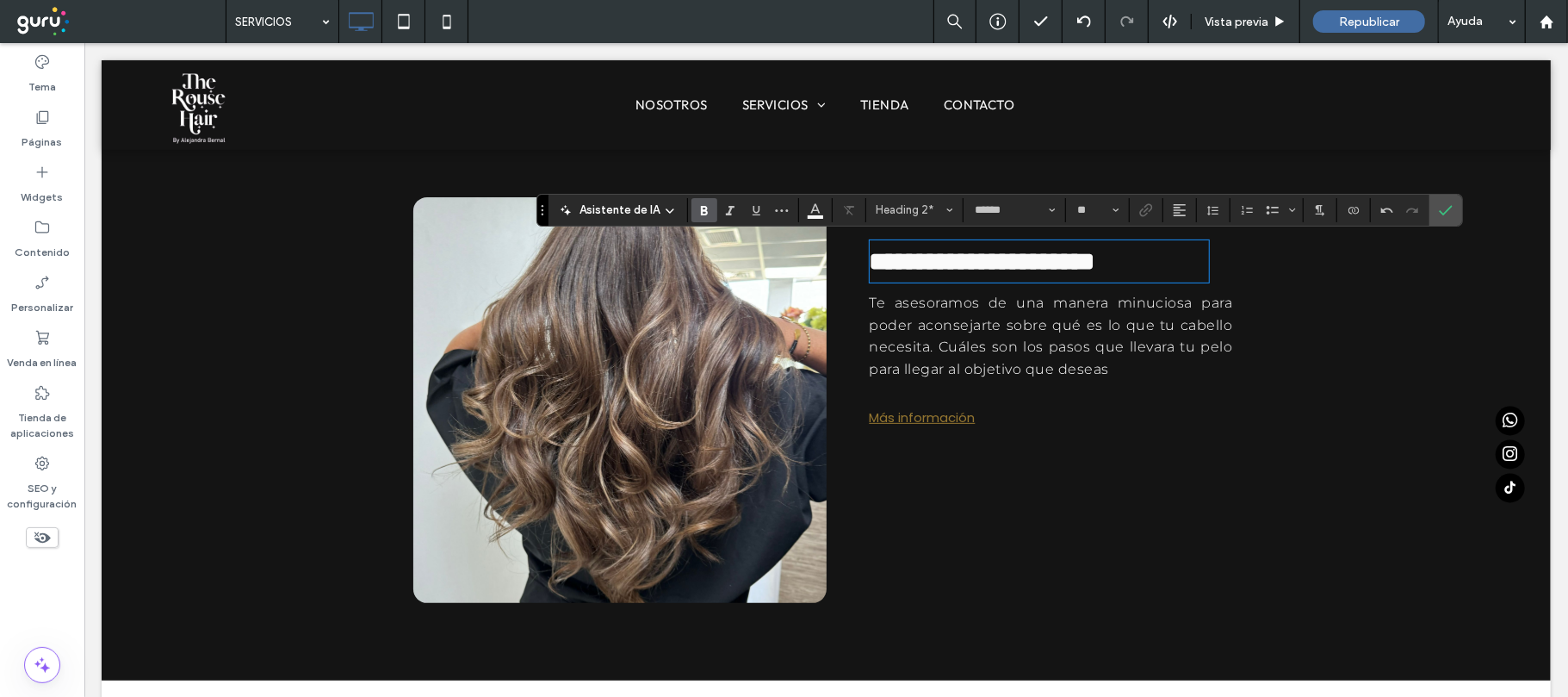 type 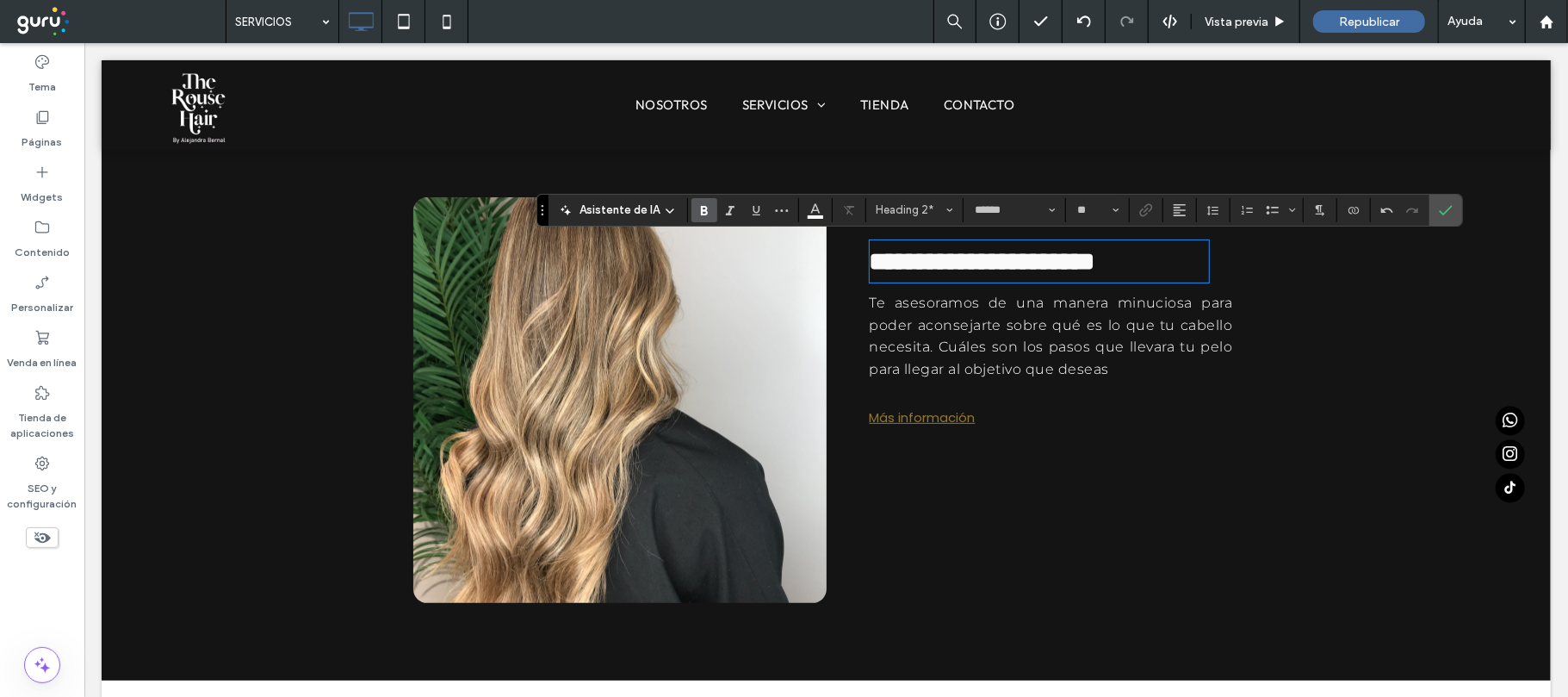 click on "**********" at bounding box center (825, 399) 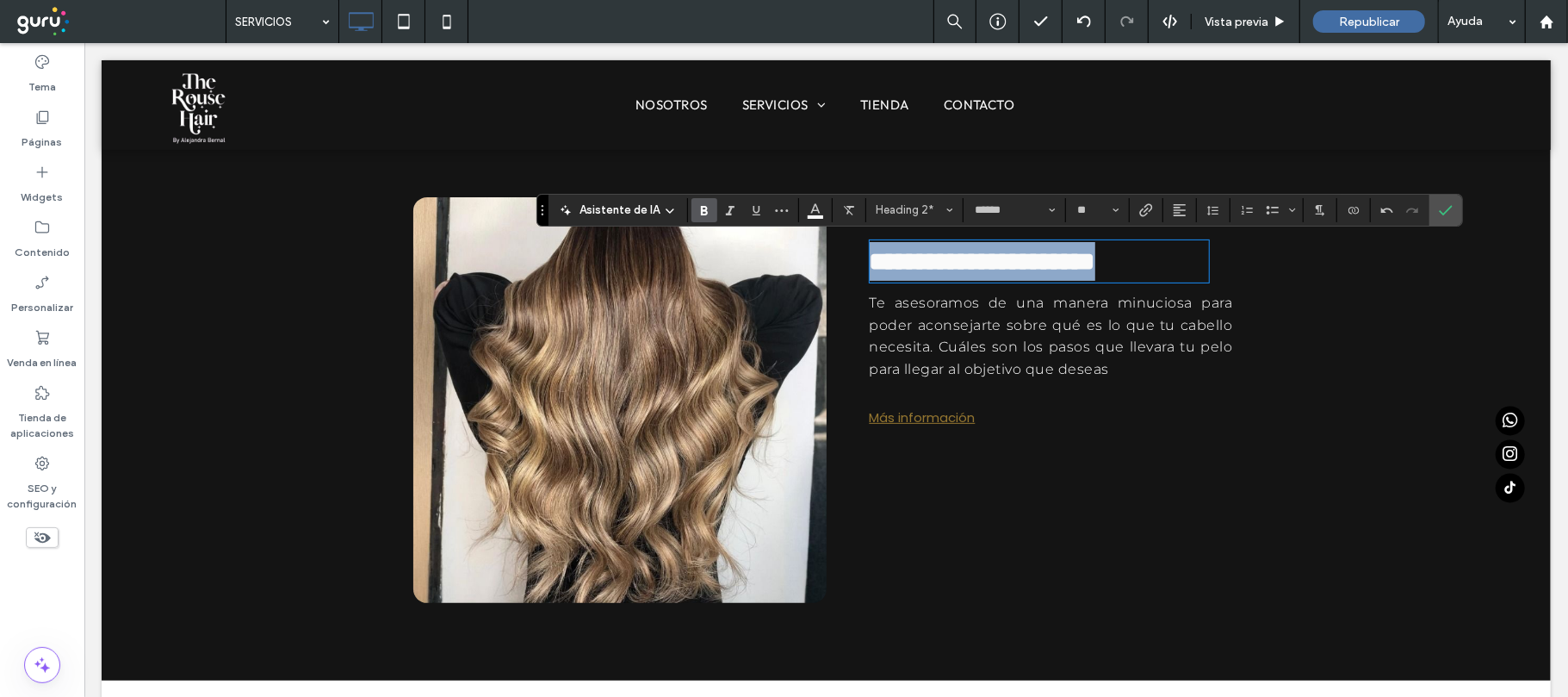 drag, startPoint x: 1060, startPoint y: 302, endPoint x: 862, endPoint y: 241, distance: 207.18349 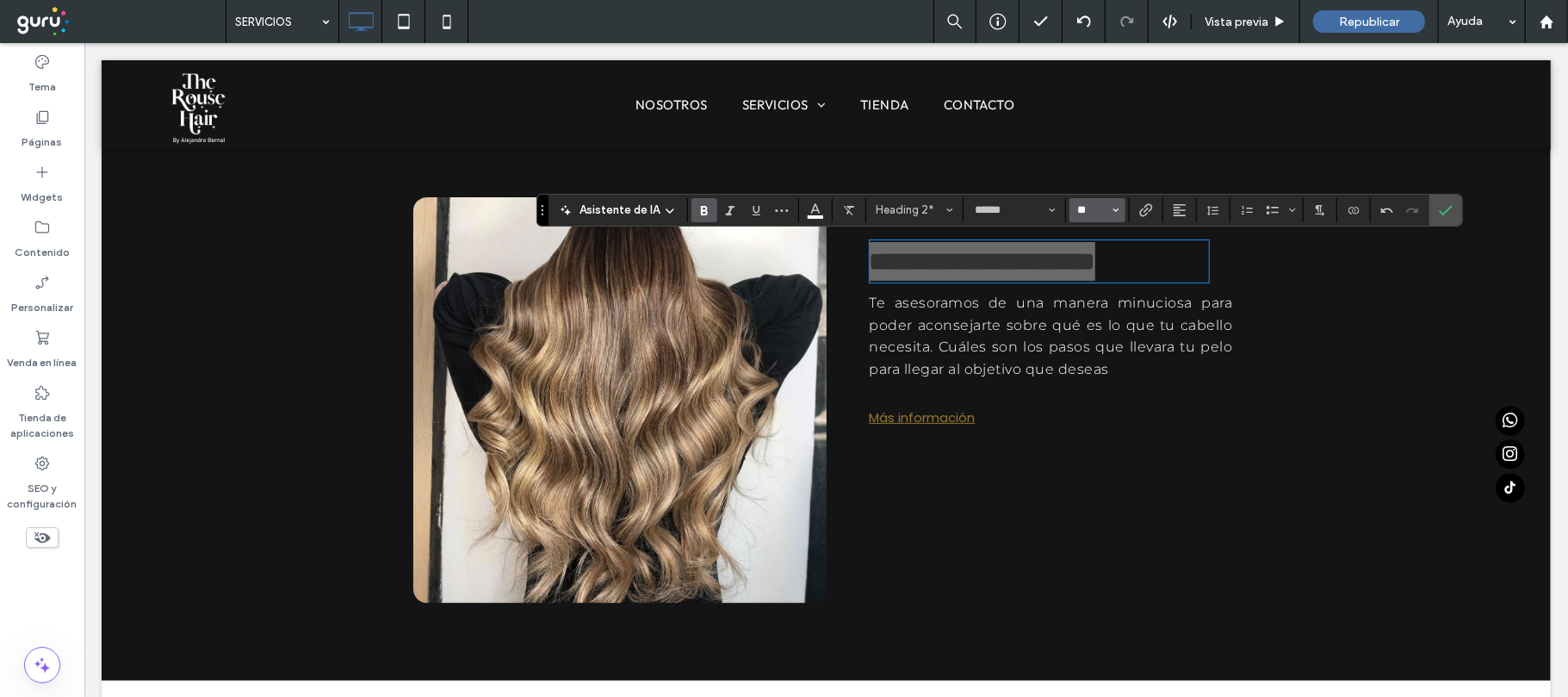click on "**" at bounding box center [1092, 210] 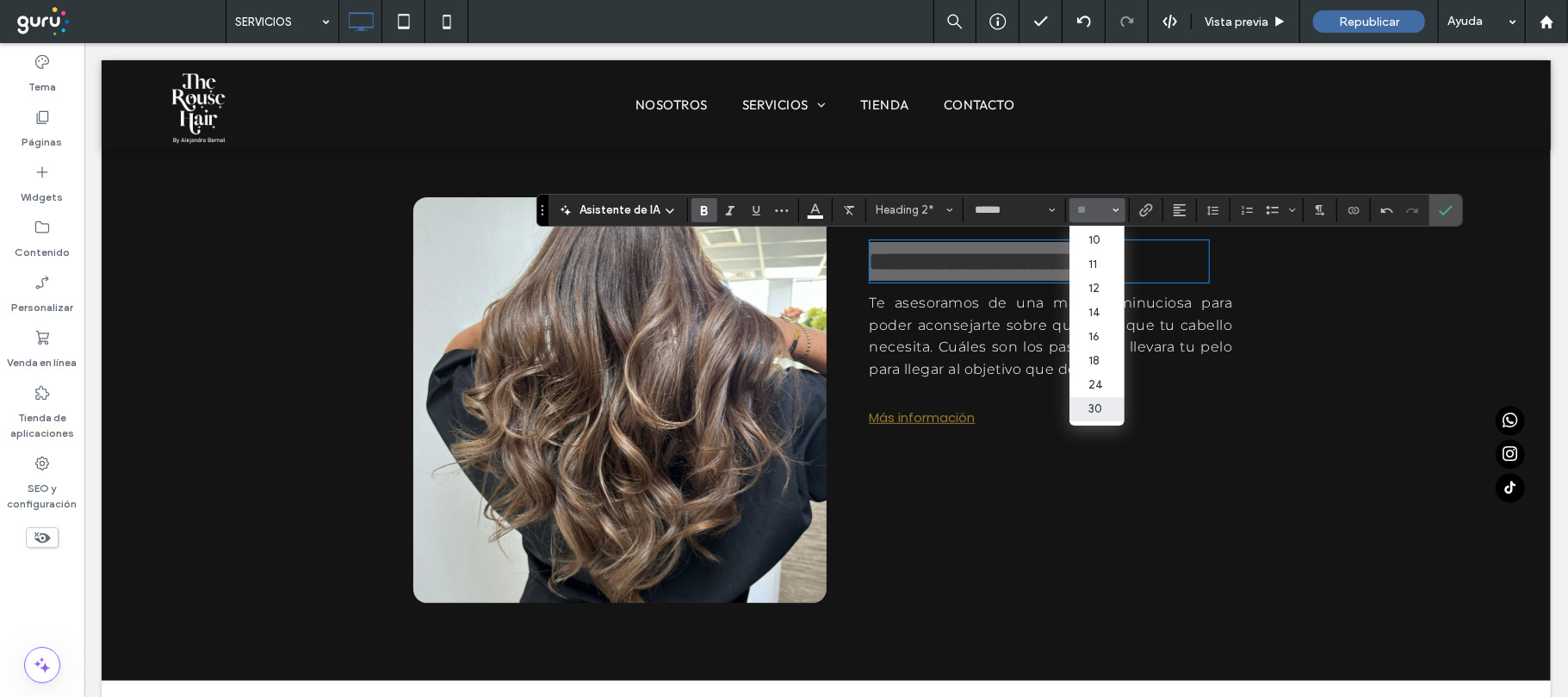 scroll, scrollTop: 91, scrollLeft: 0, axis: vertical 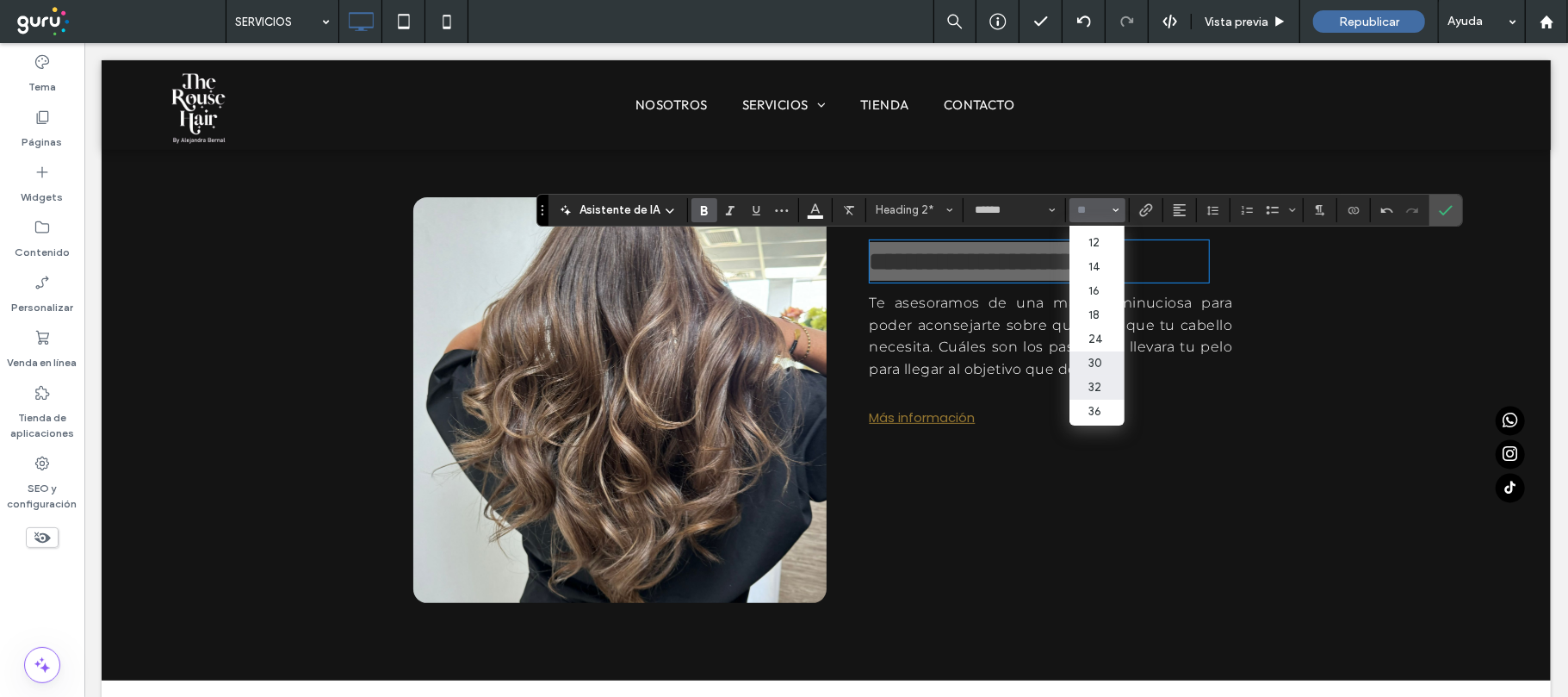 click on "32" at bounding box center (1097, 388) 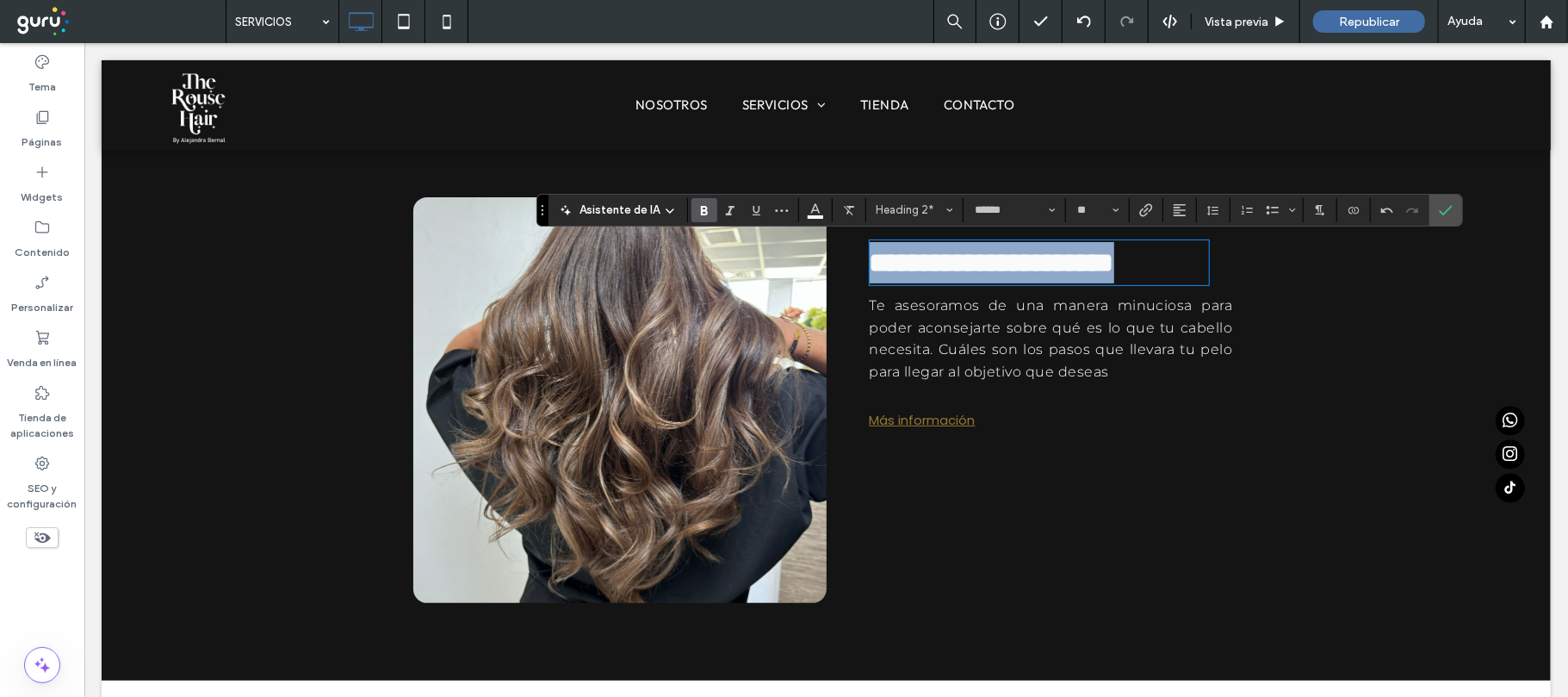 type on "**" 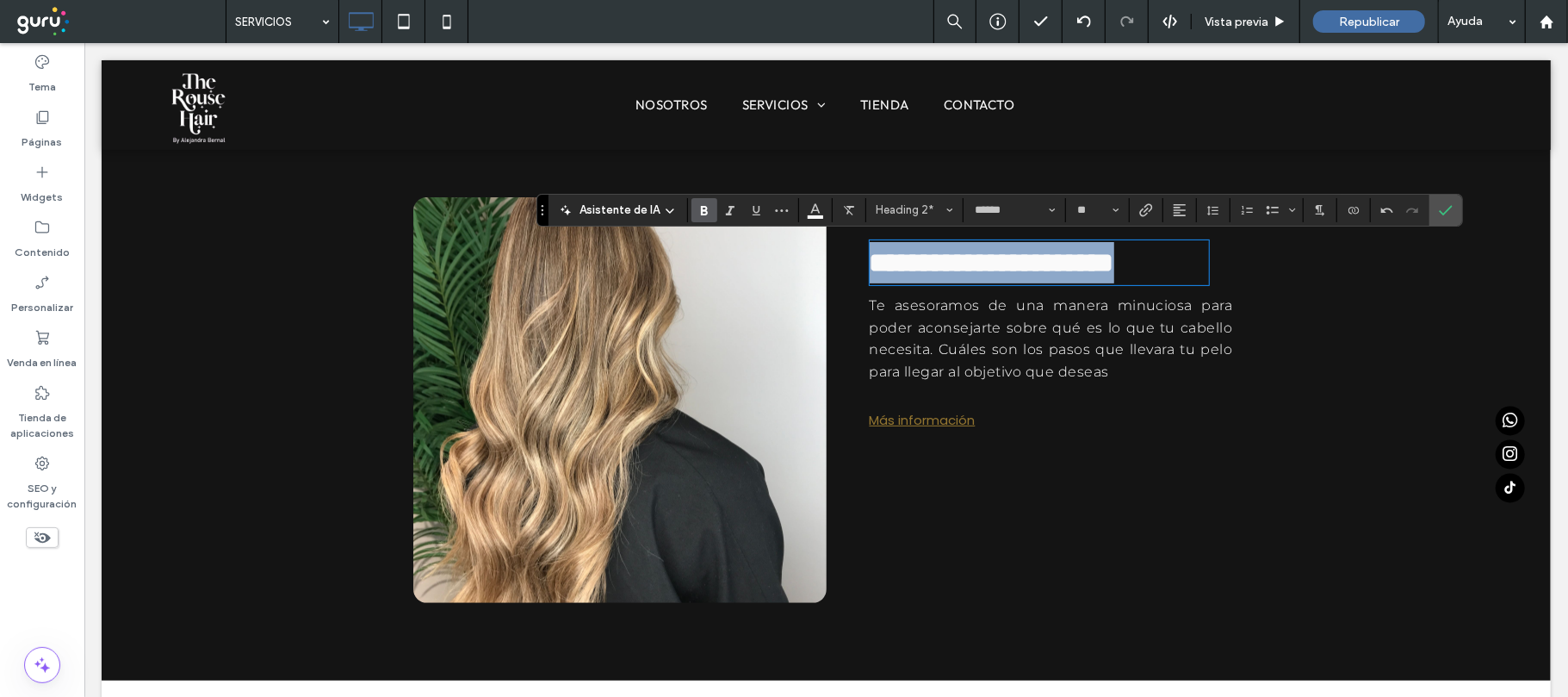 click on "Te asesoramos de una manera minuciosa para poder aconsejarte sobre qué es lo que tu cabello necesita. Cuáles son los pasos que llevara tu pelo para llegar al objetivo que deseas" at bounding box center [1050, 338] 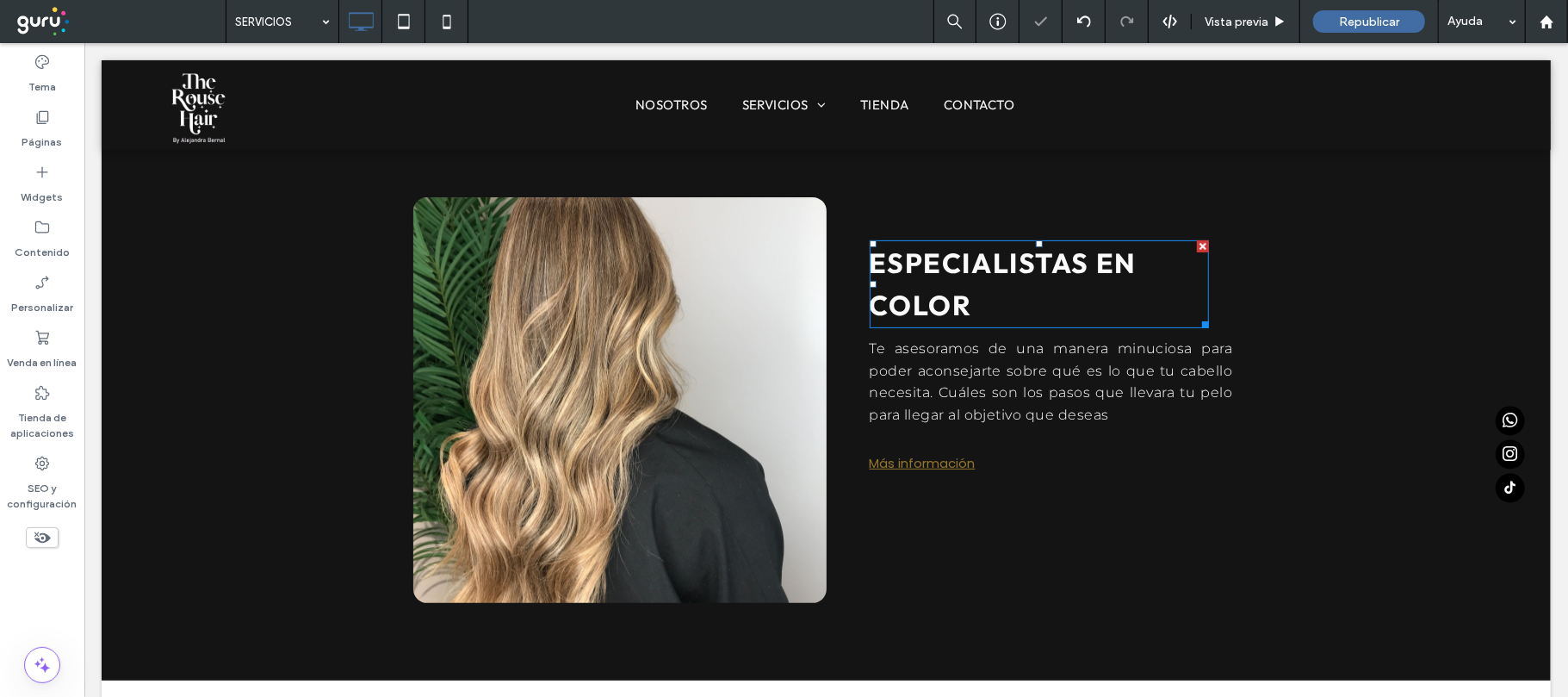 click on "ESPECIALISTAS EN COLOR" at bounding box center (1002, 283) 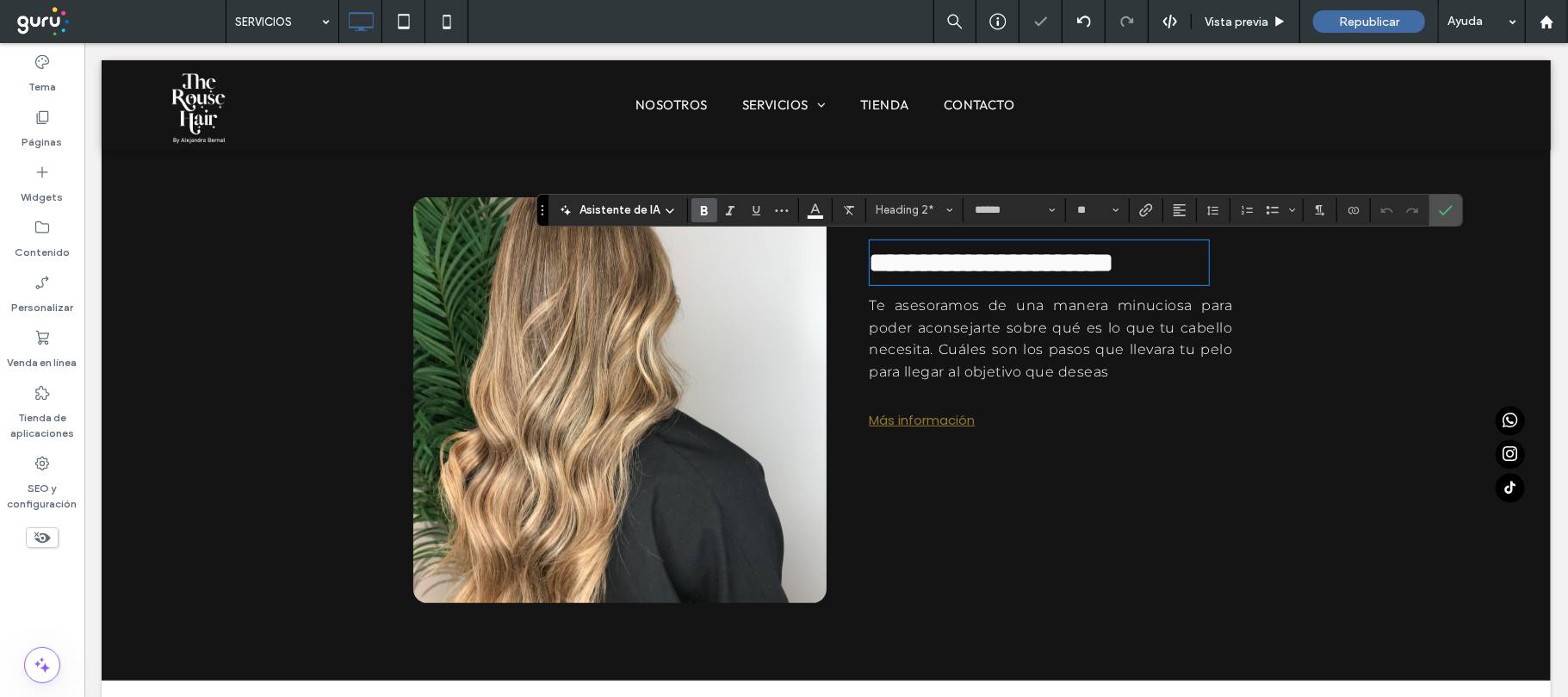 click on "Más información" at bounding box center [1054, 420] 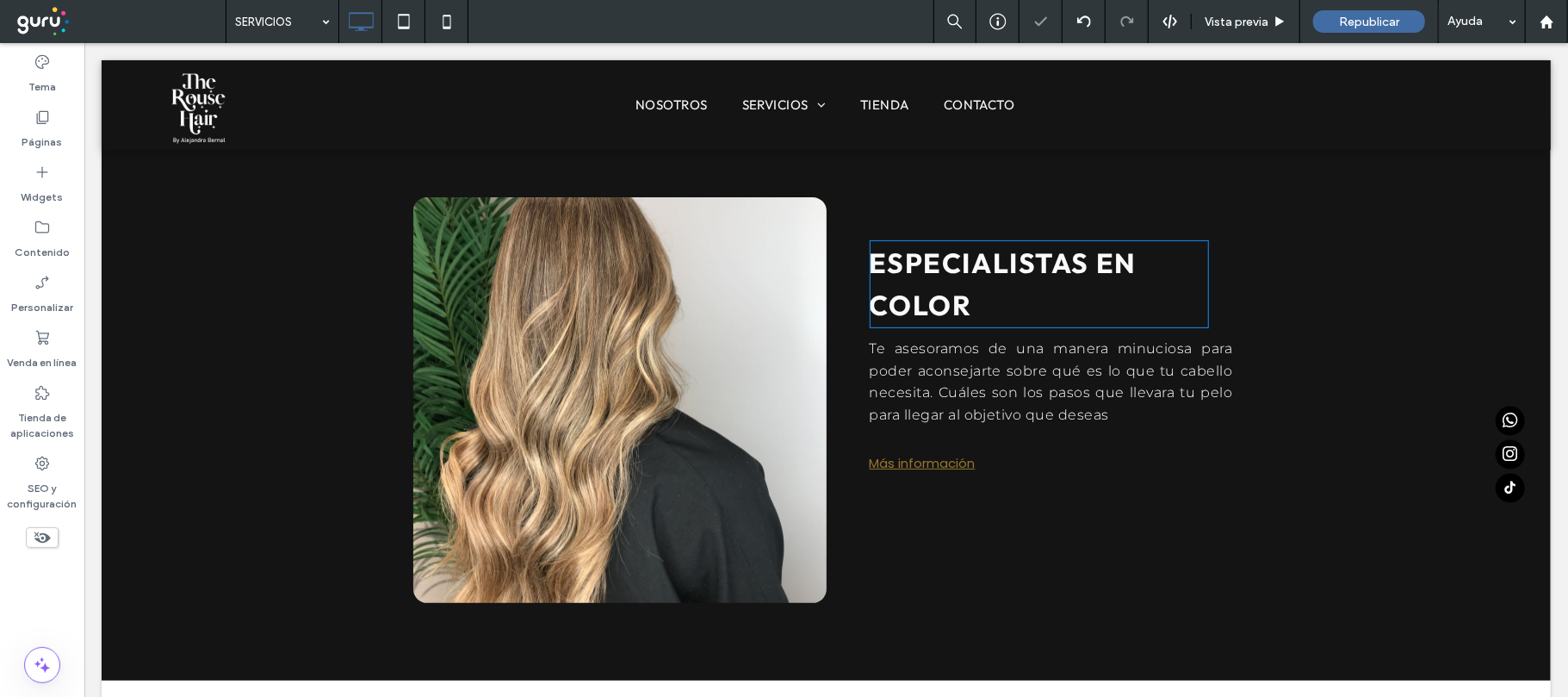 click on "ESPECIALISTAS EN COLOR" at bounding box center (1038, 283) 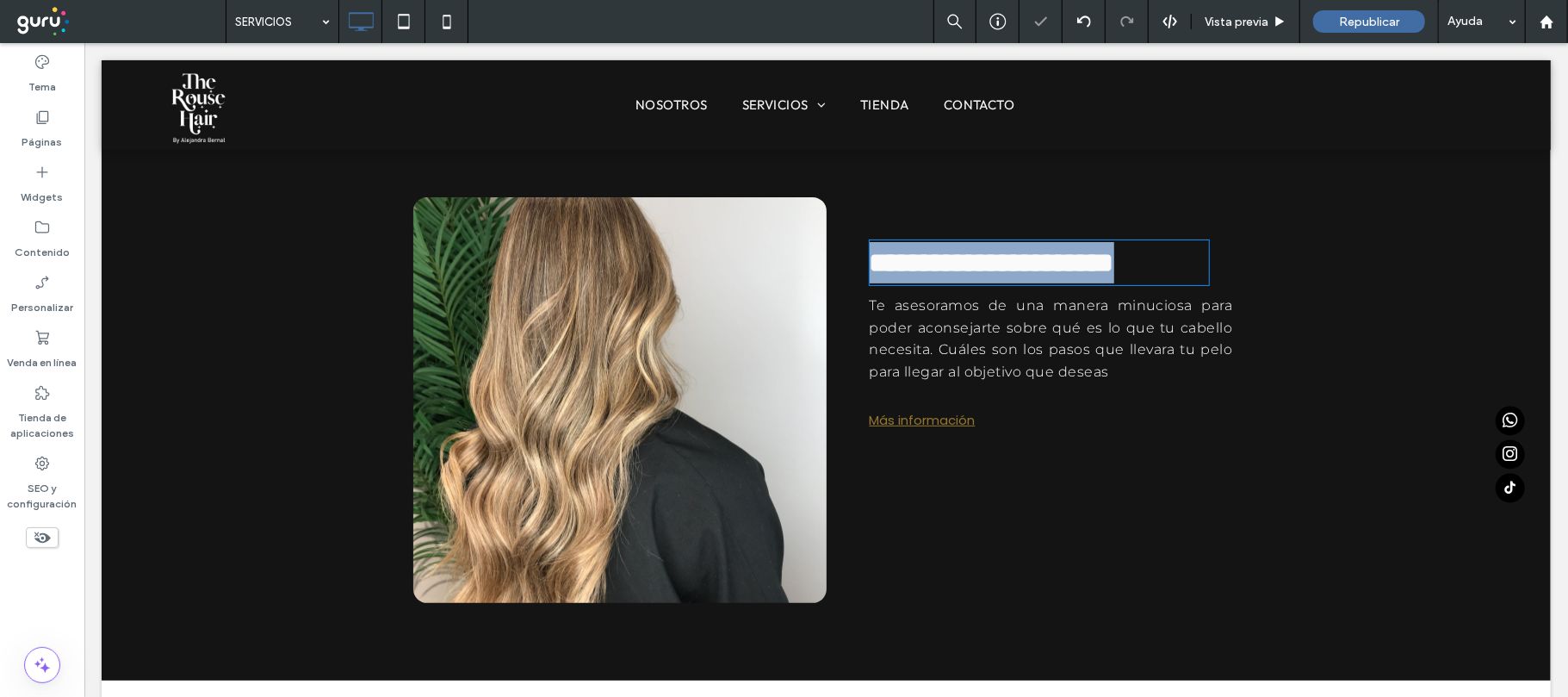 type on "******" 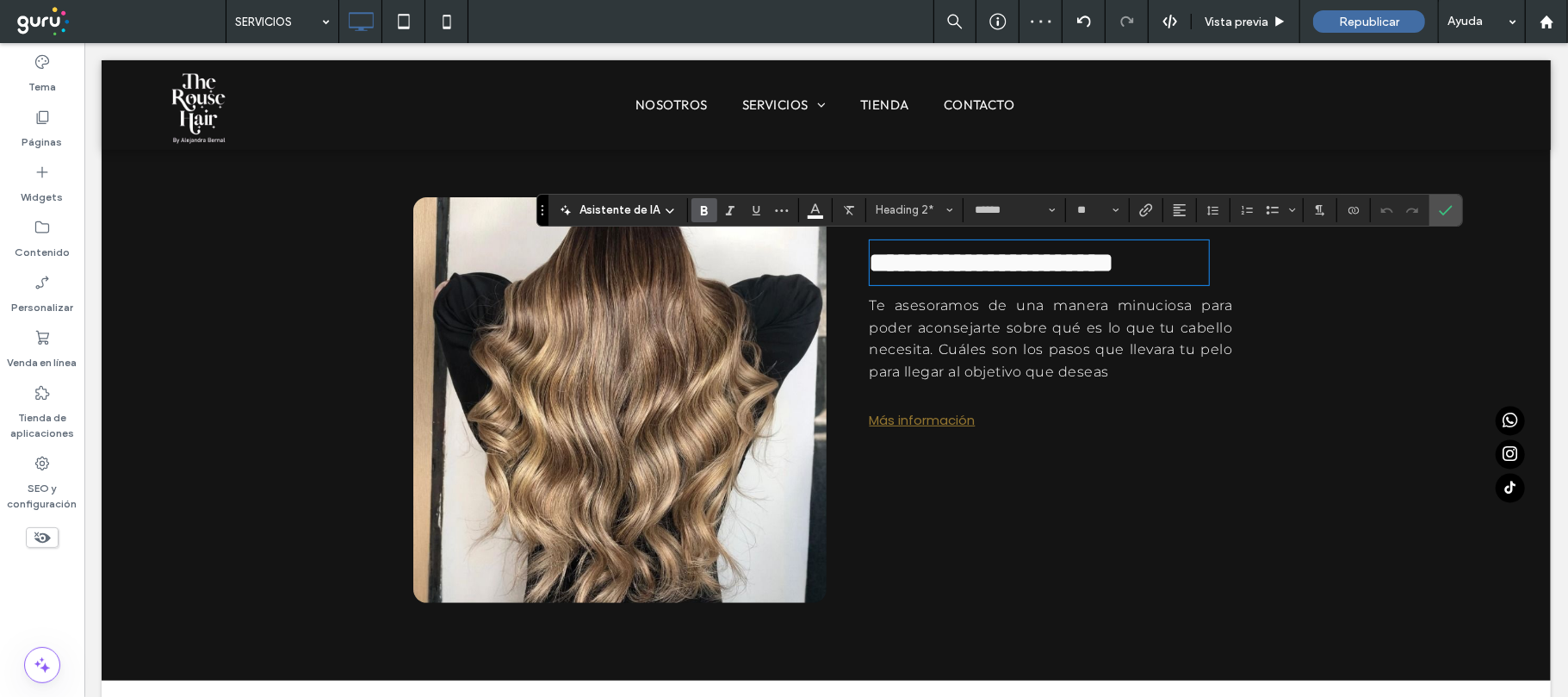 drag, startPoint x: 1218, startPoint y: 476, endPoint x: 1186, endPoint y: 452, distance: 40 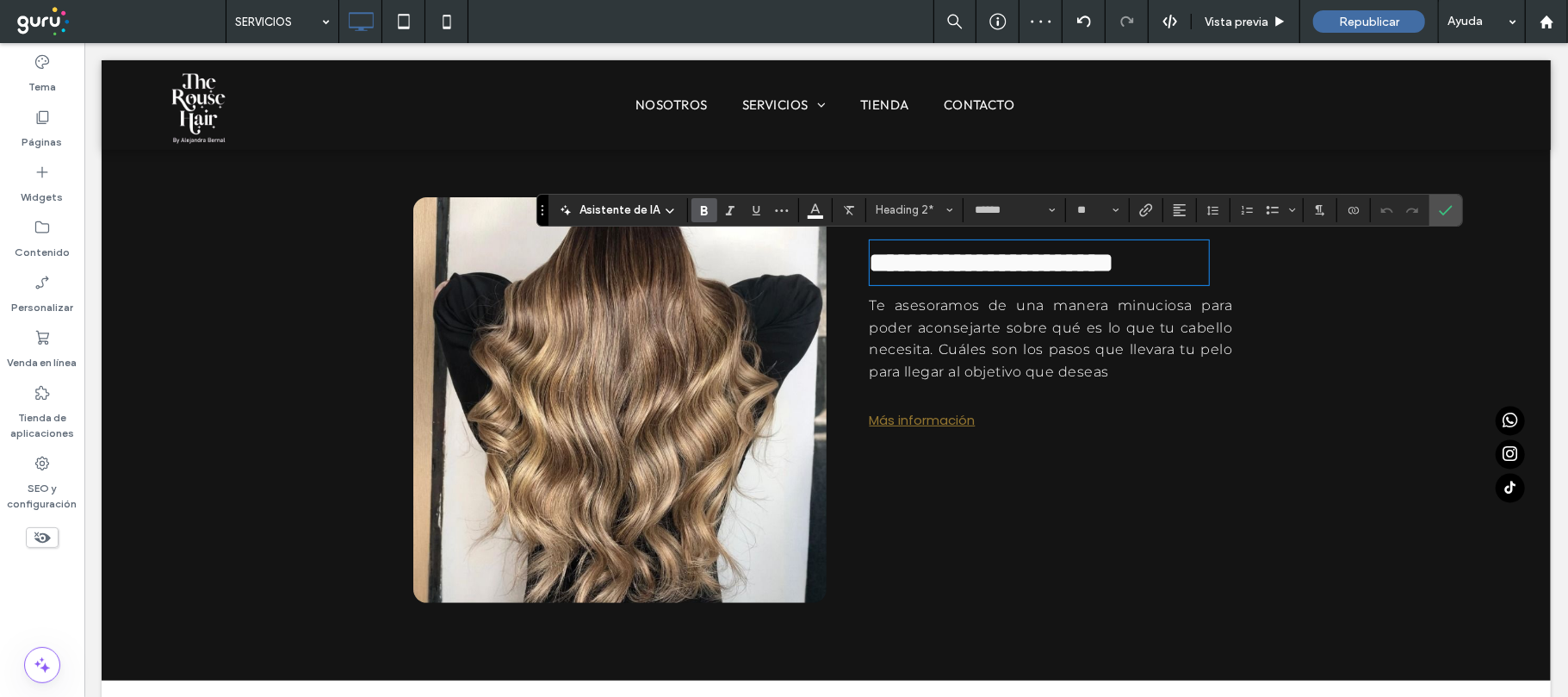 click on "**********" at bounding box center [1032, 399] 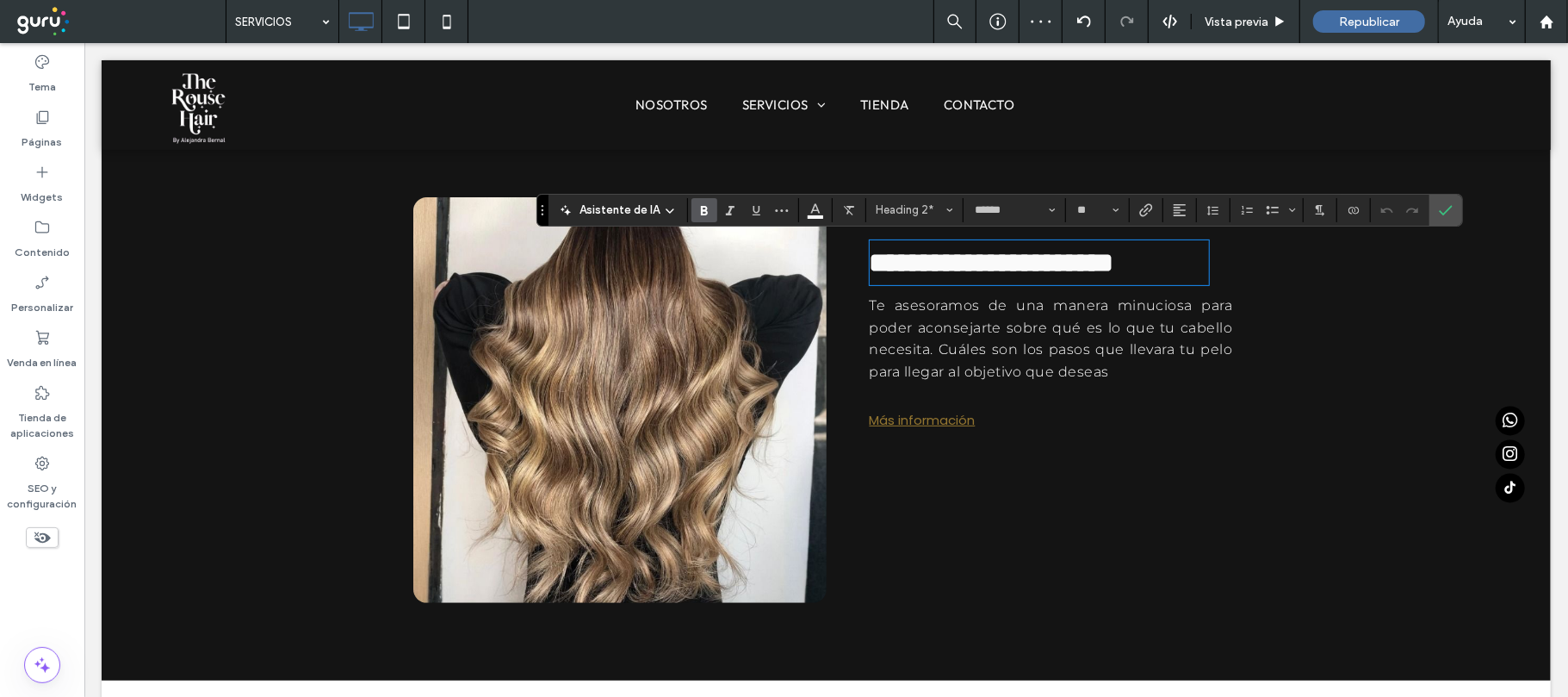 click on "**********" at bounding box center (1038, 262) 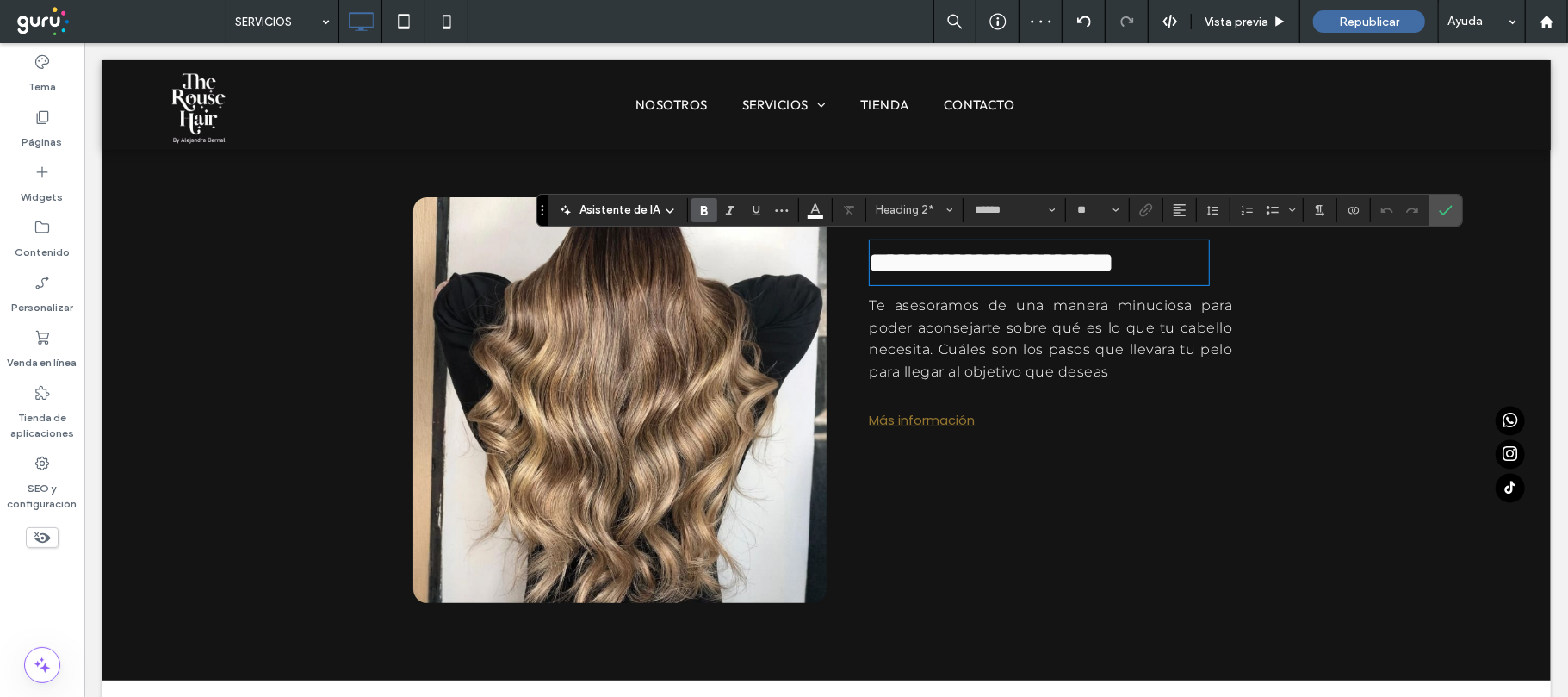 click on "Te asesoramos de una manera minuciosa para poder aconsejarte sobre qué es lo que tu cabello necesita. Cuáles son los pasos que llevara tu pelo para llegar al objetivo que deseas" at bounding box center (1050, 338) 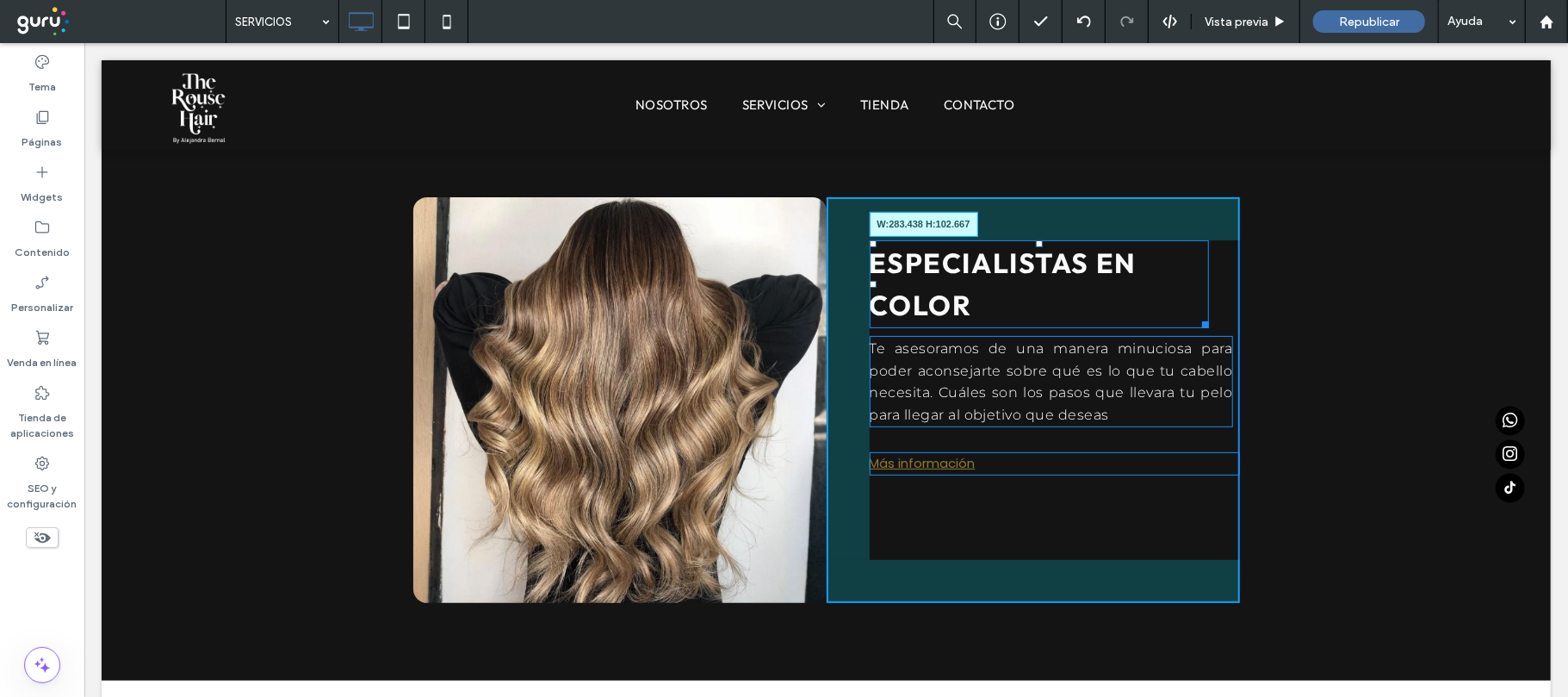 drag, startPoint x: 1198, startPoint y: 323, endPoint x: 1193, endPoint y: 346, distance: 23.5372 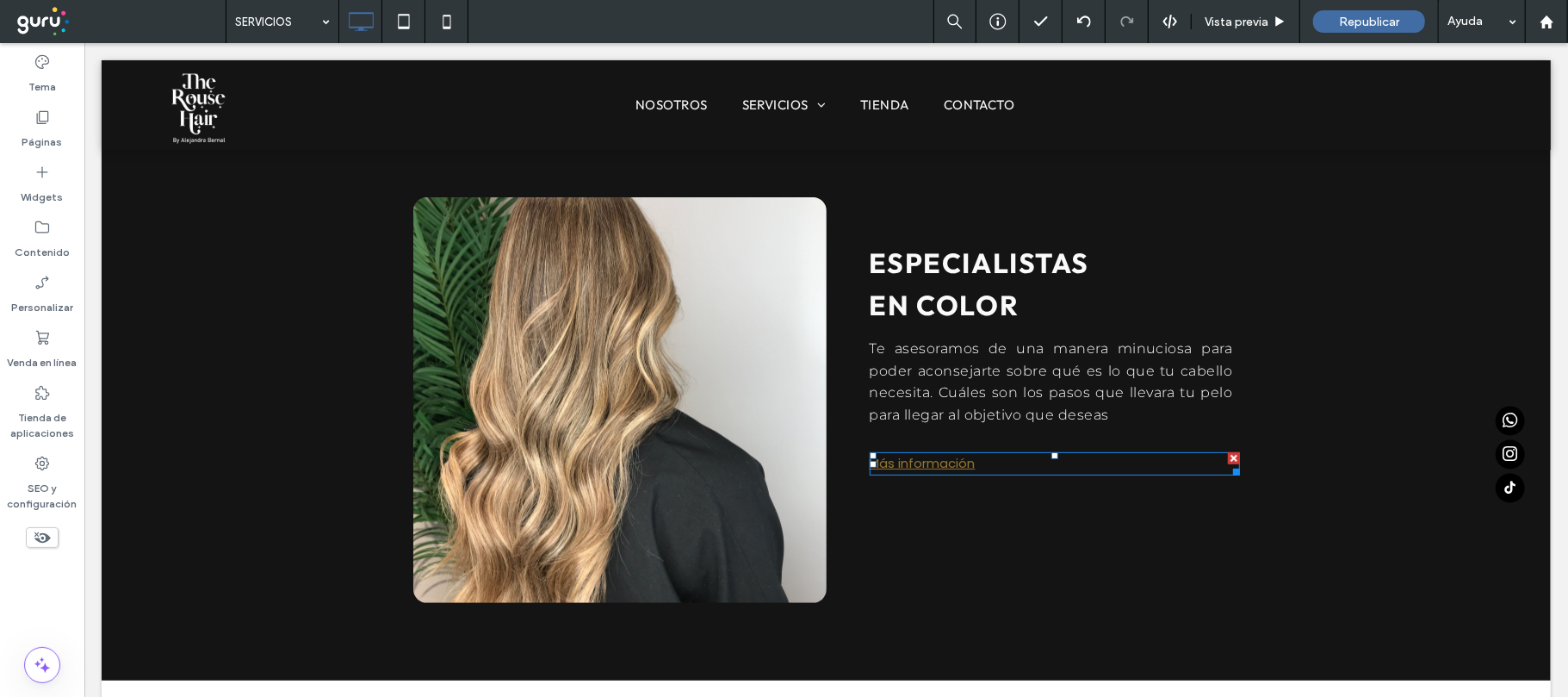 click on "Más información" at bounding box center [921, 462] 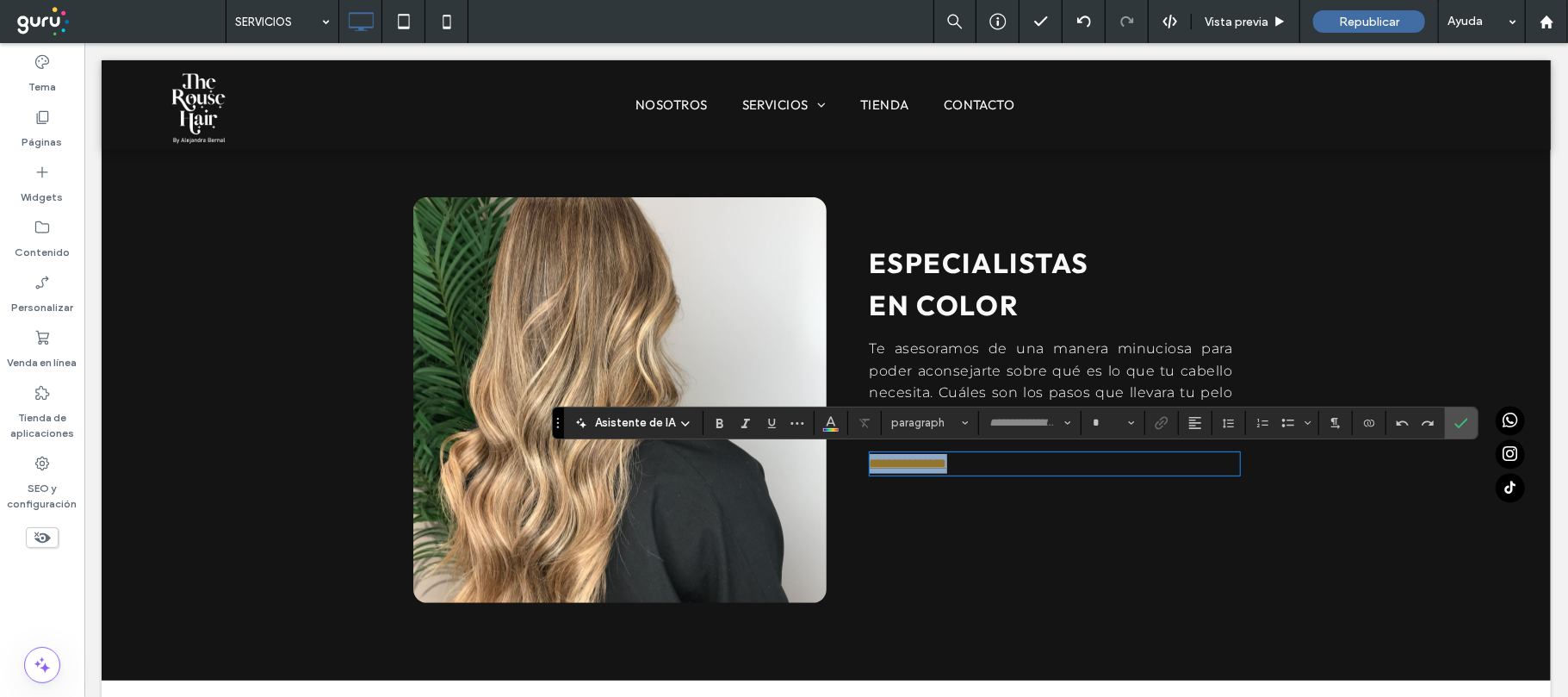 type on "*******" 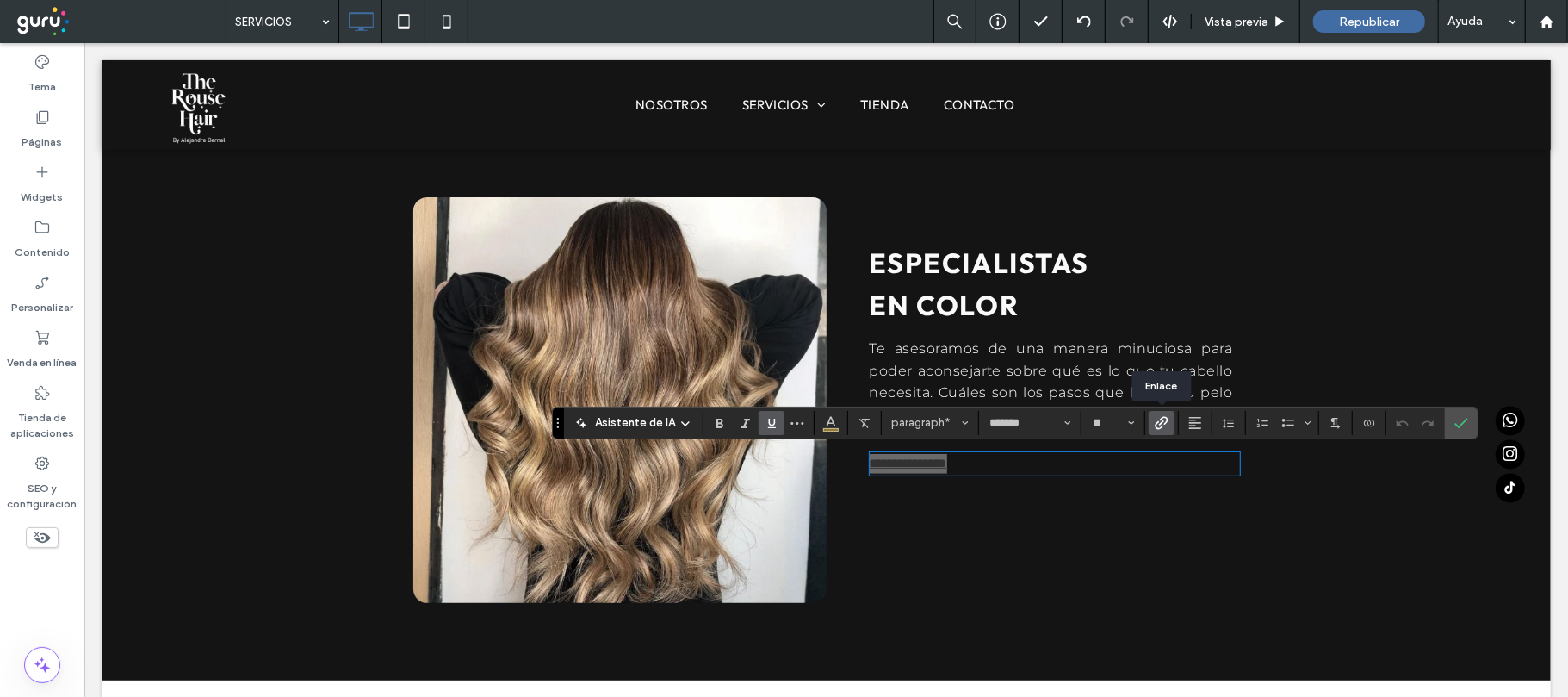 click 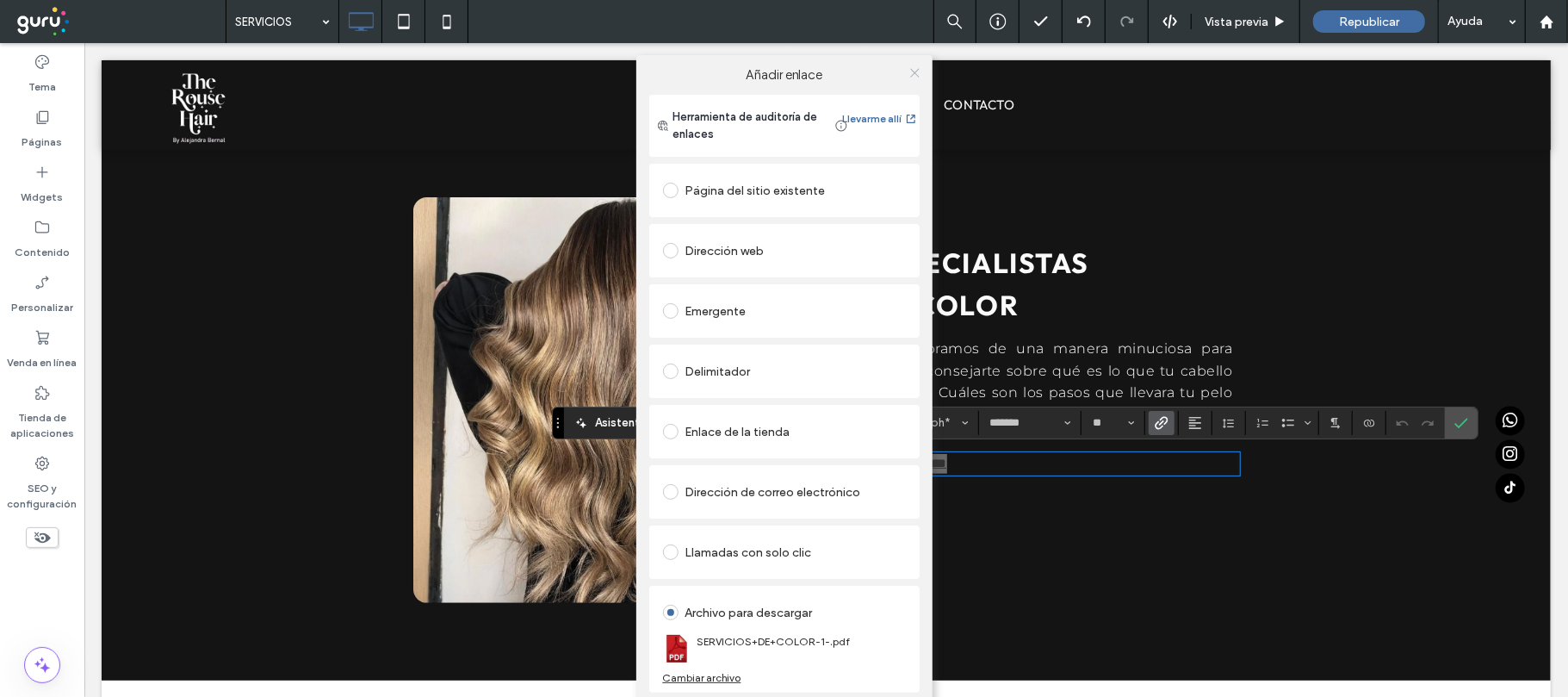 click 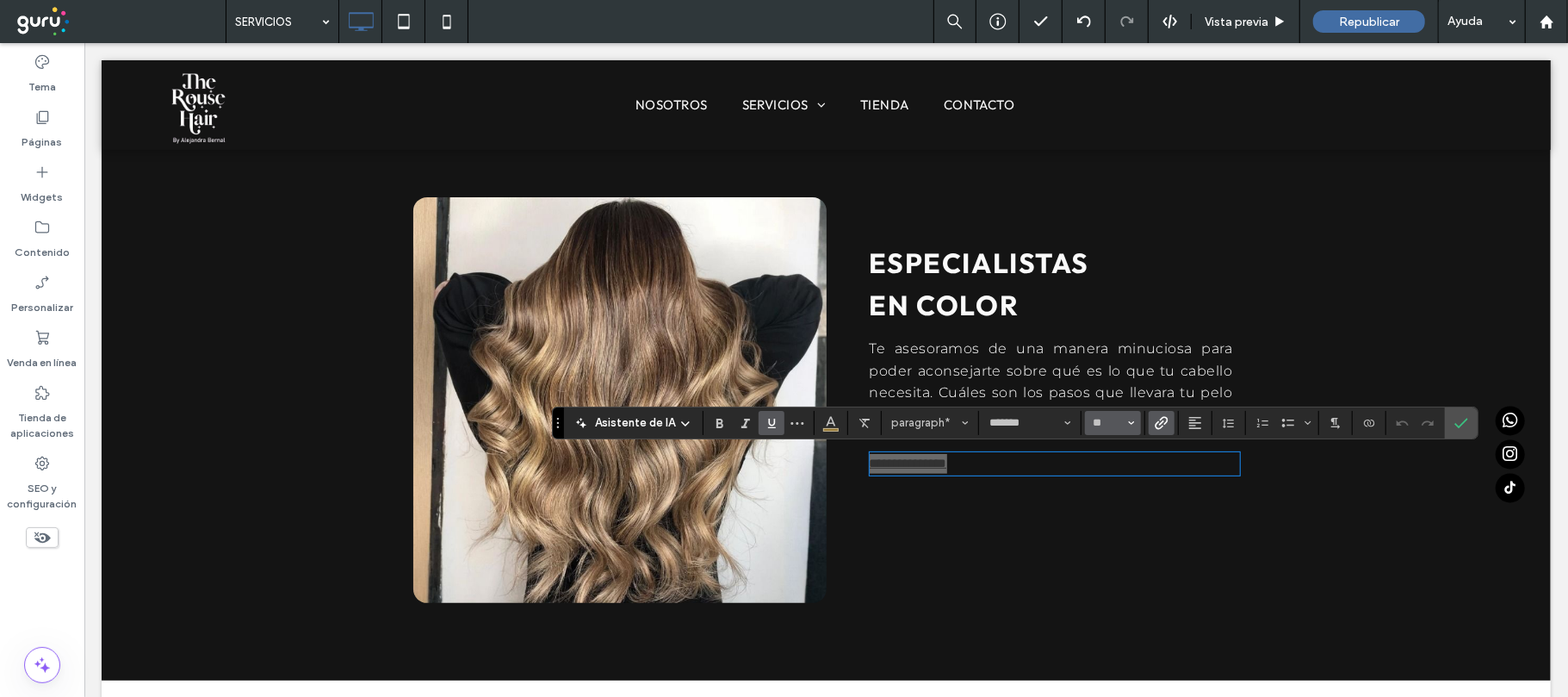 click on "**" at bounding box center [1112, 423] 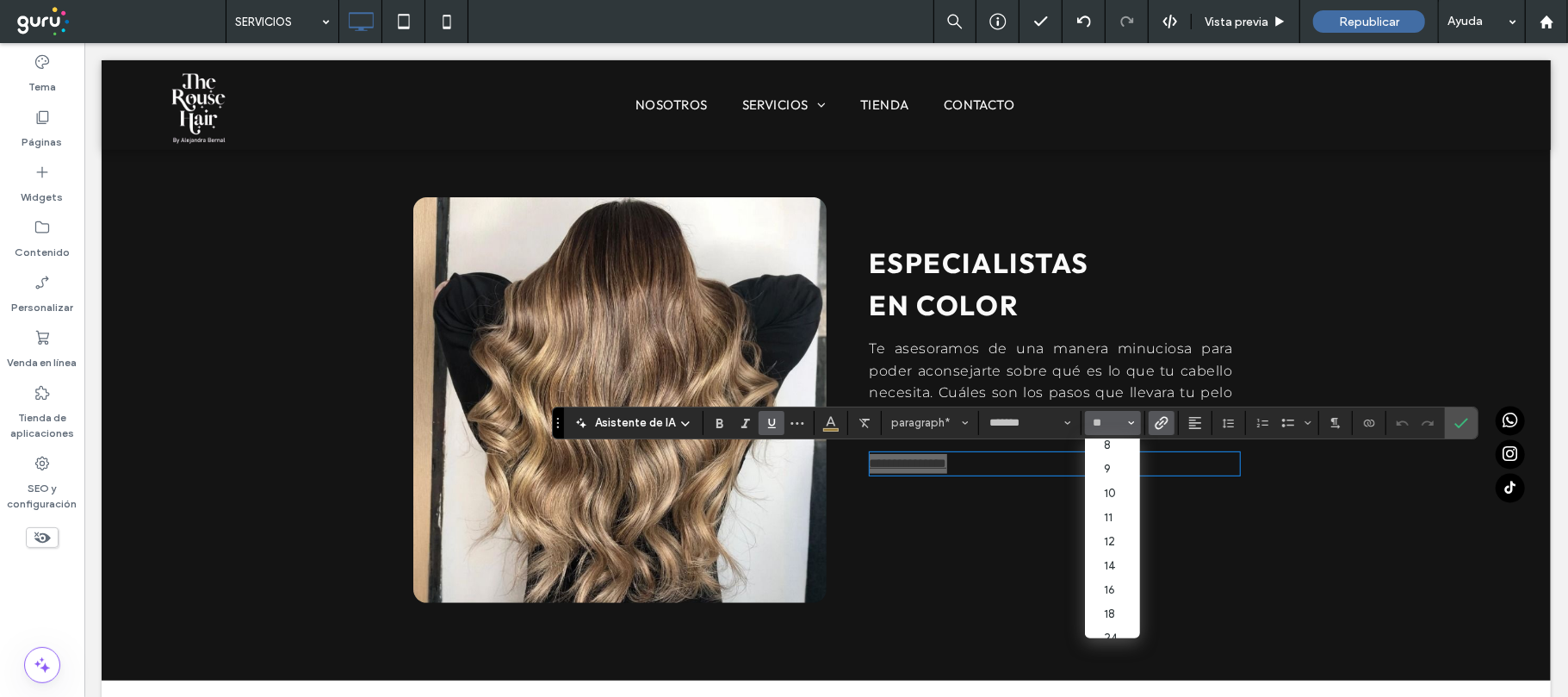scroll, scrollTop: 12, scrollLeft: 0, axis: vertical 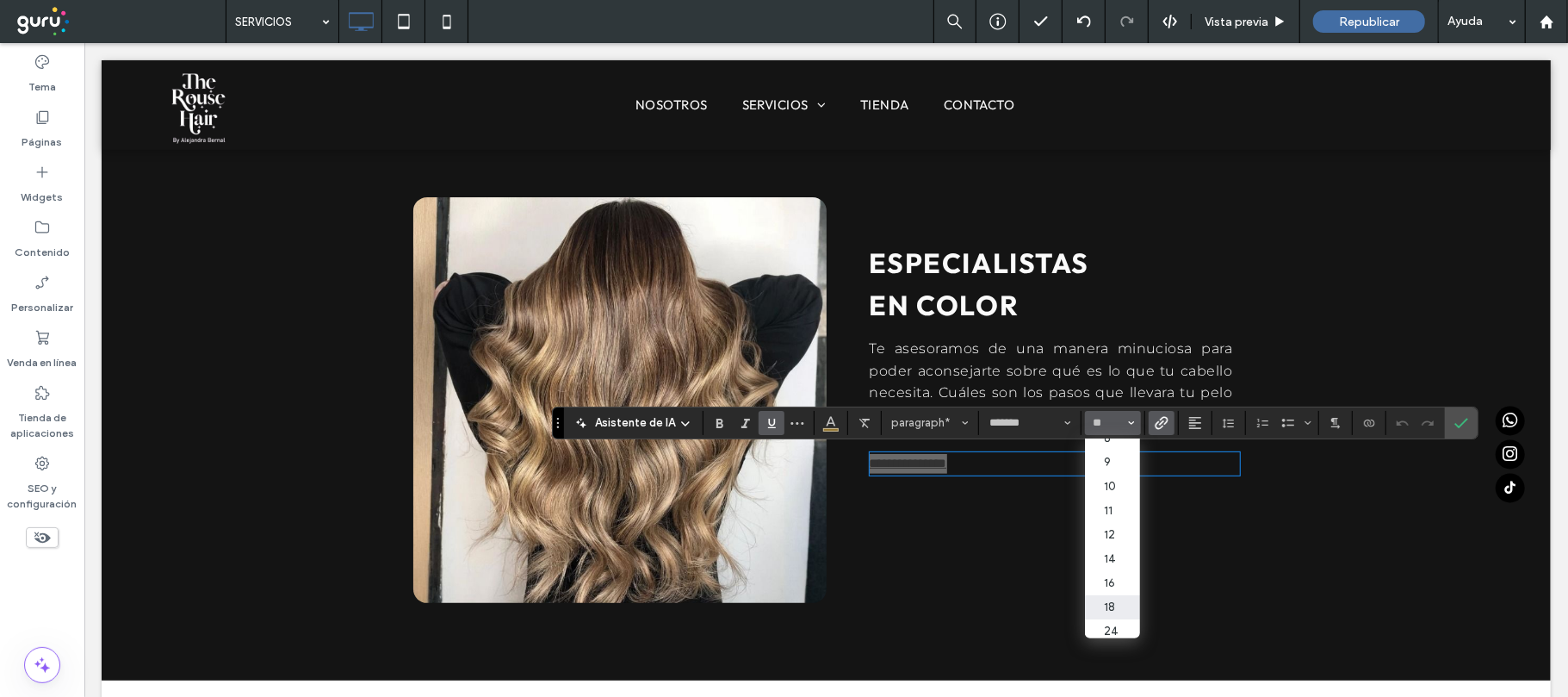 click on "18" at bounding box center [1112, 607] 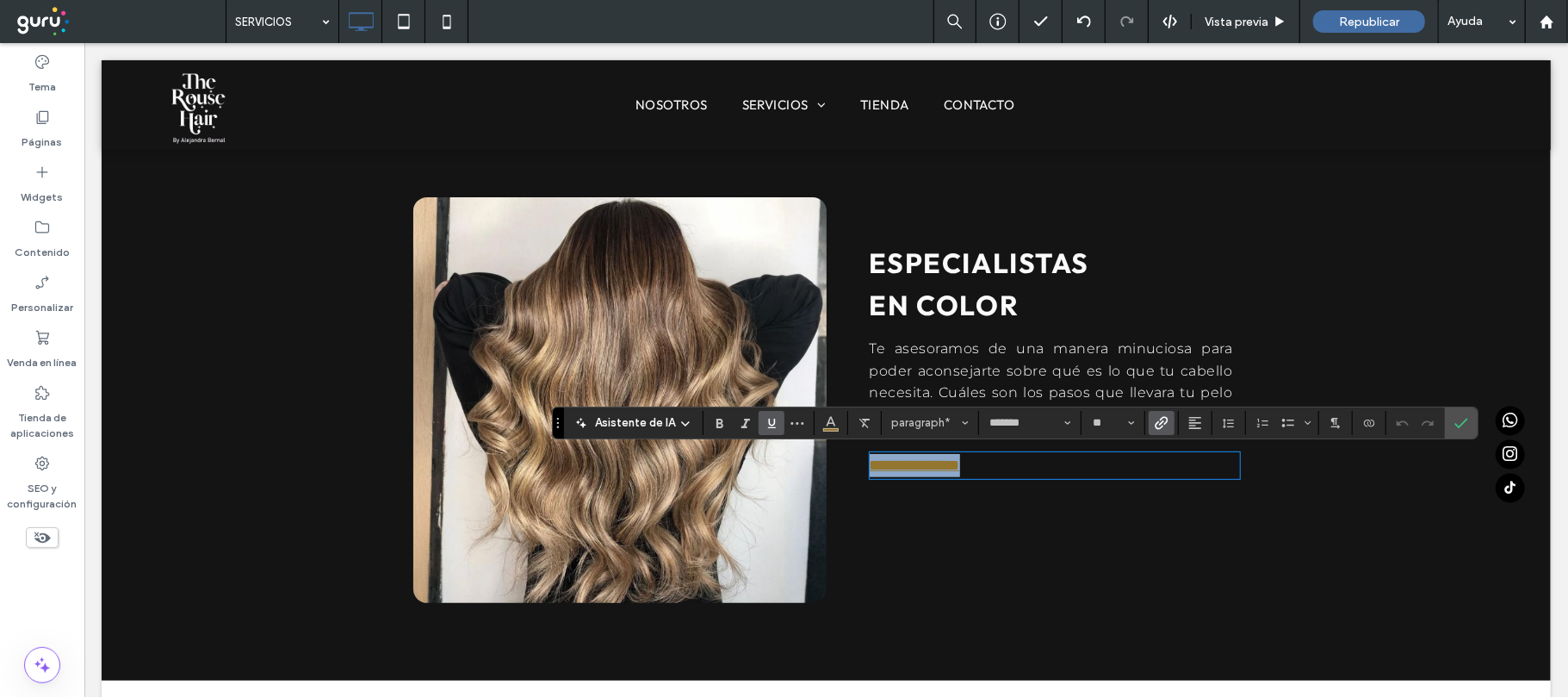 type on "**" 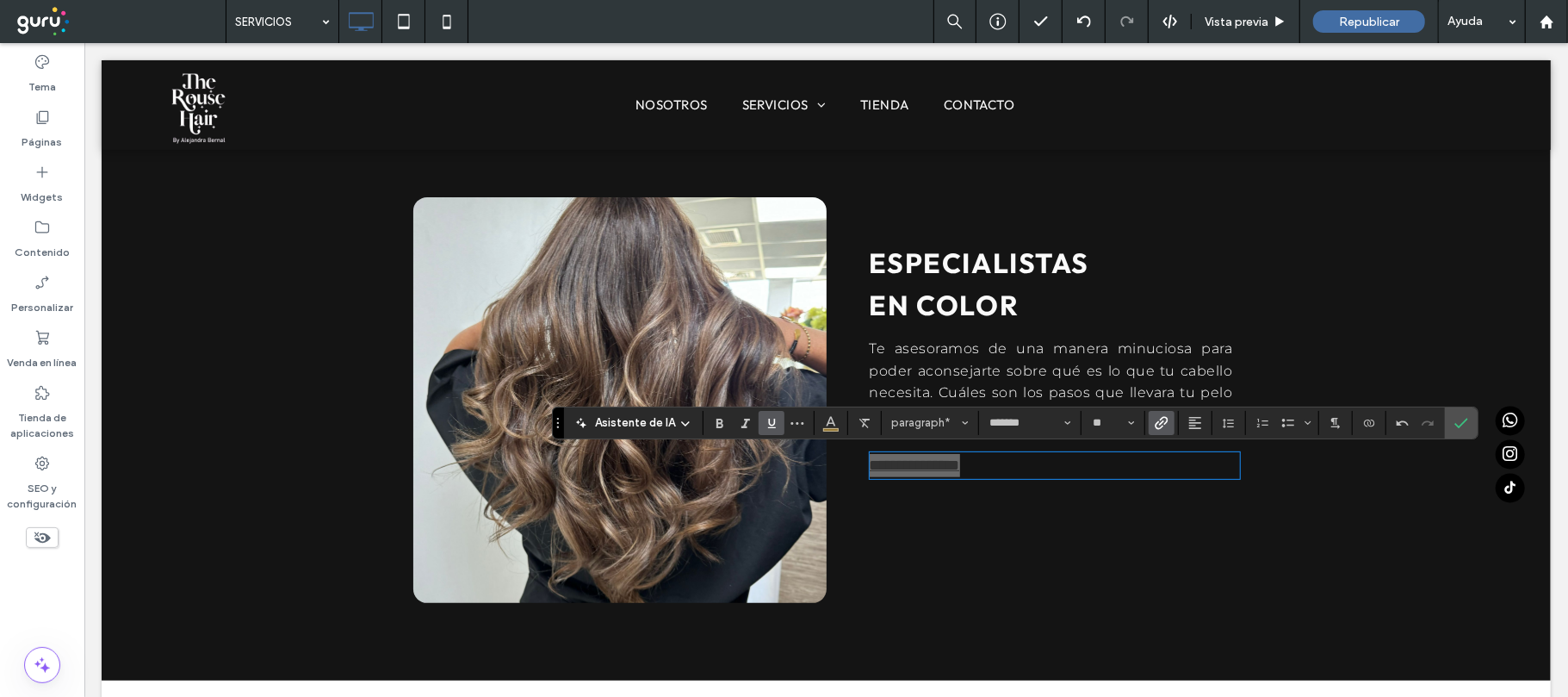 click 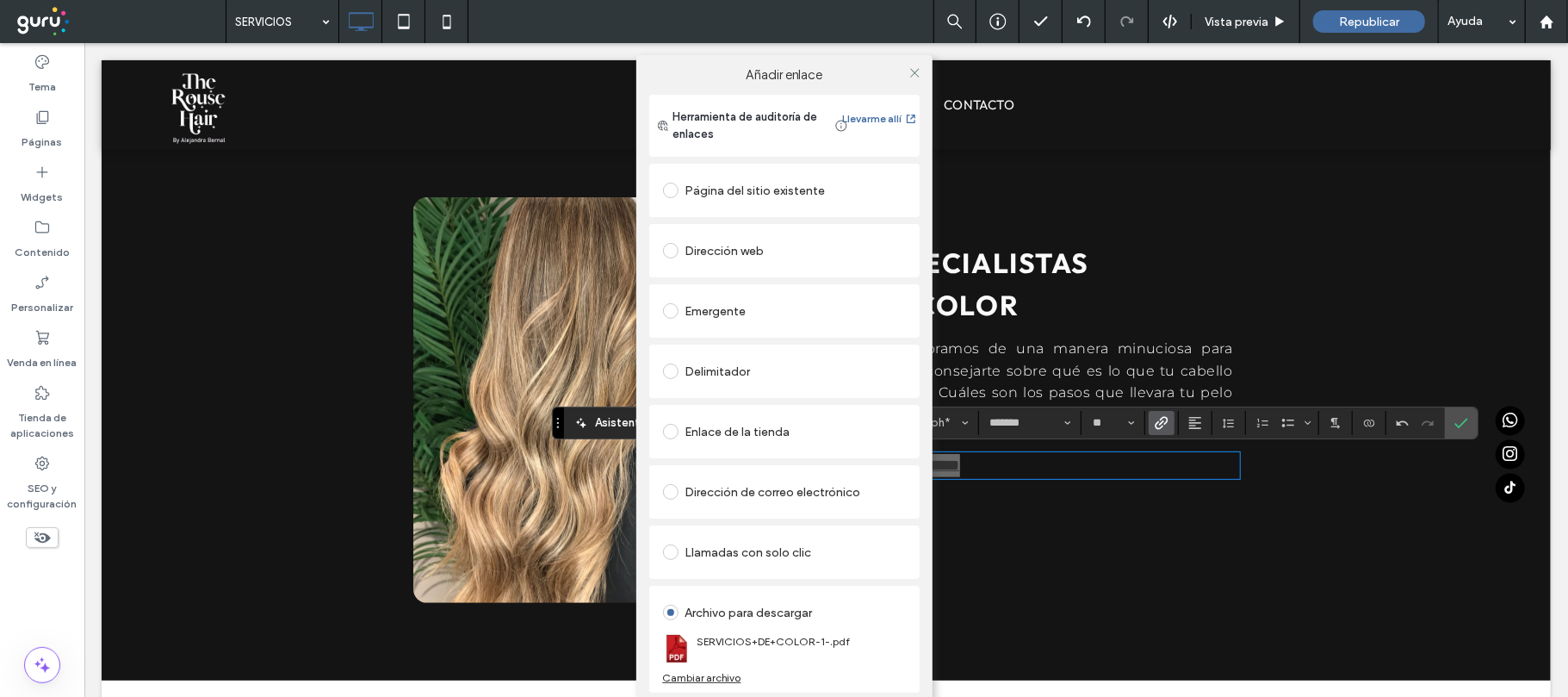 click on "Añadir enlace Herramienta de auditoría de enlaces Llevarme allí Página del sitio existente Dirección web Emergente Delimitador Enlace de la tienda Dirección de correo electrónico Llamadas con solo clic Archivo para descargar   SERVICIOS+DE+COLOR-1-.pdf   Cambiar archivo ELIMINAR ENLACE" at bounding box center [784, 398] 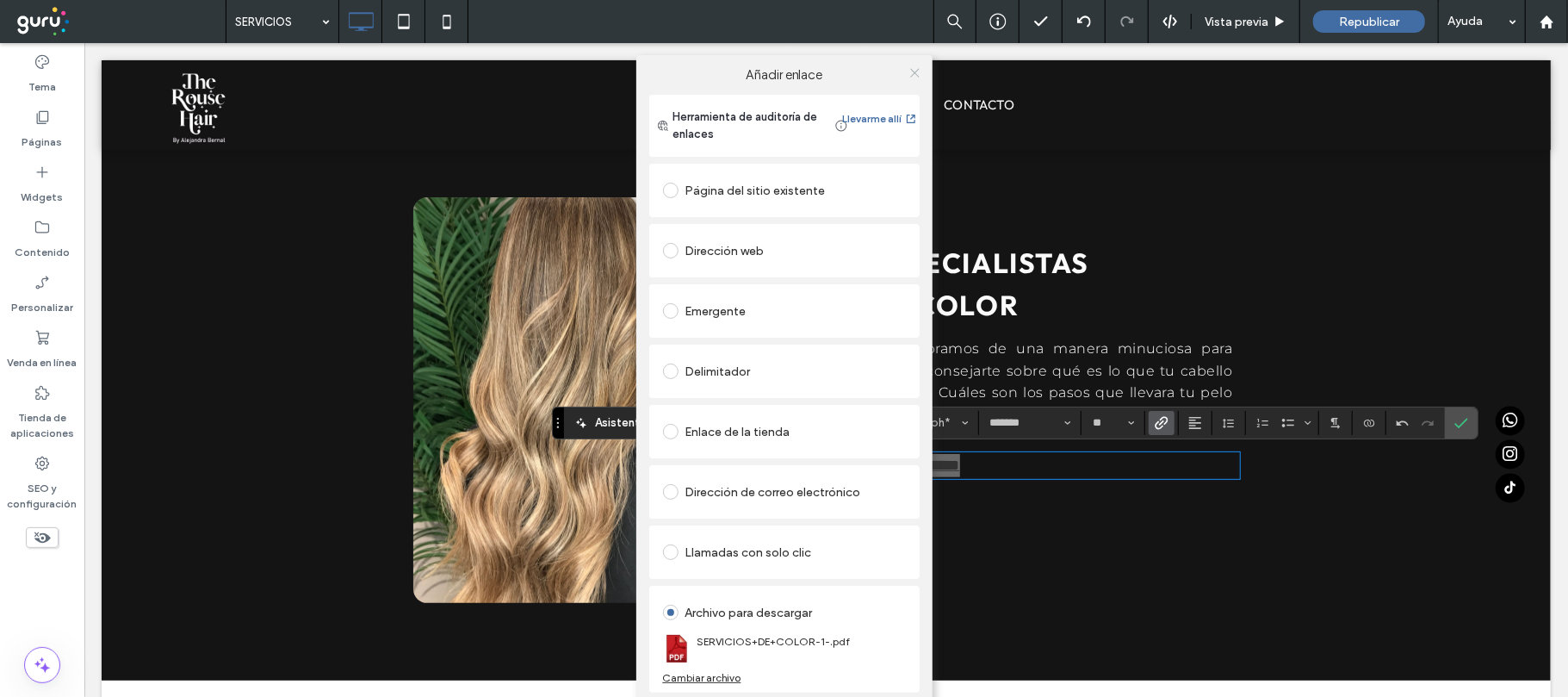 click 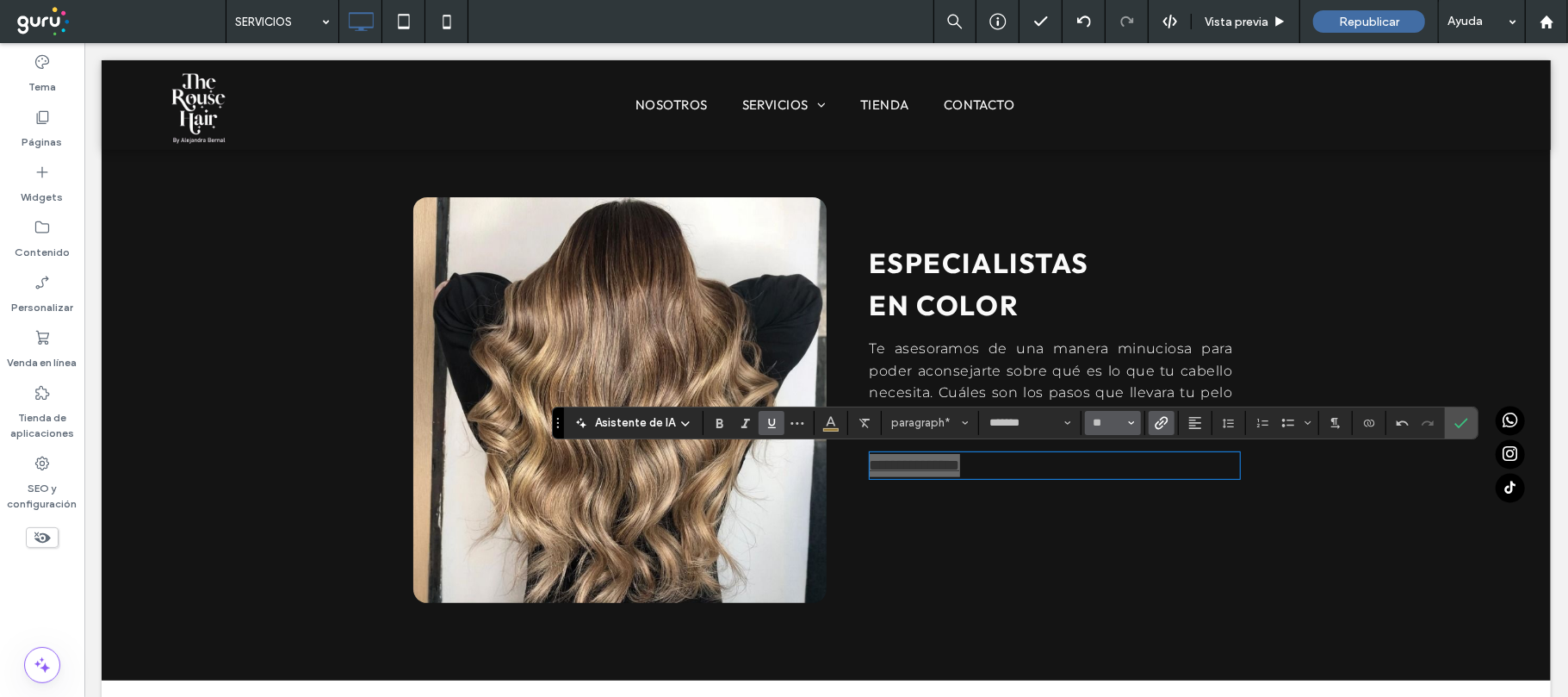 click at bounding box center (1131, 423) 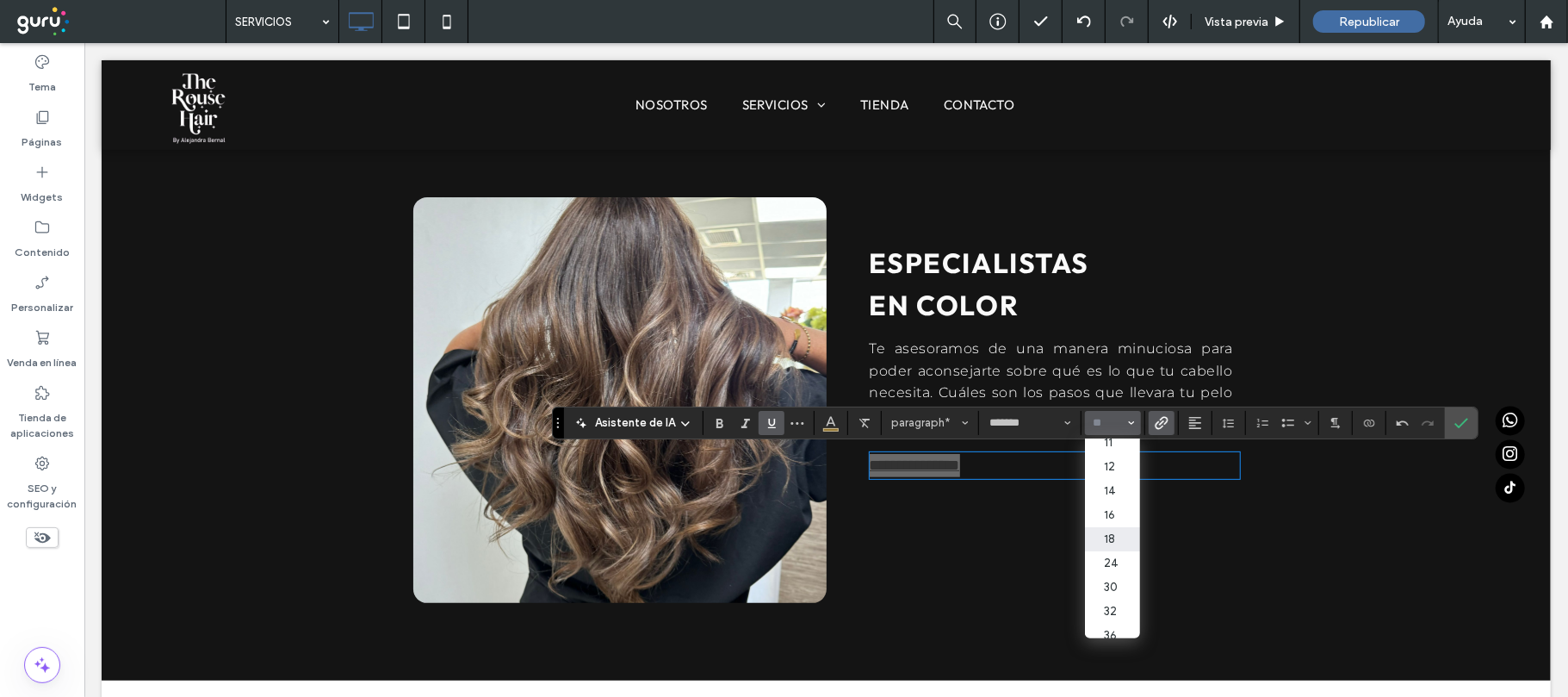 scroll, scrollTop: 109, scrollLeft: 0, axis: vertical 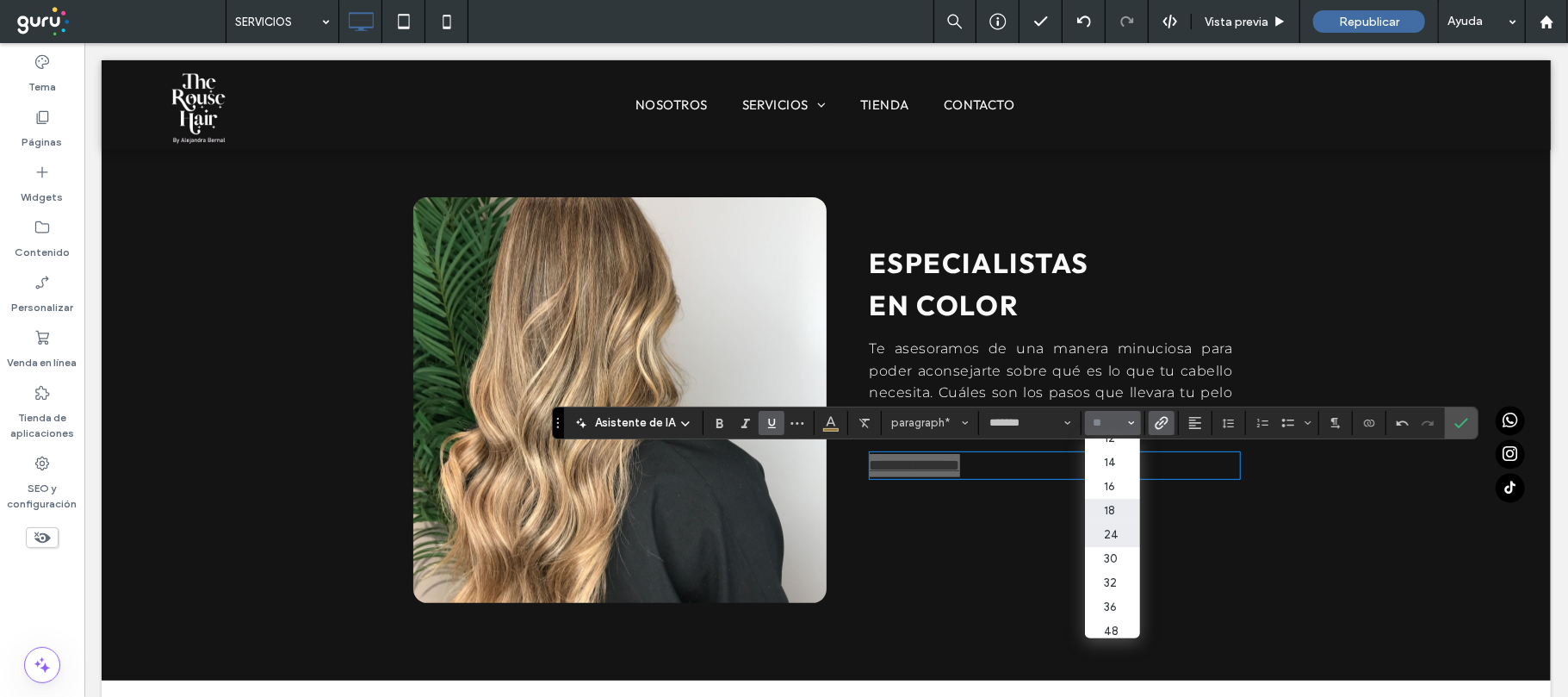 click on "24" at bounding box center [1112, 535] 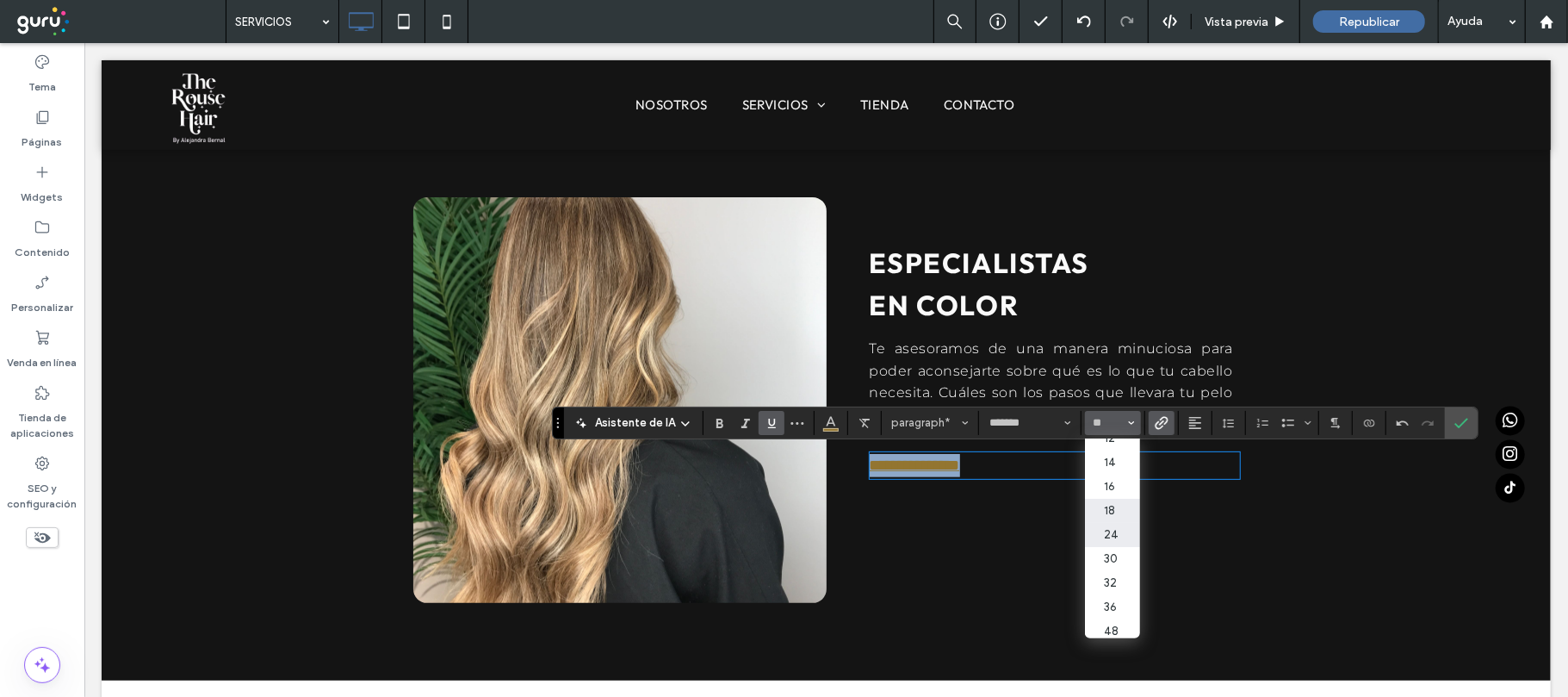 type on "**" 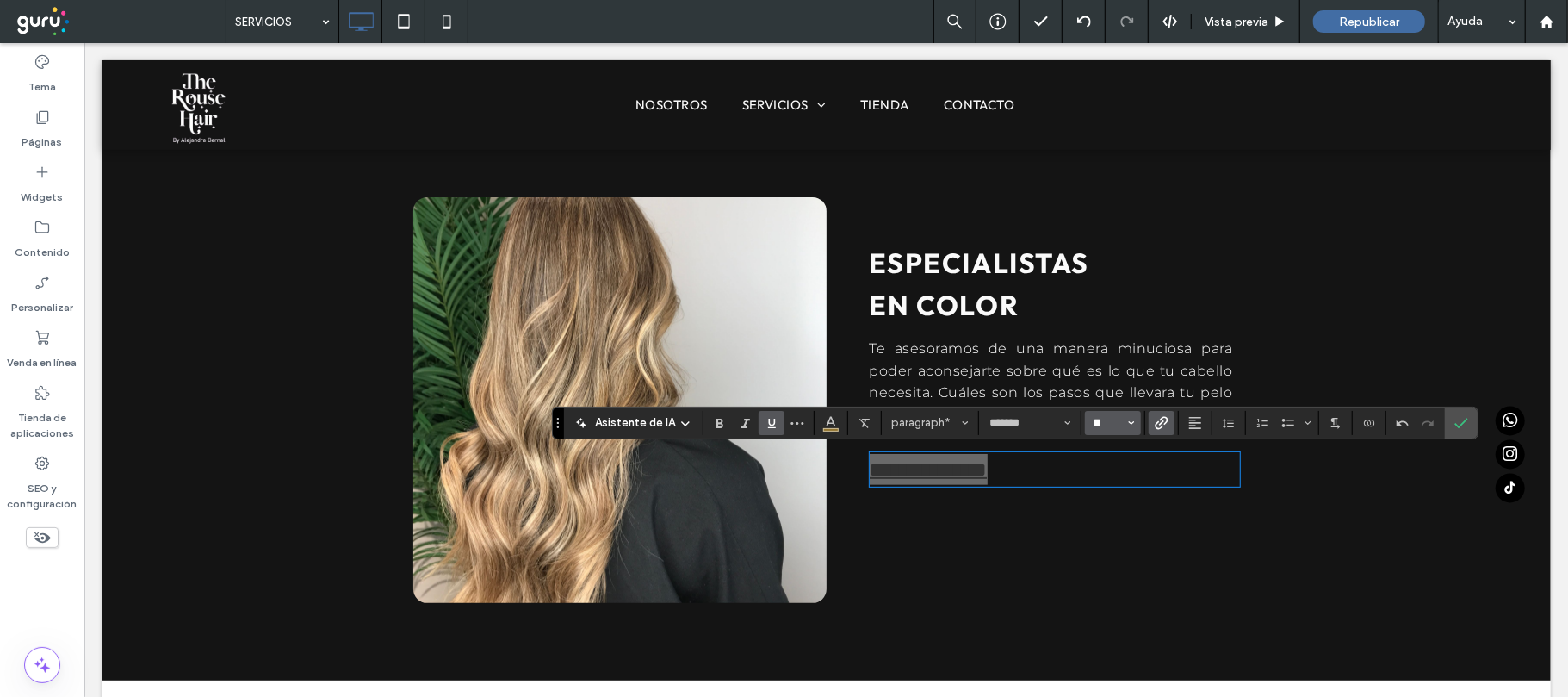click on "**" at bounding box center (1107, 423) 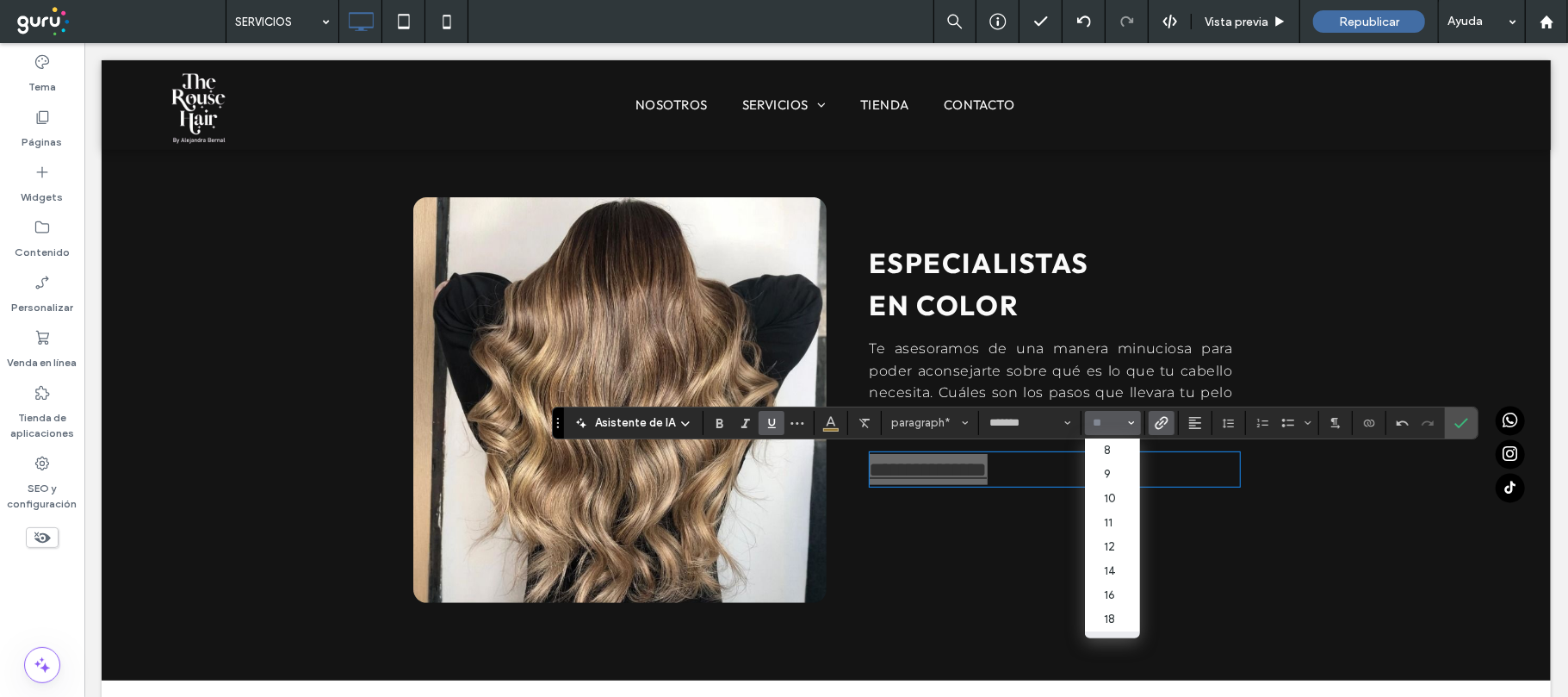 click 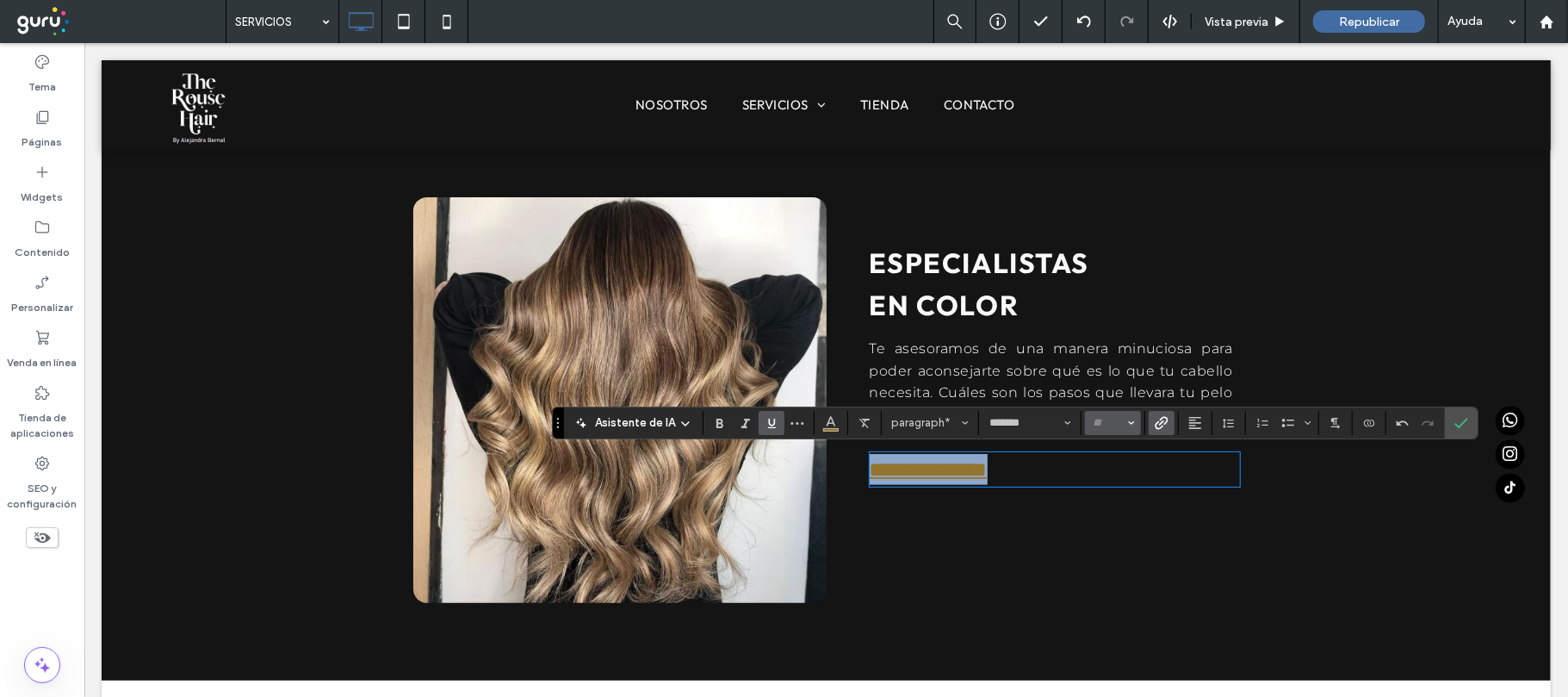type on "**" 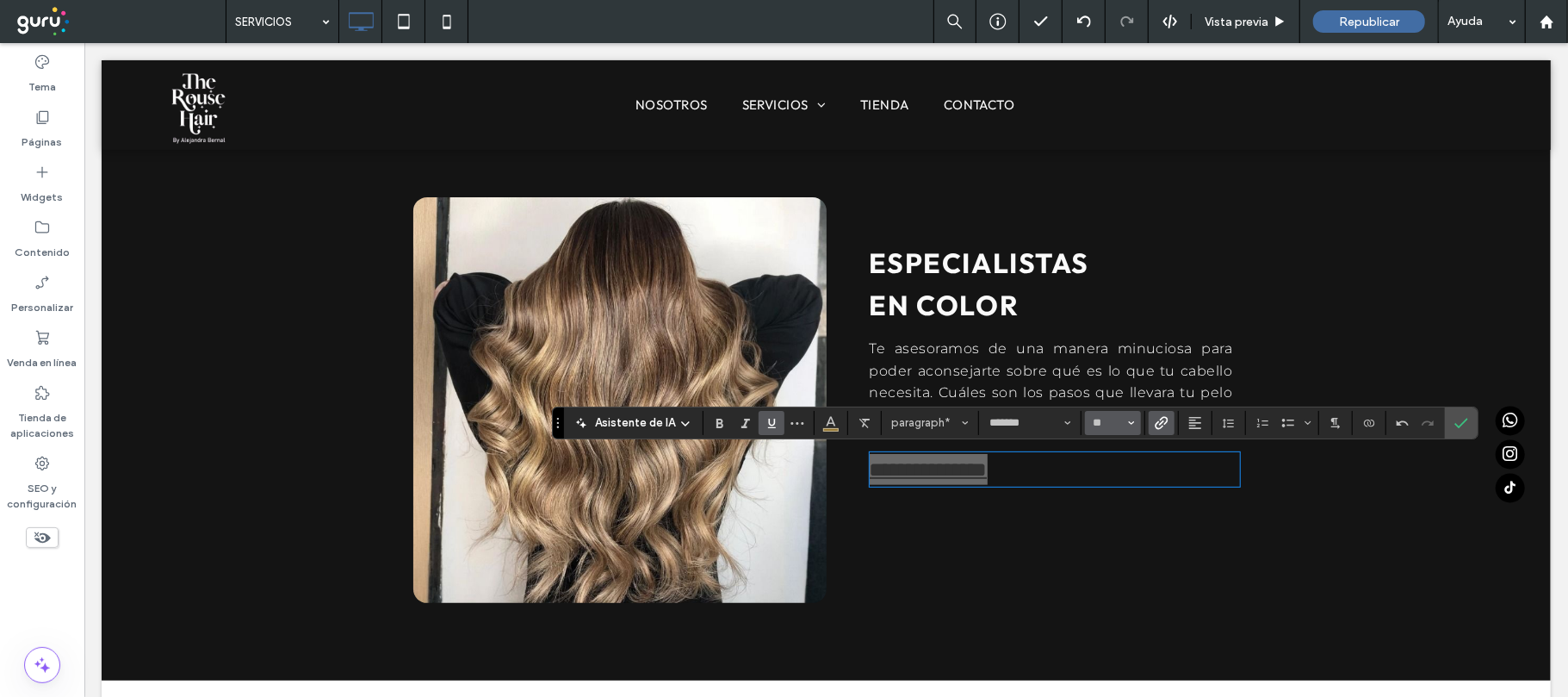 click 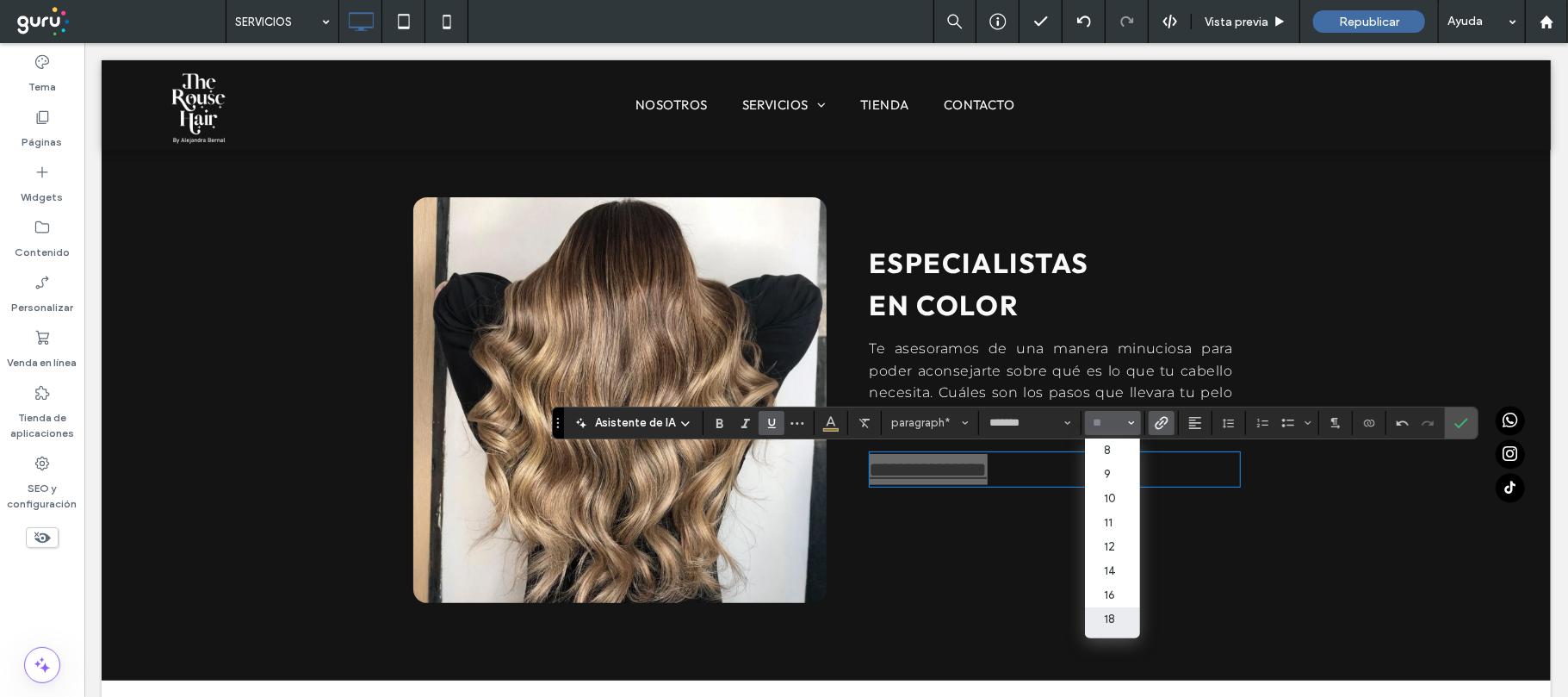click on "18" at bounding box center (1112, 619) 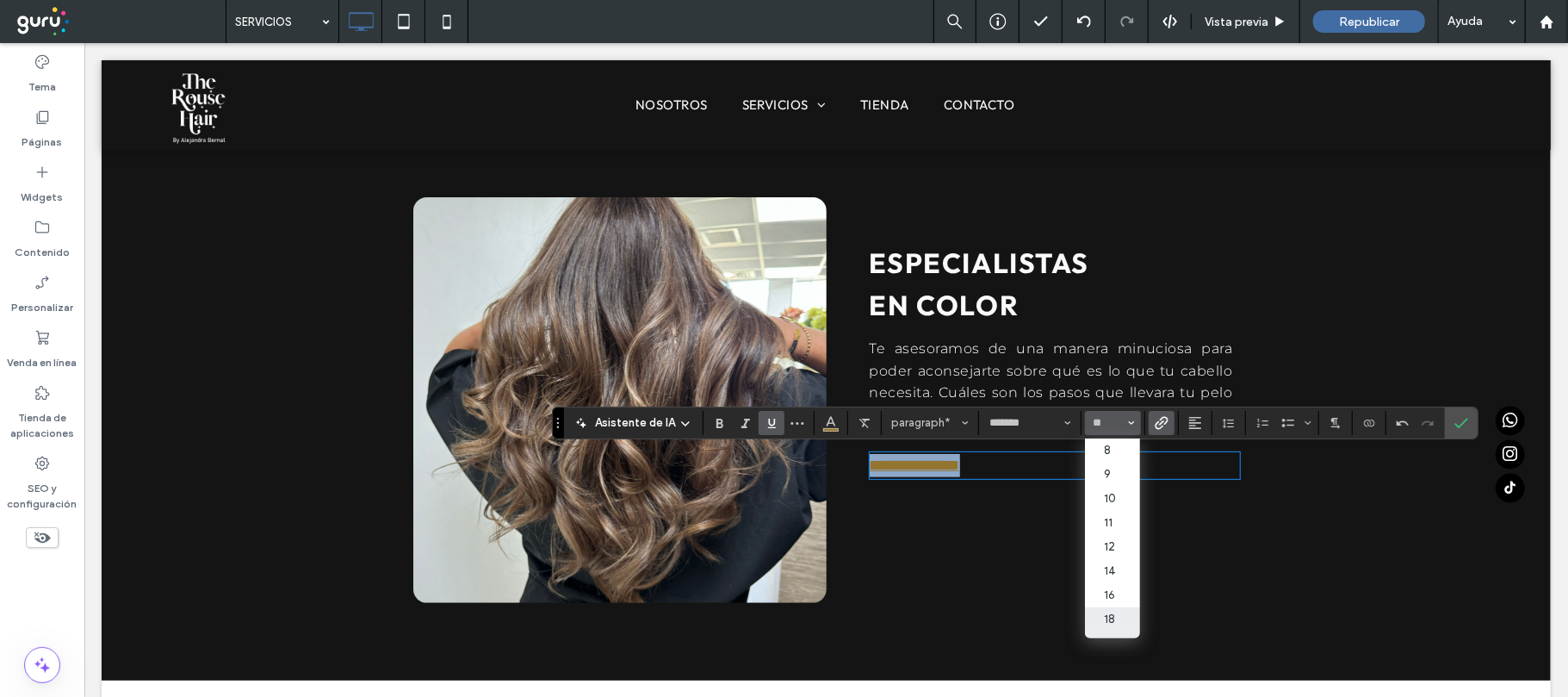 type on "**" 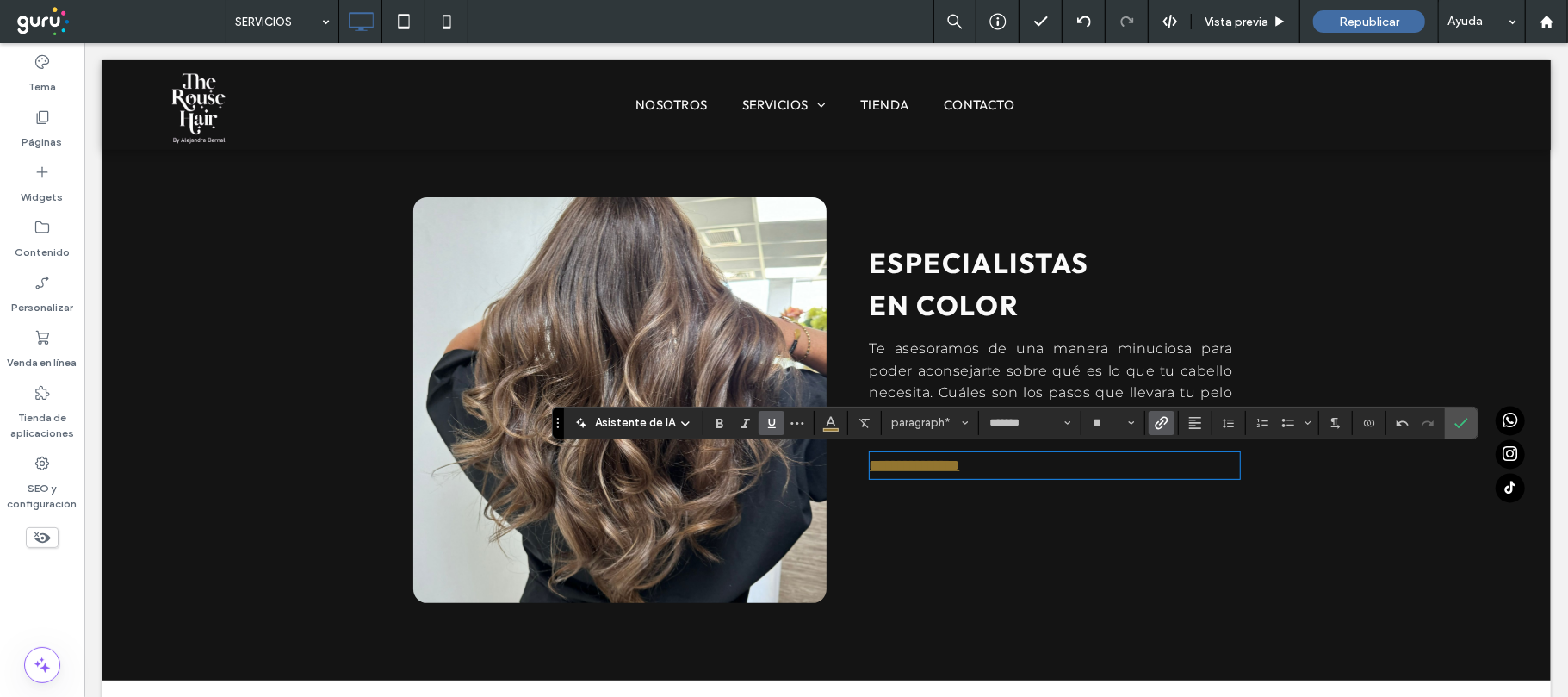 click on "**********" at bounding box center [1032, 399] 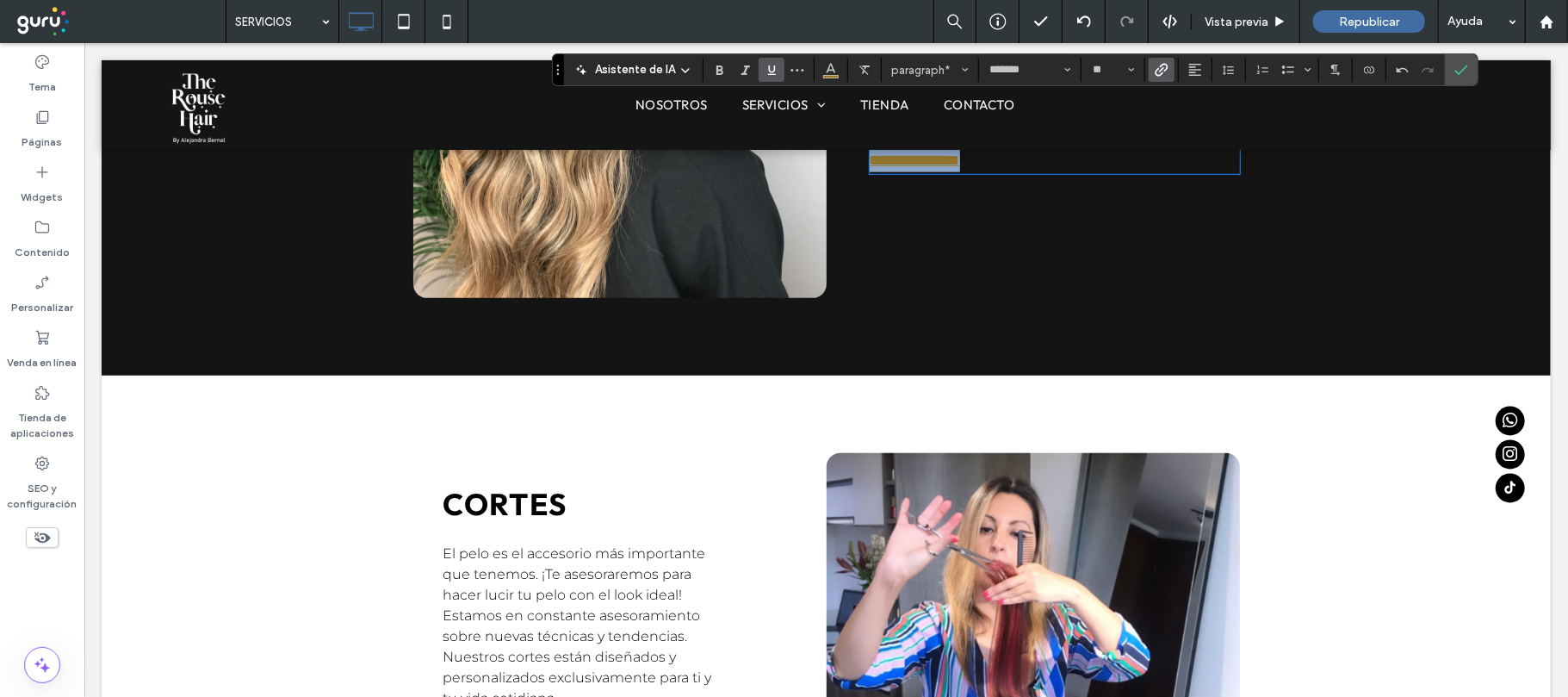 scroll, scrollTop: 918, scrollLeft: 0, axis: vertical 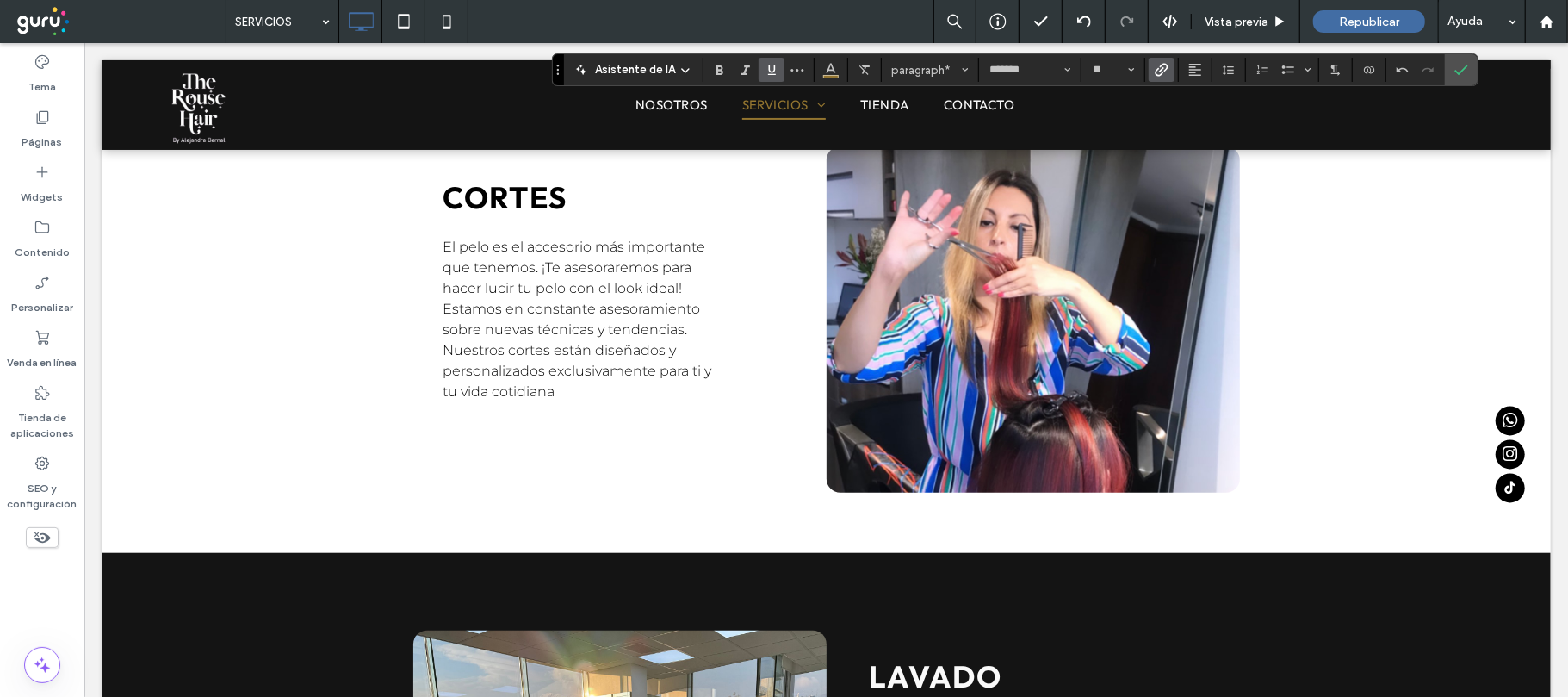 click on "Estamos en constante asesoramiento sobre nuevas técnicas y tendencias. Nuestros cortes están diseñados y personalizados exclusivamente para ti y tu vida cotidiana" at bounding box center [576, 349] 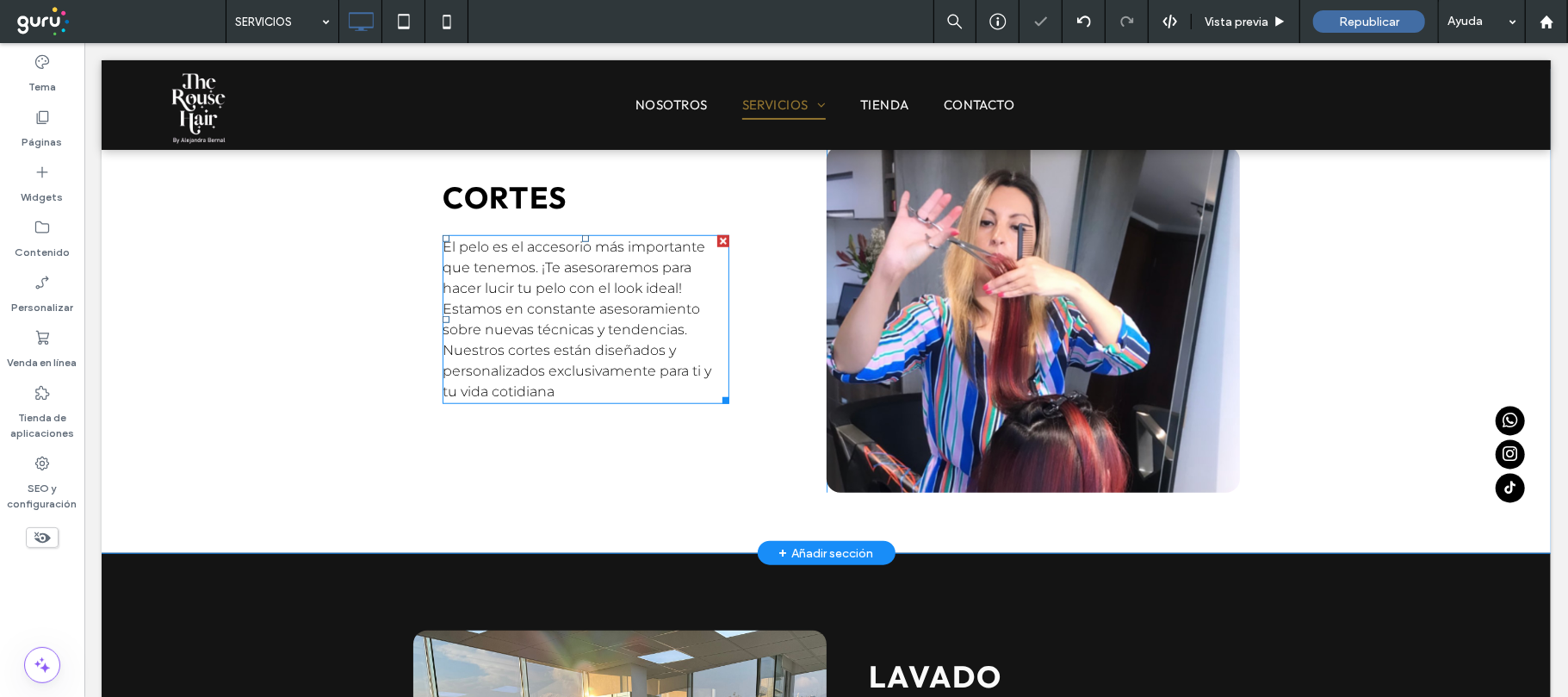 click on "Estamos en constante asesoramiento sobre nuevas técnicas y tendencias. Nuestros cortes están diseñados y personalizados exclusivamente para ti y tu vida cotidiana" at bounding box center (576, 349) 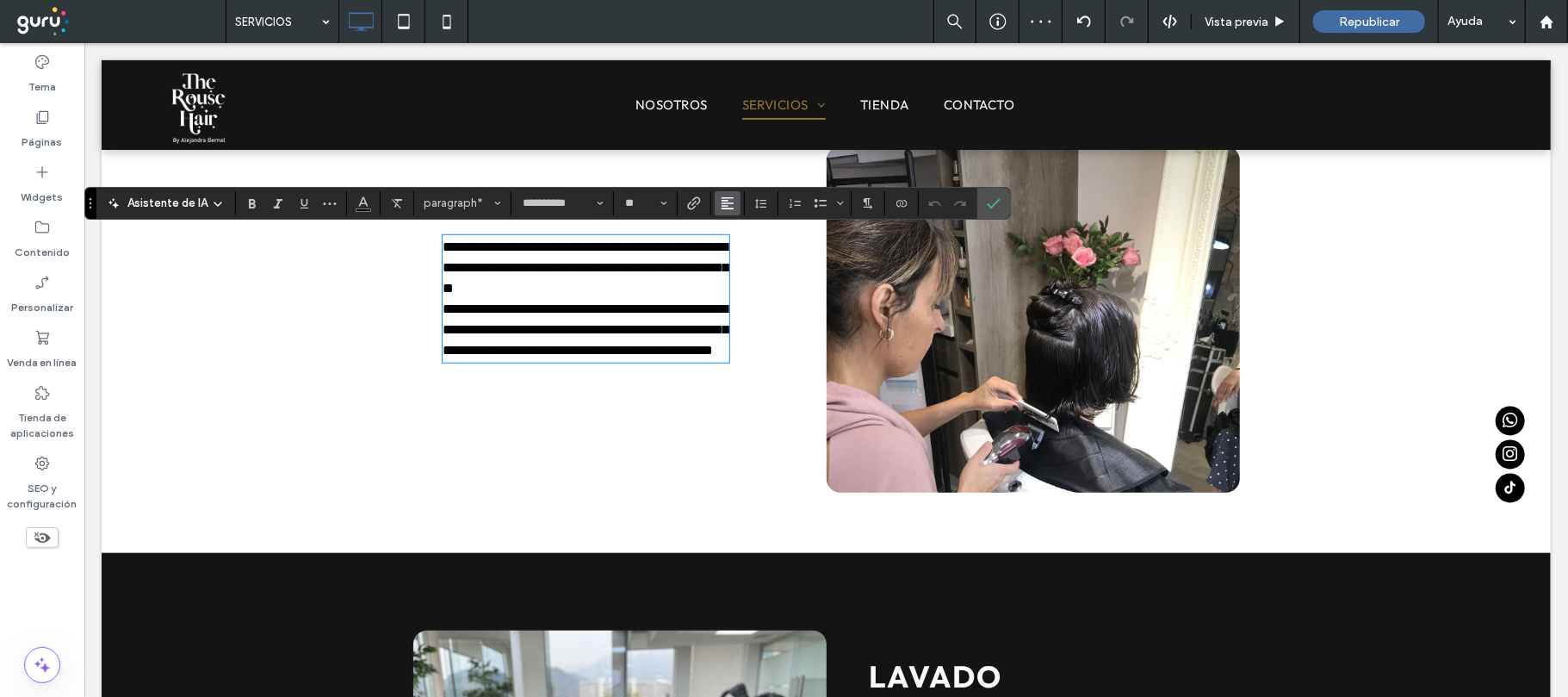 click 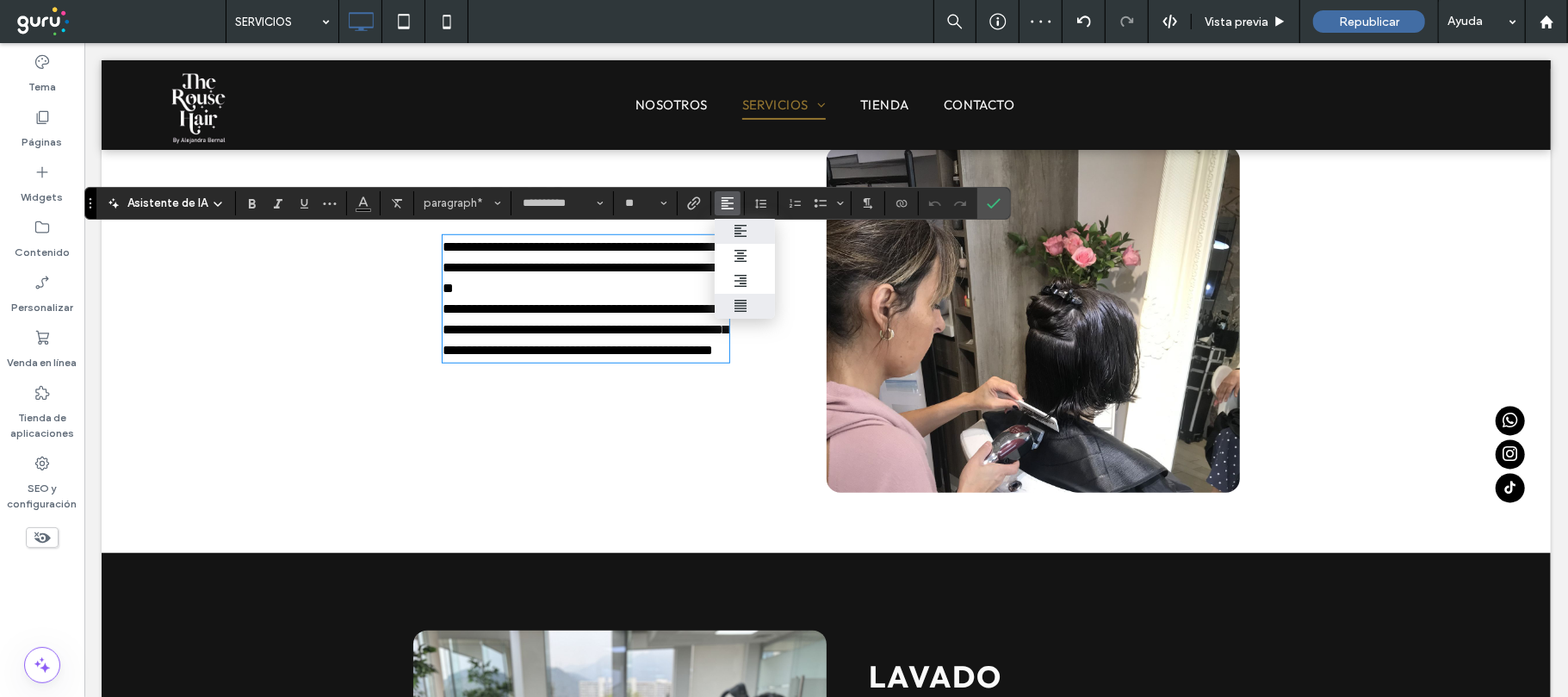 click 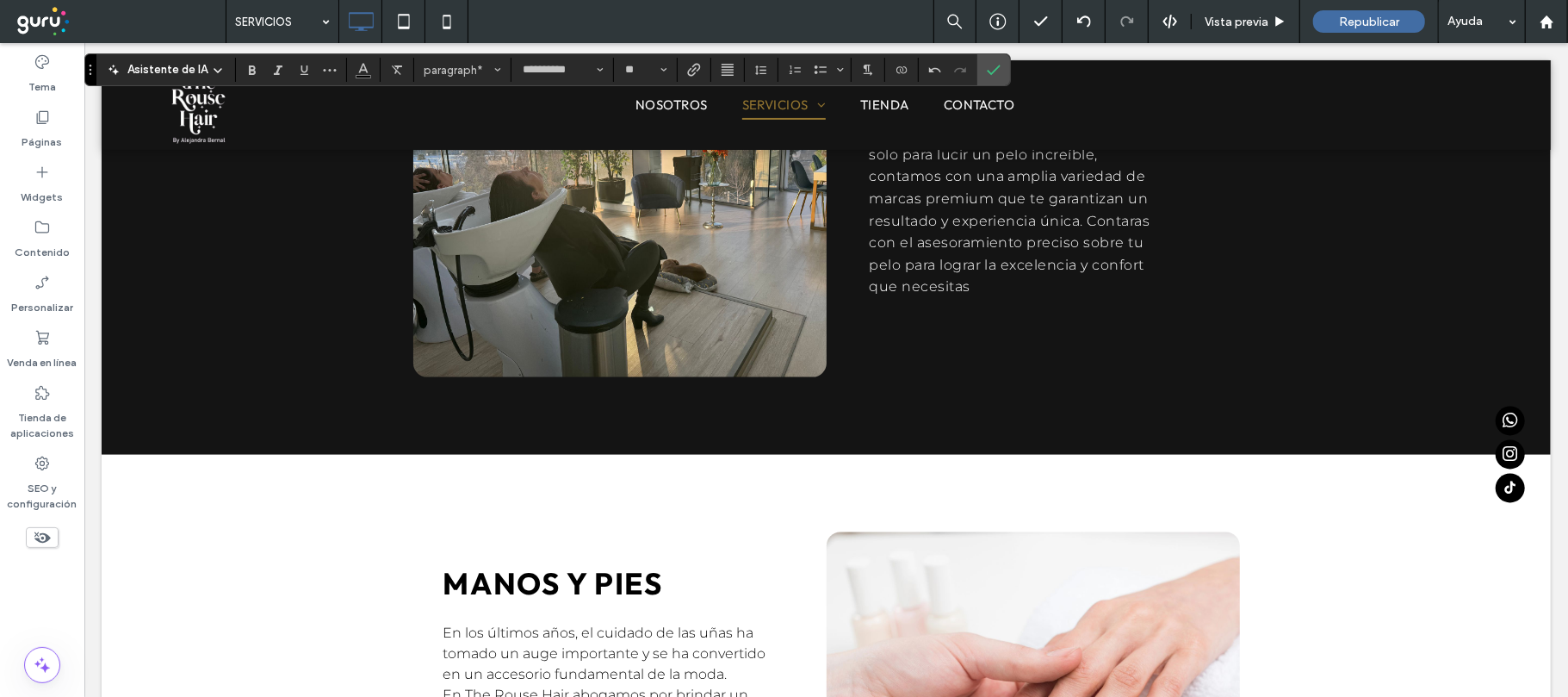 scroll, scrollTop: 1531, scrollLeft: 0, axis: vertical 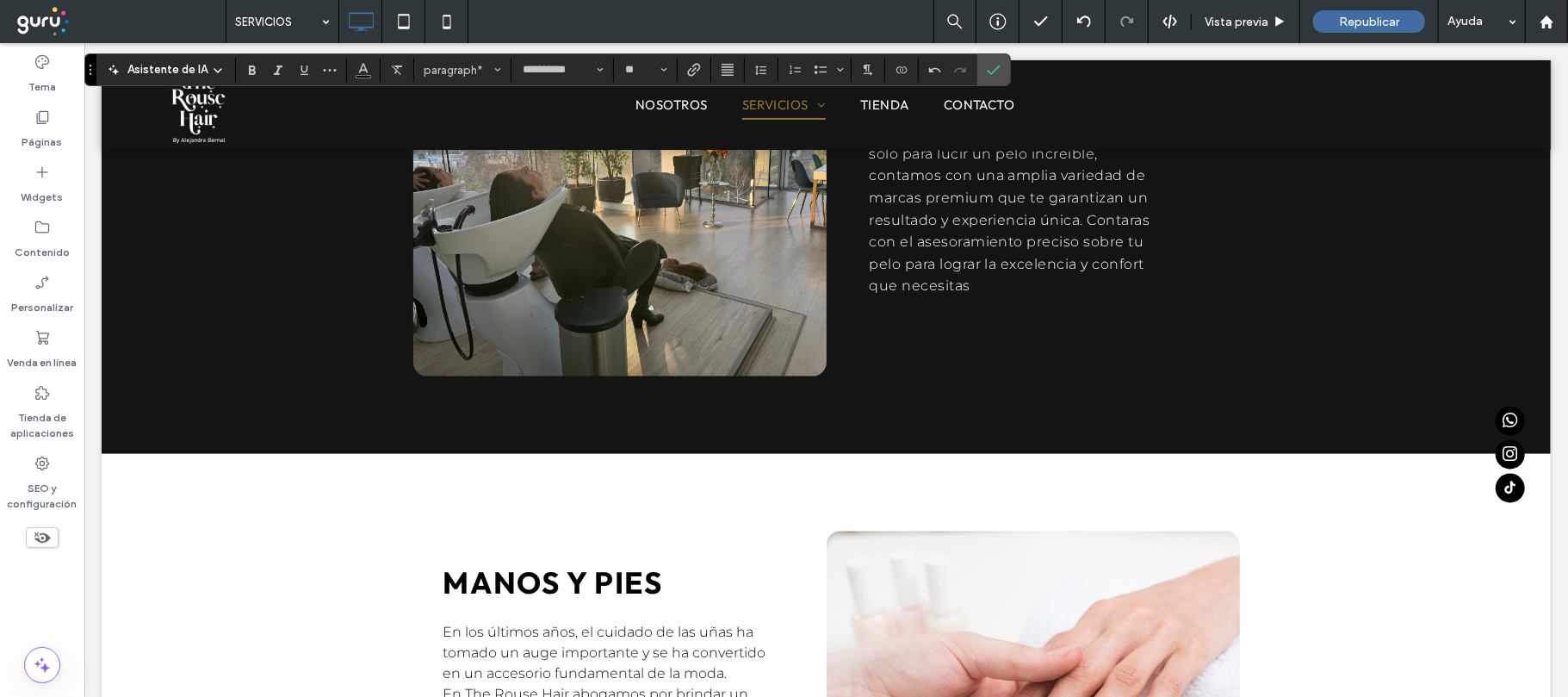 click on "De los más importantes servicios, lavarte el cabello previo a un corte o peinado, o solo para lucir un pelo increíble, contamos con una amplia variedad de marcas premium que te garantizan un resultado y experiencia única. Contaras con el asesoramiento preciso sobre tu pelo para lograr la excelencia y confort que necesitas" at bounding box center (1014, 197) 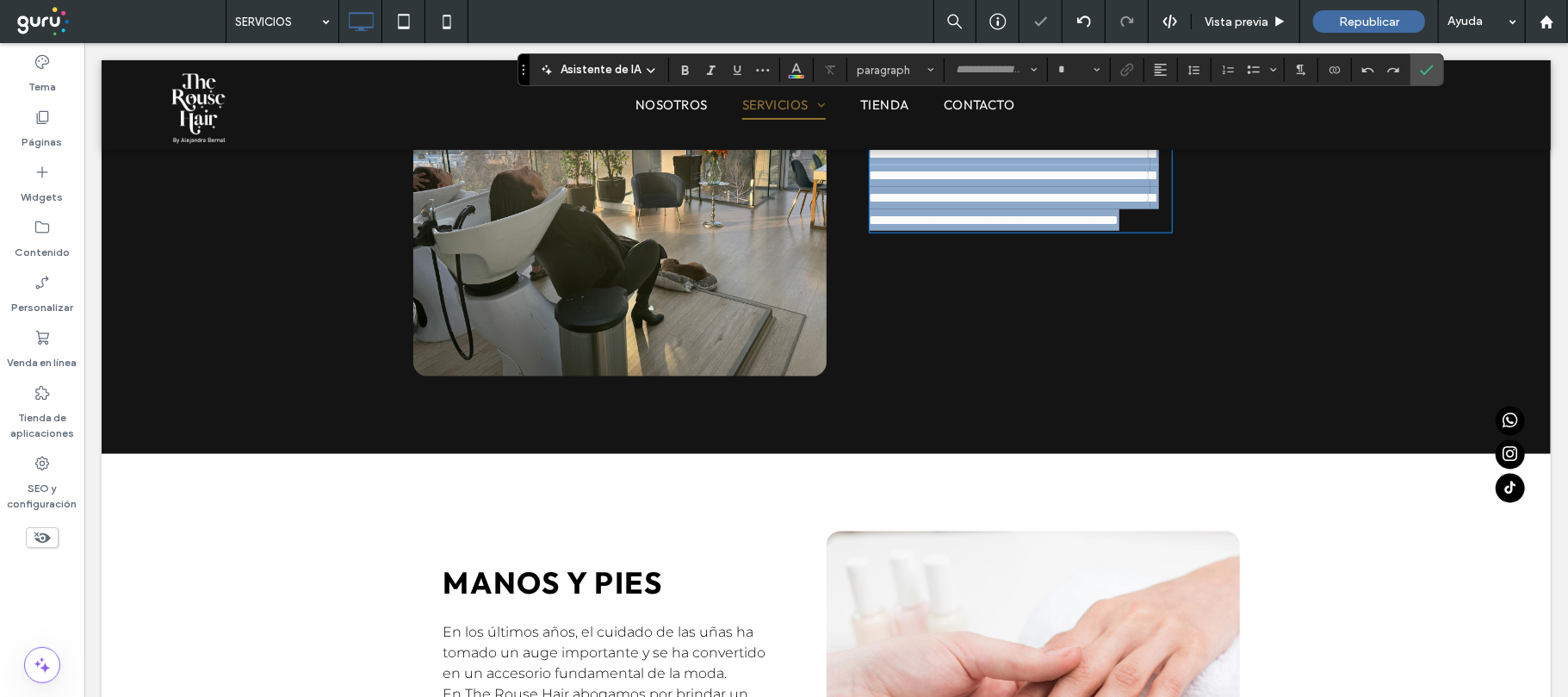 type on "**********" 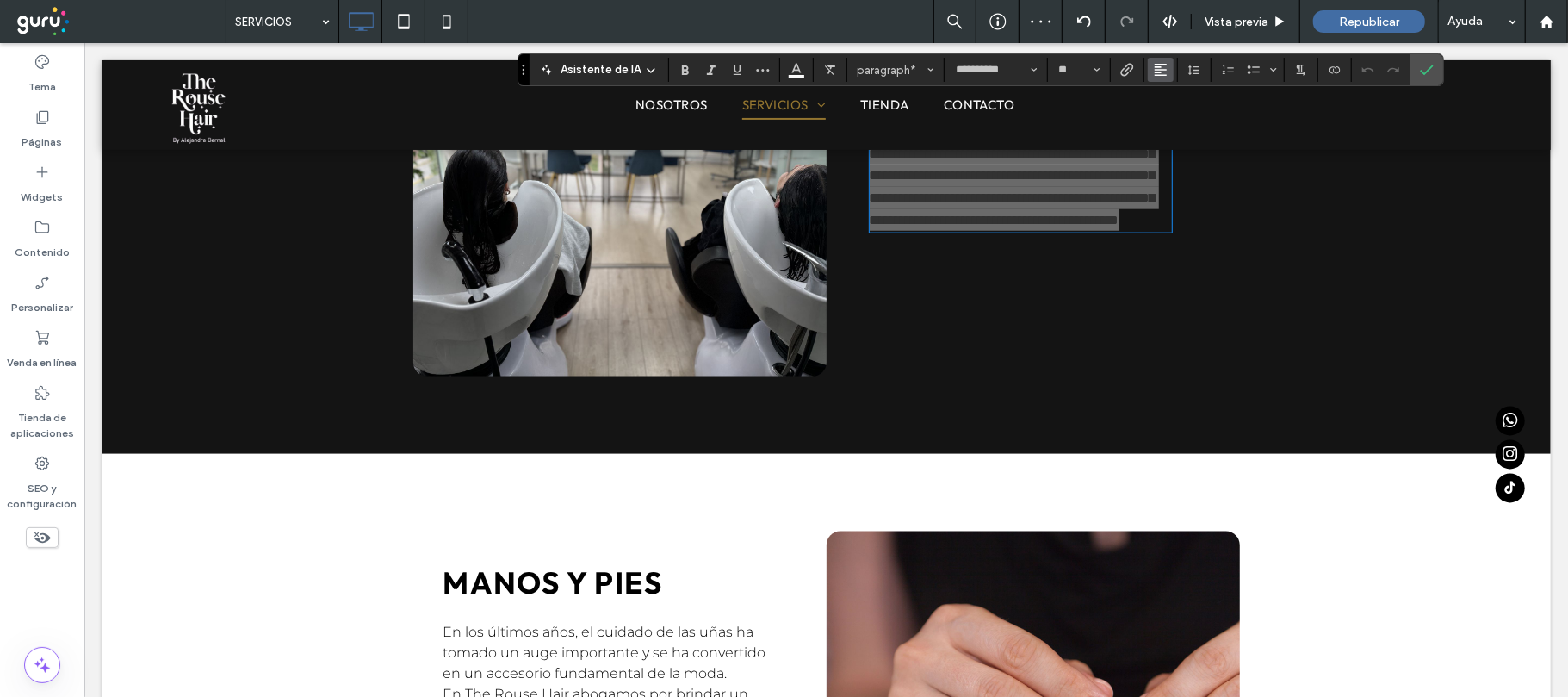 click 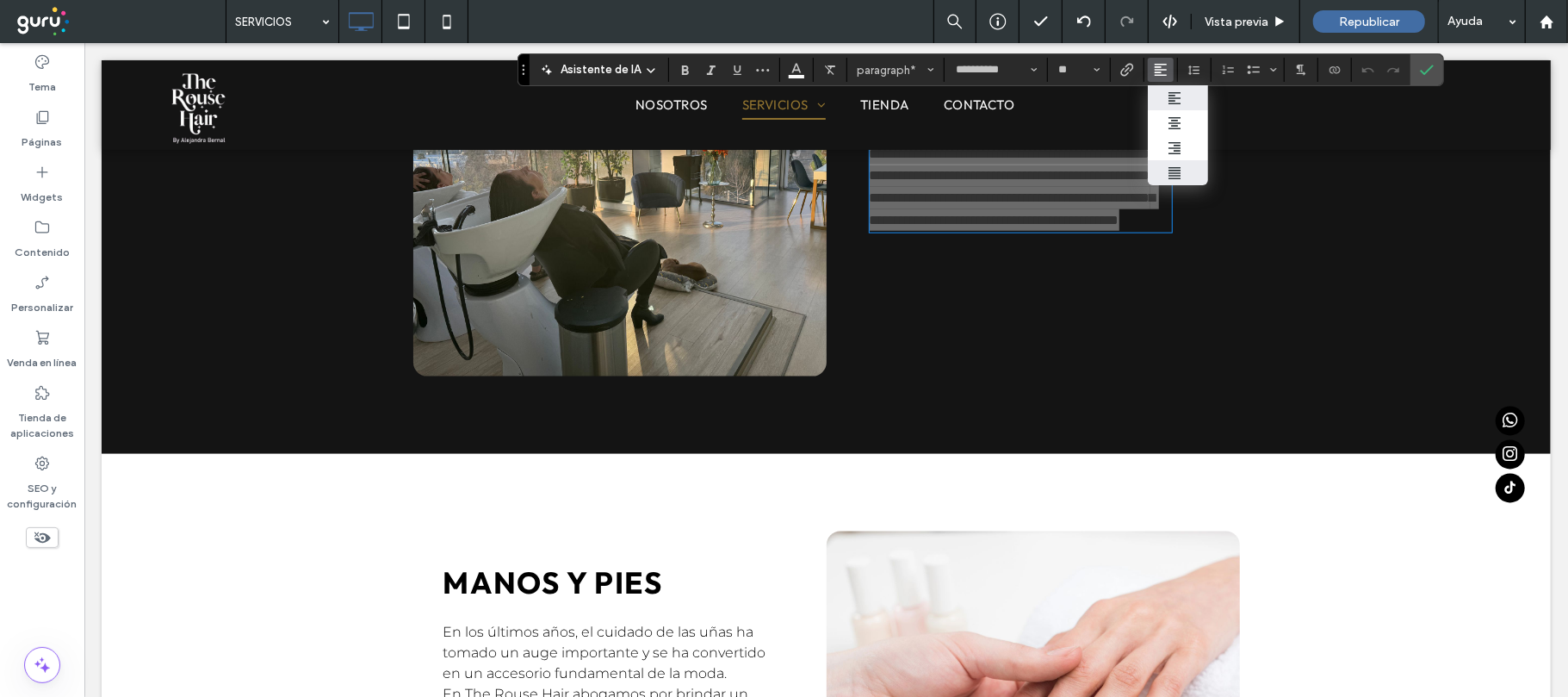 click 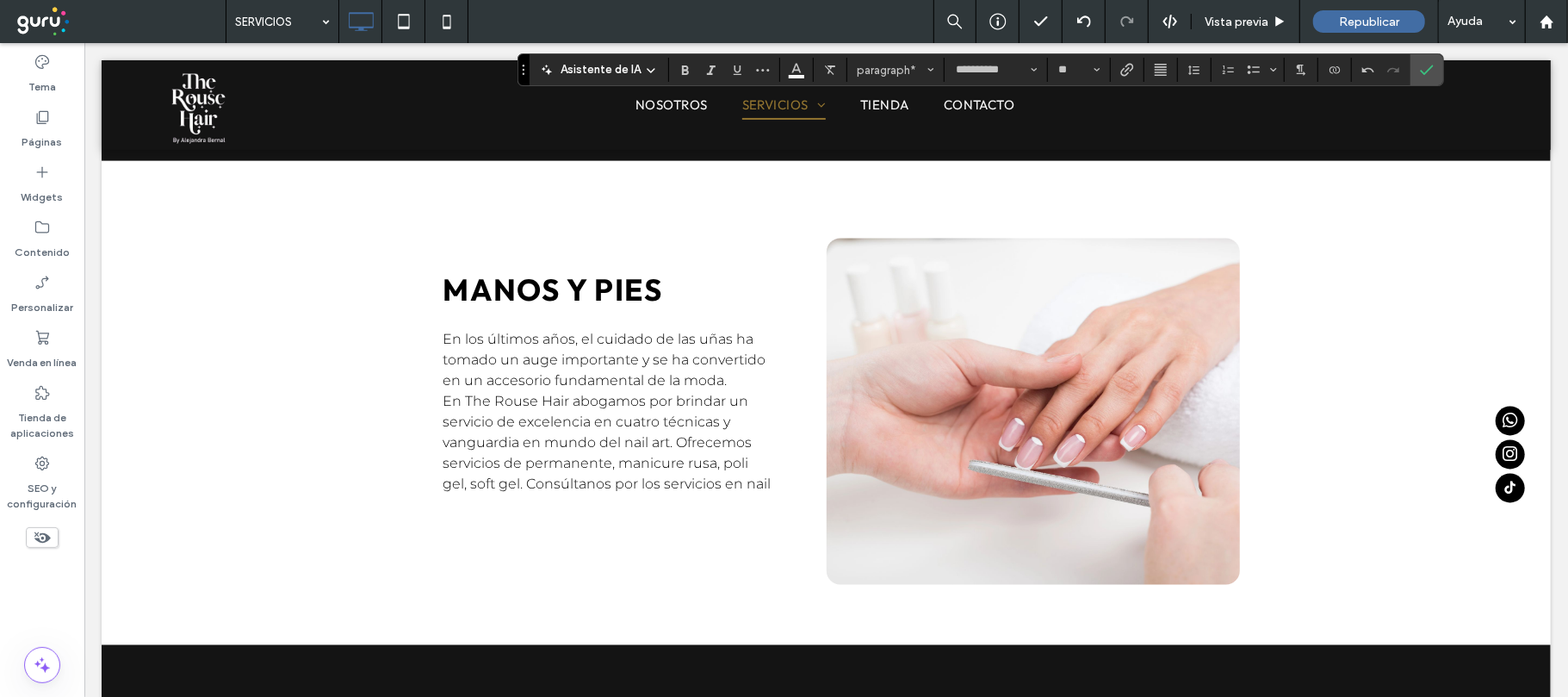 scroll, scrollTop: 1838, scrollLeft: 0, axis: vertical 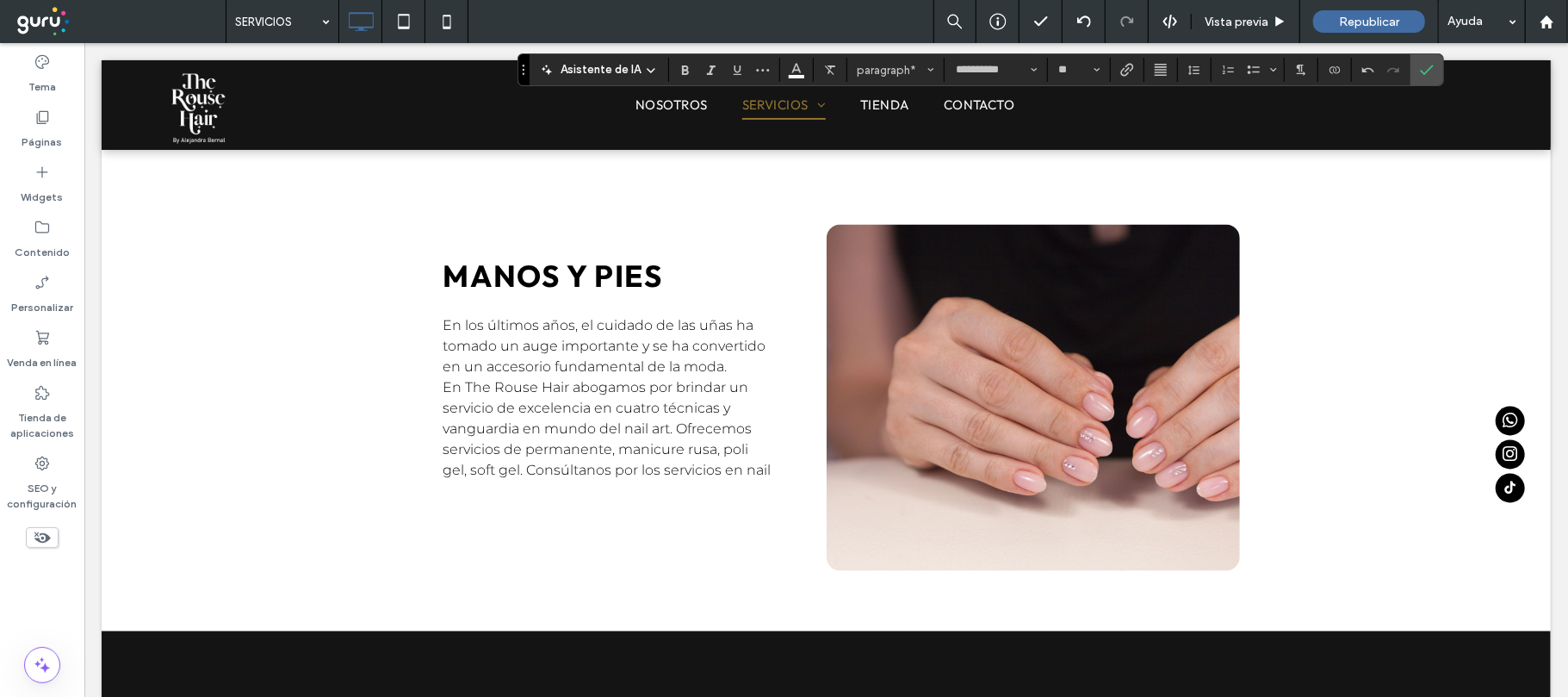 click on "En The Rouse Hair abogamos por brindar un servicio de excelencia en cuatro técnicas y vanguardia en mundo del nail art. Ofrecemos servicios de permanente, manicure rusa, poli gel, soft gel. Consúltanos por los servicios en nail" at bounding box center (605, 427) 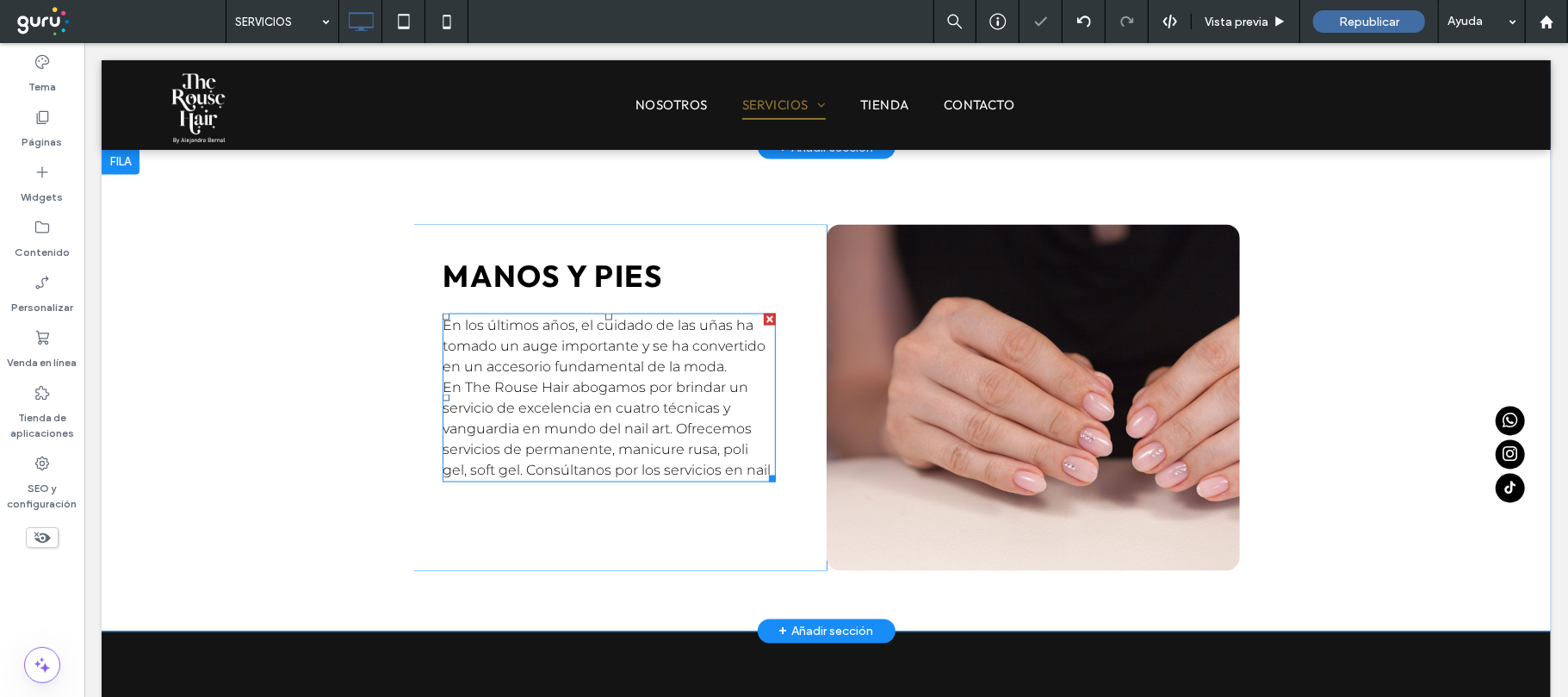click on "En The Rouse Hair abogamos por brindar un servicio de excelencia en cuatro técnicas y vanguardia en mundo del nail art. Ofrecemos servicios de permanente, manicure rusa, poli gel, soft gel. Consúltanos por los servicios en nail" at bounding box center [605, 427] 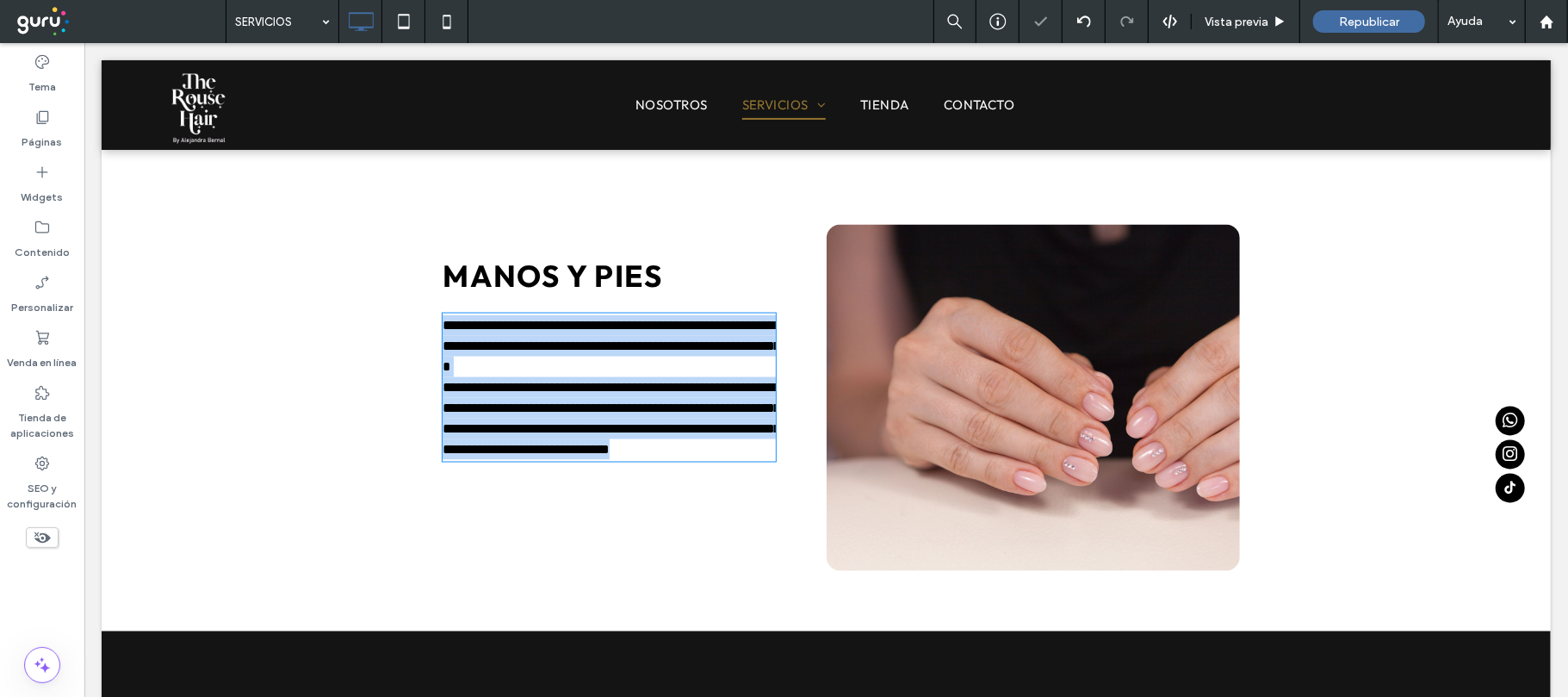 type on "**********" 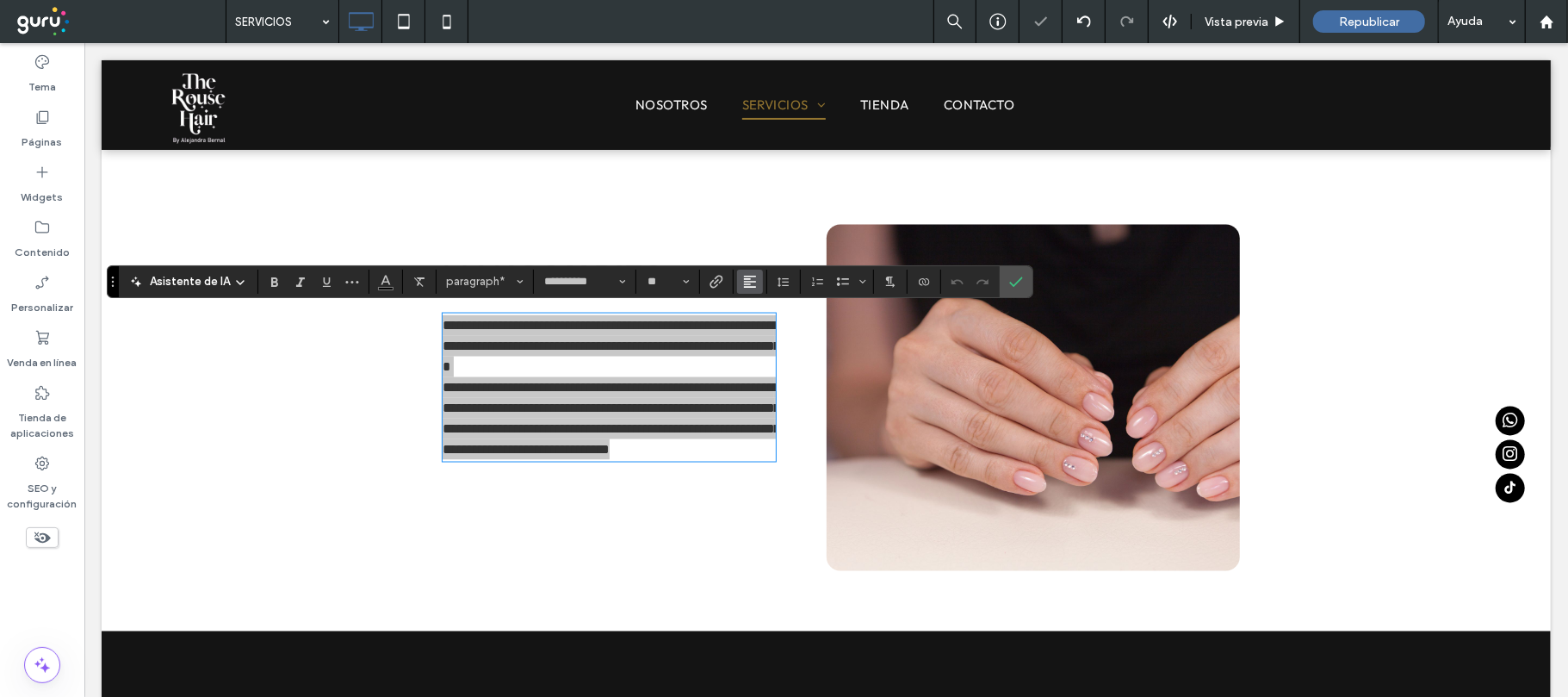 click 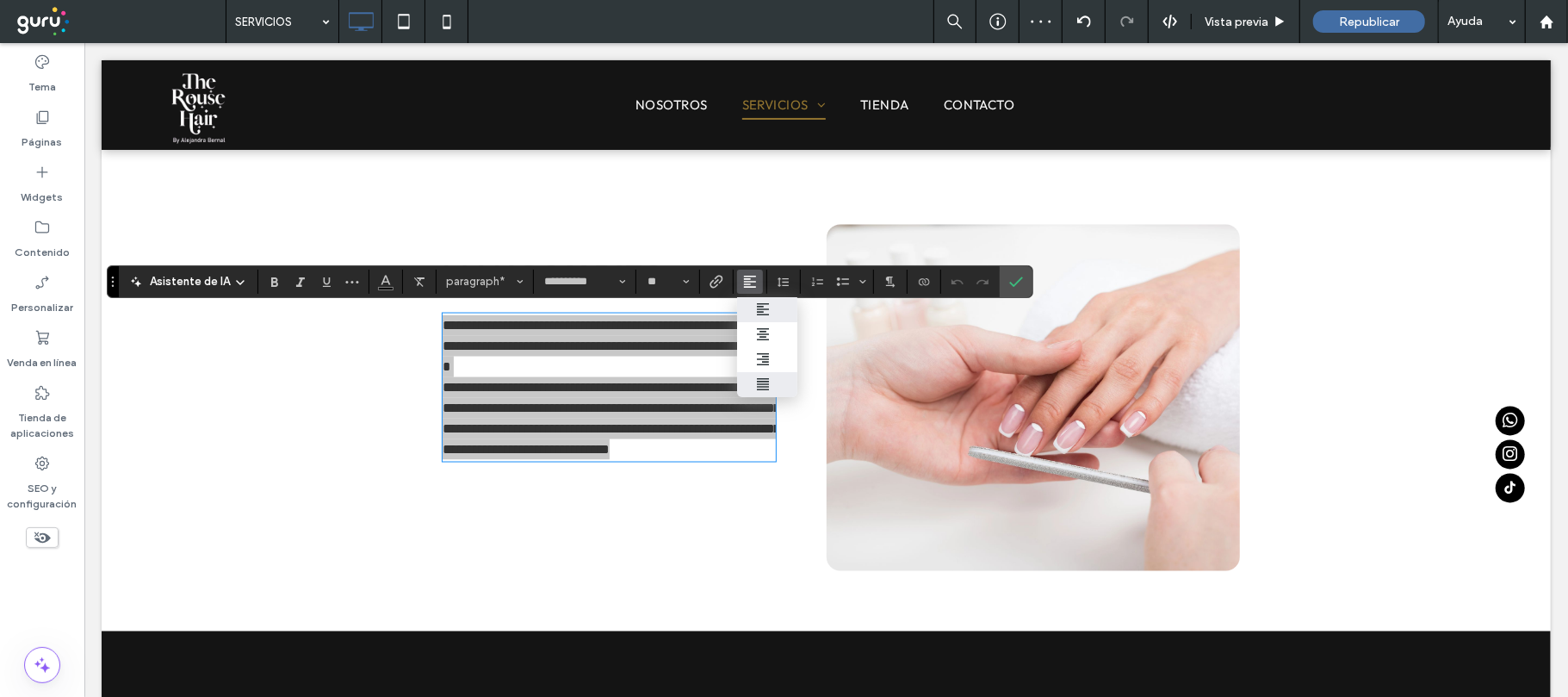 click 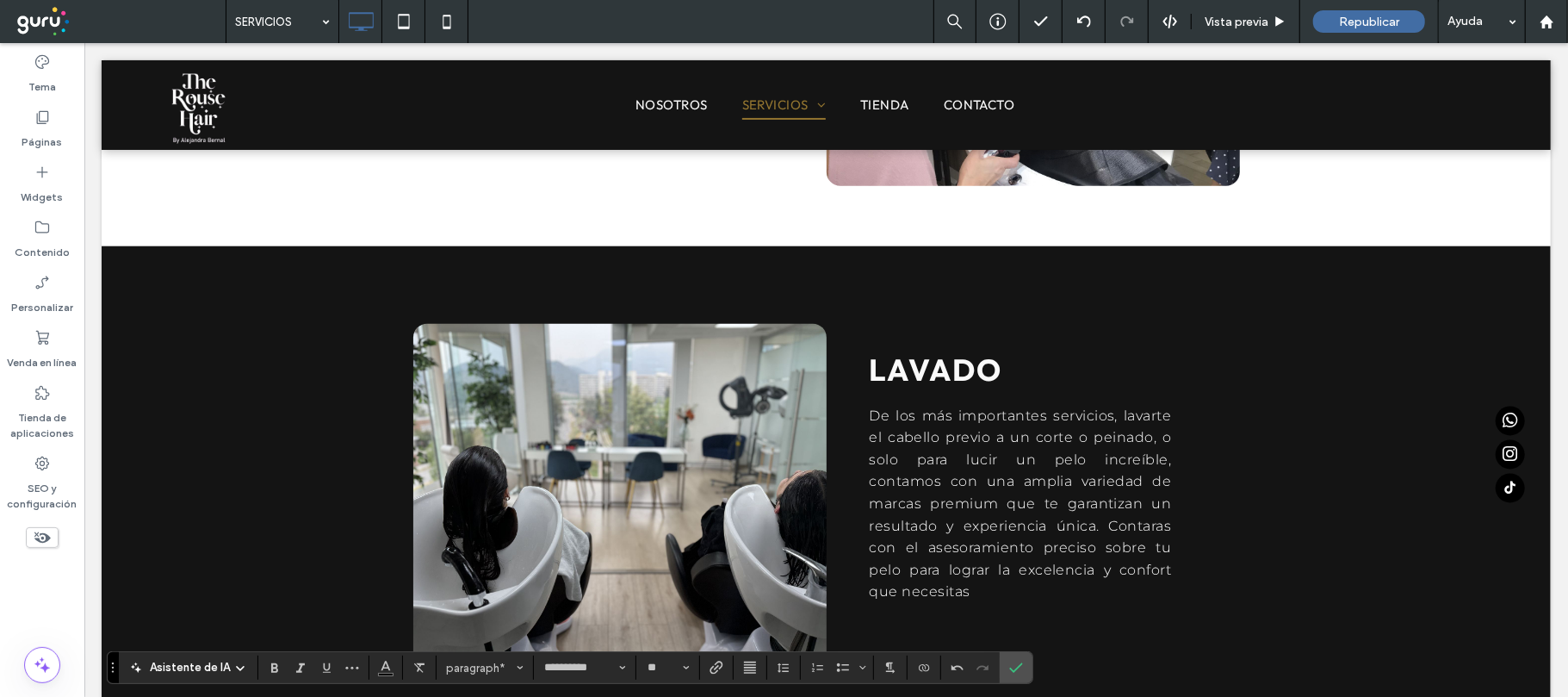 scroll, scrollTop: 918, scrollLeft: 0, axis: vertical 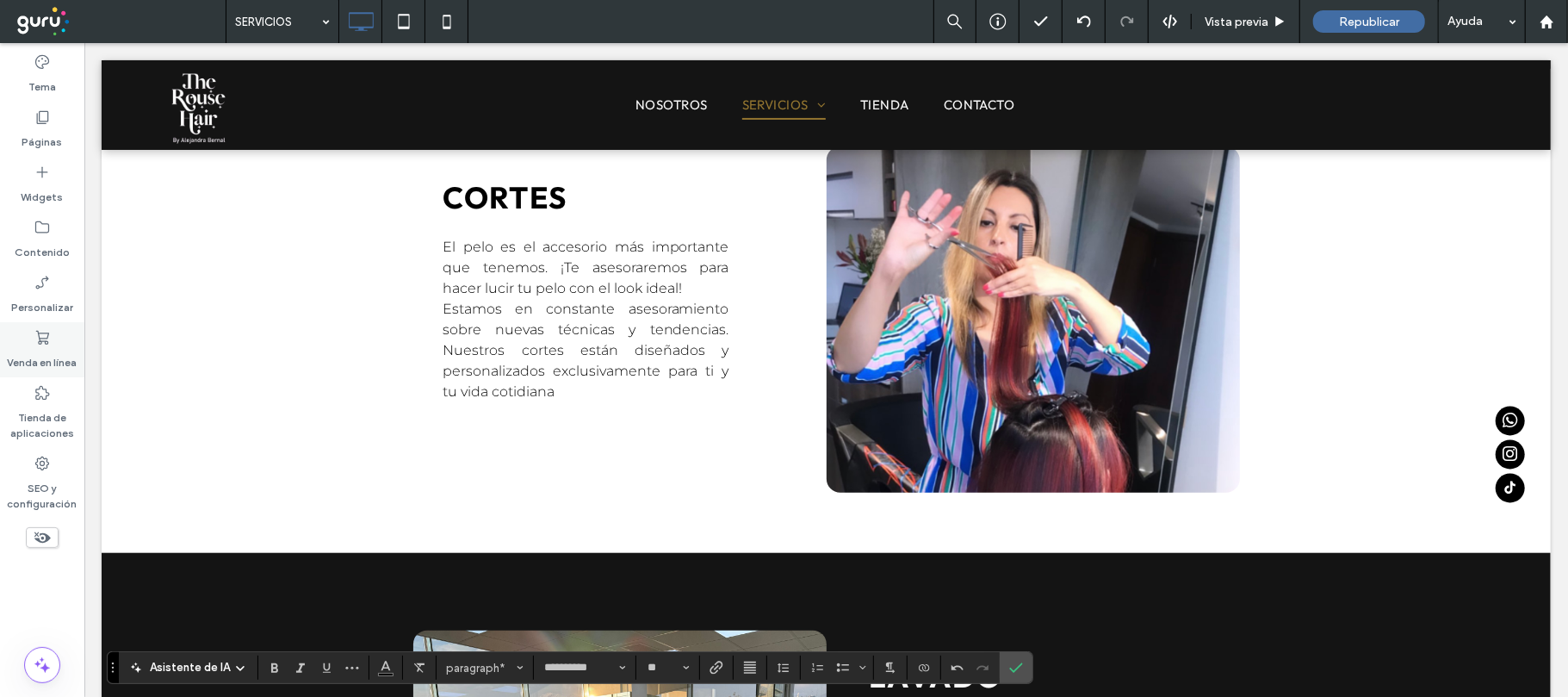click 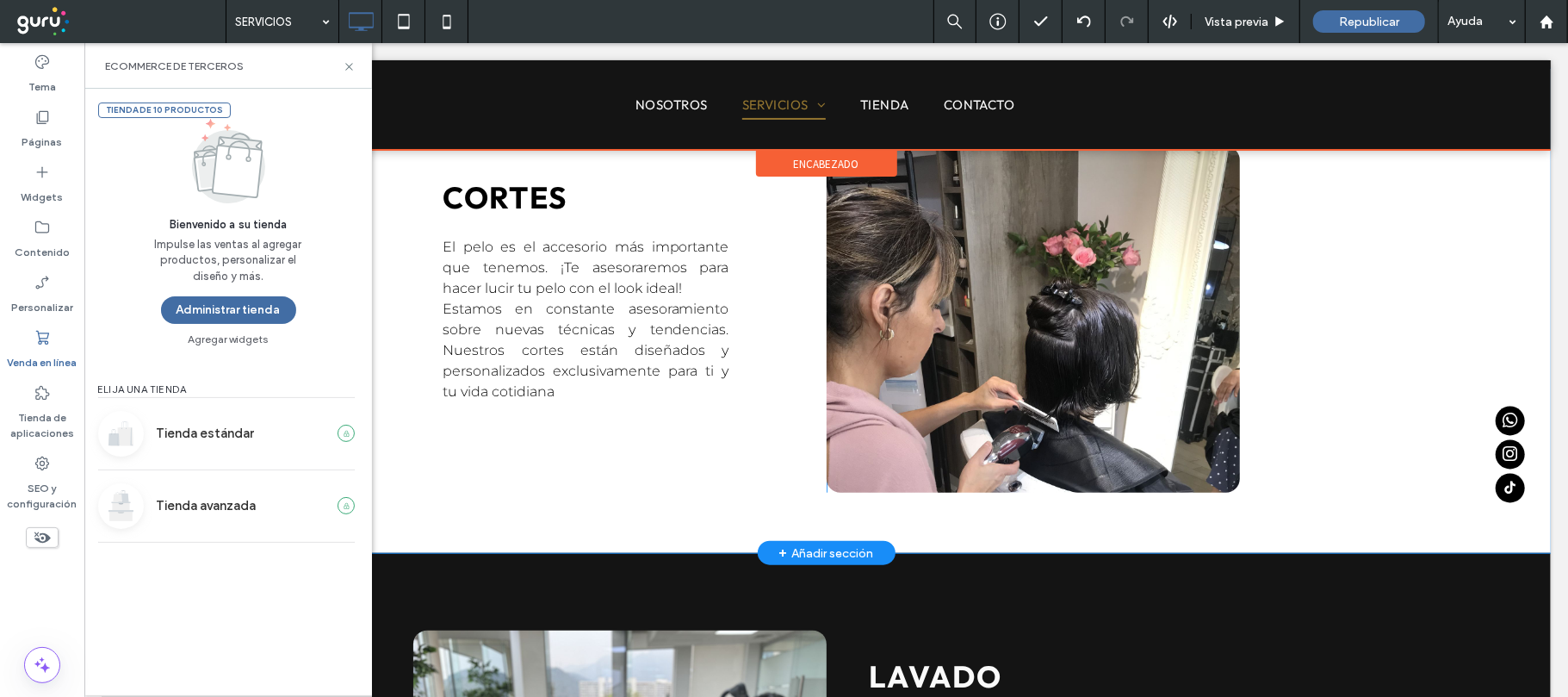 click at bounding box center (825, 104) 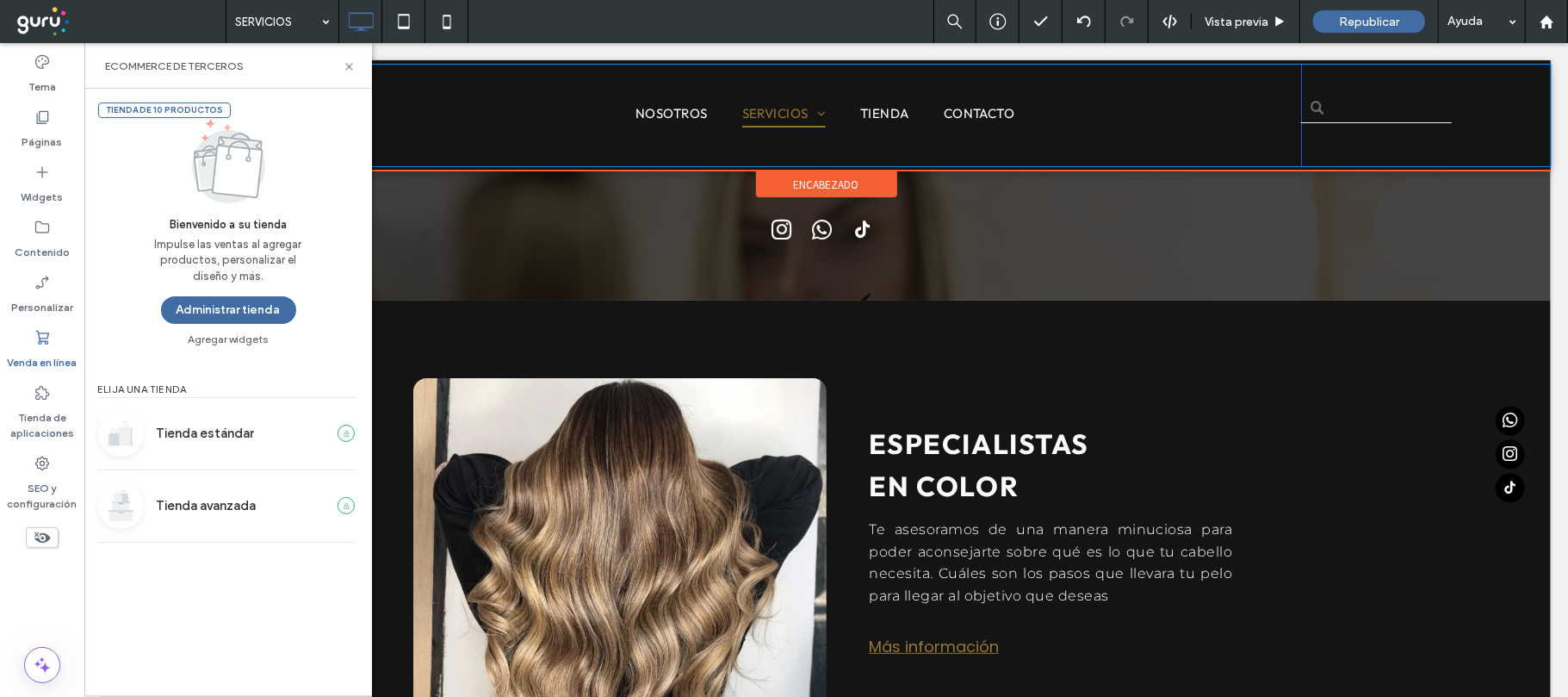 scroll, scrollTop: 0, scrollLeft: 0, axis: both 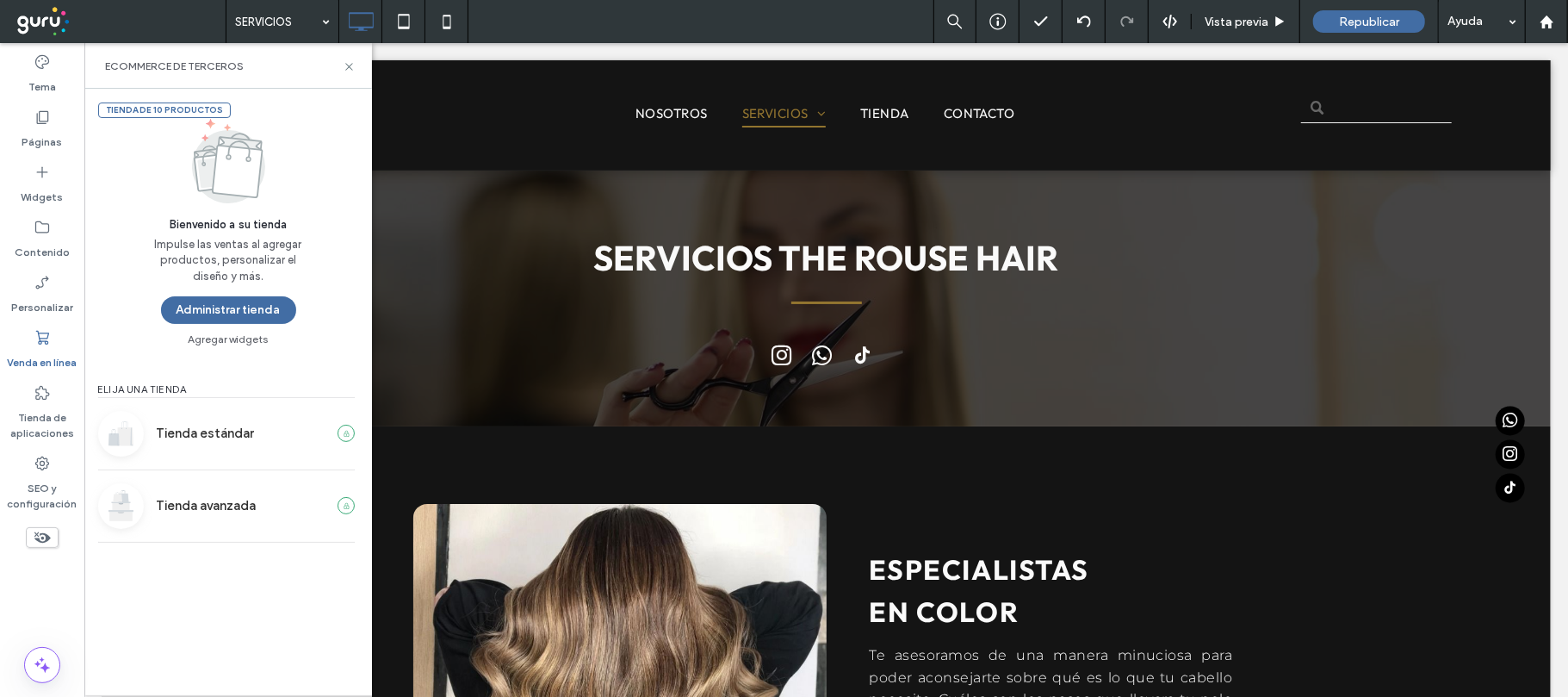 click on "eCommerce de terceros" at bounding box center (228, 65) 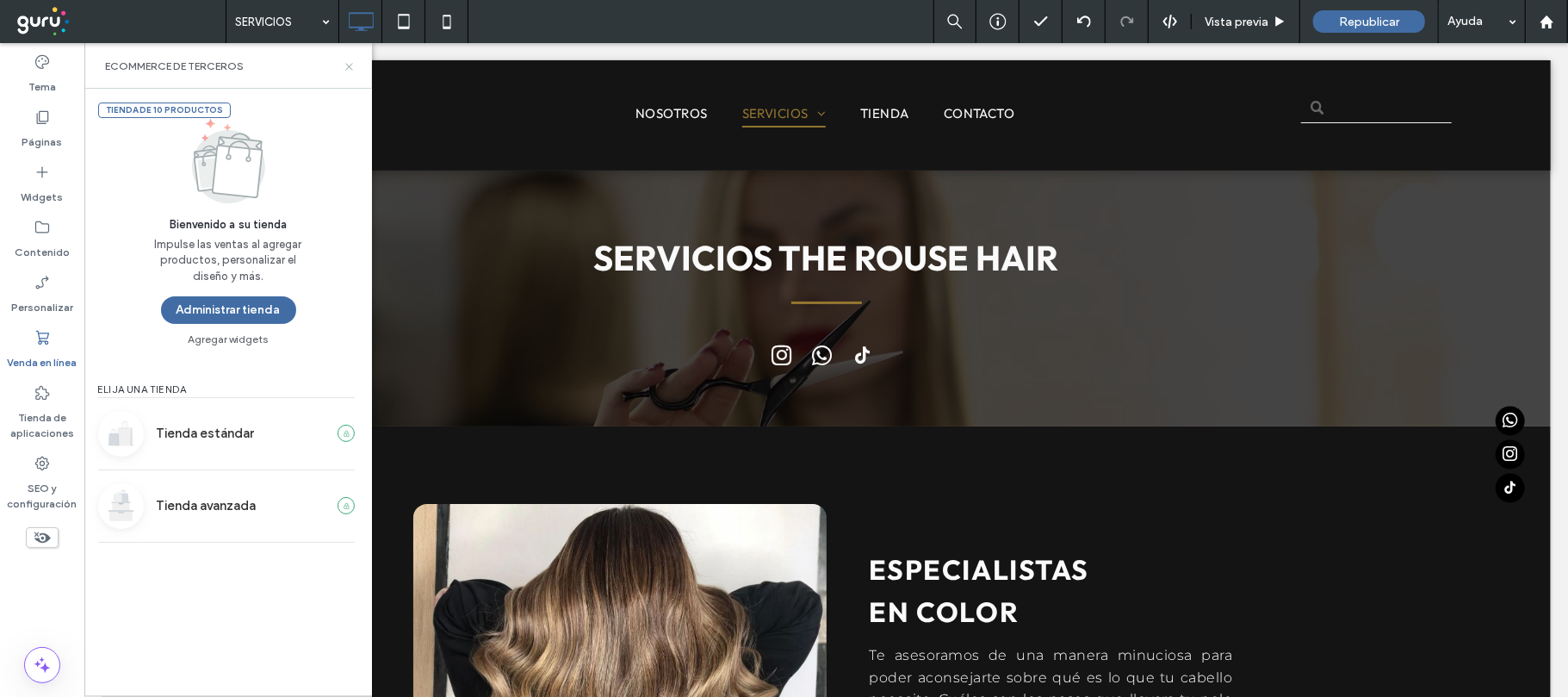 click 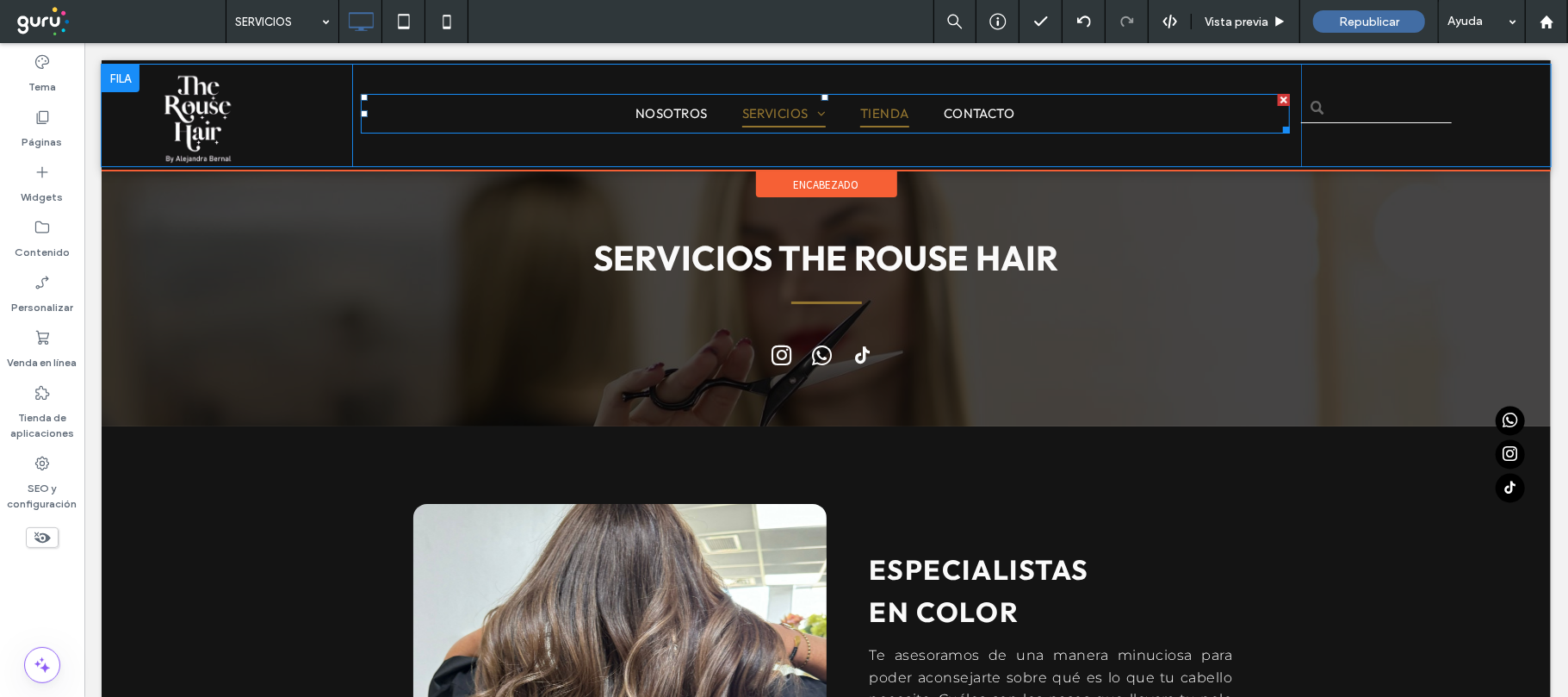 click on "TIENDA" at bounding box center [883, 113] 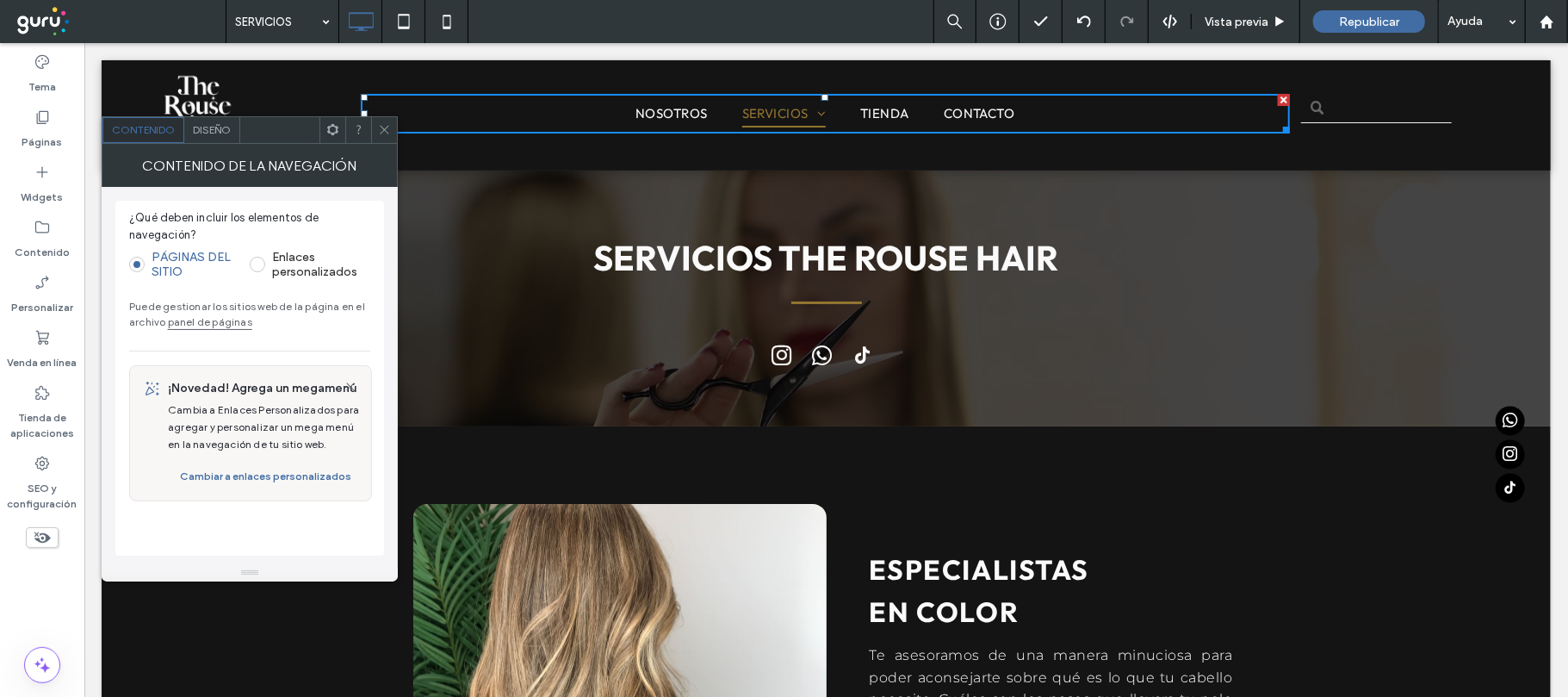 click 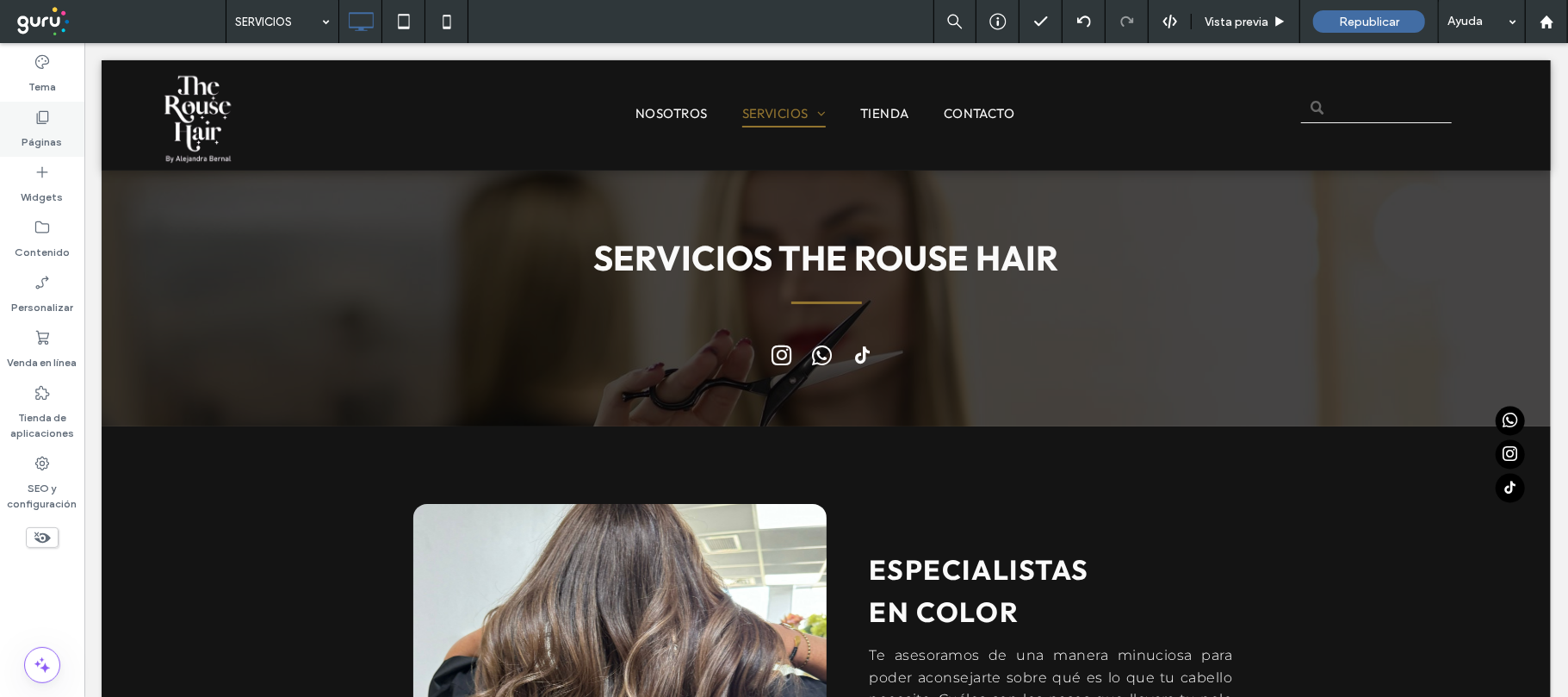 click on "Páginas" at bounding box center [42, 138] 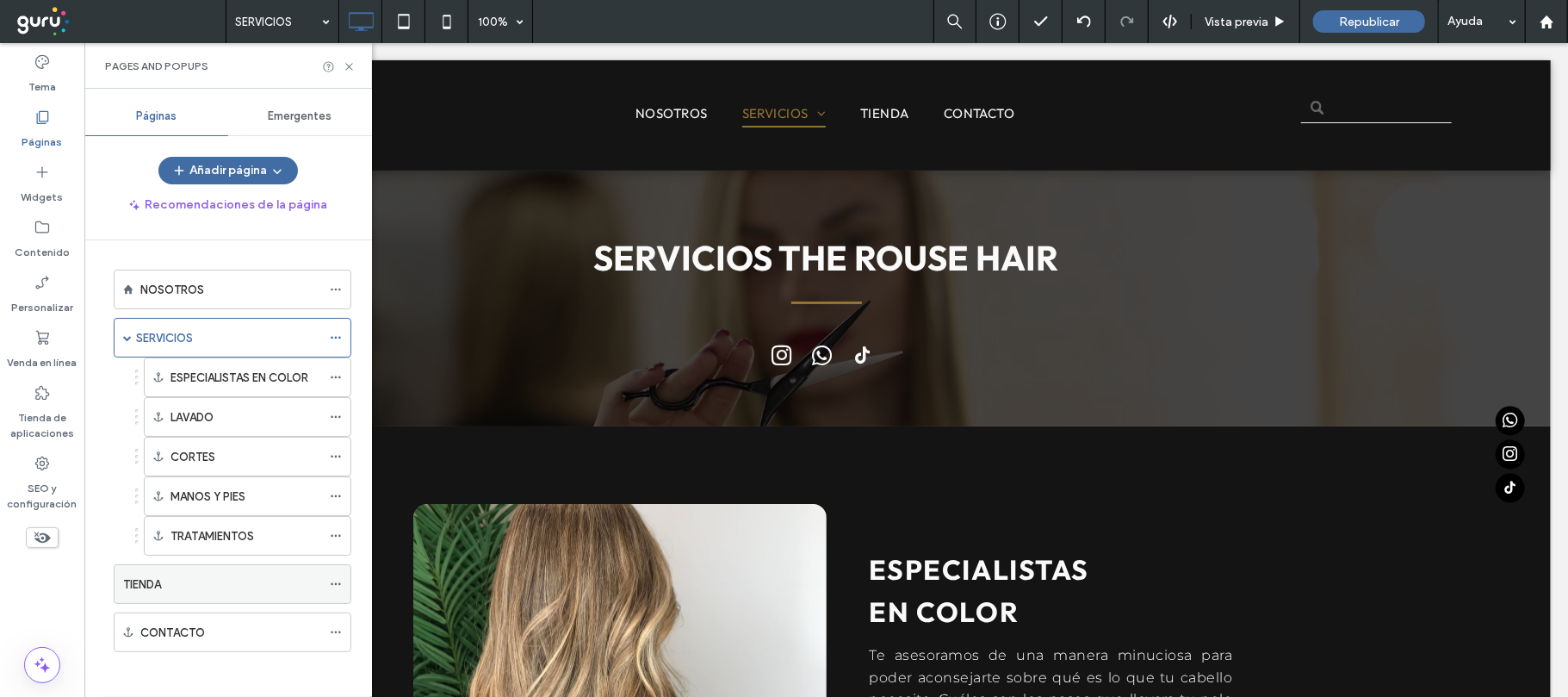 click on "TIENDA" at bounding box center [142, 584] 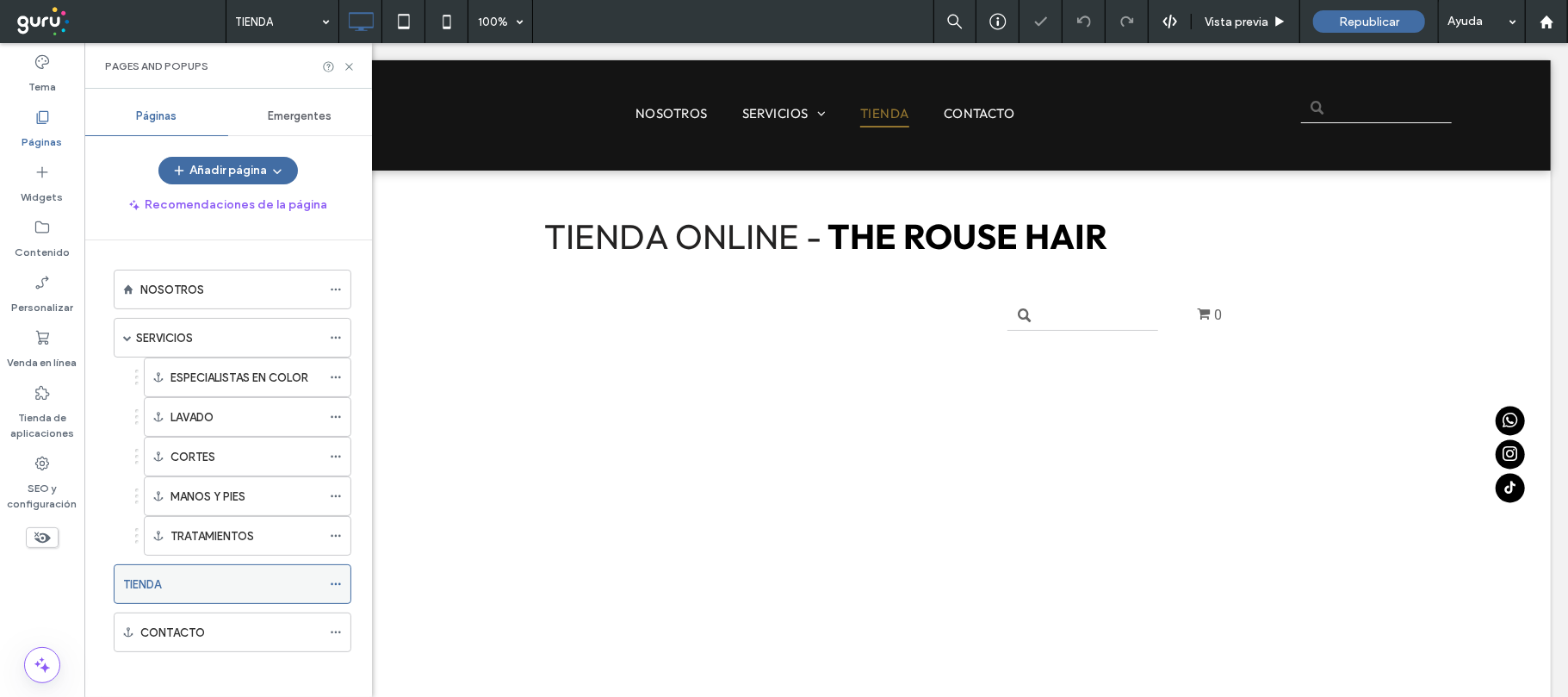 scroll, scrollTop: 0, scrollLeft: 0, axis: both 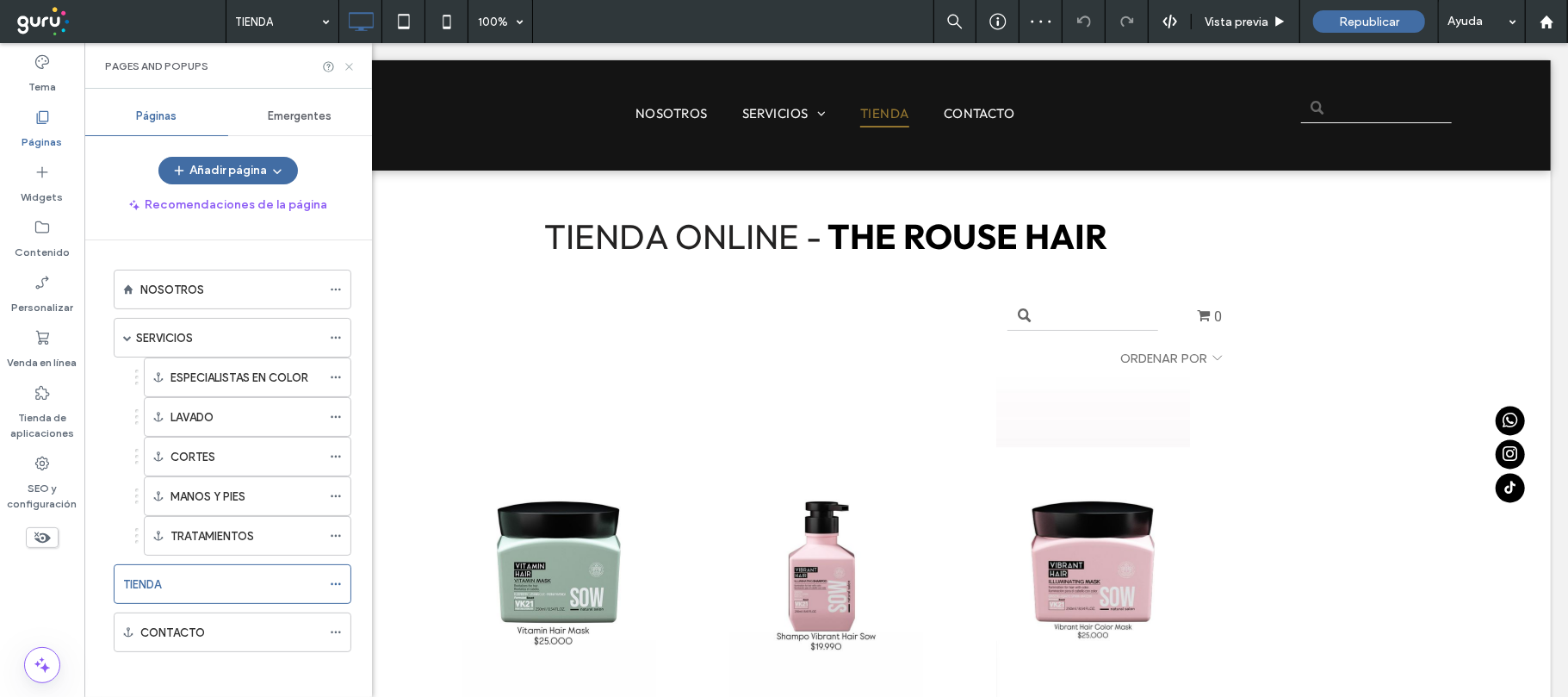click 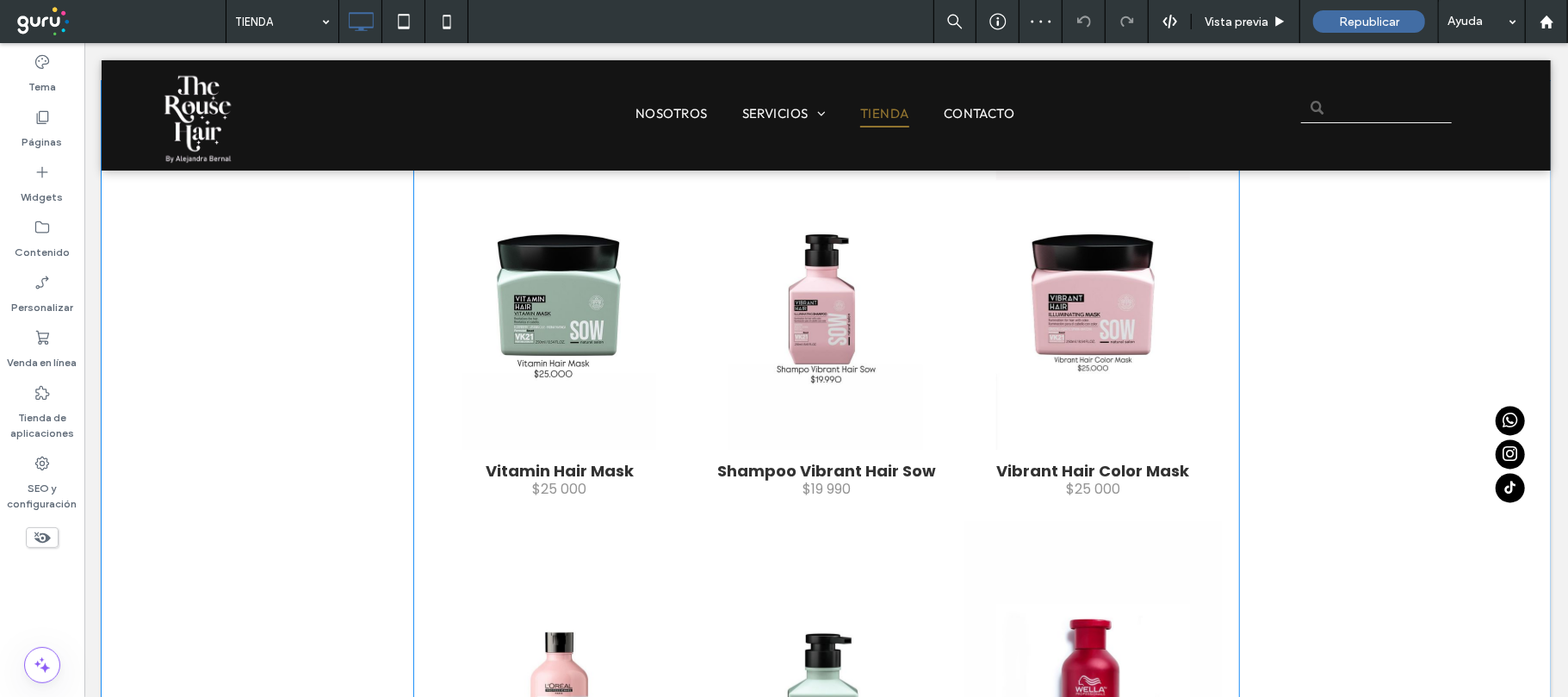 scroll, scrollTop: 307, scrollLeft: 0, axis: vertical 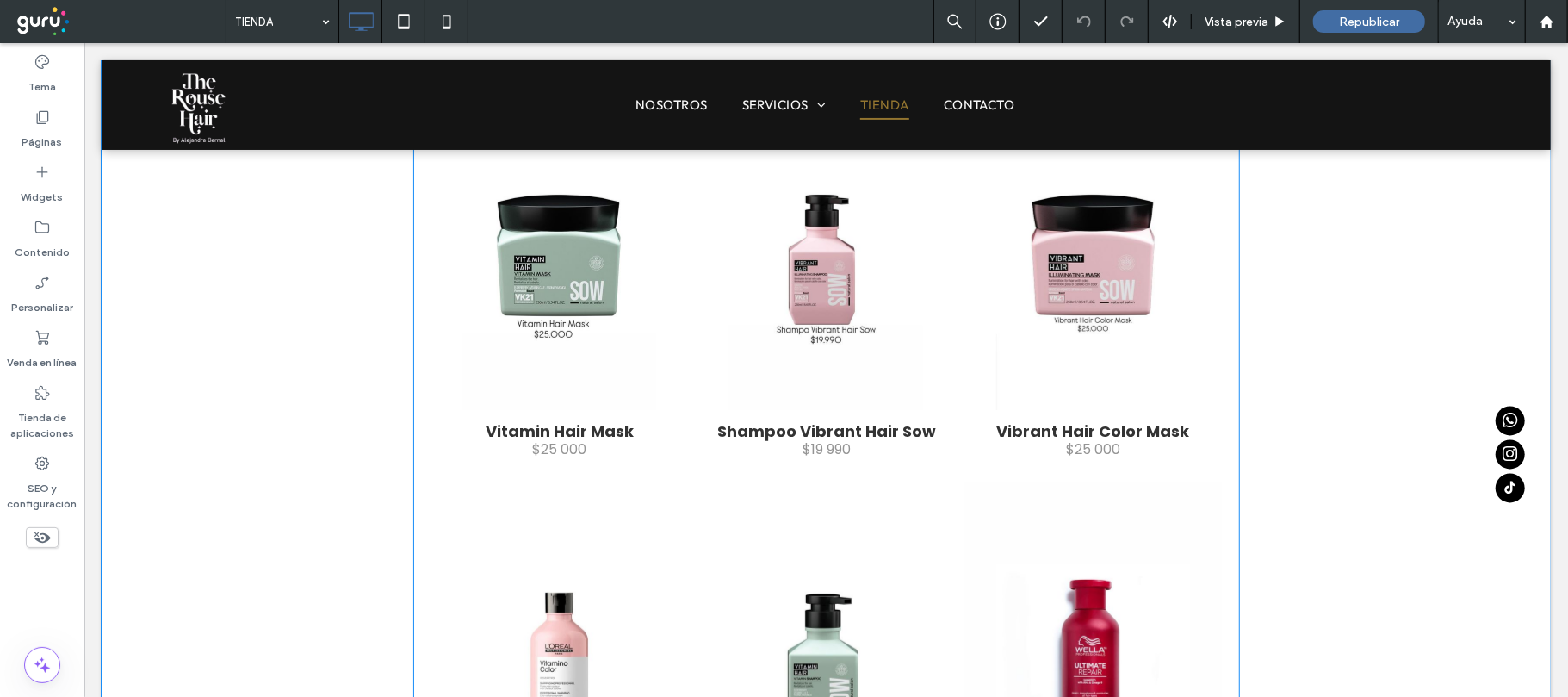 click at bounding box center (826, 525) 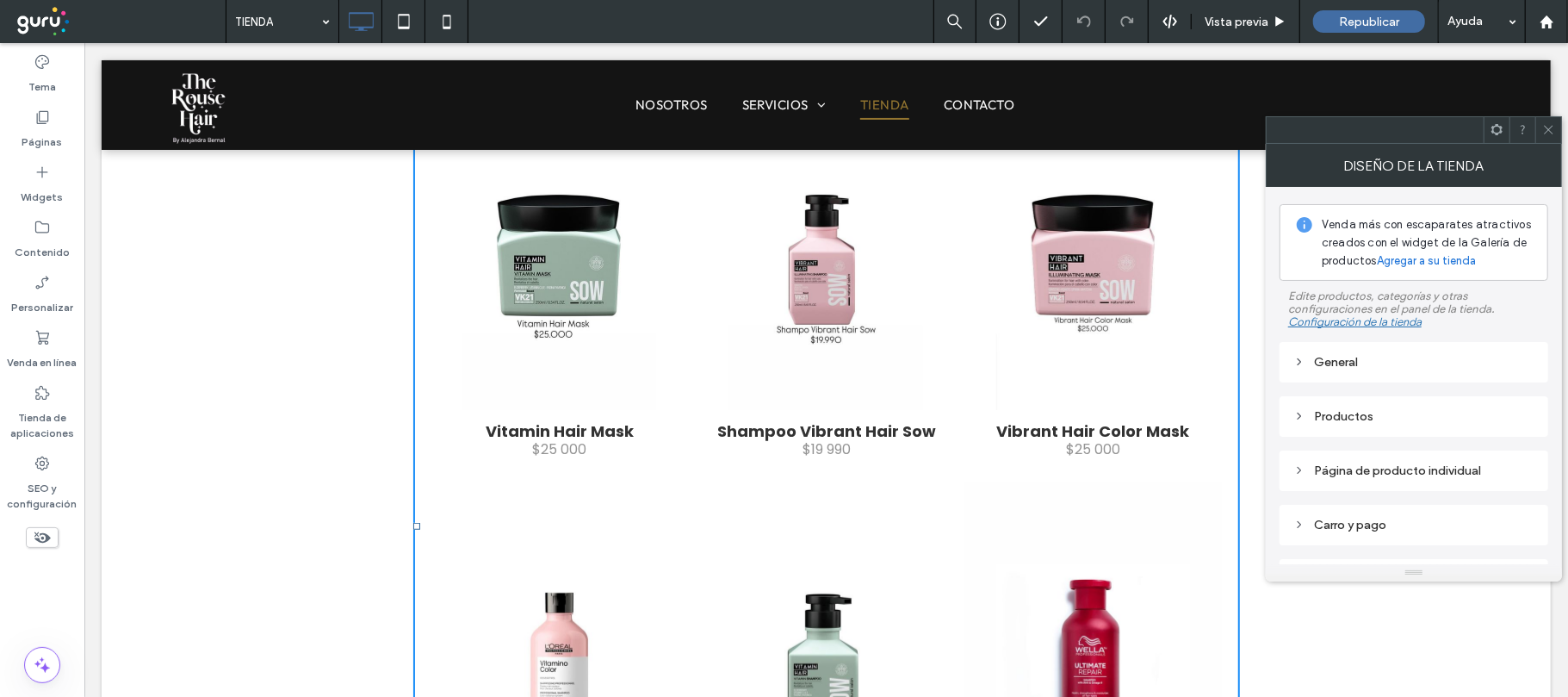 click on "Diseño de la tienda" at bounding box center [1414, 165] 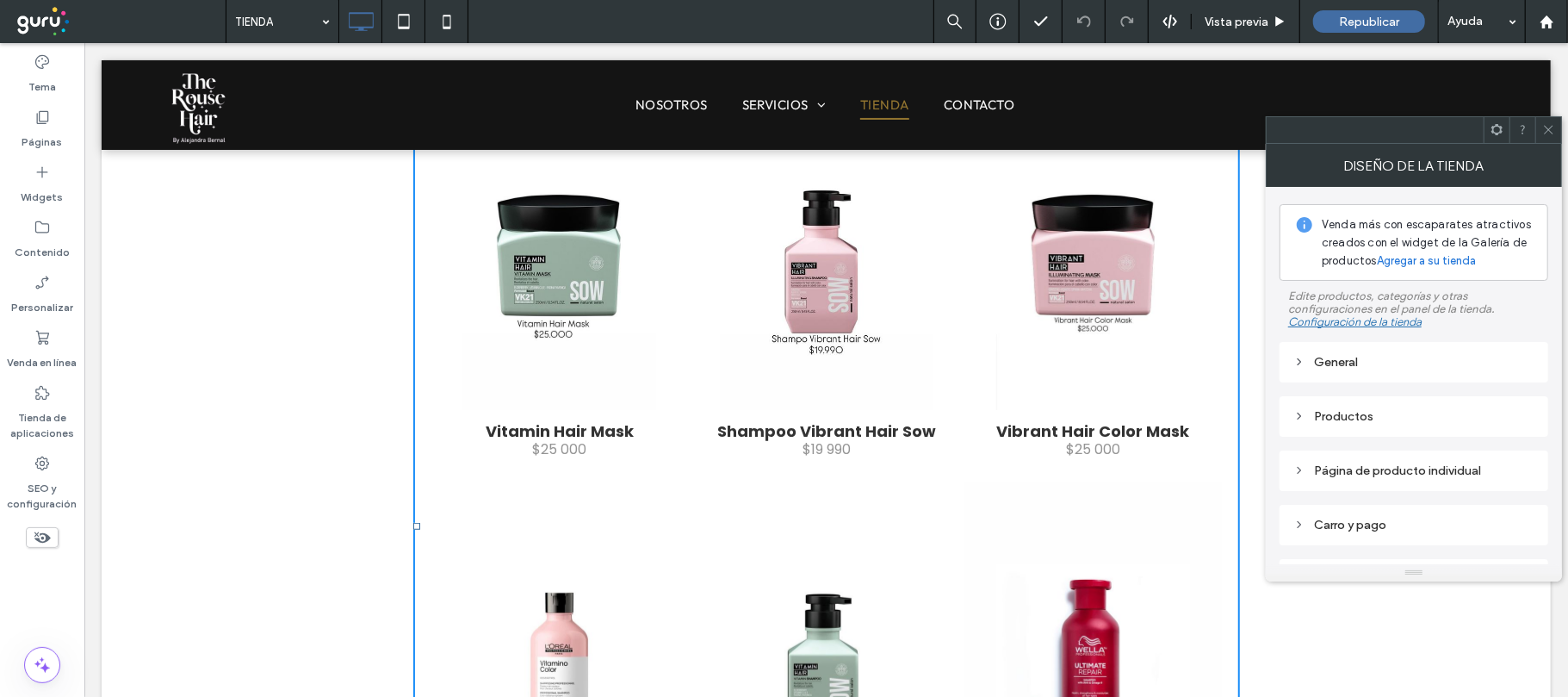 scroll, scrollTop: 0, scrollLeft: 0, axis: both 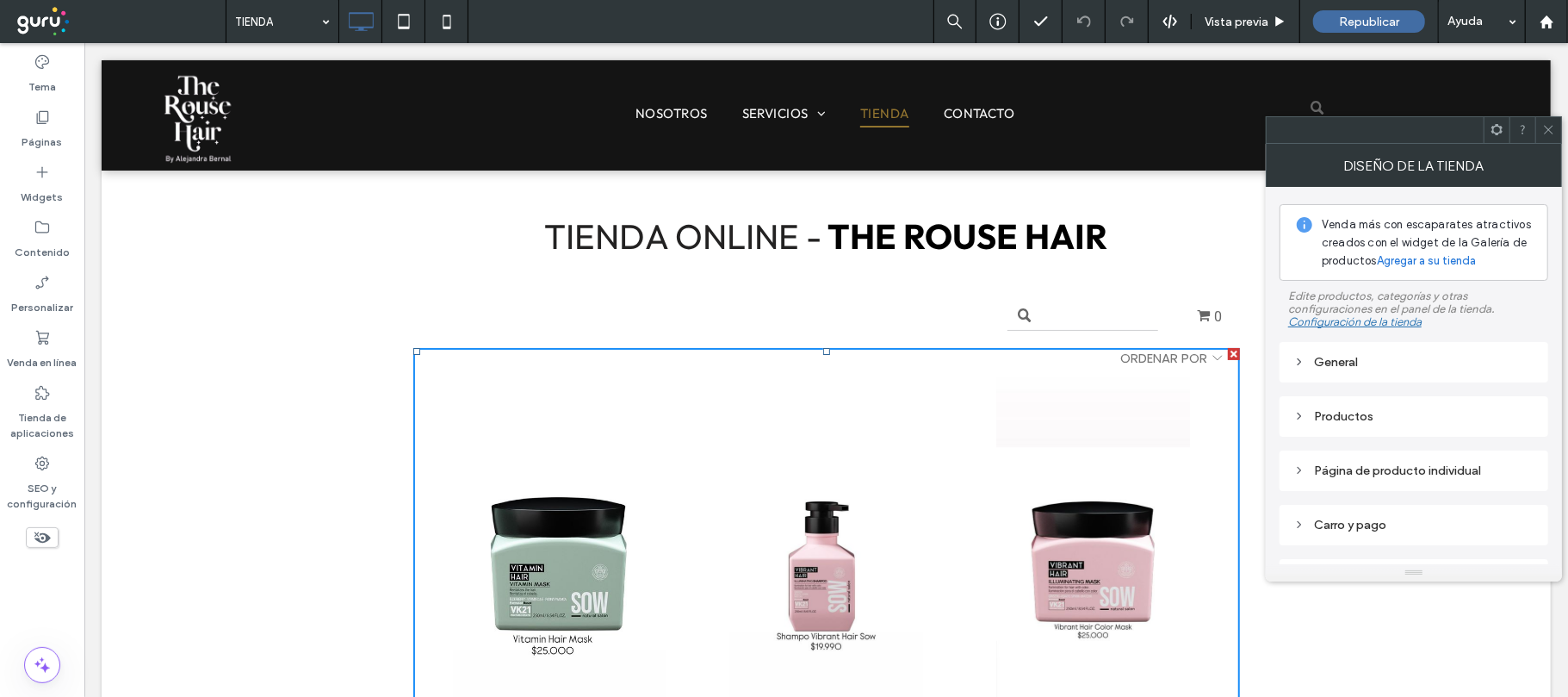click at bounding box center [558, 544] 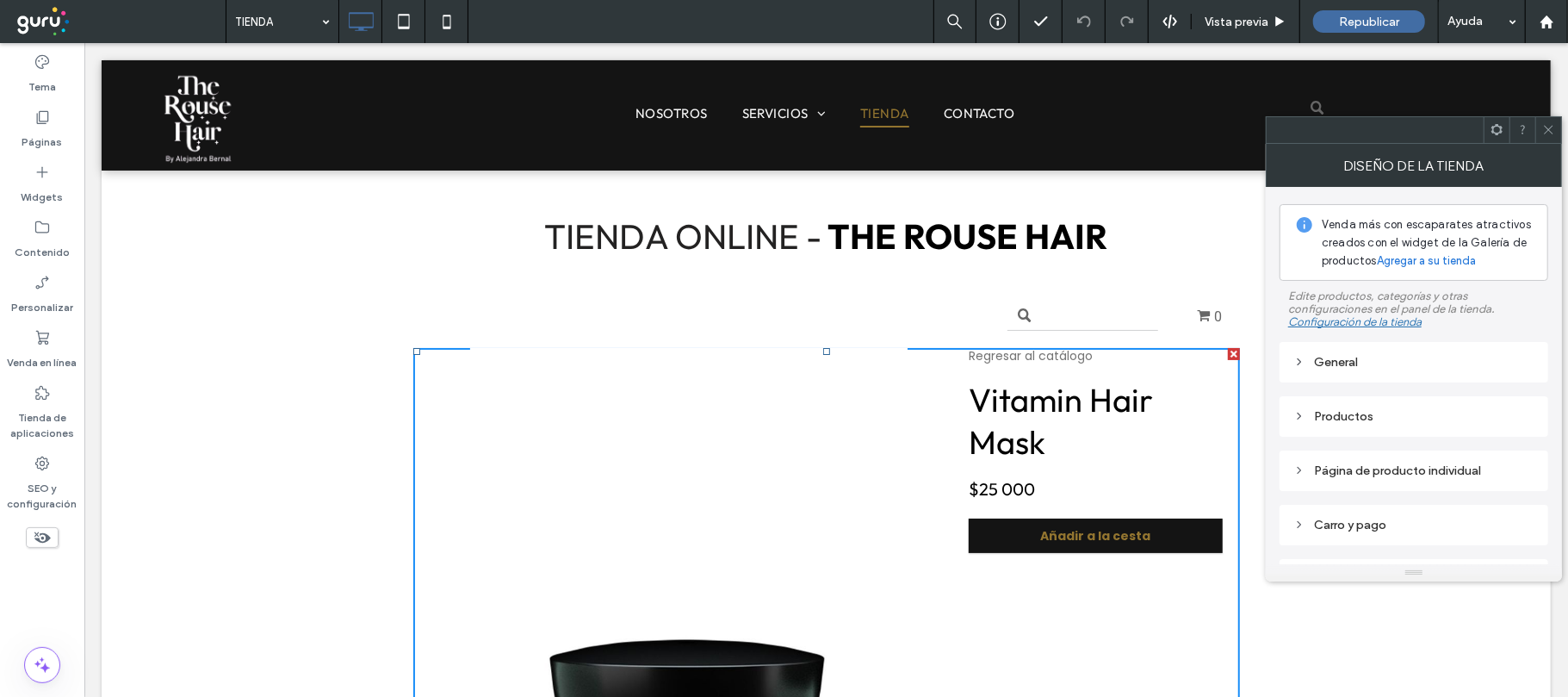 click on "Añadir a la cesta" at bounding box center [1094, 535] 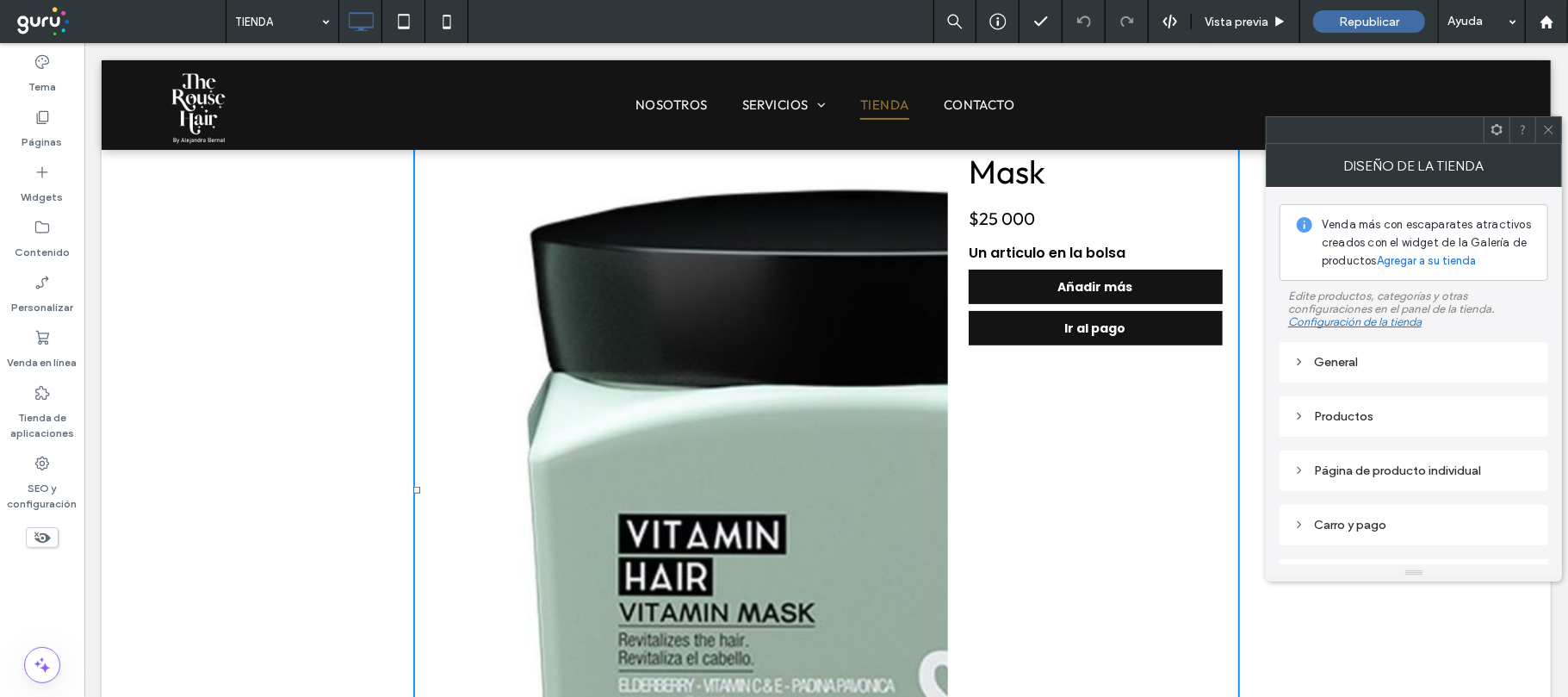 scroll, scrollTop: 227, scrollLeft: 0, axis: vertical 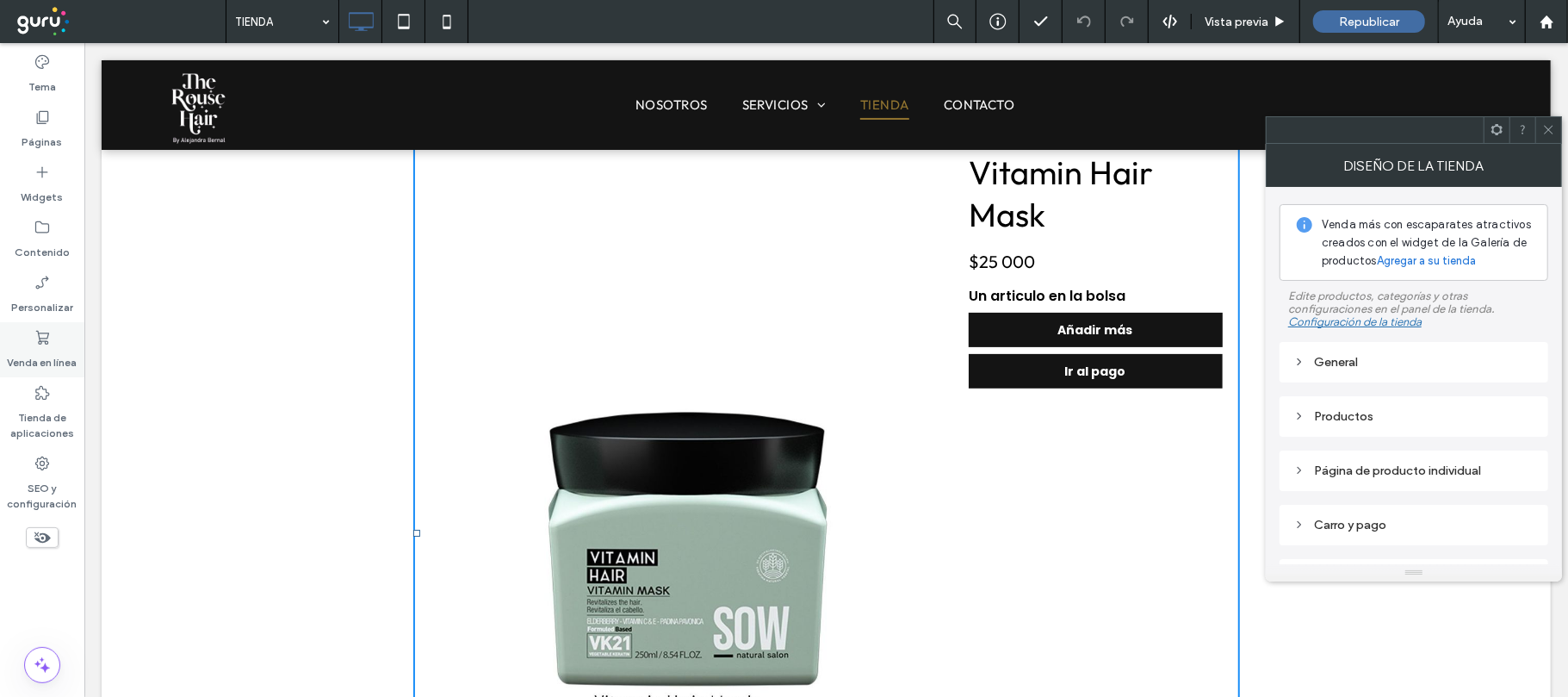 click on "Venda en línea" at bounding box center (42, 358) 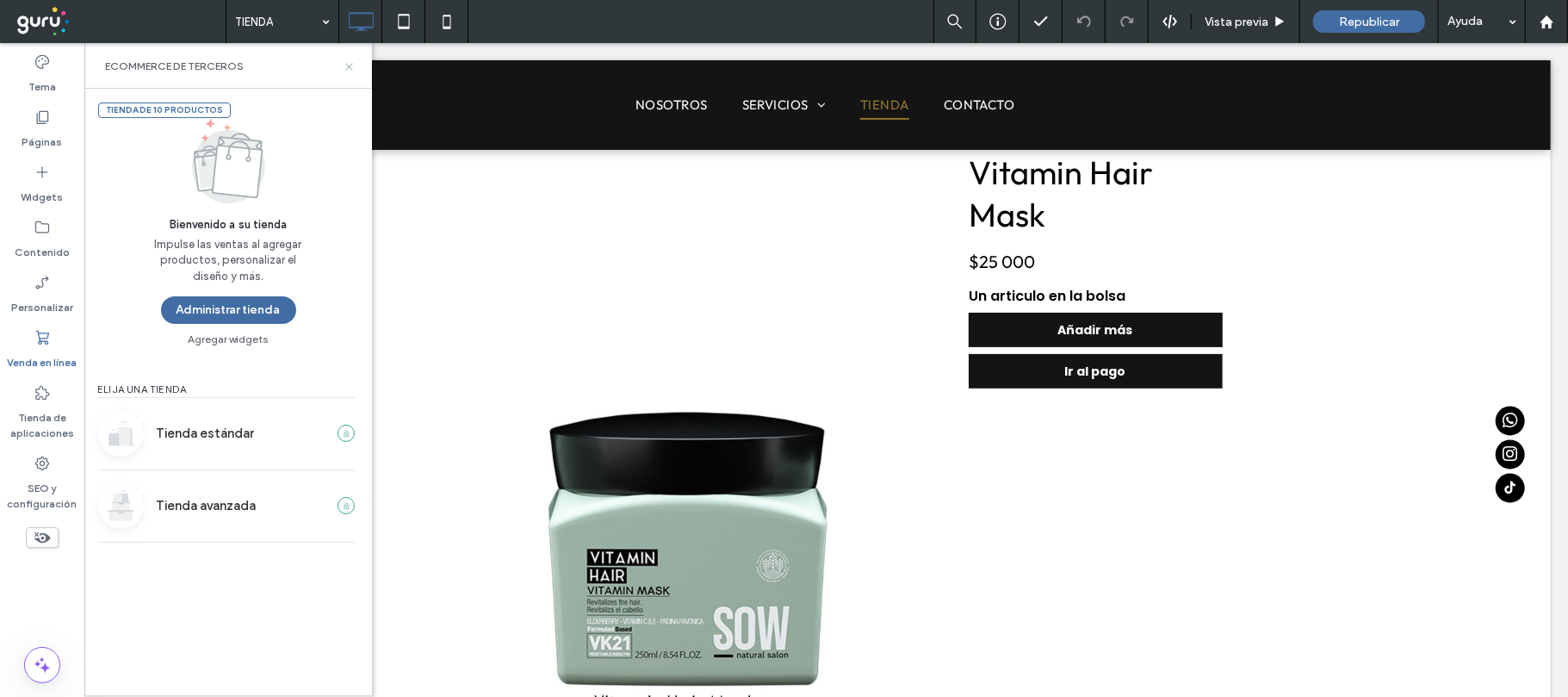 click 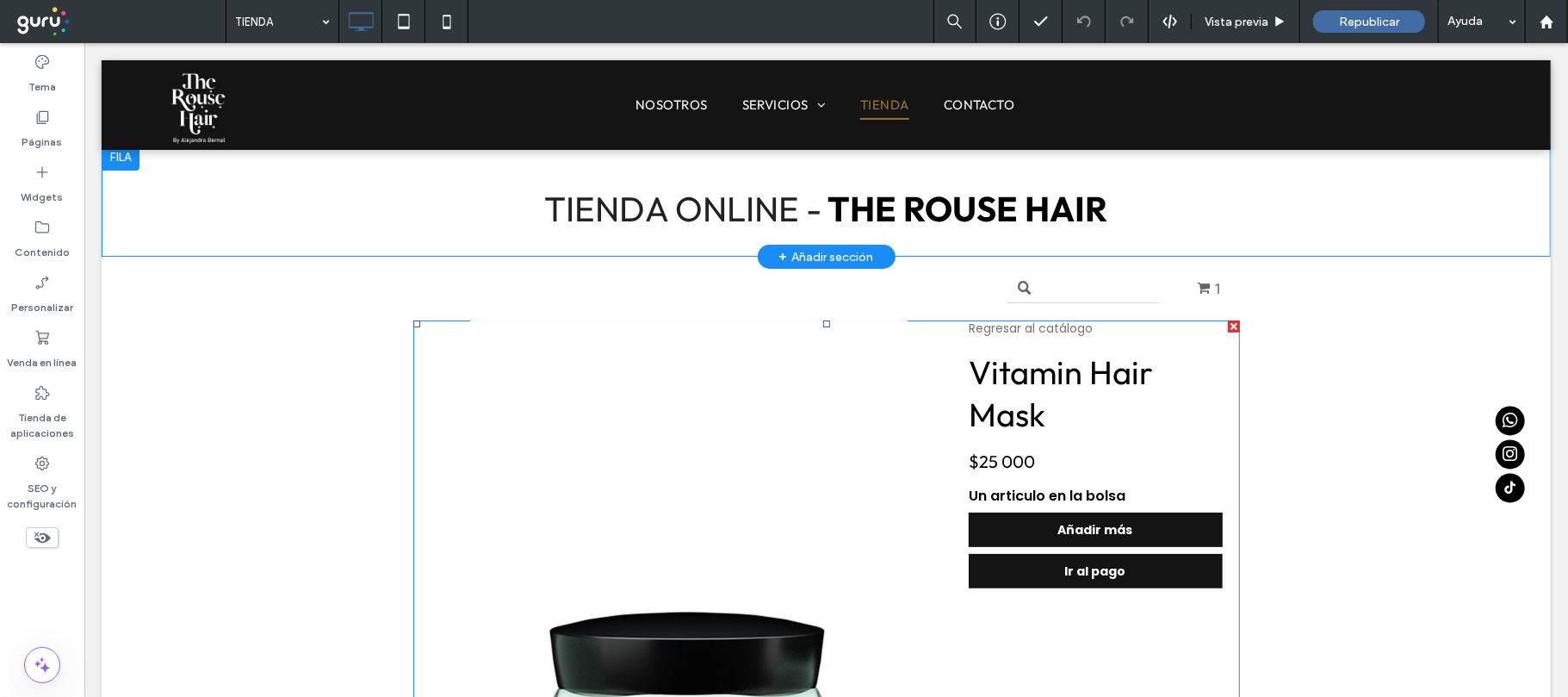 scroll, scrollTop: 0, scrollLeft: 0, axis: both 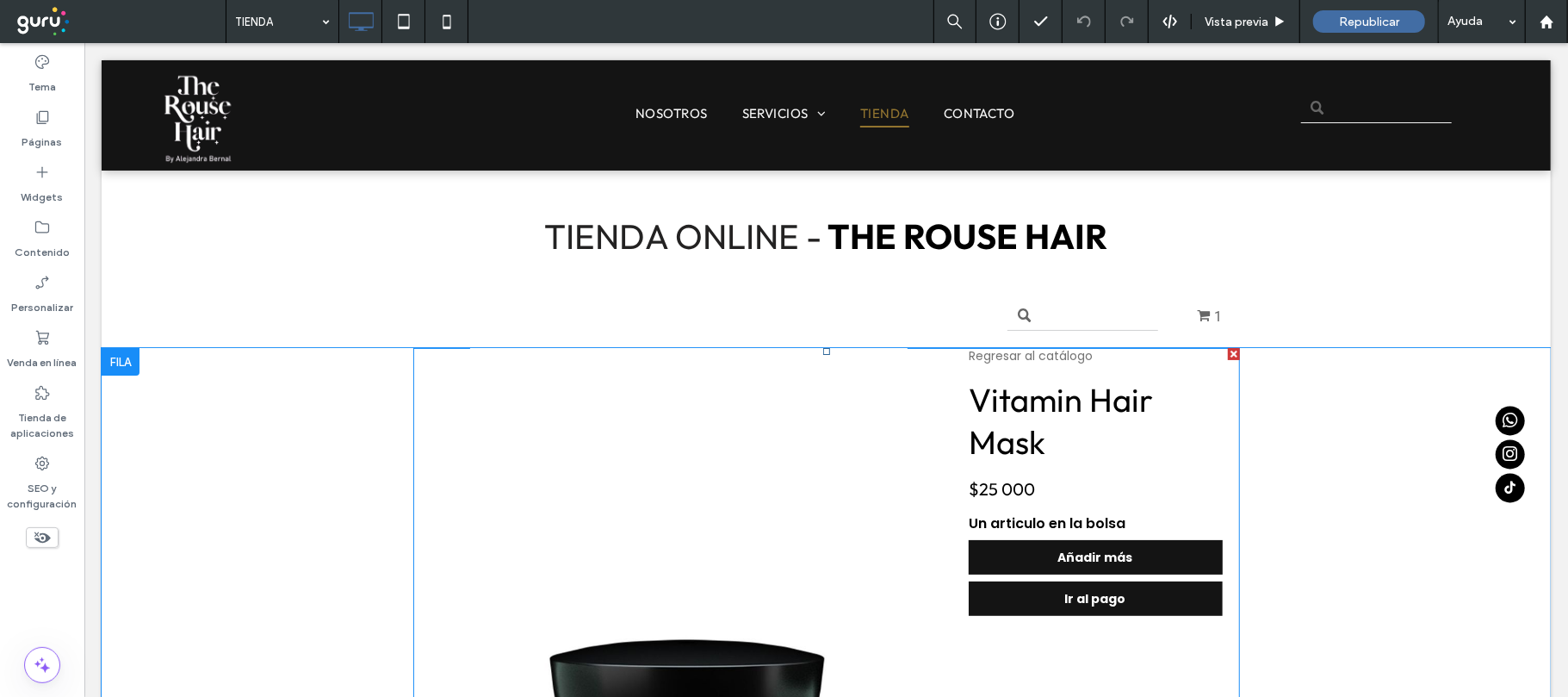 click on "$25 000" at bounding box center (1094, 489) 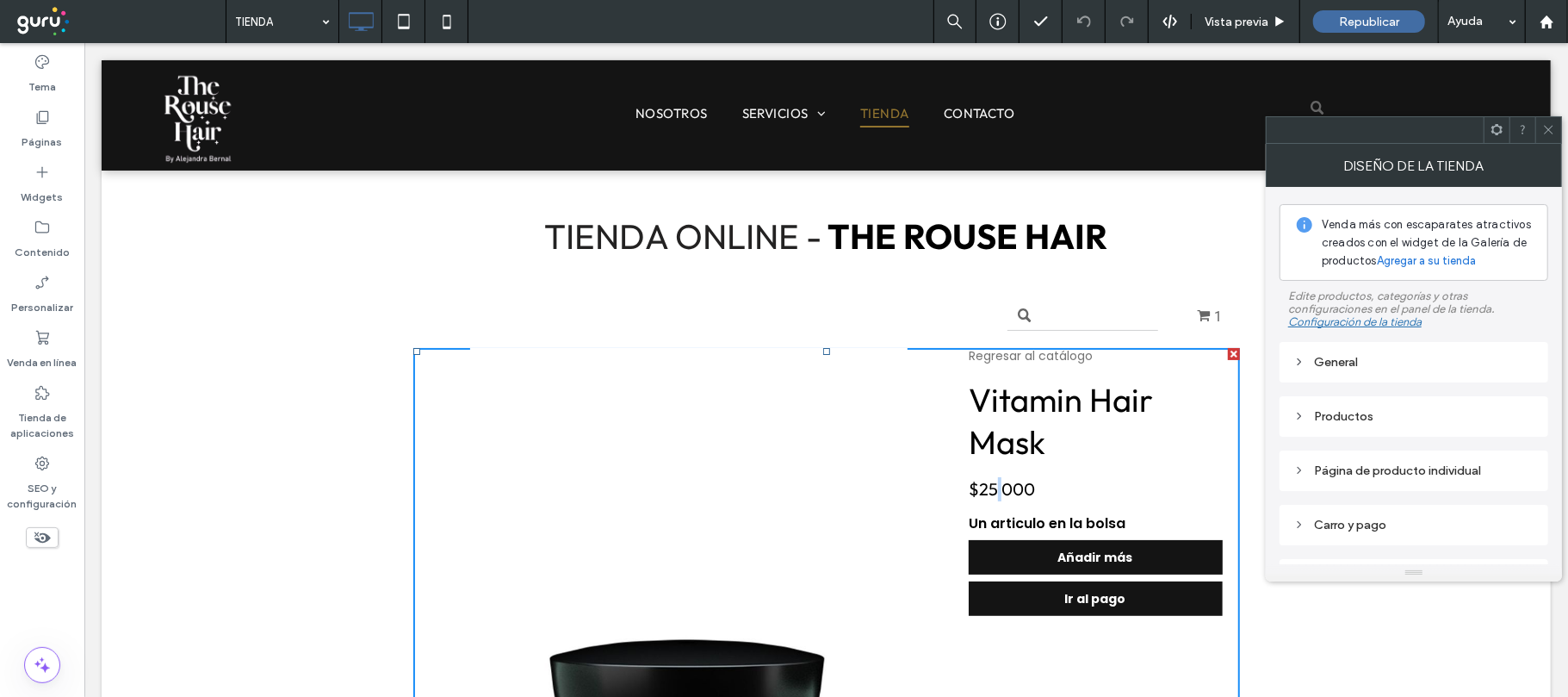 click on "$25 000" at bounding box center [1001, 488] 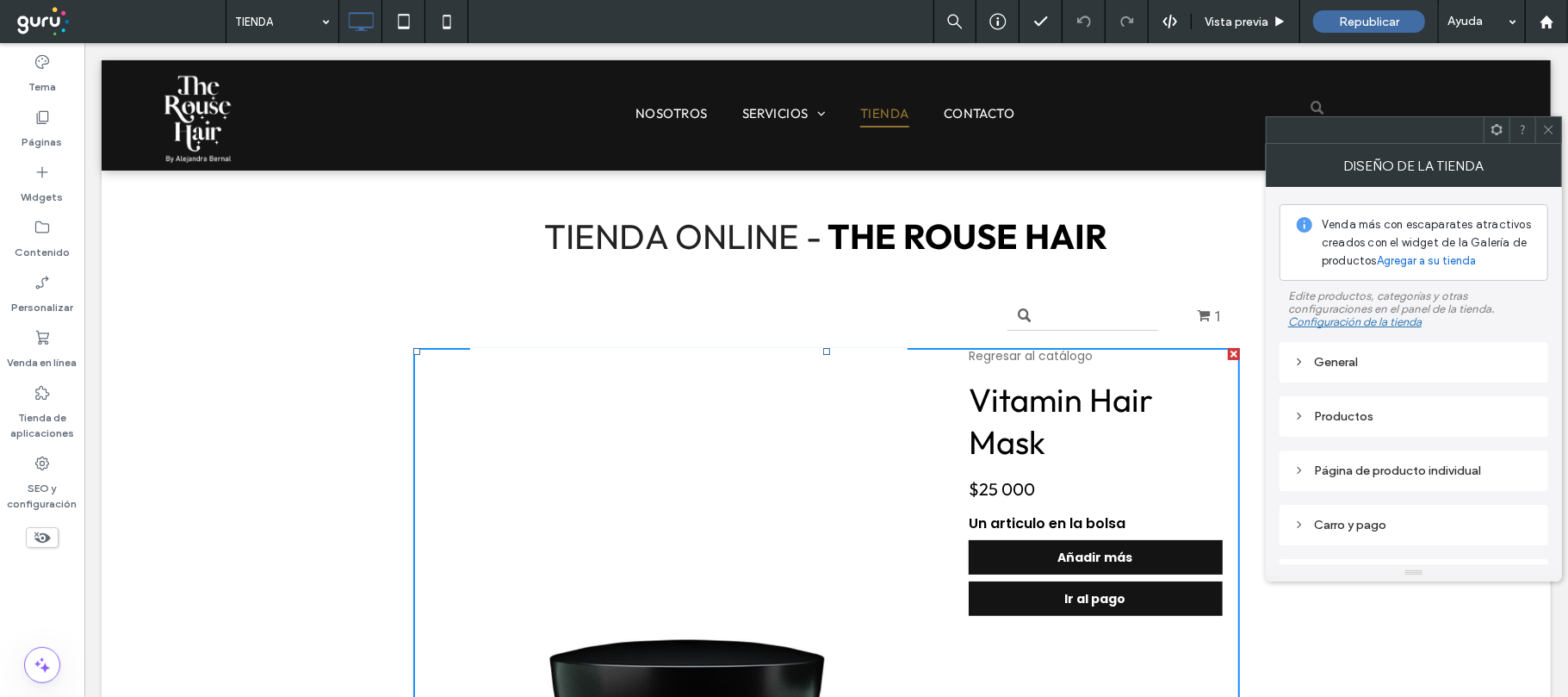click on "$25 000" at bounding box center [1001, 488] 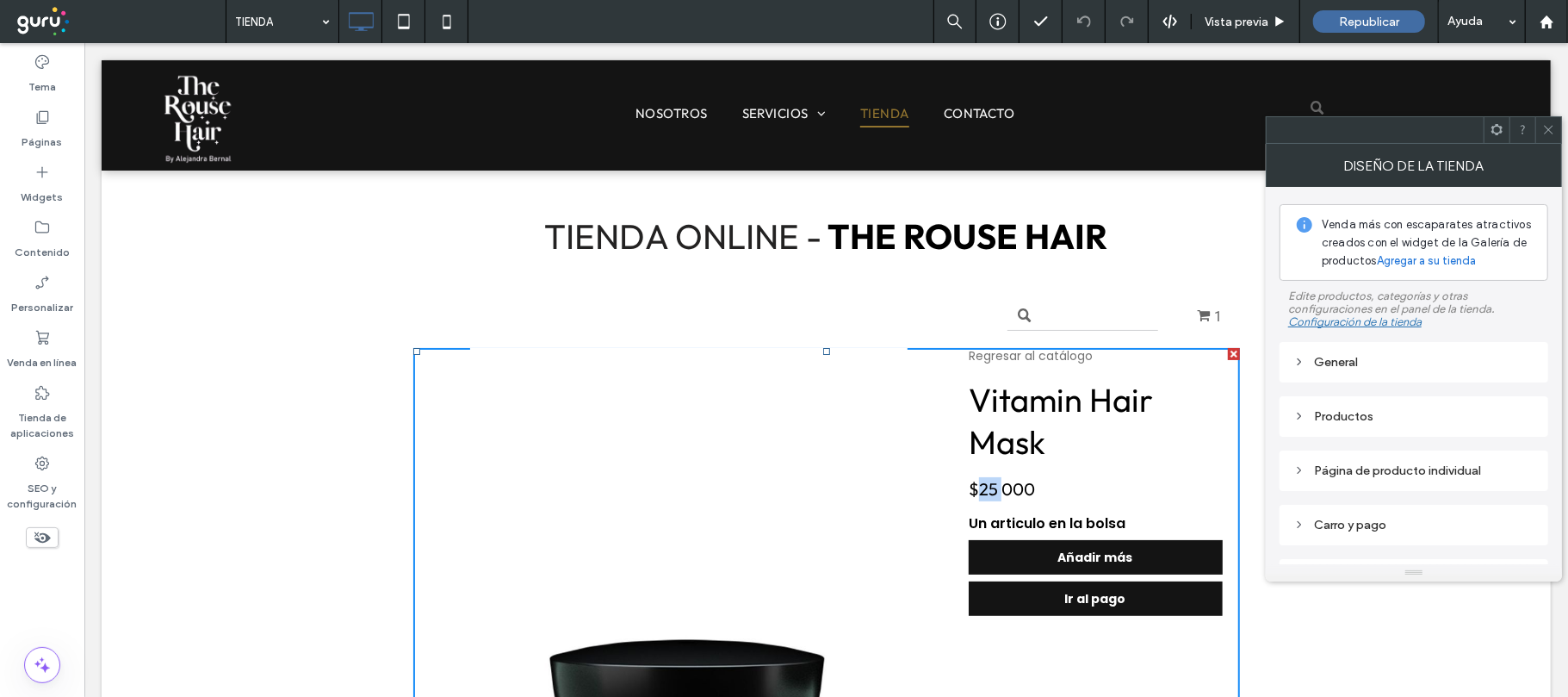 click on "$25 000" at bounding box center (1001, 488) 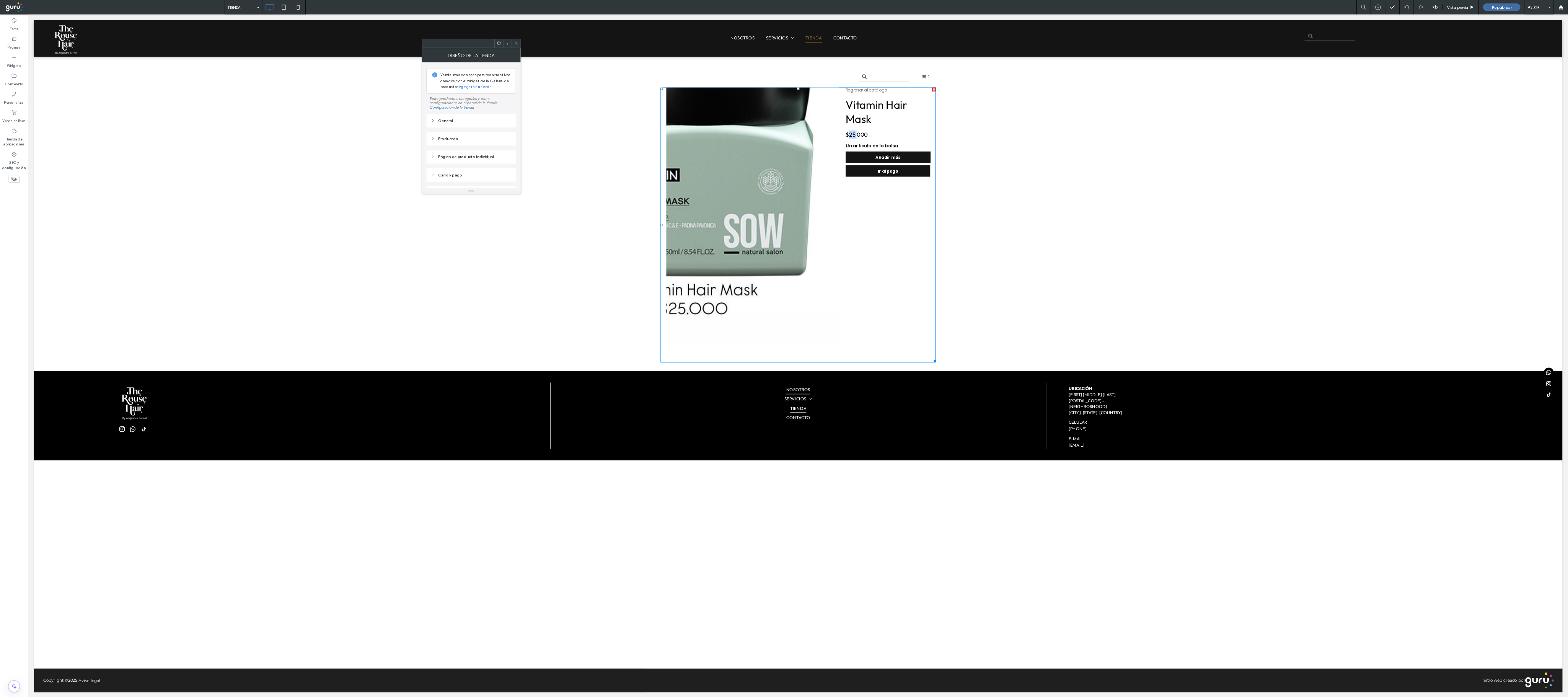 scroll, scrollTop: 38, scrollLeft: 0, axis: vertical 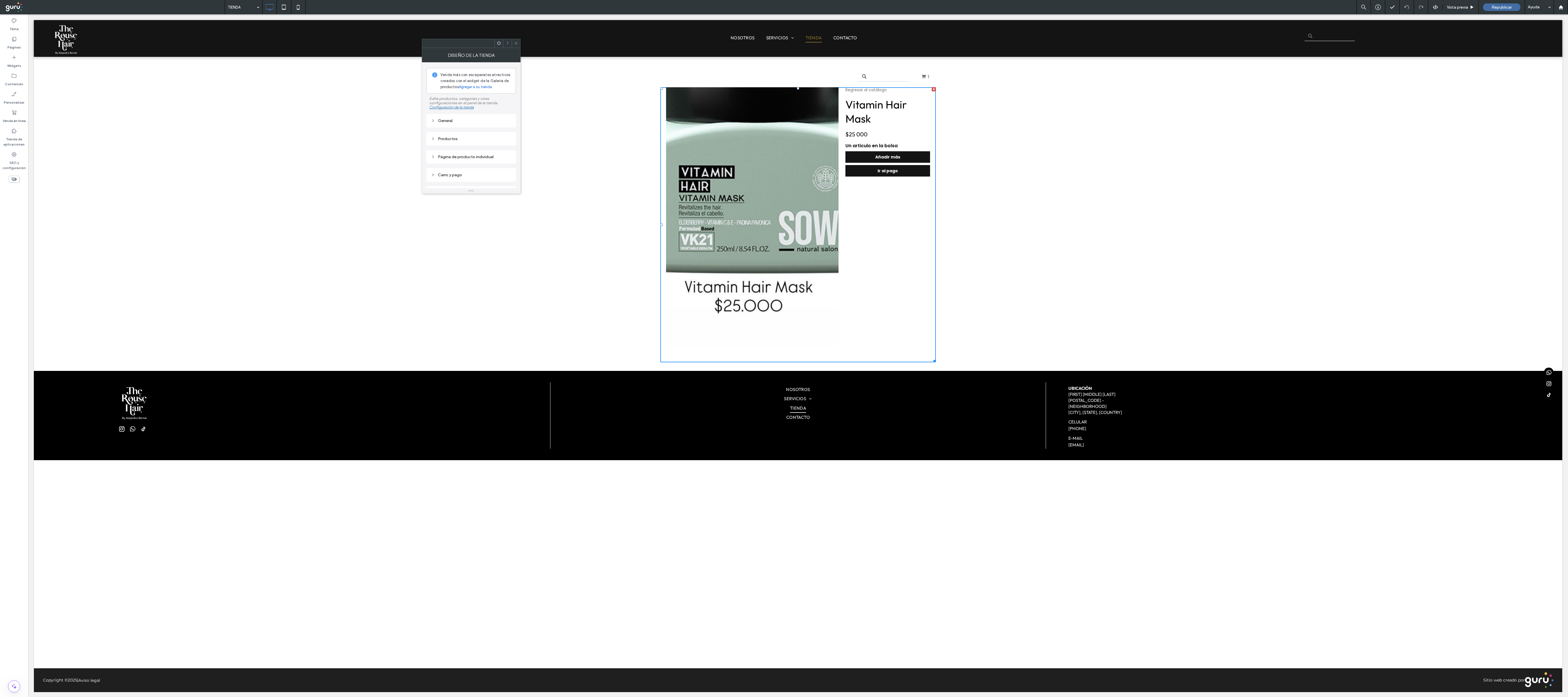 click at bounding box center (759, 134) 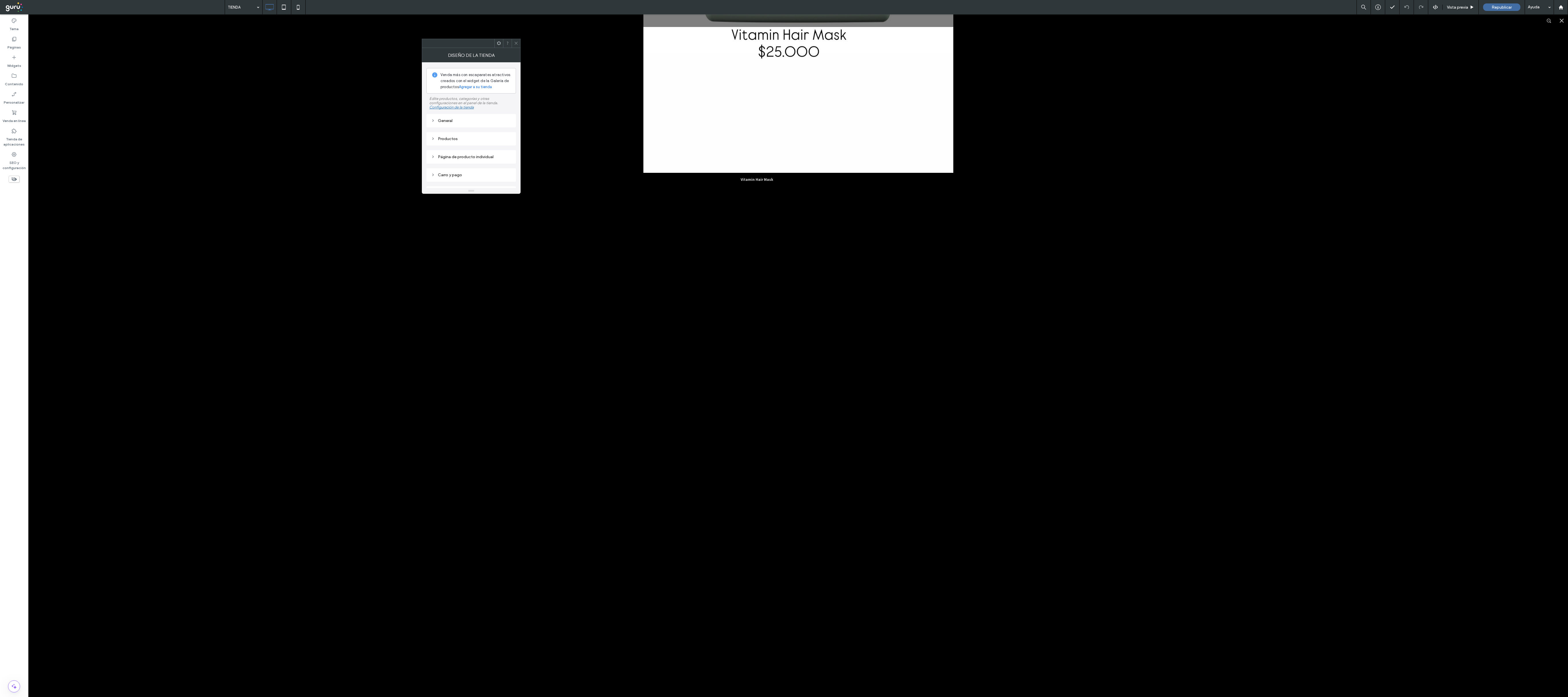 click at bounding box center (798, 356) 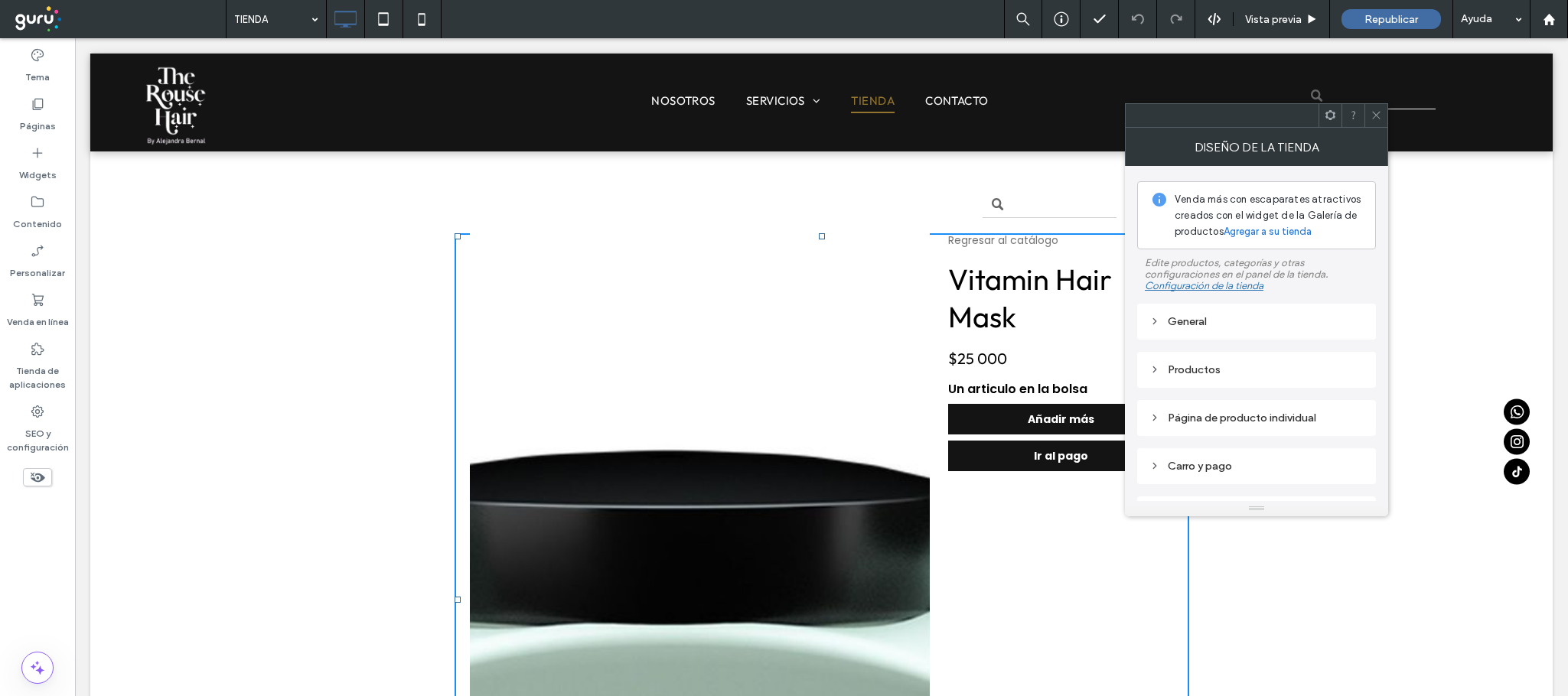 scroll, scrollTop: 76, scrollLeft: 0, axis: vertical 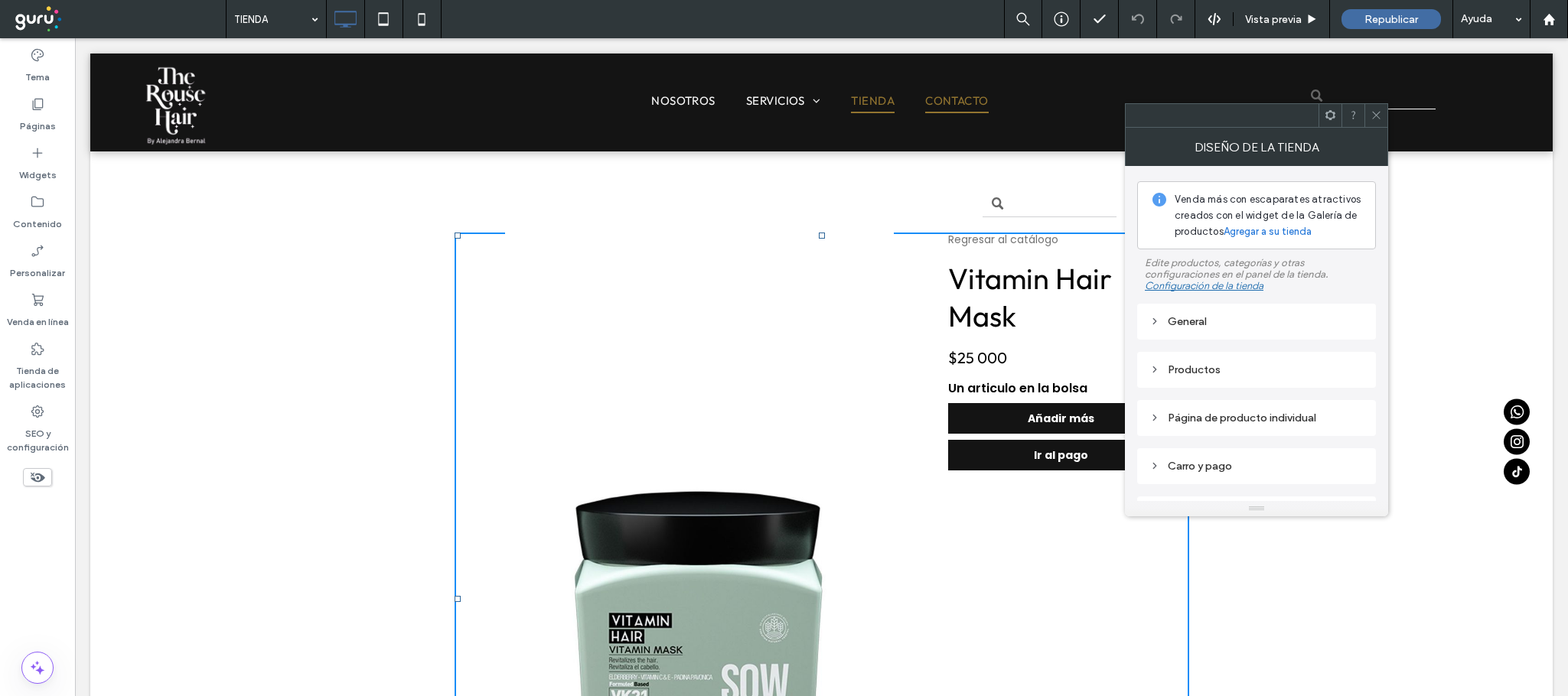 click on "CONTACTO" at bounding box center (957, 101) 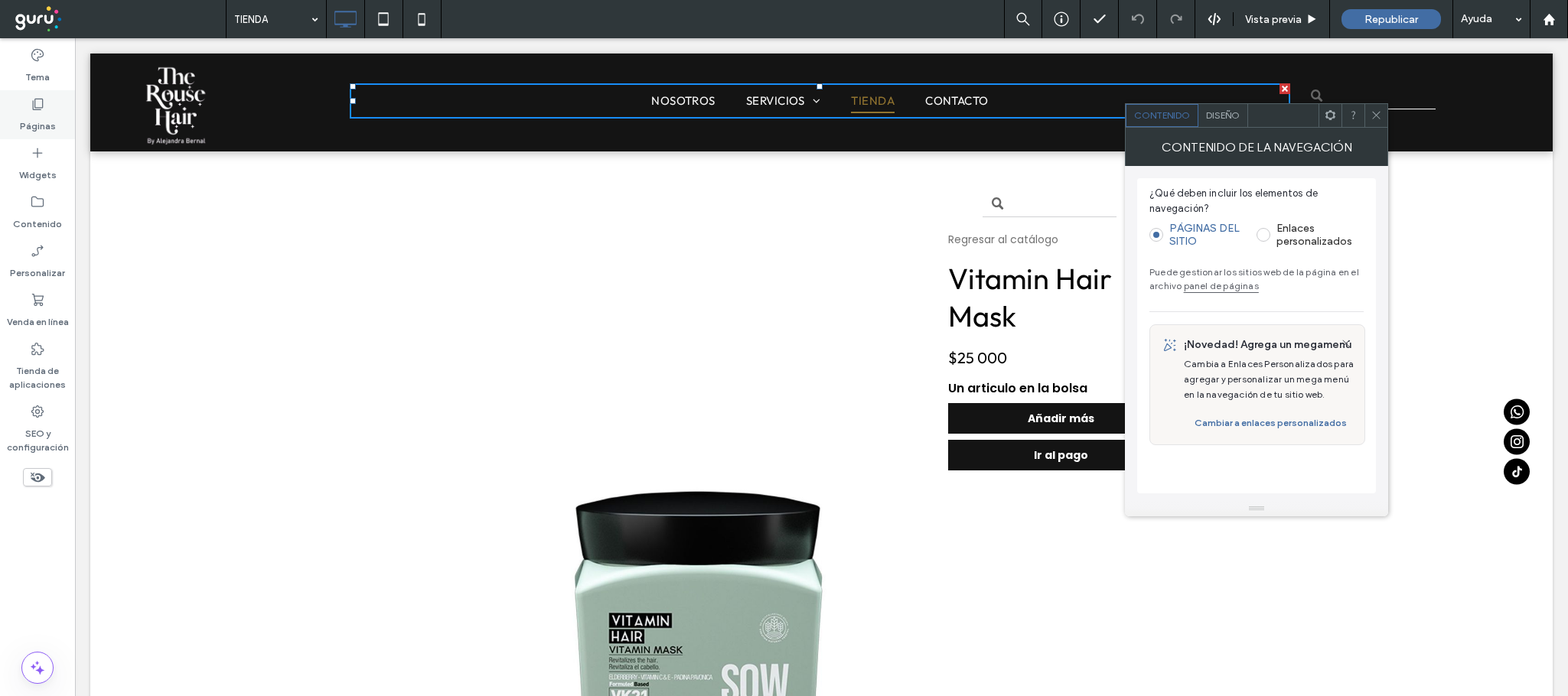 click on "Páginas" at bounding box center (37, 122) 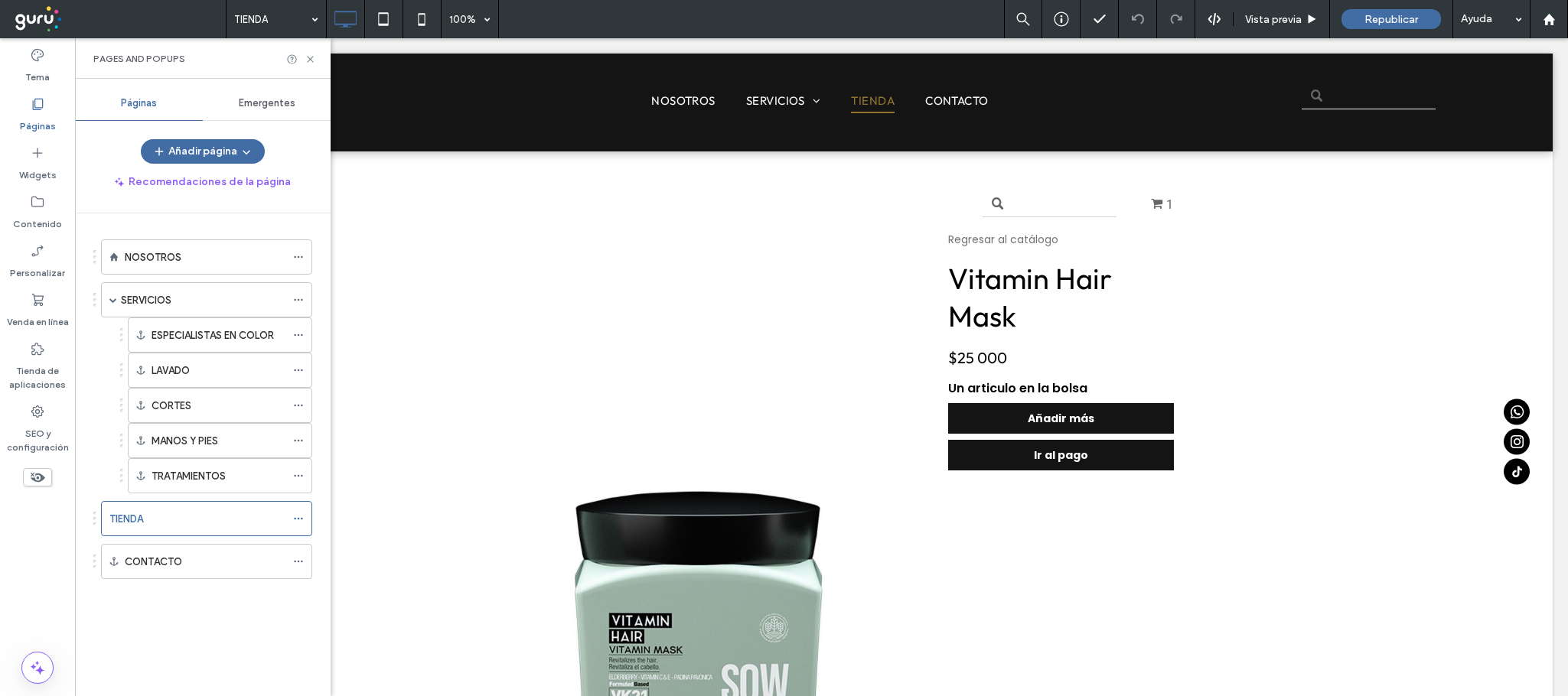 click on "CONTACTO" at bounding box center (205, 561) 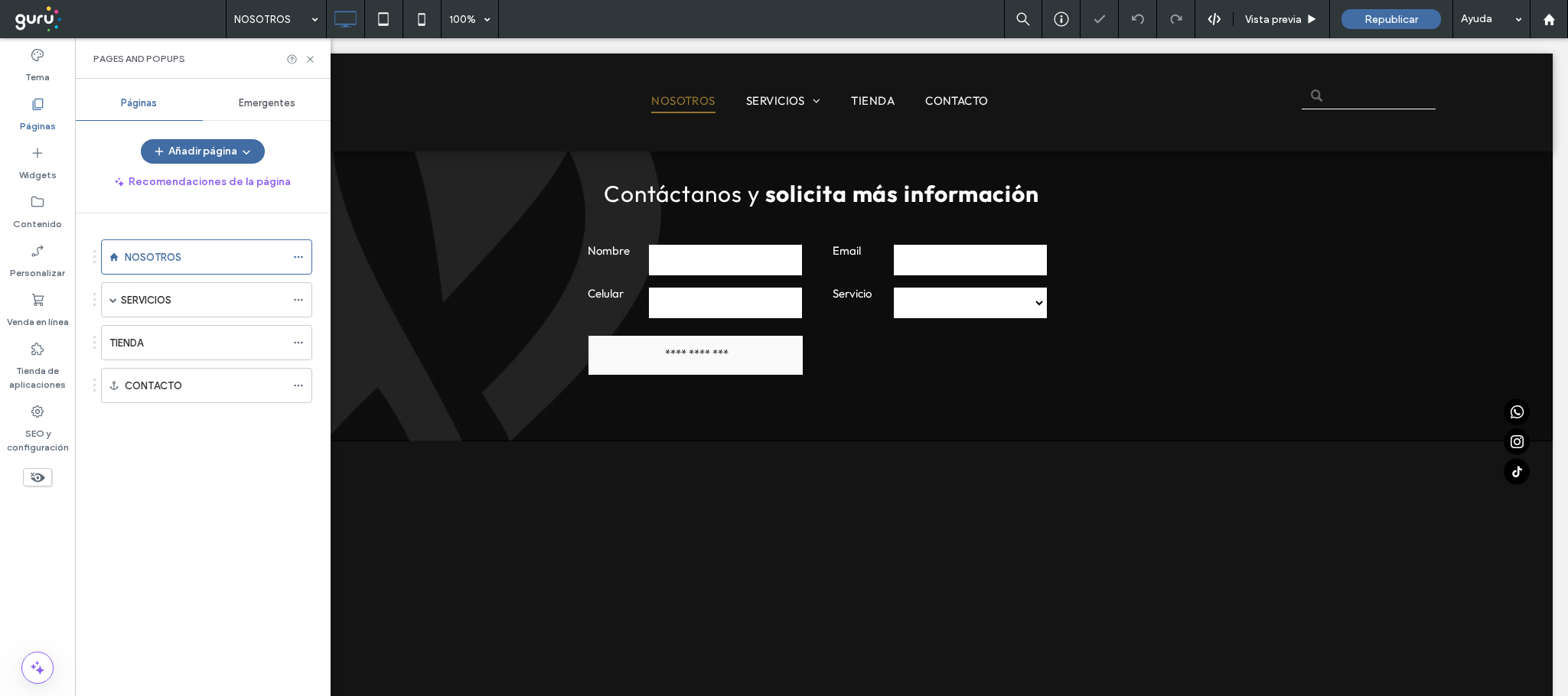 scroll, scrollTop: 2347, scrollLeft: 0, axis: vertical 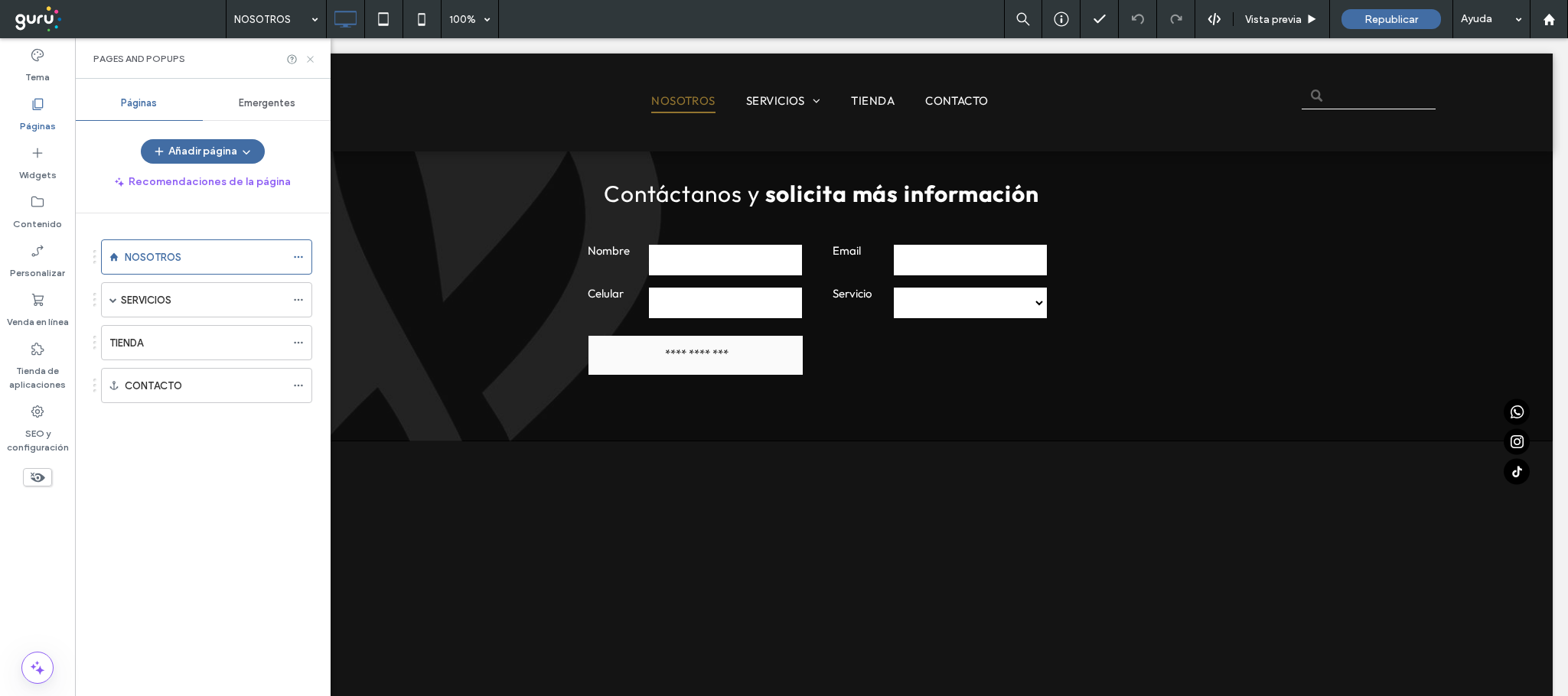click 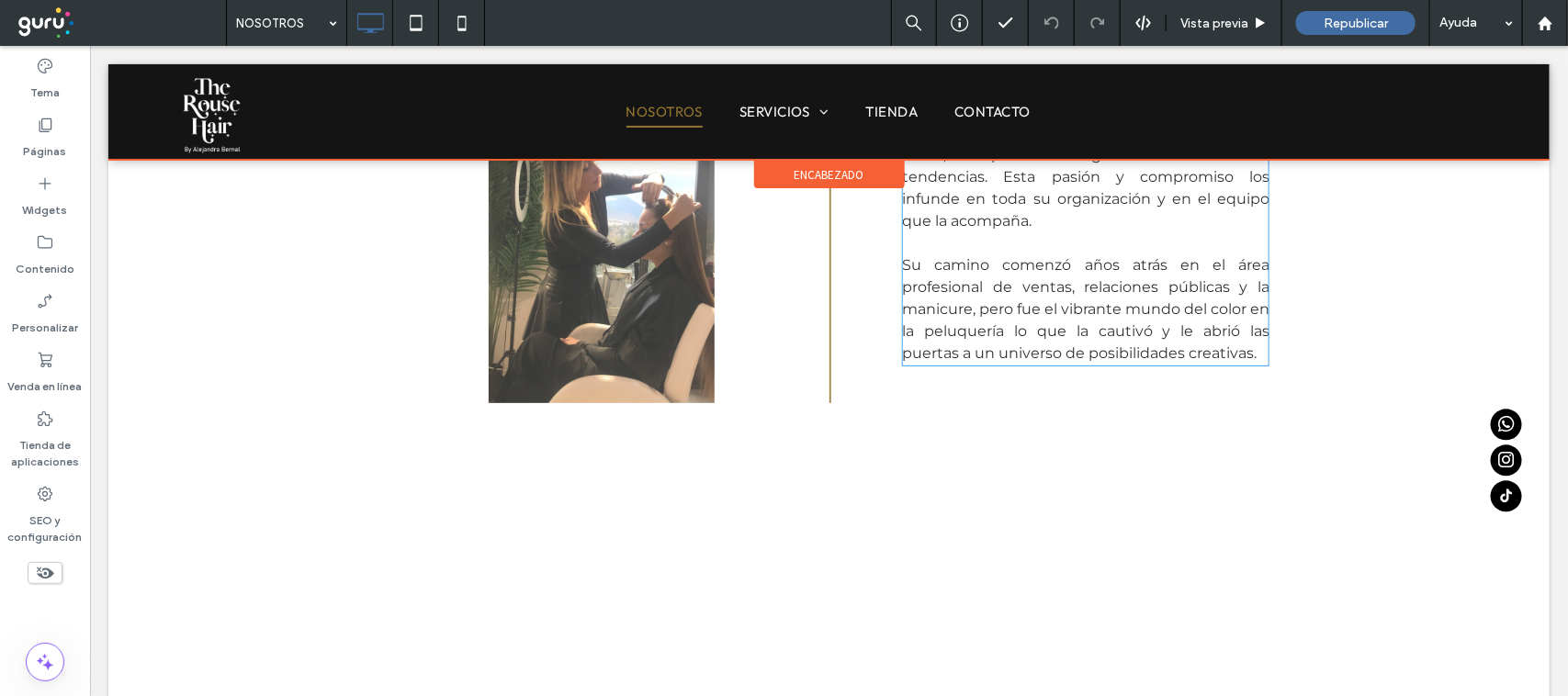 scroll, scrollTop: 1713, scrollLeft: 0, axis: vertical 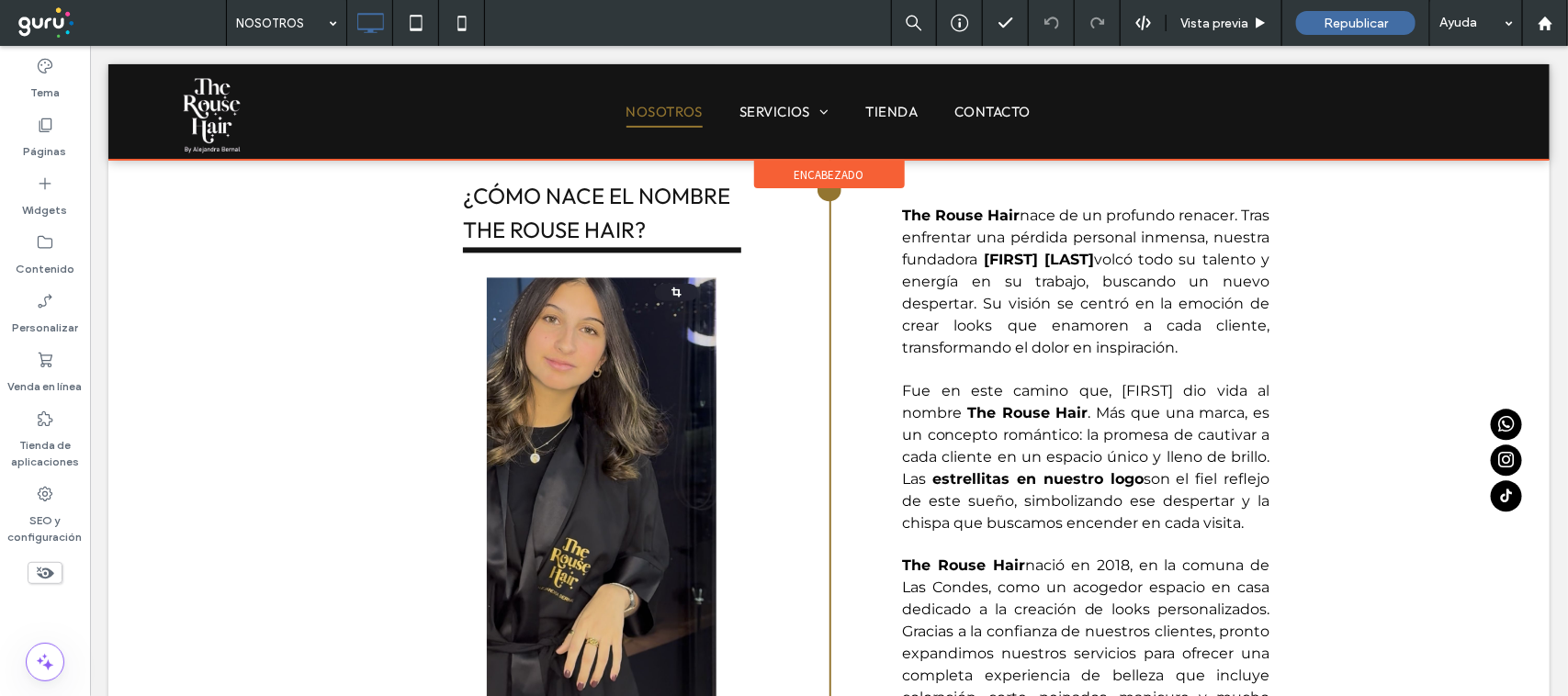 click at bounding box center (828, 111) 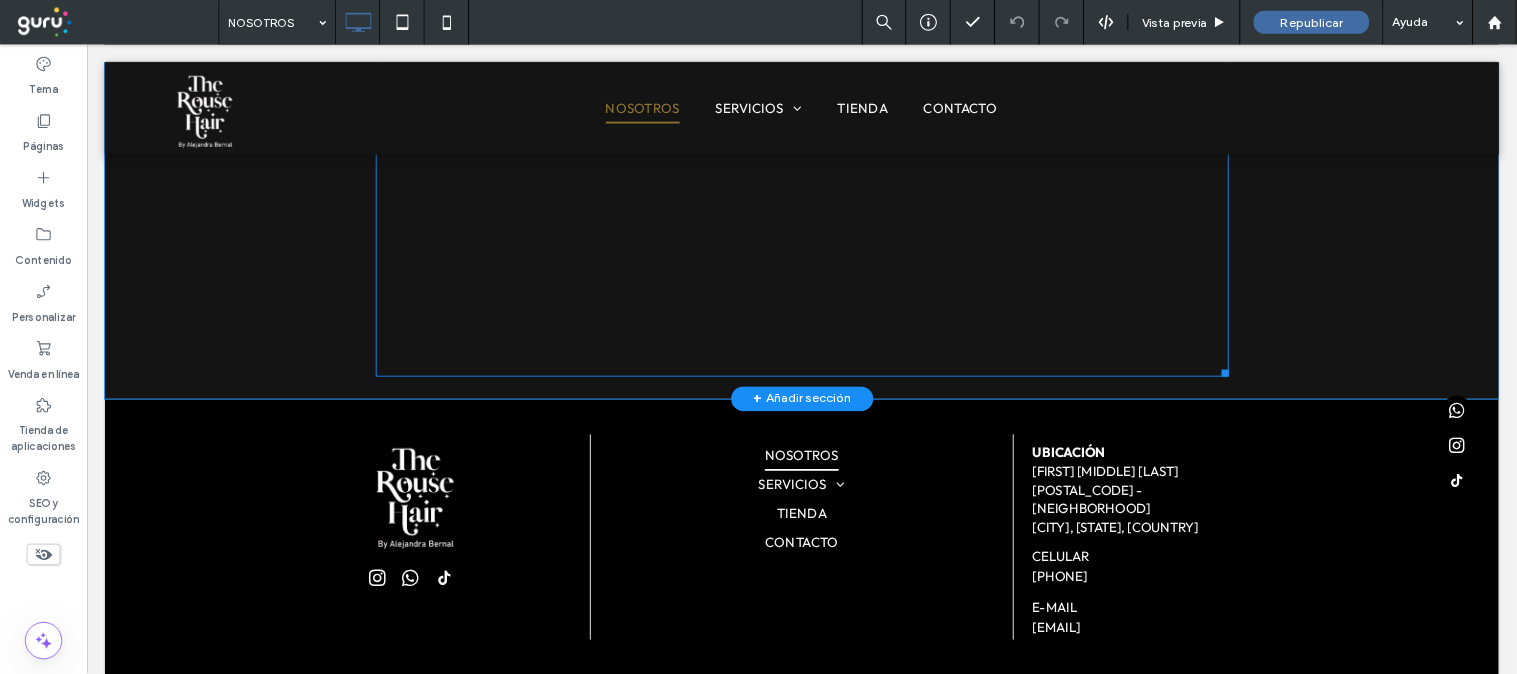 scroll, scrollTop: 3746, scrollLeft: 0, axis: vertical 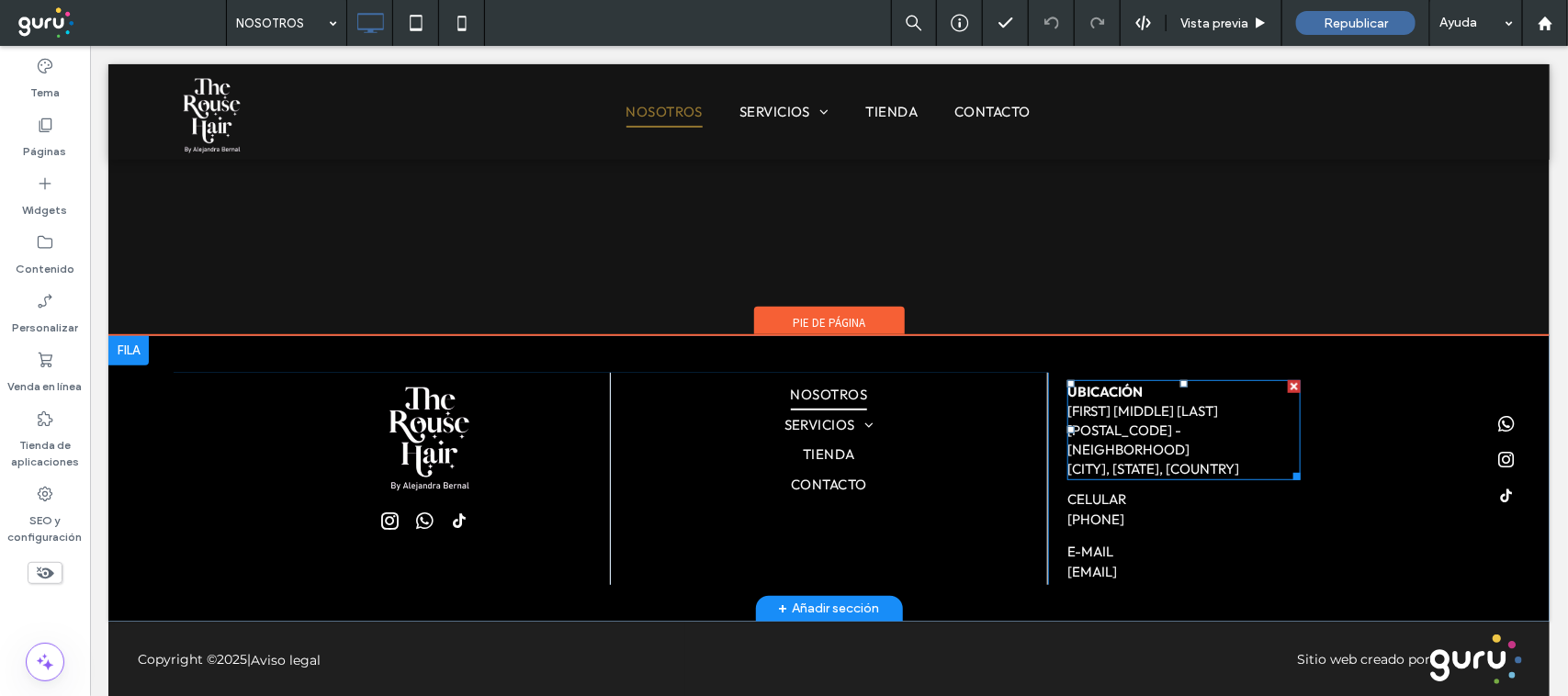 click on "13105 - Barnechea" at bounding box center (1127, 439) 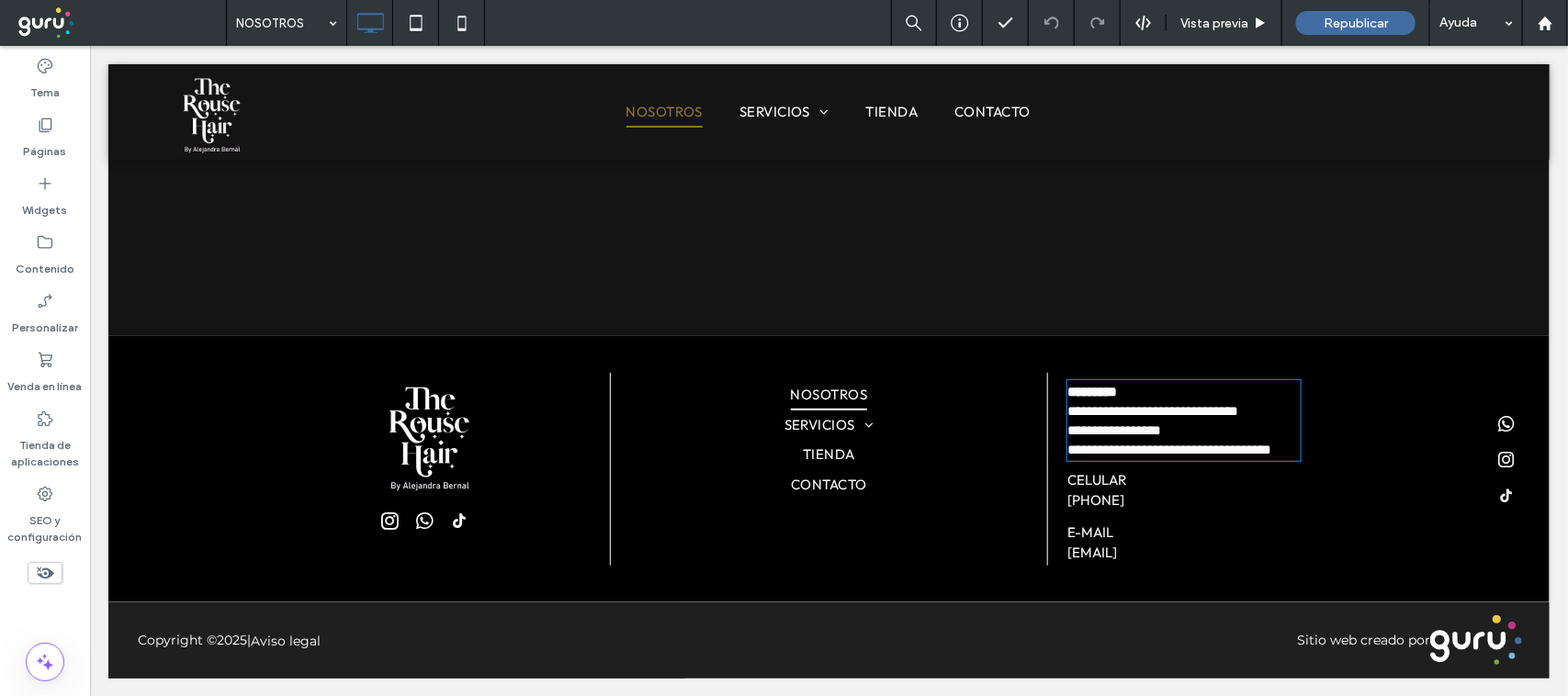 click on "**********" at bounding box center [1113, 429] 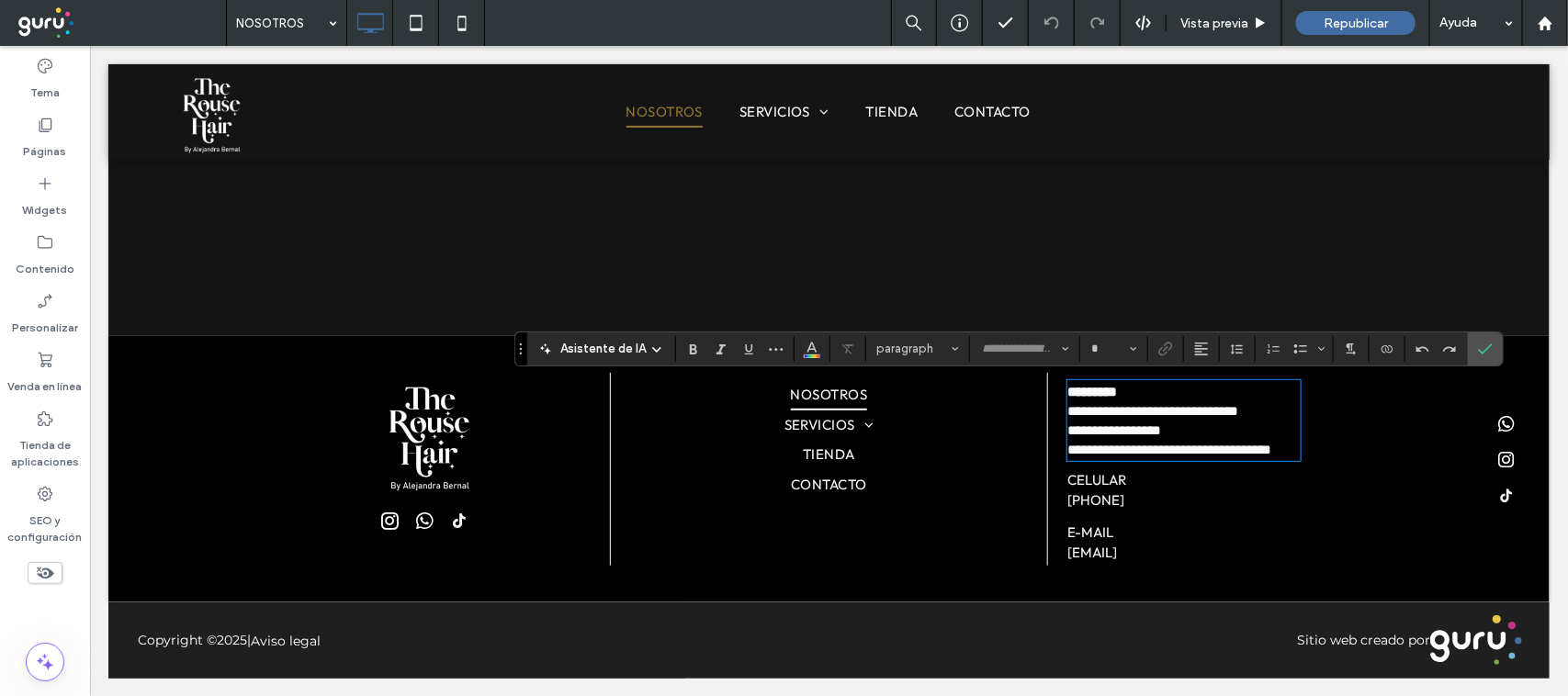 type on "******" 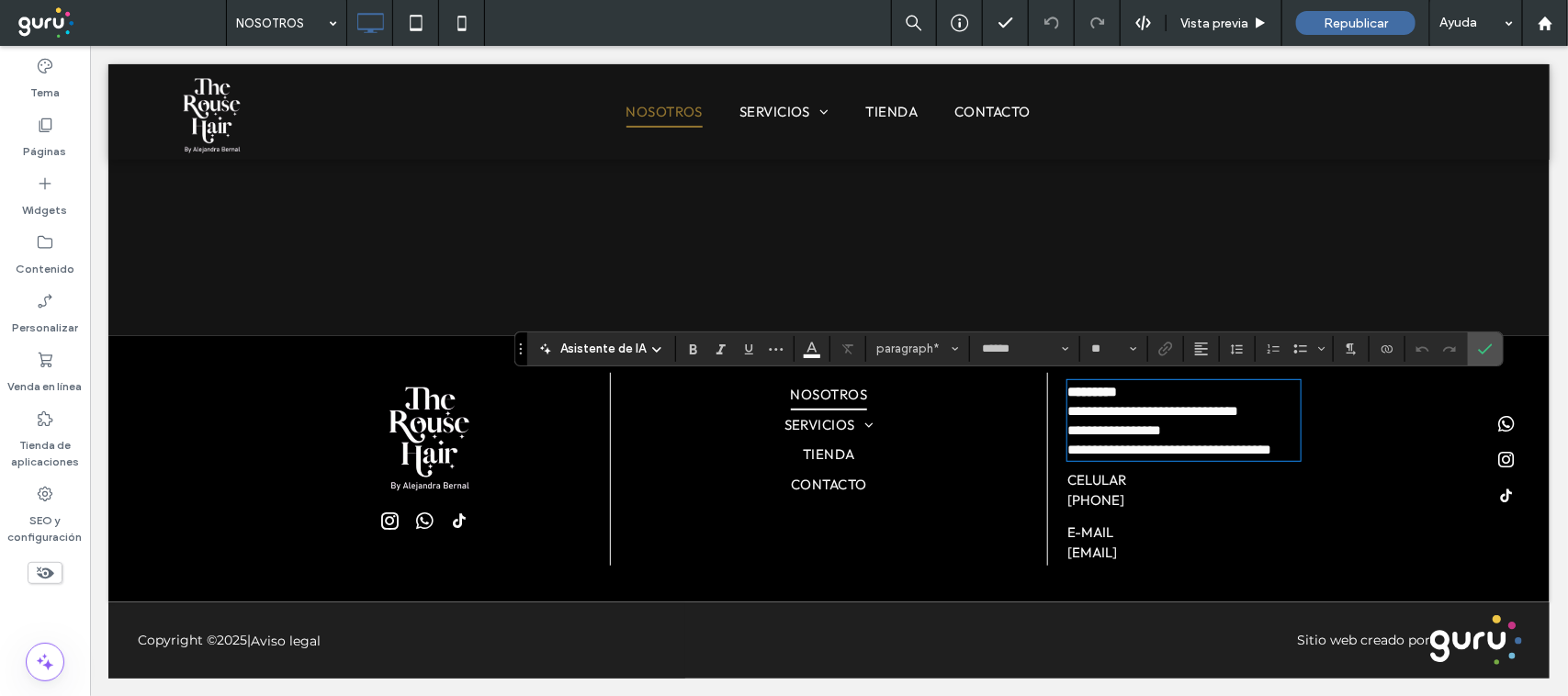 click on "**********" at bounding box center (1113, 429) 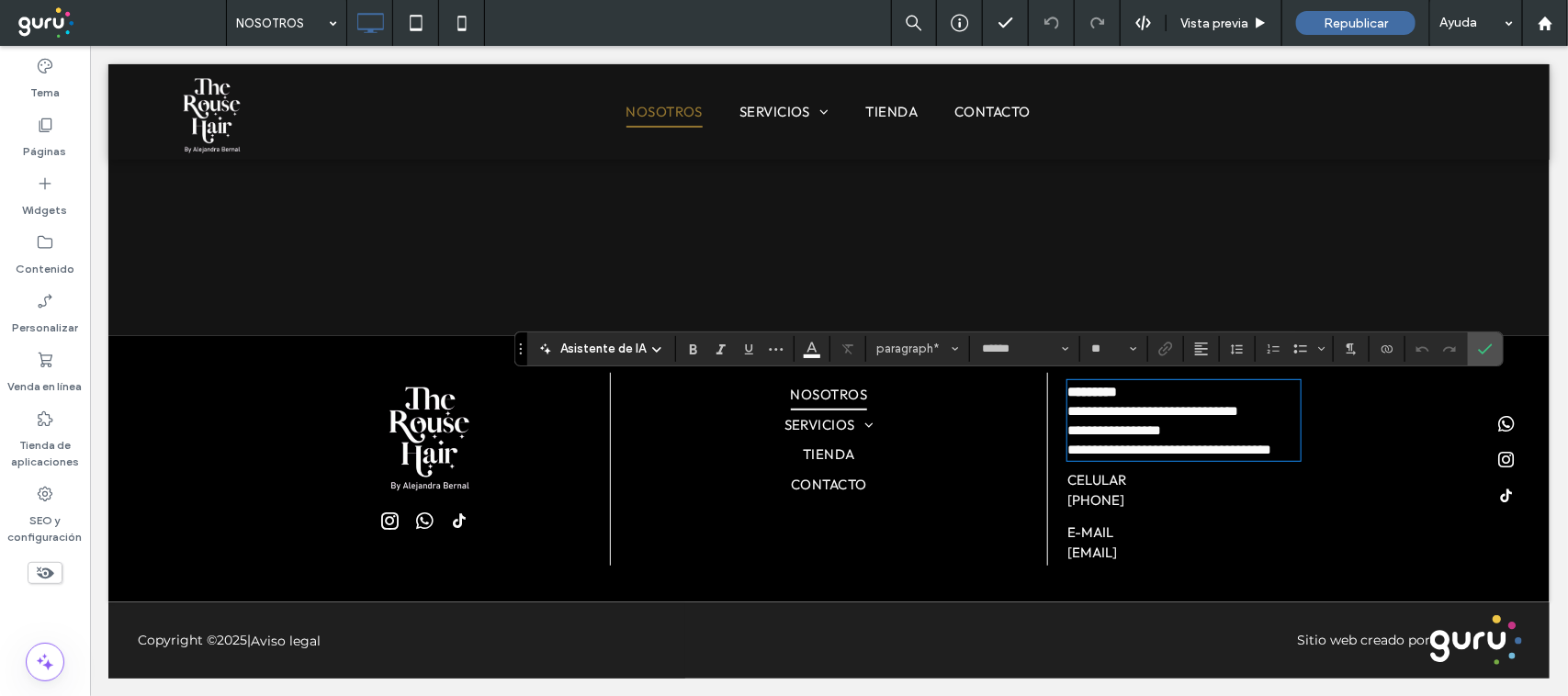 click on "**********" at bounding box center [1113, 429] 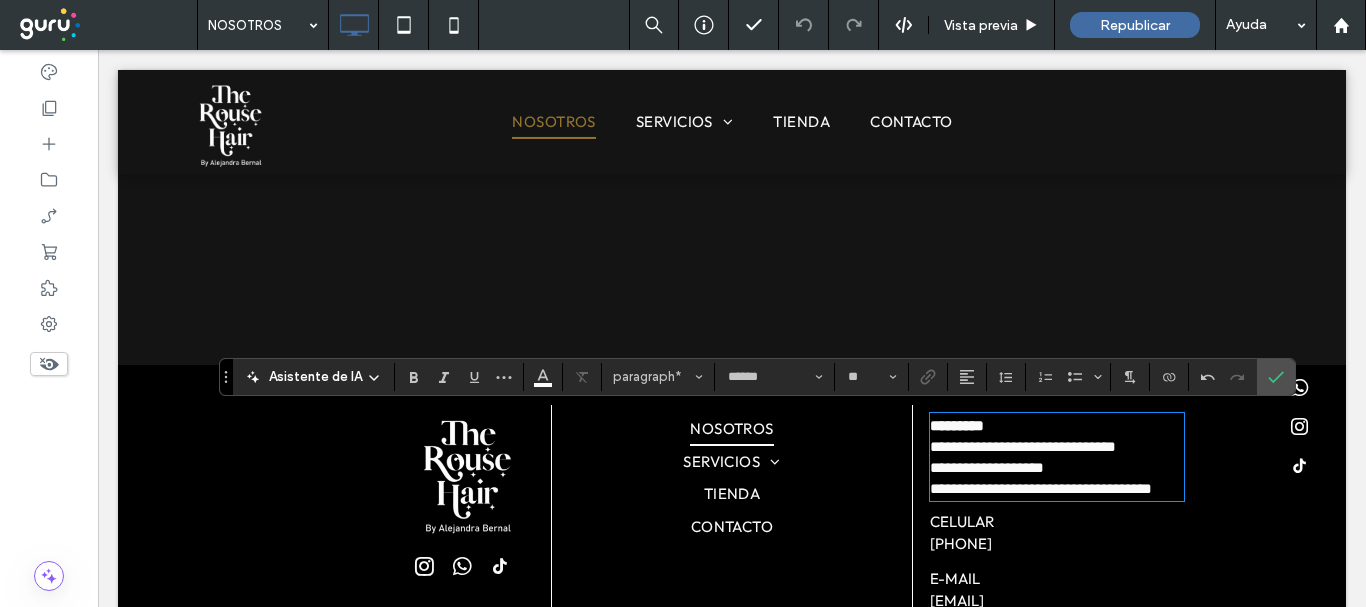scroll, scrollTop: 3898, scrollLeft: 0, axis: vertical 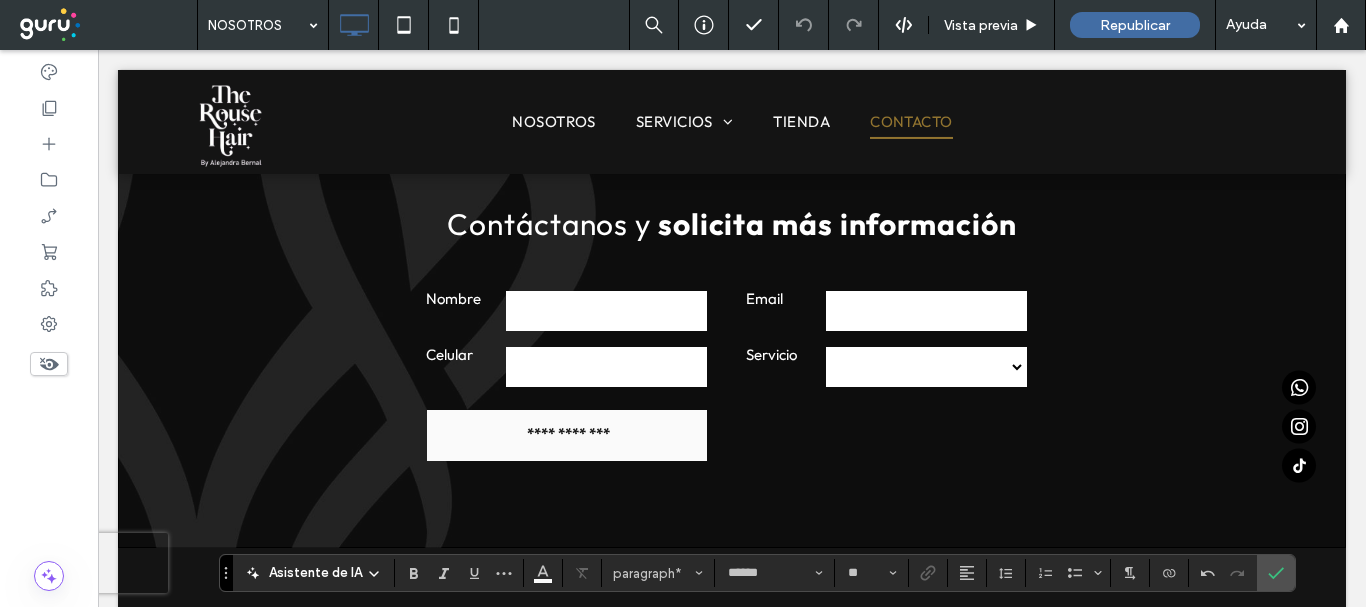 click on "**********" at bounding box center [569, 433] 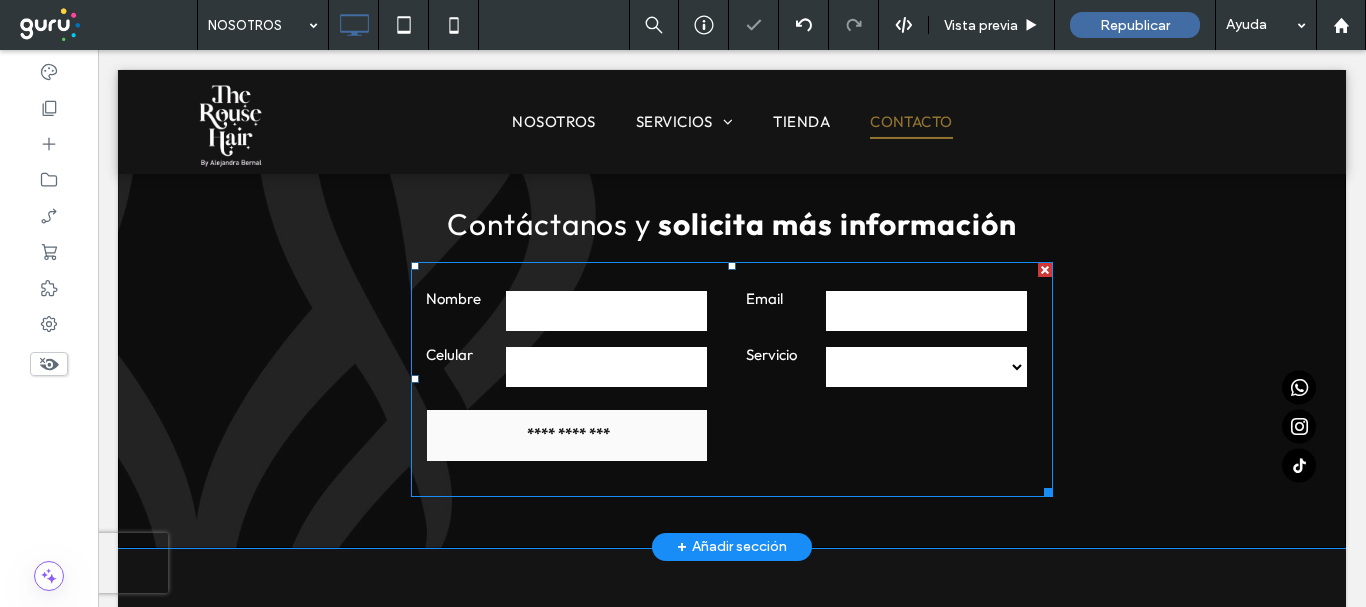 click on "**********" at bounding box center [569, 433] 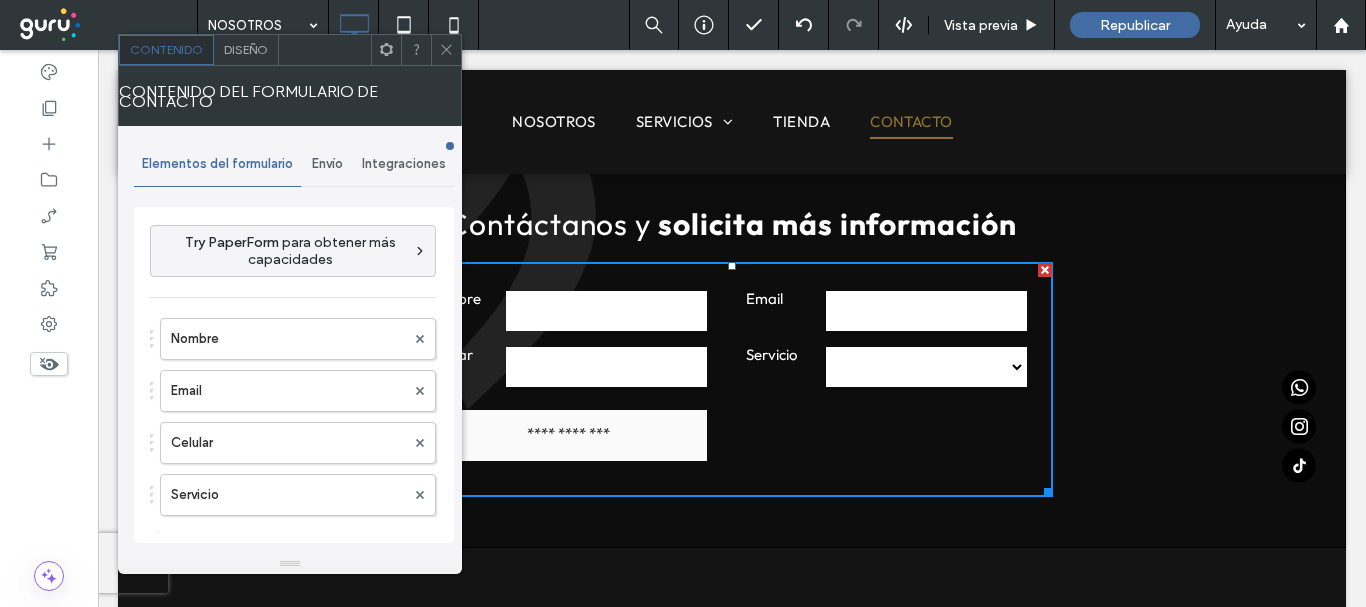 click at bounding box center [446, 50] 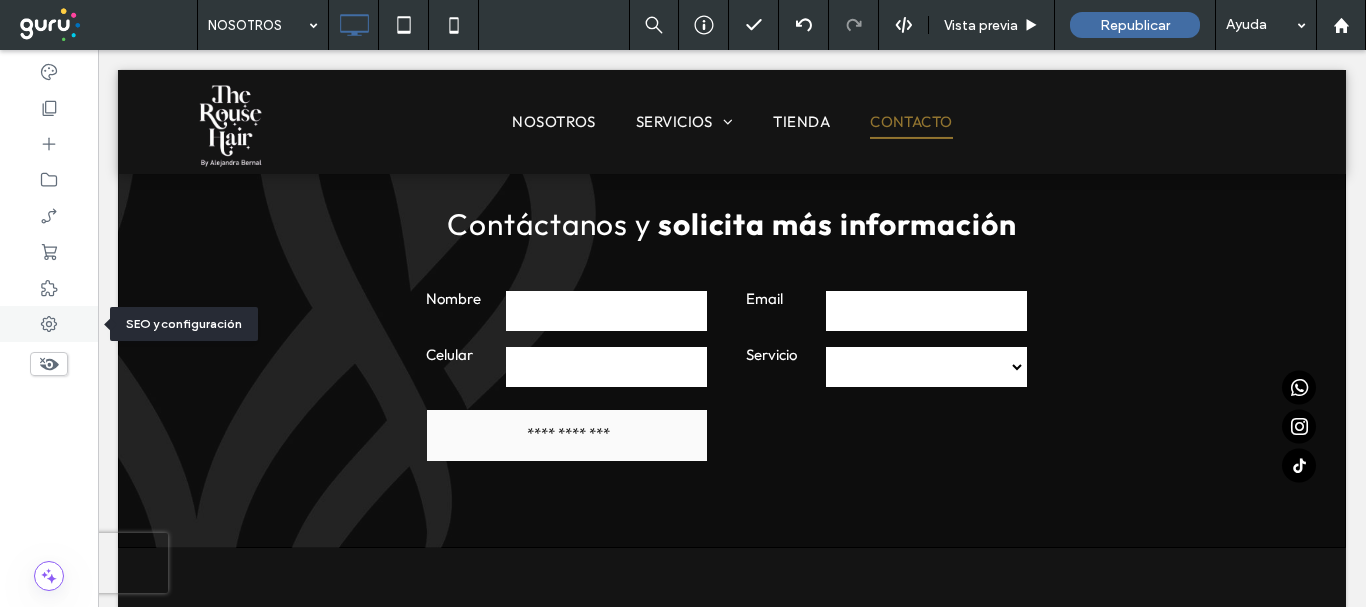 click 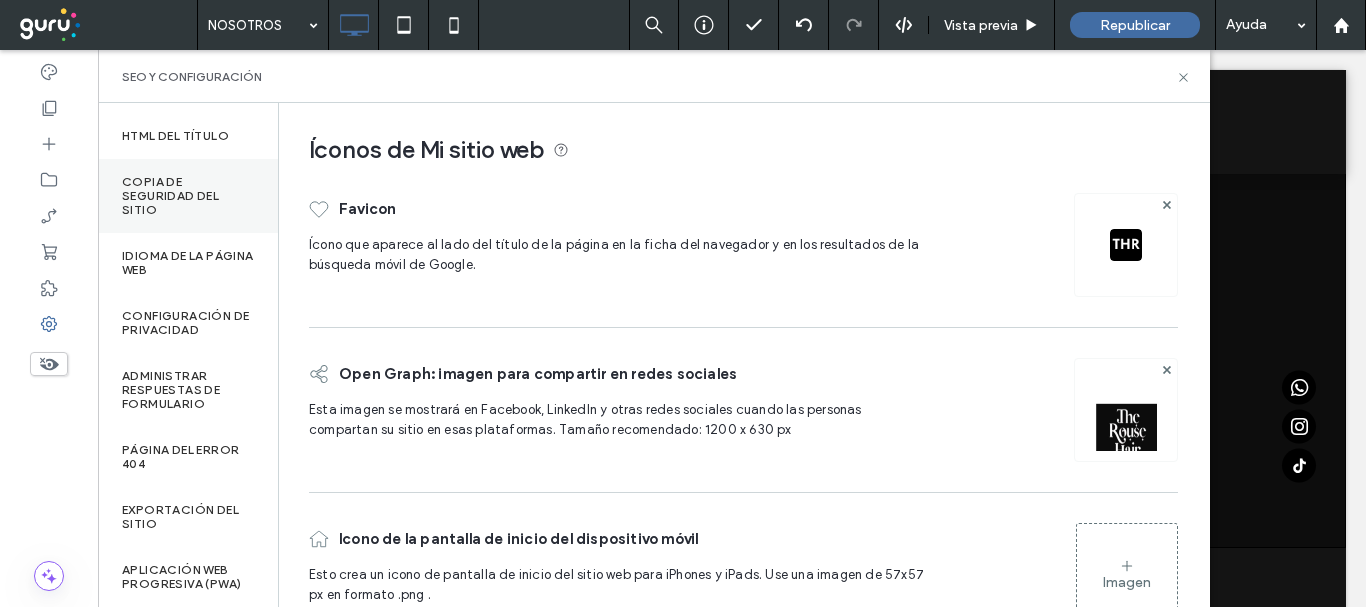 scroll, scrollTop: 325, scrollLeft: 0, axis: vertical 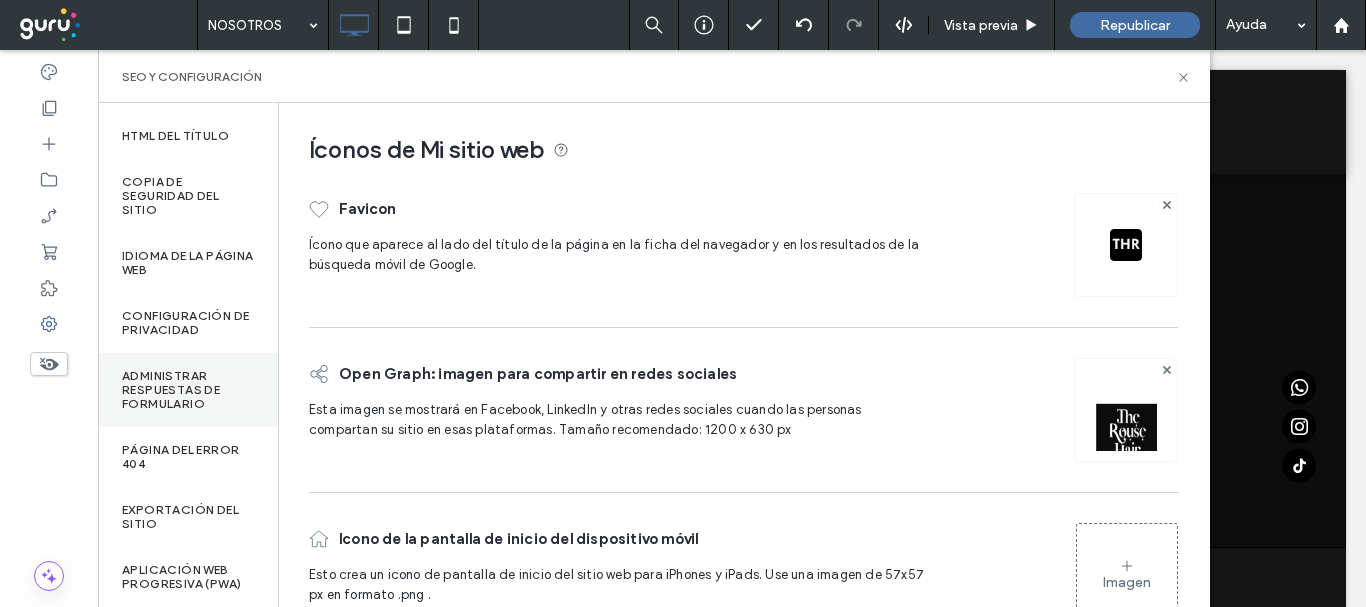 click on "Administrar respuestas de formulario" at bounding box center (188, 390) 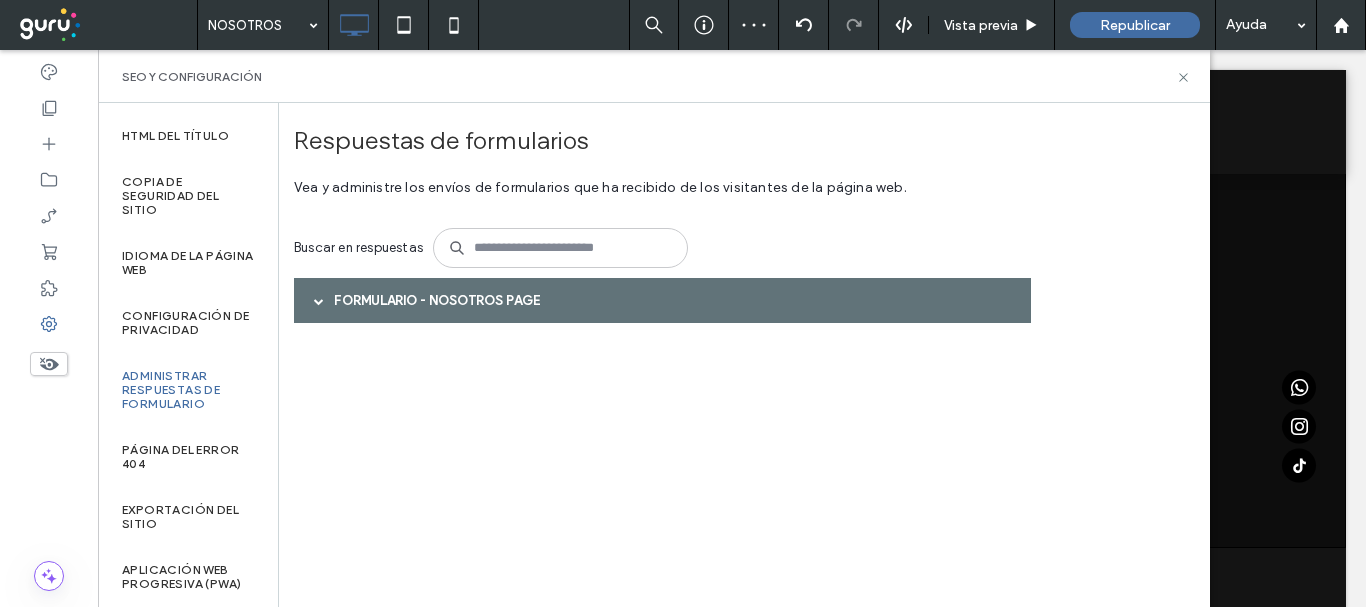 click at bounding box center (319, 301) 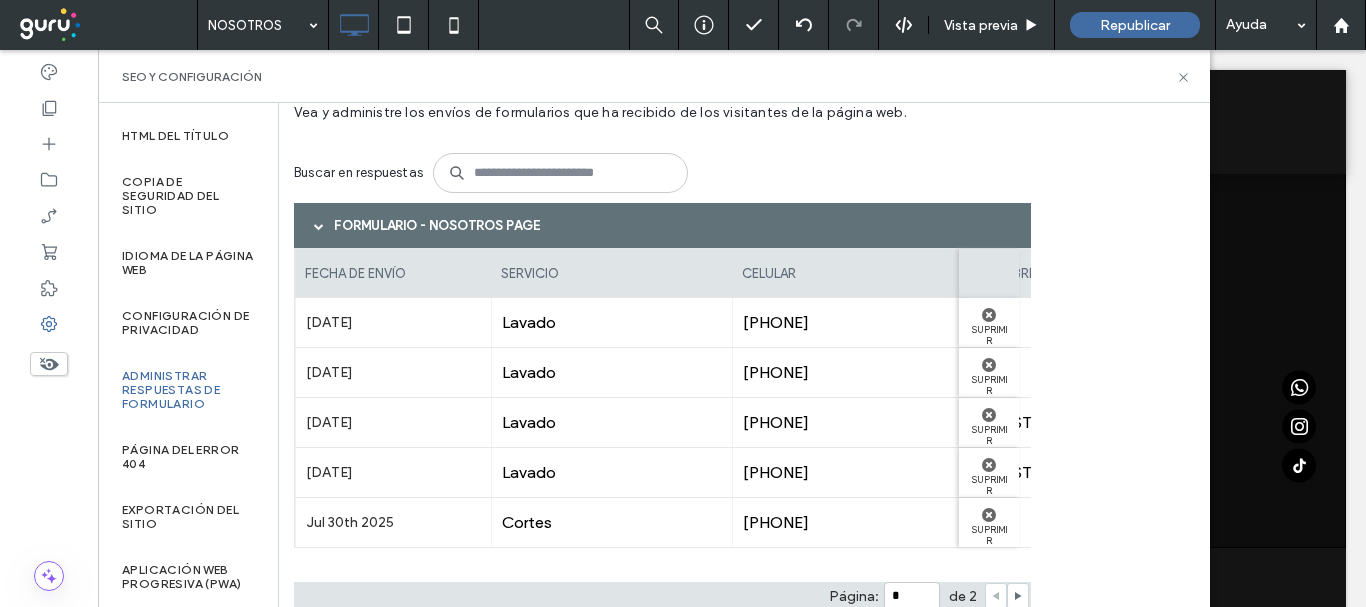 scroll, scrollTop: 115, scrollLeft: 0, axis: vertical 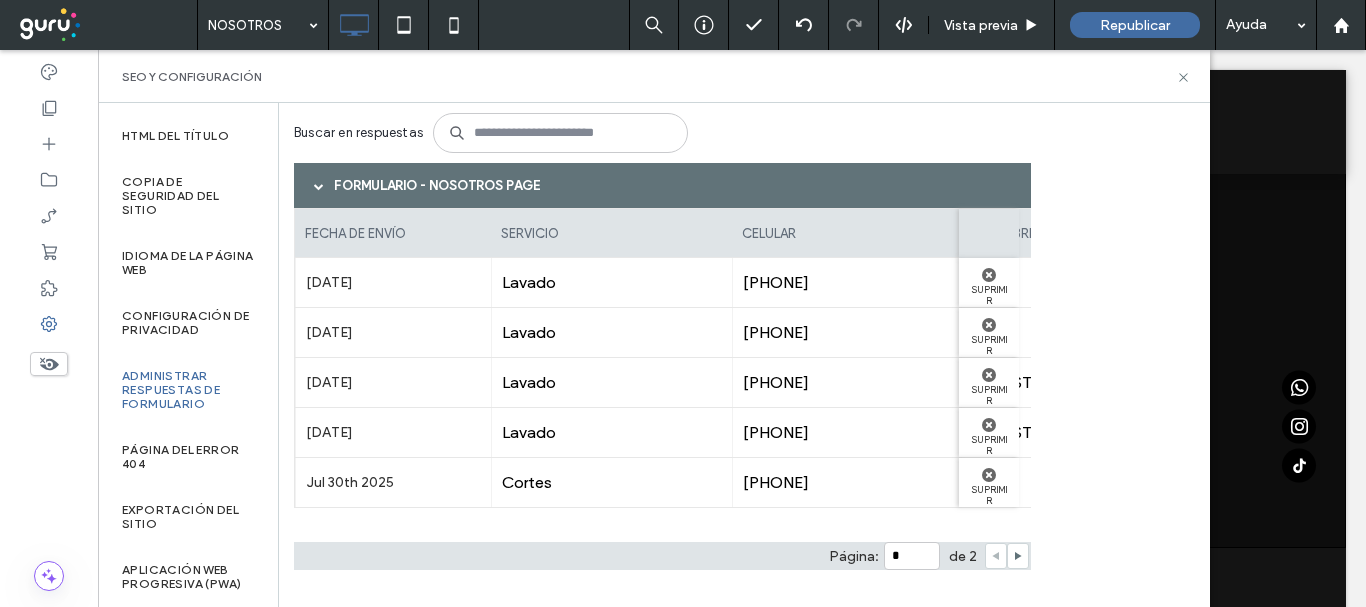 click on "Respuestas de formularios Vea y administre los envíos de formularios que ha recibido de los visitantes de la página web. Buscar en respuestas Formulario - NOSOTROS page fecha de envío servicio celular nombre email Aug 6th 2025 Lavado 956235422 pilar pilar.ale@hotmail.com Suprimir Aug 6th 2025 Lavado 956235422 pilar pilar.ale@hotmail.com Suprimir Aug 6th 2025 Lavado 991955301 ERIKA erika.robalino@guru.com.ec Suprimir Aug 6th 2025 Lavado 991955301 ERIKA erika.robalino@guru.com.ec Suprimir Jul 30th 2025 Cortes 956235422 pilar pilar.ale@hotmail.com Suprimir Página: * de 2" at bounding box center [744, 355] 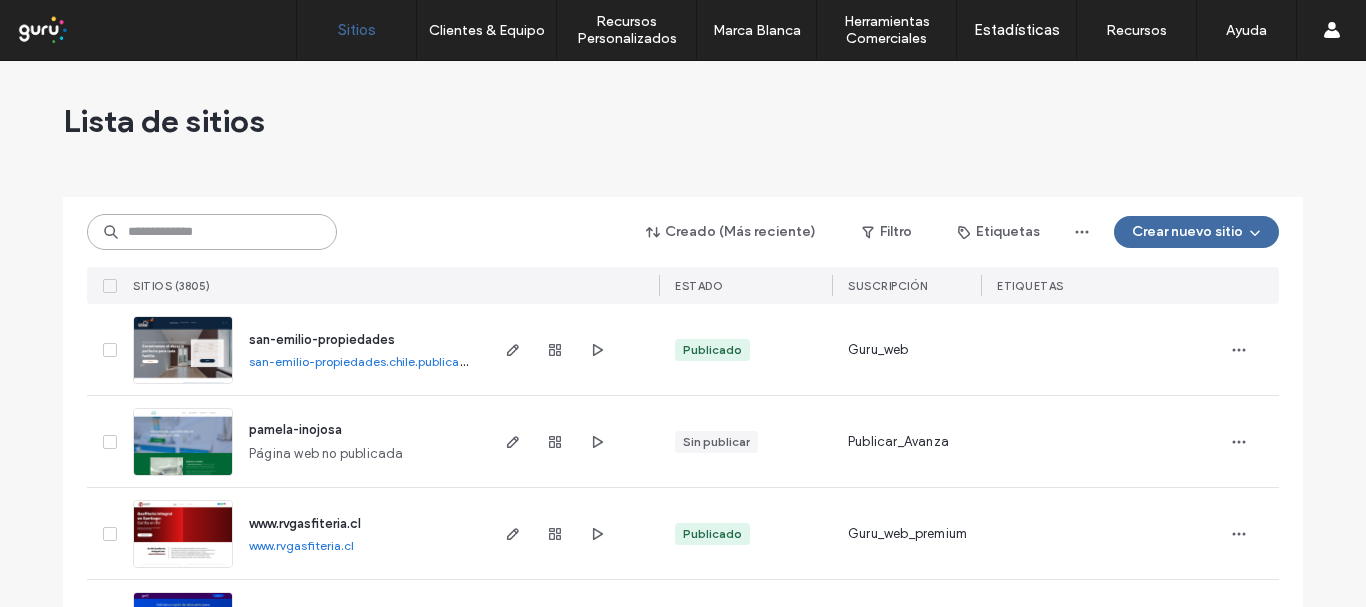 click at bounding box center [212, 232] 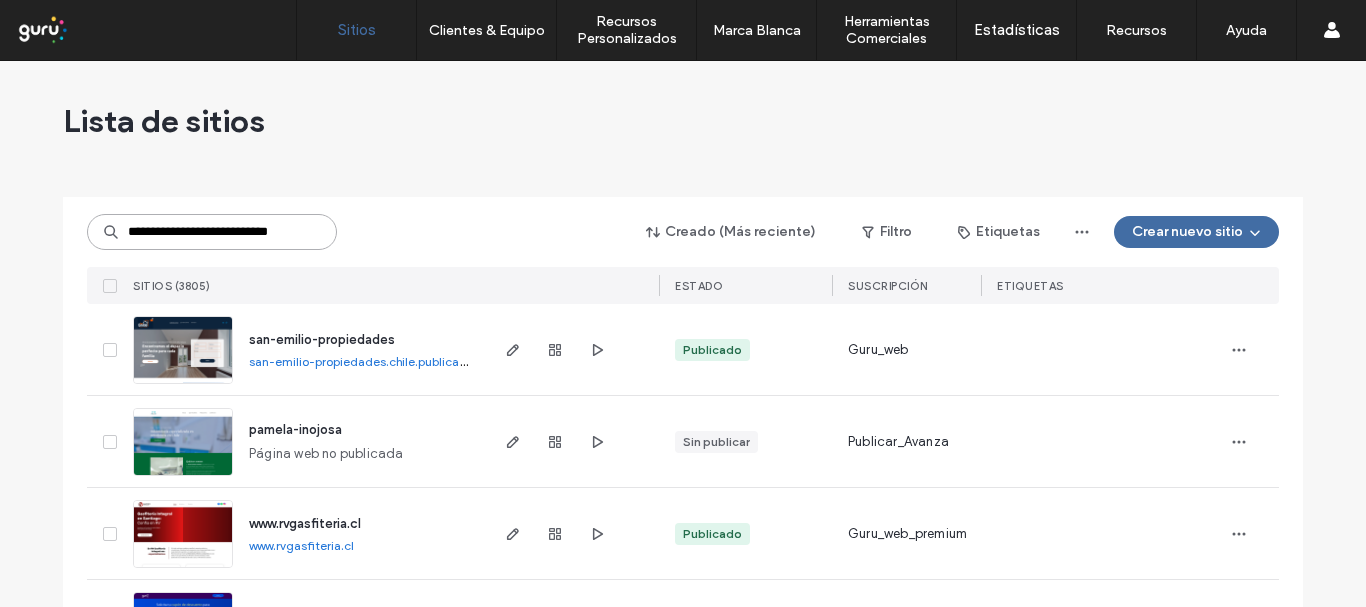 scroll, scrollTop: 0, scrollLeft: 9, axis: horizontal 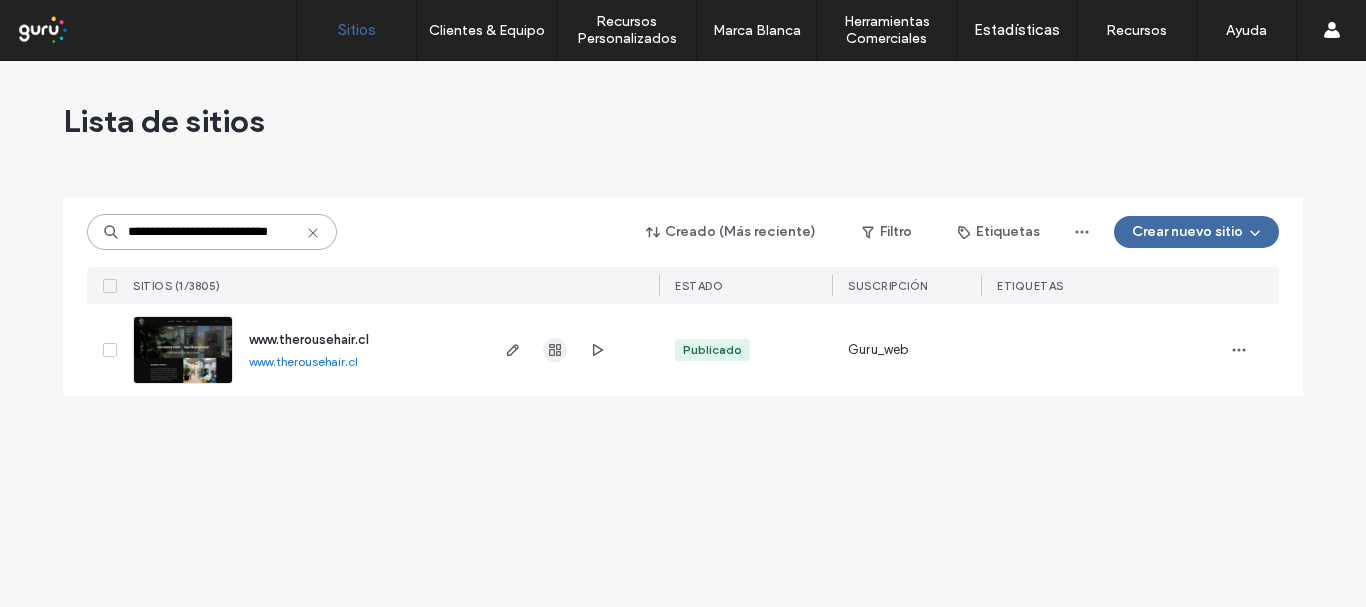 type on "**********" 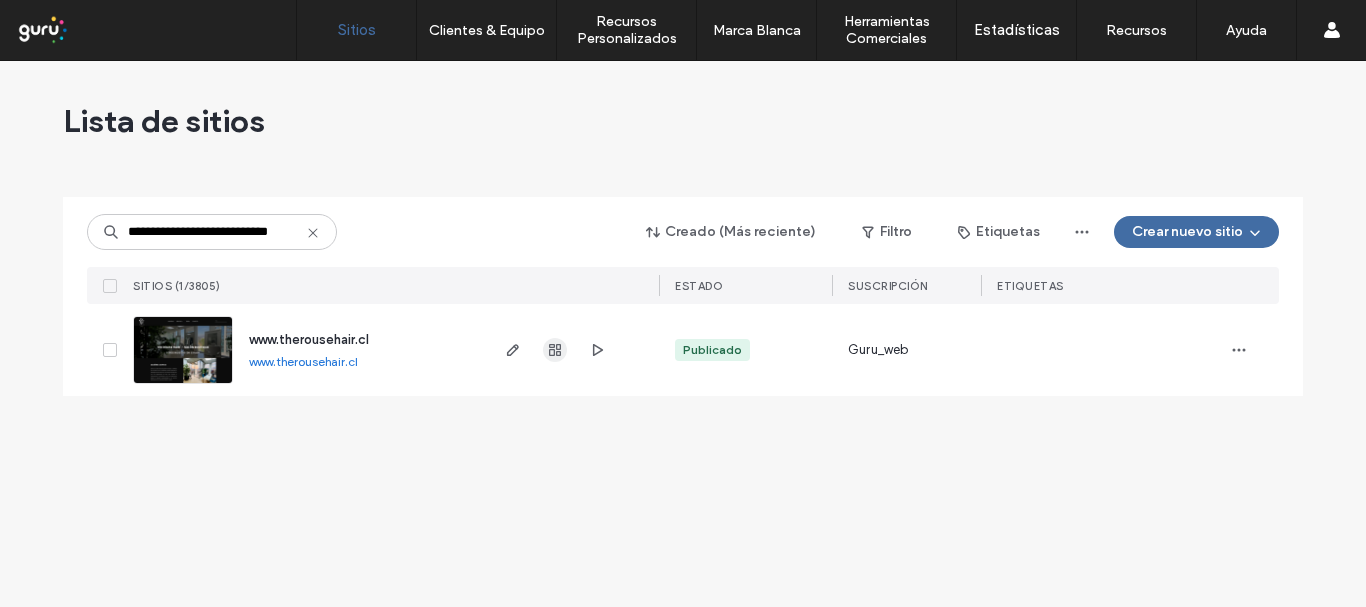 click 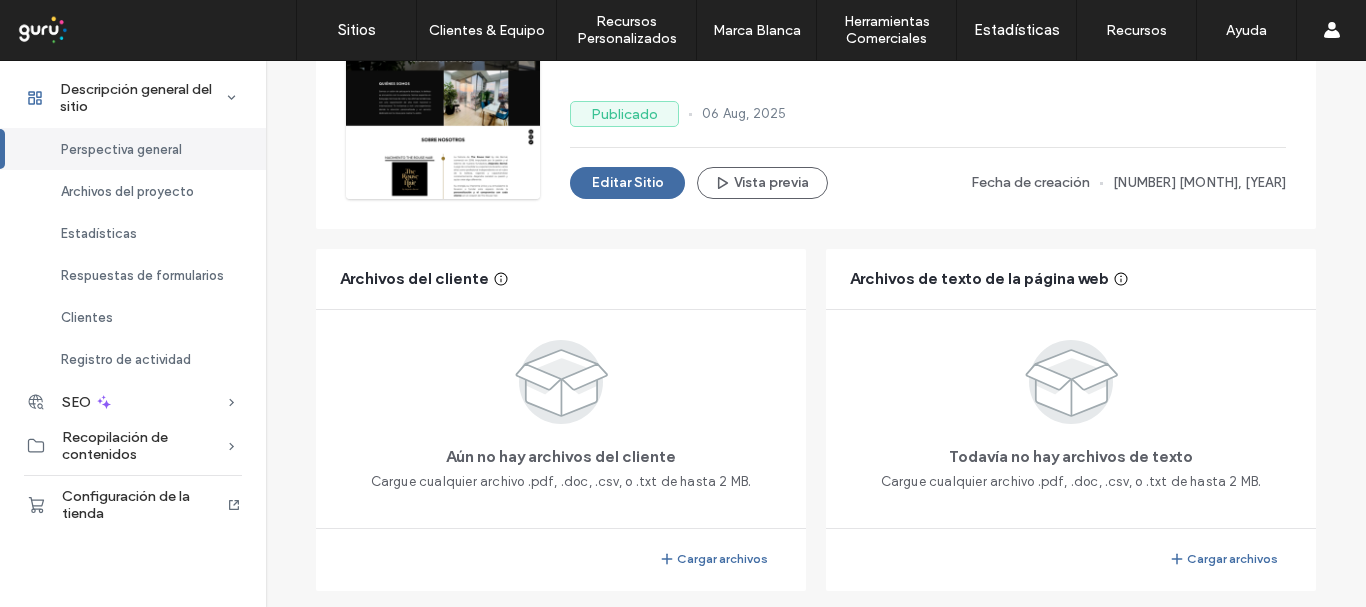 scroll, scrollTop: 267, scrollLeft: 0, axis: vertical 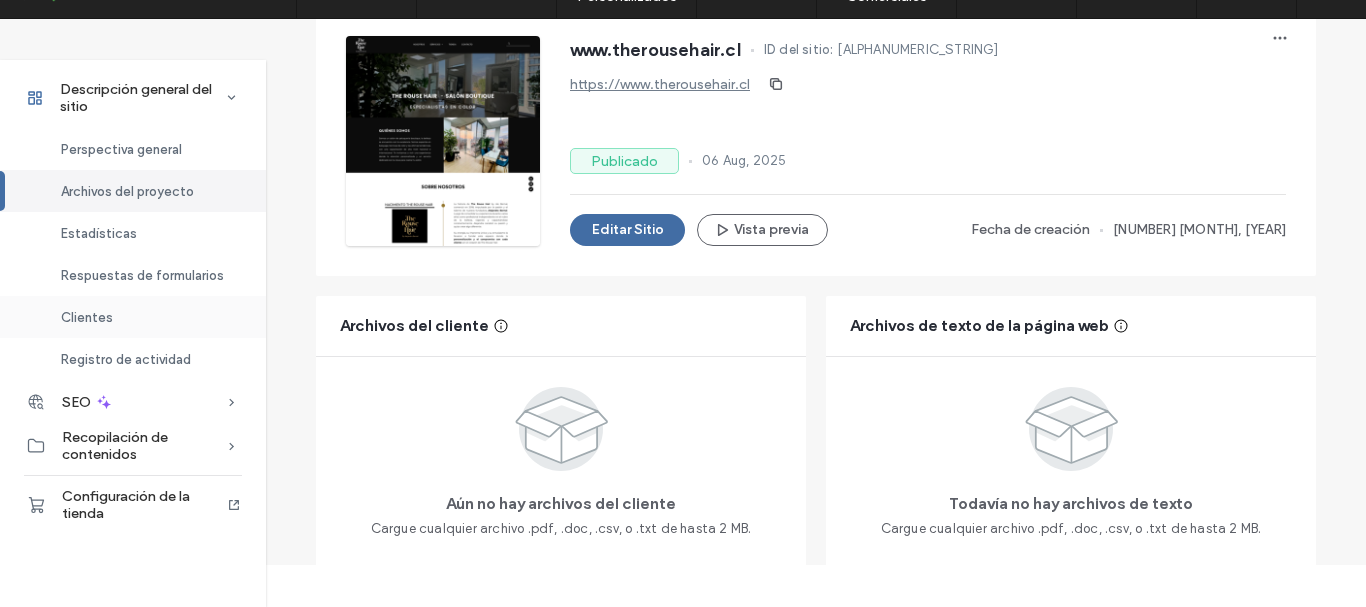 click on "Clientes" at bounding box center (133, 317) 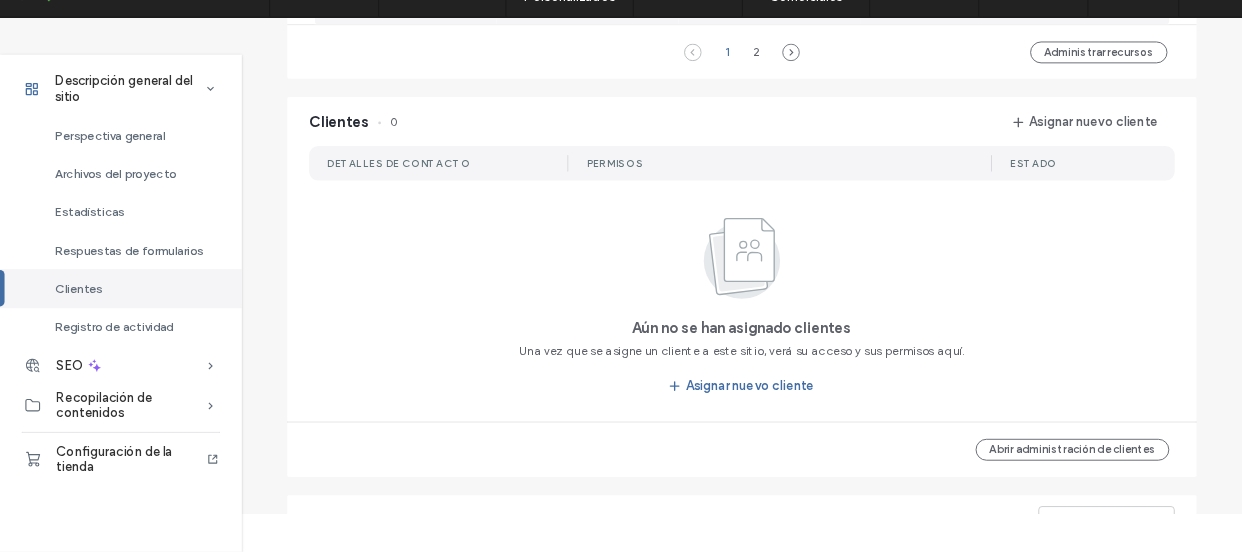 scroll, scrollTop: 1778, scrollLeft: 0, axis: vertical 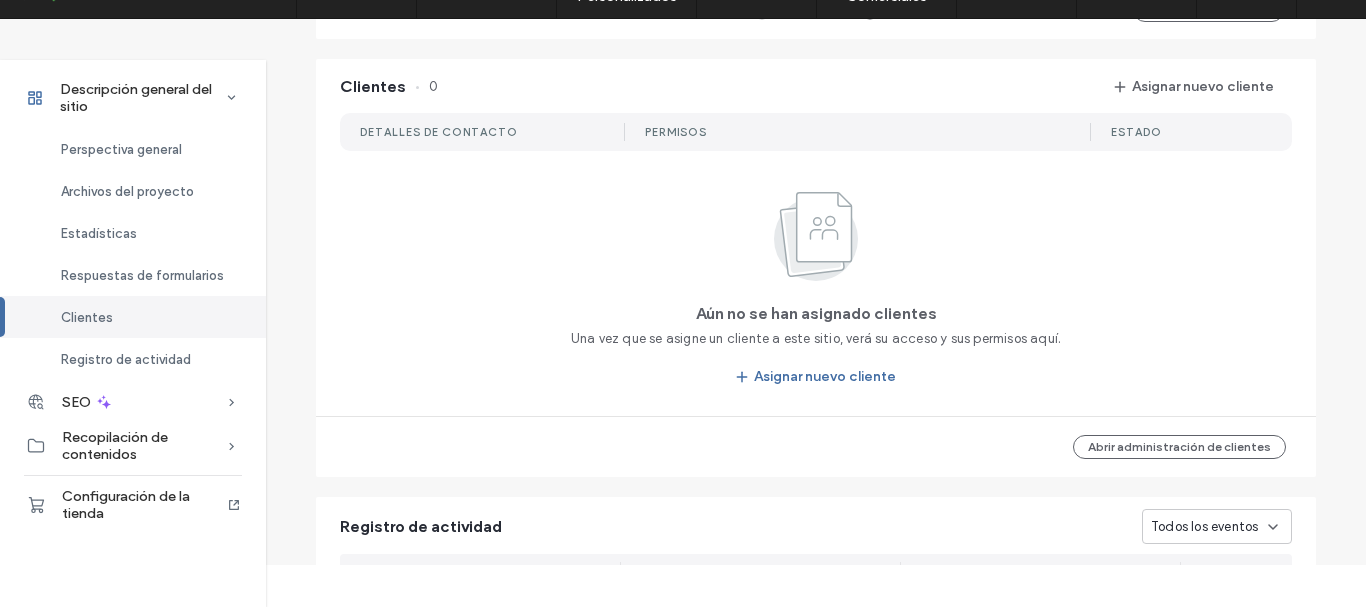 click on "Permisos" at bounding box center [668, 132] 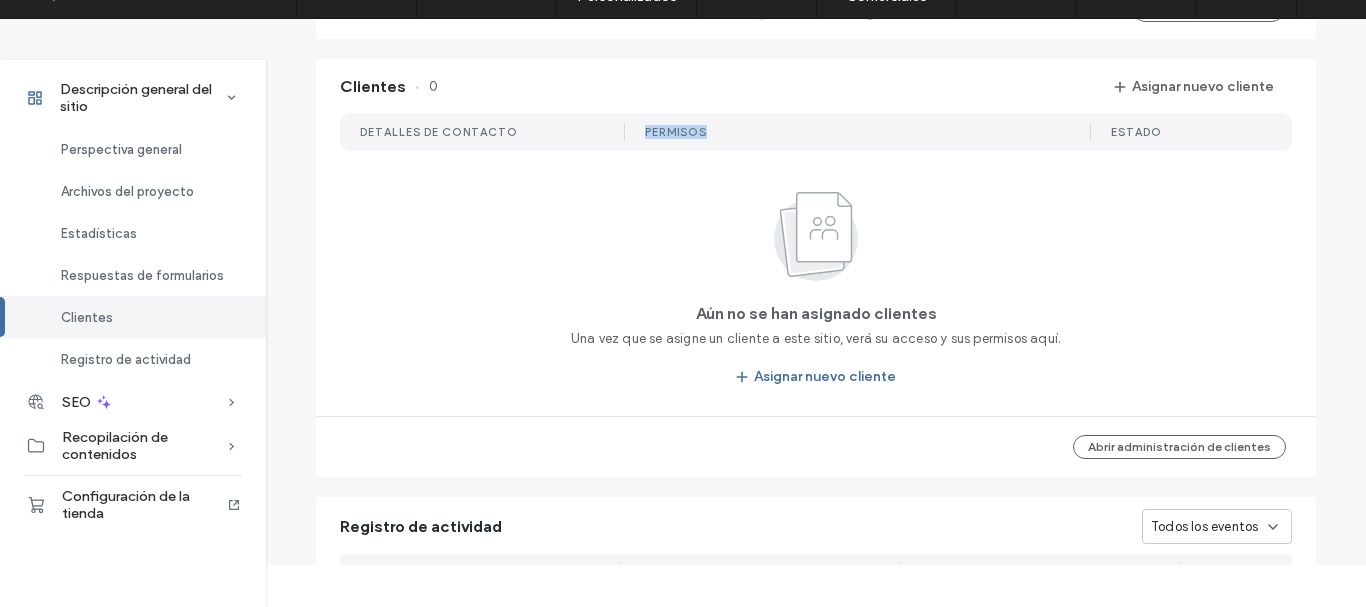 click on "Permisos" at bounding box center [668, 132] 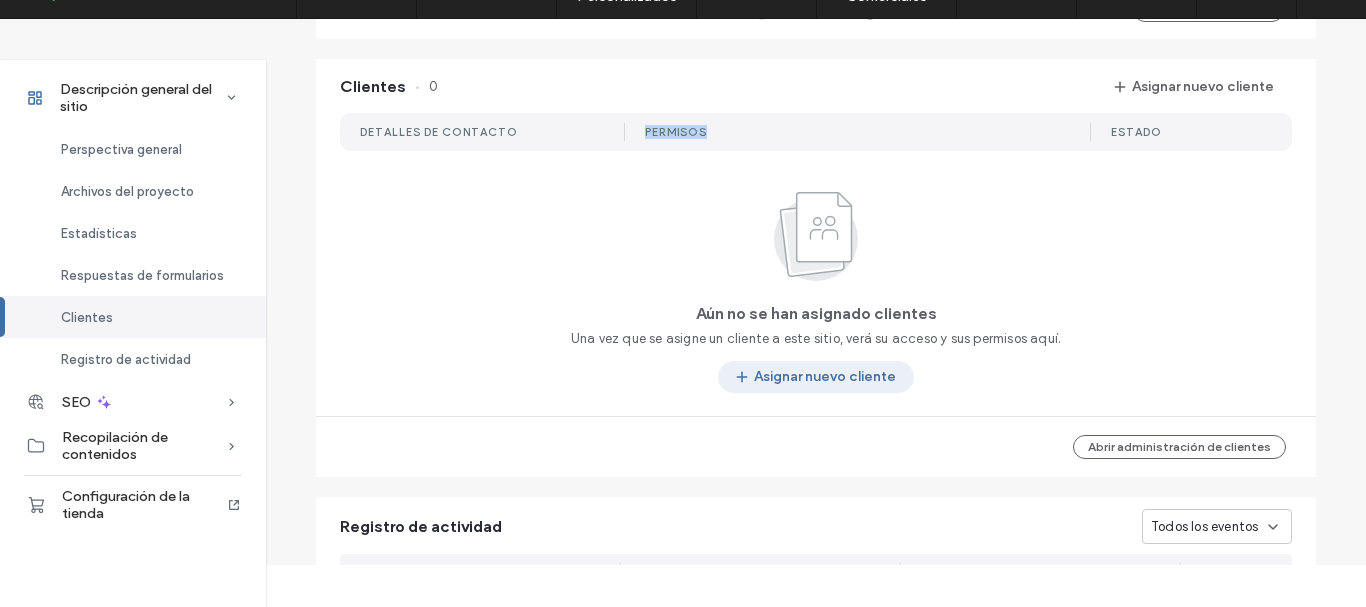 click 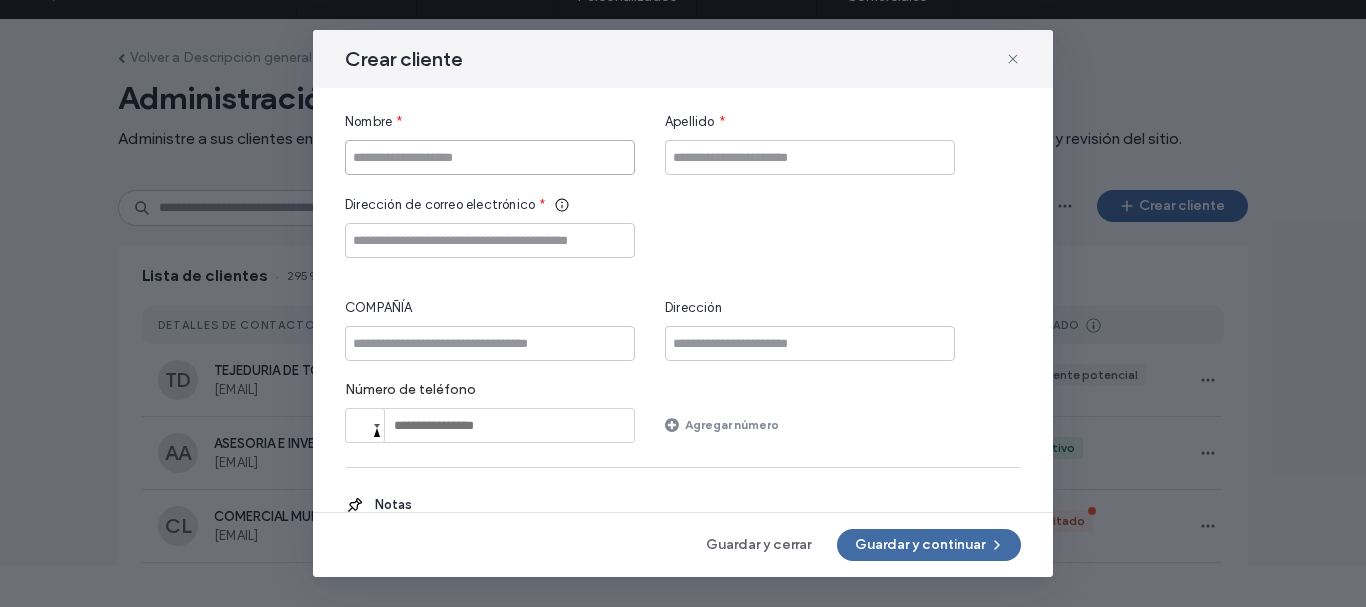 click at bounding box center (490, 157) 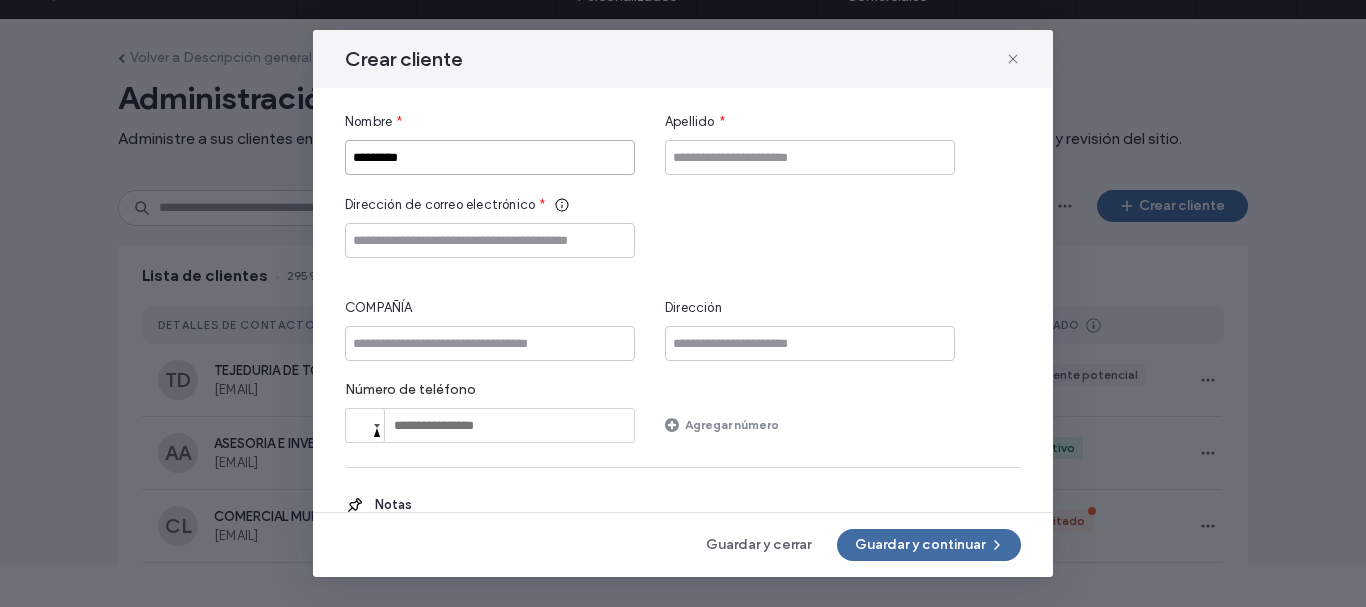 type on "*********" 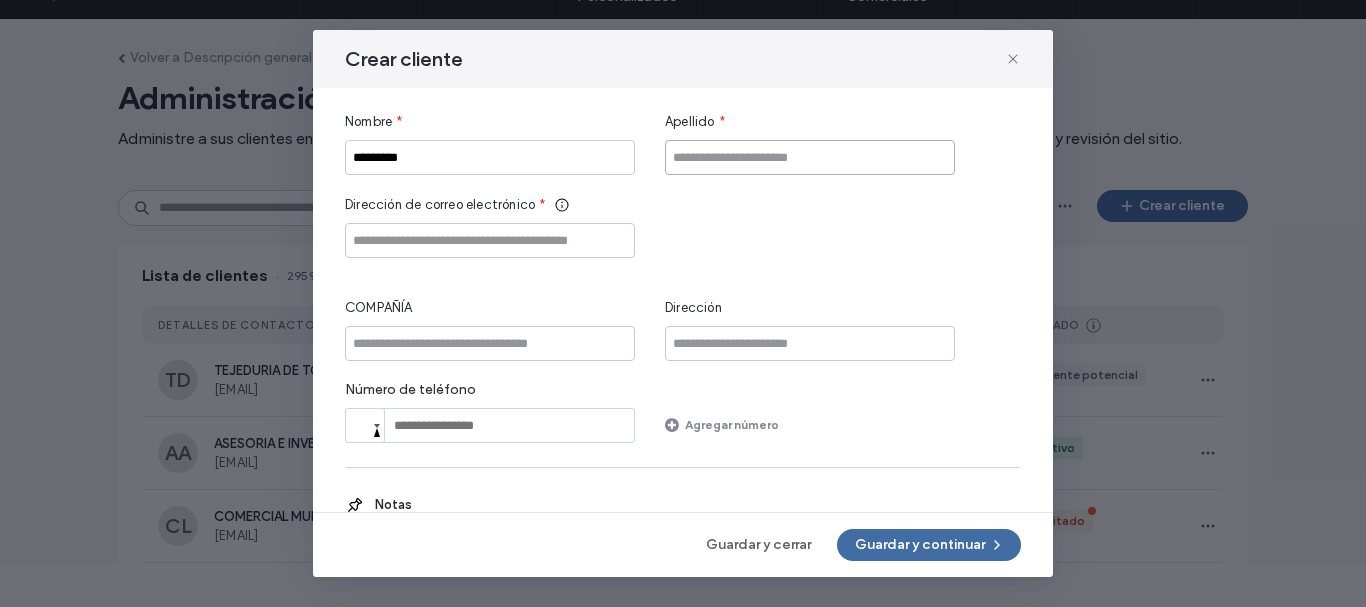 click at bounding box center (810, 157) 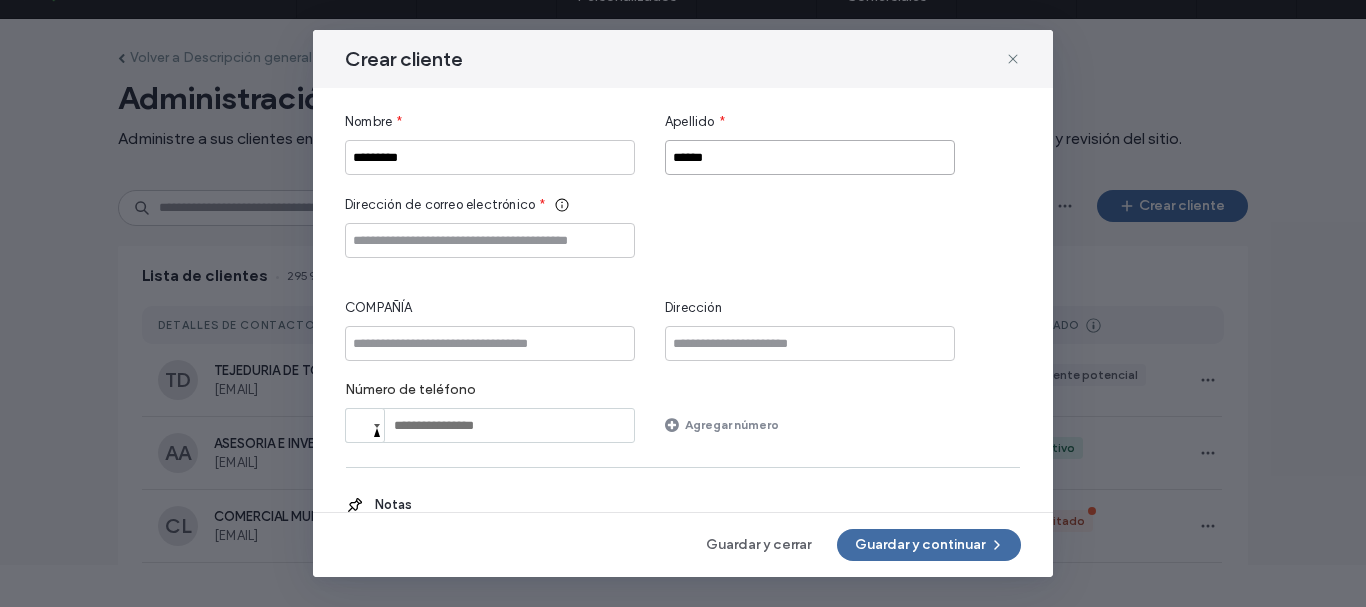 type on "******" 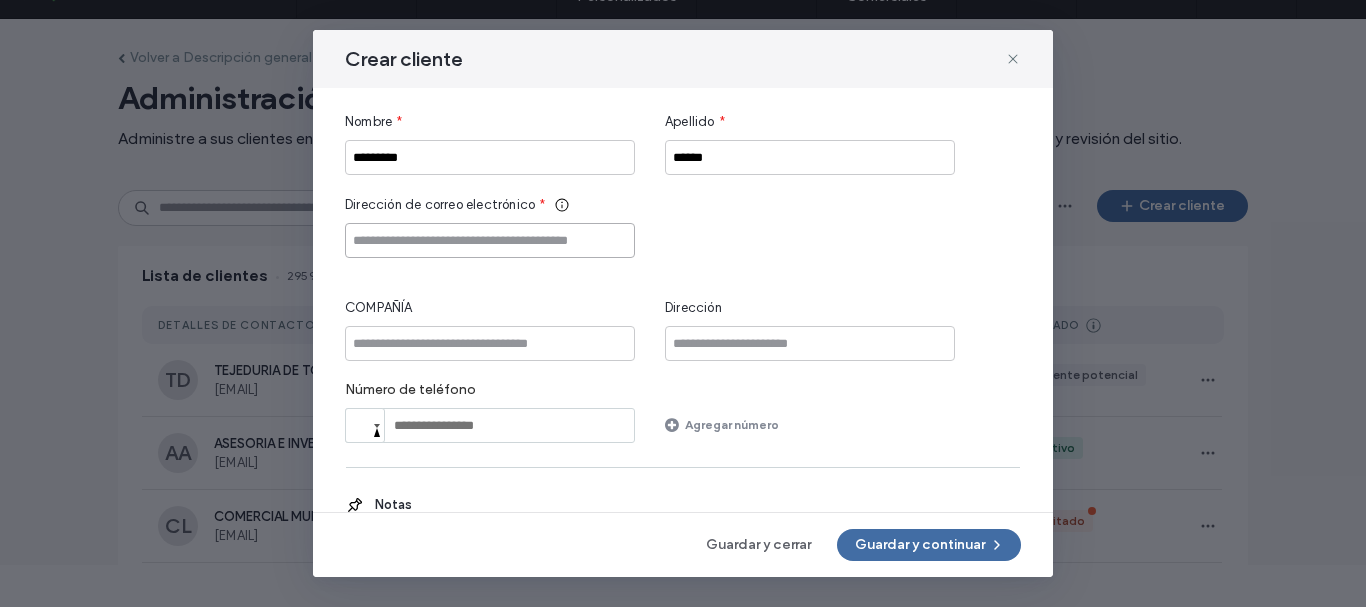 click at bounding box center (490, 240) 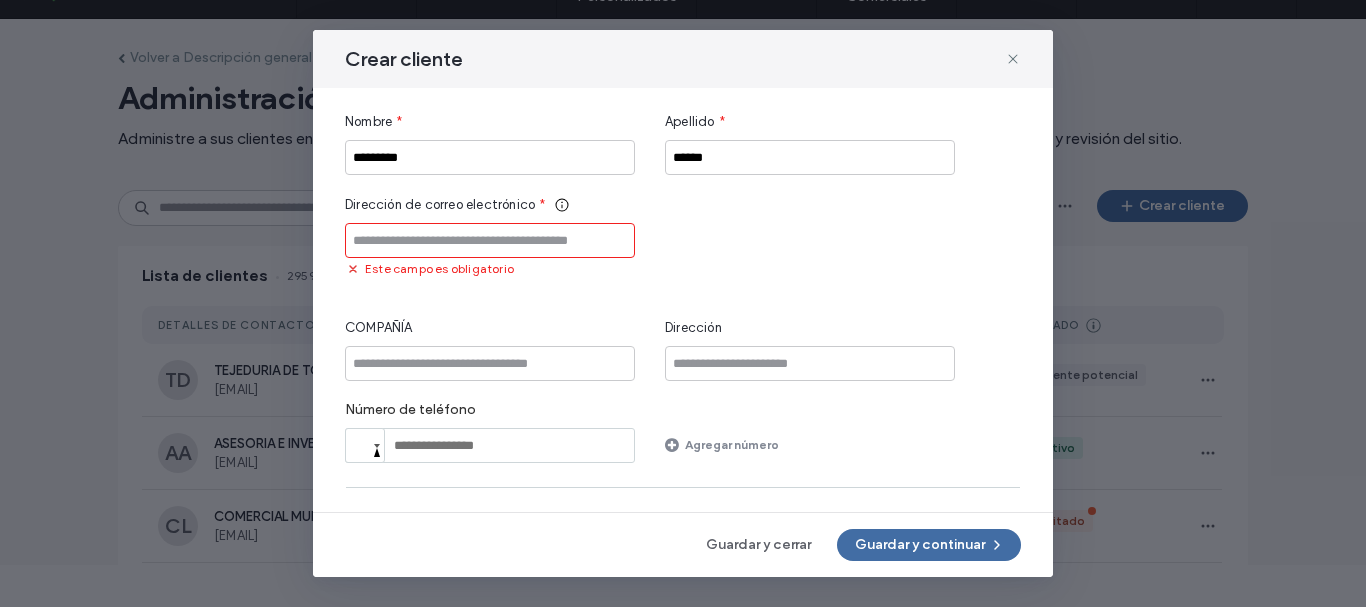 paste on "**********" 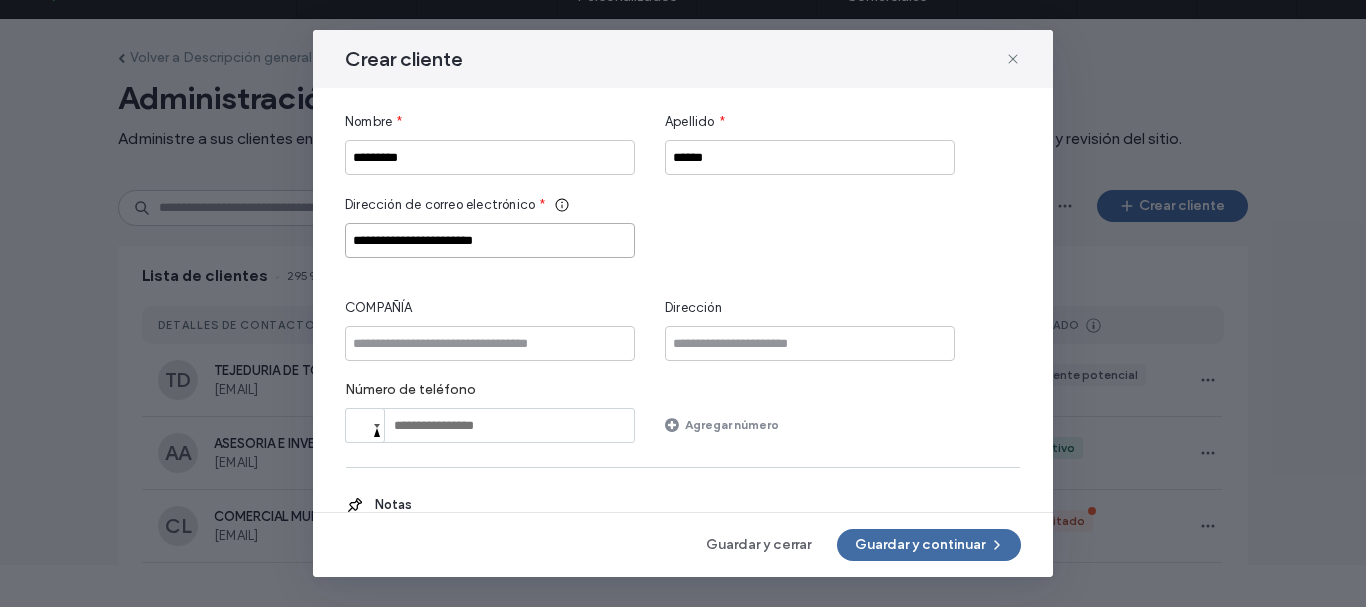click on "**********" at bounding box center (490, 240) 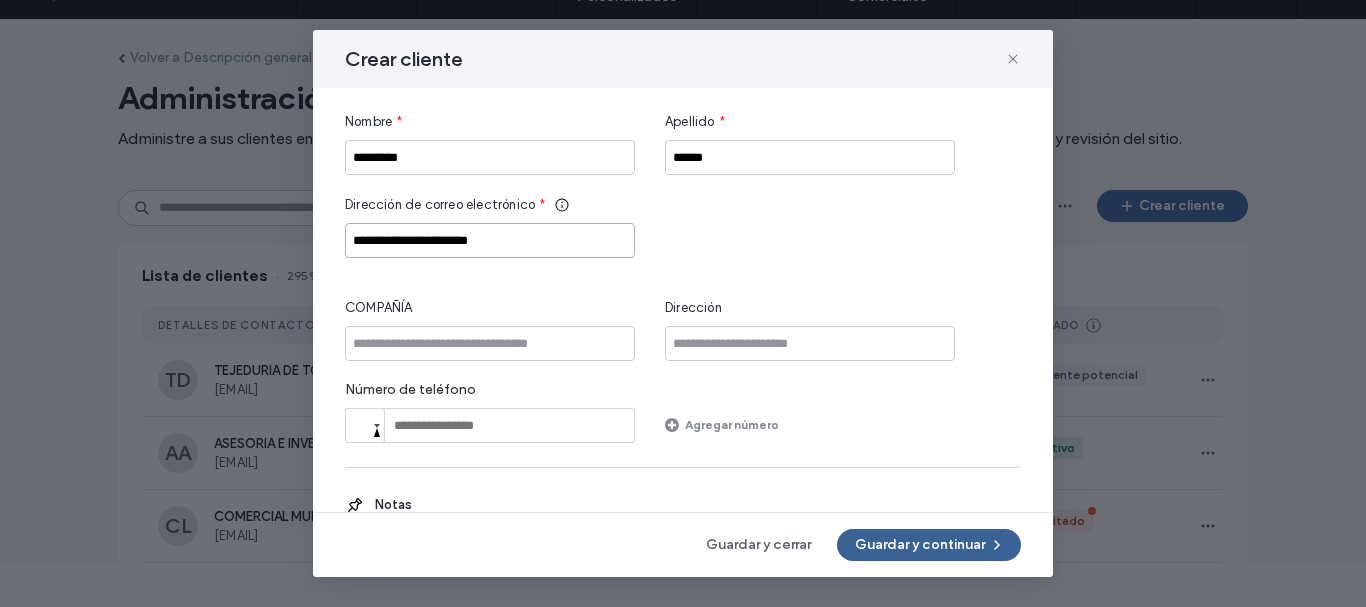 type on "**********" 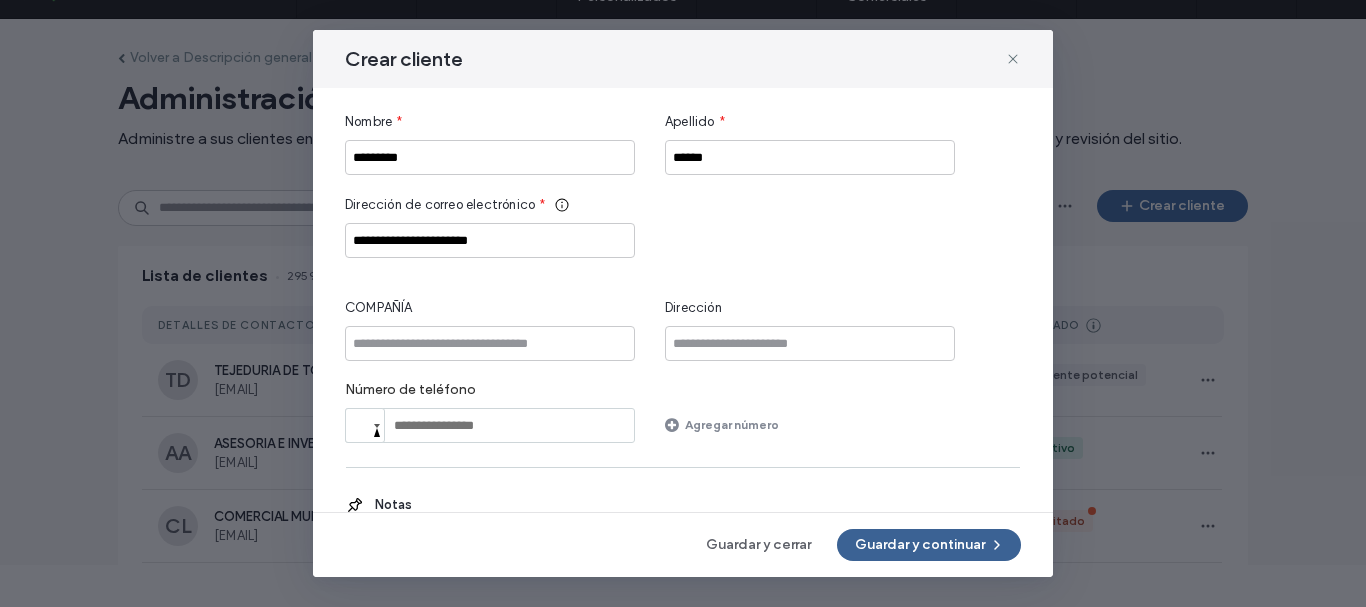 click on "Guardar y continuar" at bounding box center [929, 545] 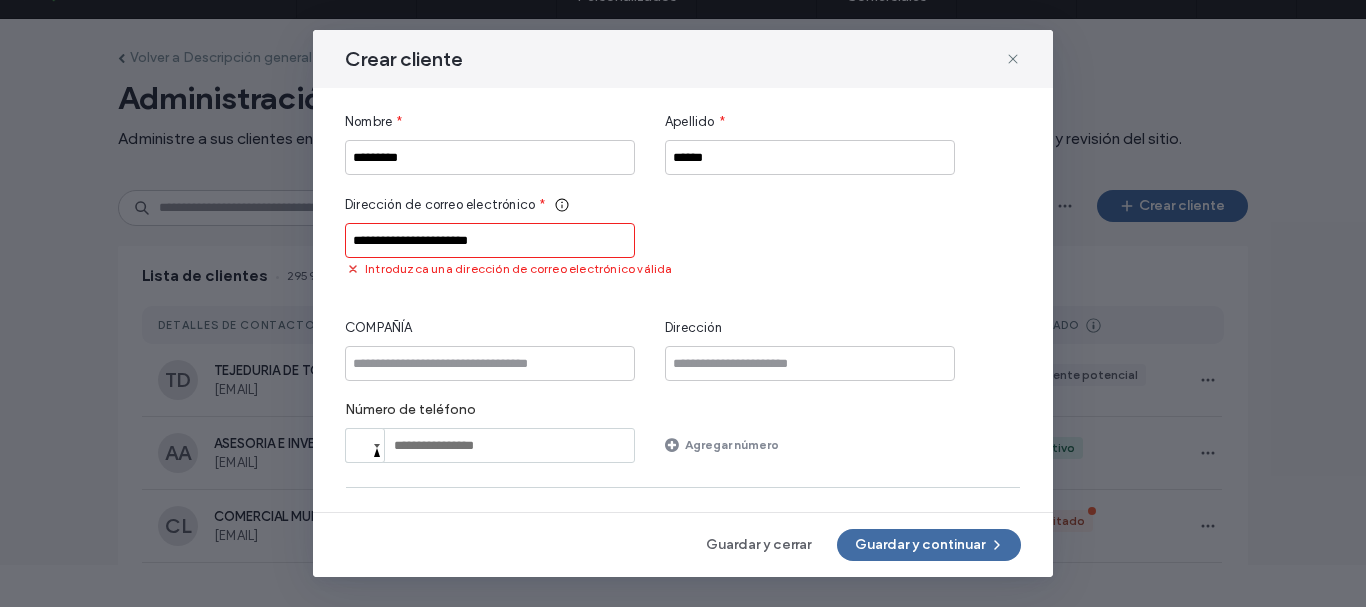 type 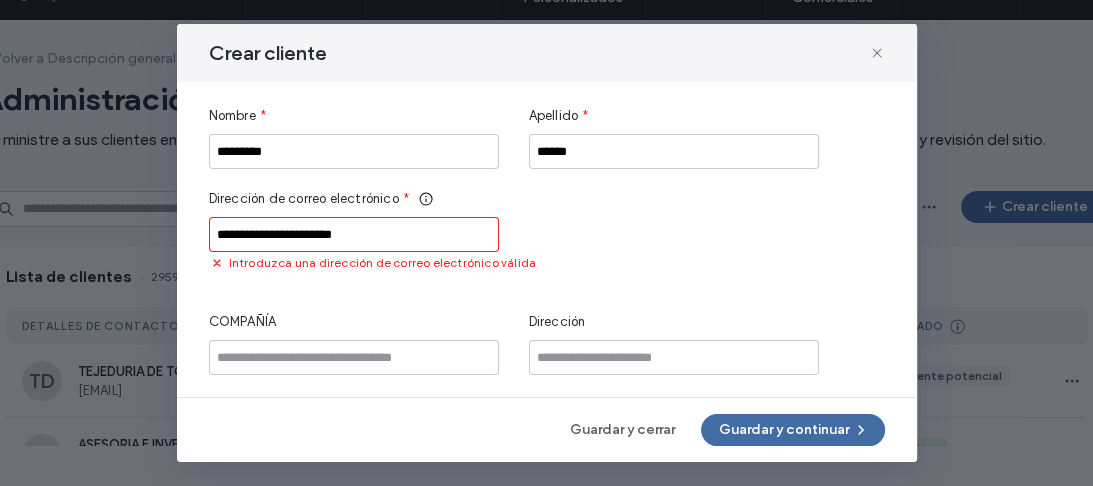 scroll, scrollTop: 41, scrollLeft: 0, axis: vertical 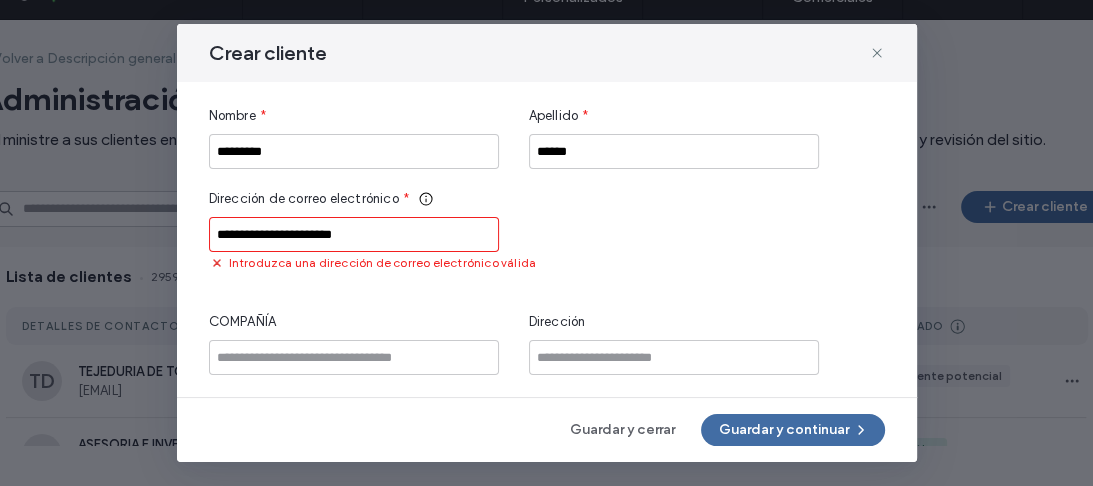 click on "**********" at bounding box center [354, 234] 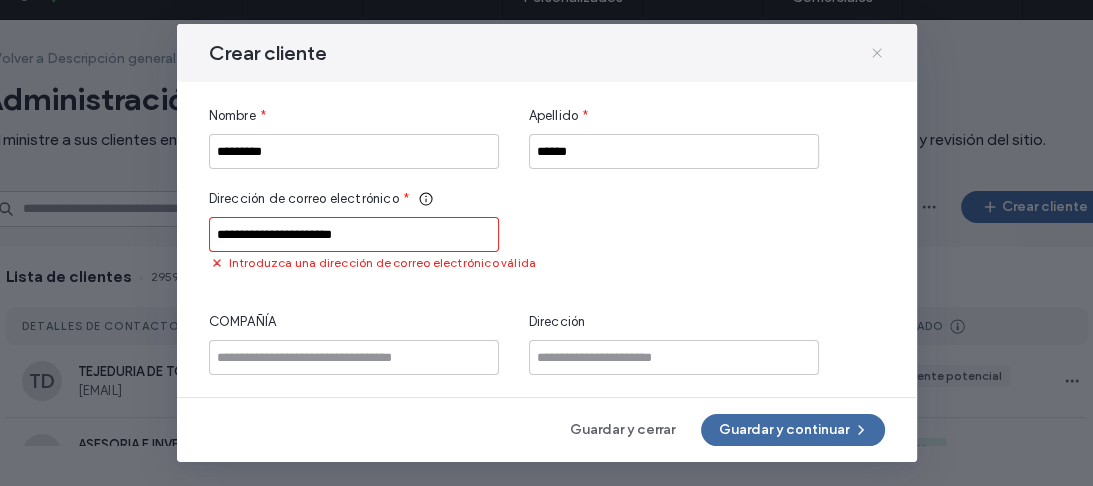 click 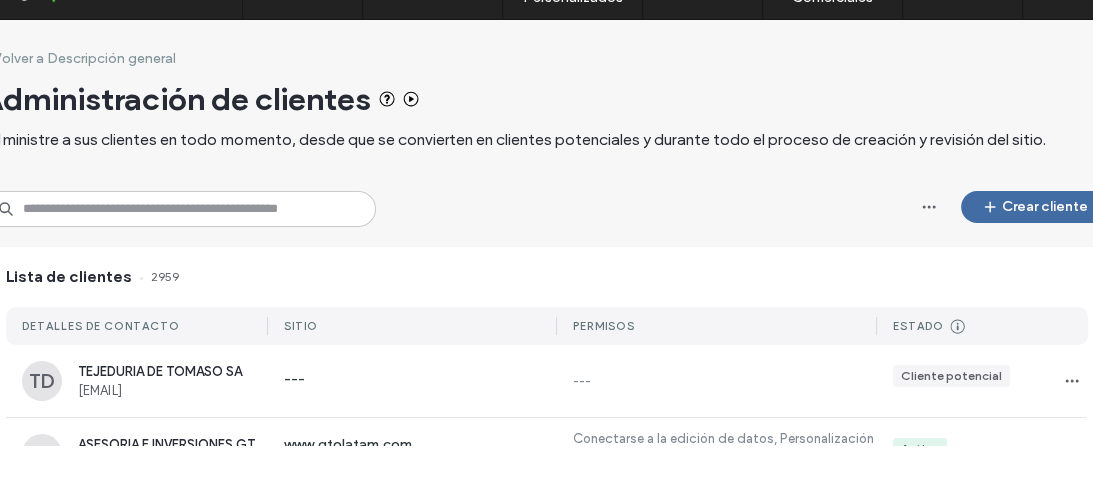 scroll, scrollTop: 213, scrollLeft: 0, axis: vertical 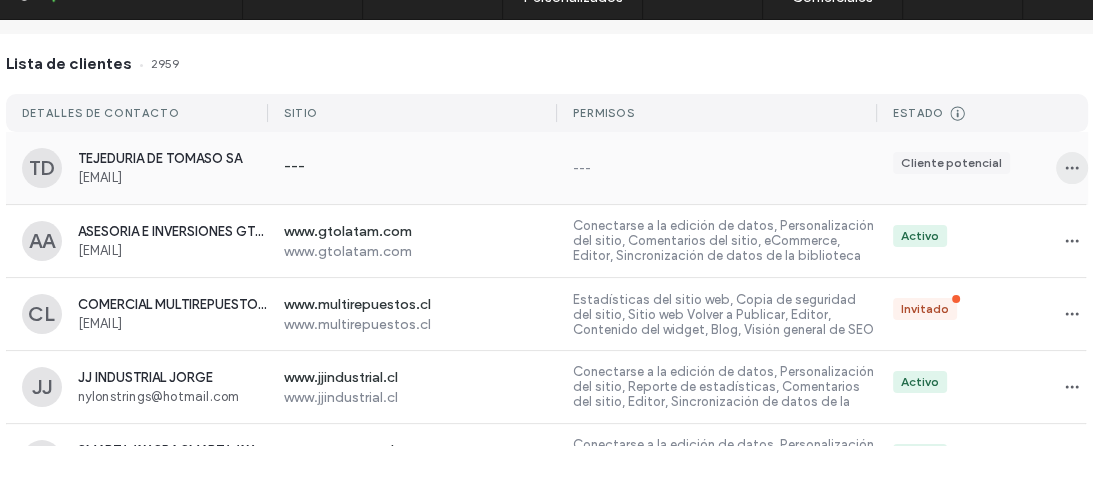 click 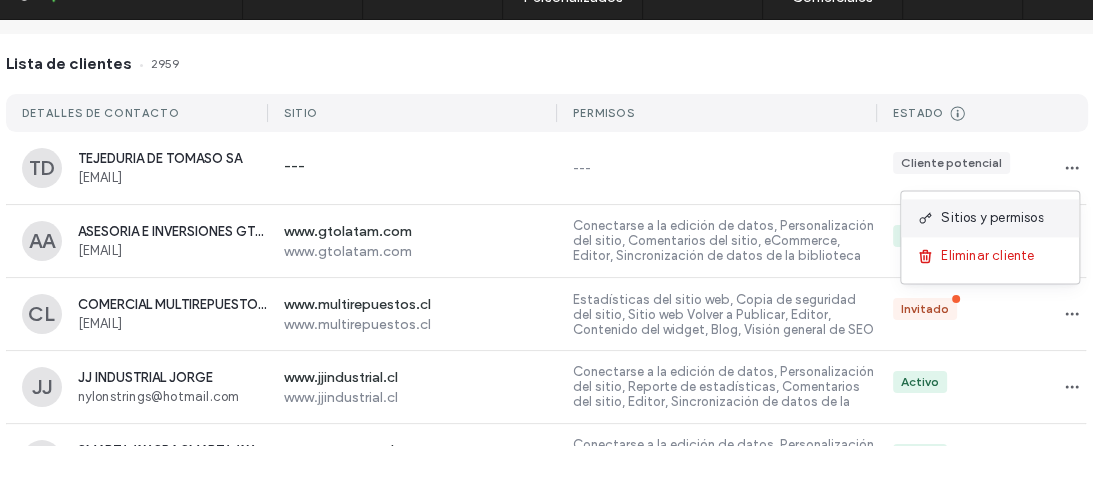 click on "Sitios y permisos" at bounding box center (992, 218) 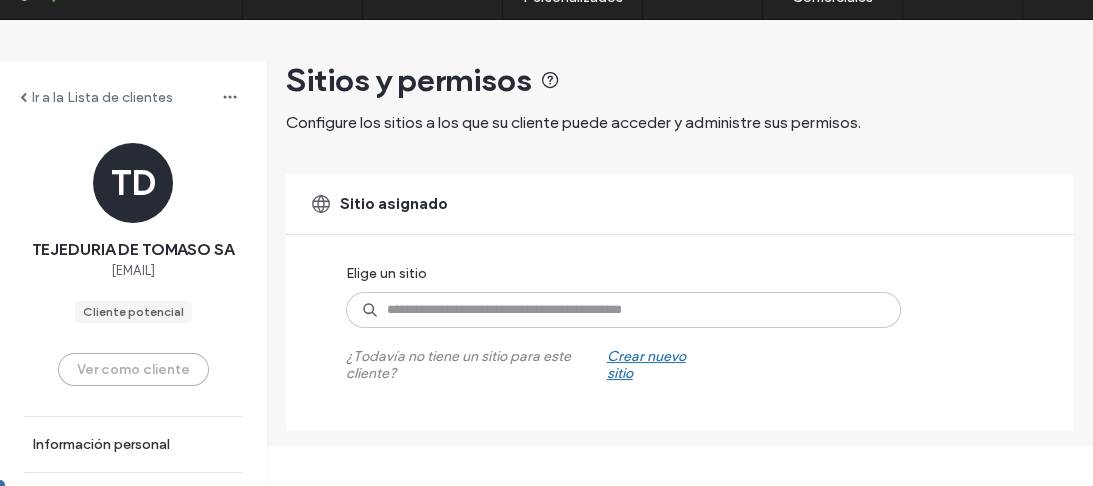 click at bounding box center [23, 97] 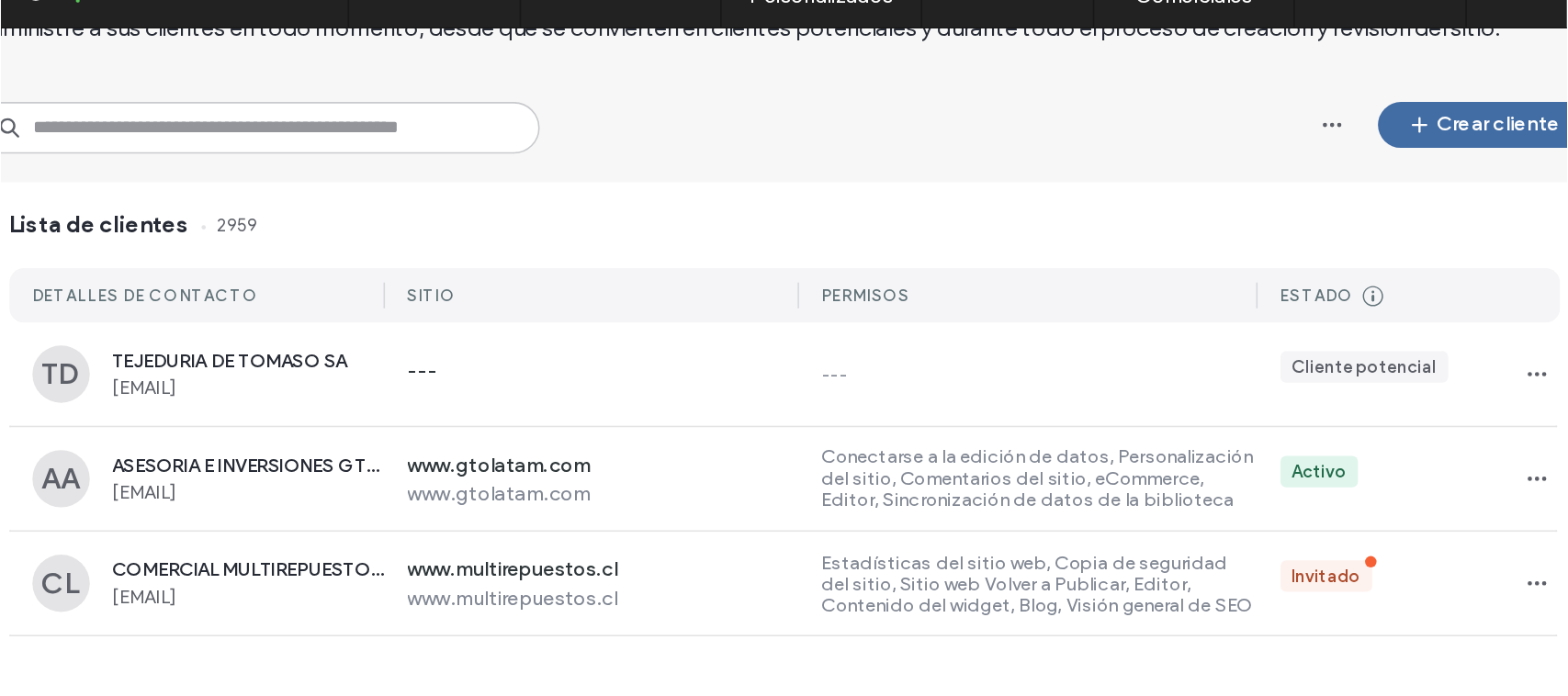 scroll, scrollTop: 0, scrollLeft: 0, axis: both 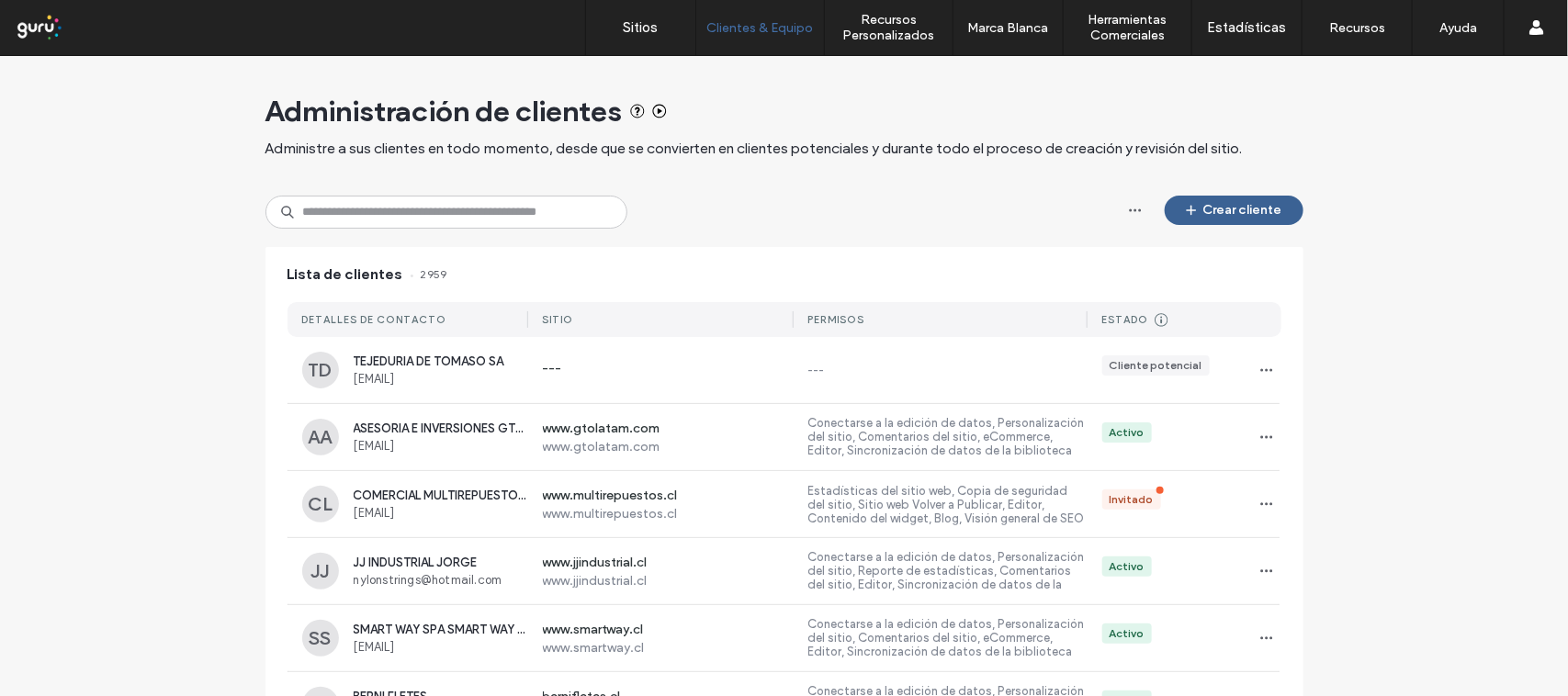 click on "Crear cliente" at bounding box center (1234, 210) 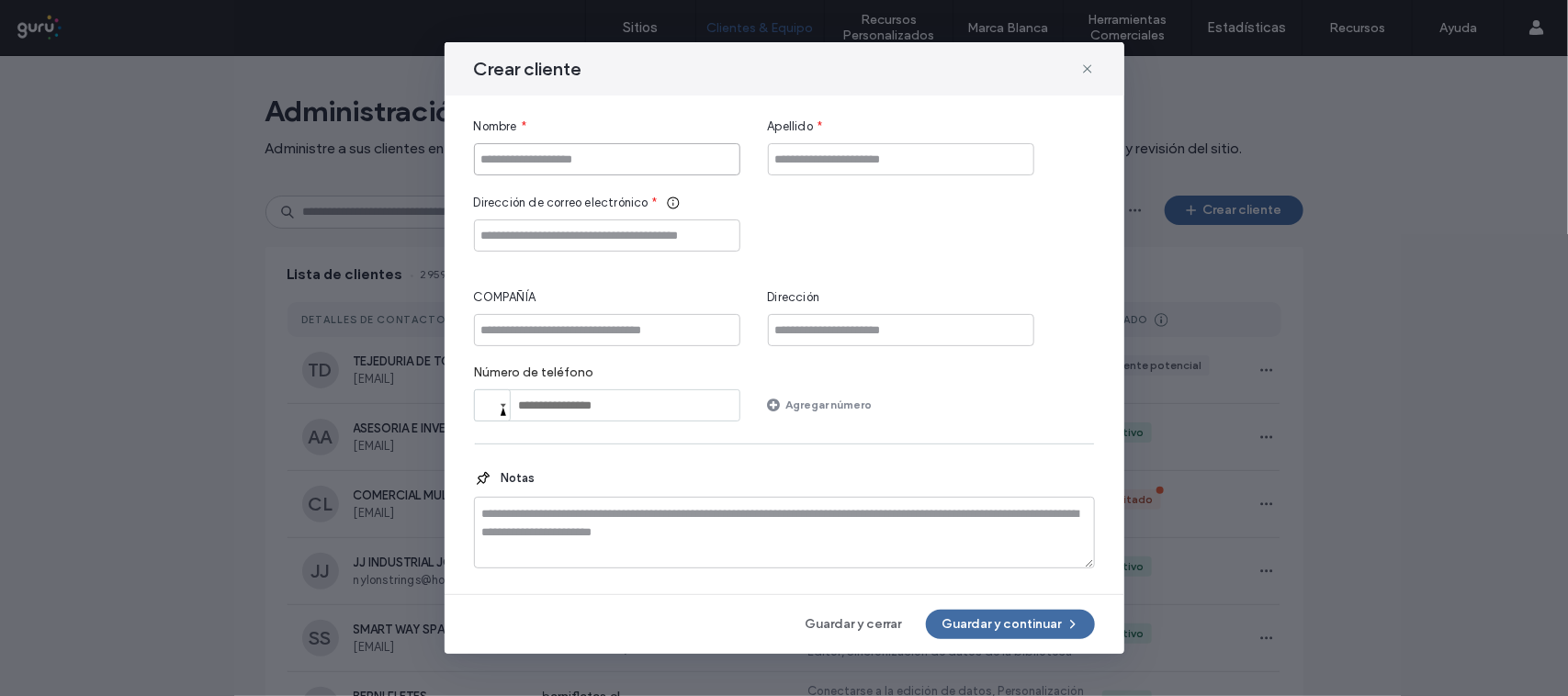 click at bounding box center [607, 159] 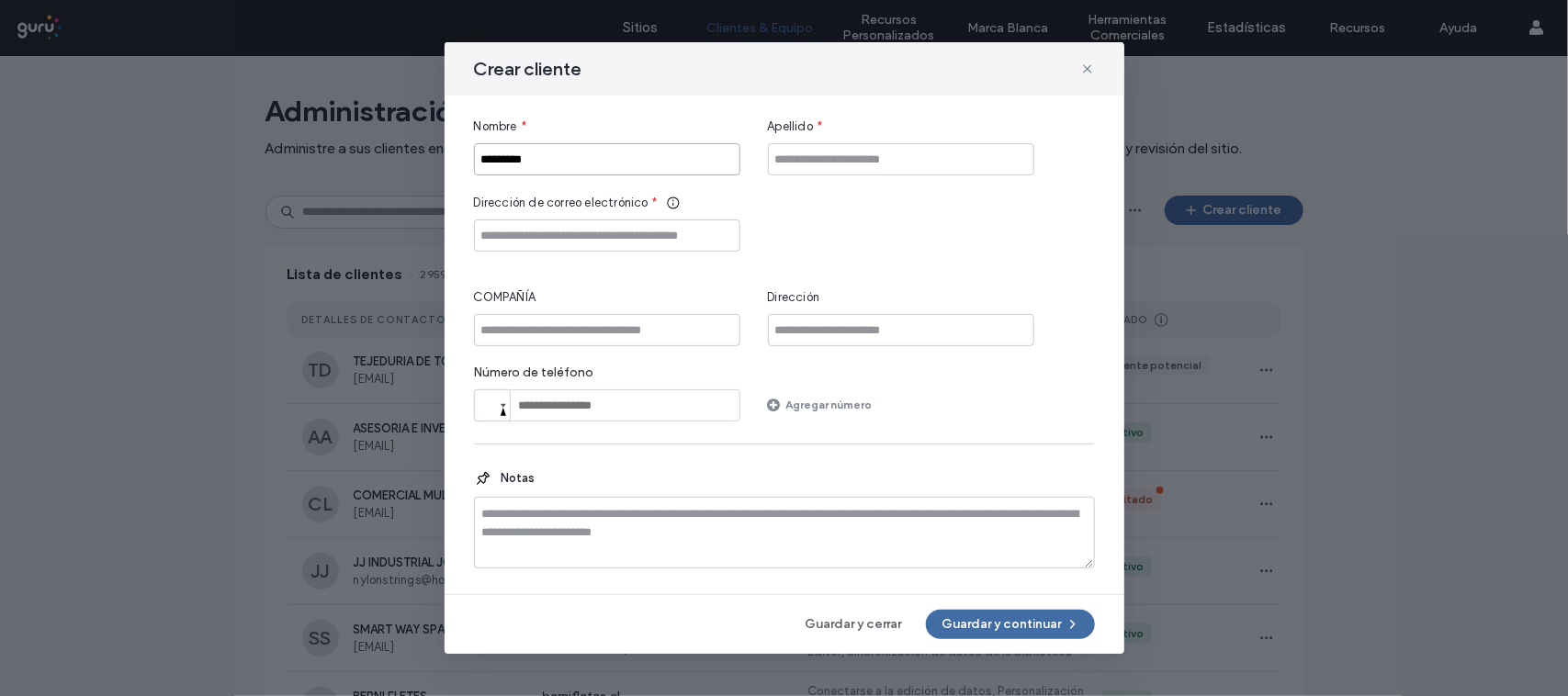 type on "*********" 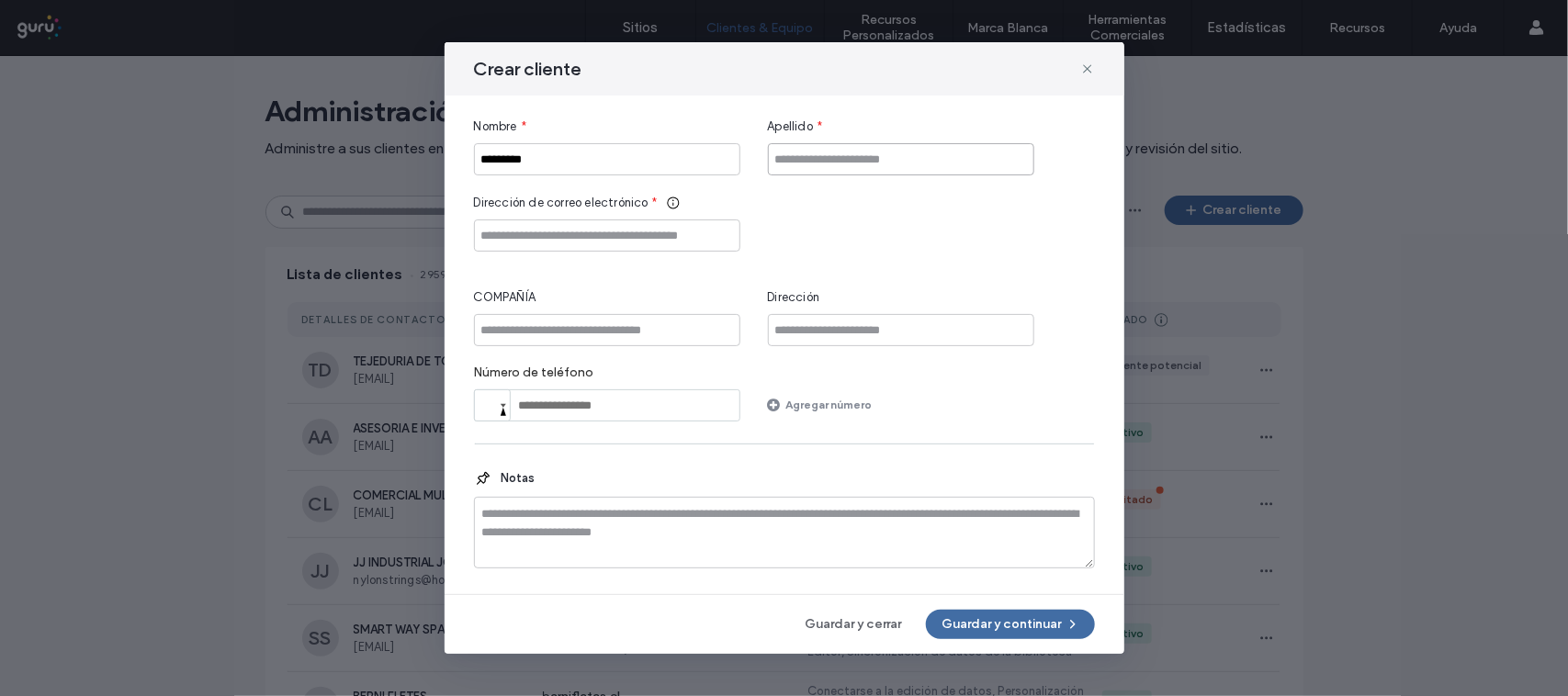 click at bounding box center [901, 159] 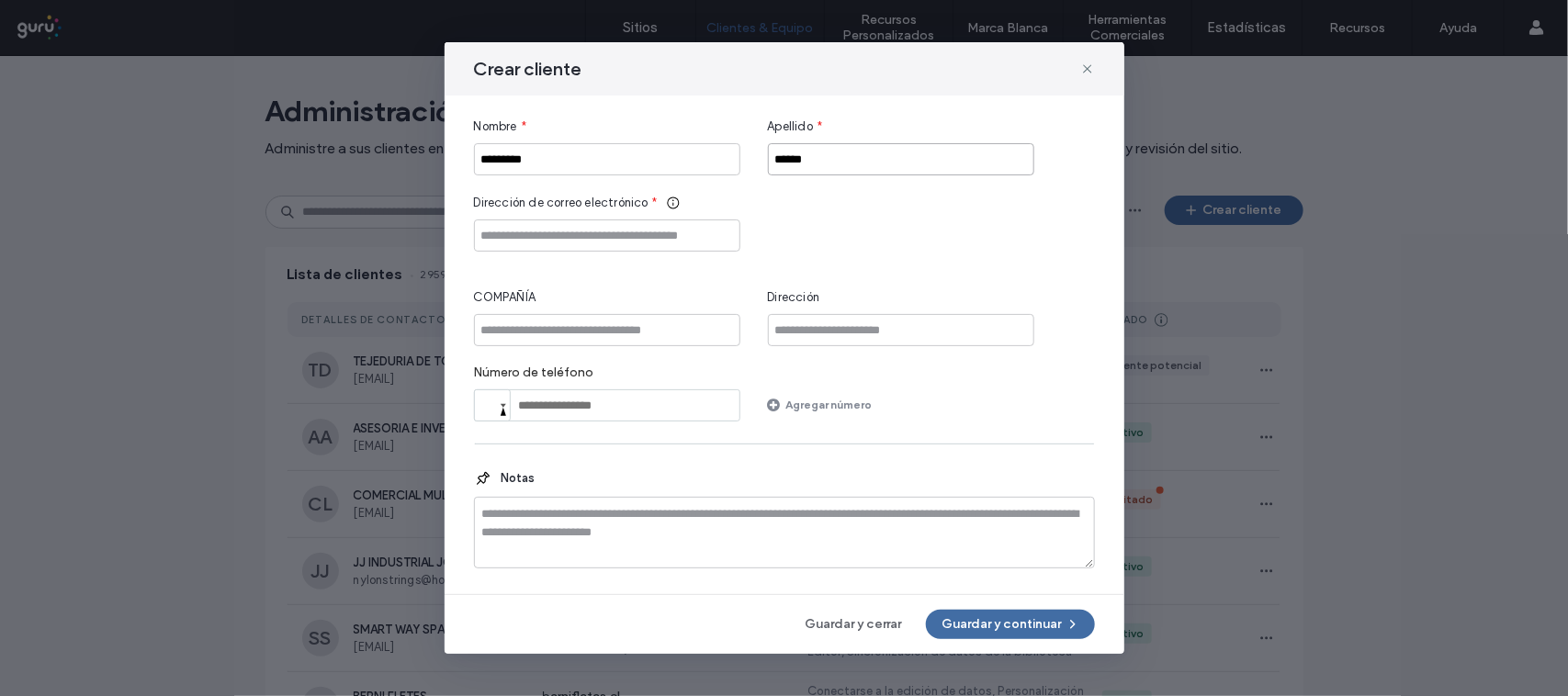 type on "******" 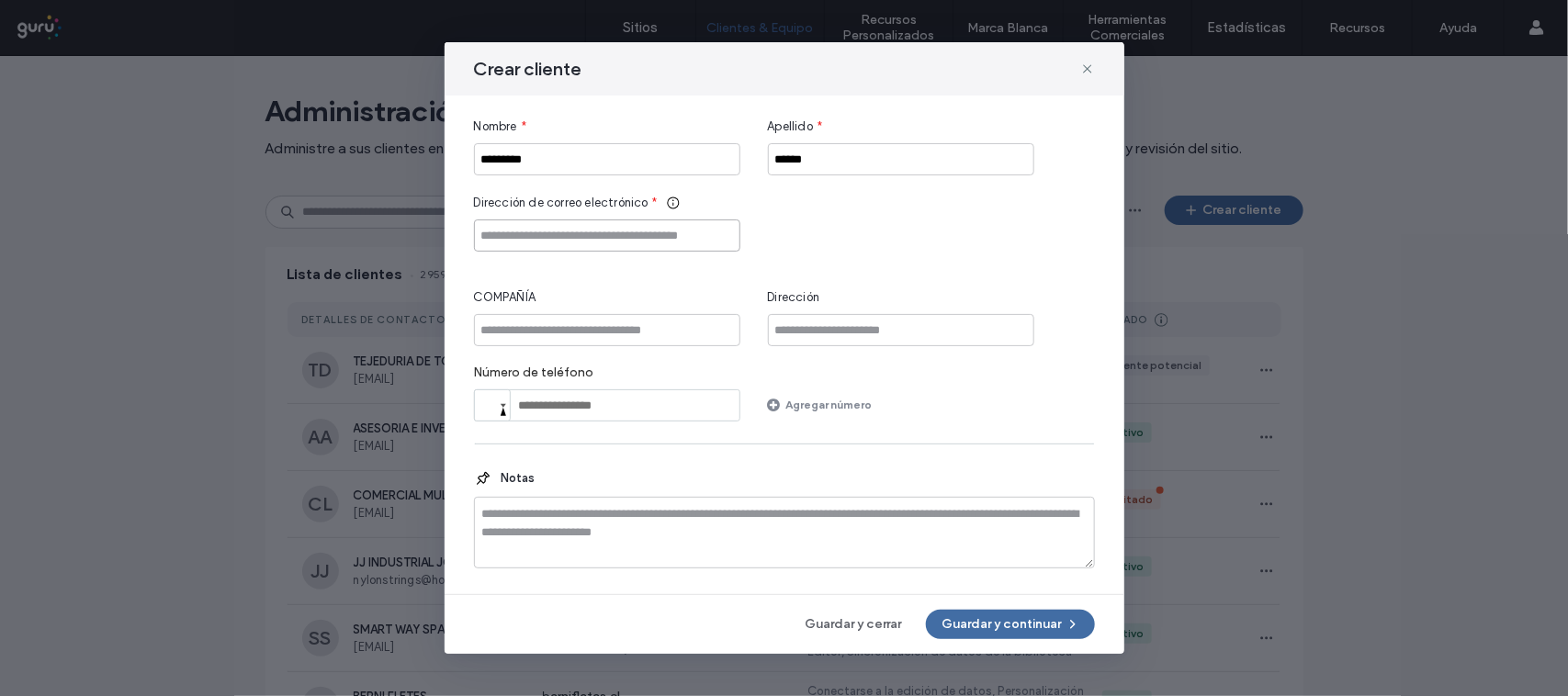 click at bounding box center [607, 235] 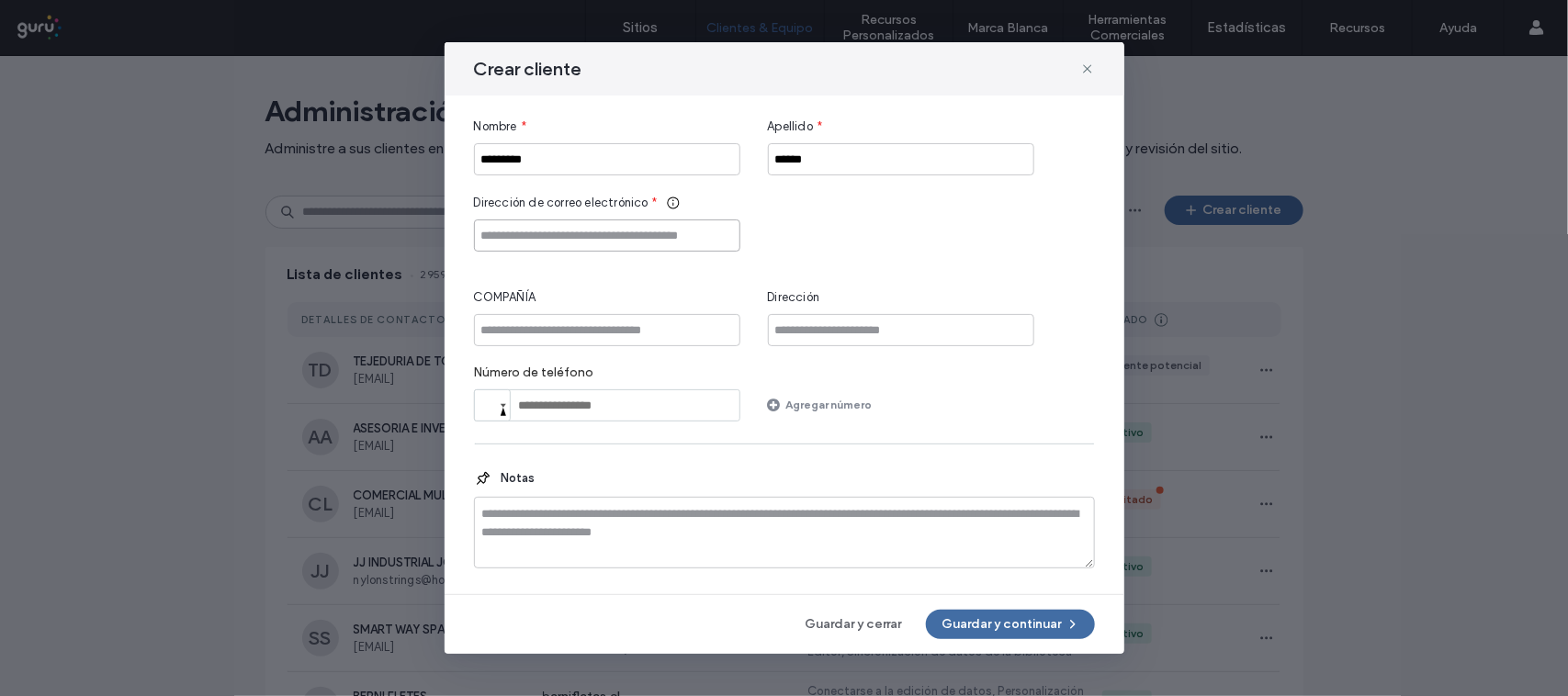 paste on "**********" 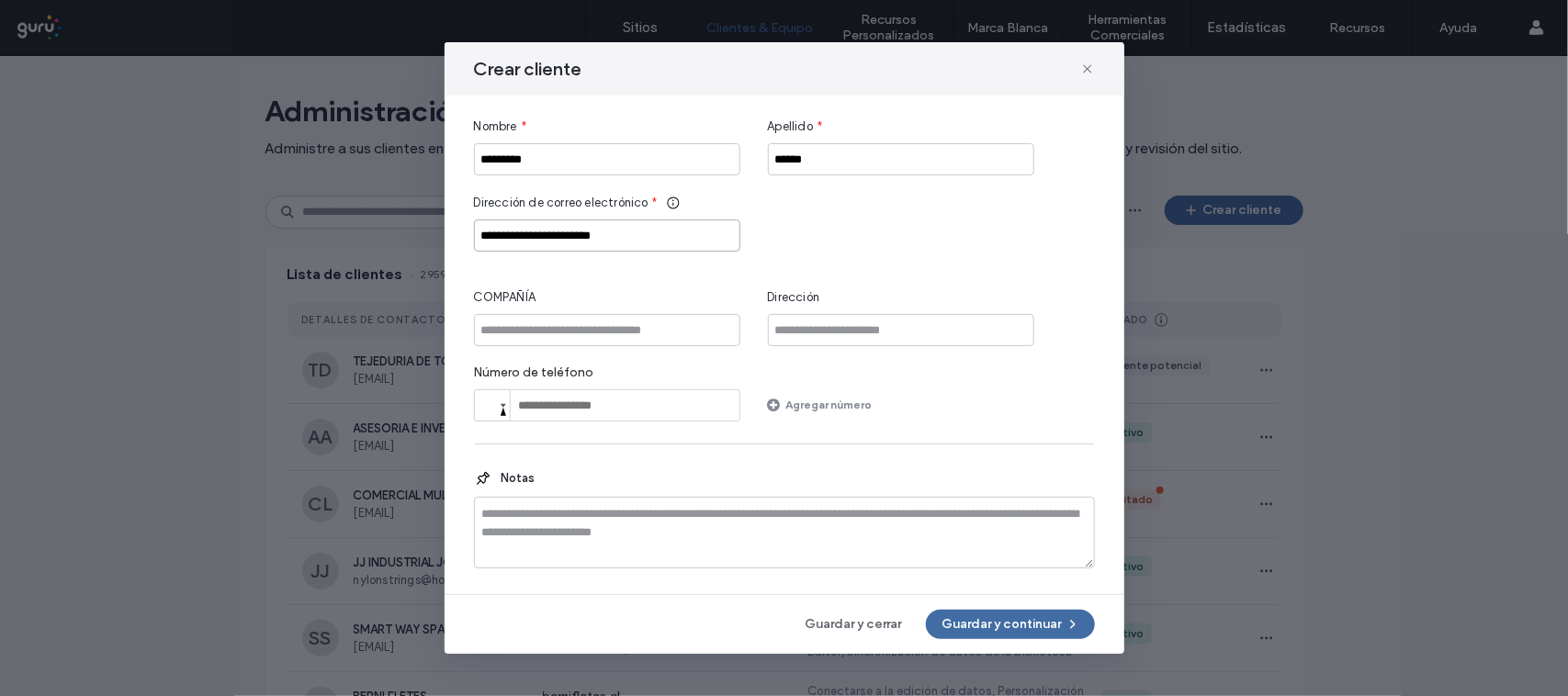 click on "**********" at bounding box center [607, 235] 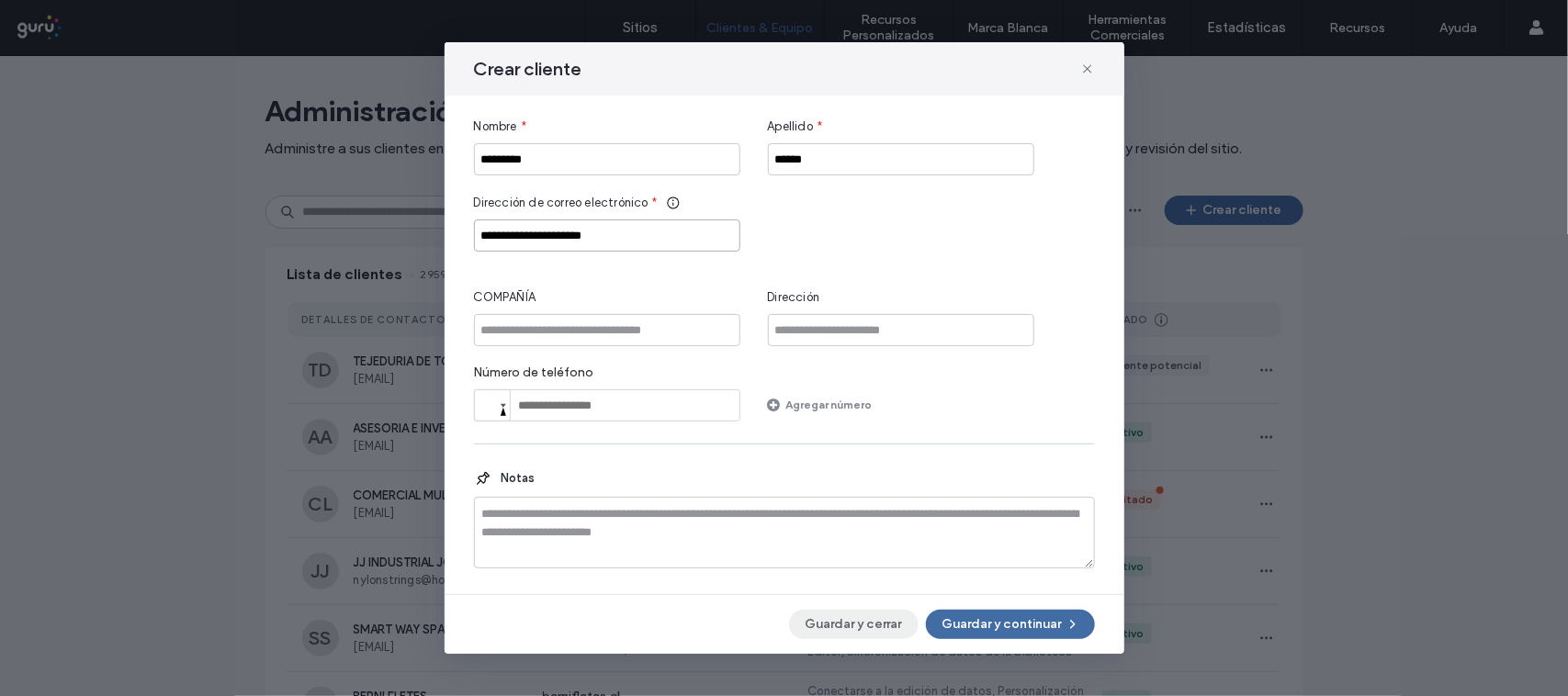 type on "**********" 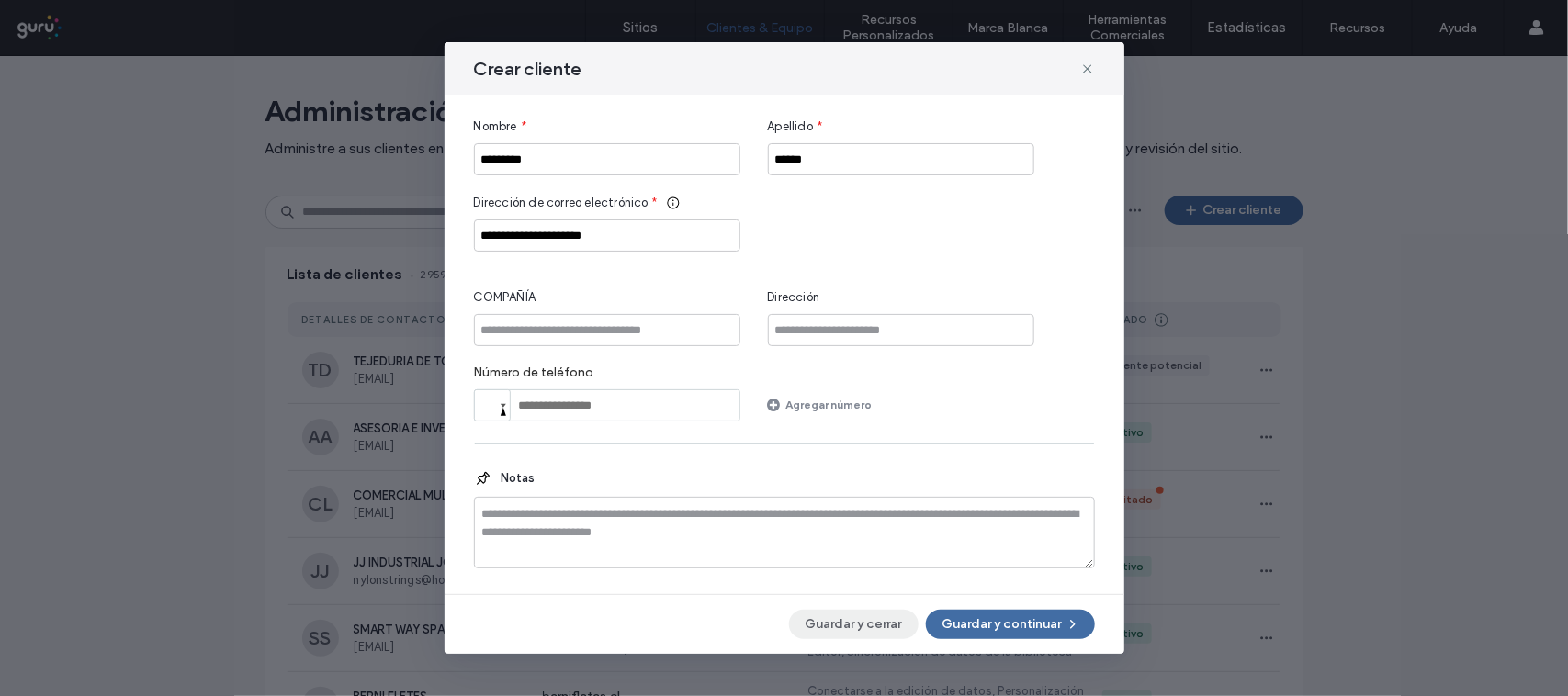 click on "Guardar y cerrar" at bounding box center (853, 624) 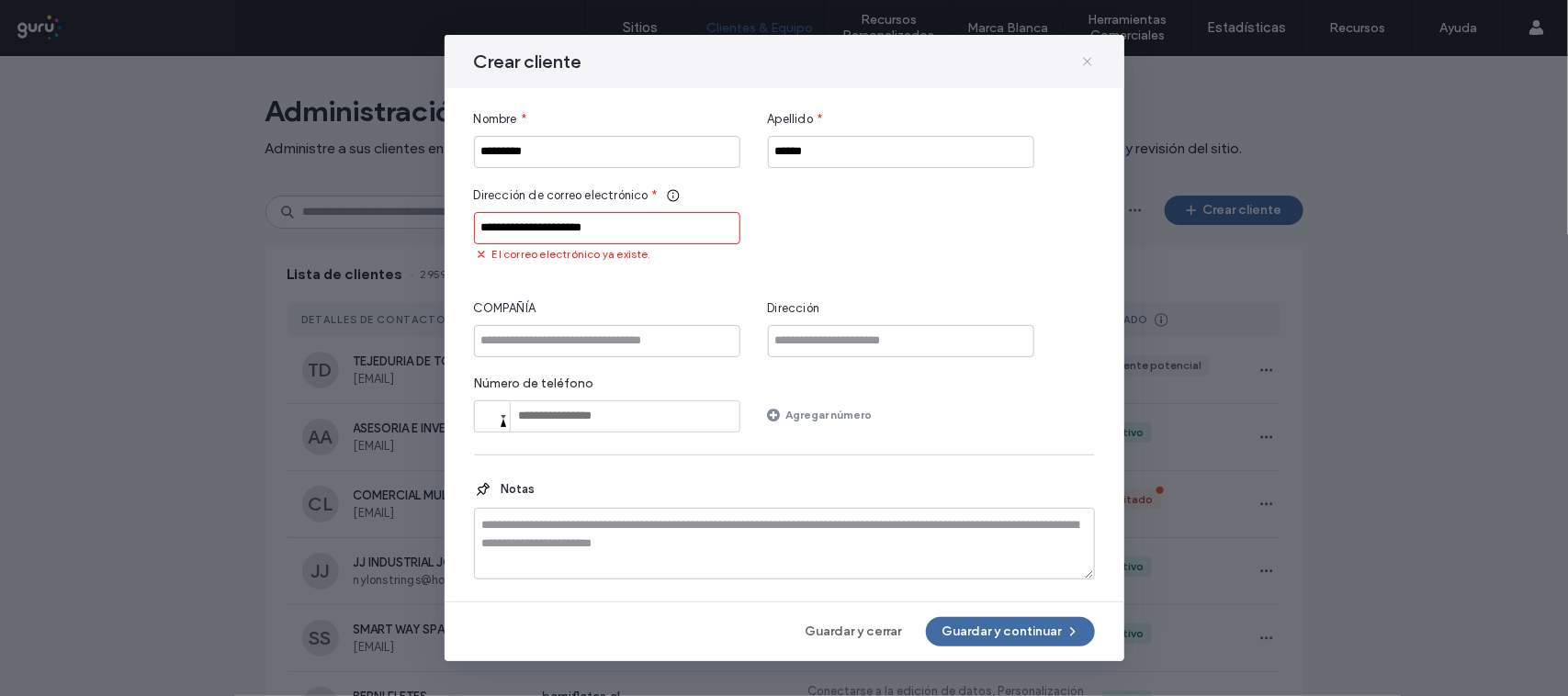 click 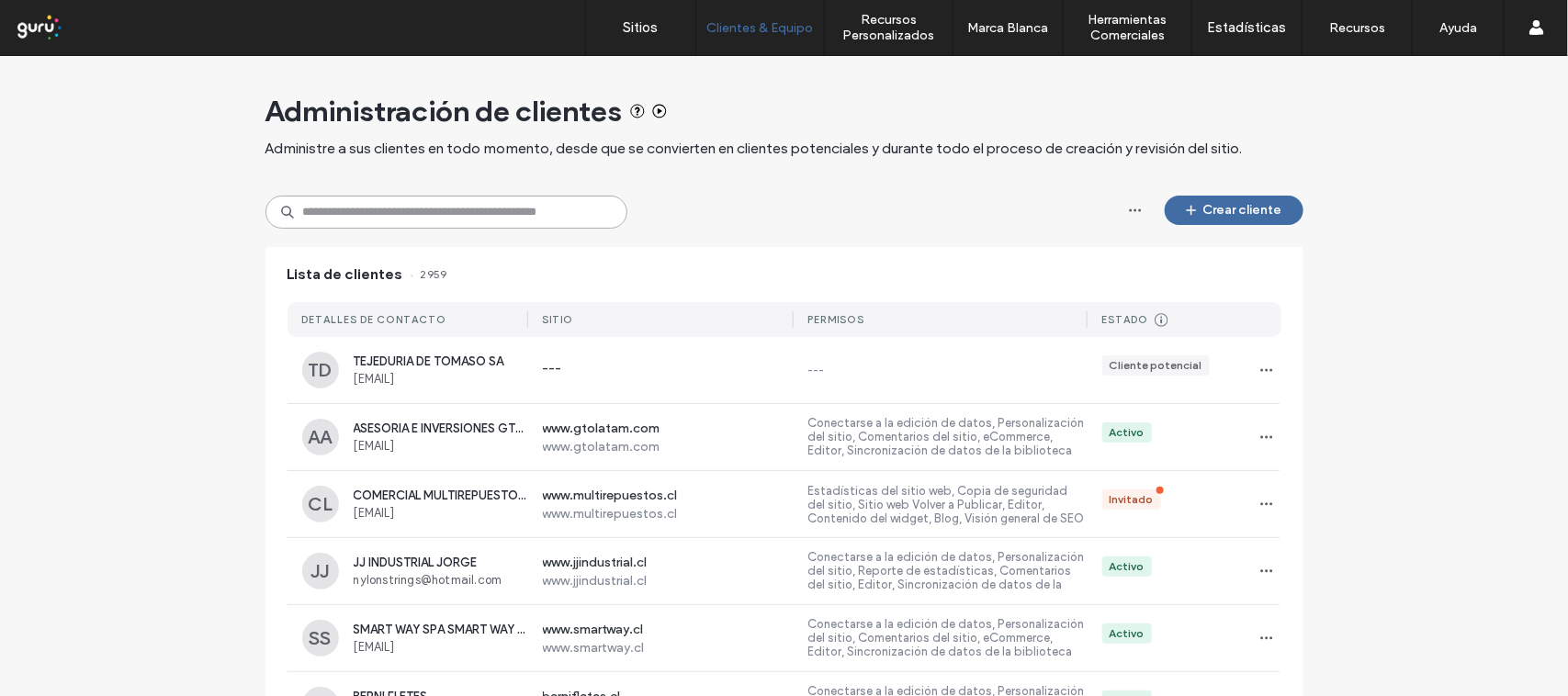 click at bounding box center (446, 212) 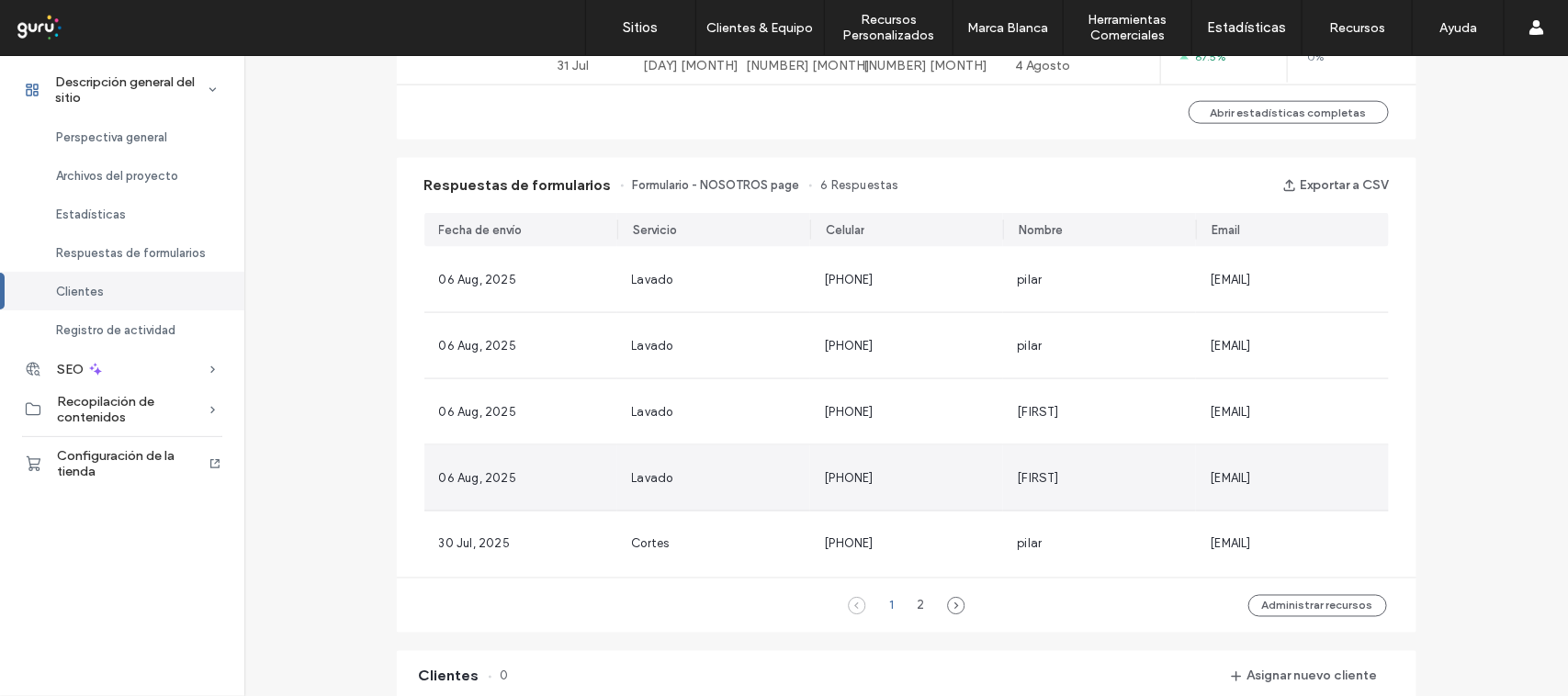 scroll, scrollTop: 1054, scrollLeft: 0, axis: vertical 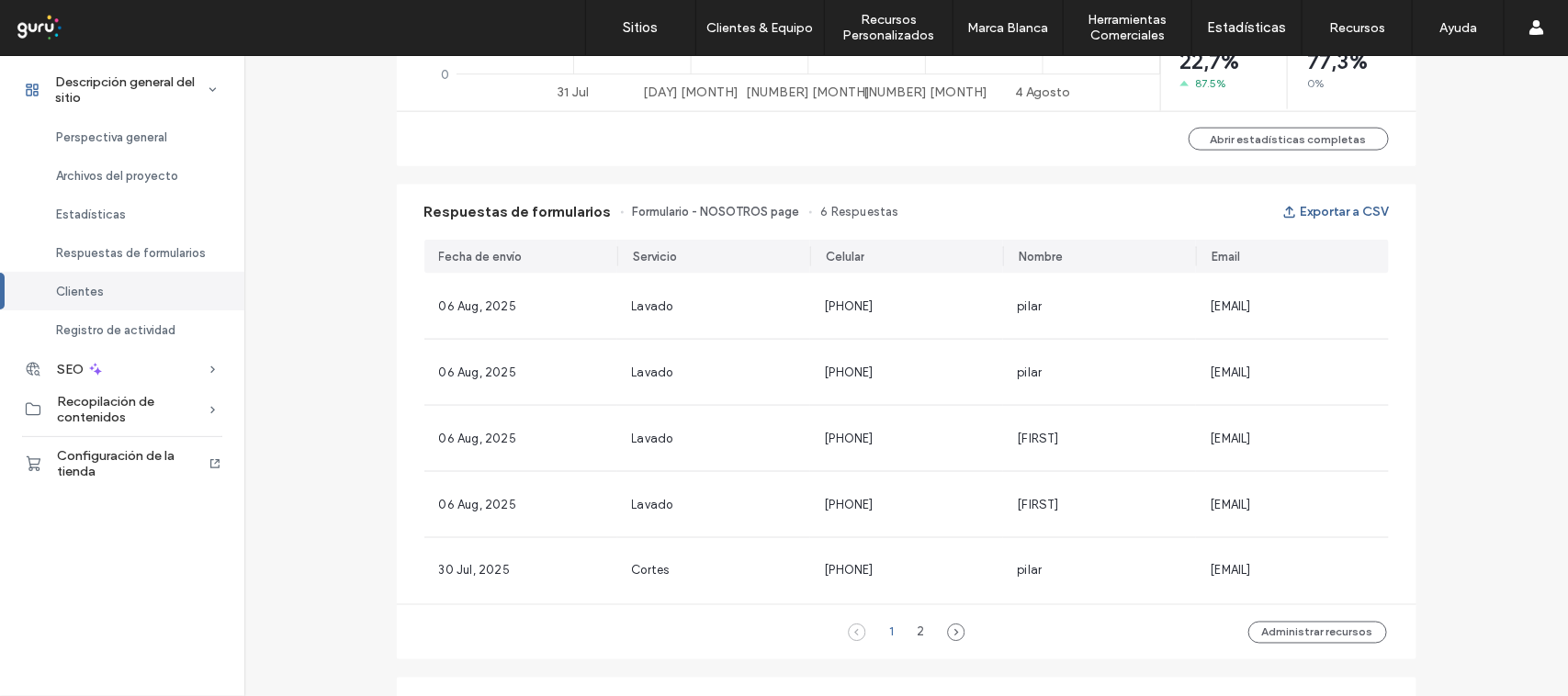 click on "Exportar a CSV" at bounding box center [1336, 212] 